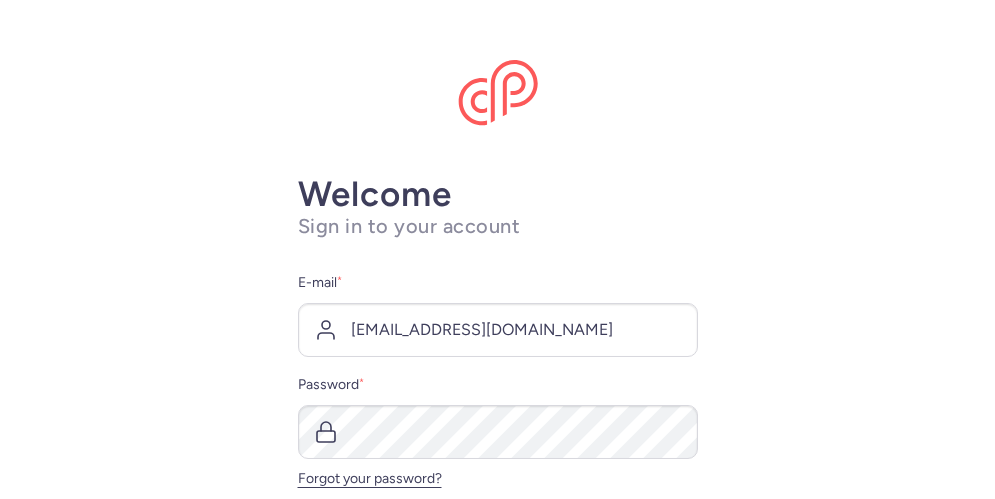 scroll, scrollTop: 0, scrollLeft: 0, axis: both 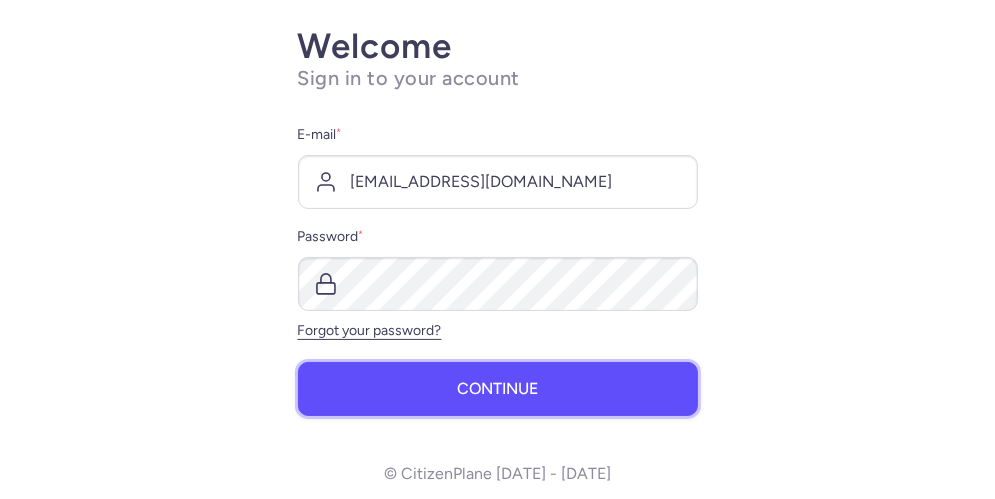 click on "Continue" at bounding box center [498, 389] 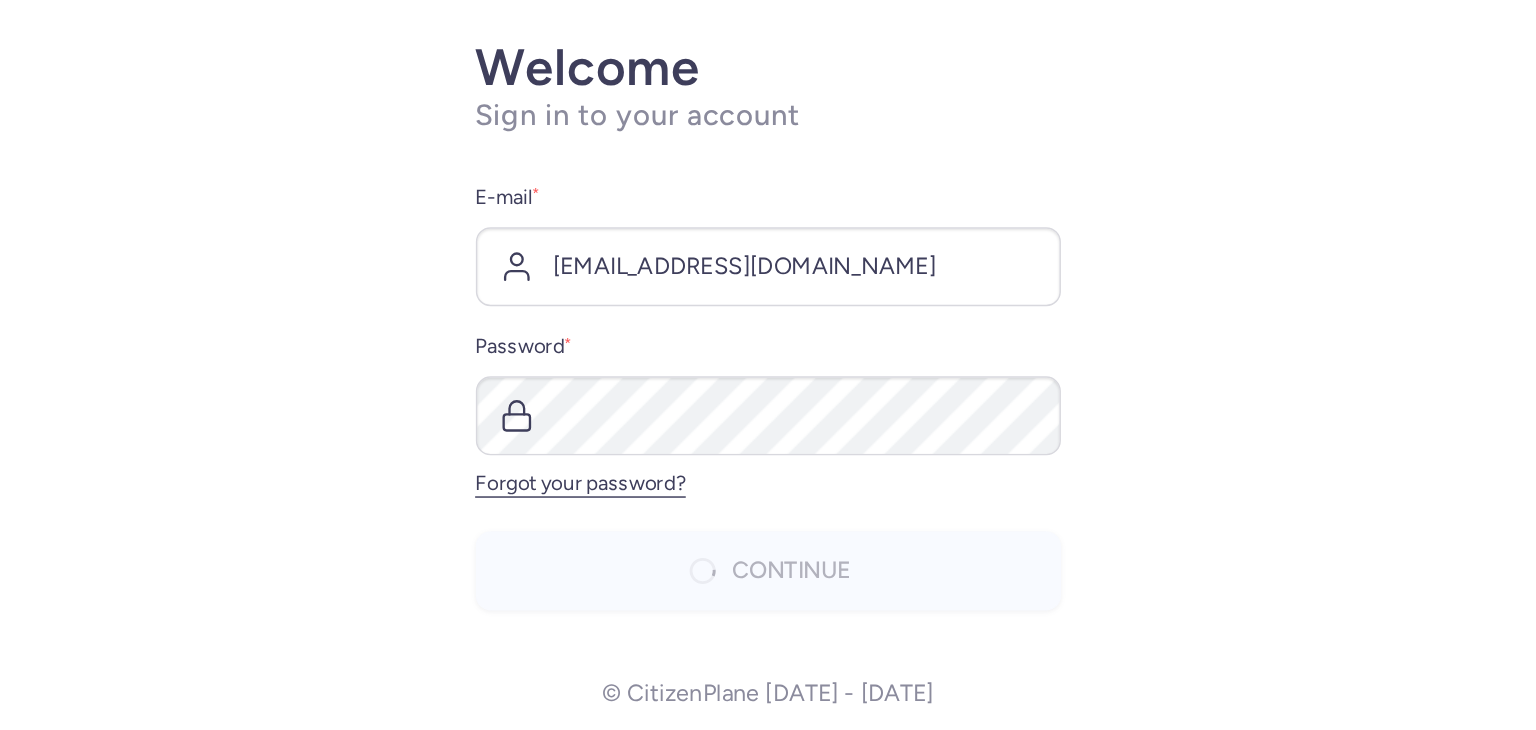 scroll, scrollTop: 0, scrollLeft: 0, axis: both 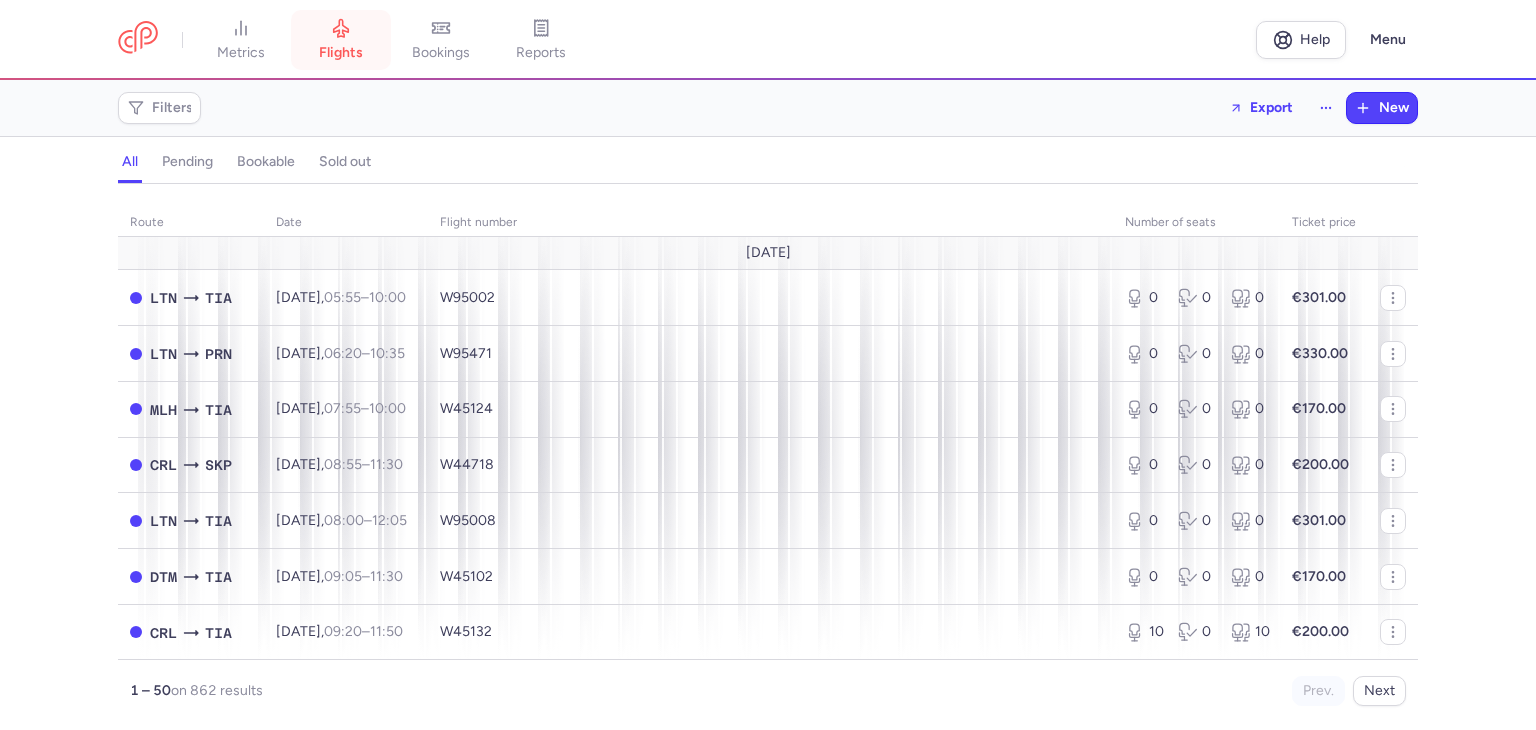 click on "flights" at bounding box center (341, 40) 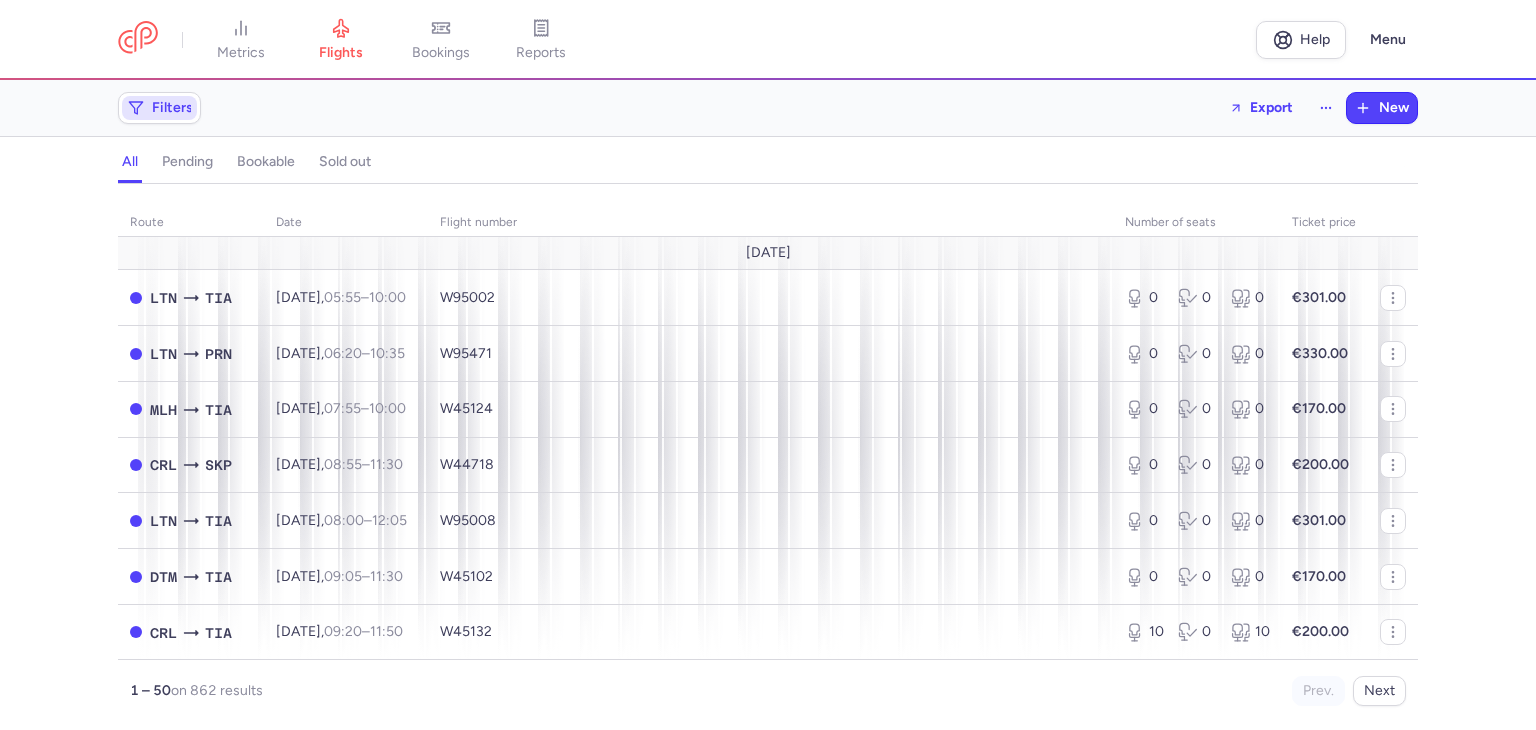 click on "Filters" at bounding box center (159, 108) 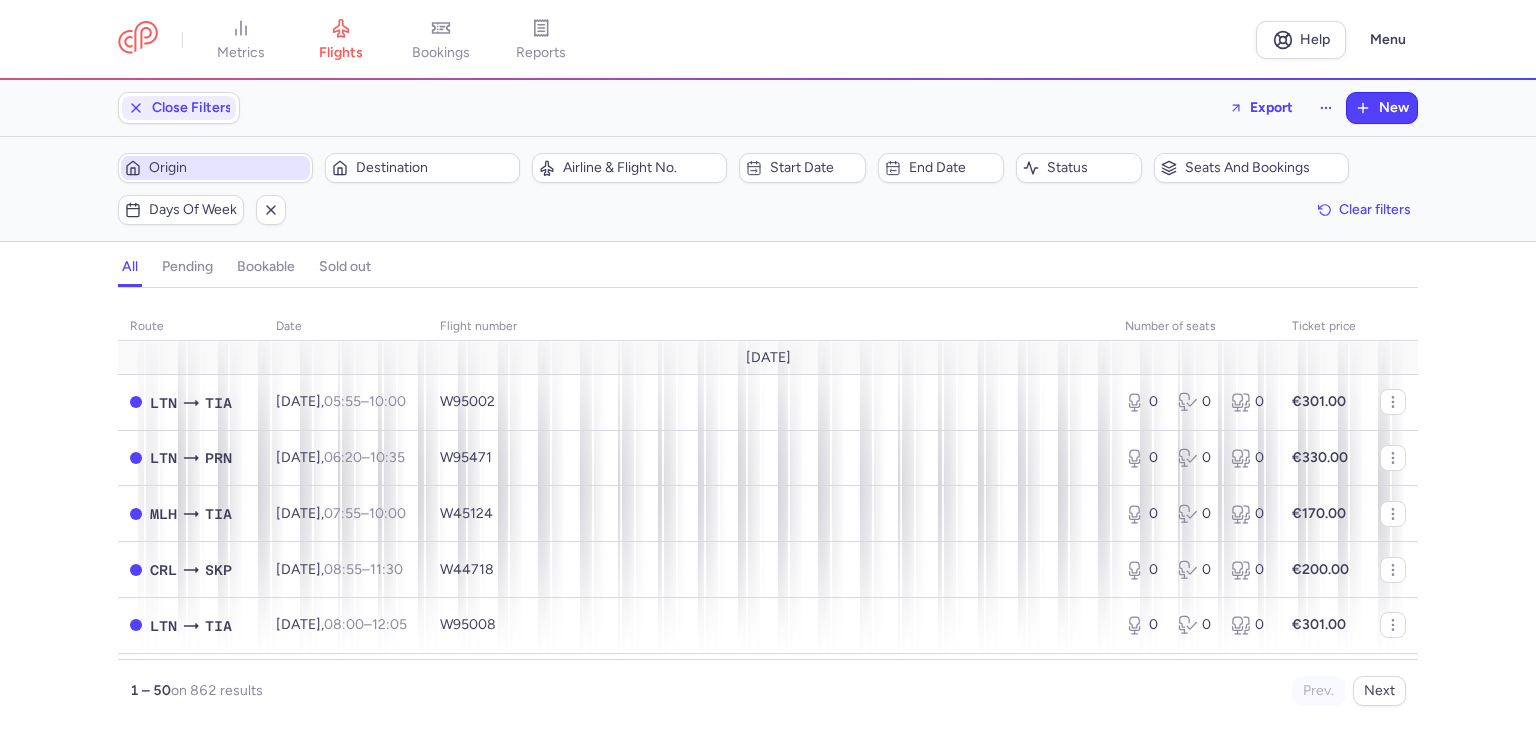 scroll, scrollTop: 0, scrollLeft: 0, axis: both 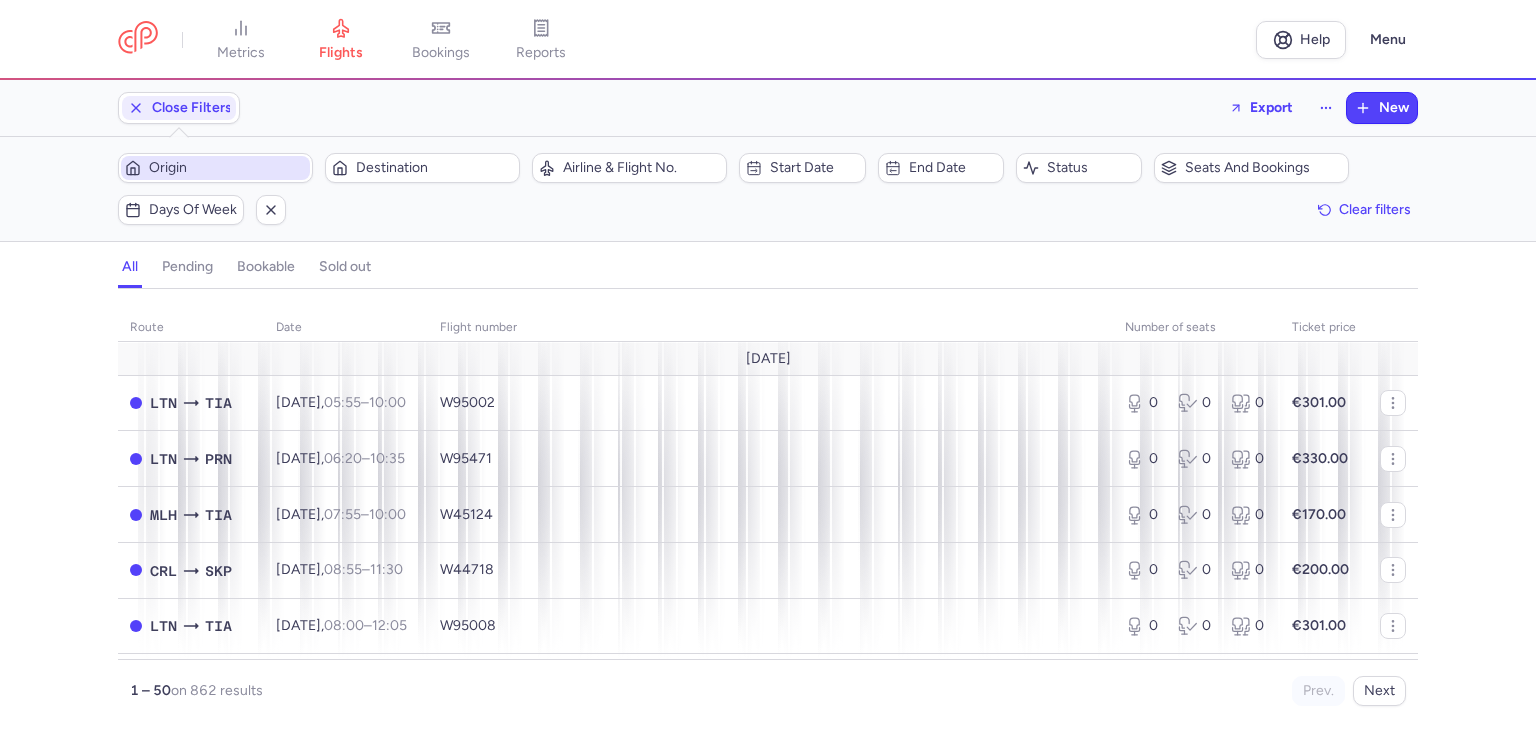 click on "Origin" at bounding box center [227, 168] 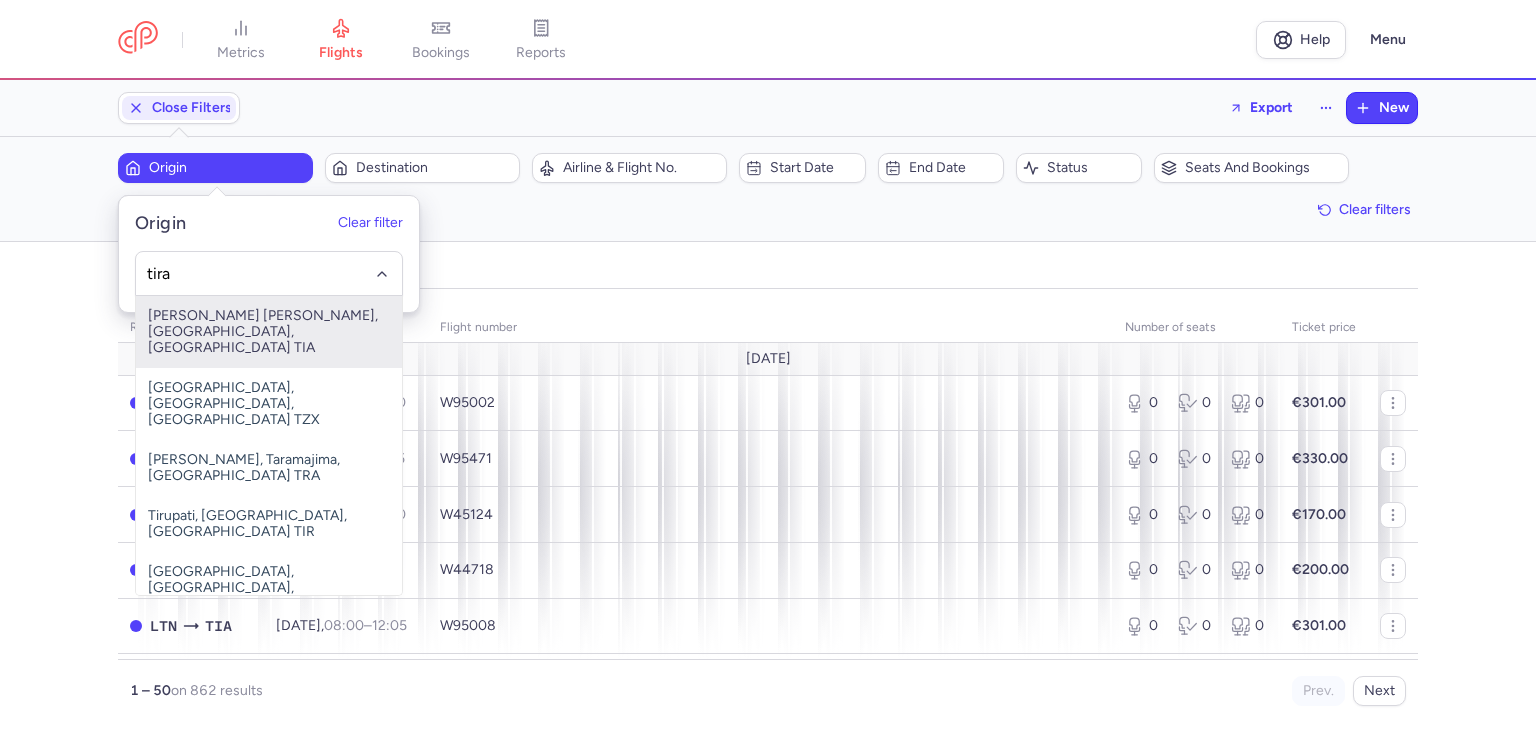 click on "[PERSON_NAME] [PERSON_NAME], [GEOGRAPHIC_DATA], [GEOGRAPHIC_DATA] TIA" at bounding box center (269, 332) 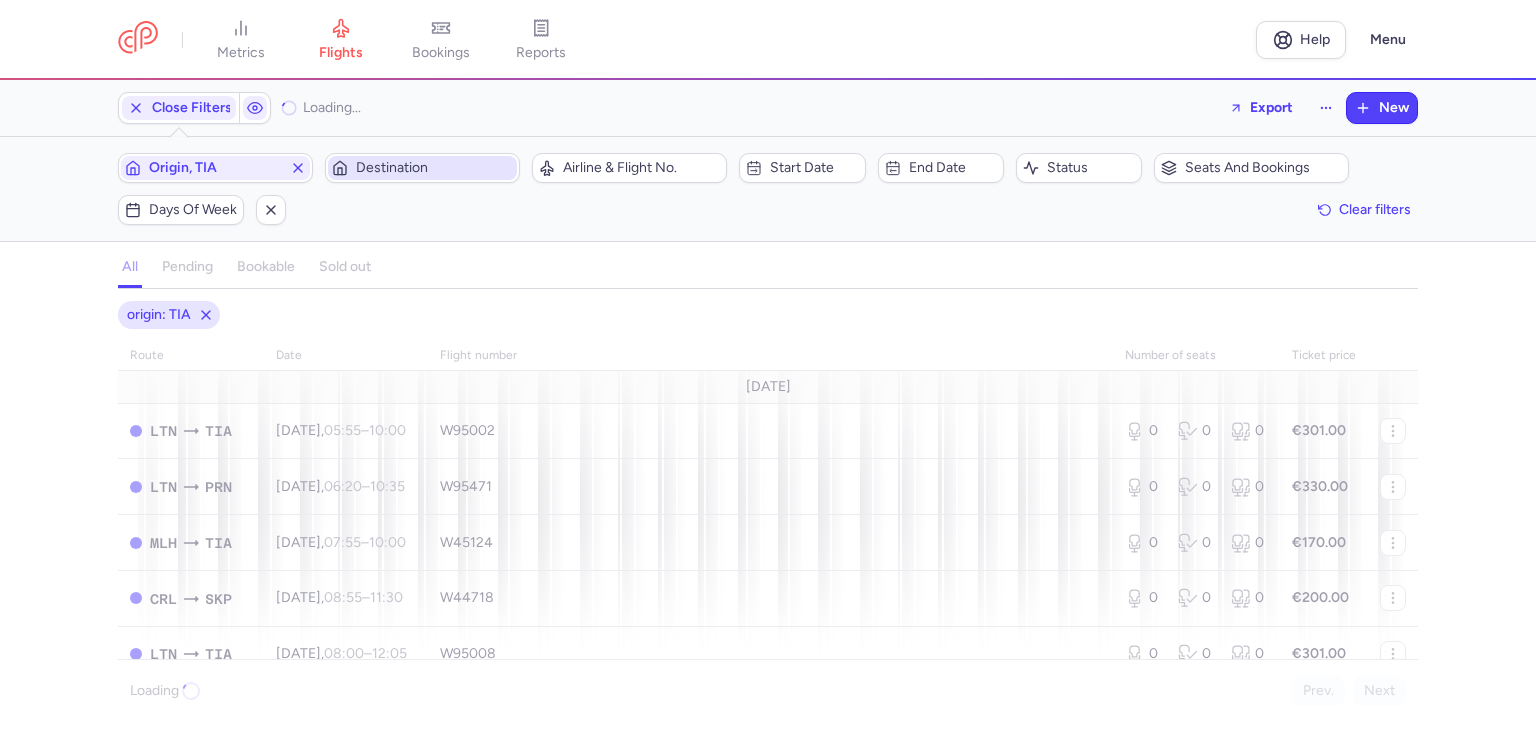 click on "Destination" at bounding box center [434, 168] 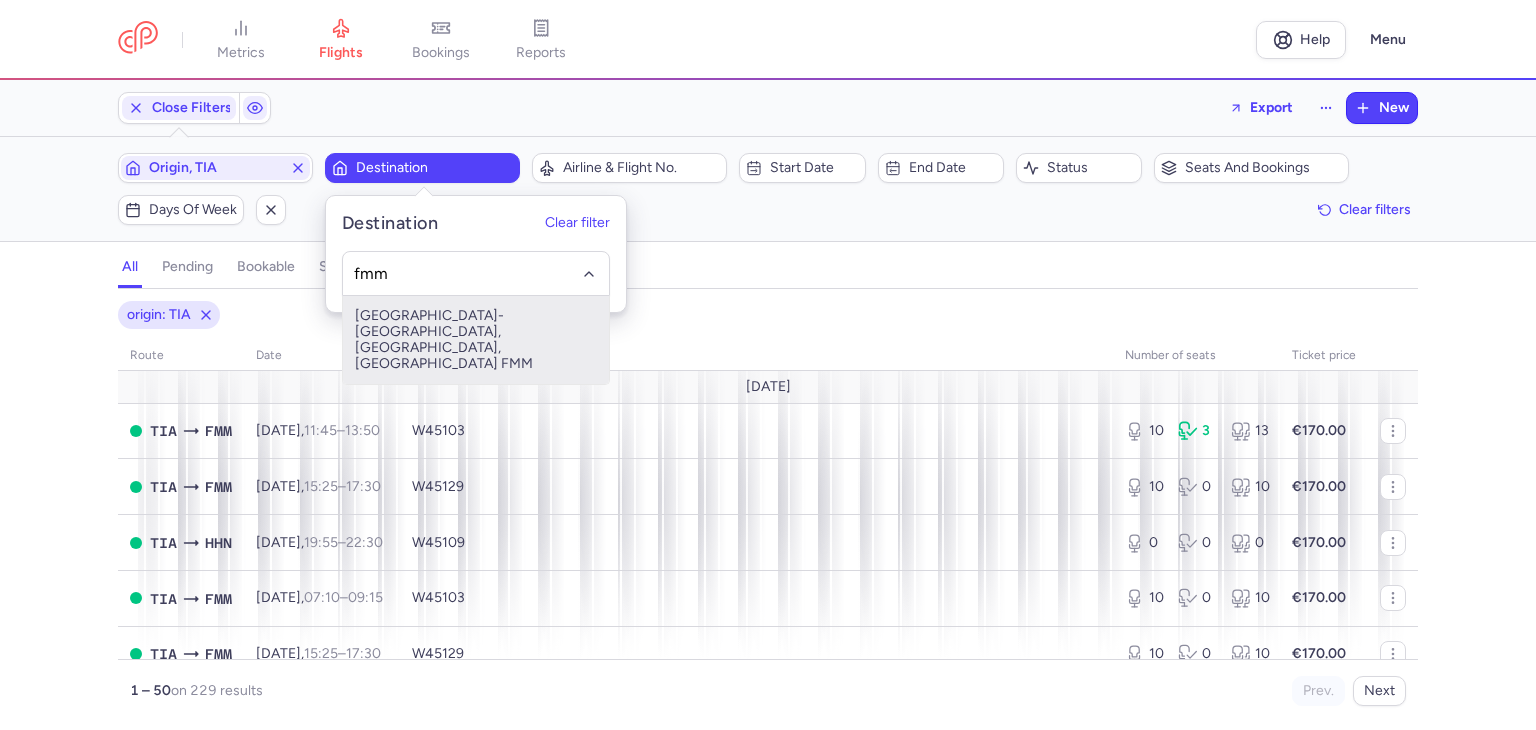 click on "[GEOGRAPHIC_DATA]-[GEOGRAPHIC_DATA], [GEOGRAPHIC_DATA], [GEOGRAPHIC_DATA] FMM" at bounding box center (476, 340) 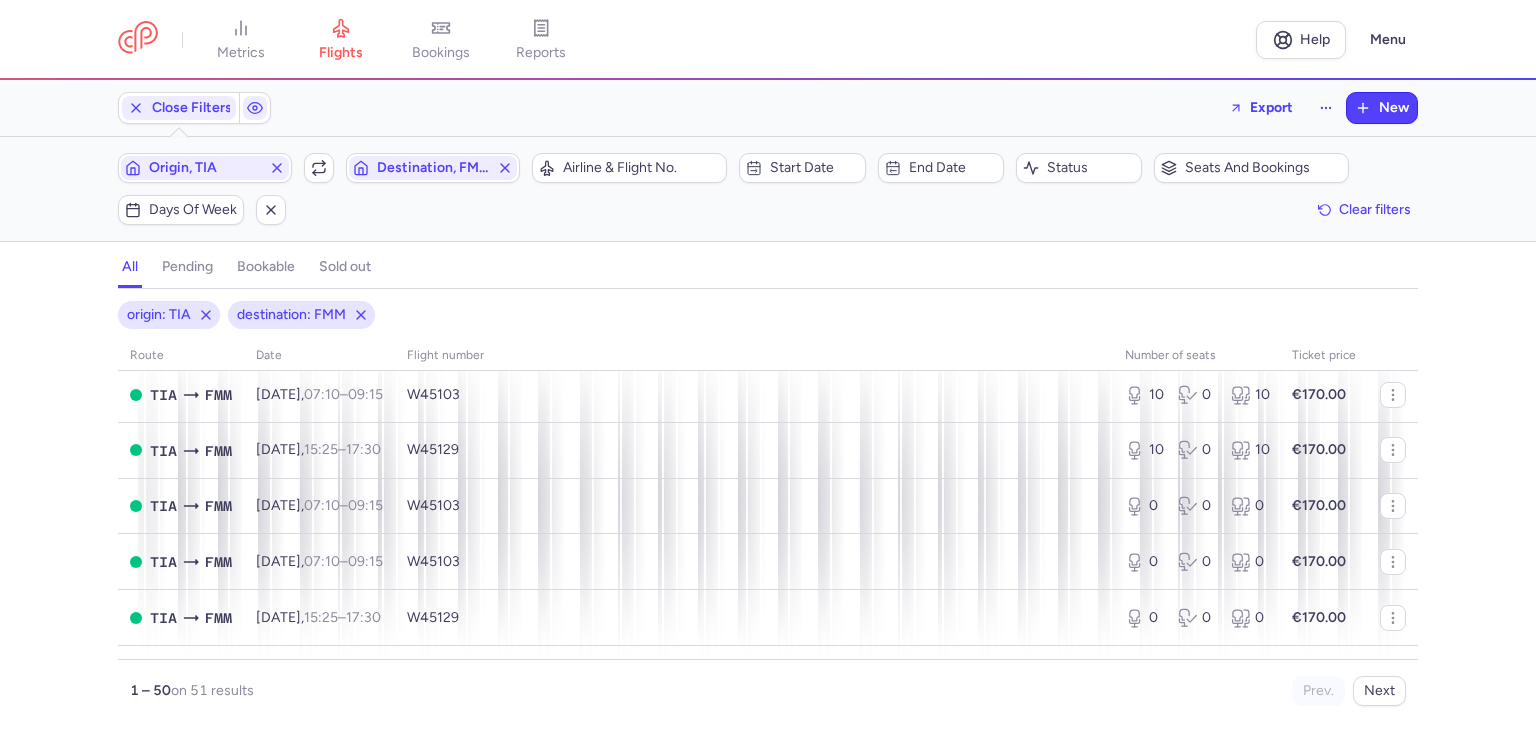 scroll, scrollTop: 0, scrollLeft: 0, axis: both 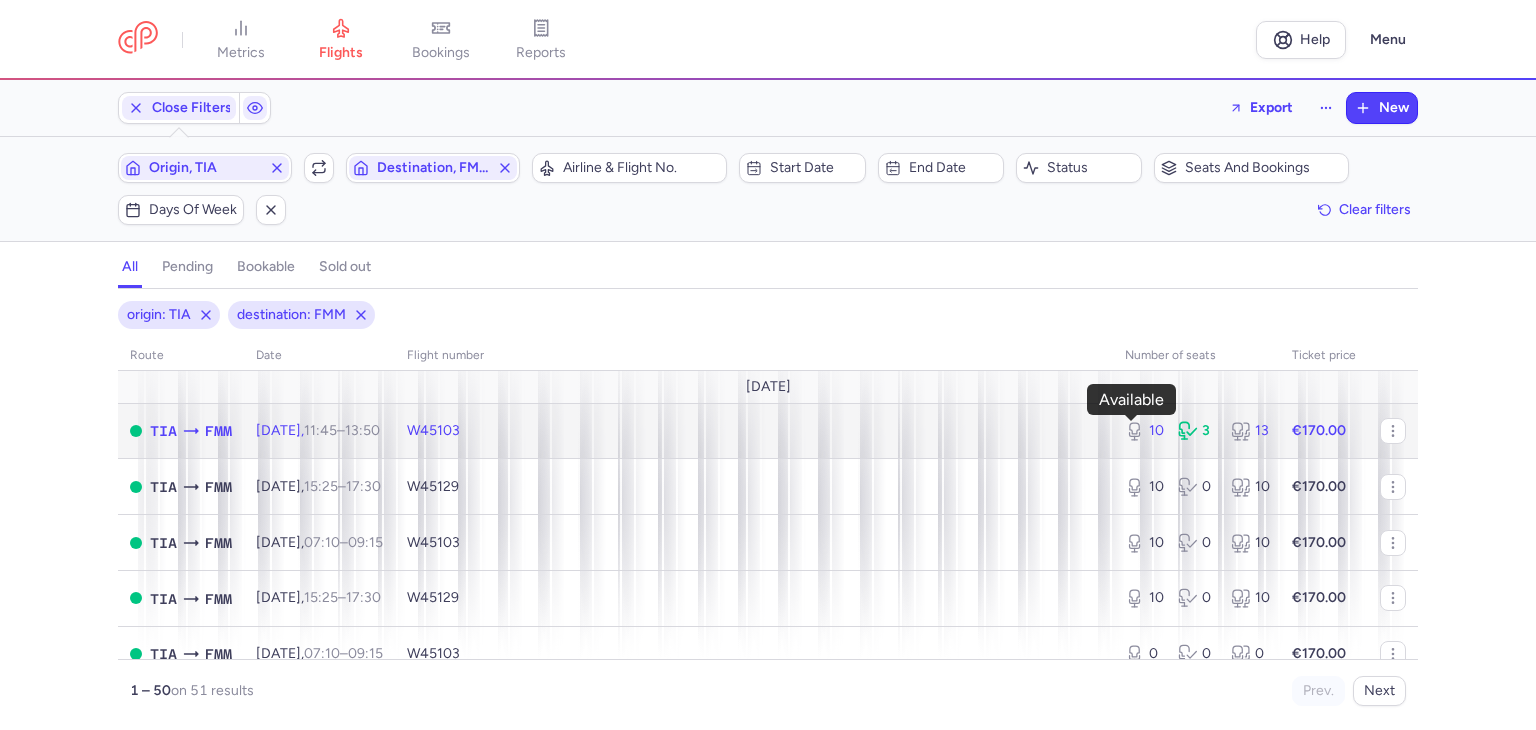 click 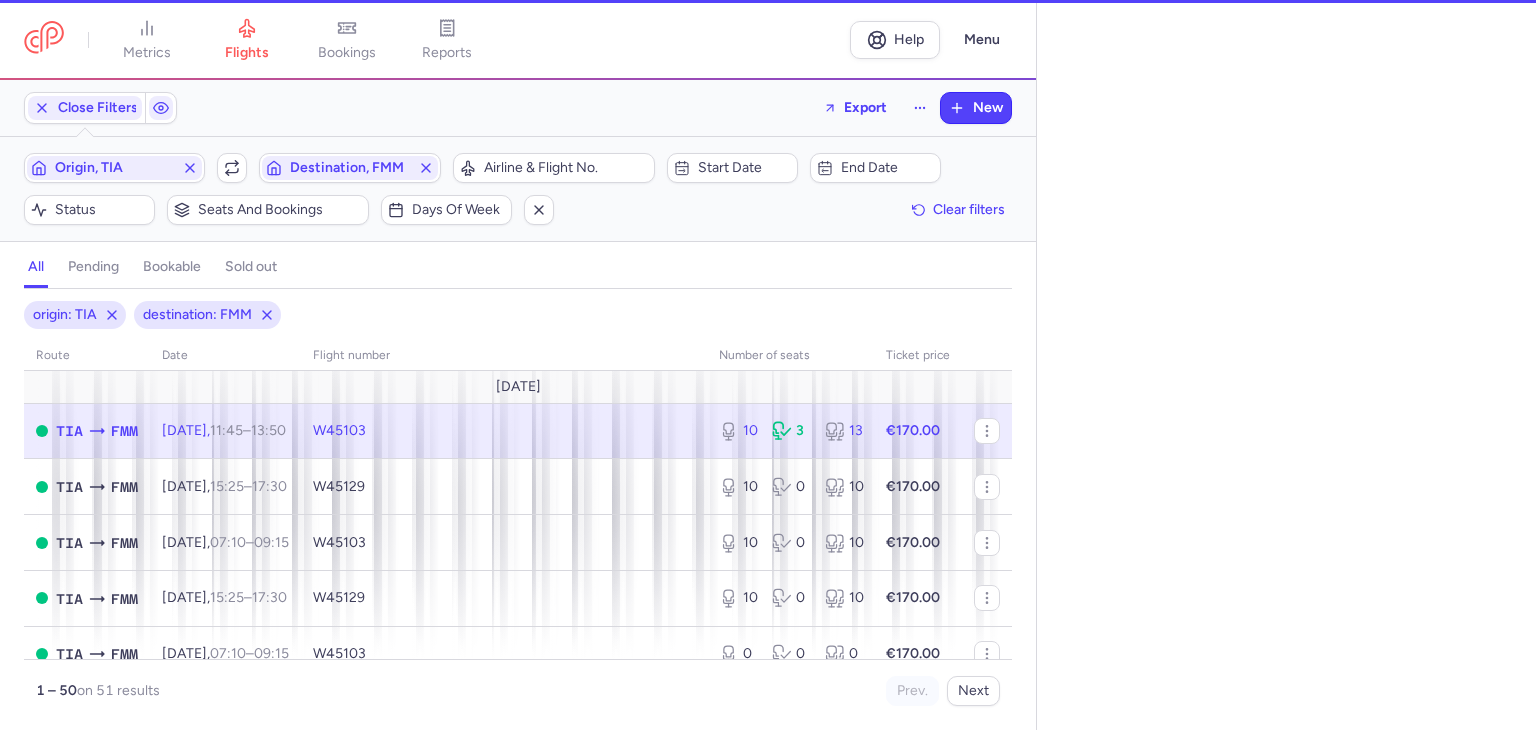 select on "days" 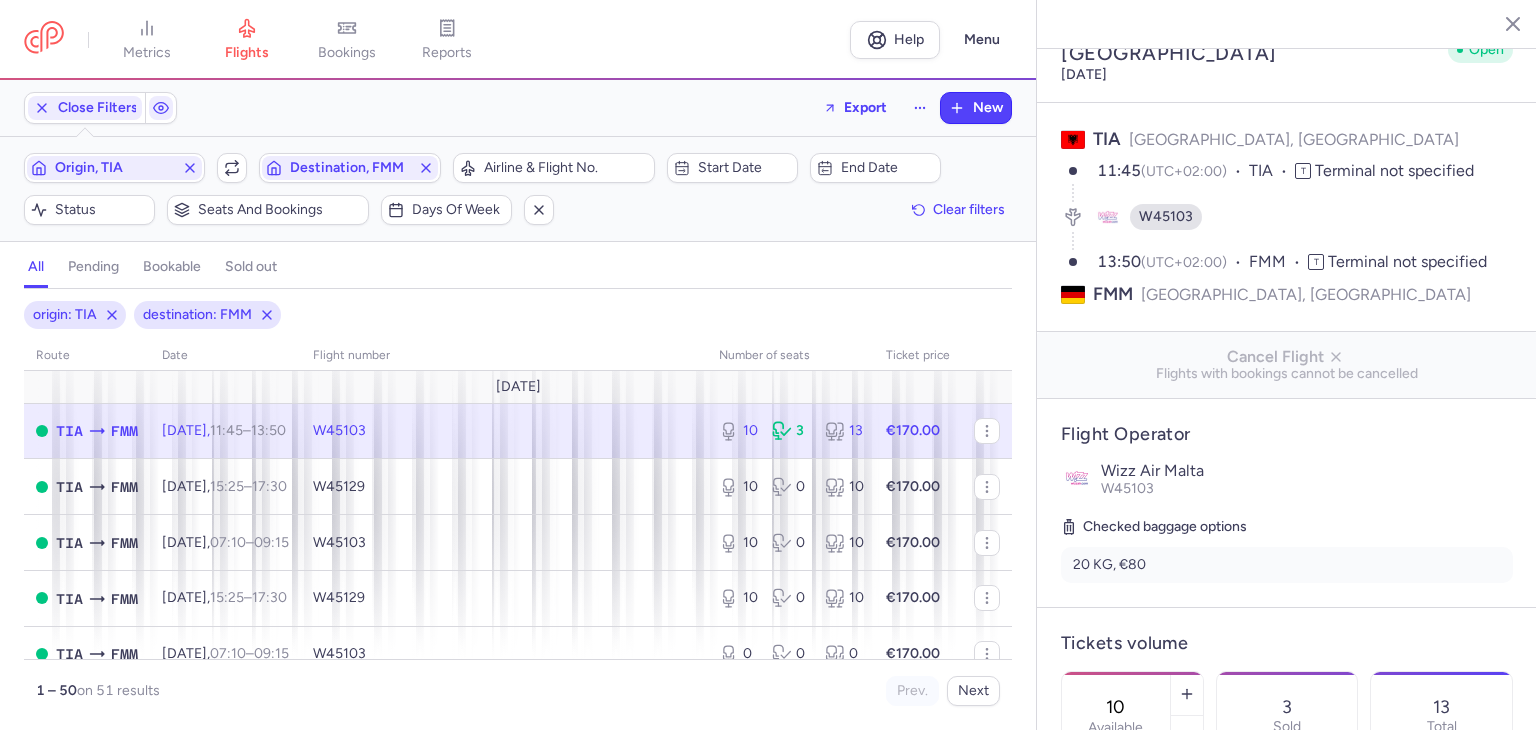 scroll, scrollTop: 100, scrollLeft: 0, axis: vertical 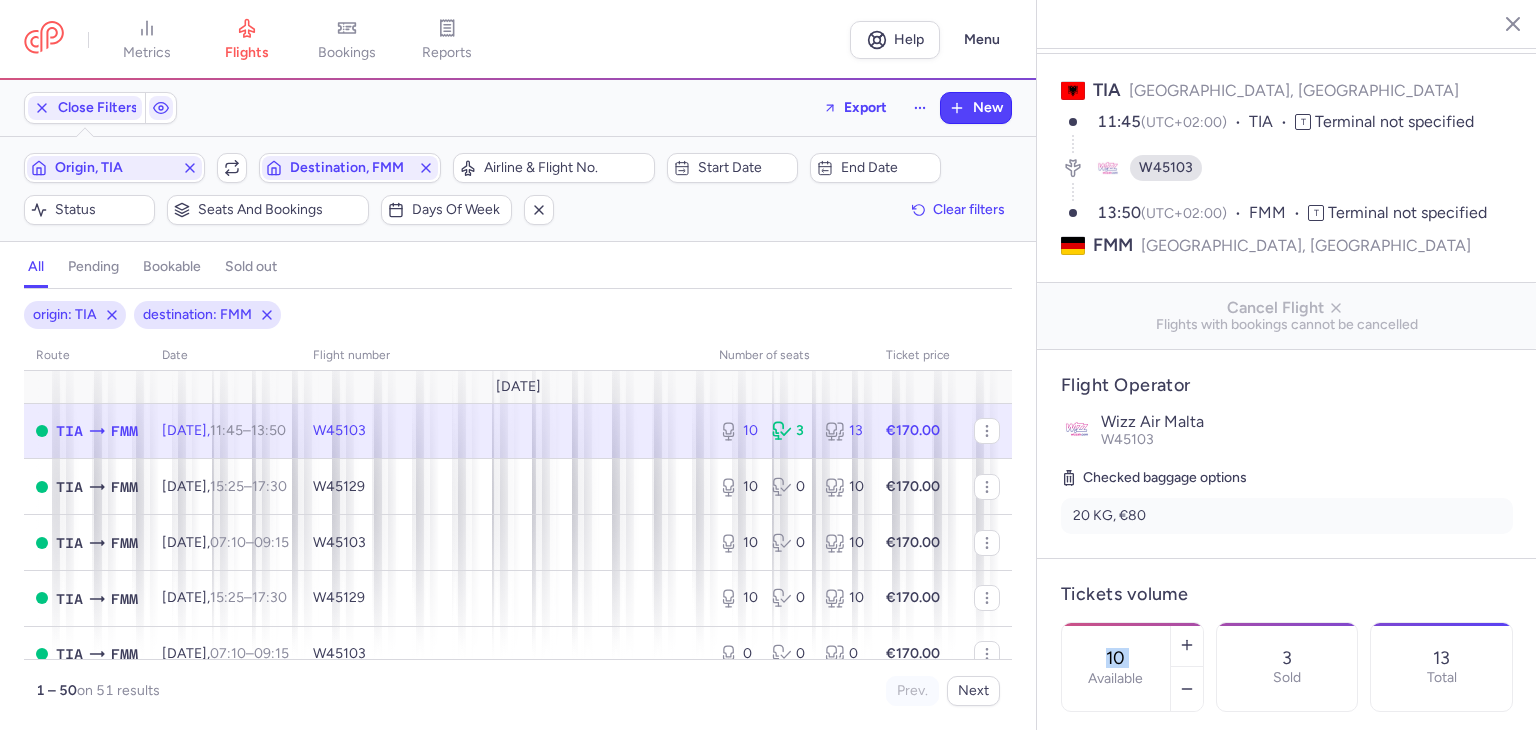 drag, startPoint x: 1184, startPoint y: 577, endPoint x: 1103, endPoint y: 593, distance: 82.565125 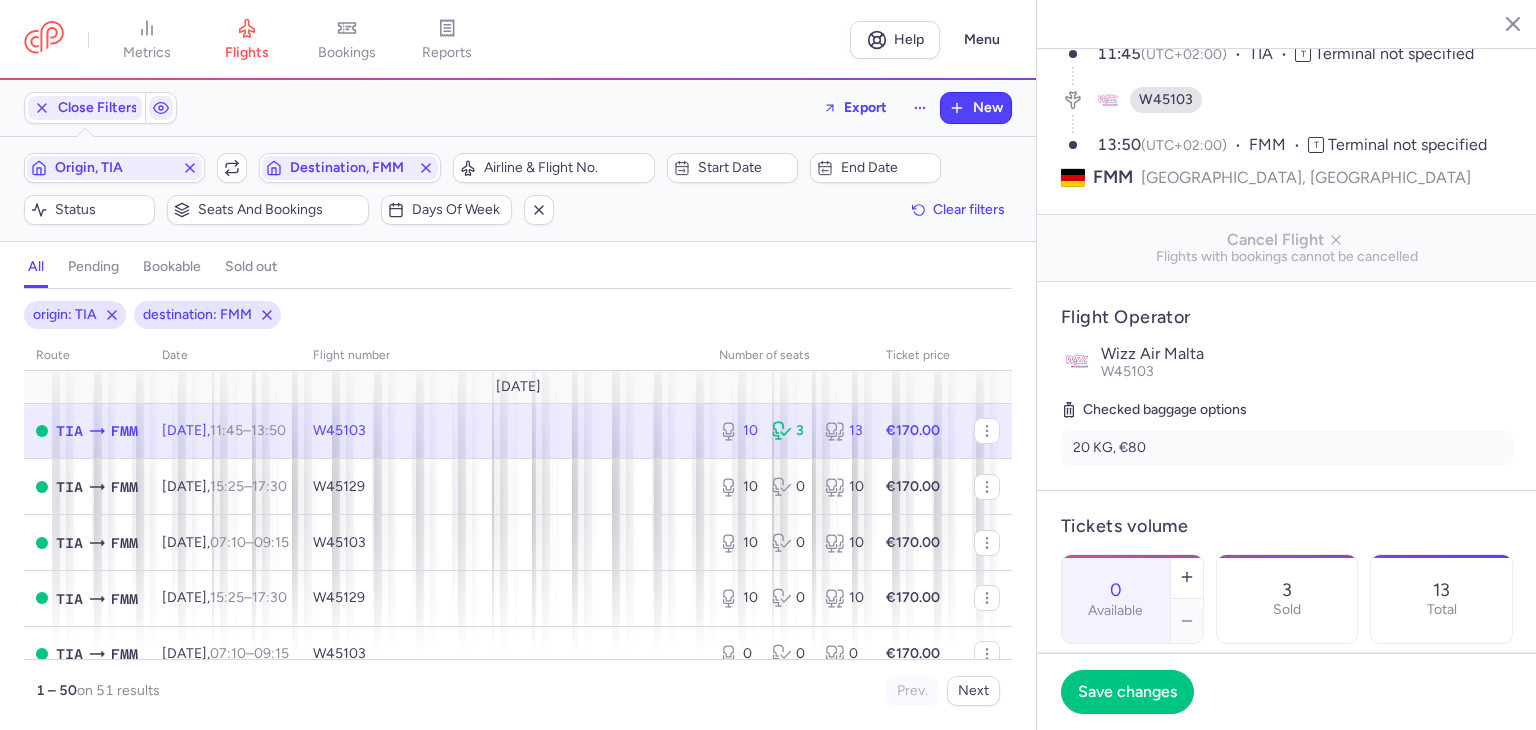scroll, scrollTop: 400, scrollLeft: 0, axis: vertical 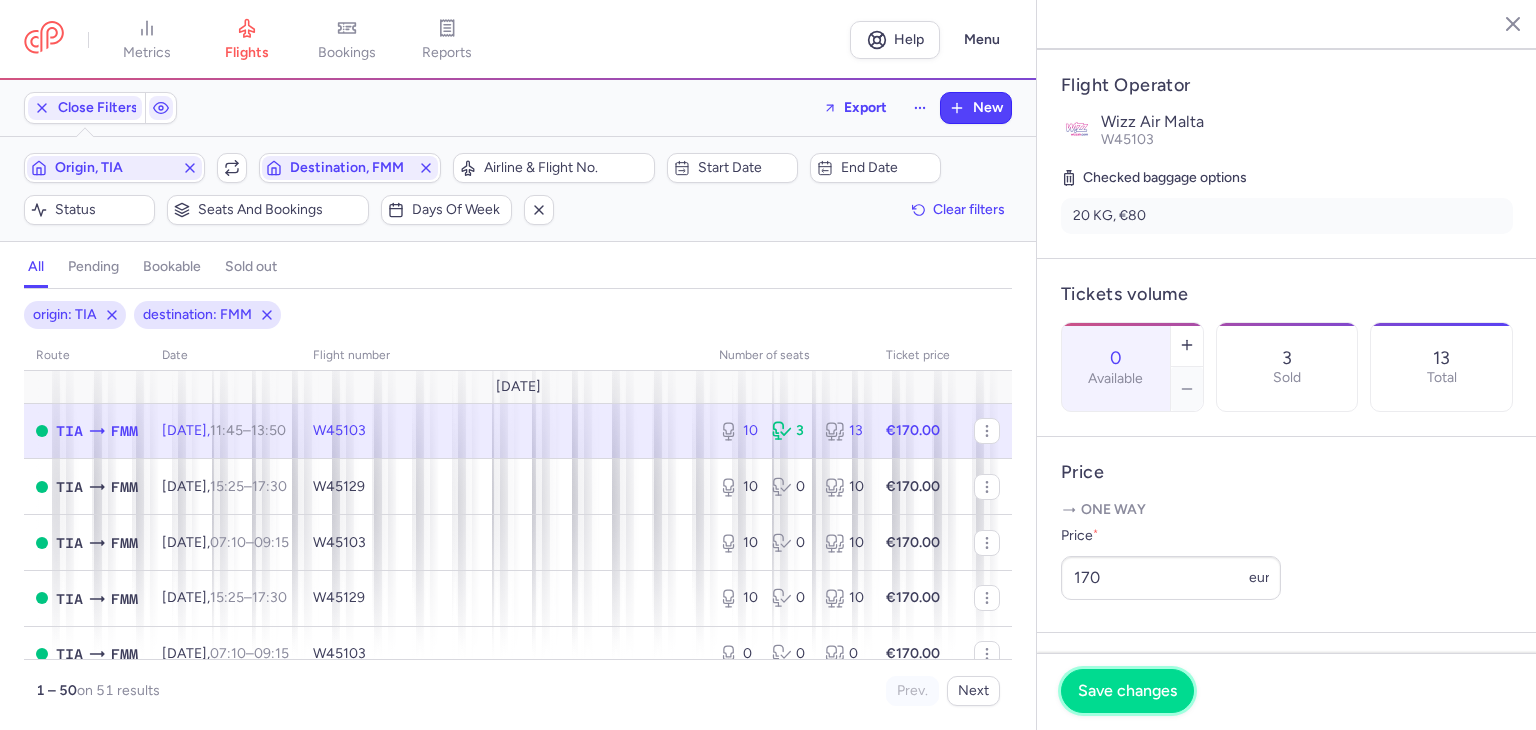 click on "Save changes" at bounding box center [1127, 691] 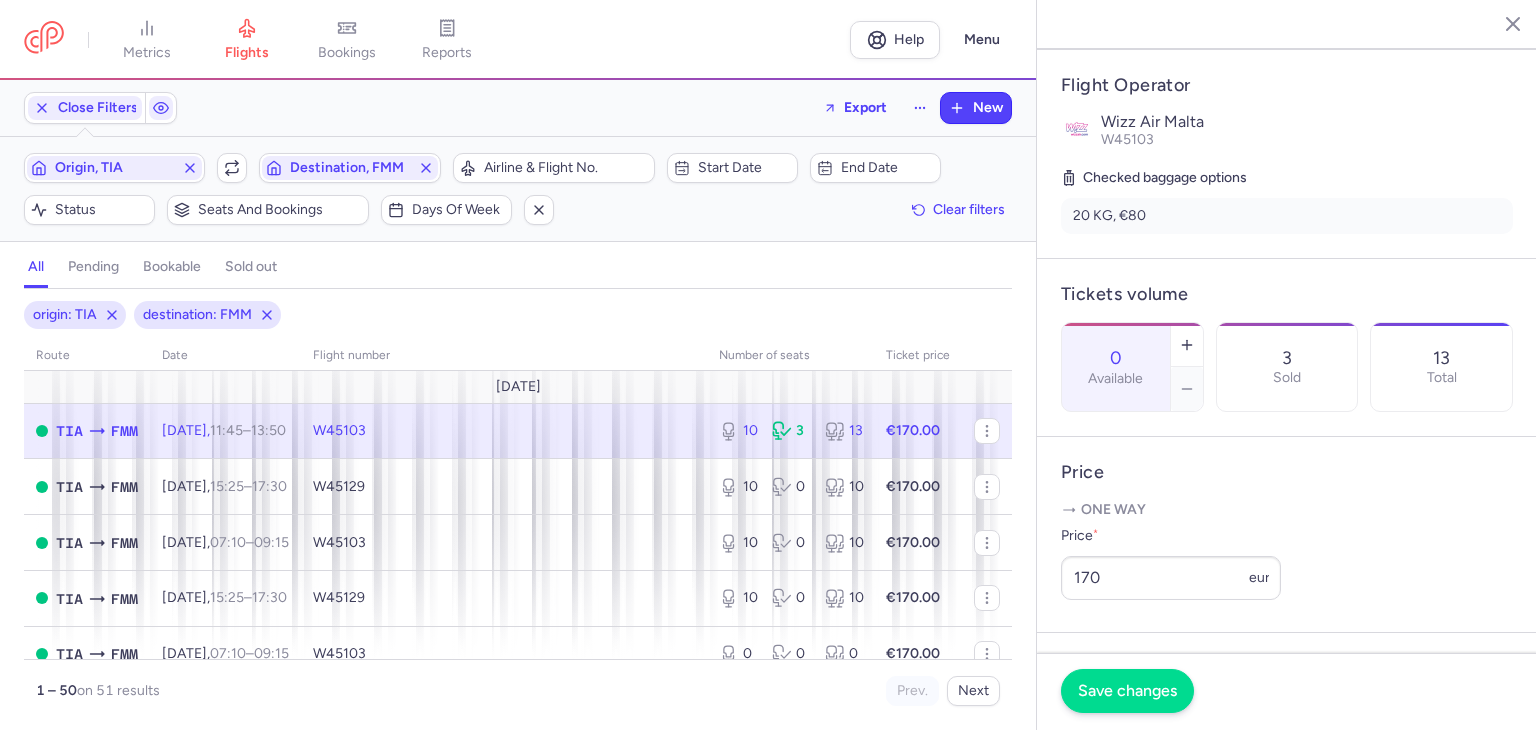 scroll, scrollTop: 0, scrollLeft: 0, axis: both 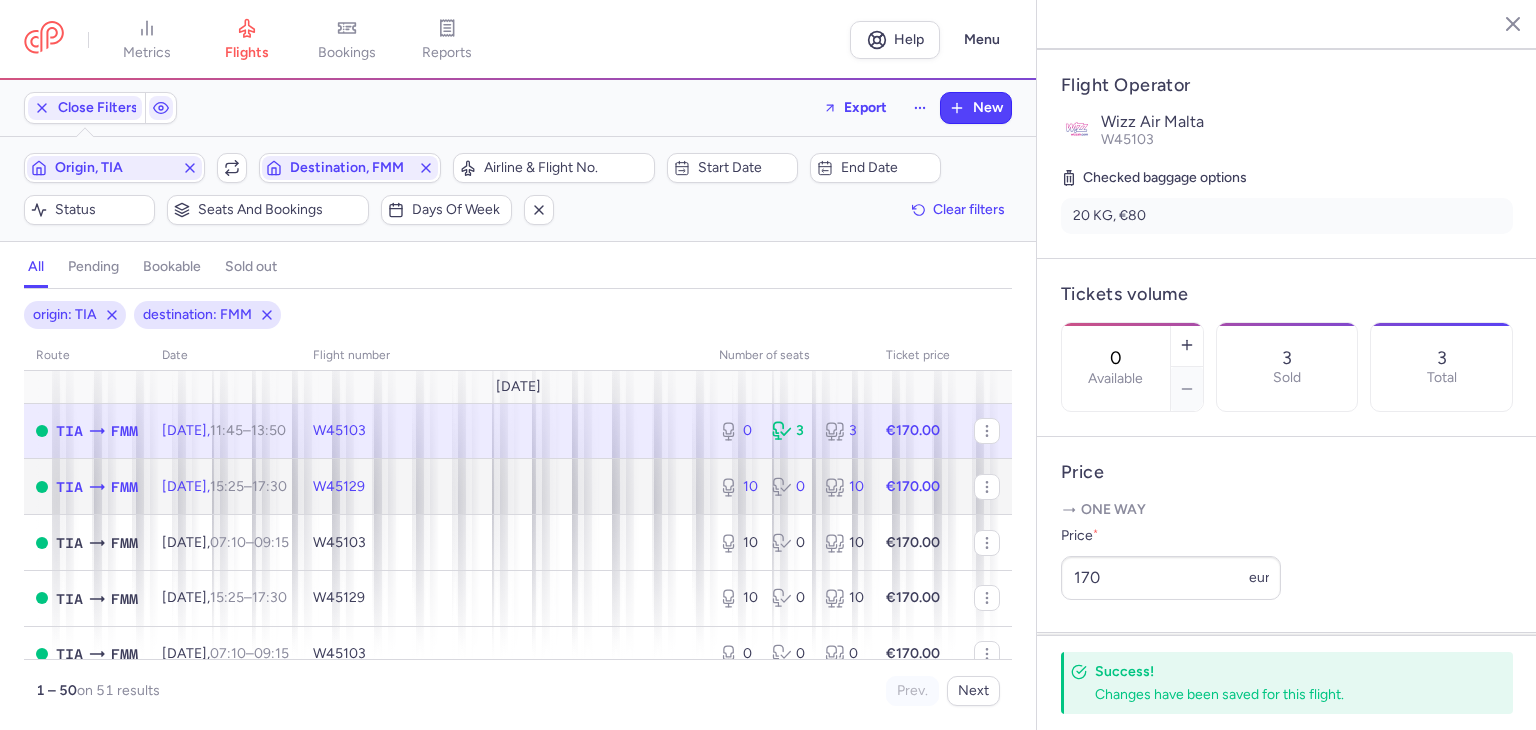 click 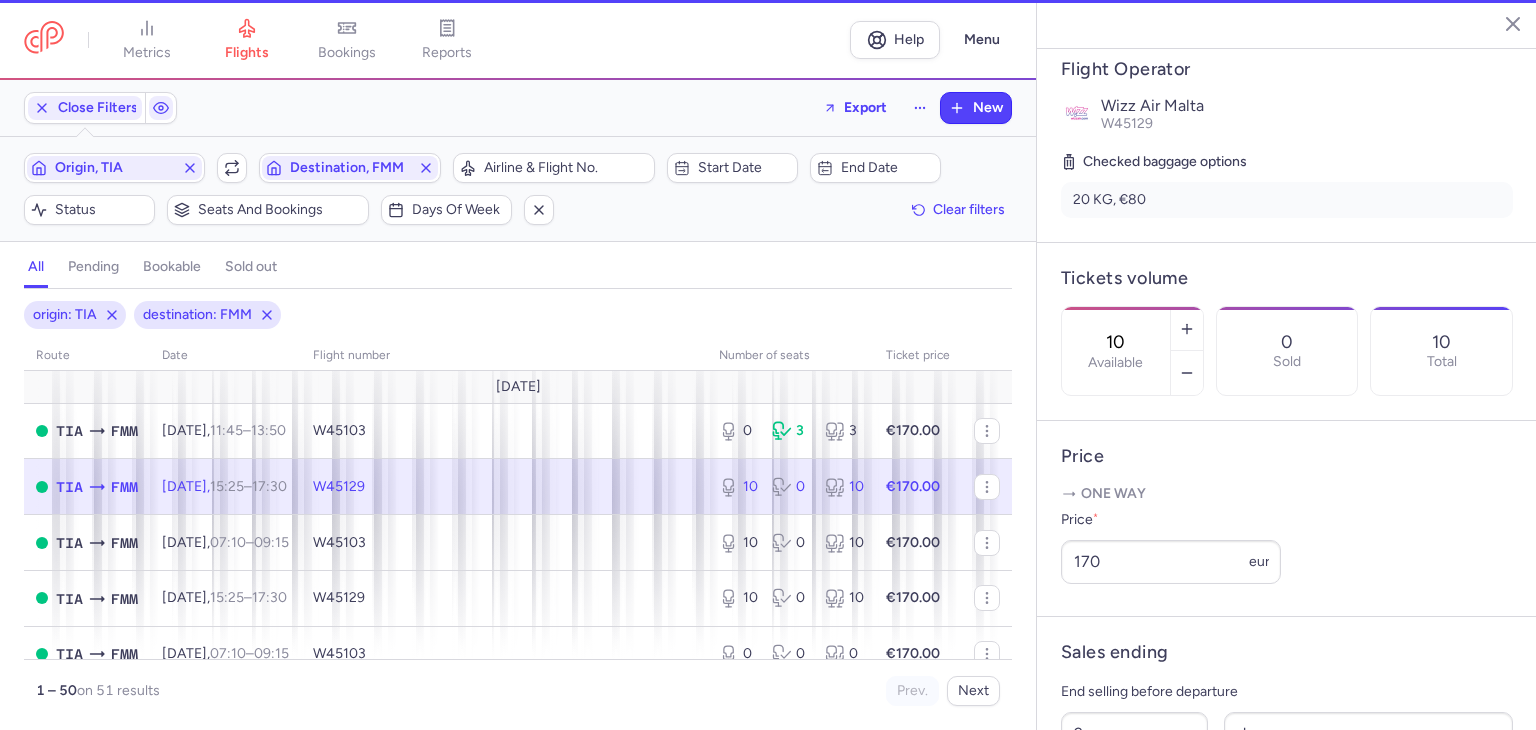 scroll, scrollTop: 384, scrollLeft: 0, axis: vertical 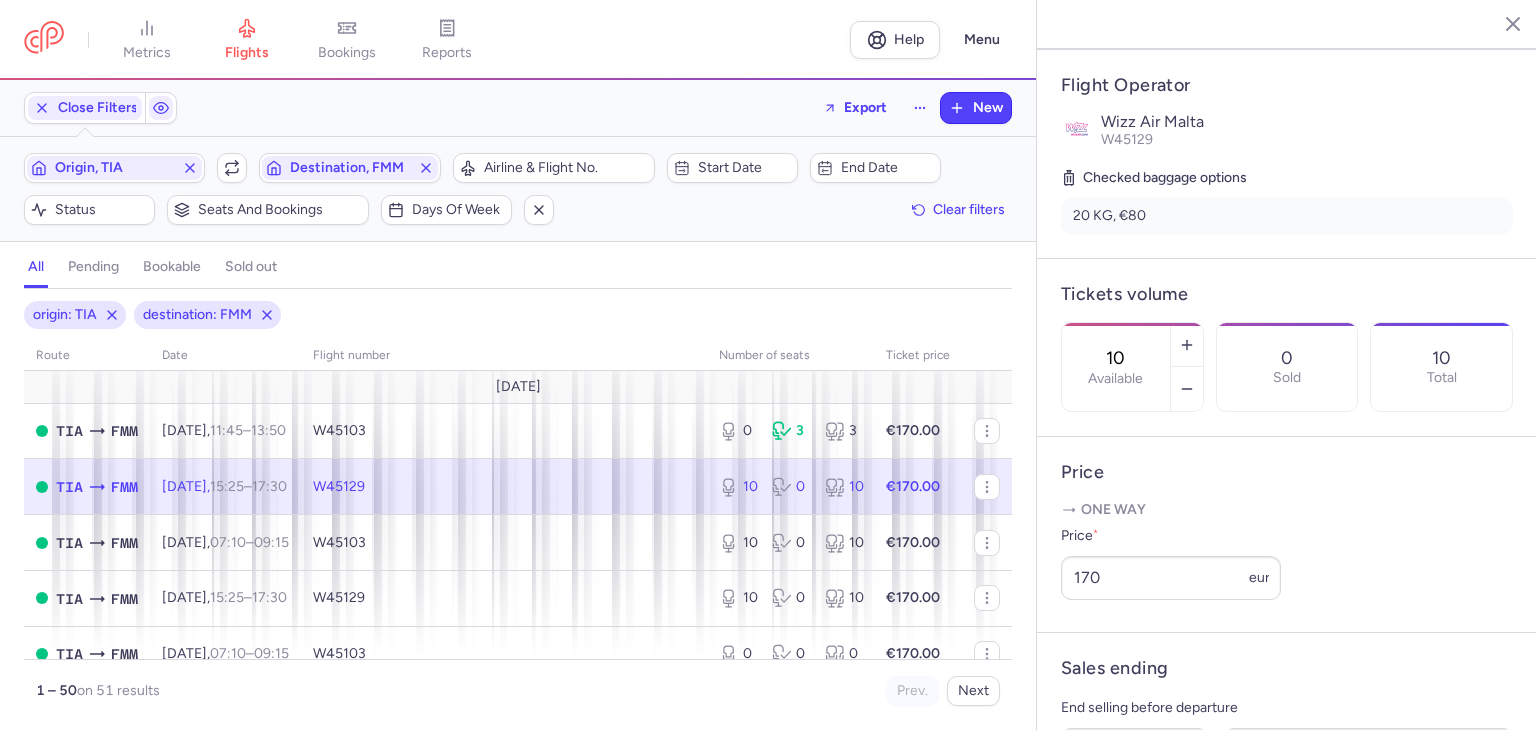 drag, startPoint x: 1157, startPoint y: 284, endPoint x: 1136, endPoint y: 285, distance: 21.023796 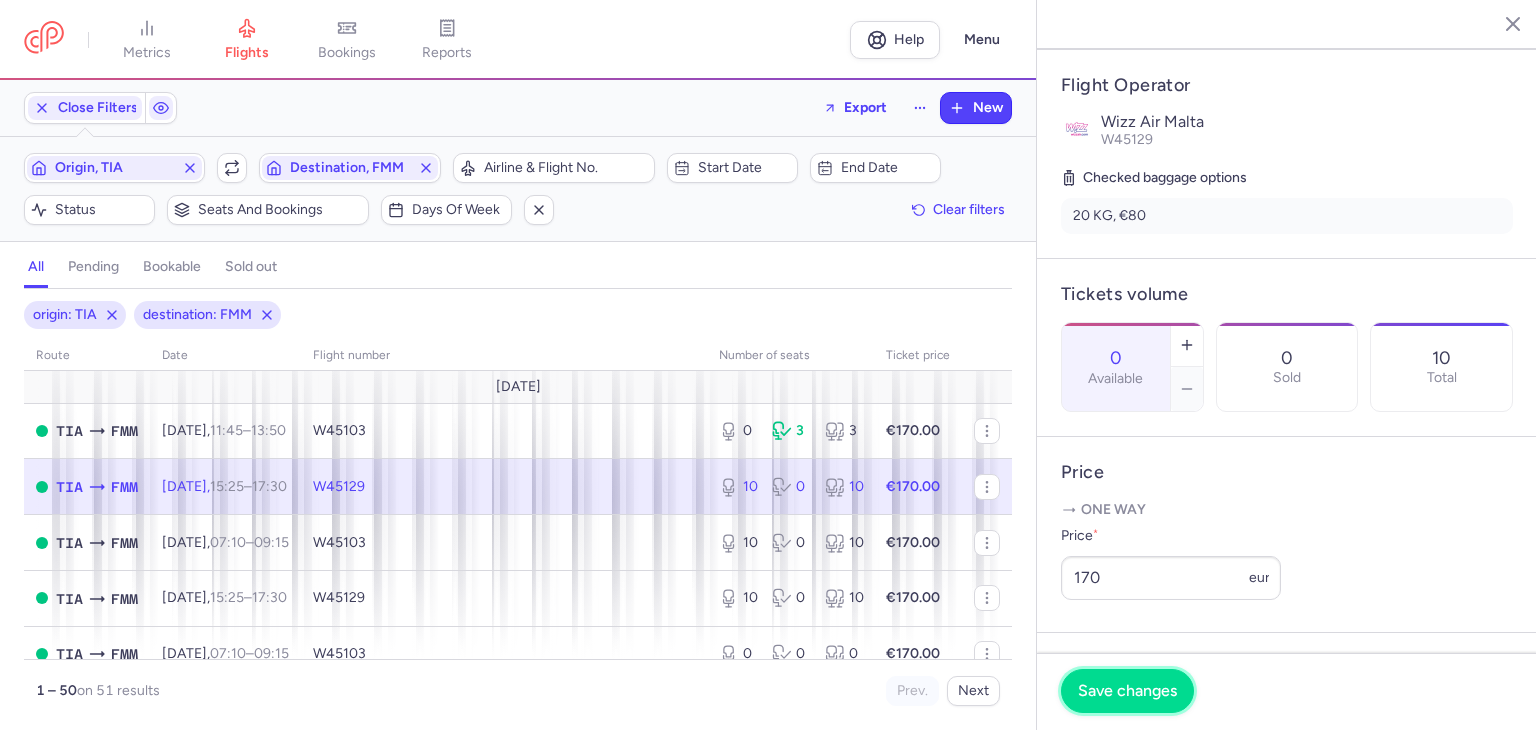 click on "Save changes" at bounding box center (1127, 691) 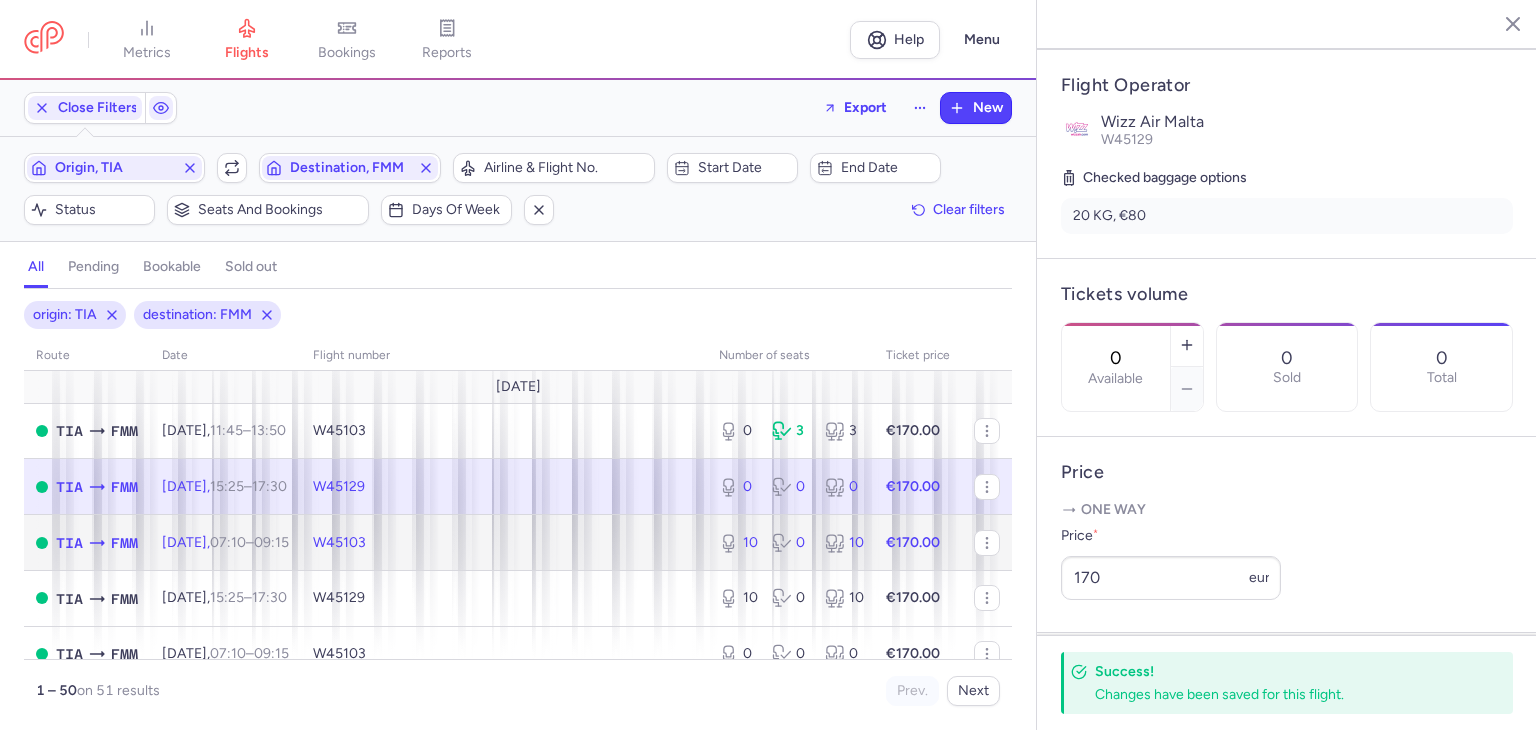 click on "10 0 10" 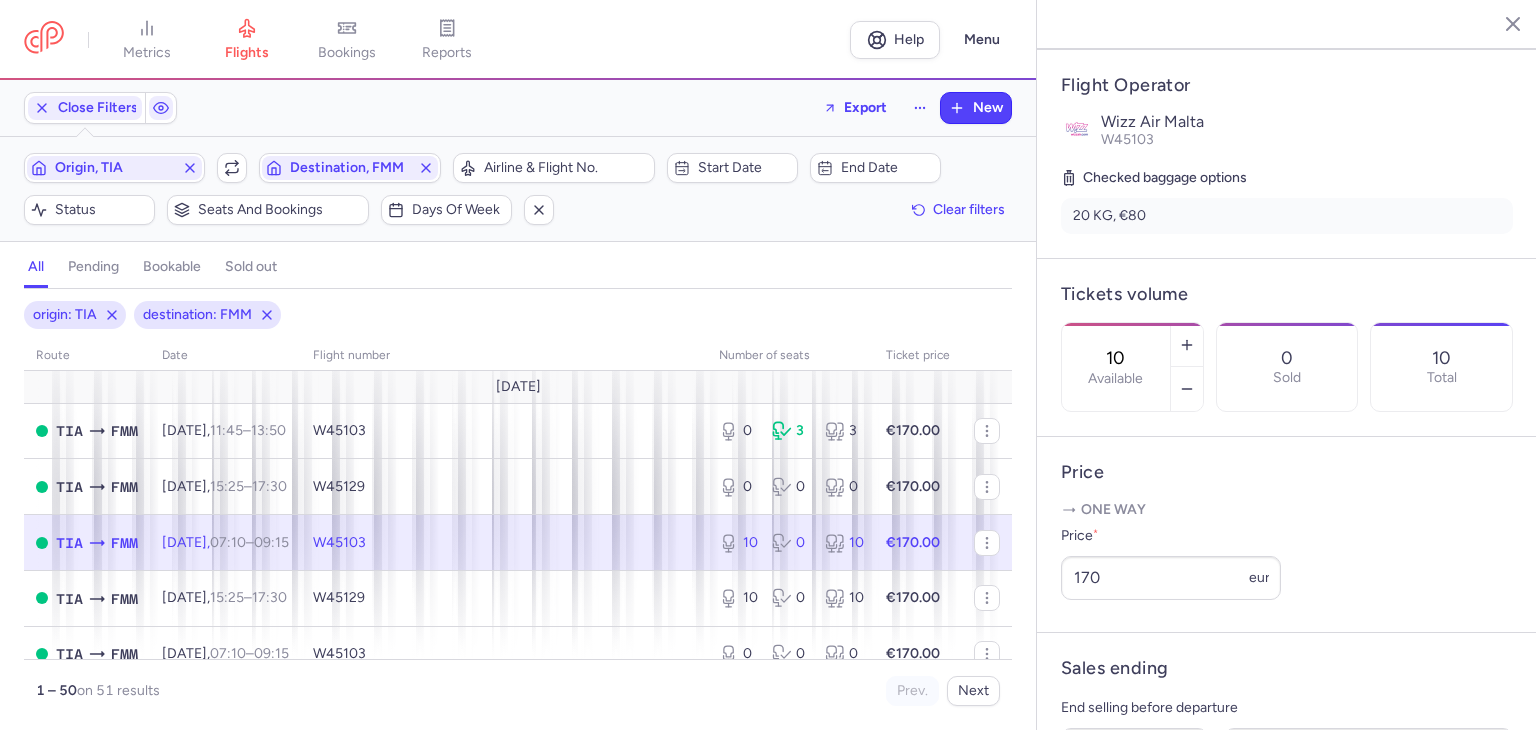 drag, startPoint x: 1168, startPoint y: 276, endPoint x: 1140, endPoint y: 276, distance: 28 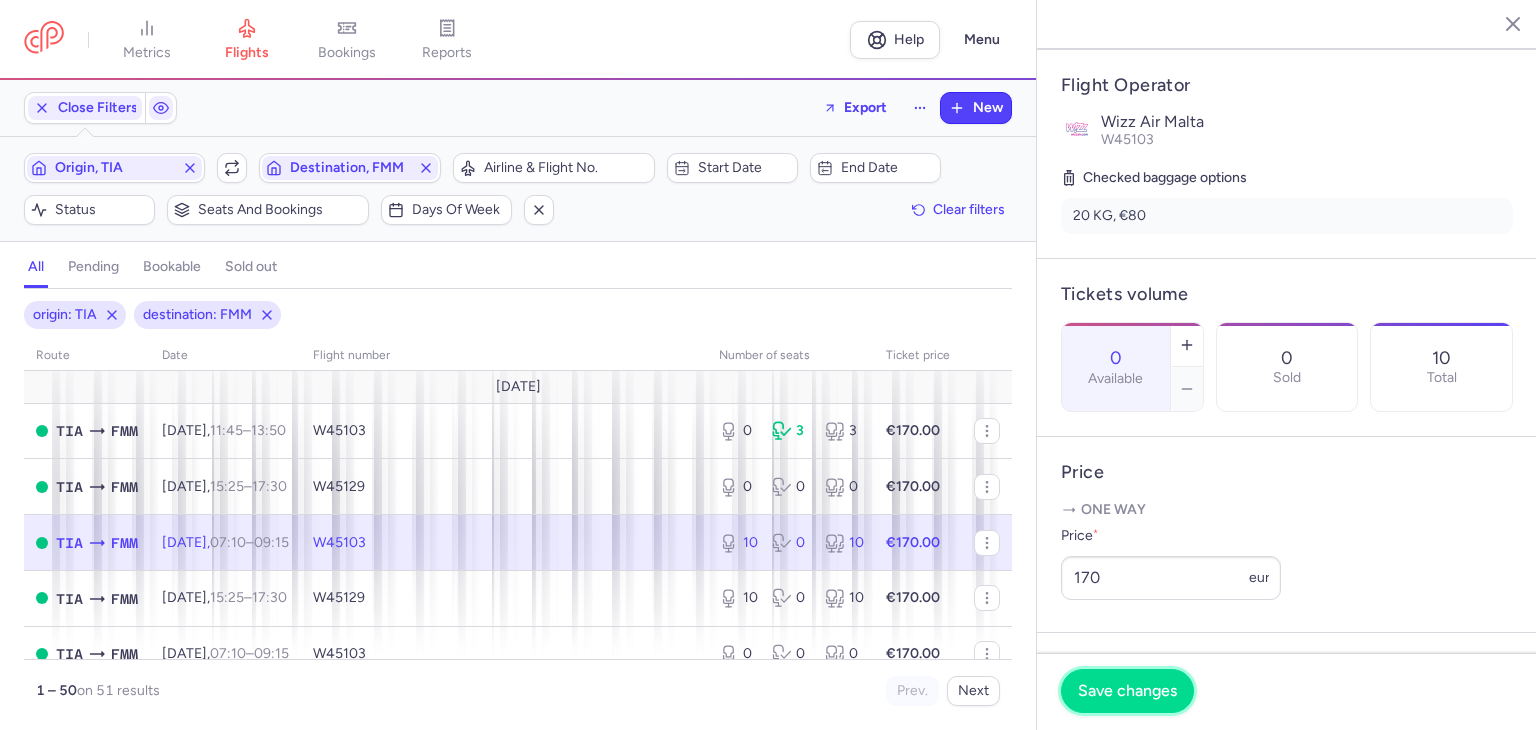 click on "Save changes" at bounding box center [1127, 691] 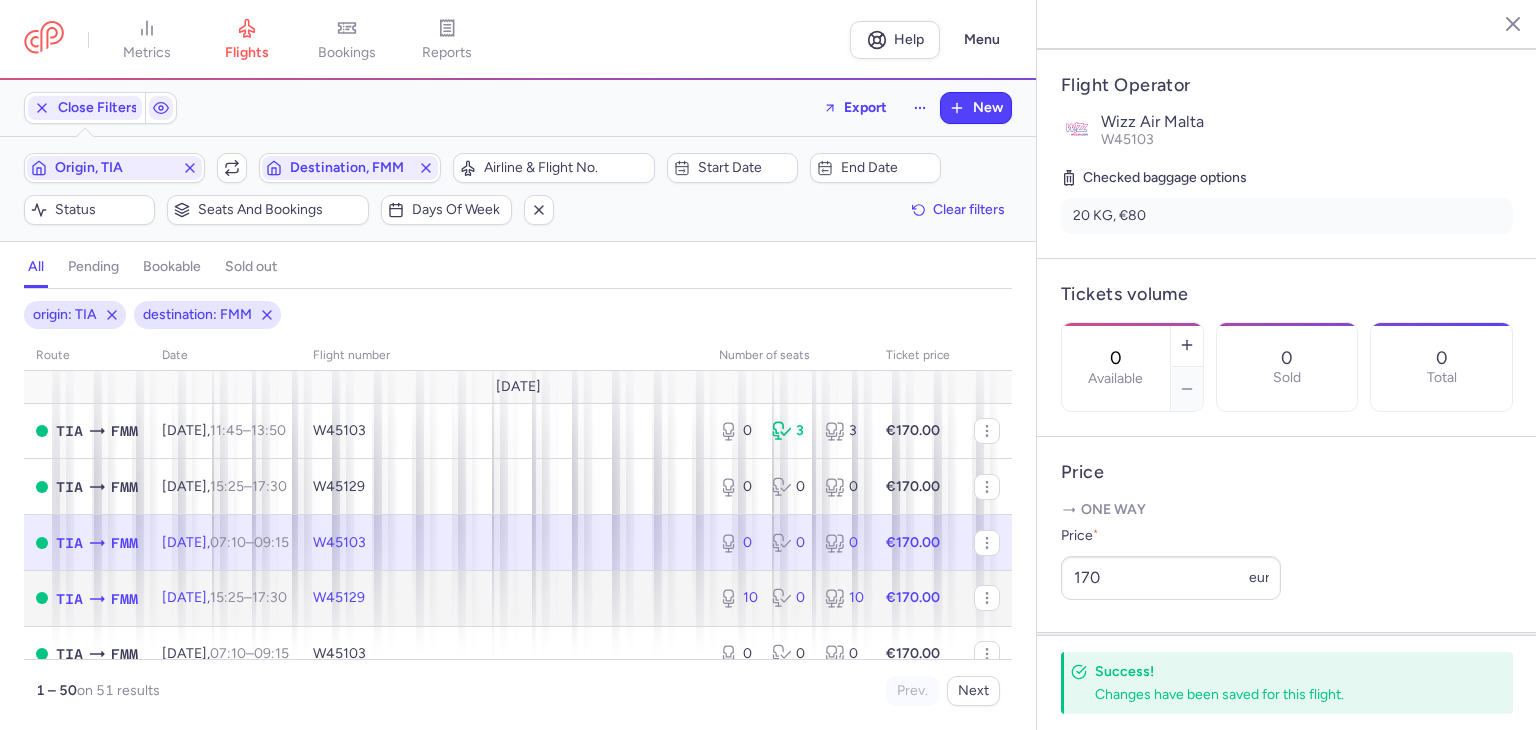 click 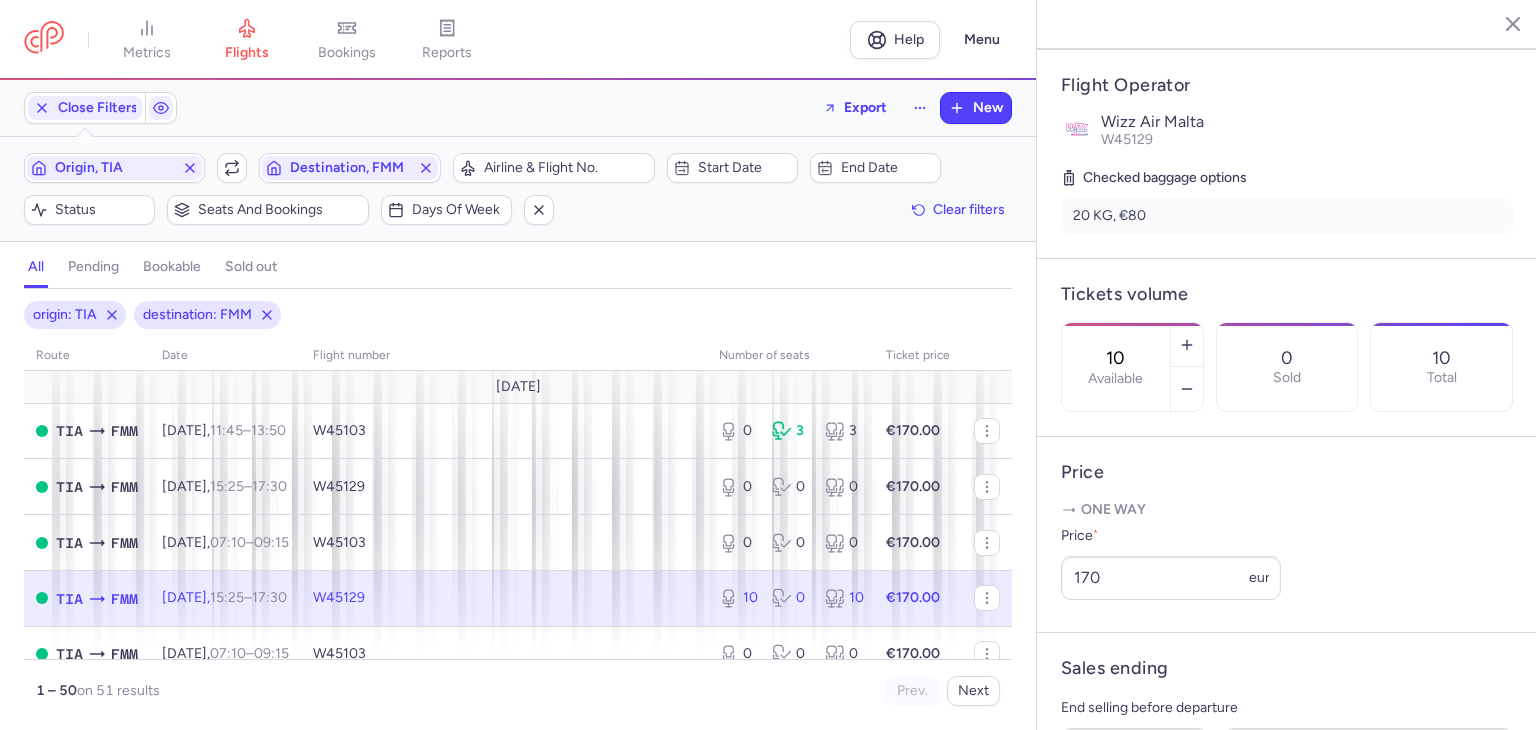 drag, startPoint x: 1170, startPoint y: 289, endPoint x: 1118, endPoint y: 284, distance: 52.23983 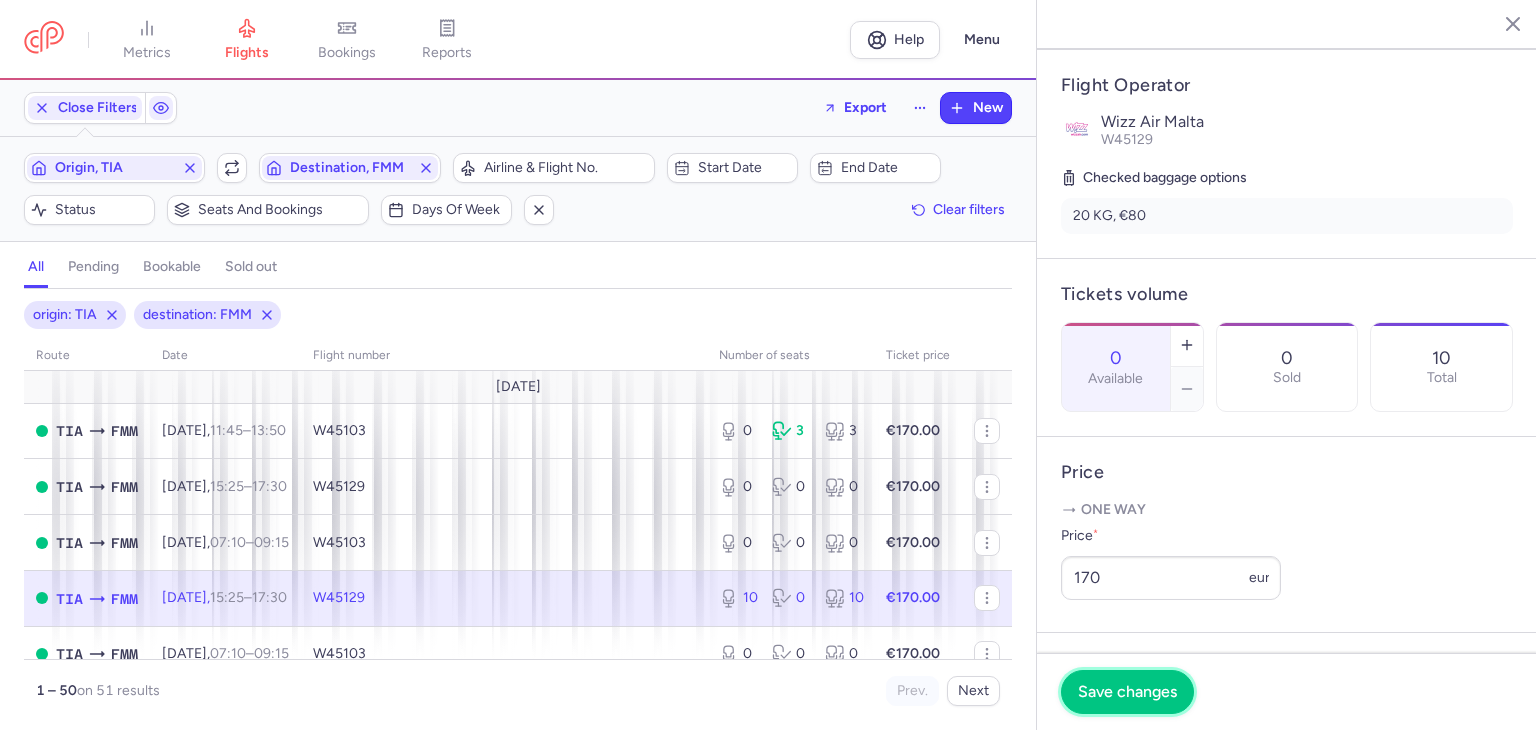 drag, startPoint x: 1144, startPoint y: 675, endPoint x: 1038, endPoint y: 685, distance: 106.47065 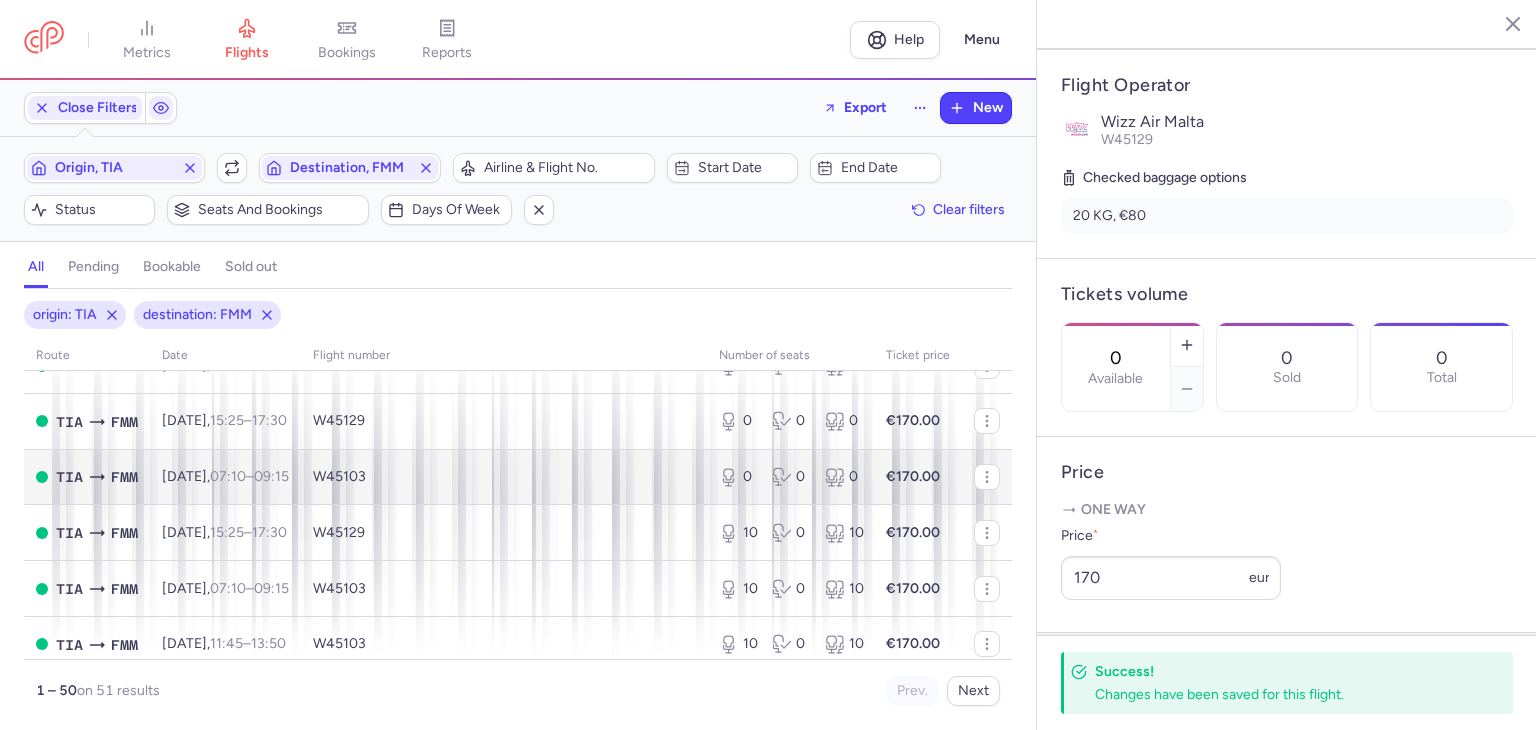 scroll, scrollTop: 500, scrollLeft: 0, axis: vertical 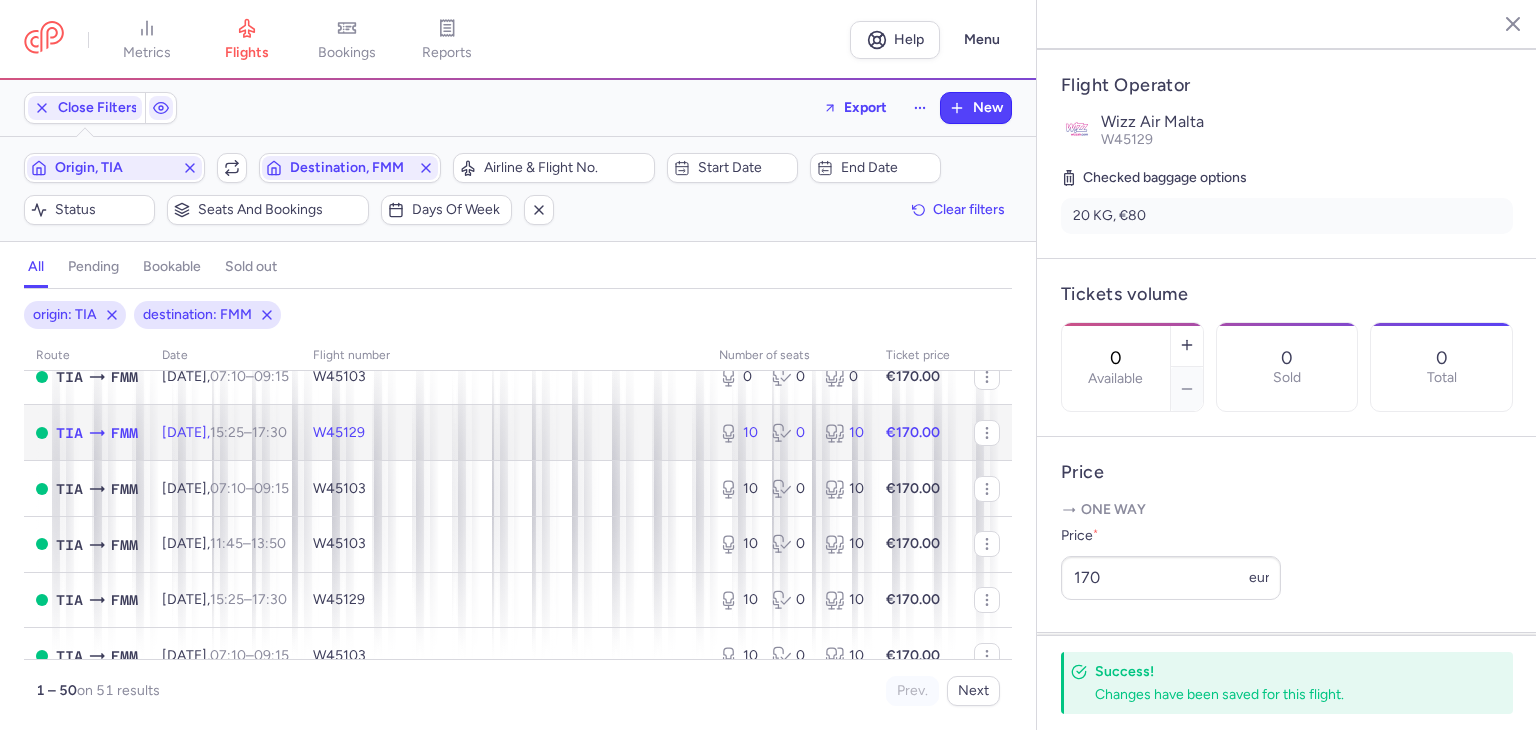 click on "10 0 10" 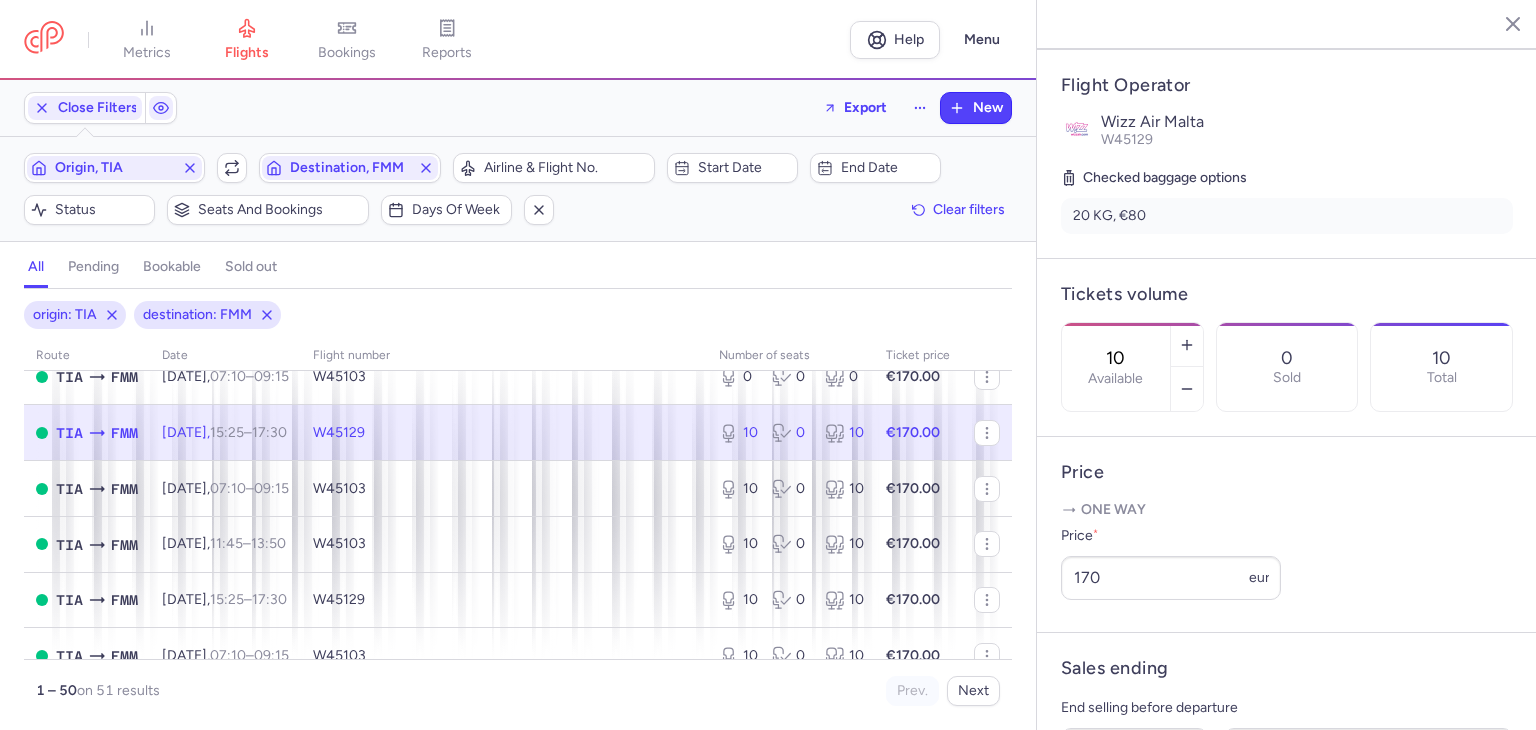 drag, startPoint x: 1199, startPoint y: 294, endPoint x: 1060, endPoint y: 277, distance: 140.0357 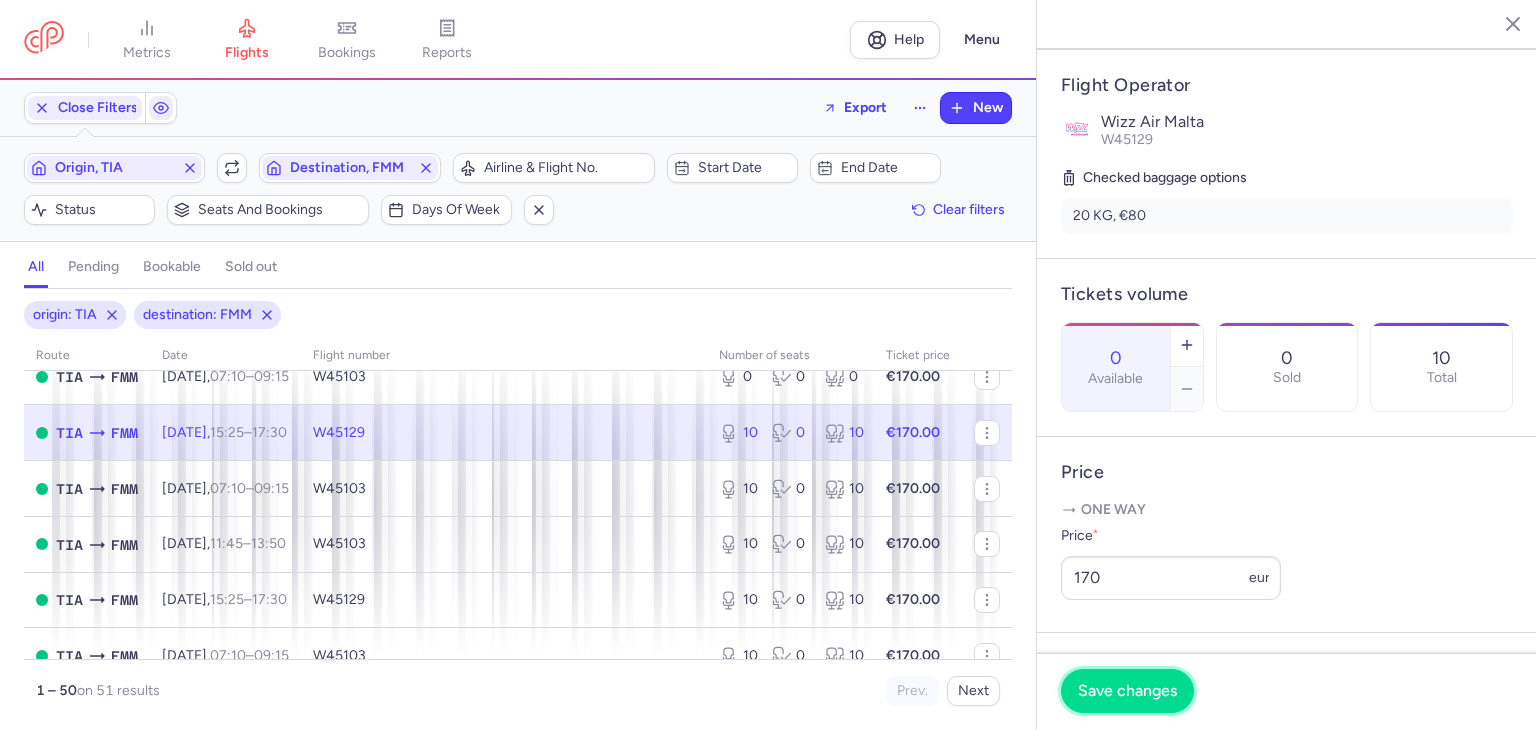 drag, startPoint x: 1124, startPoint y: 693, endPoint x: 768, endPoint y: 545, distance: 385.53857 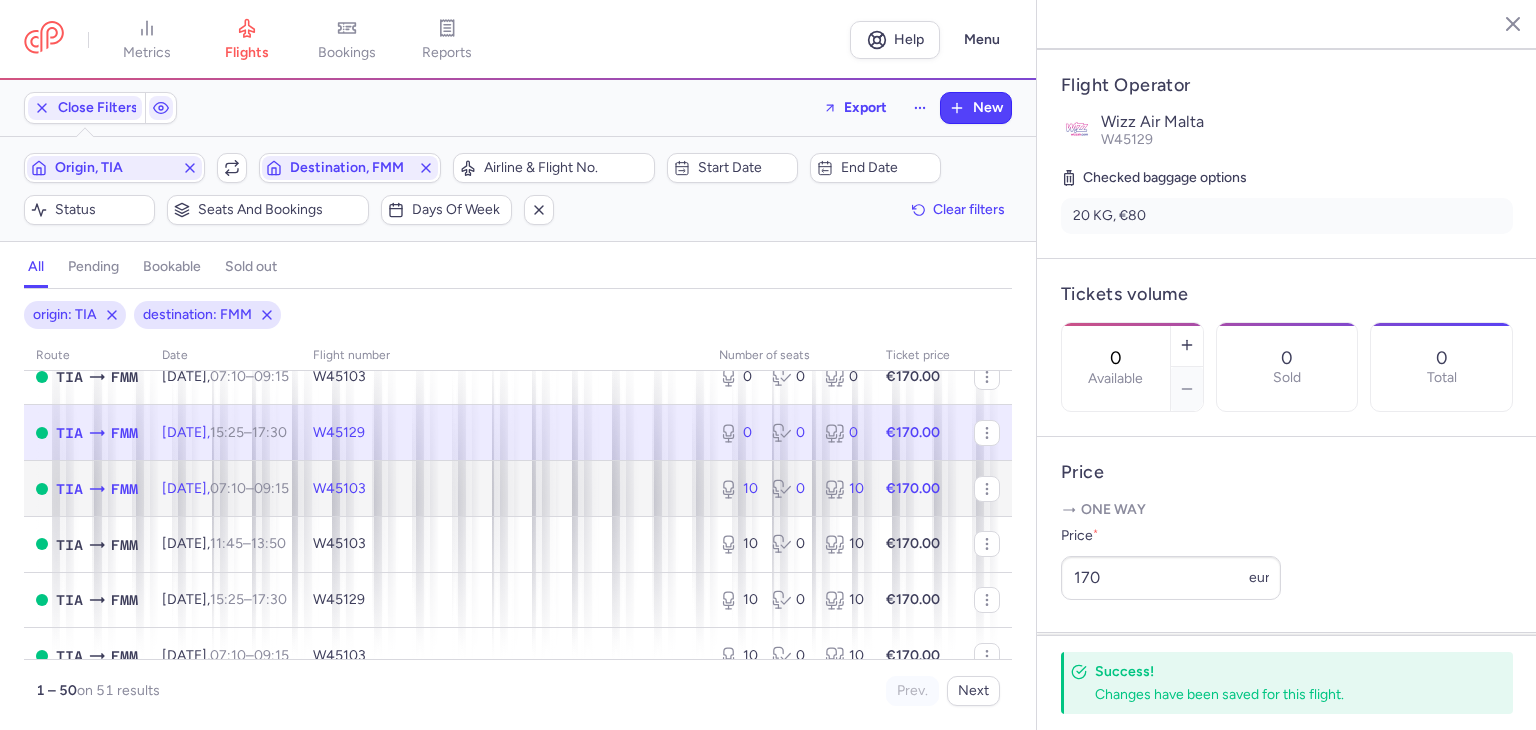 click 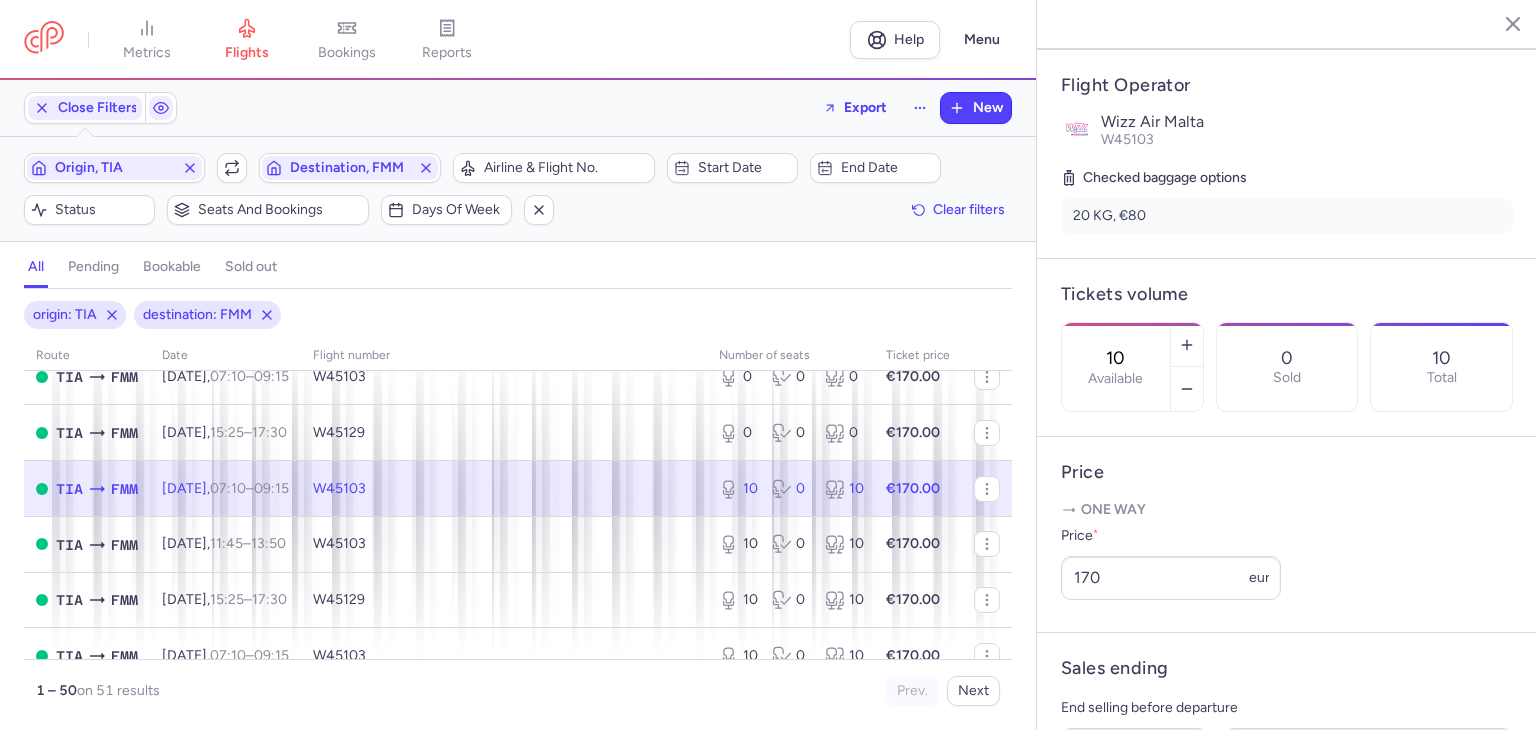 drag, startPoint x: 1162, startPoint y: 281, endPoint x: 1130, endPoint y: 290, distance: 33.24154 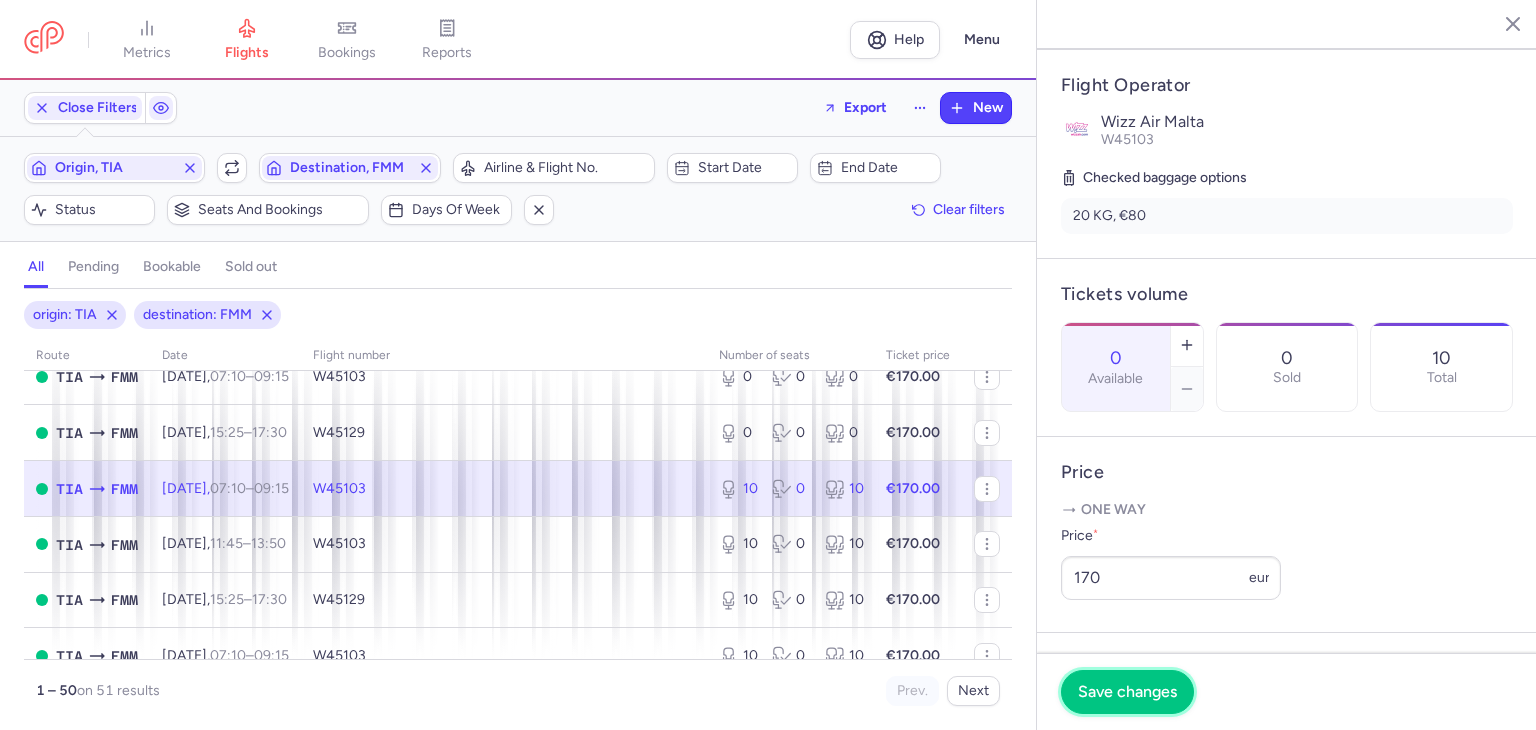 drag, startPoint x: 1132, startPoint y: 686, endPoint x: 1060, endPoint y: 659, distance: 76.896034 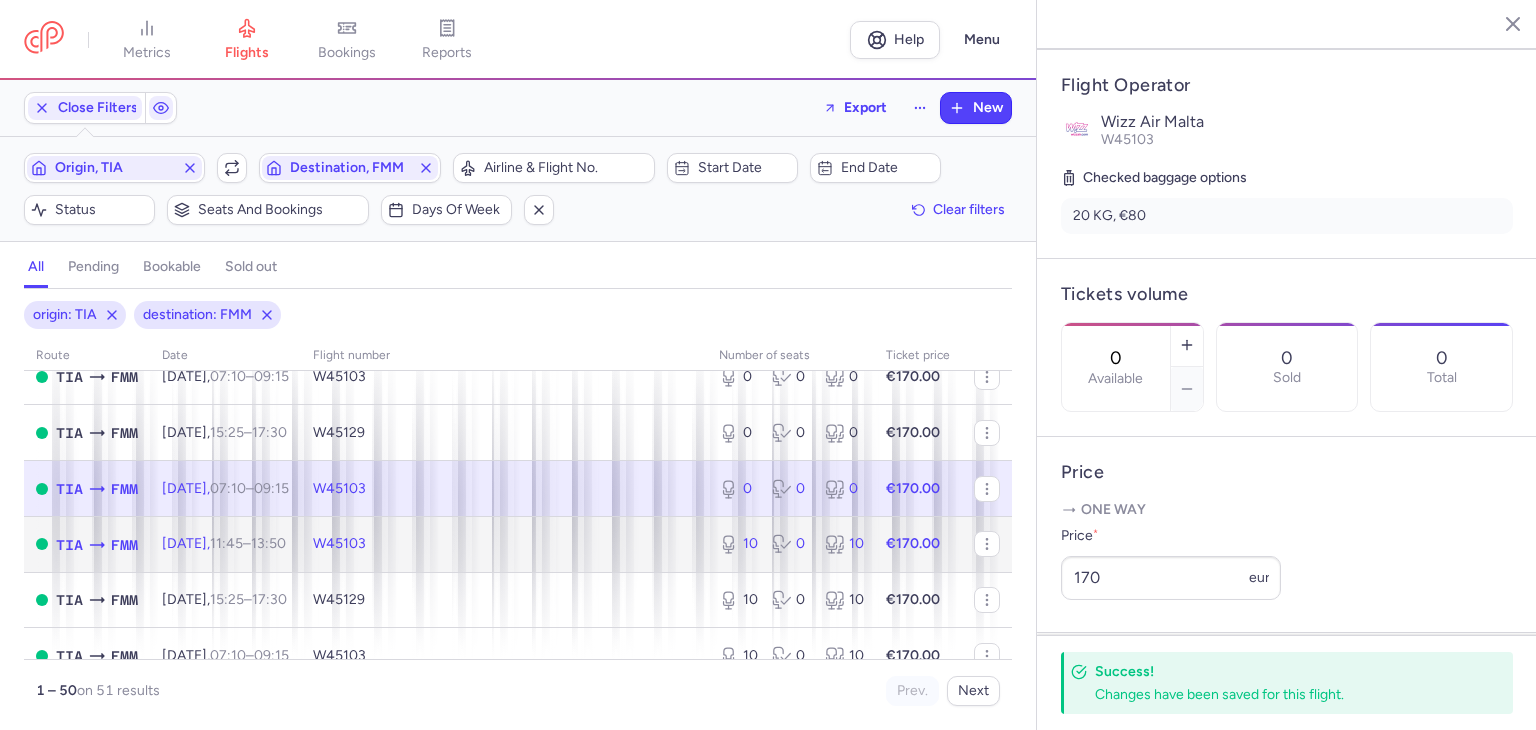 click on "10 0 10" 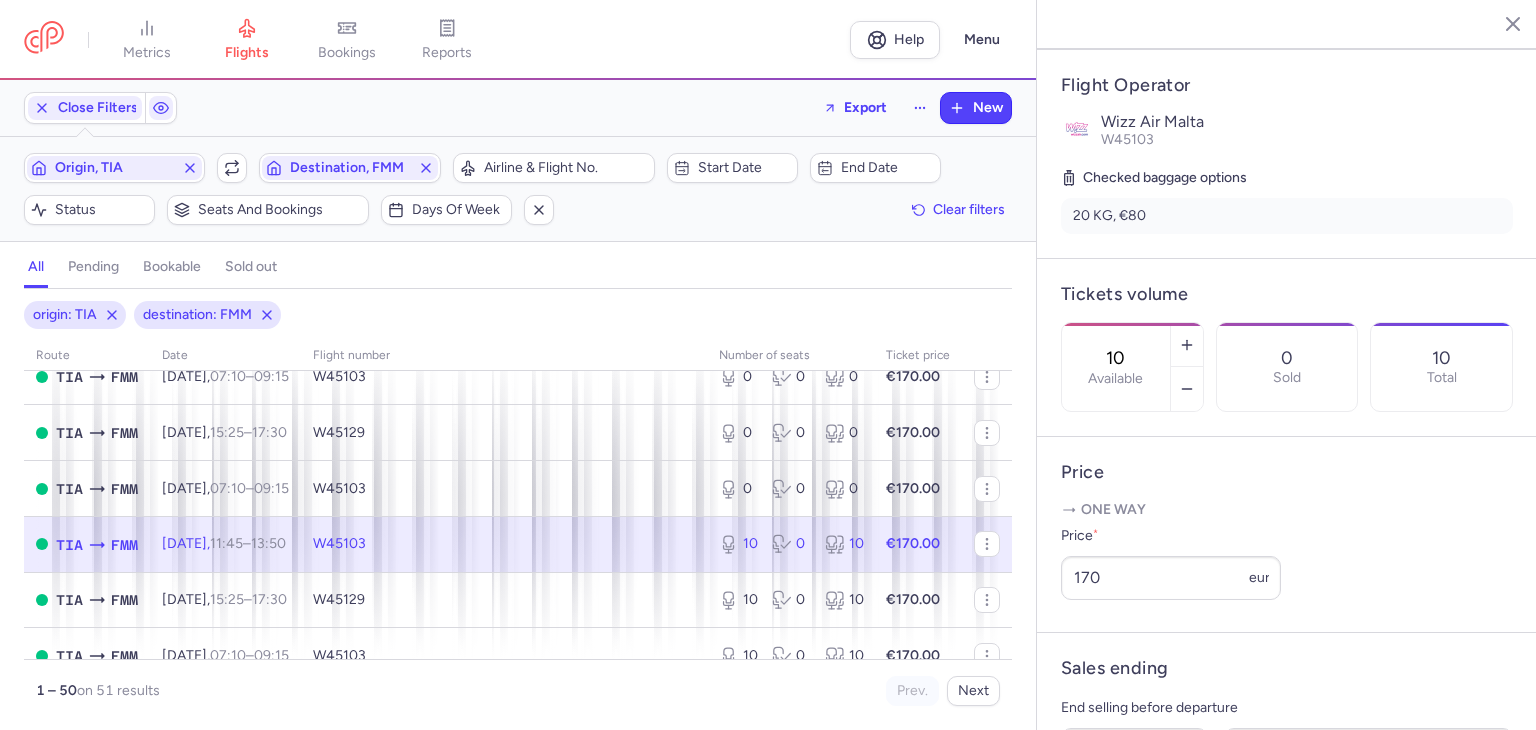drag, startPoint x: 1152, startPoint y: 281, endPoint x: 1184, endPoint y: 289, distance: 32.984844 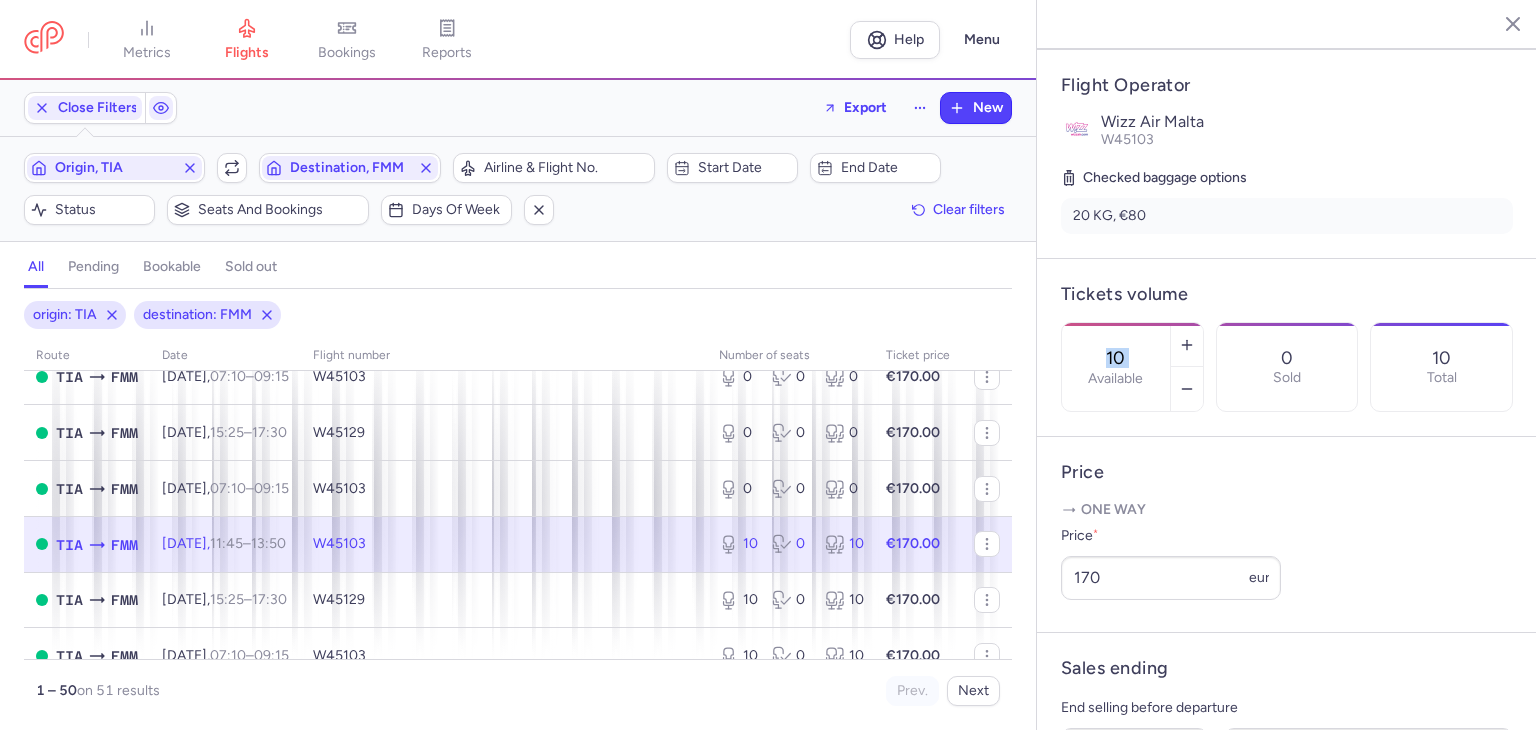 drag, startPoint x: 1184, startPoint y: 289, endPoint x: 1119, endPoint y: 287, distance: 65.03076 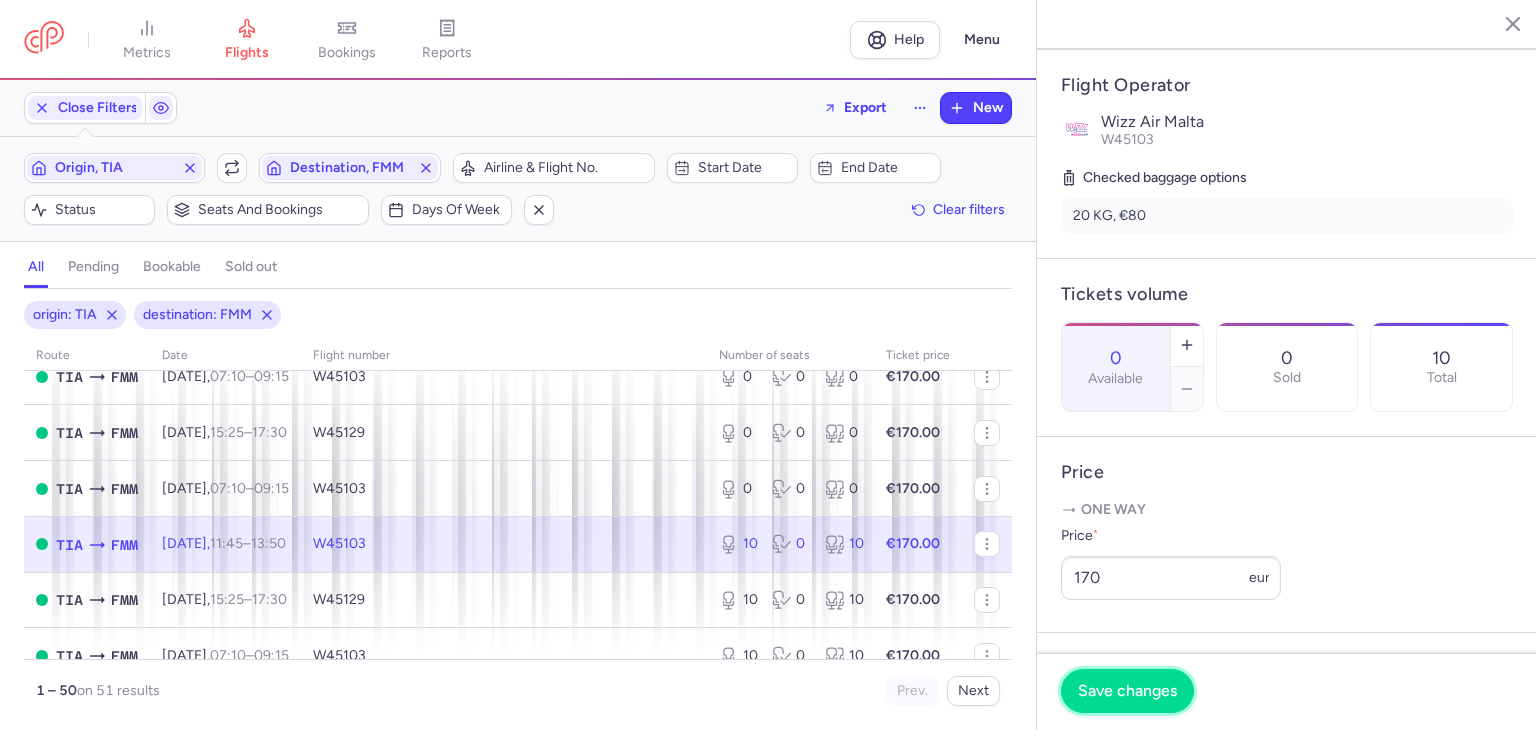 click on "Save changes" at bounding box center [1127, 691] 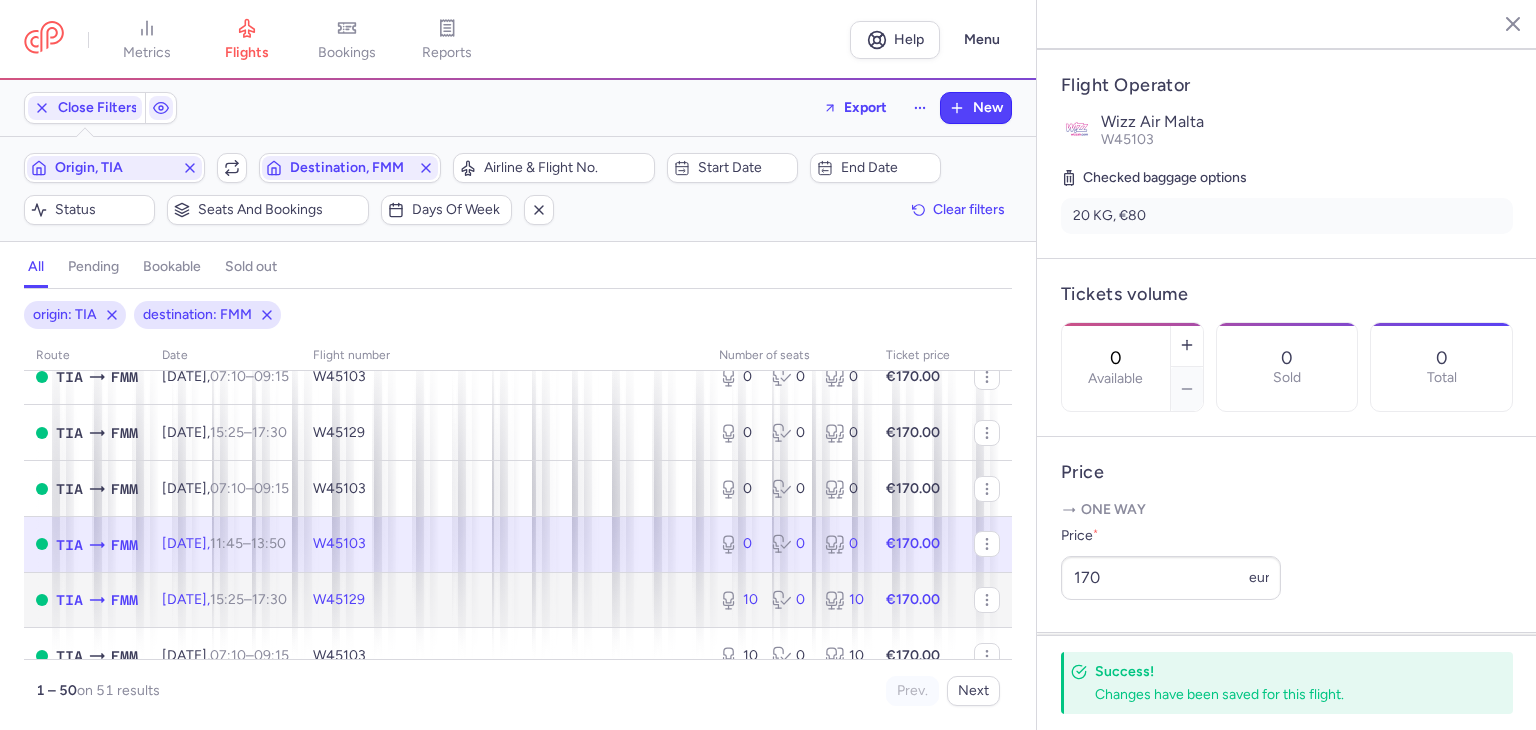 click on "10 0 10" 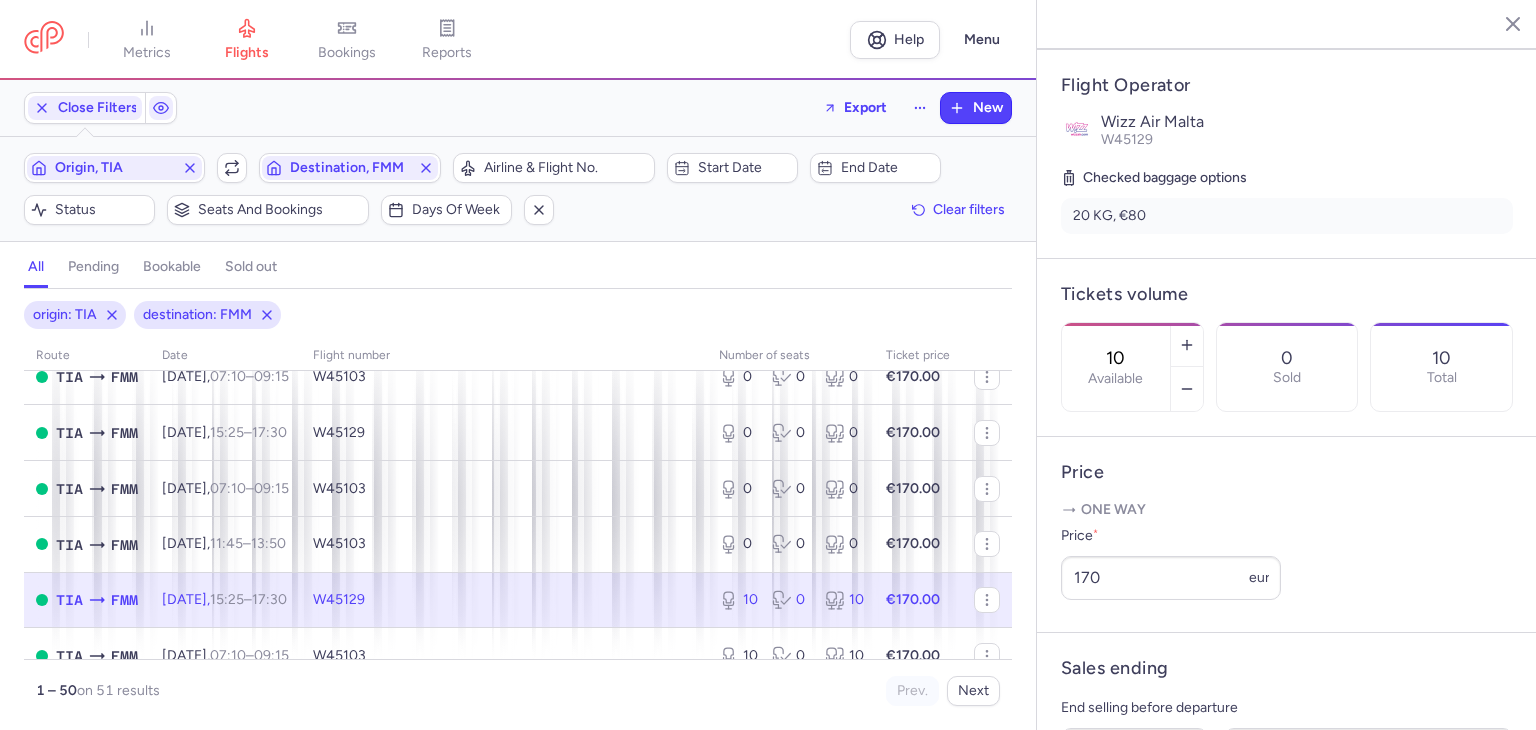 drag, startPoint x: 1168, startPoint y: 289, endPoint x: 1120, endPoint y: 341, distance: 70.76723 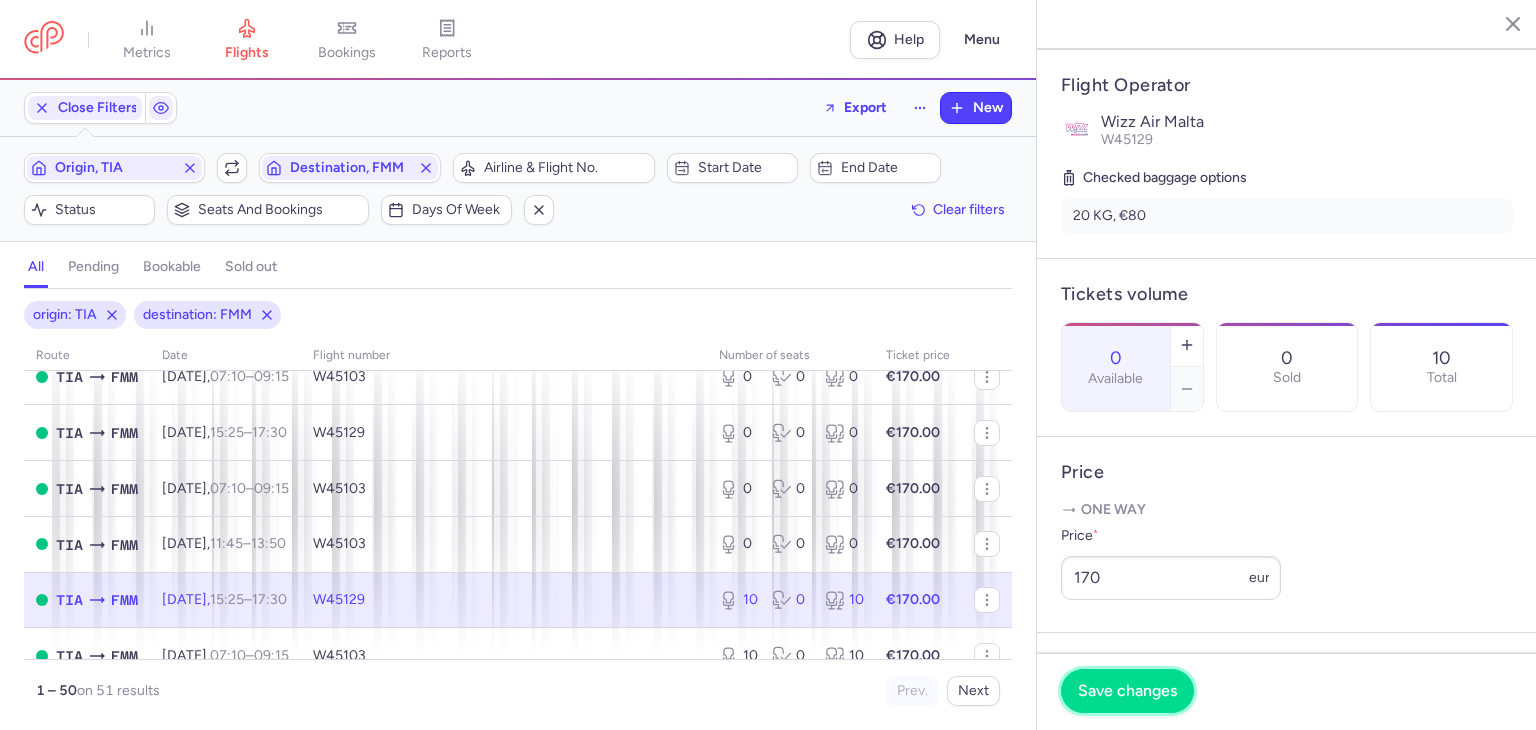 click on "Save changes" at bounding box center [1127, 691] 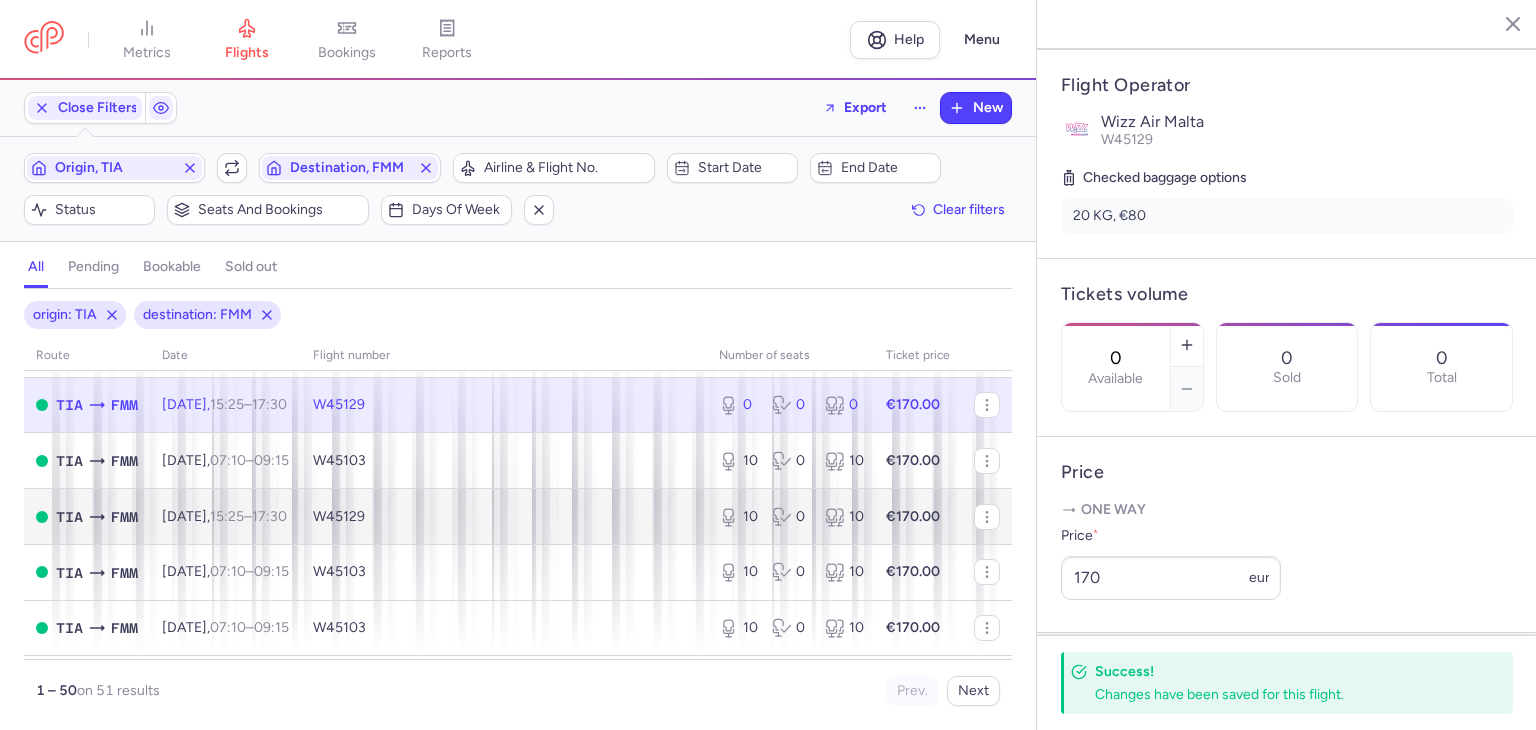 scroll, scrollTop: 700, scrollLeft: 0, axis: vertical 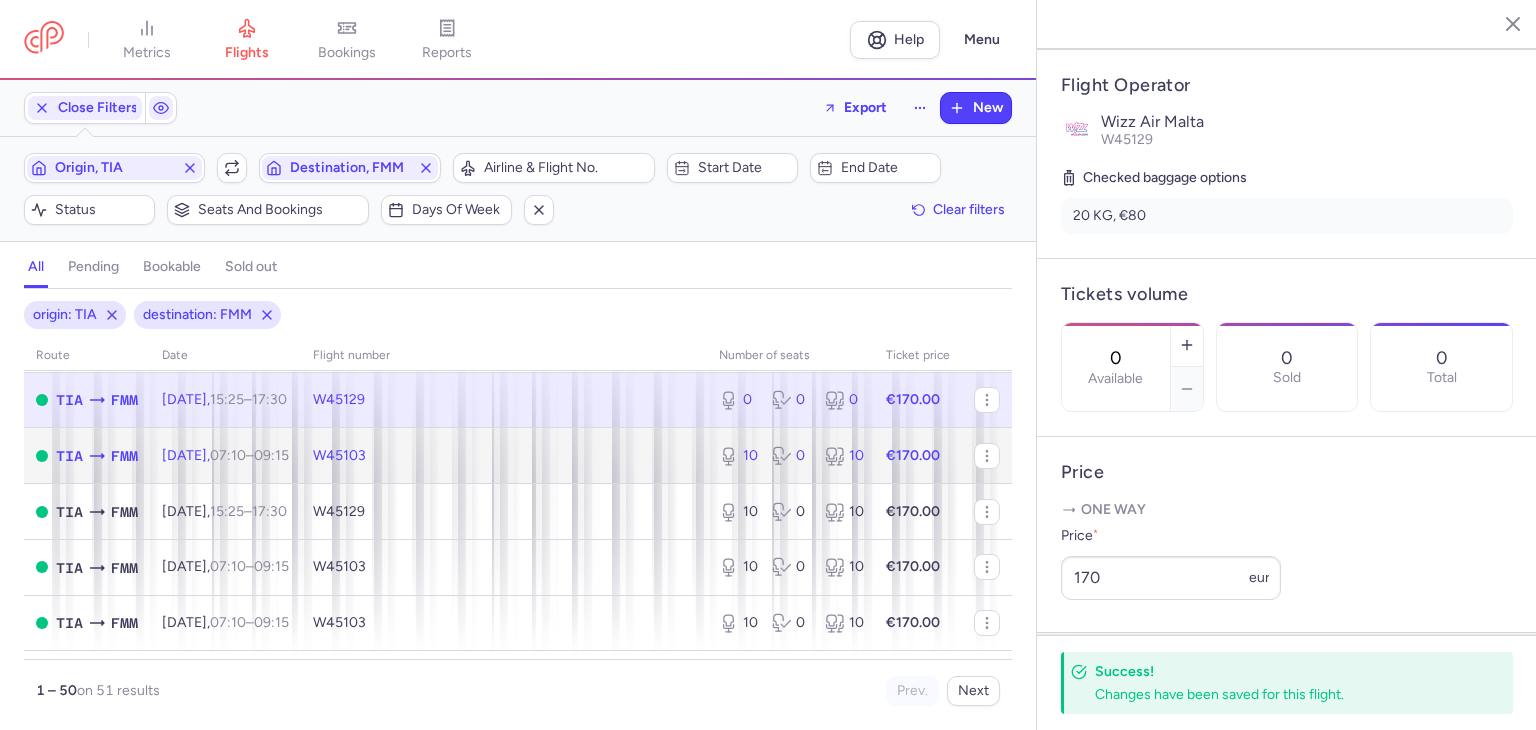 click 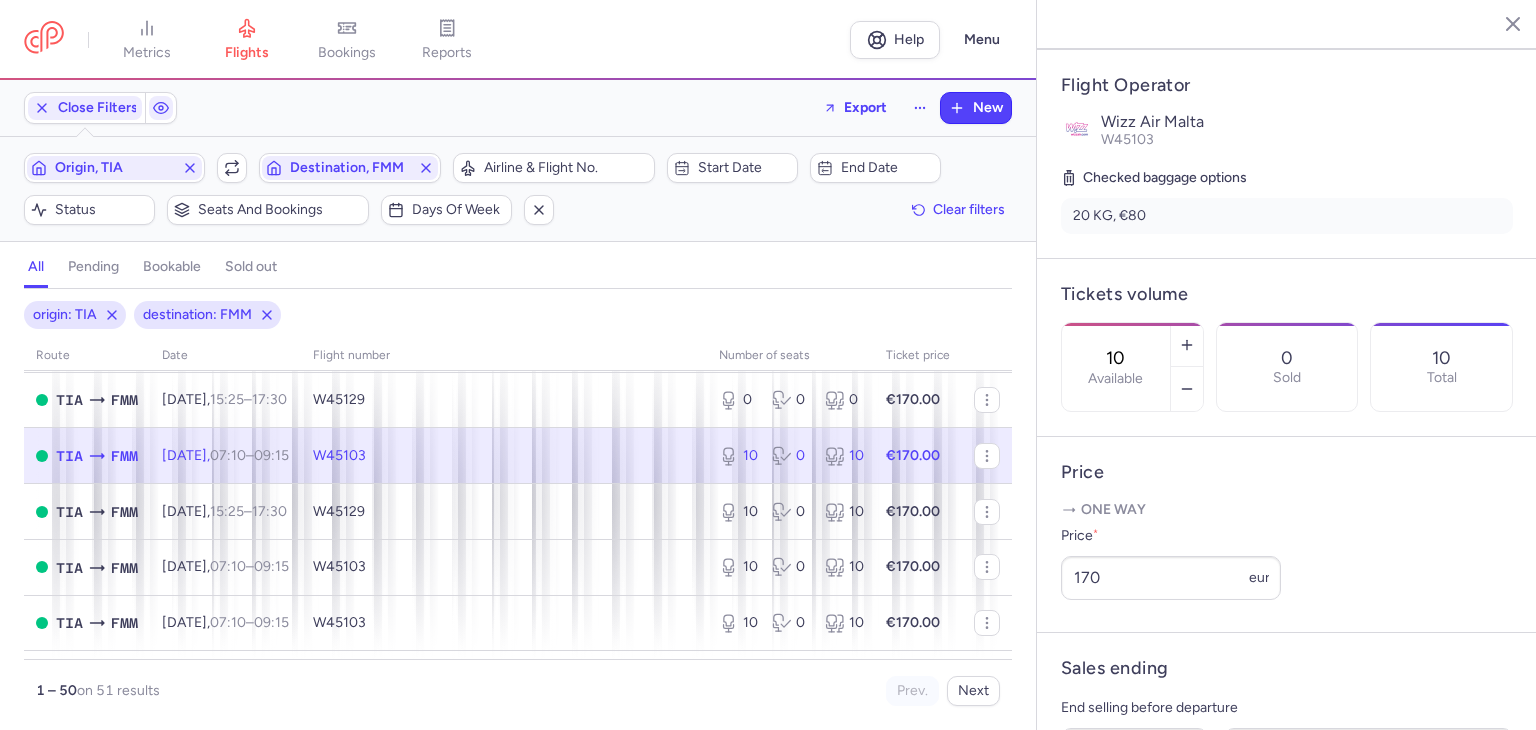 drag, startPoint x: 1167, startPoint y: 283, endPoint x: 1140, endPoint y: 282, distance: 27.018513 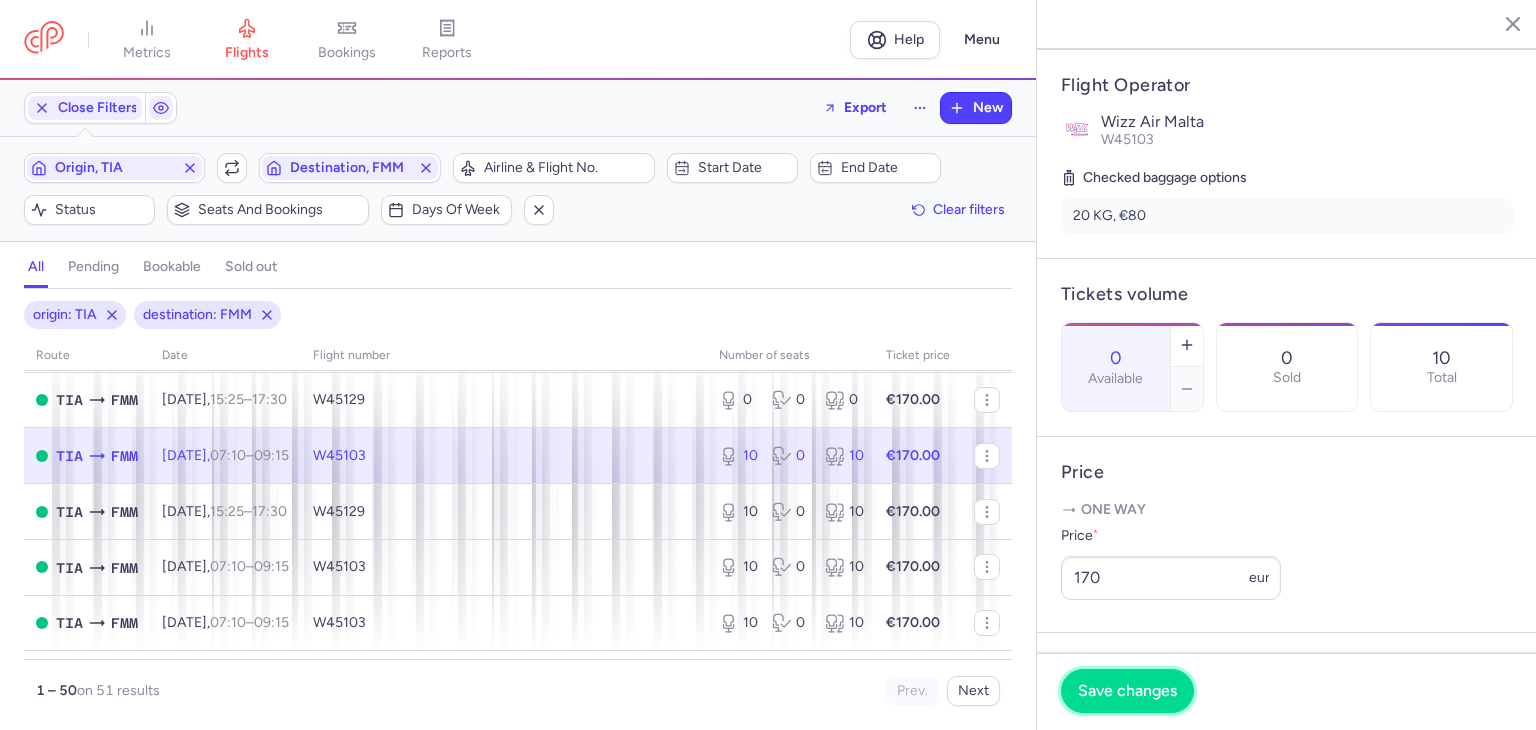 click on "Save changes" at bounding box center (1127, 691) 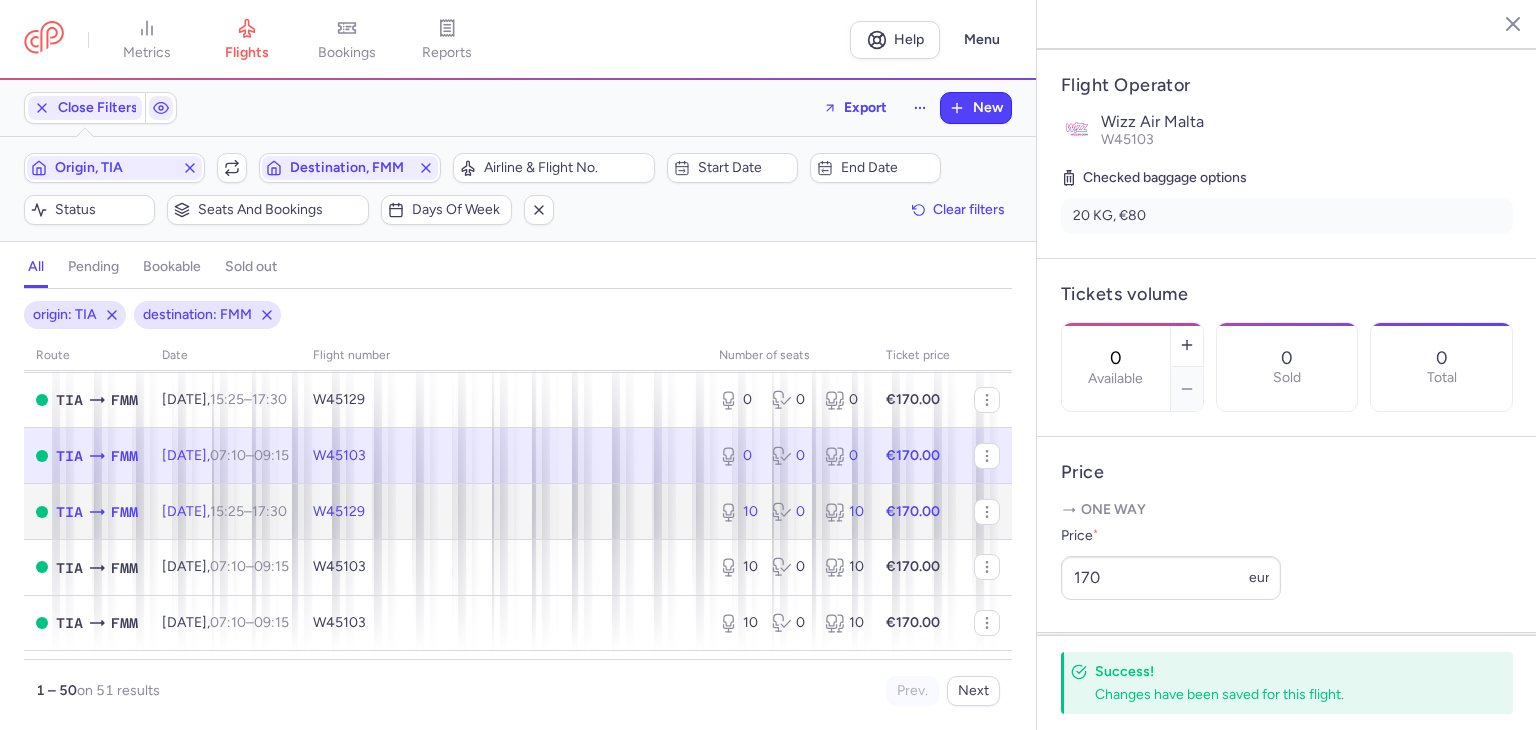 click on "10 0 10" 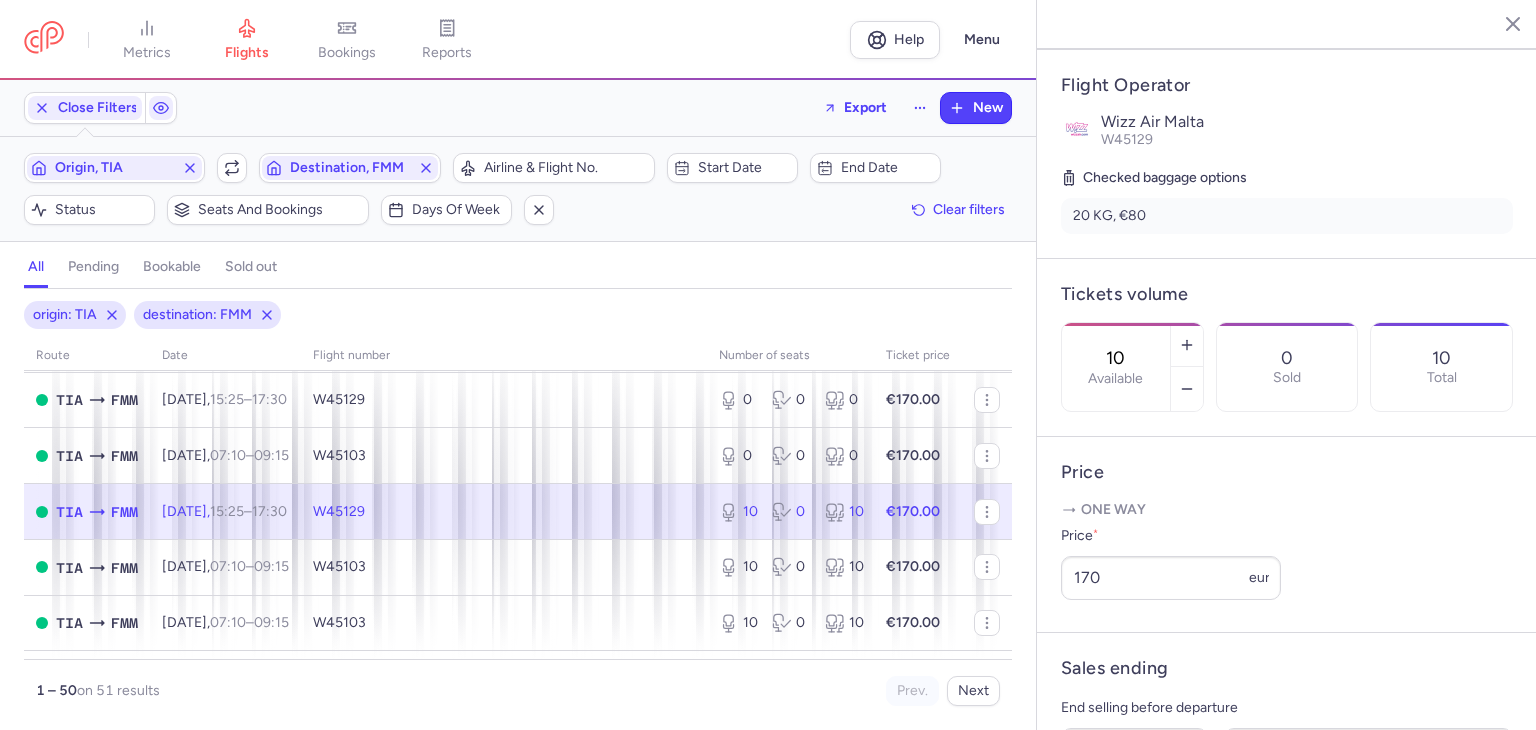 drag, startPoint x: 1160, startPoint y: 285, endPoint x: 1132, endPoint y: 283, distance: 28.071337 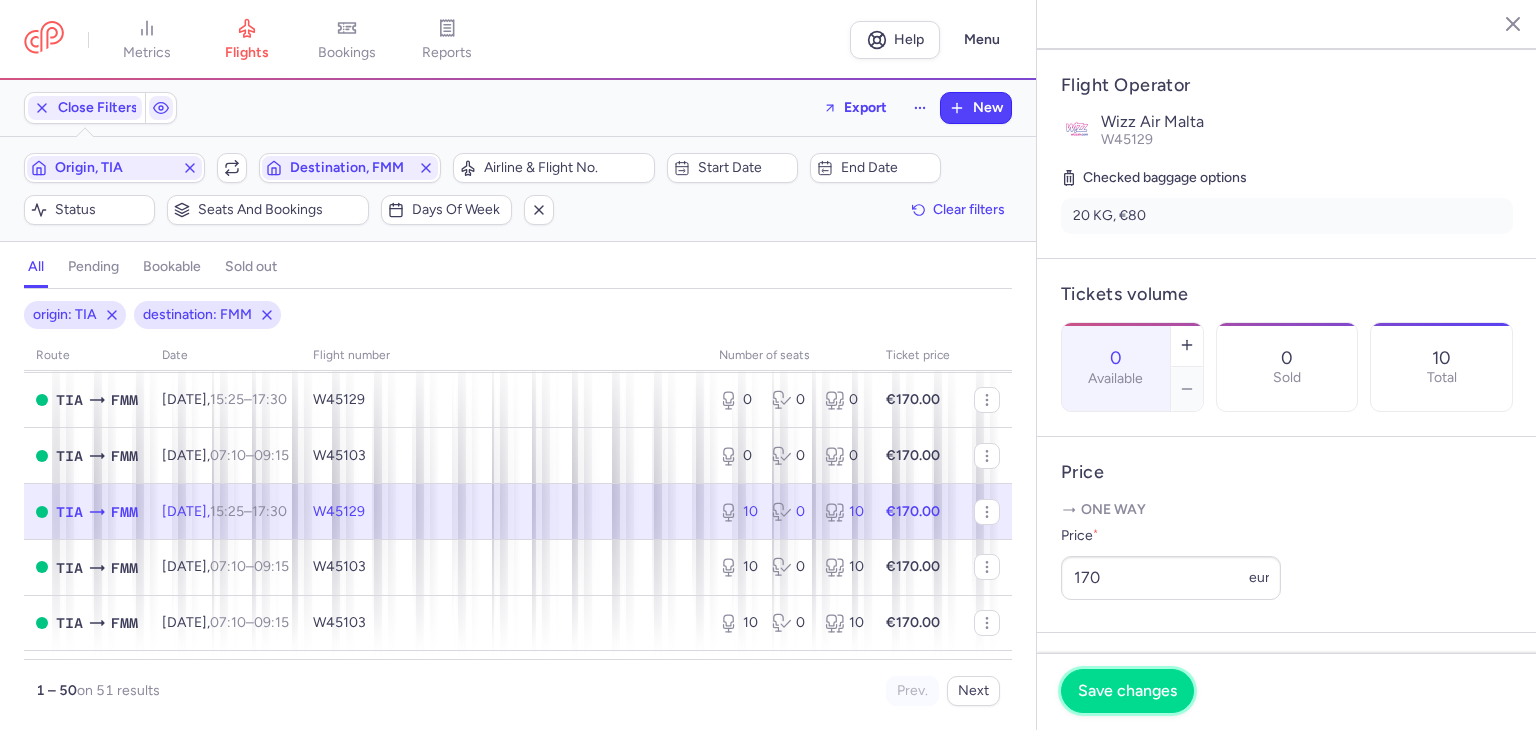 drag, startPoint x: 1139, startPoint y: 710, endPoint x: 1121, endPoint y: 692, distance: 25.455845 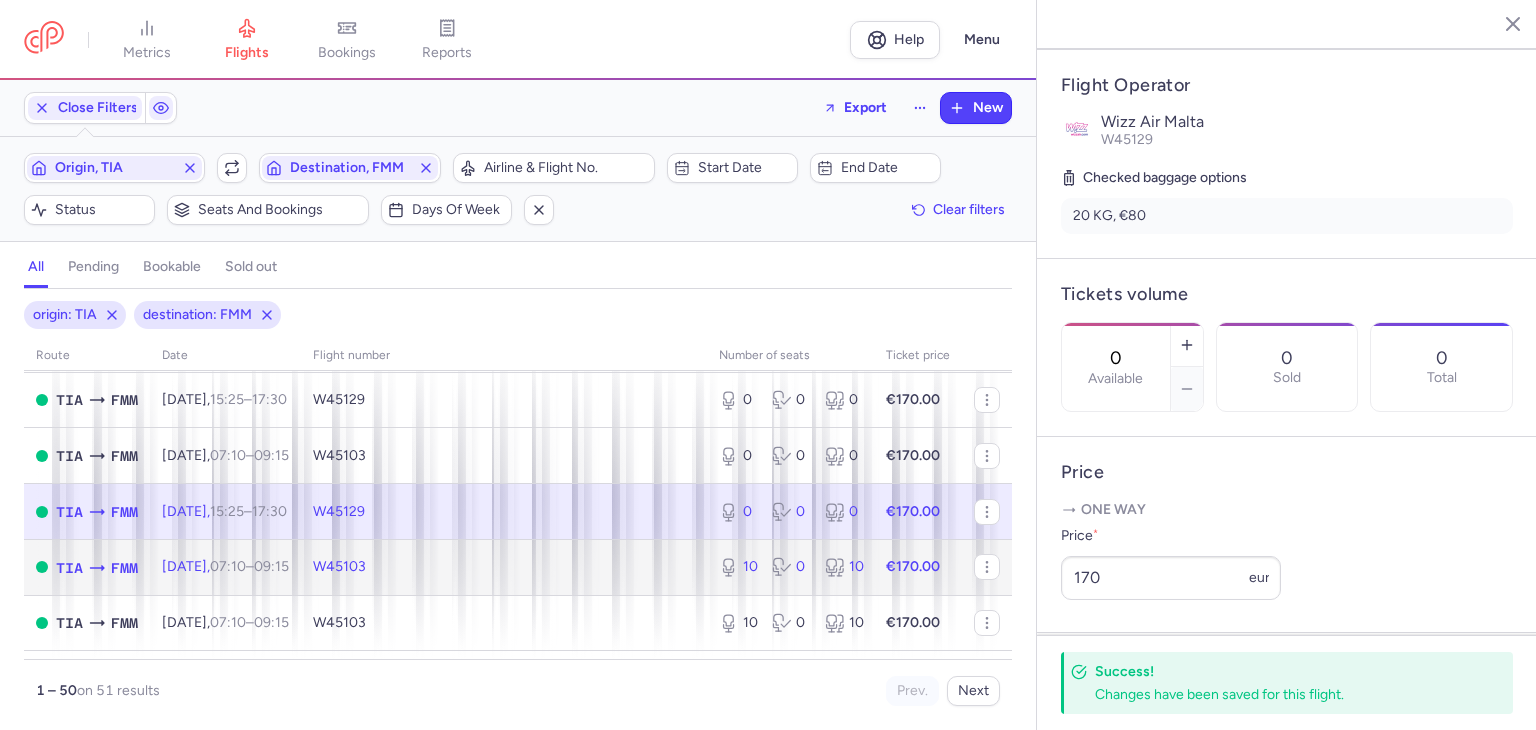 click 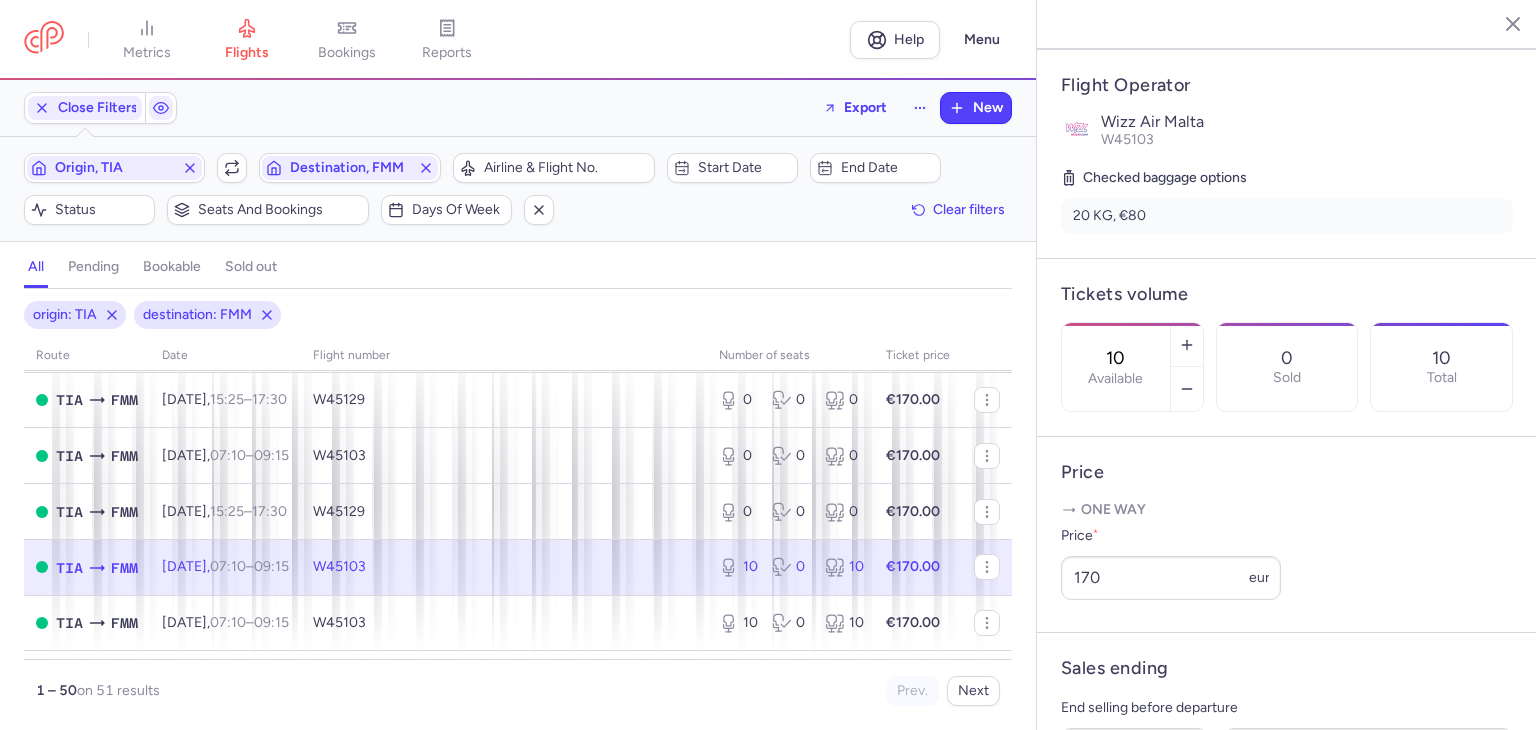 drag, startPoint x: 1172, startPoint y: 269, endPoint x: 1122, endPoint y: 310, distance: 64.66065 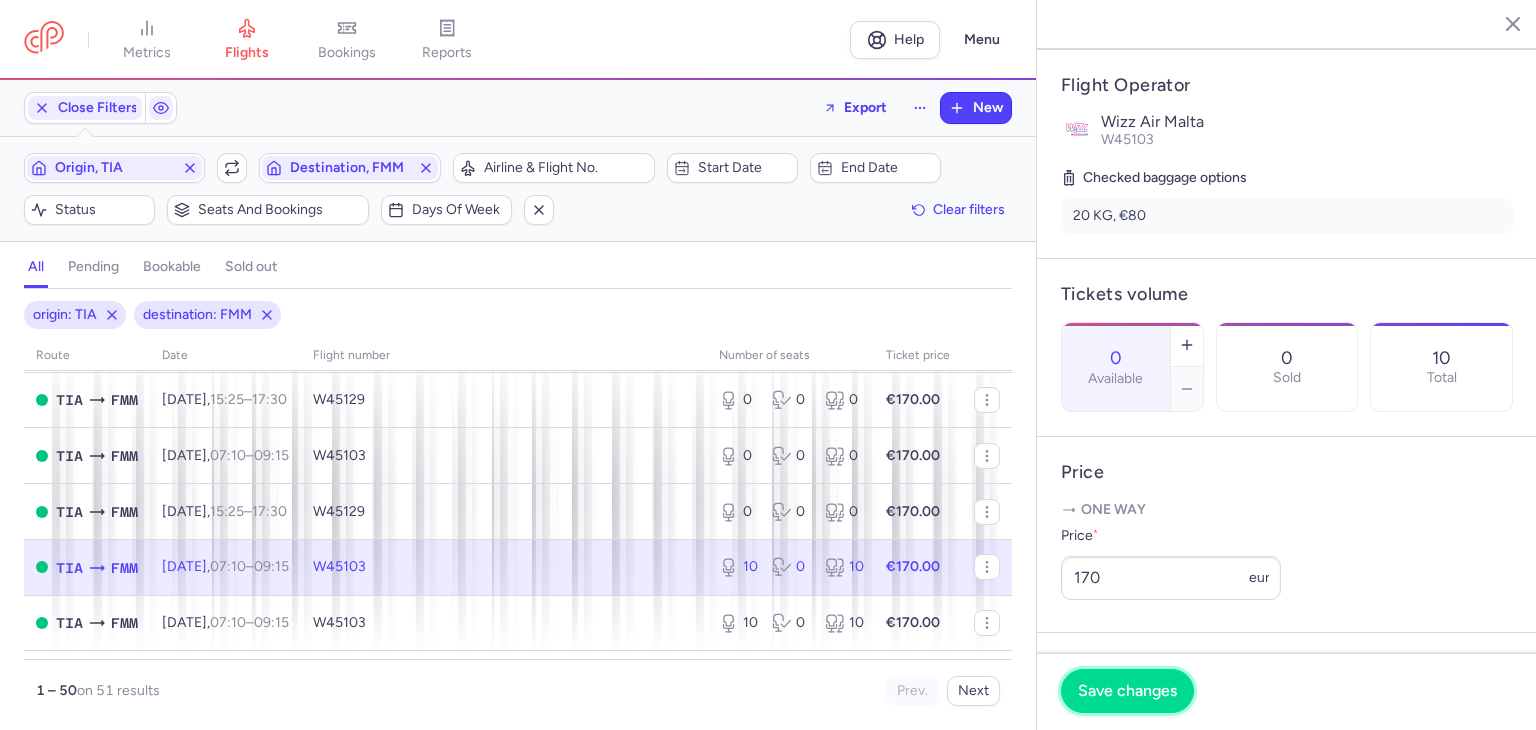 click on "Save changes" at bounding box center [1127, 691] 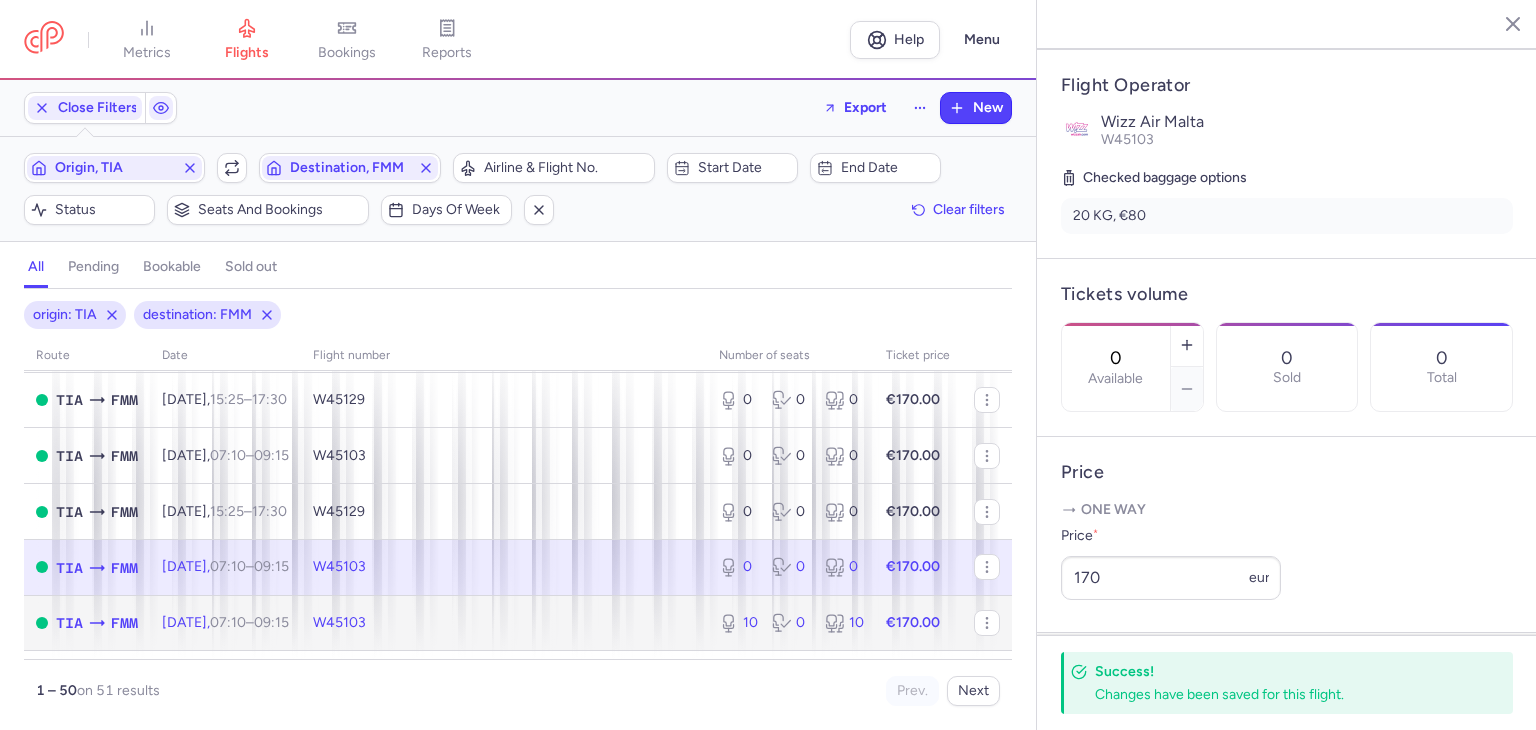 click on "10 0 10" 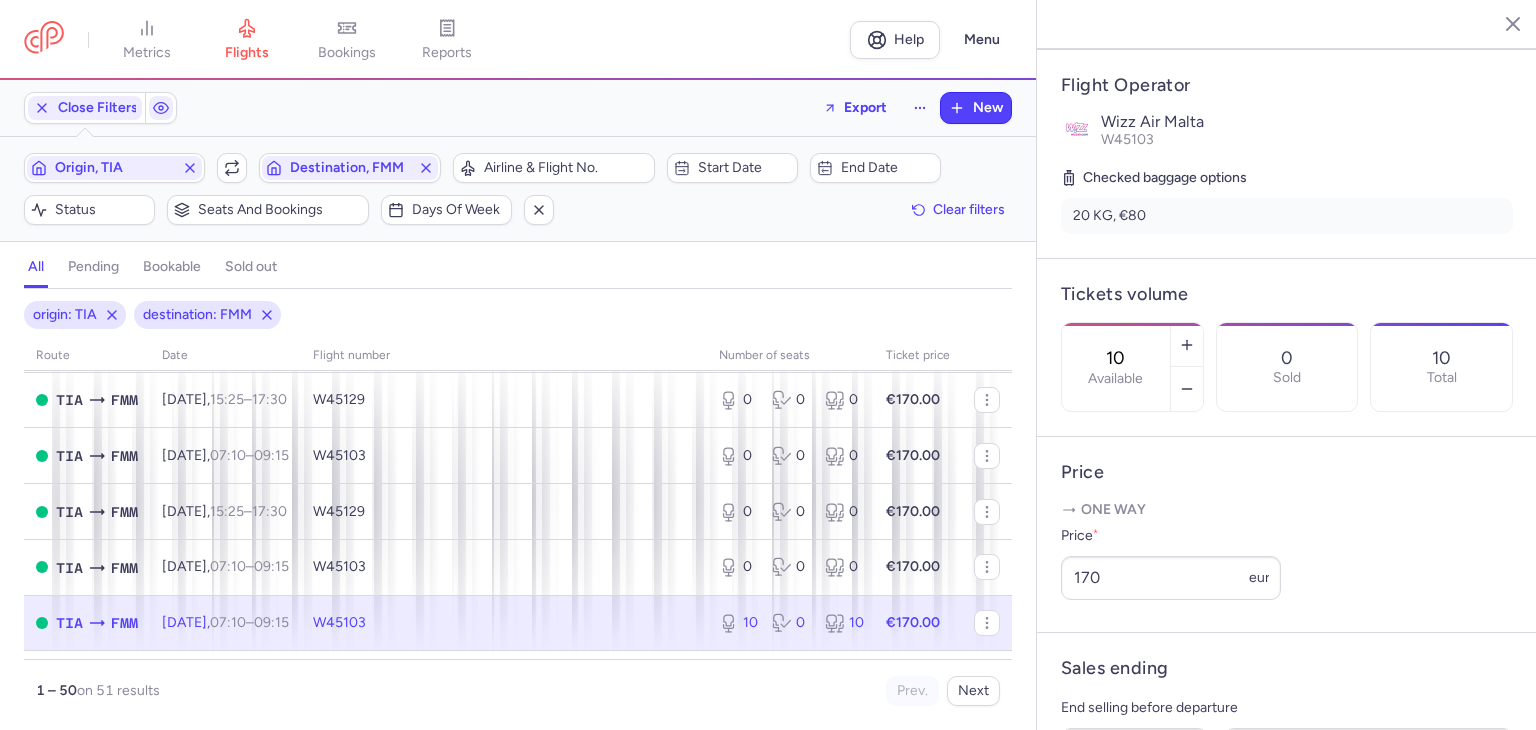 drag, startPoint x: 1153, startPoint y: 274, endPoint x: 1165, endPoint y: 276, distance: 12.165525 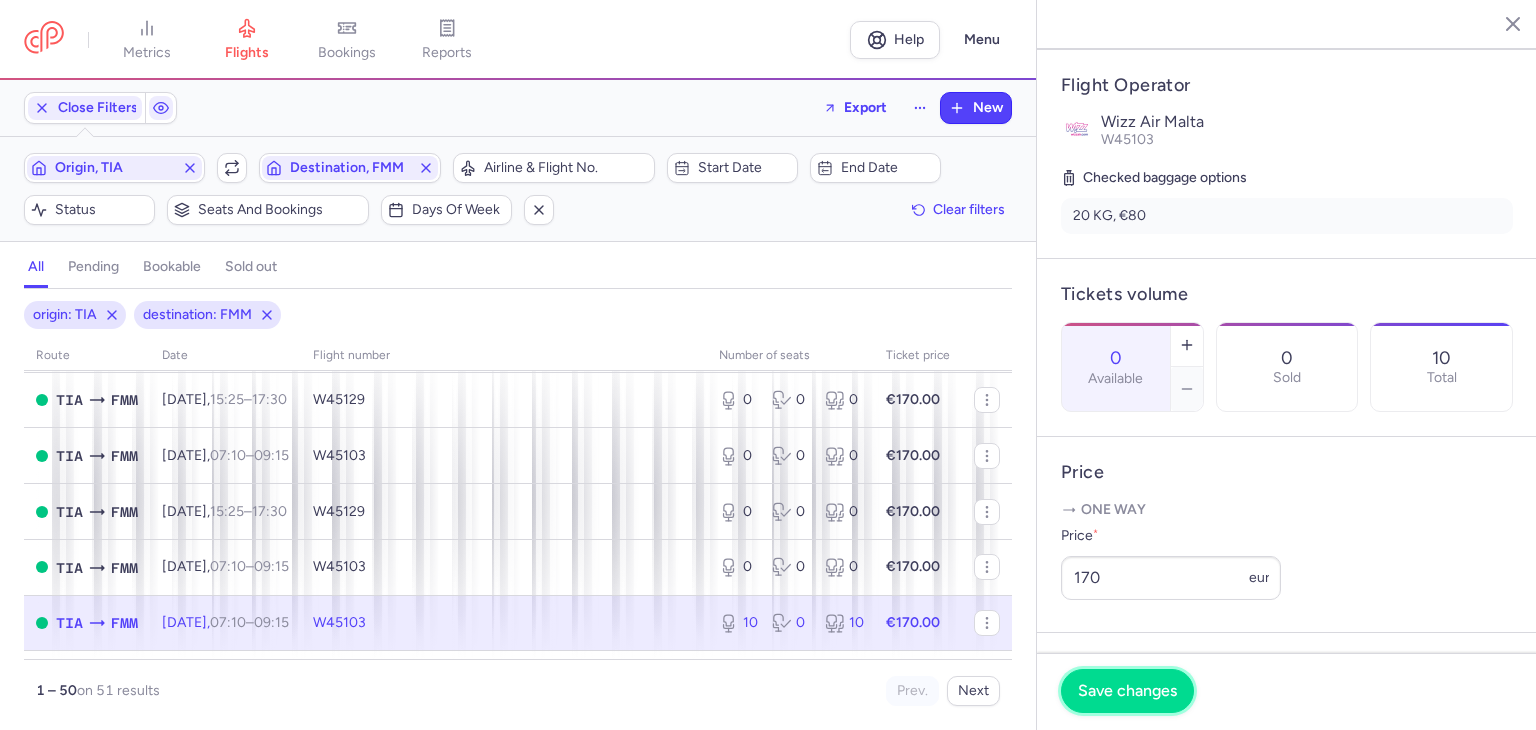 click on "Save changes" at bounding box center (1127, 691) 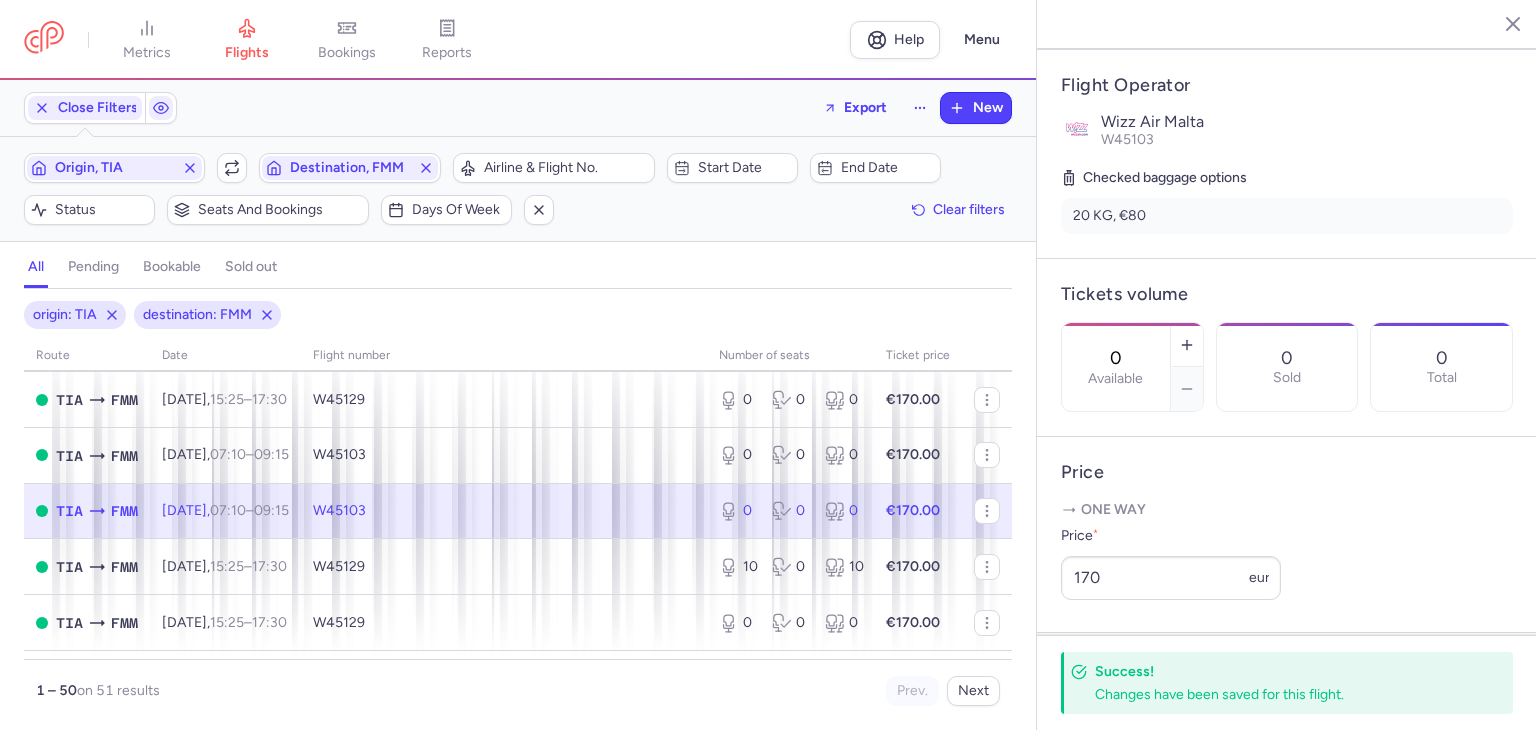 scroll, scrollTop: 900, scrollLeft: 0, axis: vertical 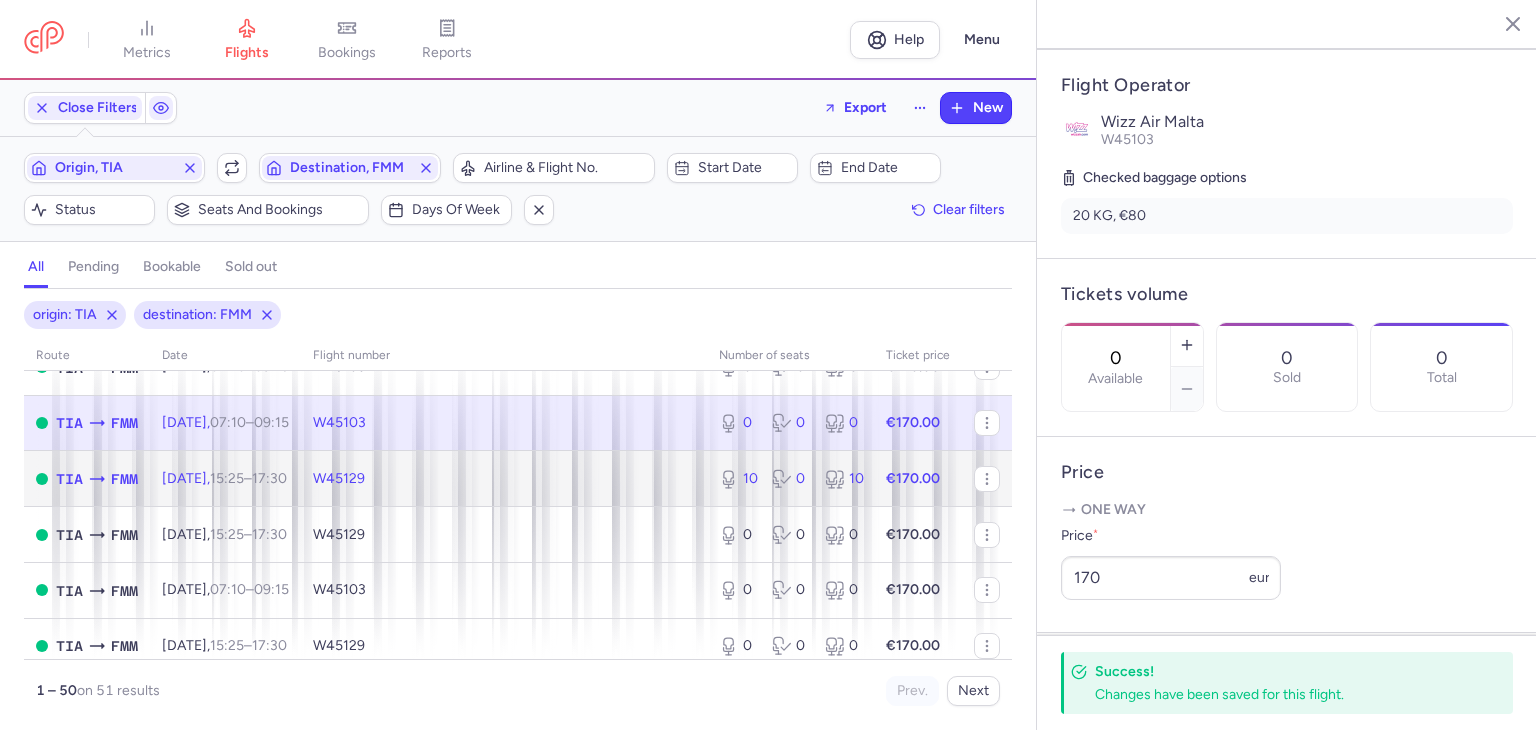 click on "10" at bounding box center [737, 479] 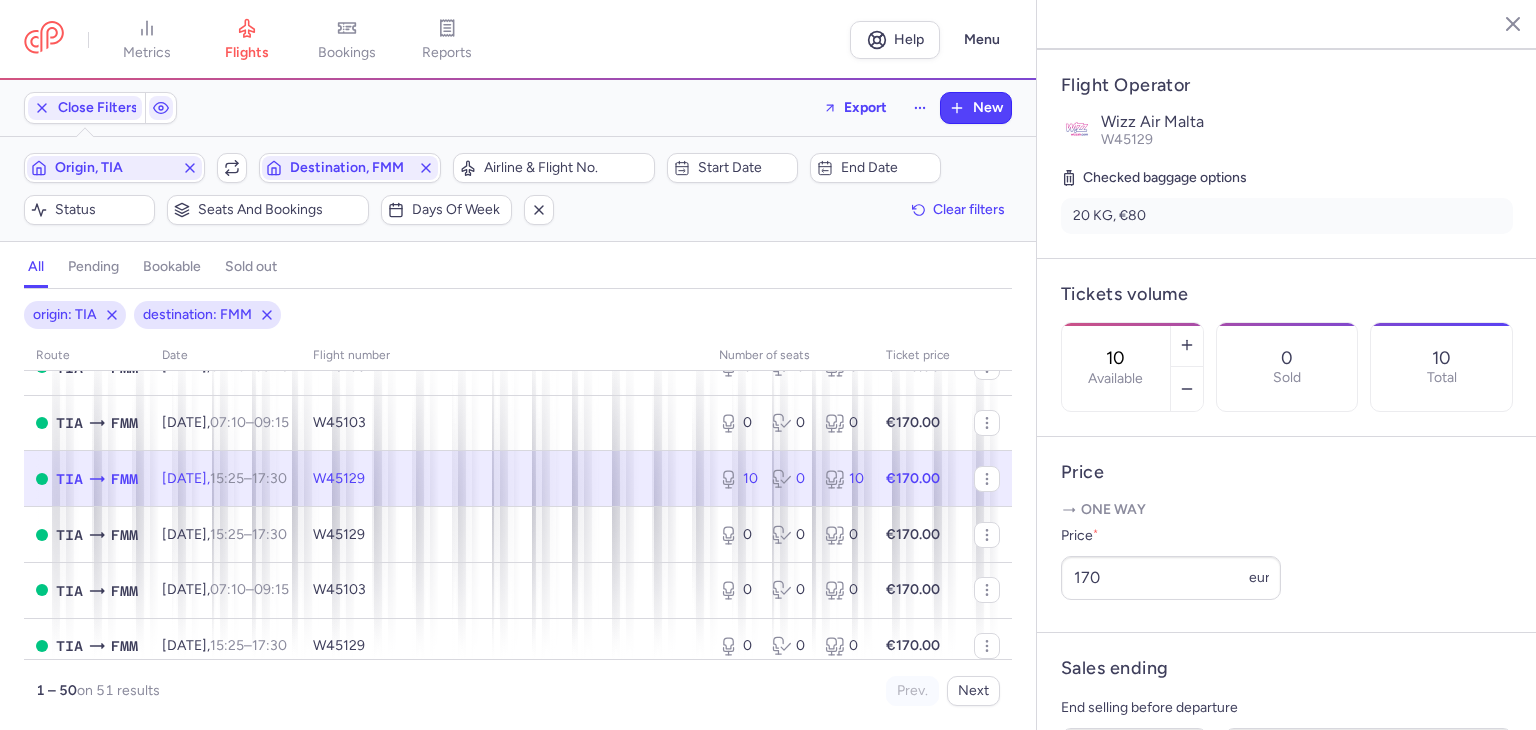 drag, startPoint x: 1164, startPoint y: 272, endPoint x: 1128, endPoint y: 273, distance: 36.013885 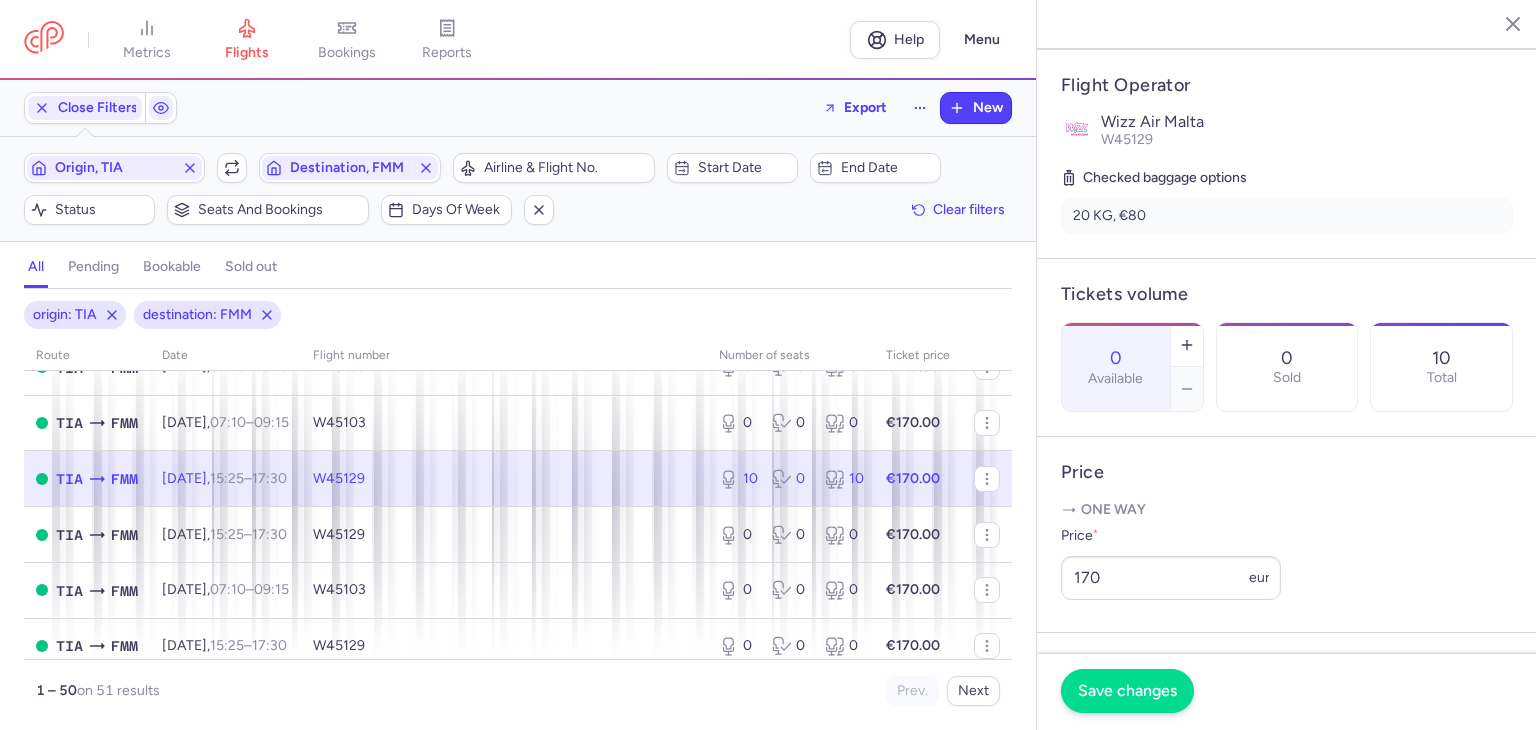 type on "0" 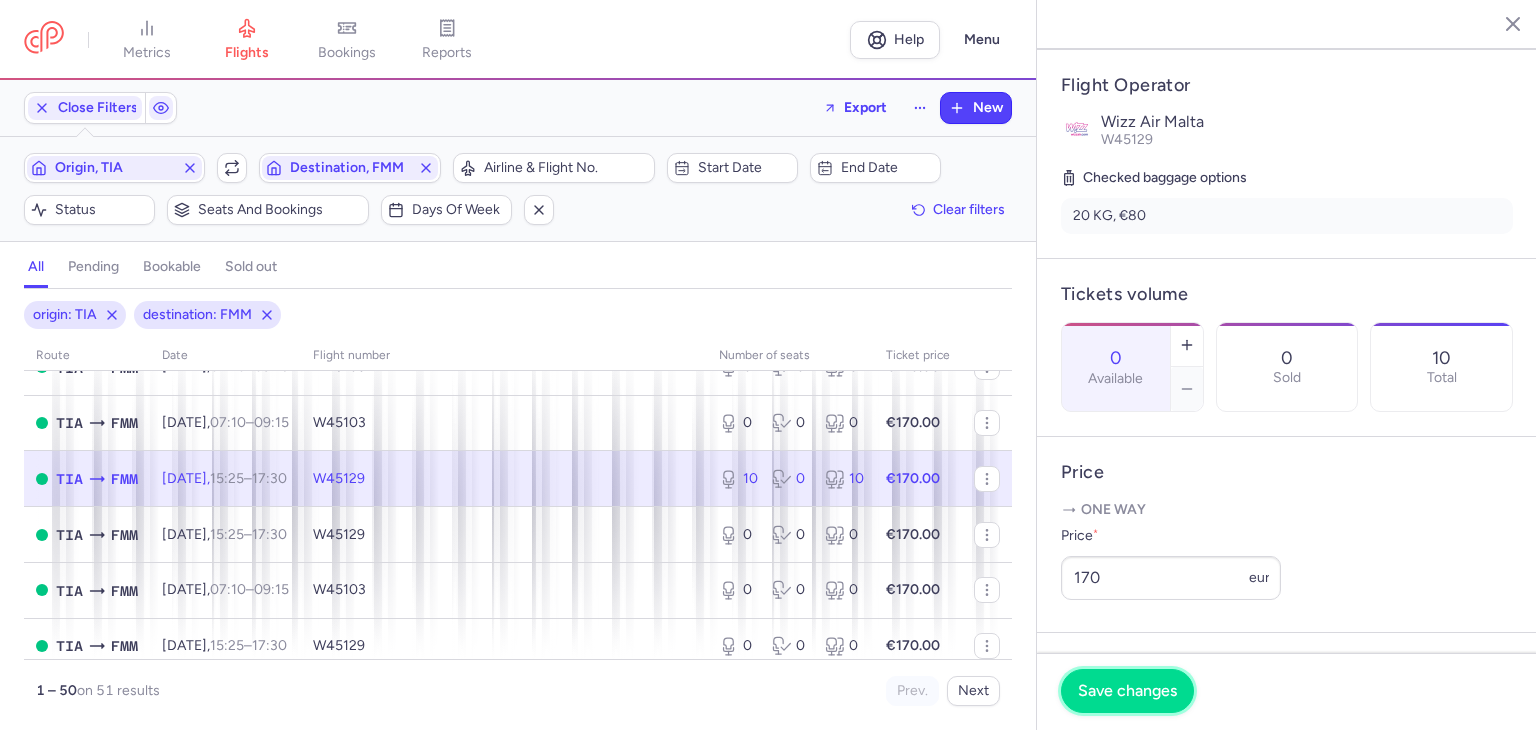 click on "Save changes" at bounding box center [1127, 691] 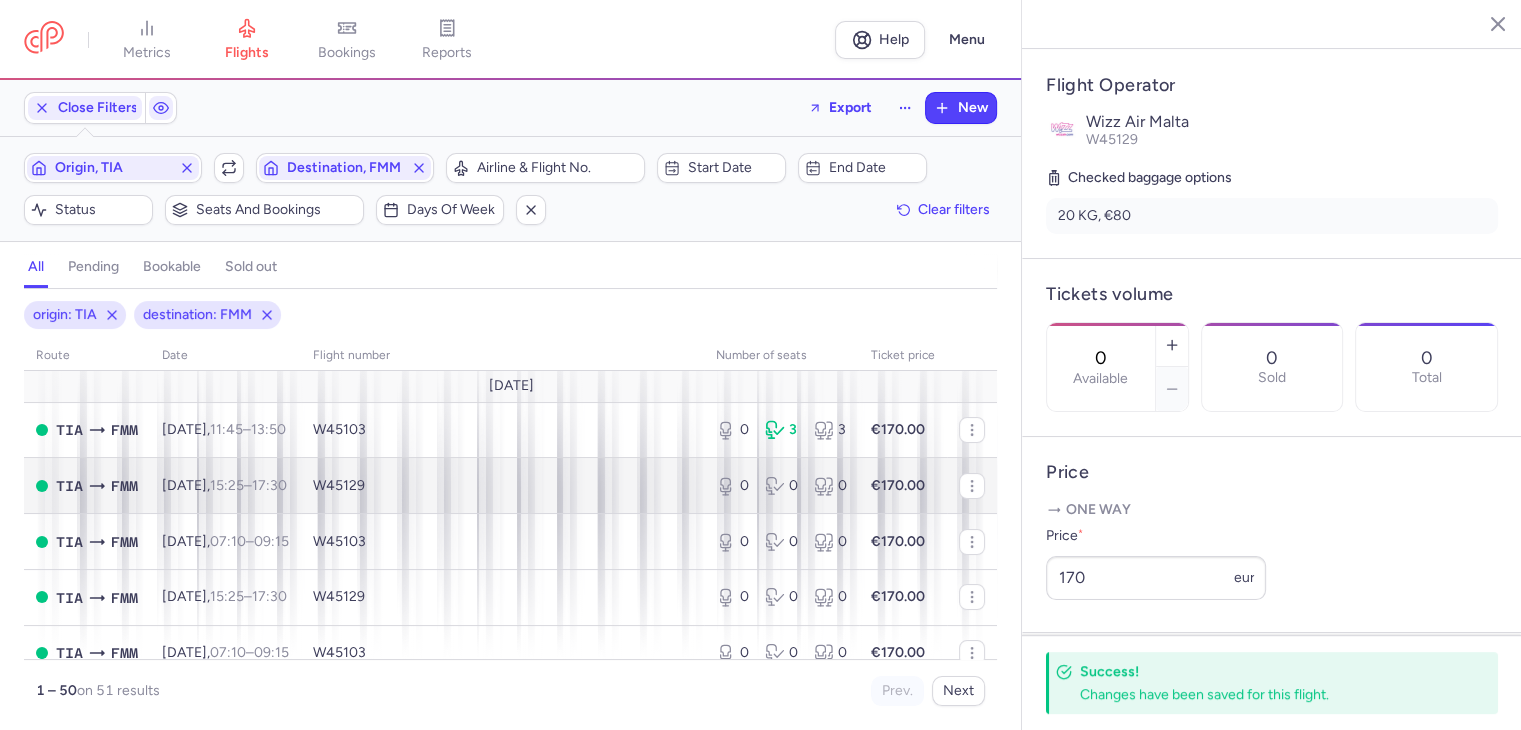 scroll, scrollTop: 0, scrollLeft: 0, axis: both 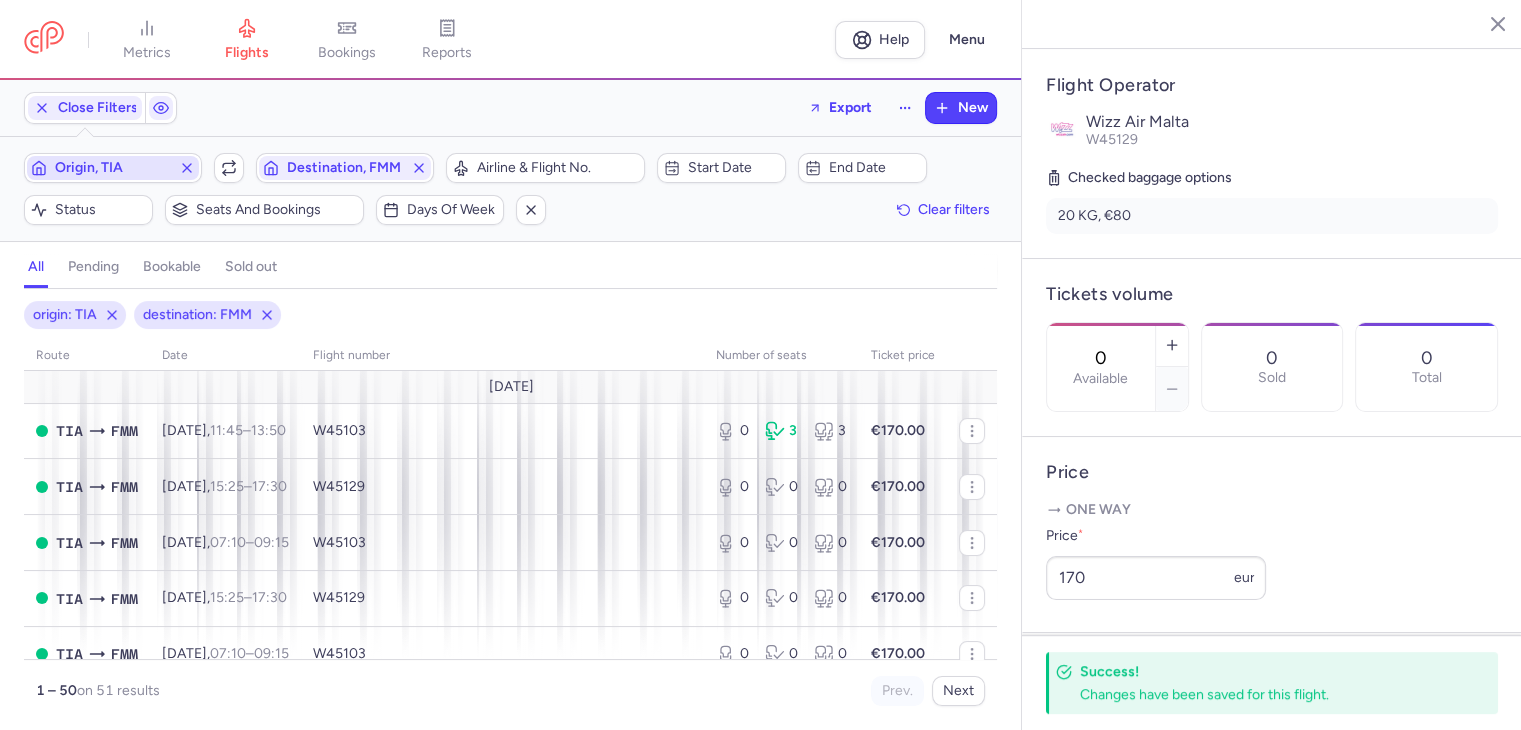click on "Origin, TIA" at bounding box center [113, 168] 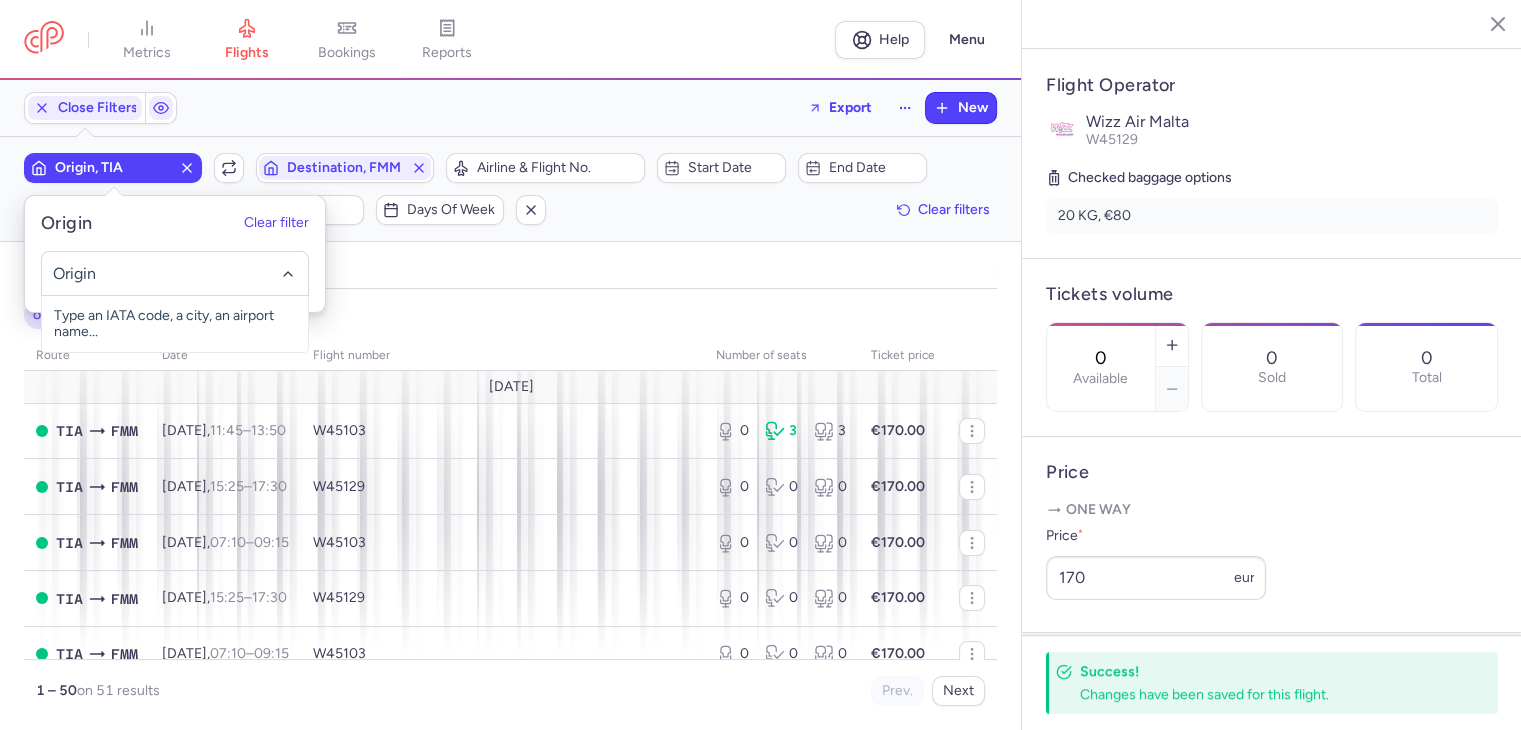 click 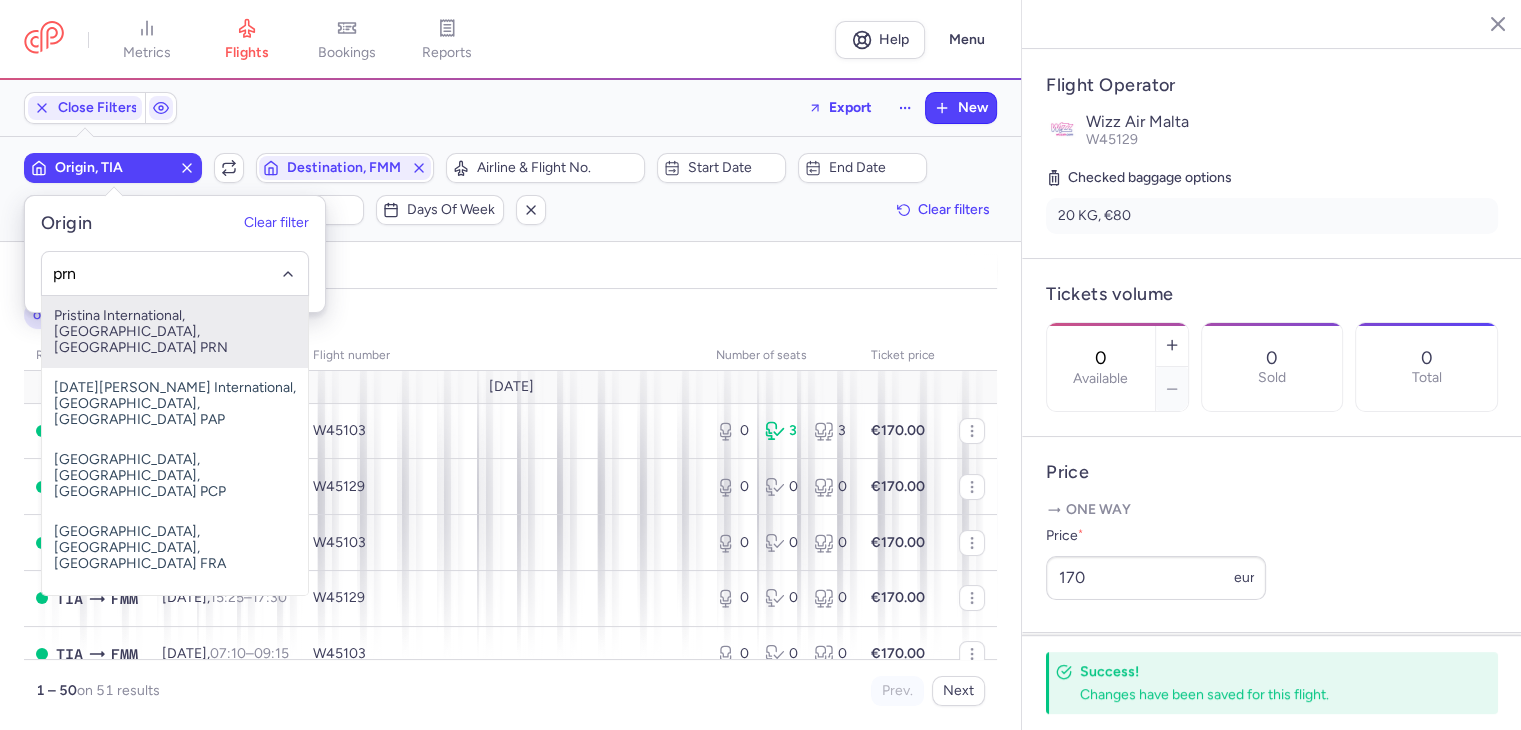 click on "Pristina International, [GEOGRAPHIC_DATA], [GEOGRAPHIC_DATA] PRN" at bounding box center [175, 332] 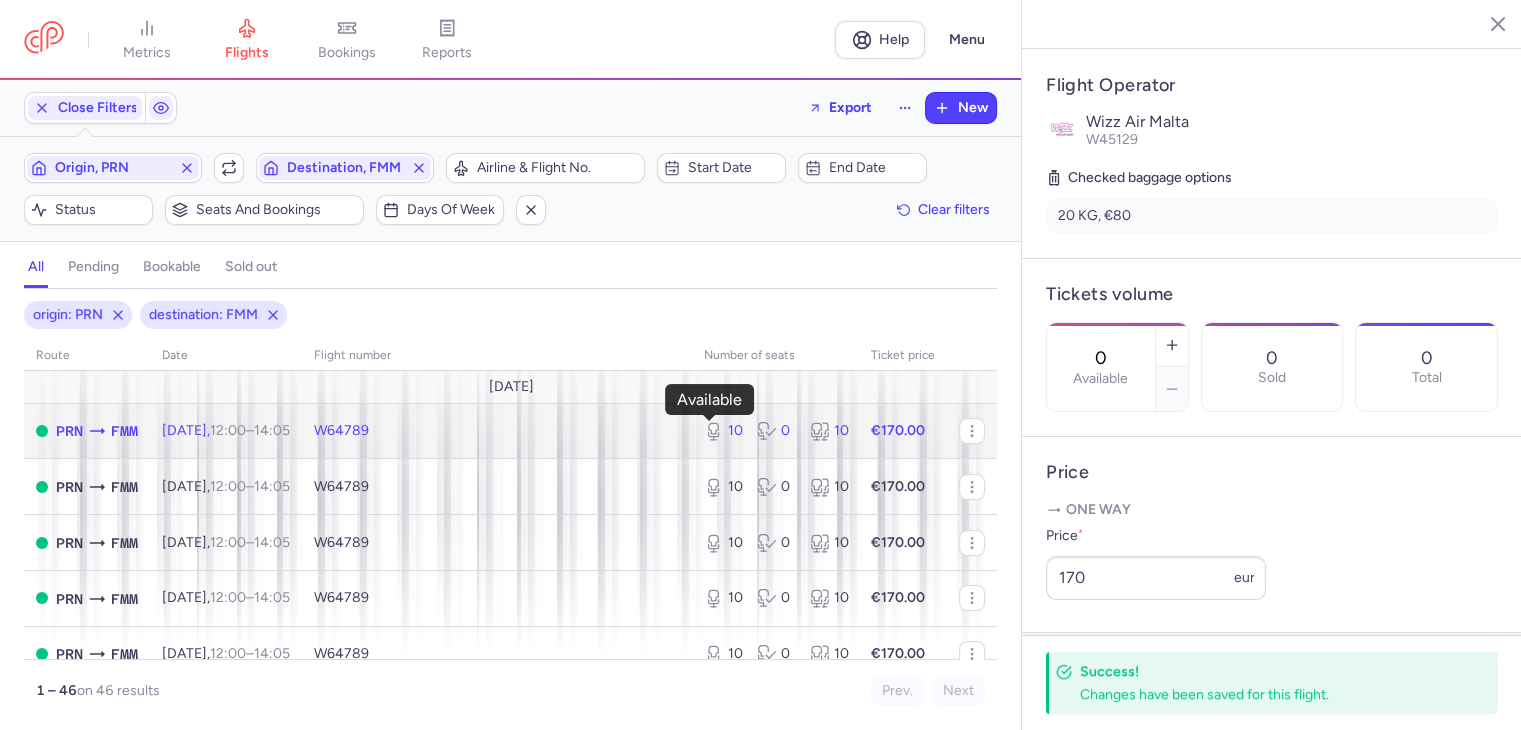 click 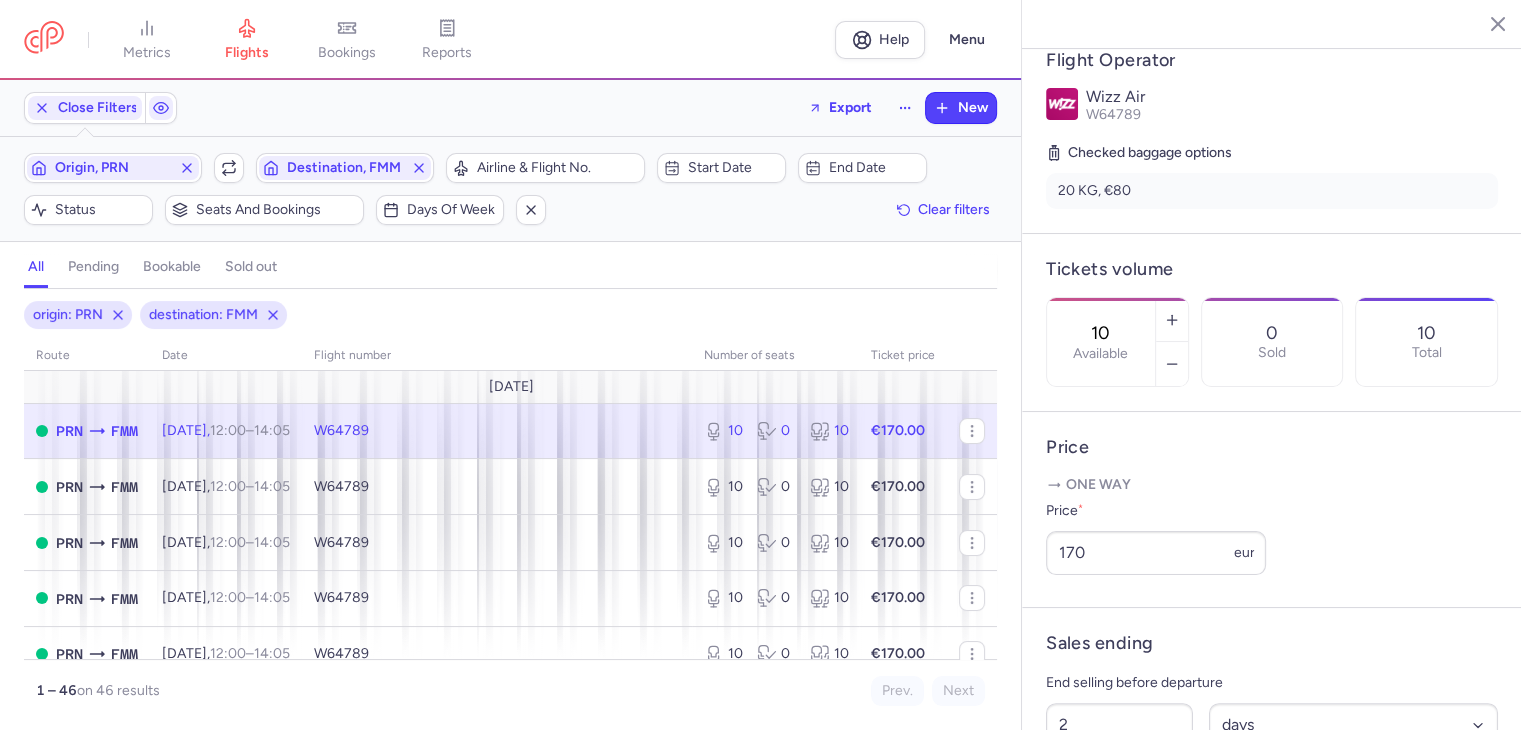 drag, startPoint x: 1143, startPoint y: 285, endPoint x: 1084, endPoint y: 285, distance: 59 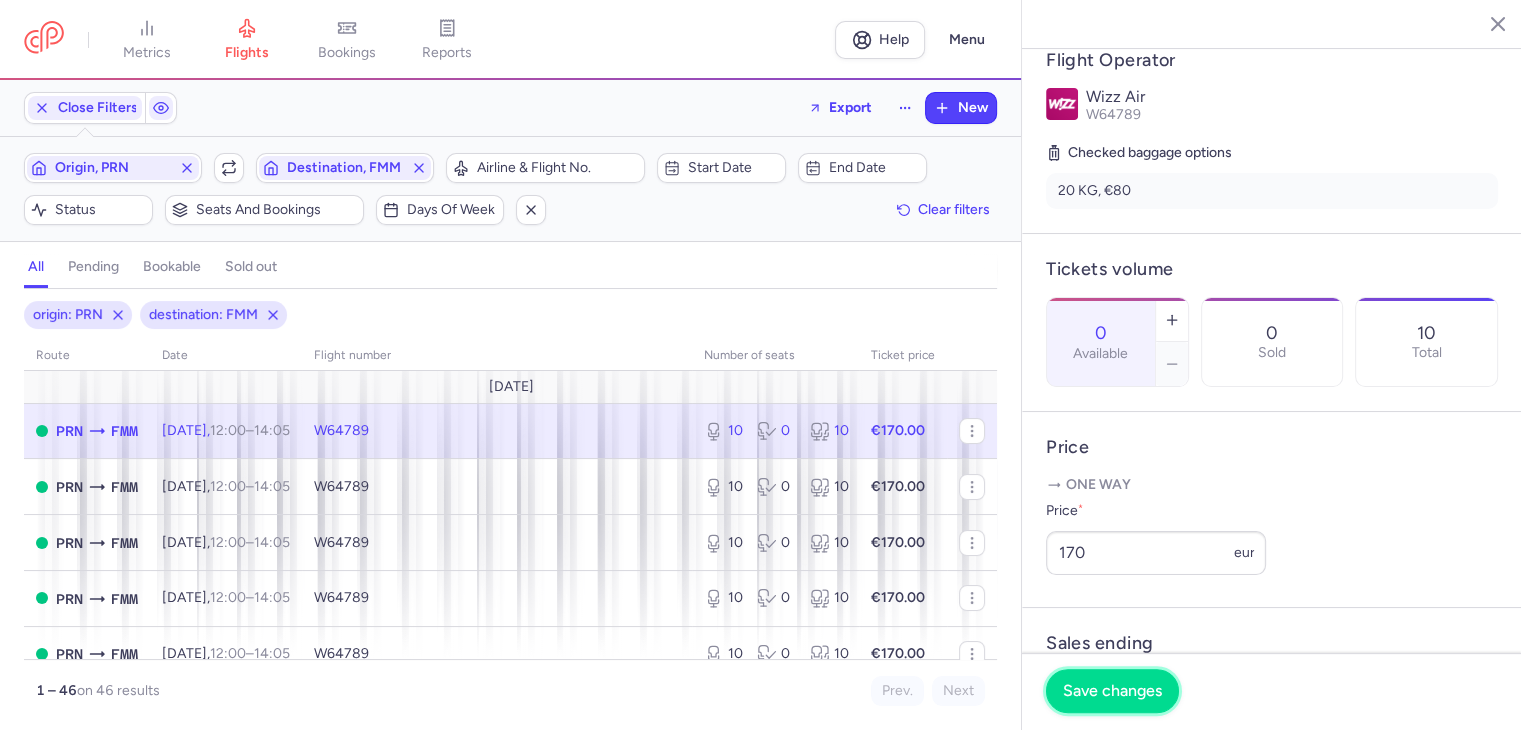 drag, startPoint x: 1126, startPoint y: 691, endPoint x: 867, endPoint y: 588, distance: 278.72925 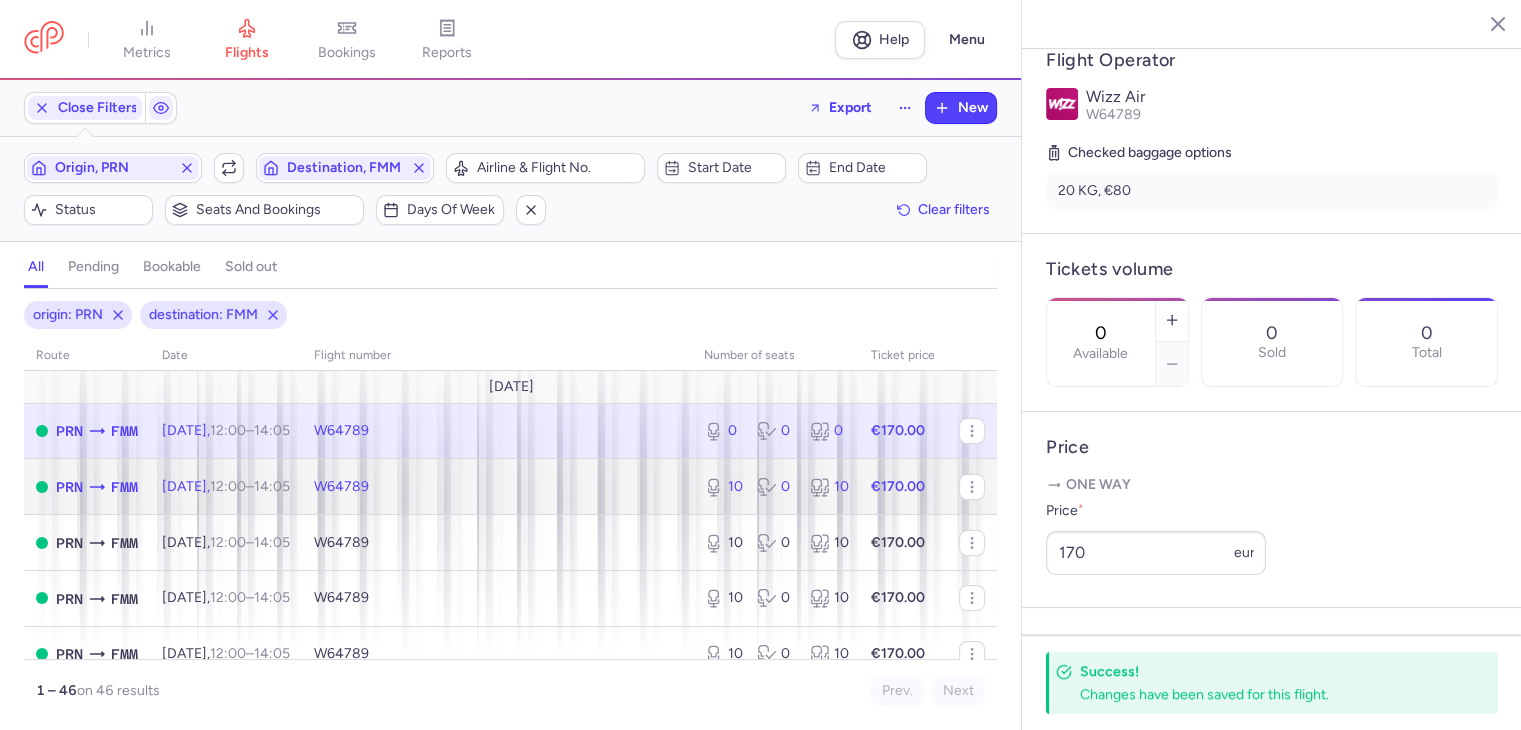 click on "10" at bounding box center [722, 487] 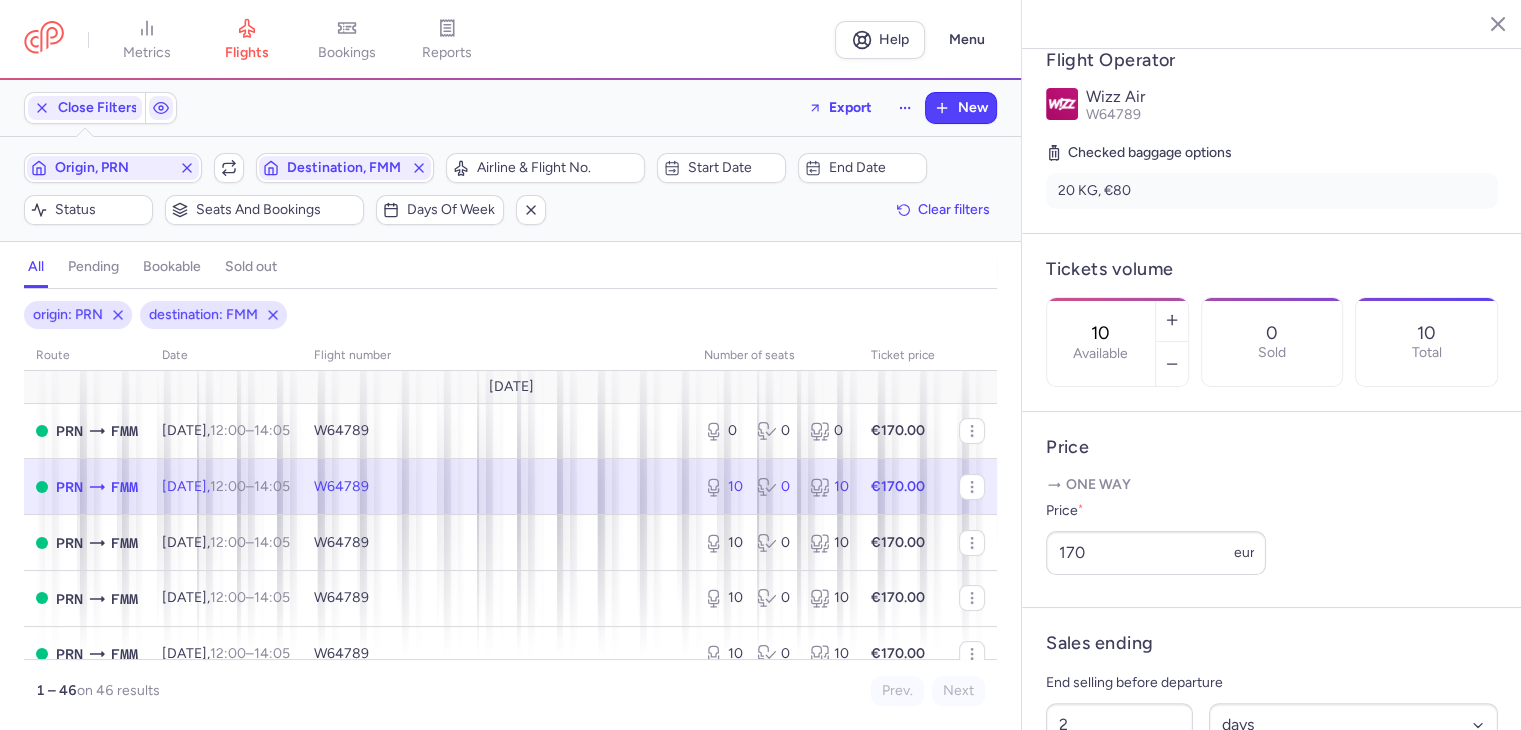 drag, startPoint x: 1149, startPoint y: 282, endPoint x: 1118, endPoint y: 281, distance: 31.016125 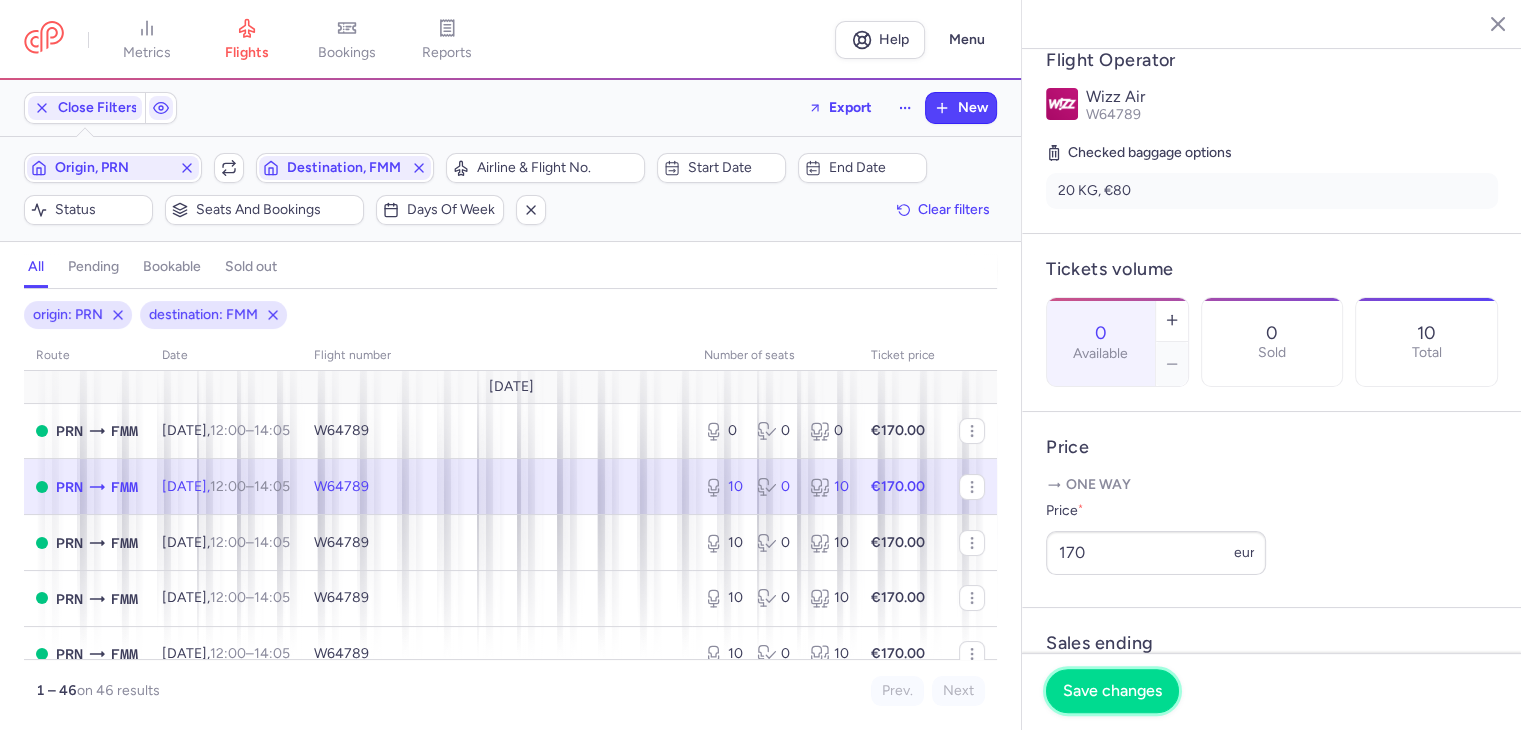 drag, startPoint x: 1117, startPoint y: 697, endPoint x: 1038, endPoint y: 655, distance: 89.470665 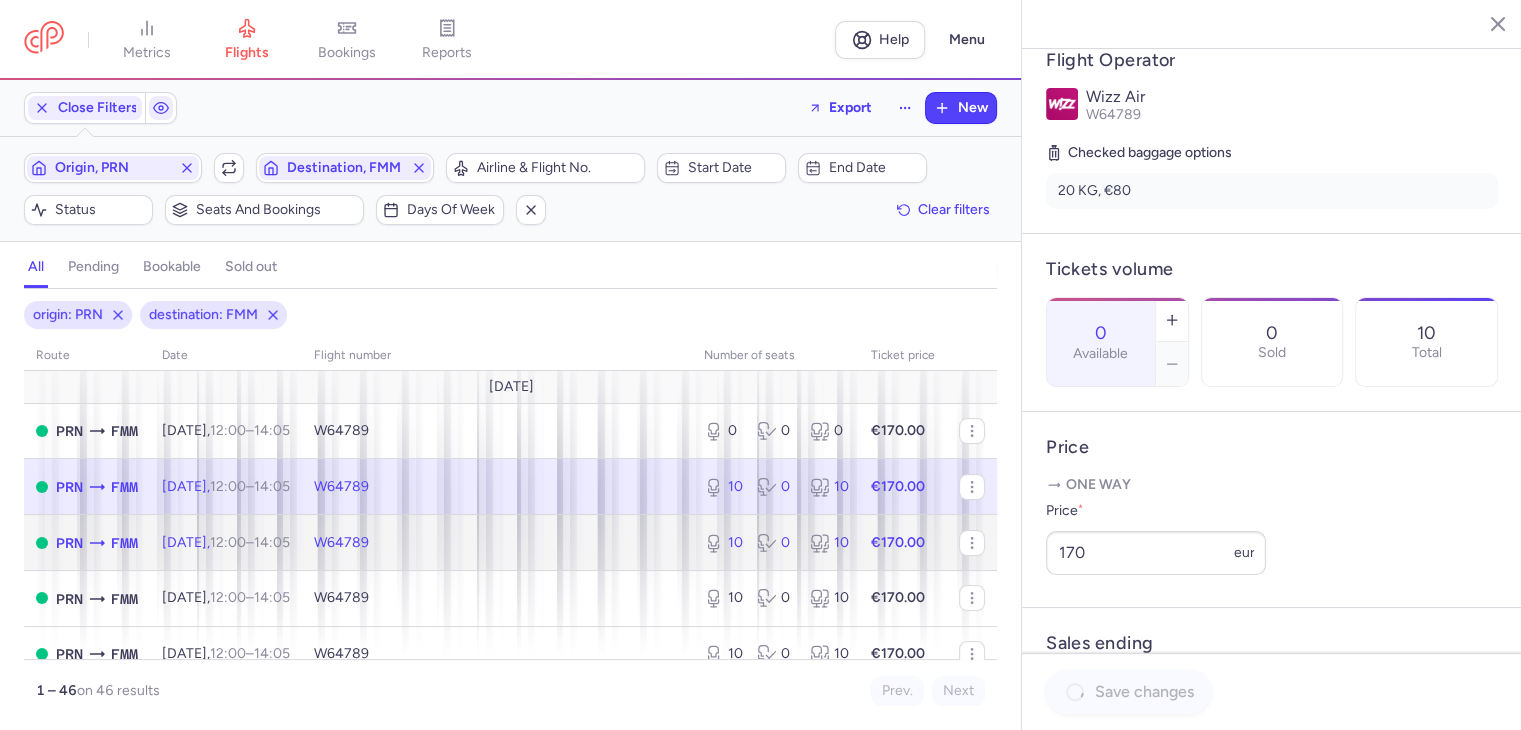 click 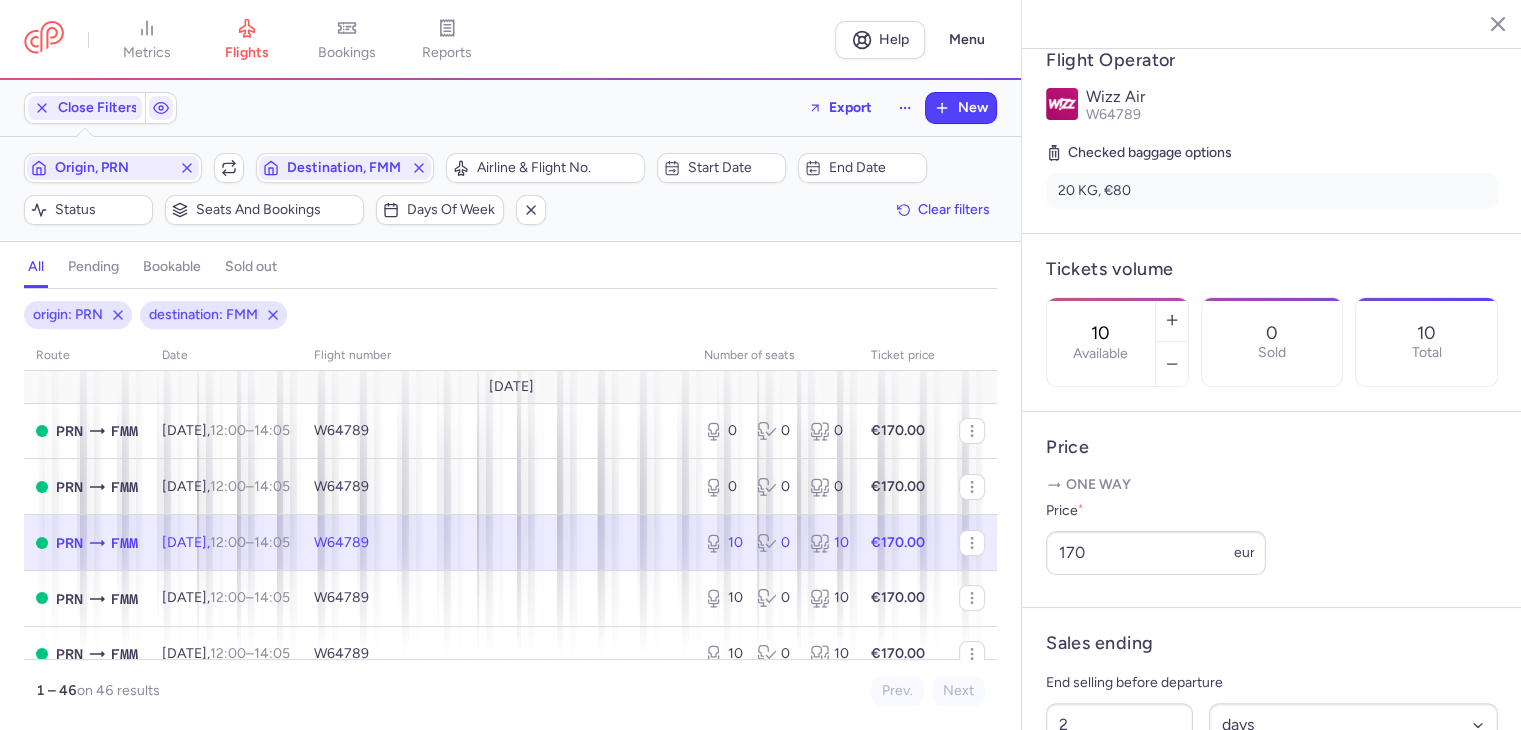 drag, startPoint x: 1115, startPoint y: 278, endPoint x: 1104, endPoint y: 422, distance: 144.41953 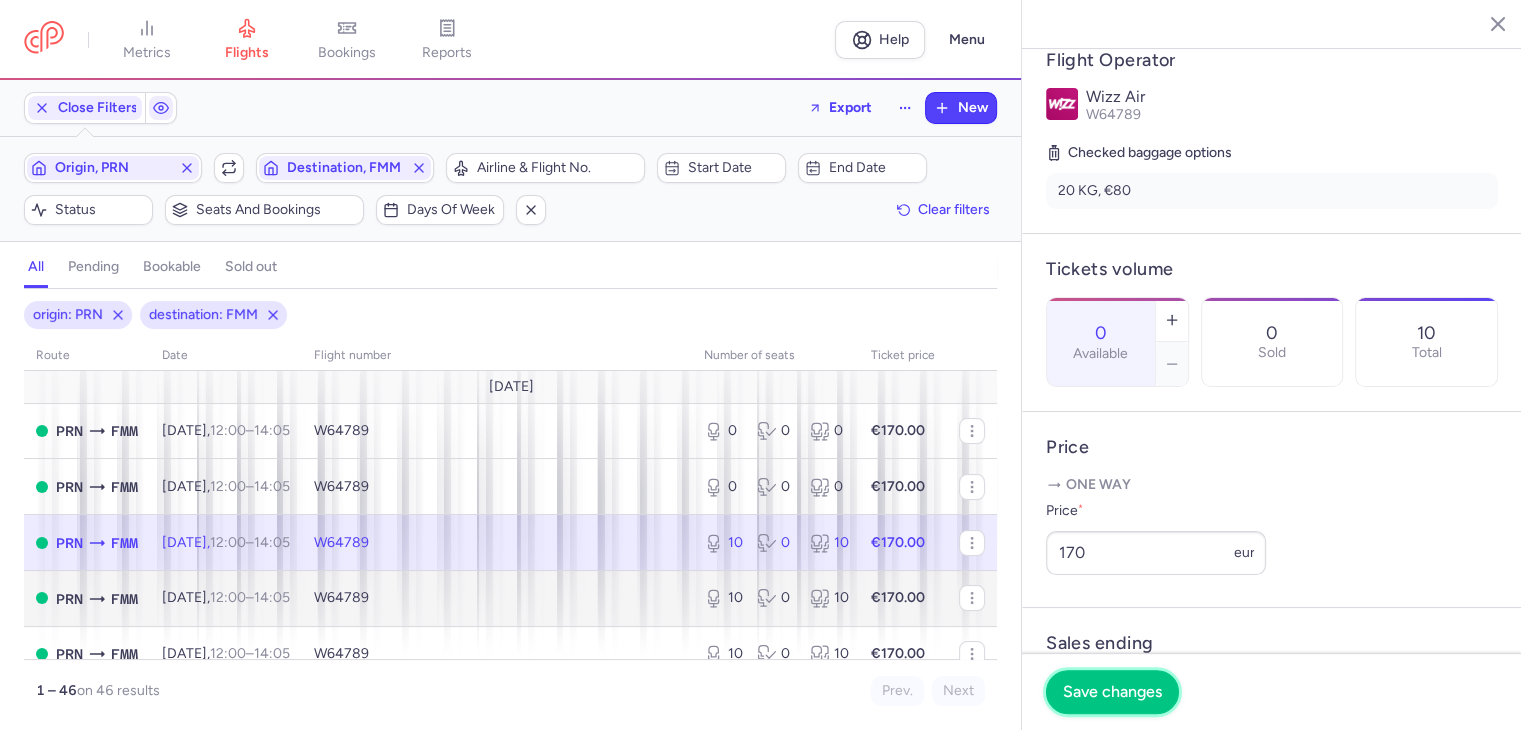 drag, startPoint x: 1118, startPoint y: 687, endPoint x: 771, endPoint y: 612, distance: 355.01266 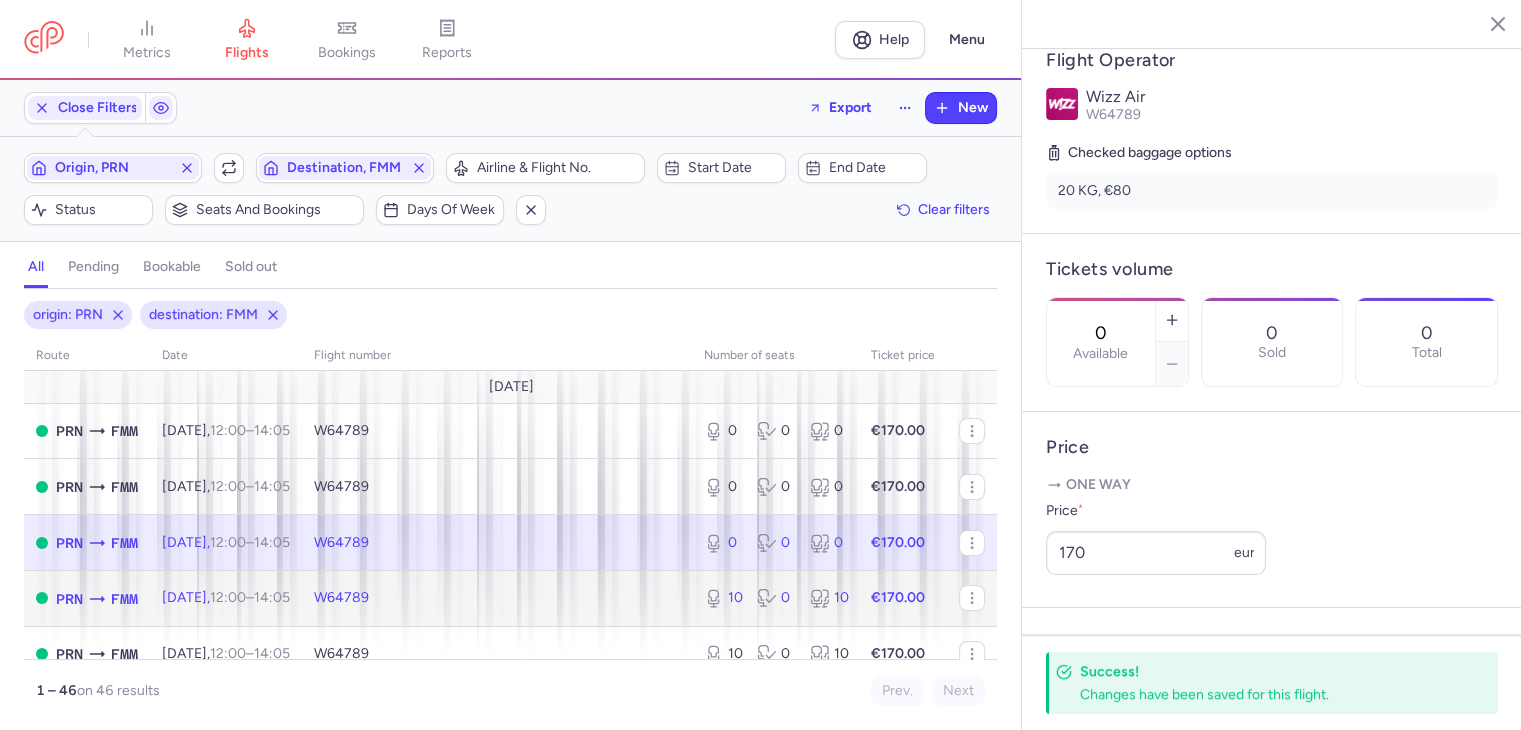 click on "10" at bounding box center (722, 598) 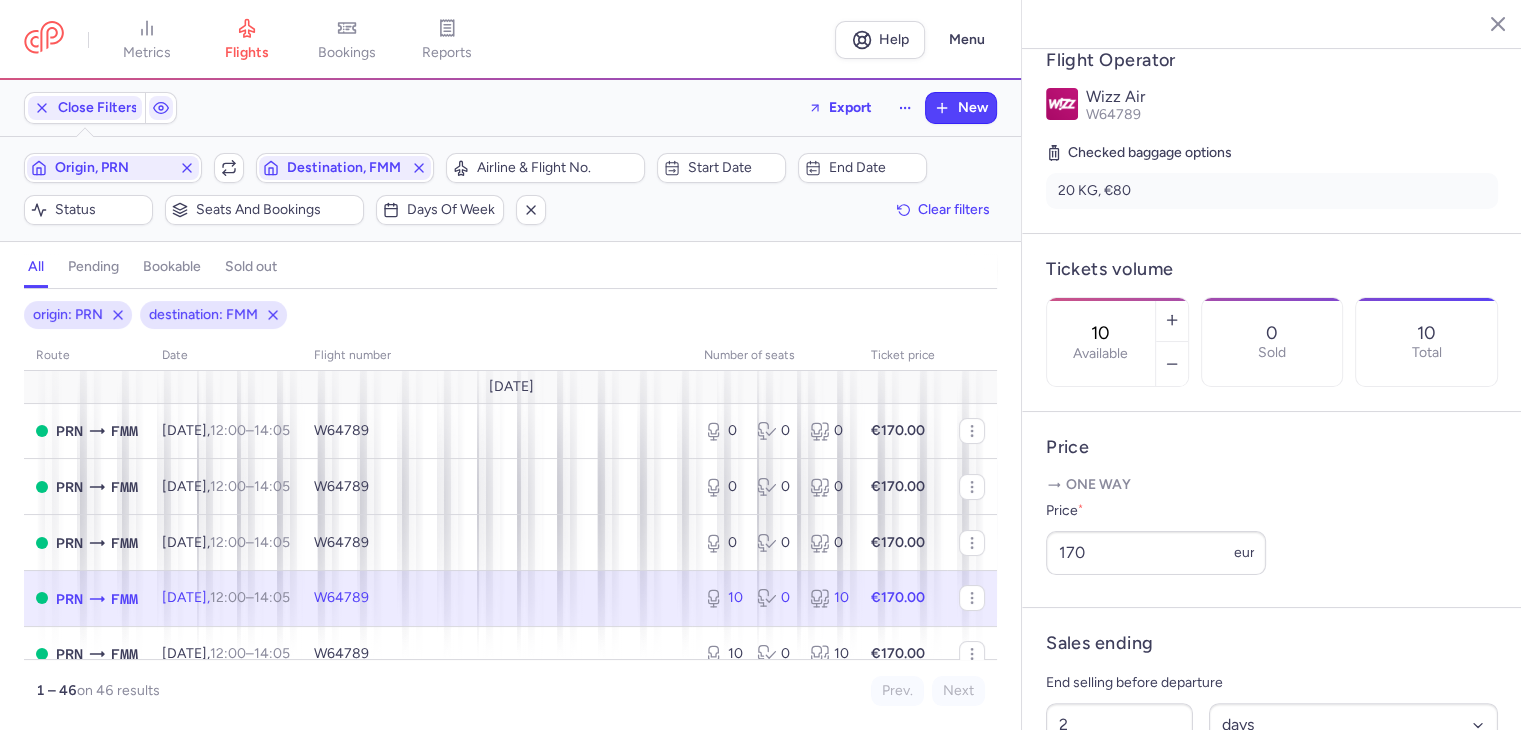 drag, startPoint x: 1166, startPoint y: 302, endPoint x: 1115, endPoint y: 304, distance: 51.0392 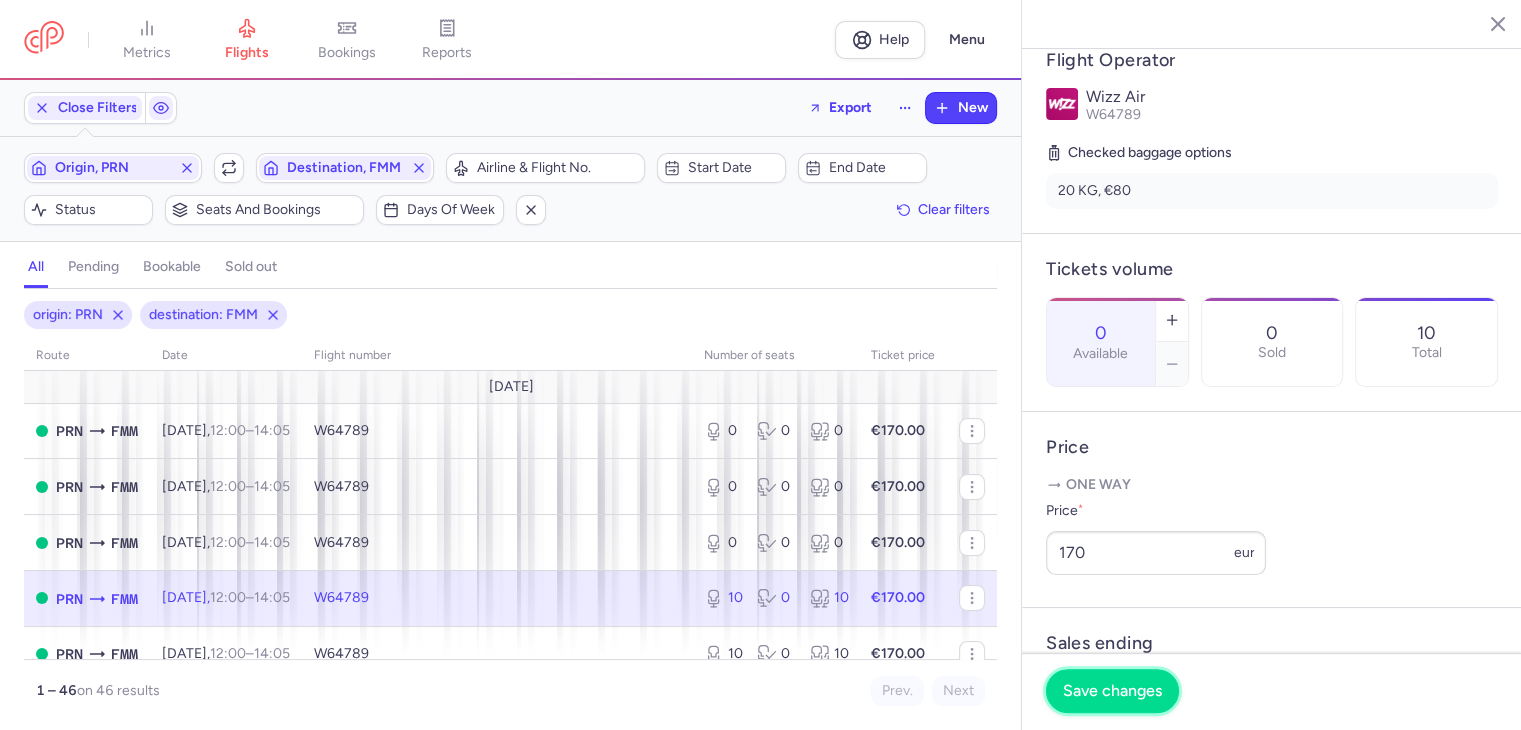 click on "Save changes" at bounding box center [1112, 691] 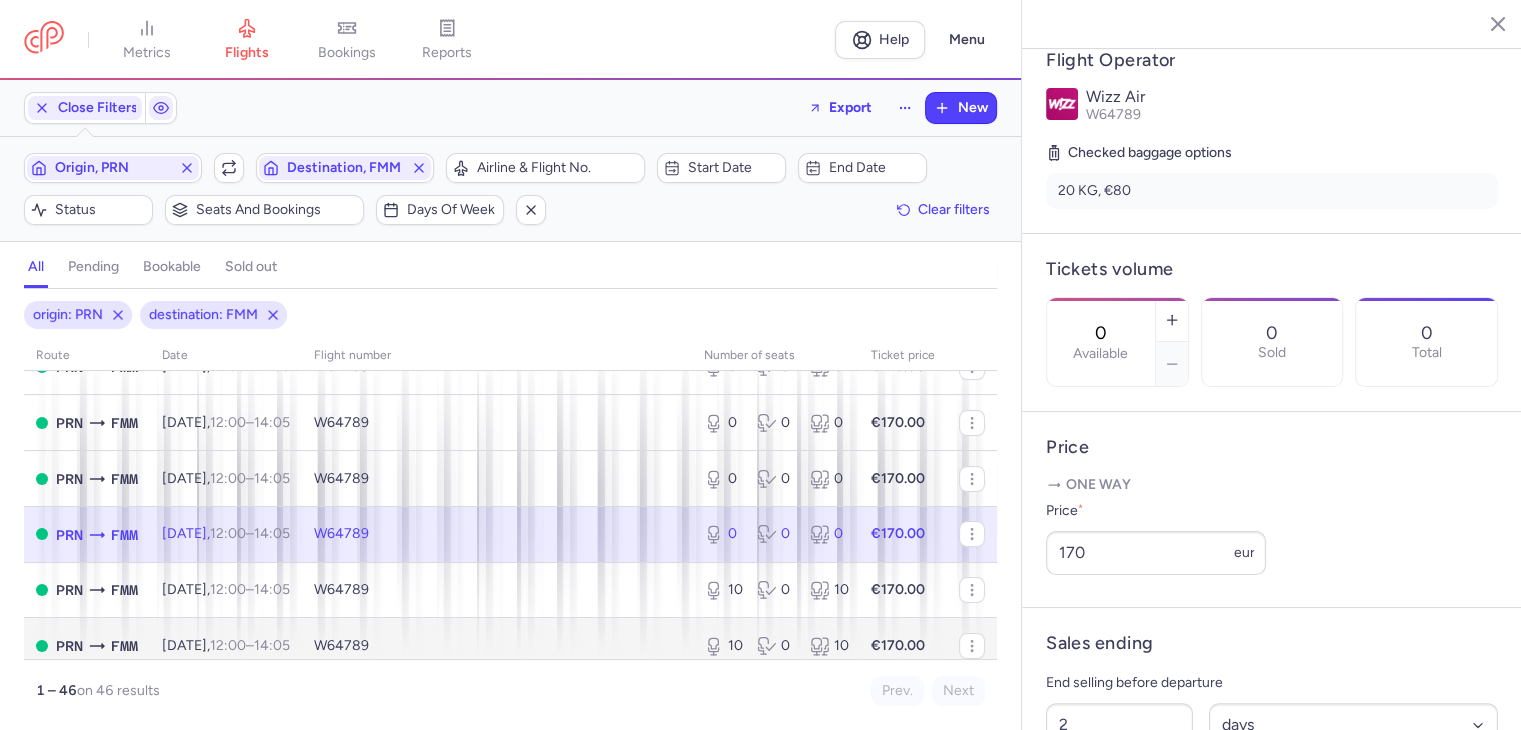 scroll, scrollTop: 100, scrollLeft: 0, axis: vertical 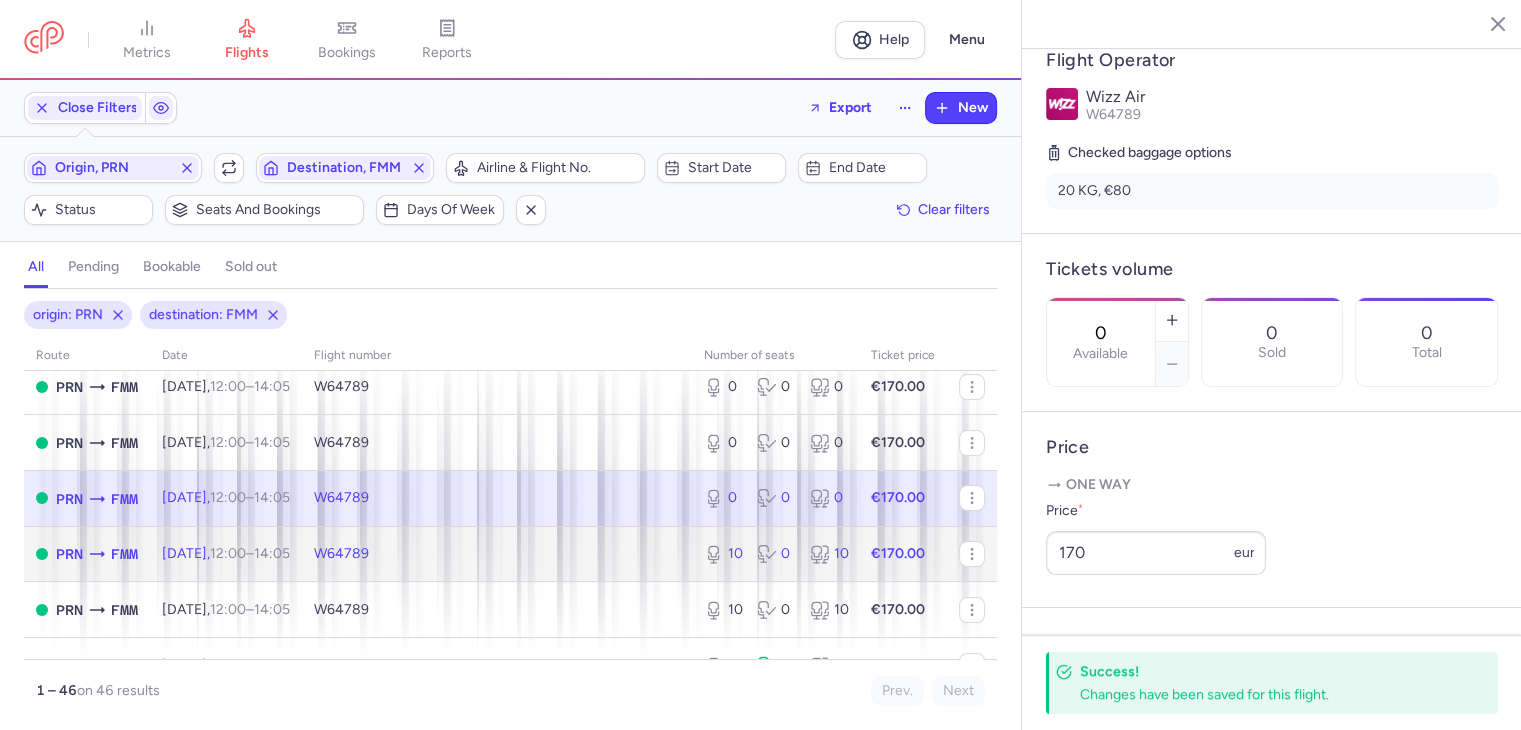 click 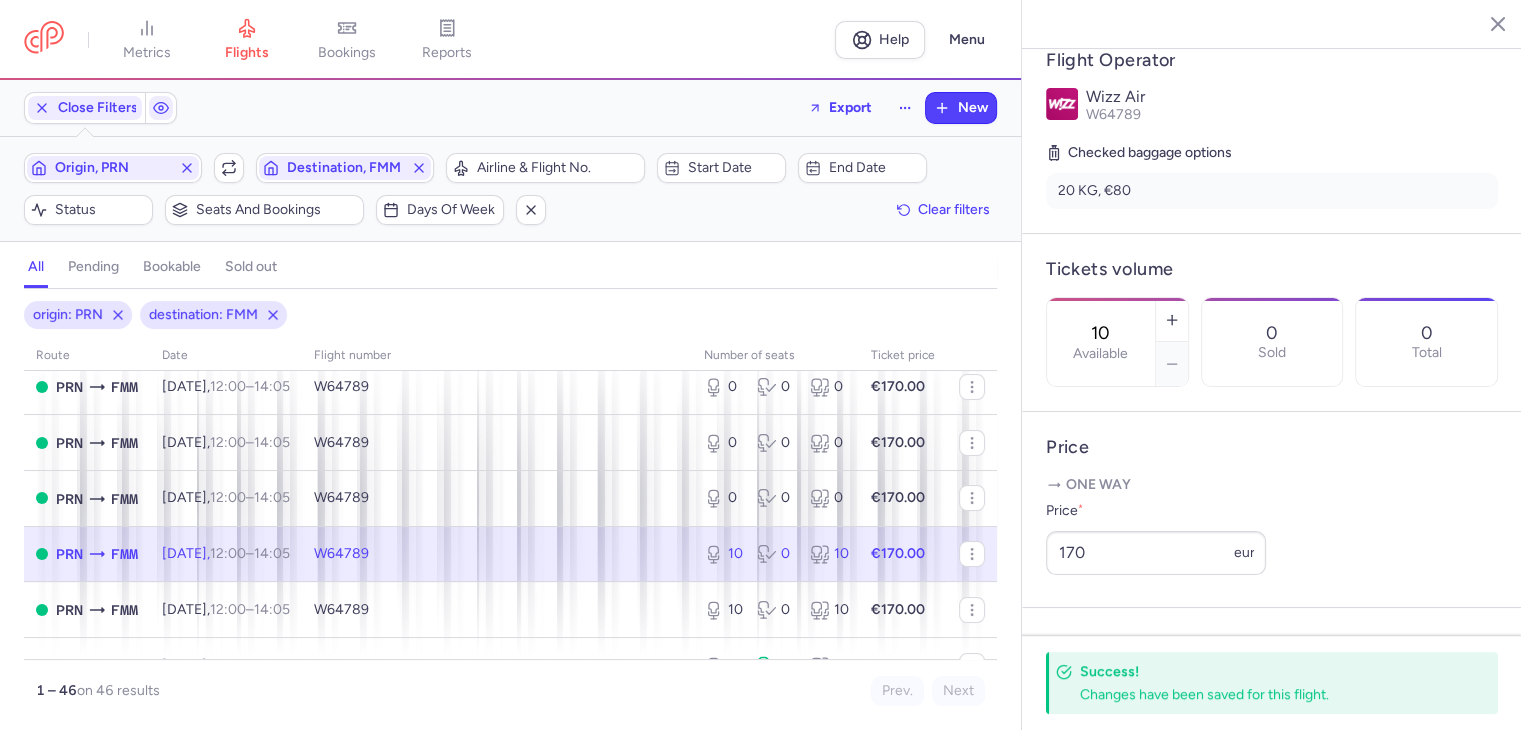 click on "10" at bounding box center (1101, 333) 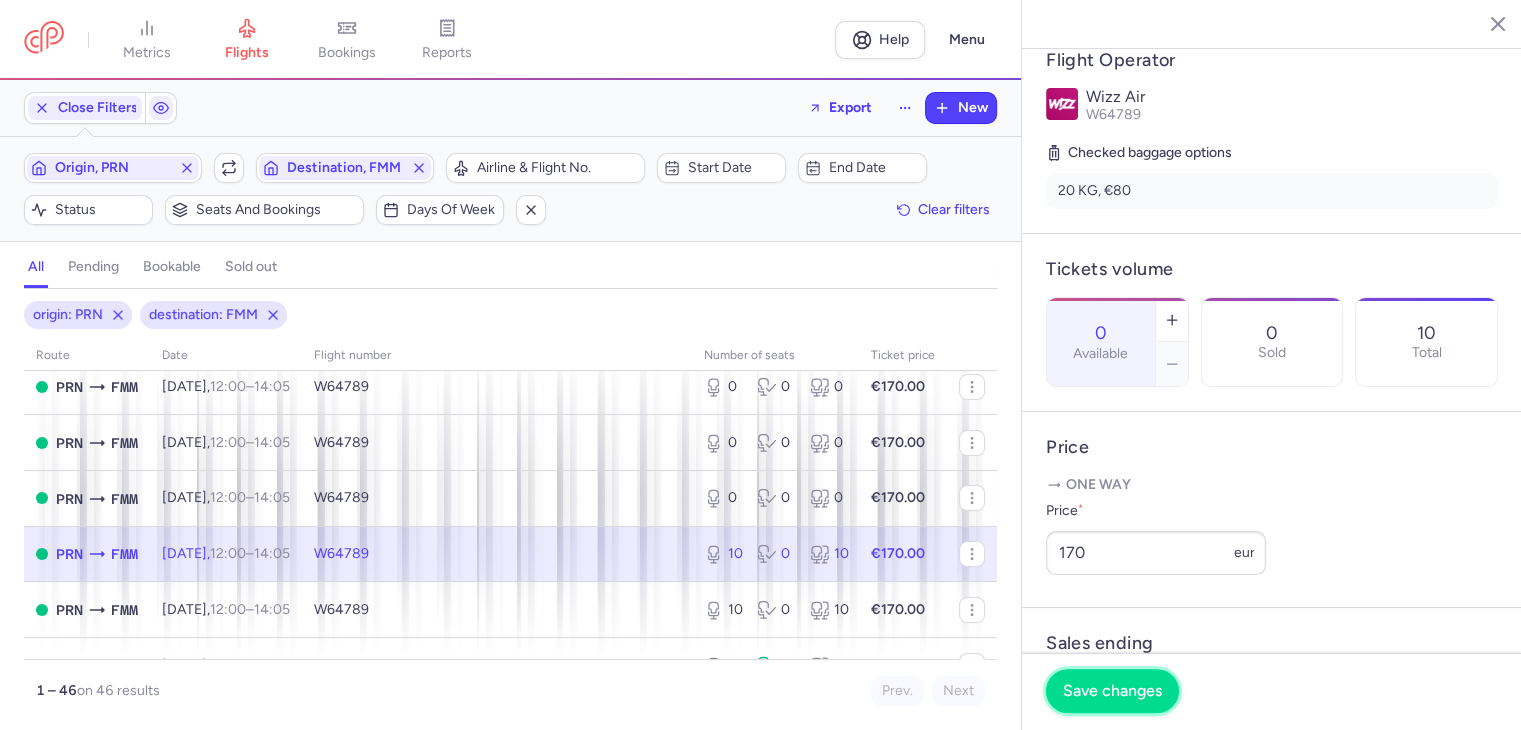 click on "Save changes" at bounding box center [1112, 691] 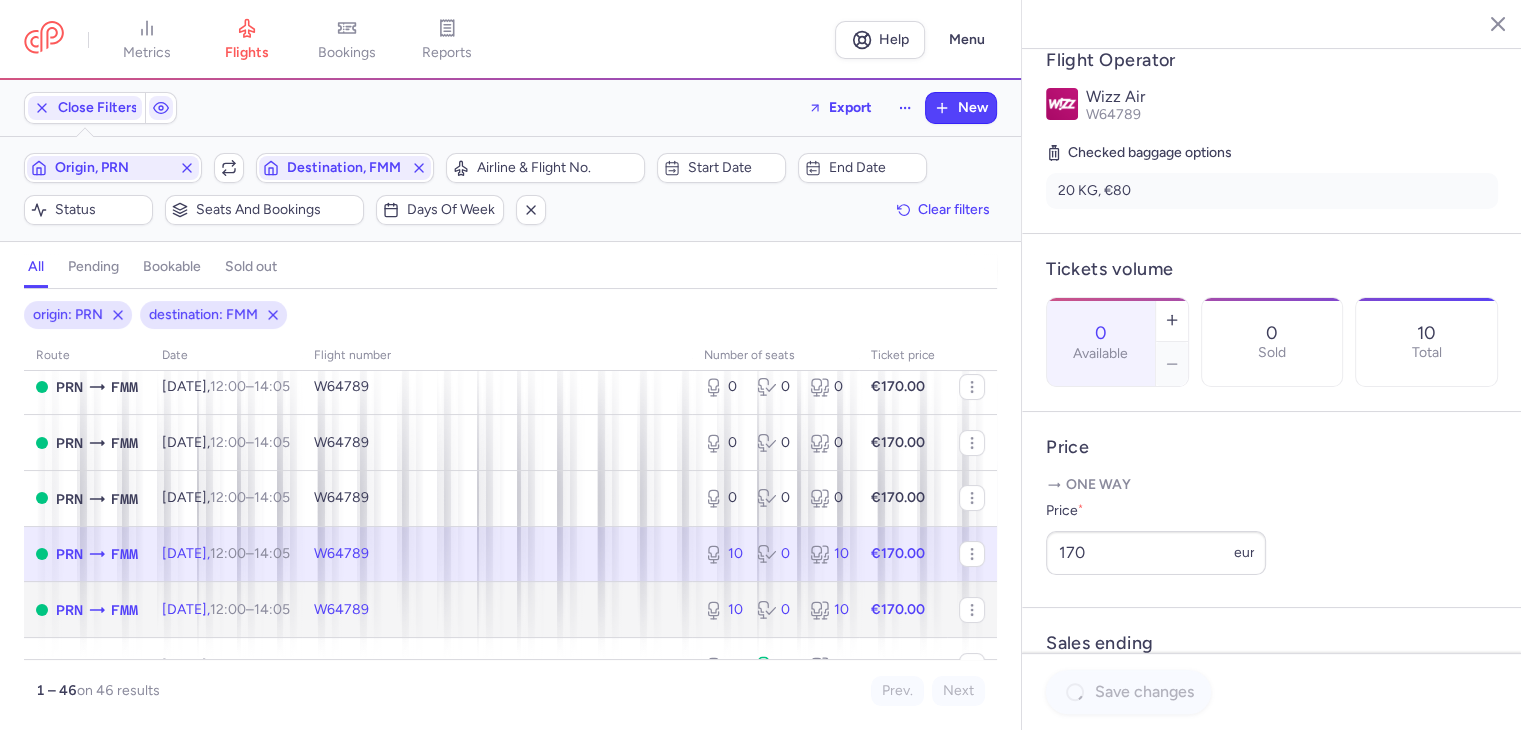 click 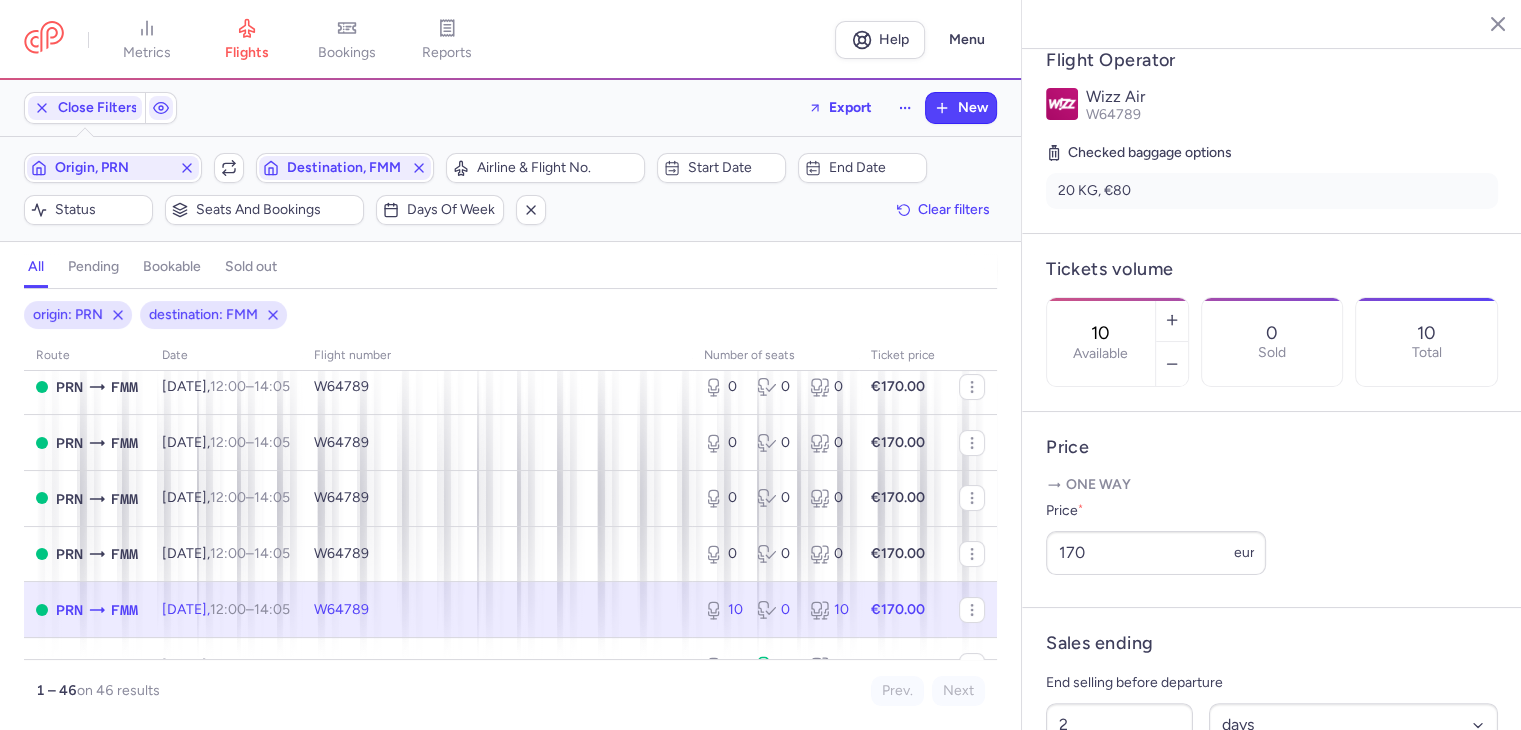 drag, startPoint x: 1160, startPoint y: 299, endPoint x: 1088, endPoint y: 289, distance: 72.691124 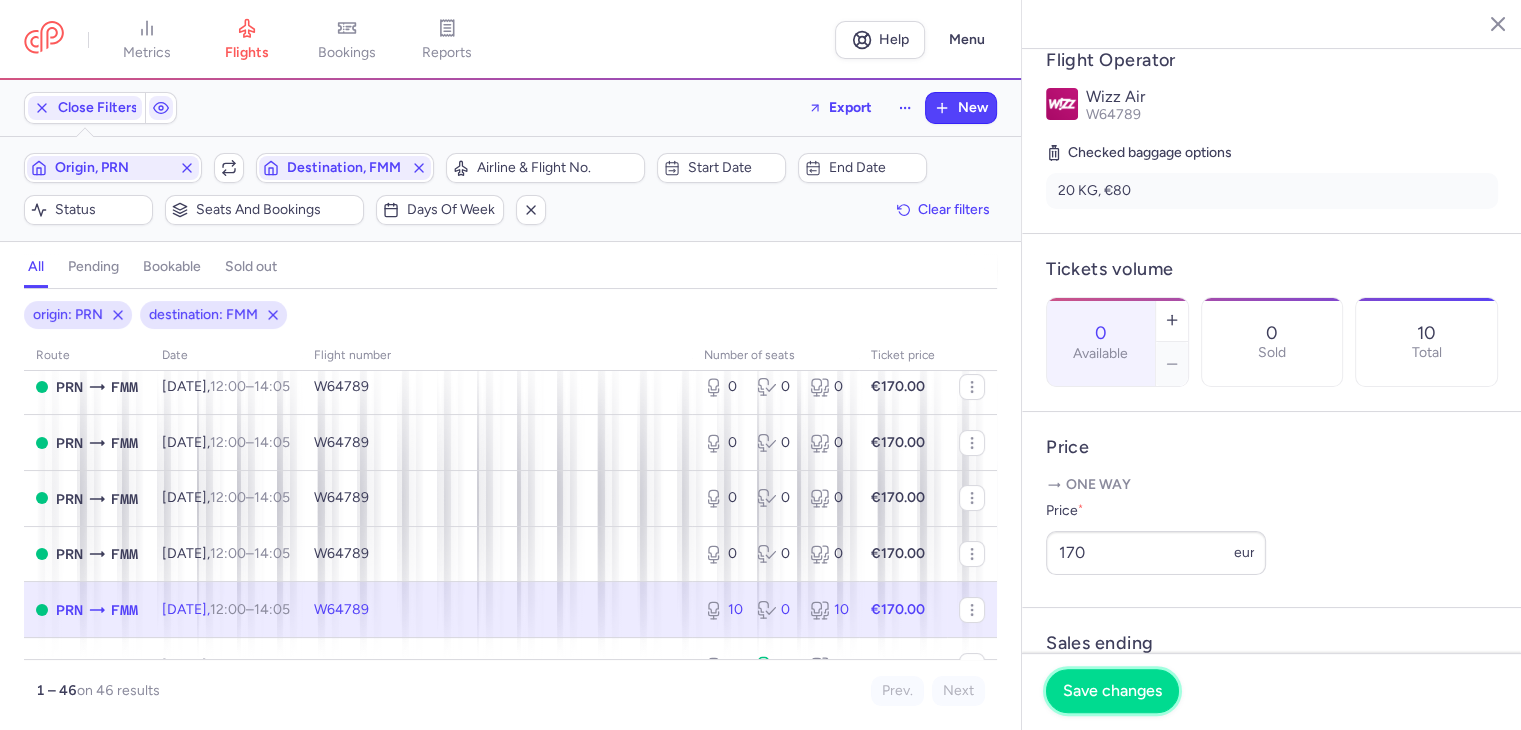 click on "Save changes" at bounding box center (1112, 691) 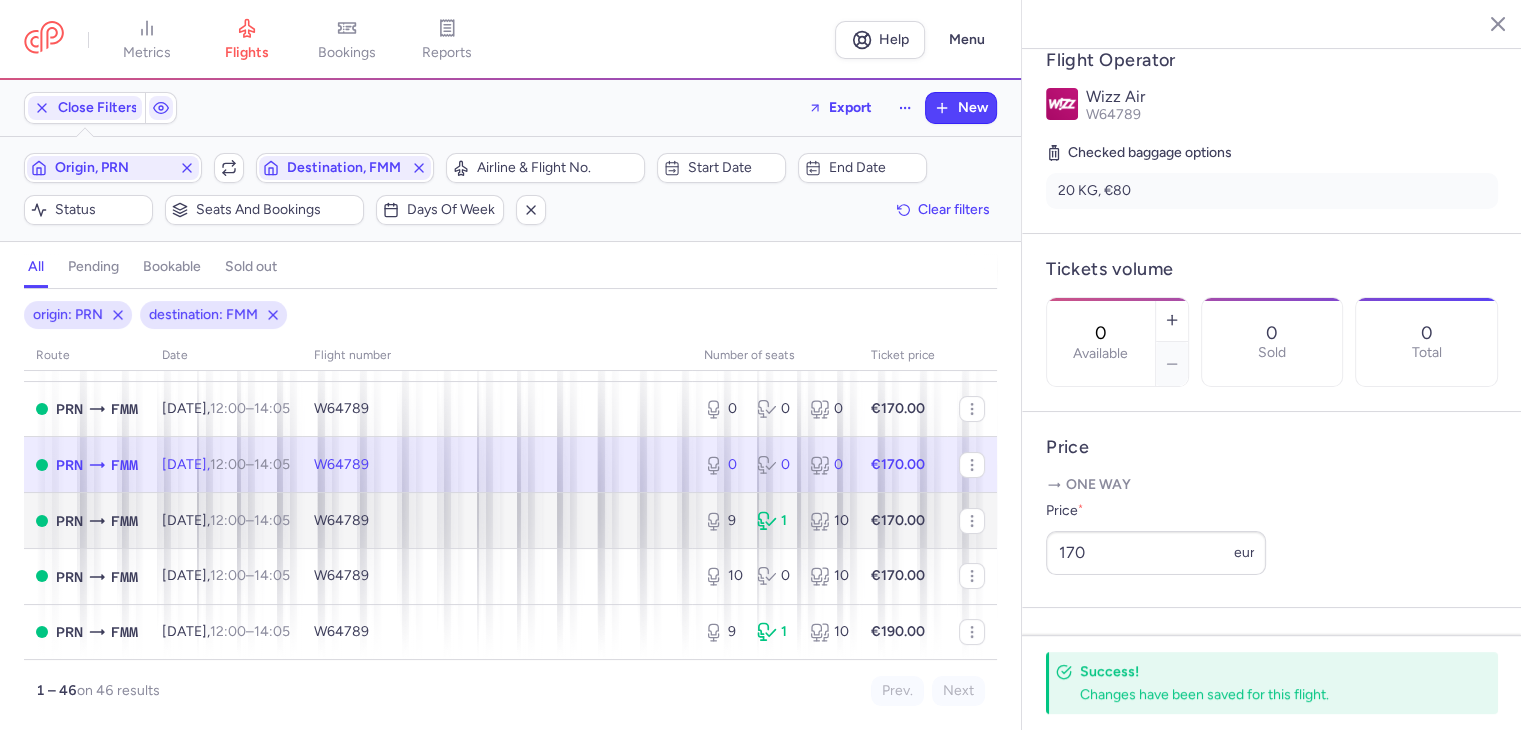 scroll, scrollTop: 300, scrollLeft: 0, axis: vertical 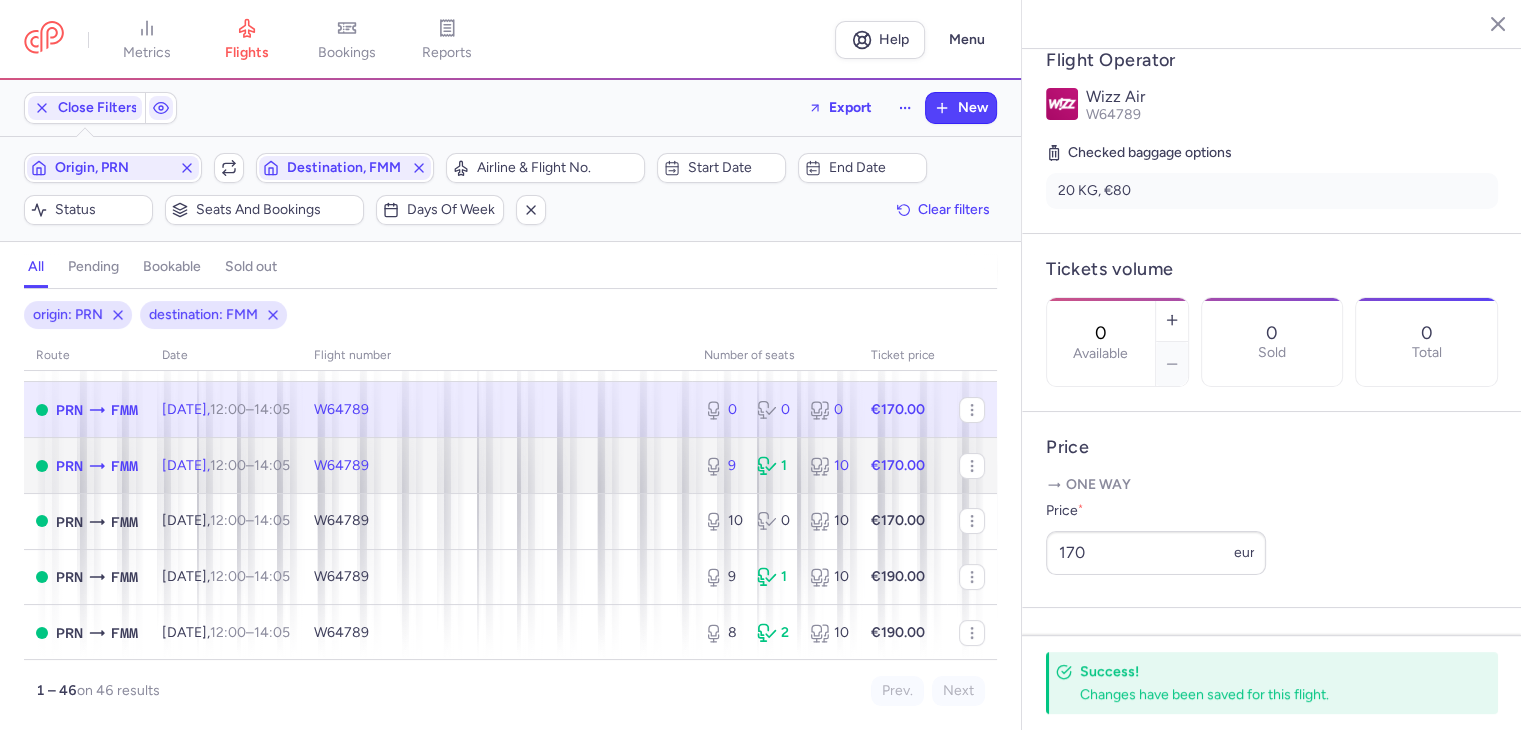 click 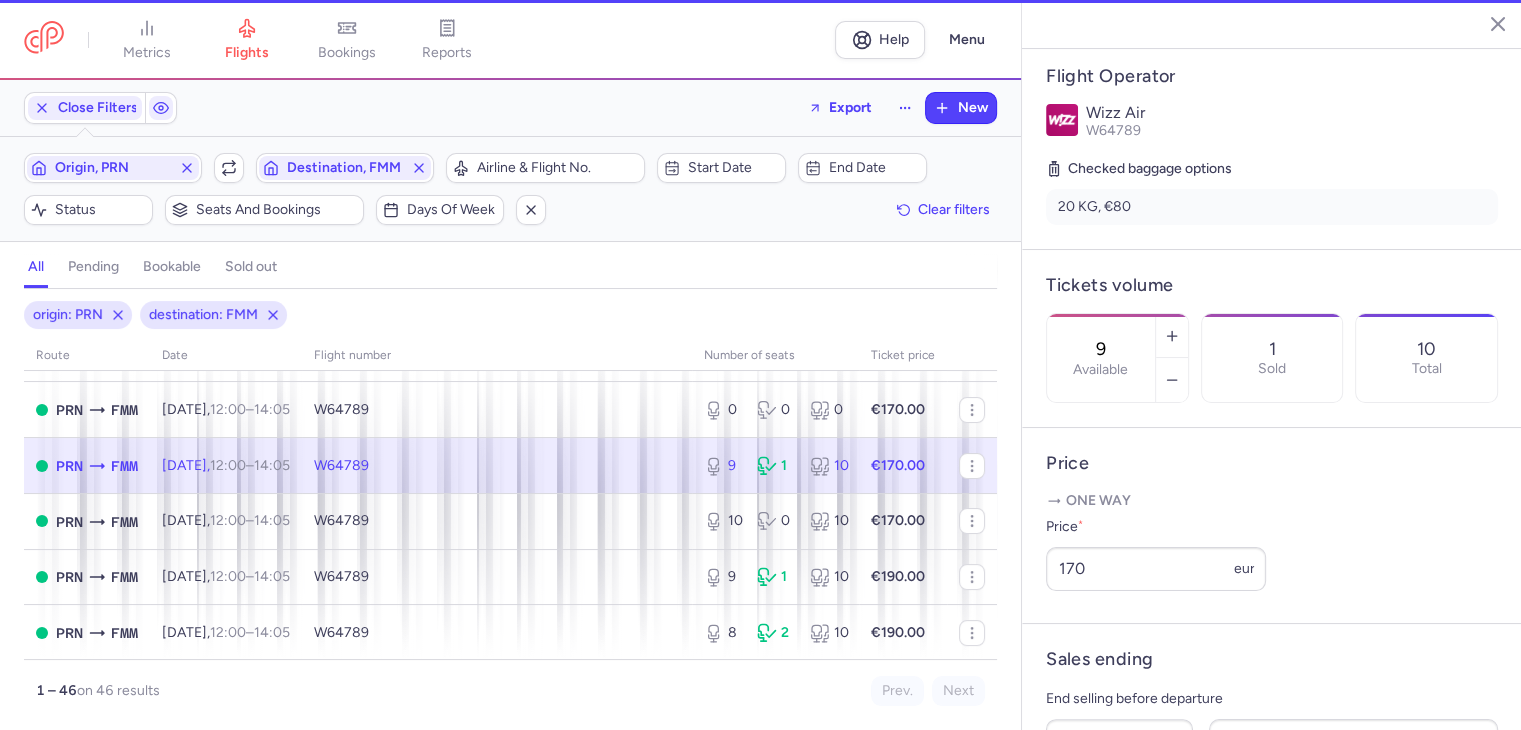 scroll, scrollTop: 400, scrollLeft: 0, axis: vertical 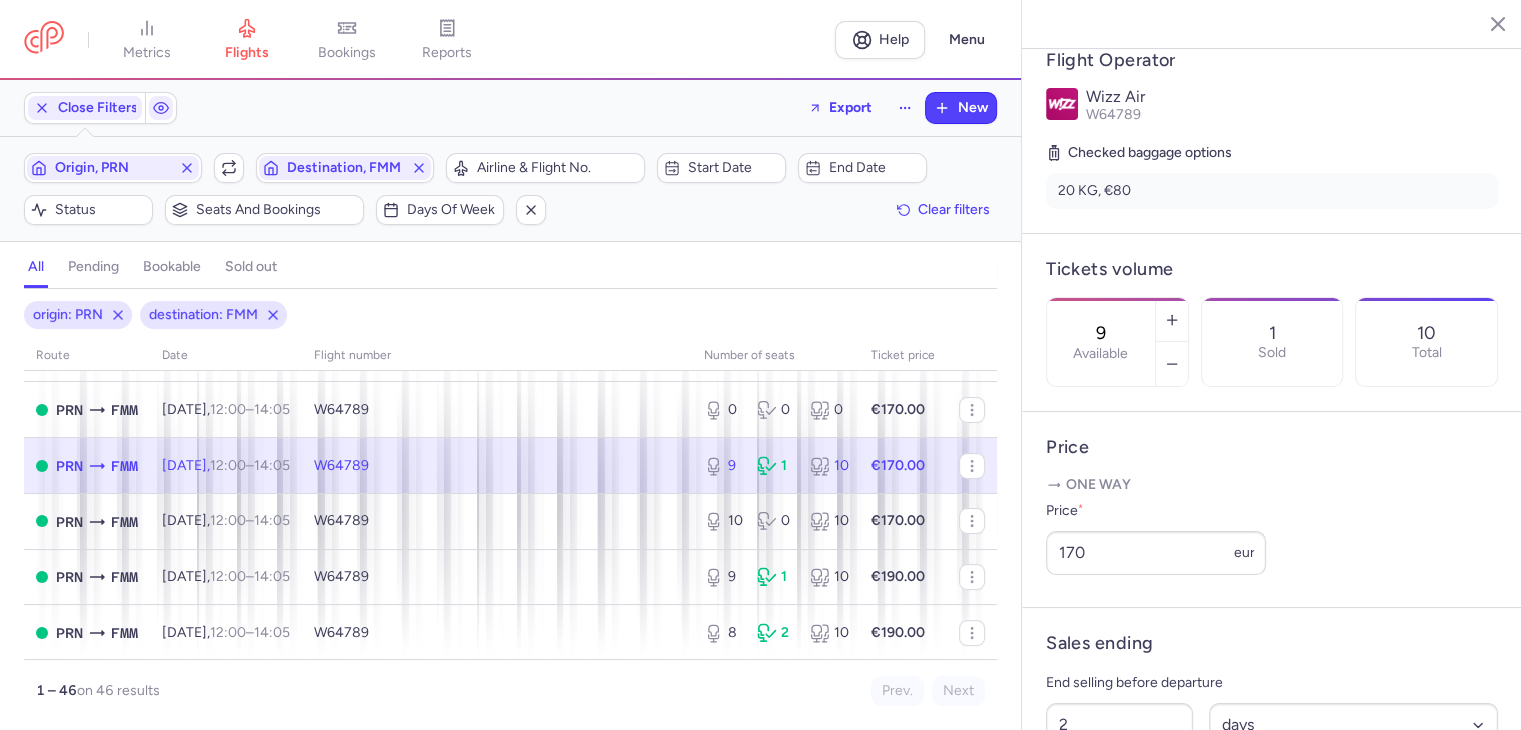 click on "9  Available" at bounding box center (1101, 342) 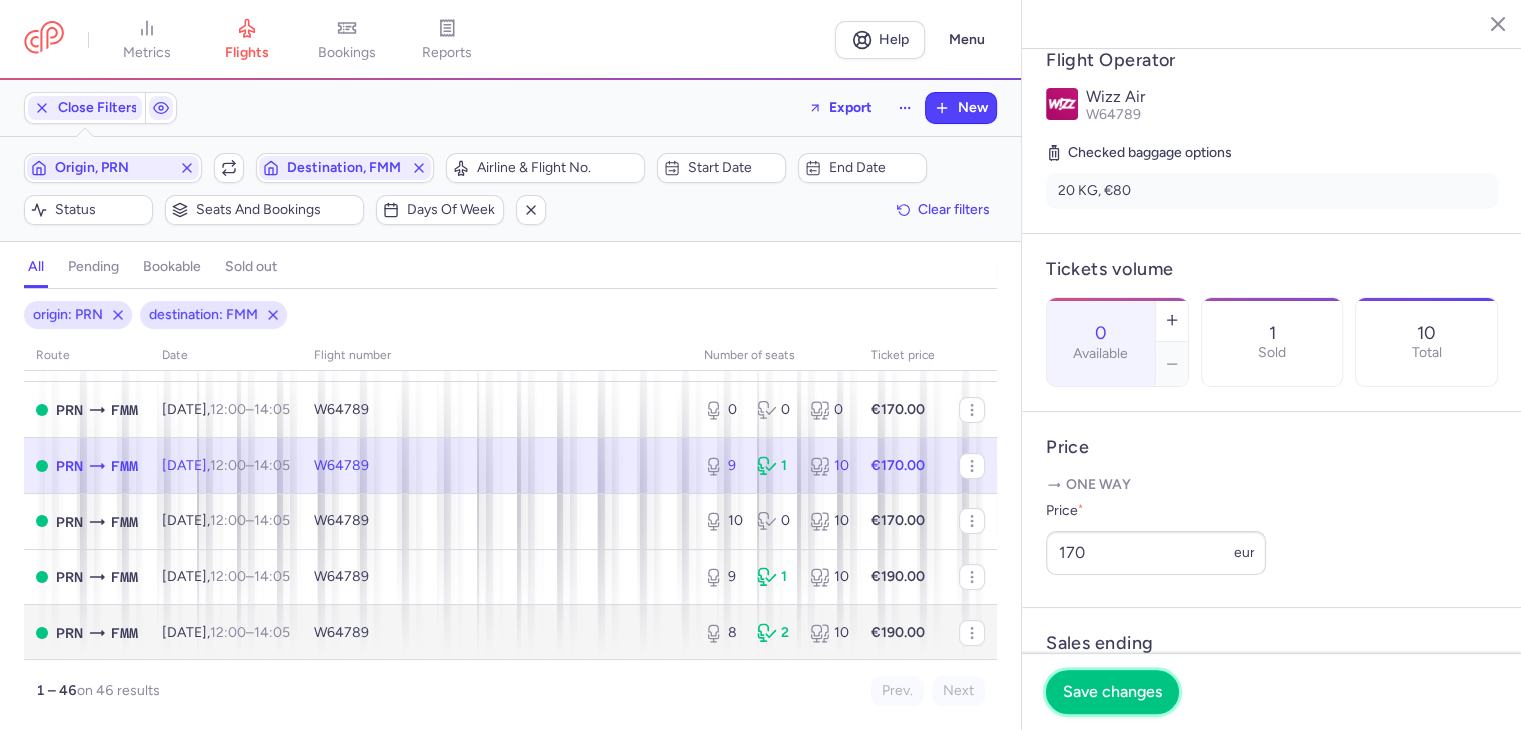 drag, startPoint x: 1123, startPoint y: 704, endPoint x: 864, endPoint y: 618, distance: 272.90475 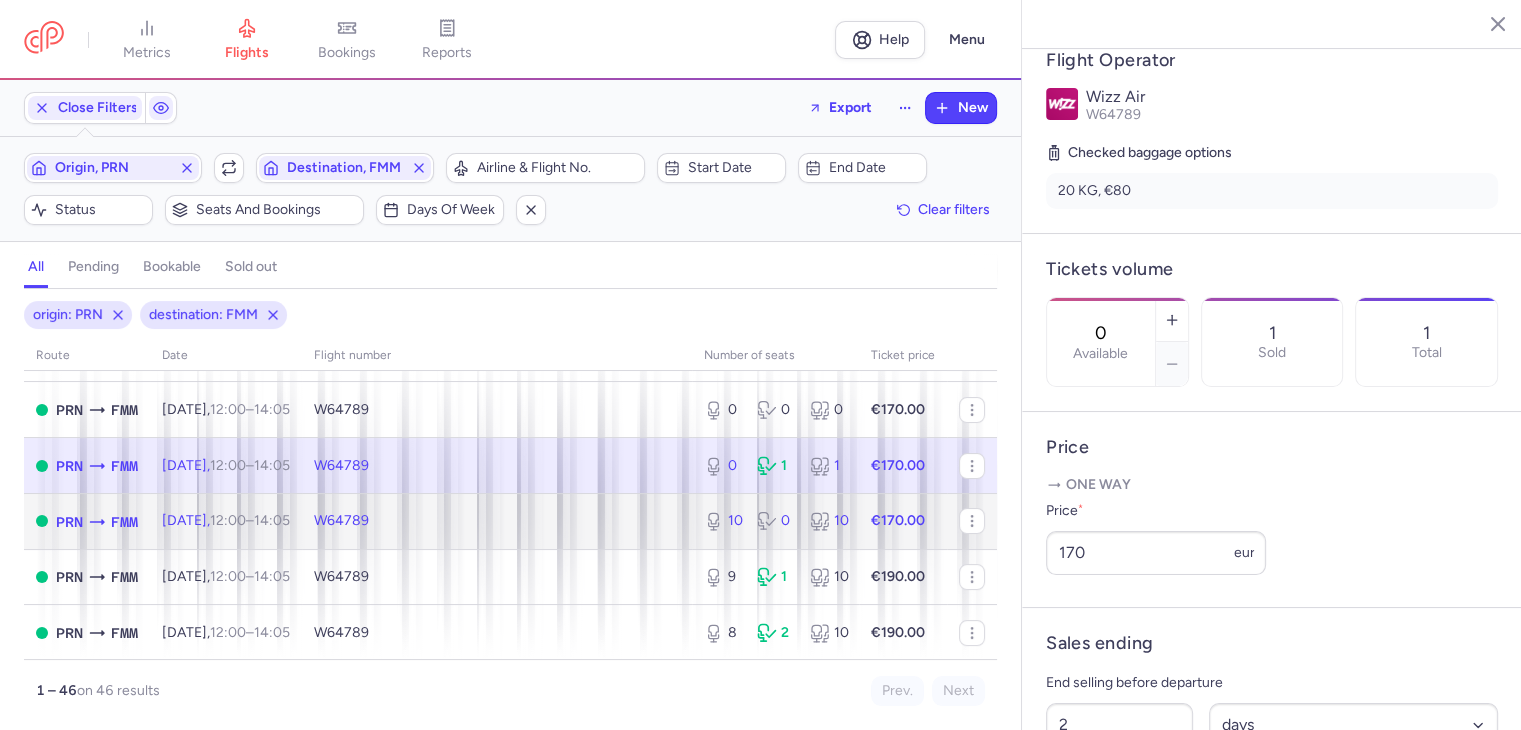 click on "10 0 10" 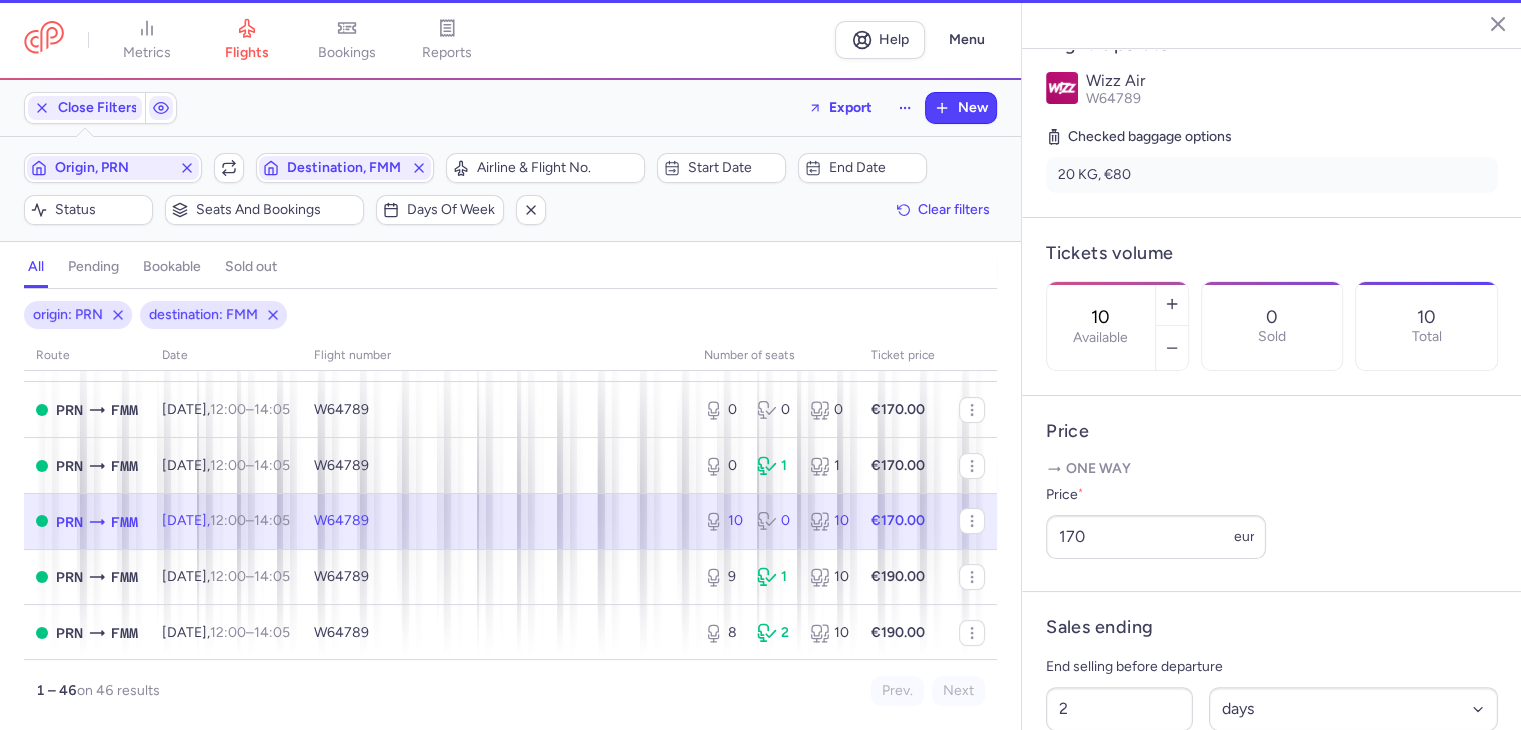scroll, scrollTop: 384, scrollLeft: 0, axis: vertical 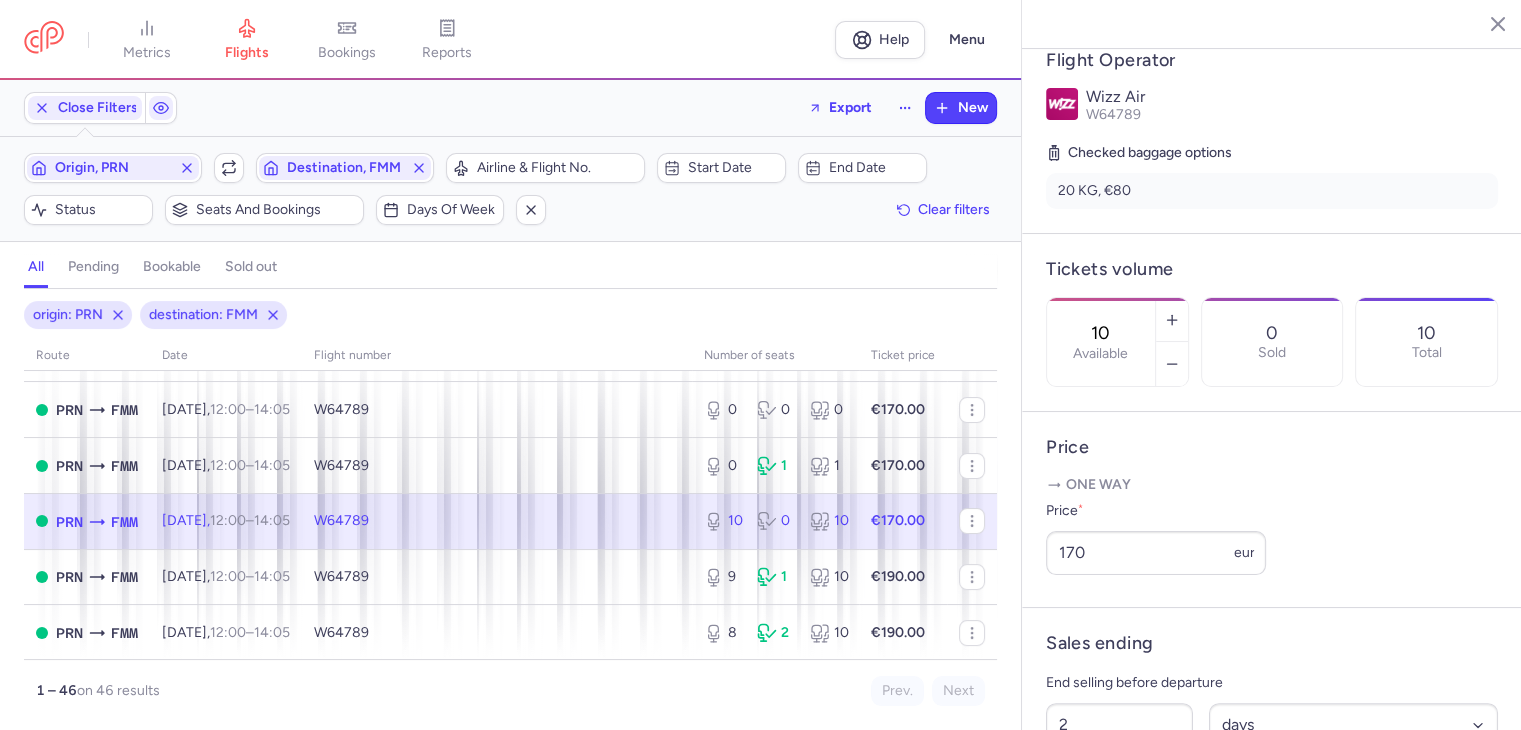 drag, startPoint x: 1158, startPoint y: 291, endPoint x: 1080, endPoint y: 281, distance: 78.63841 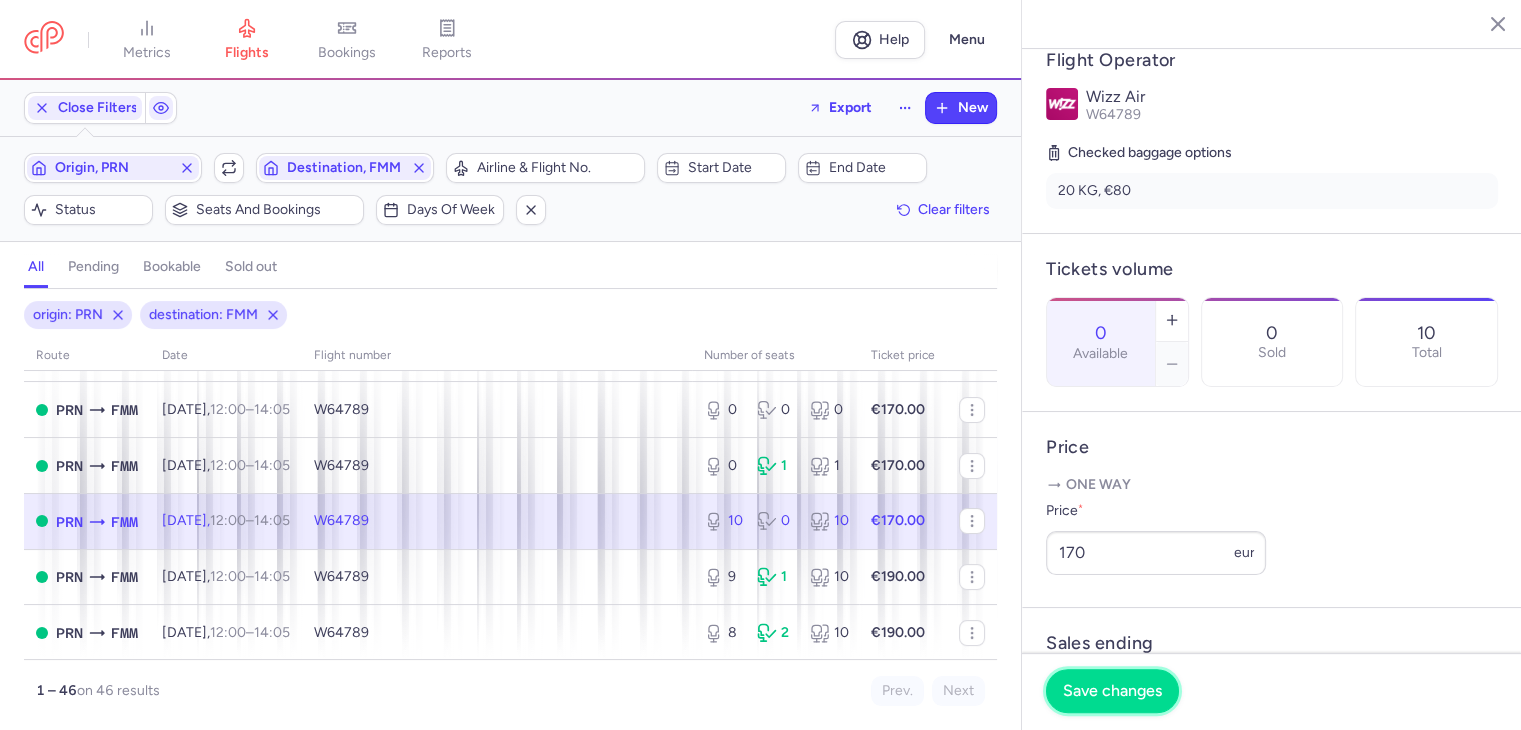 click on "Save changes" at bounding box center [1112, 691] 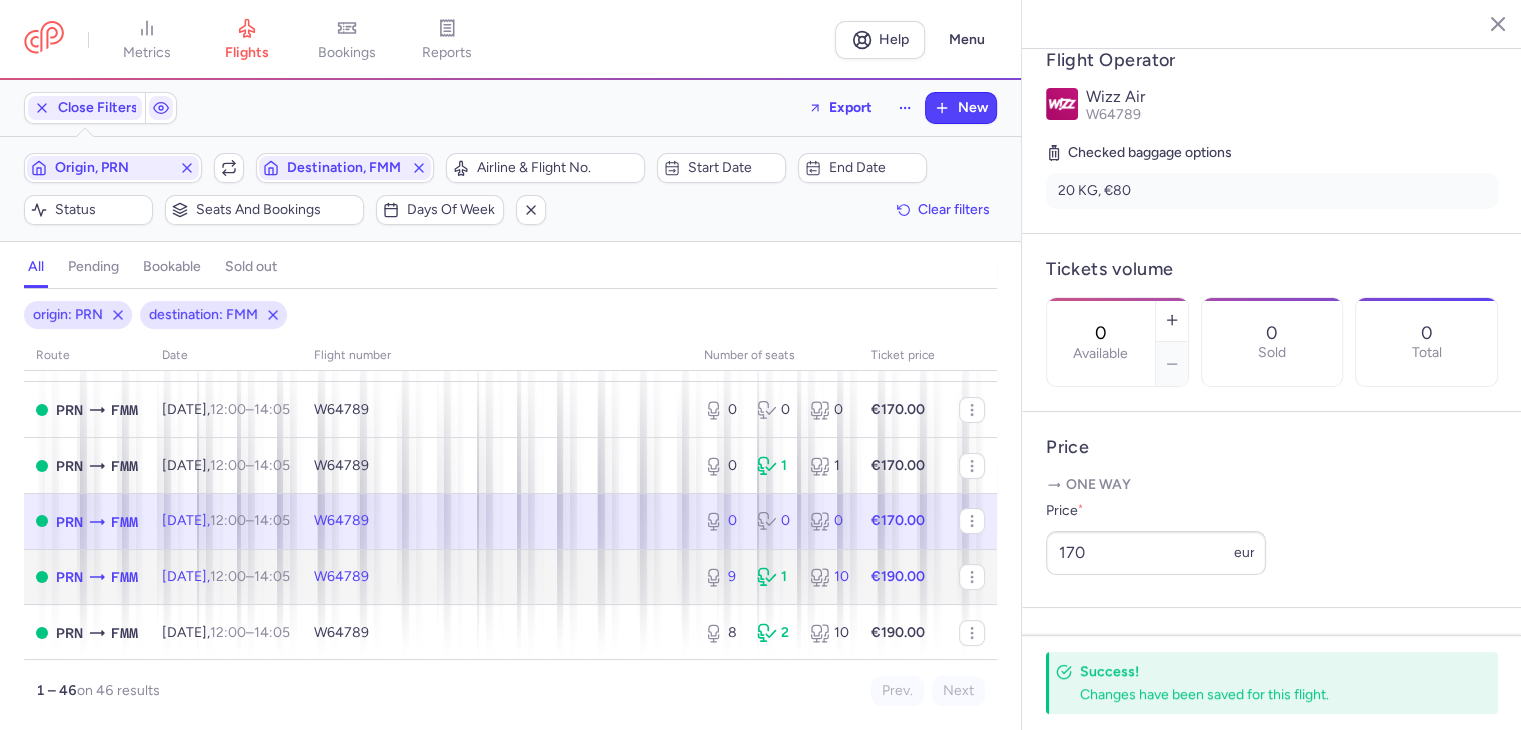 click on "9 1 10" 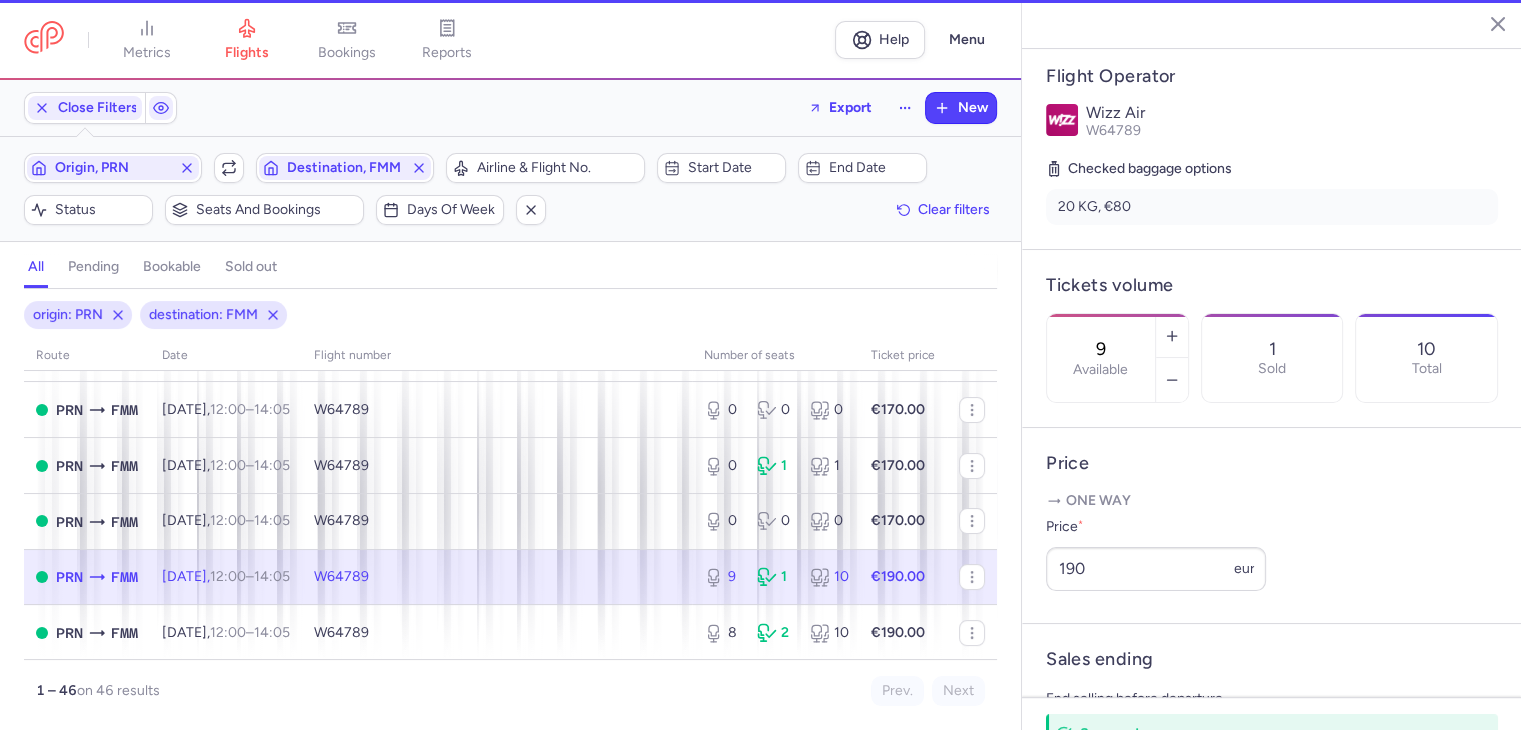scroll, scrollTop: 400, scrollLeft: 0, axis: vertical 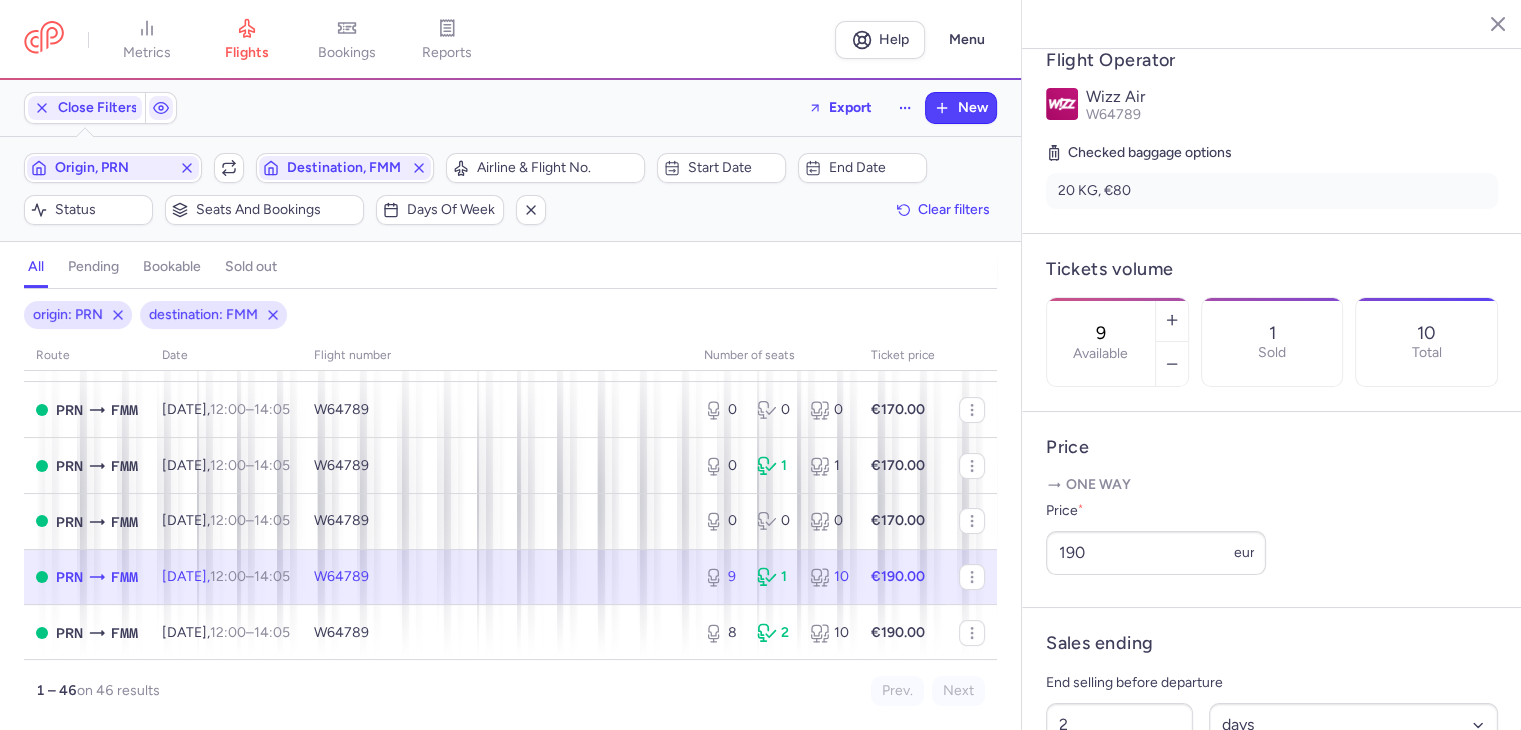 drag, startPoint x: 1159, startPoint y: 288, endPoint x: 1087, endPoint y: 279, distance: 72.56032 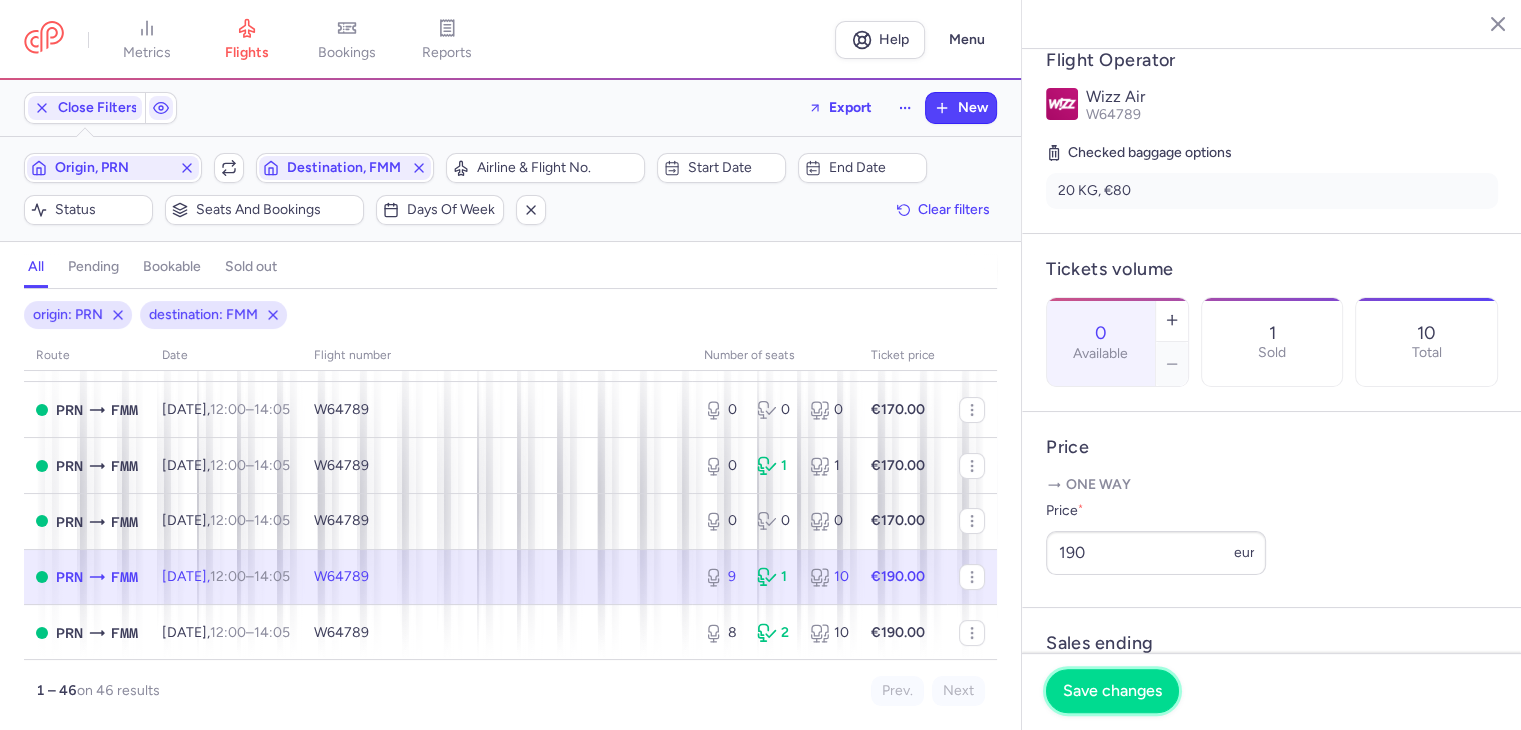 click on "Save changes" at bounding box center (1112, 691) 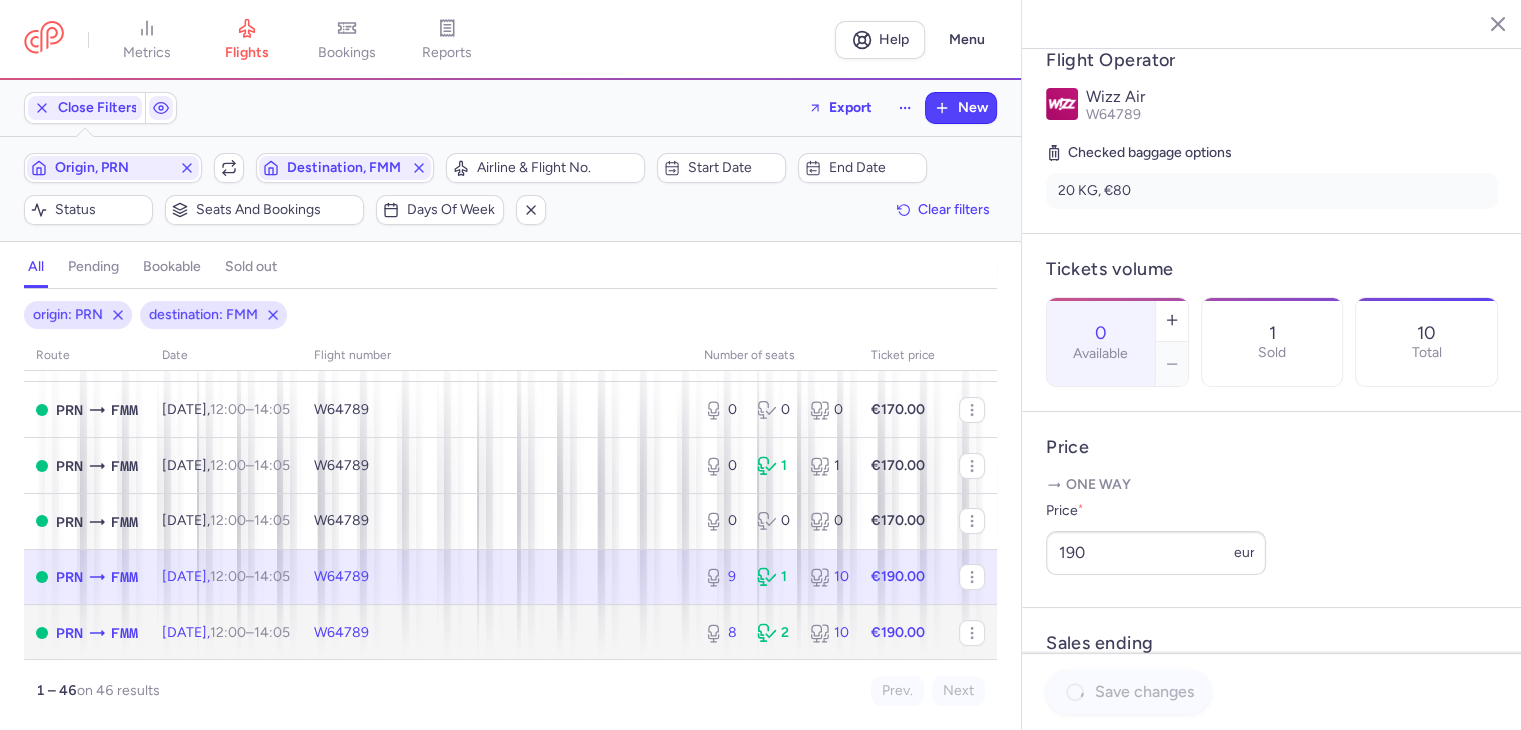 click on "8 2 10" 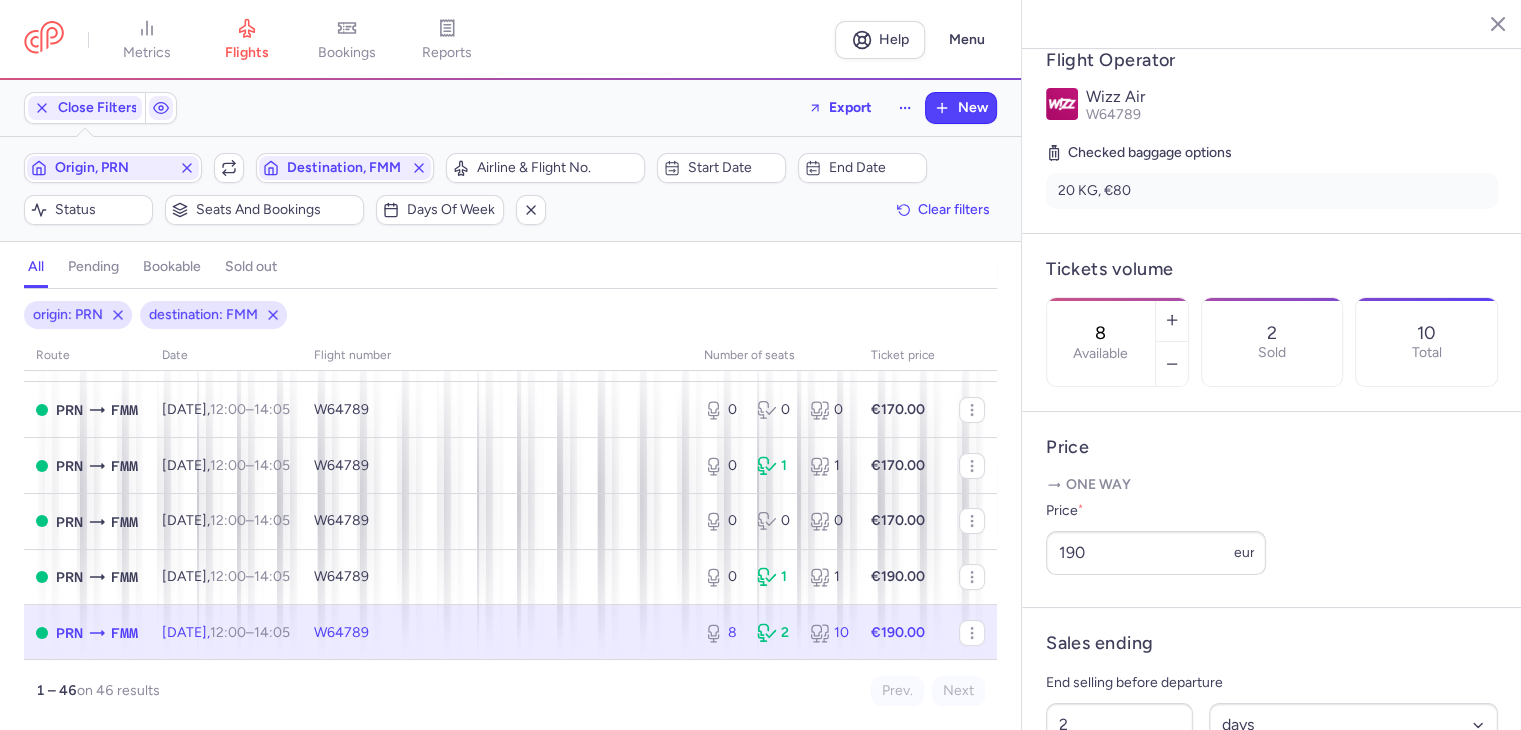 drag, startPoint x: 1142, startPoint y: 293, endPoint x: 1118, endPoint y: 289, distance: 24.33105 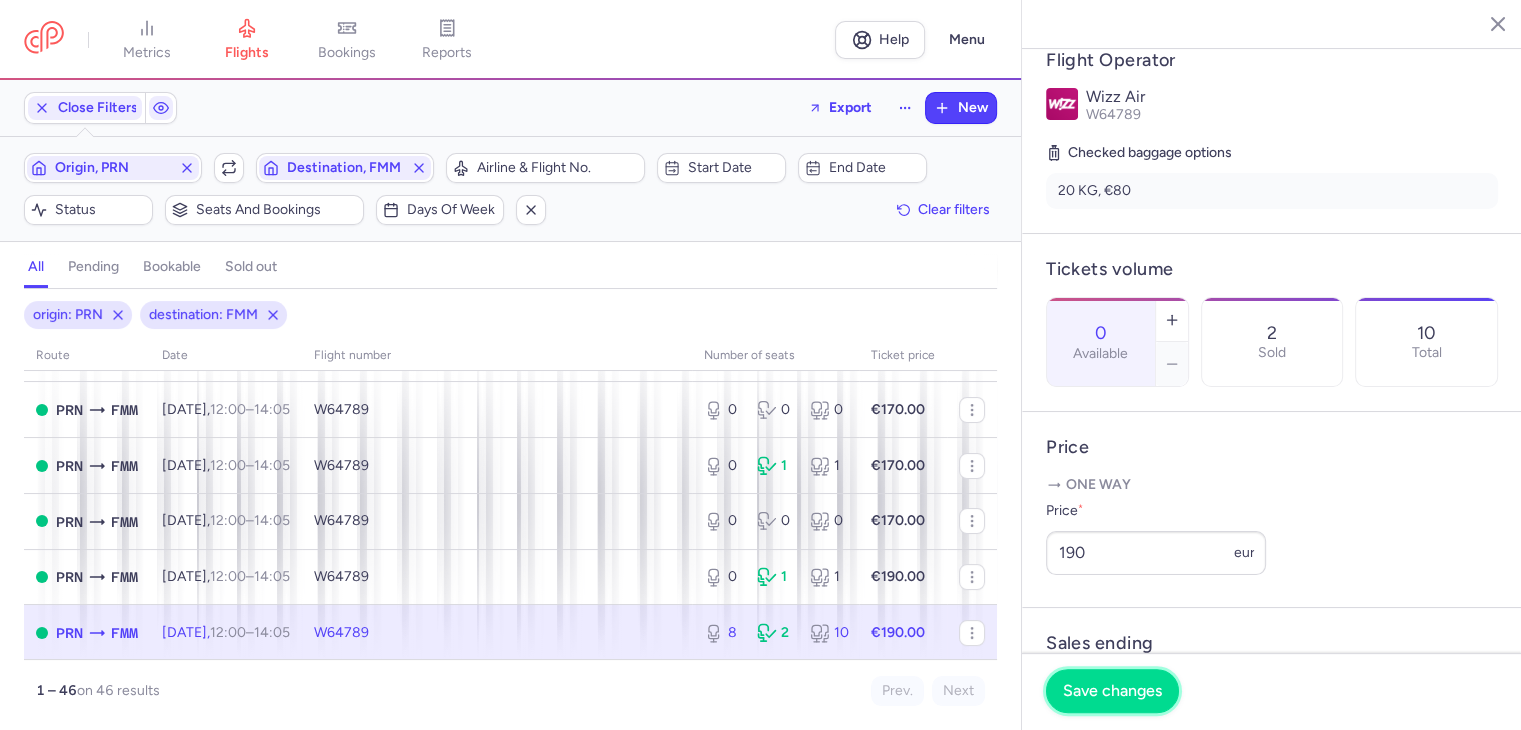 drag, startPoint x: 1112, startPoint y: 685, endPoint x: 1091, endPoint y: 679, distance: 21.84033 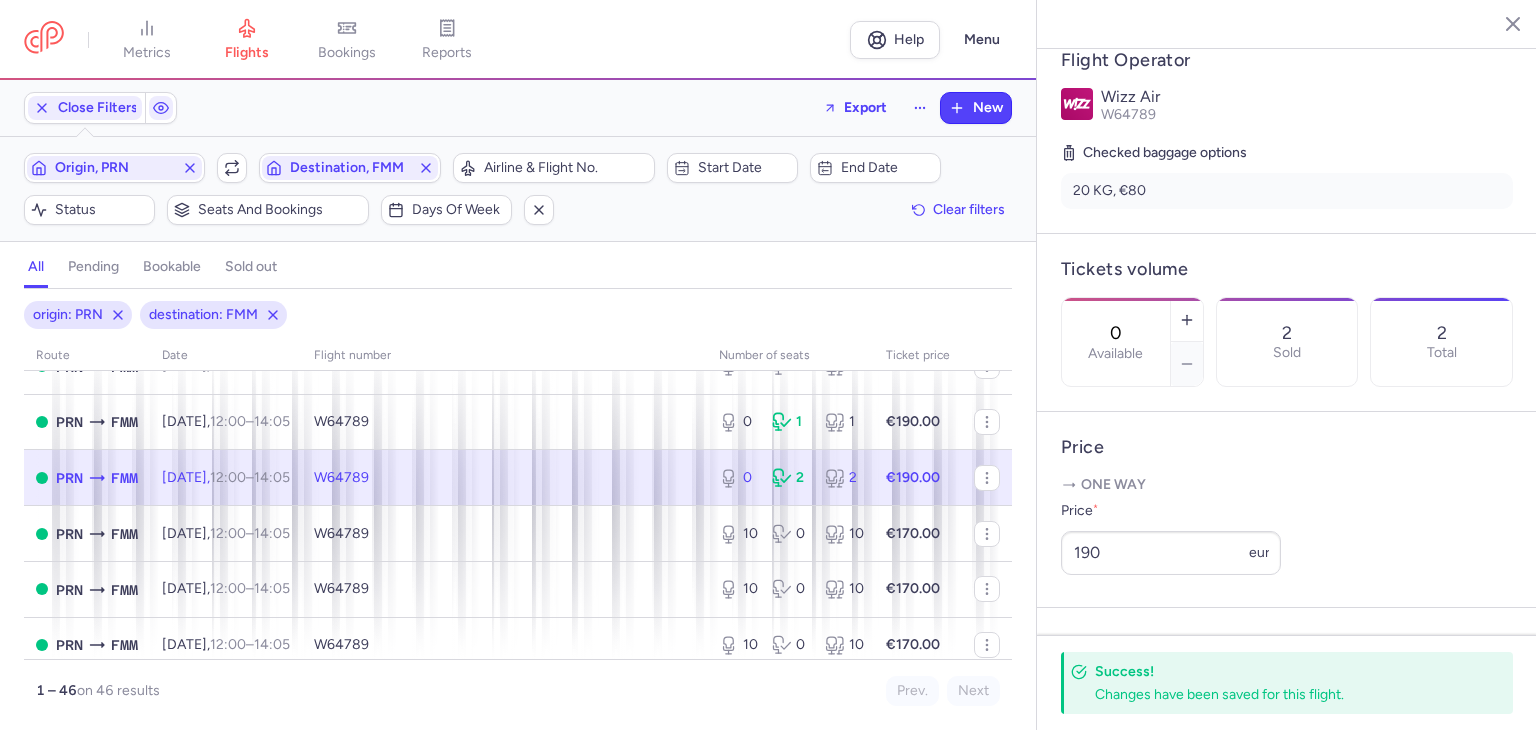 scroll, scrollTop: 500, scrollLeft: 0, axis: vertical 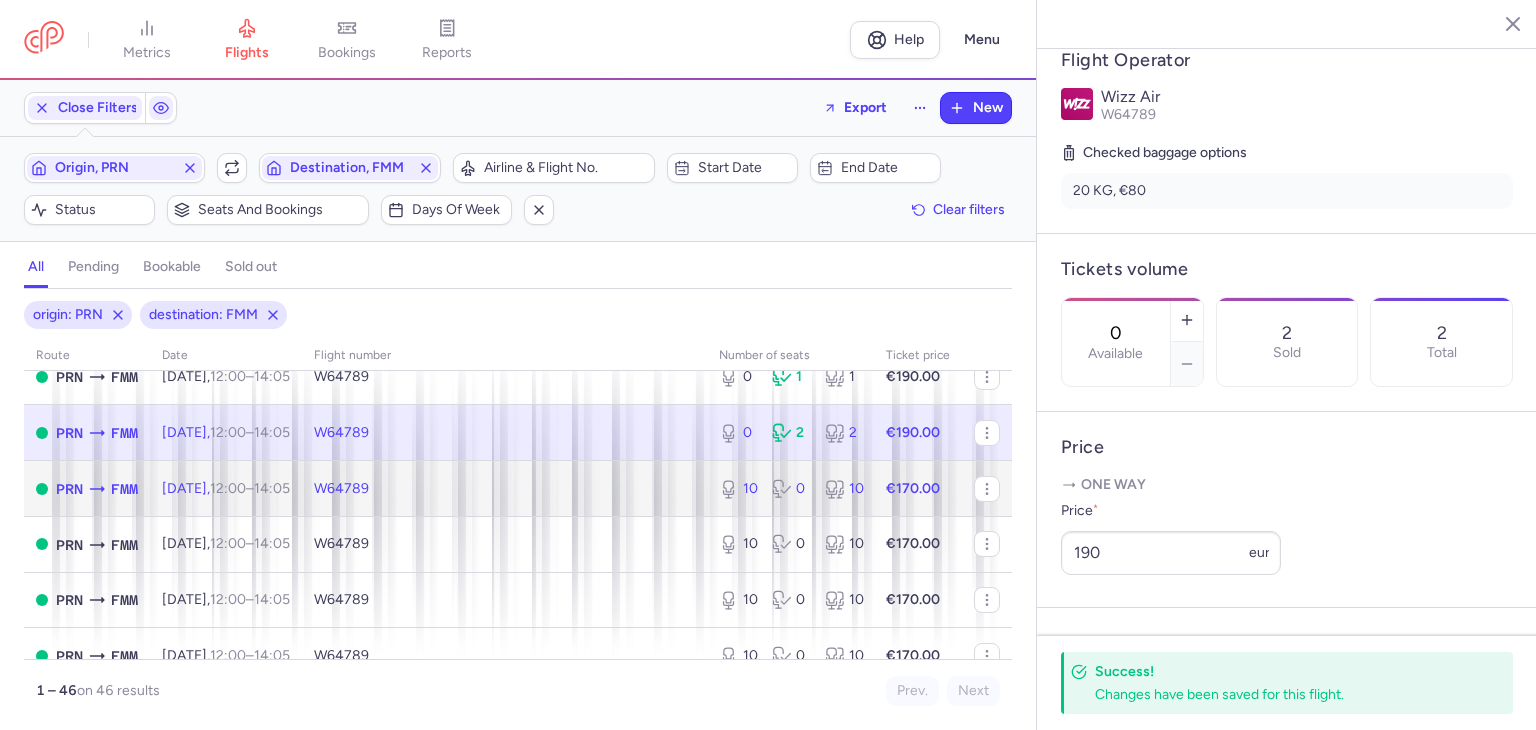 click on "10" at bounding box center [737, 489] 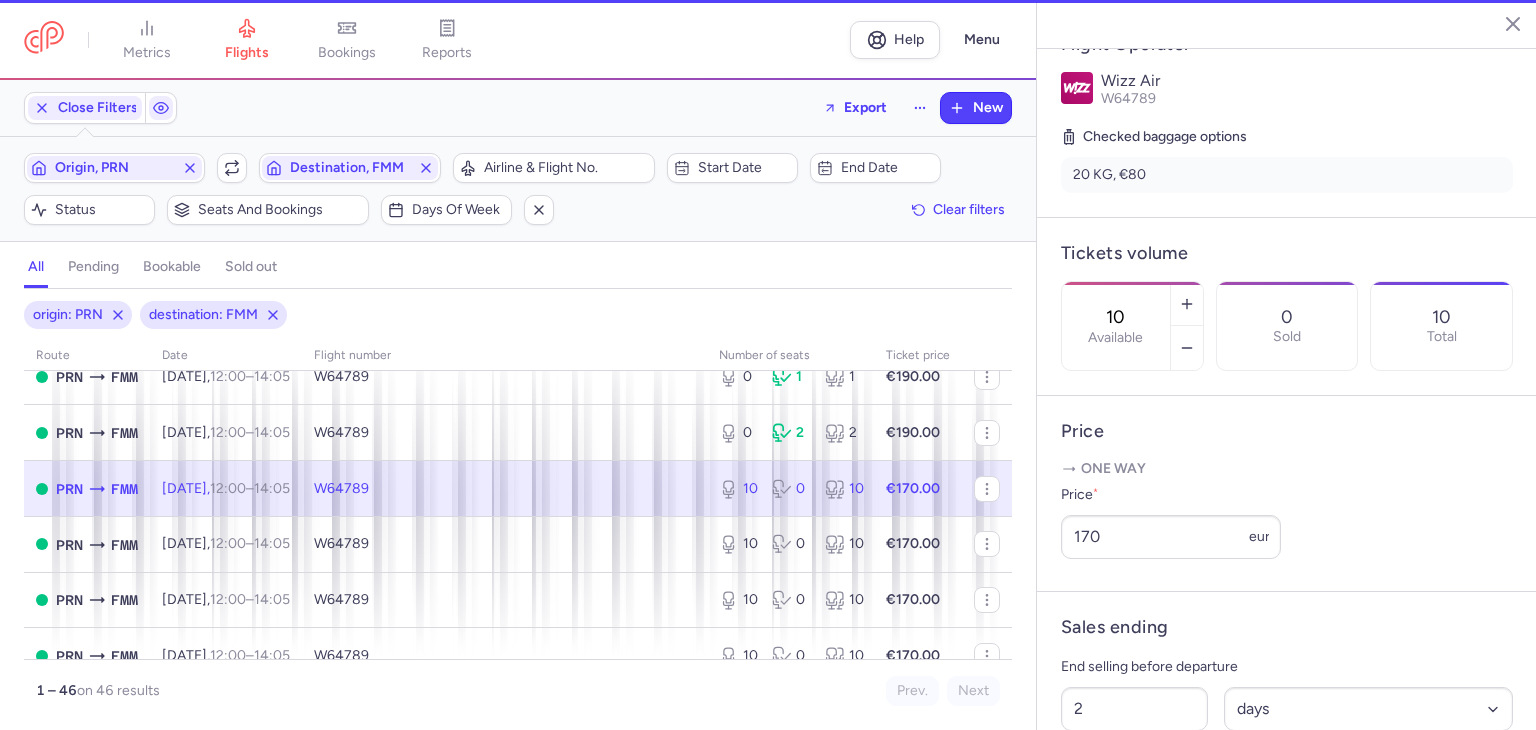 scroll, scrollTop: 384, scrollLeft: 0, axis: vertical 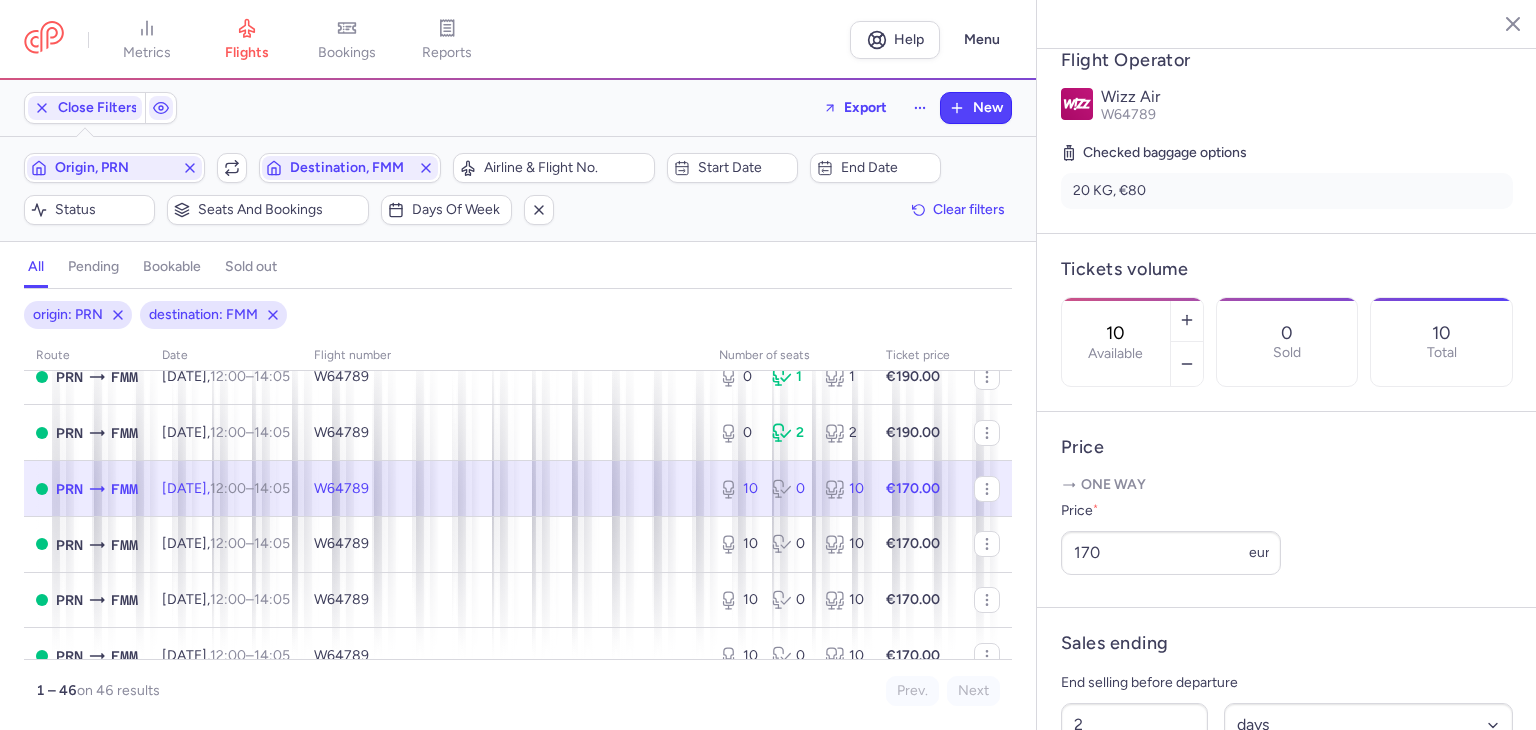 drag, startPoint x: 1173, startPoint y: 293, endPoint x: 1128, endPoint y: 290, distance: 45.099888 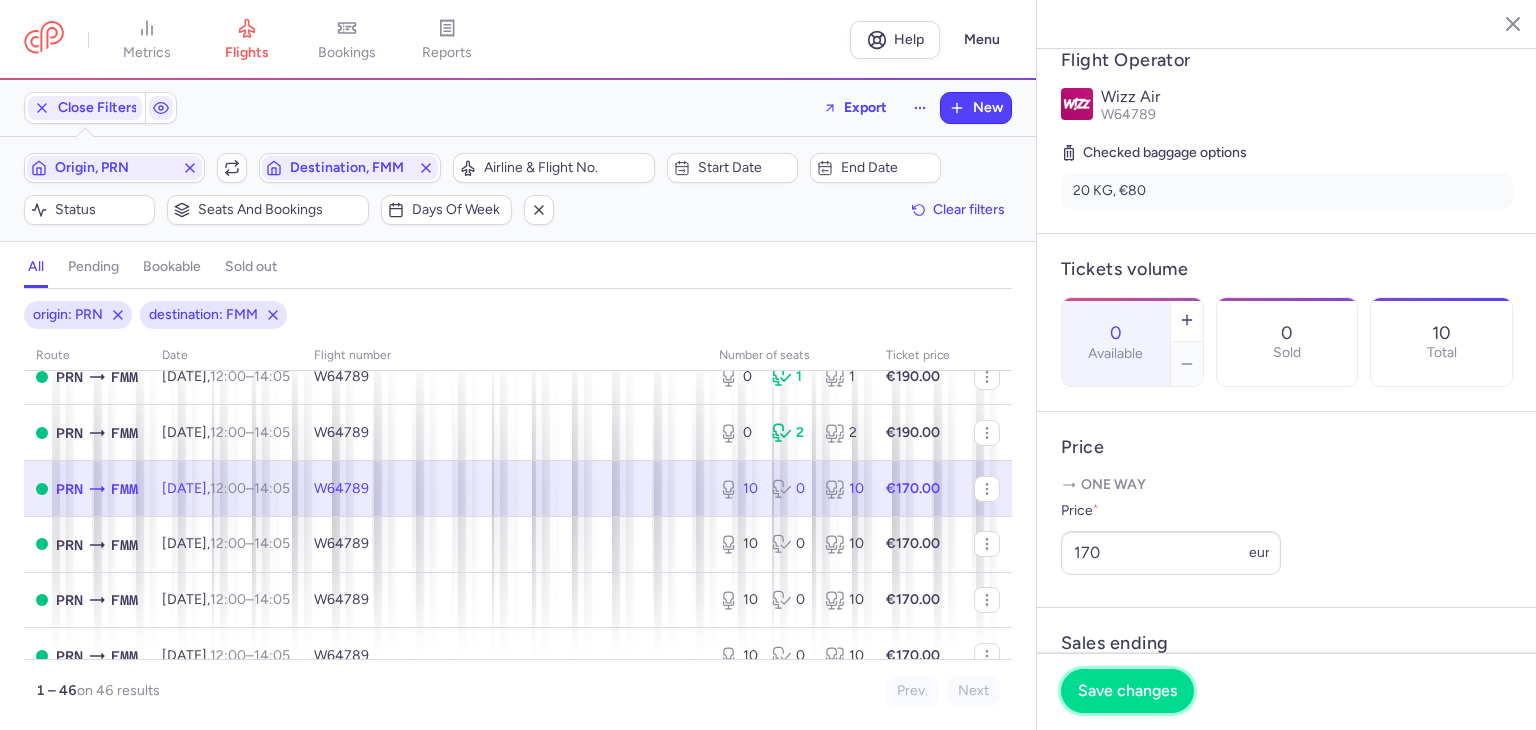 drag, startPoint x: 1145, startPoint y: 696, endPoint x: 1132, endPoint y: 697, distance: 13.038404 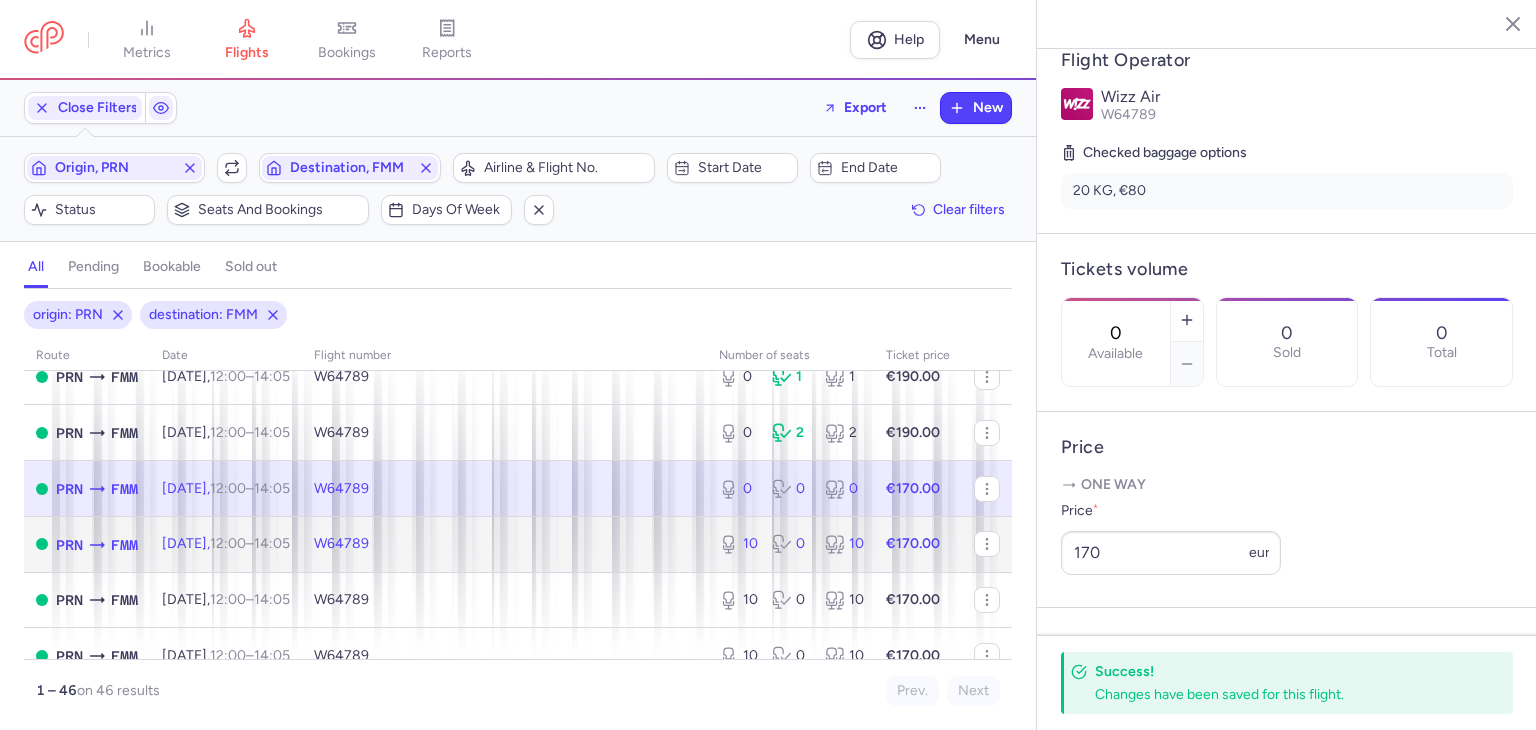 click on "10 0 10" 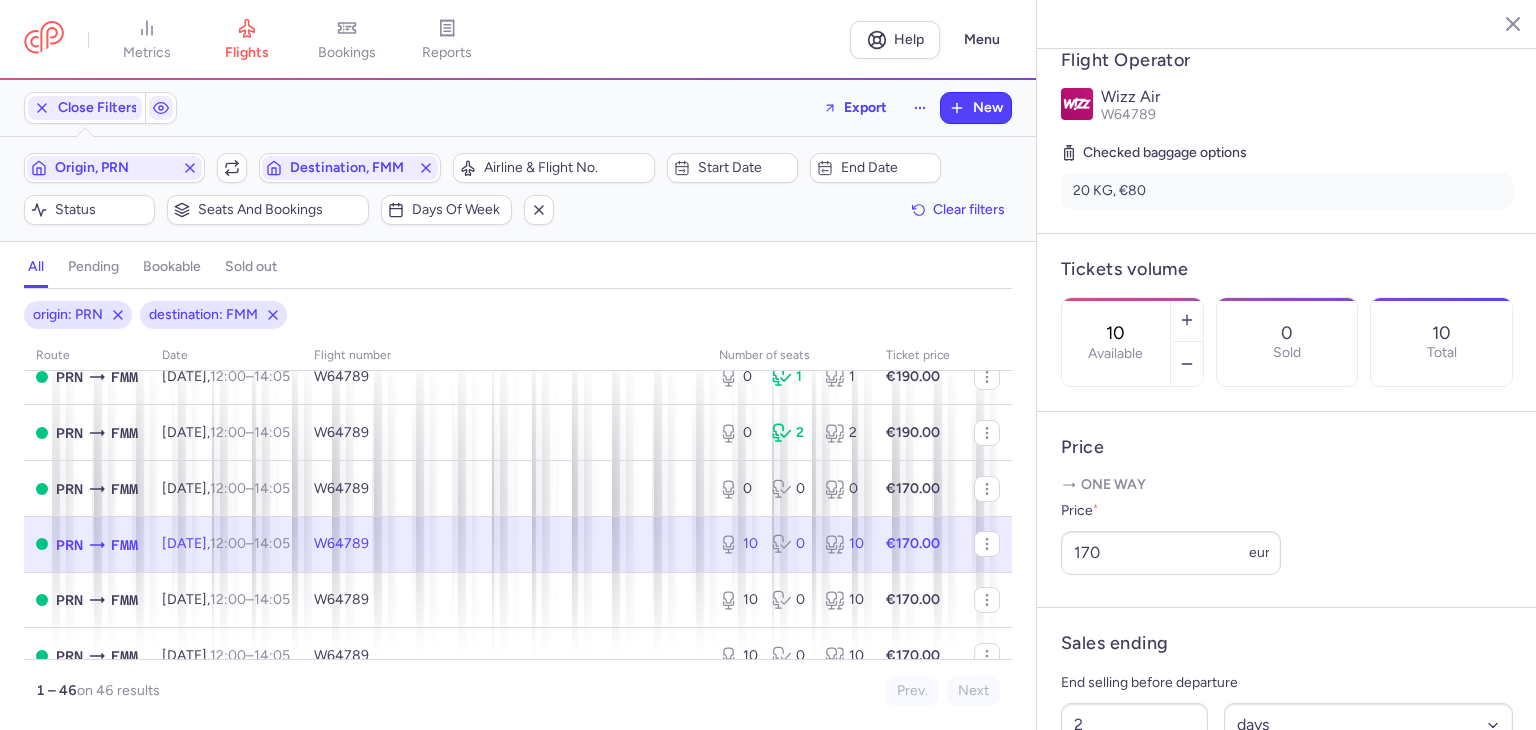 drag, startPoint x: 1139, startPoint y: 285, endPoint x: 1127, endPoint y: 285, distance: 12 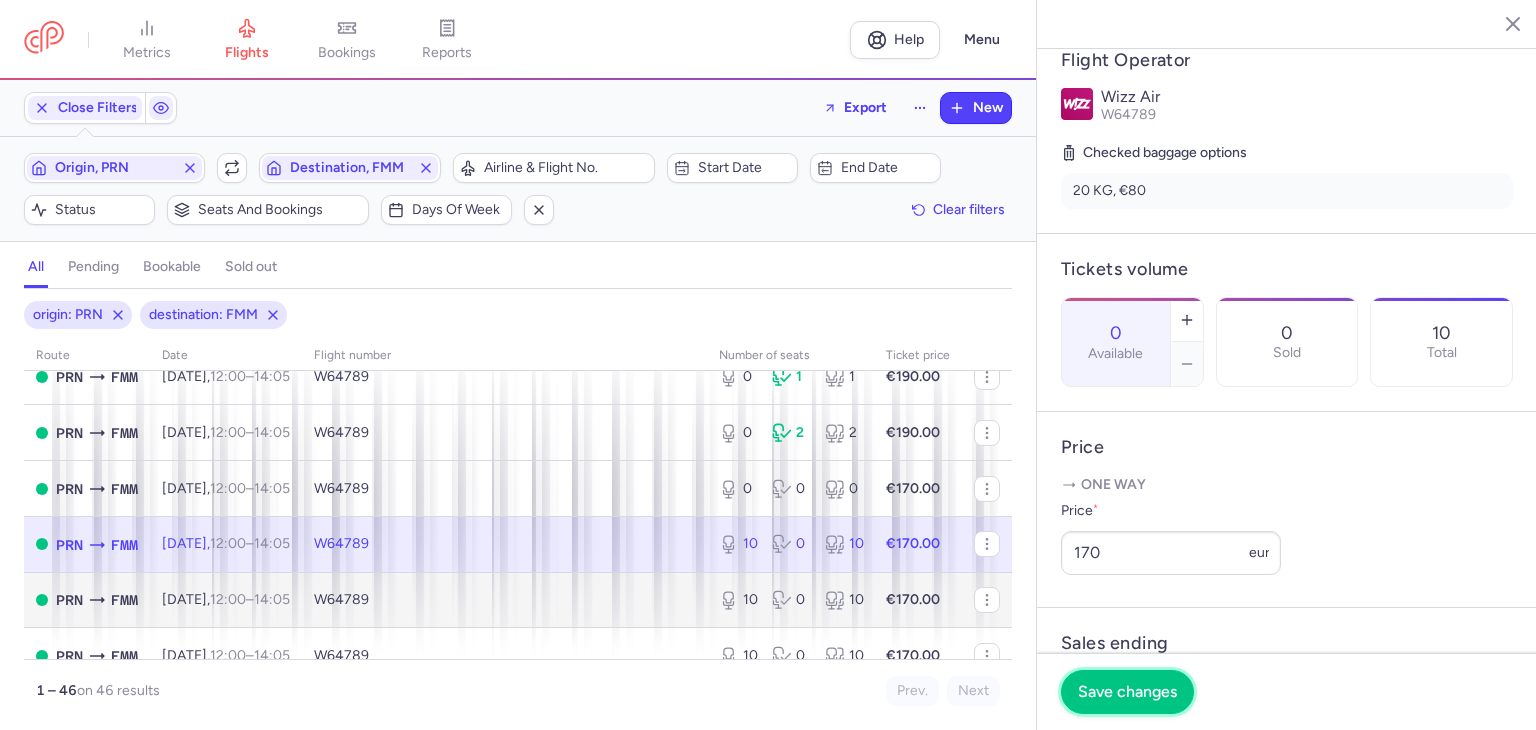 drag, startPoint x: 1112, startPoint y: 686, endPoint x: 737, endPoint y: 616, distance: 381.4774 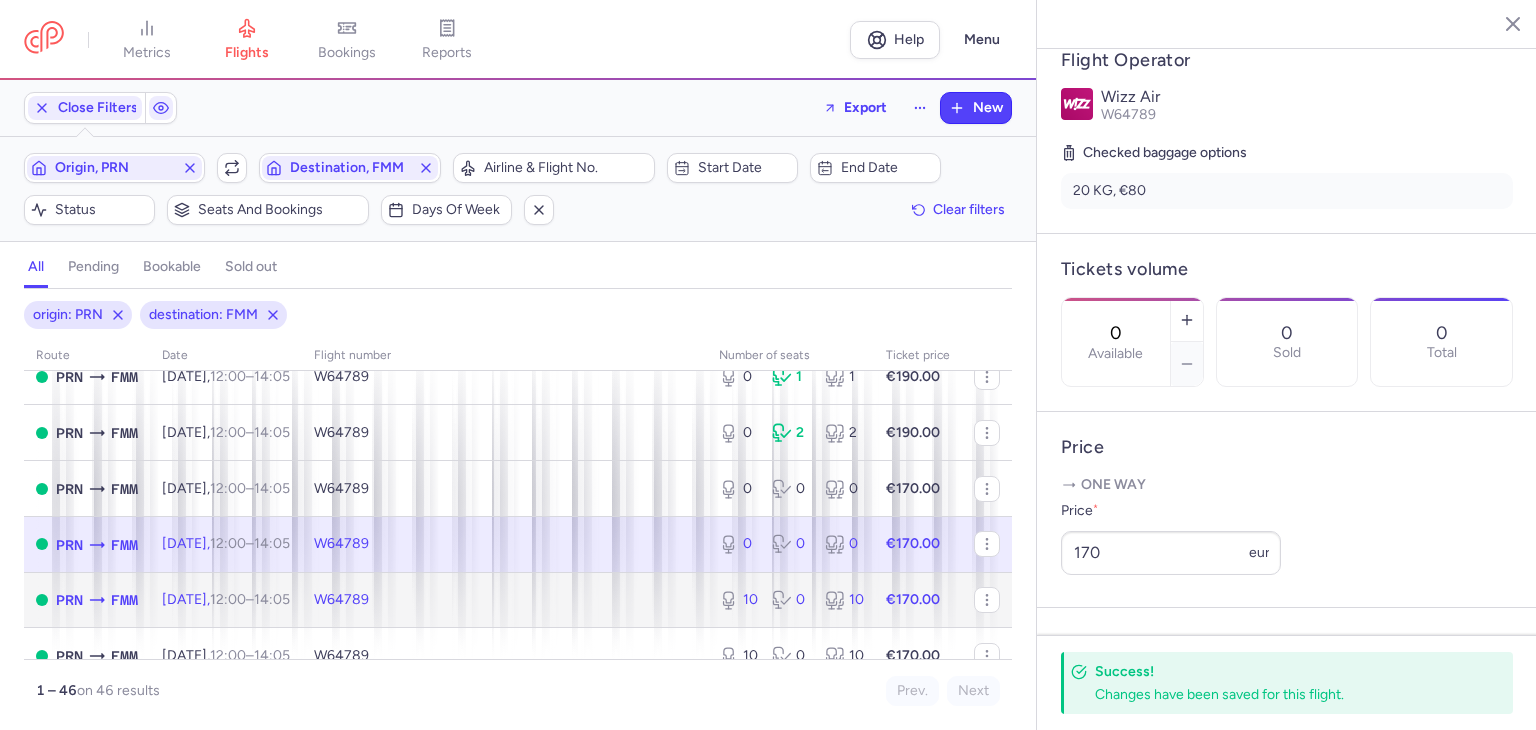click on "10" at bounding box center (737, 600) 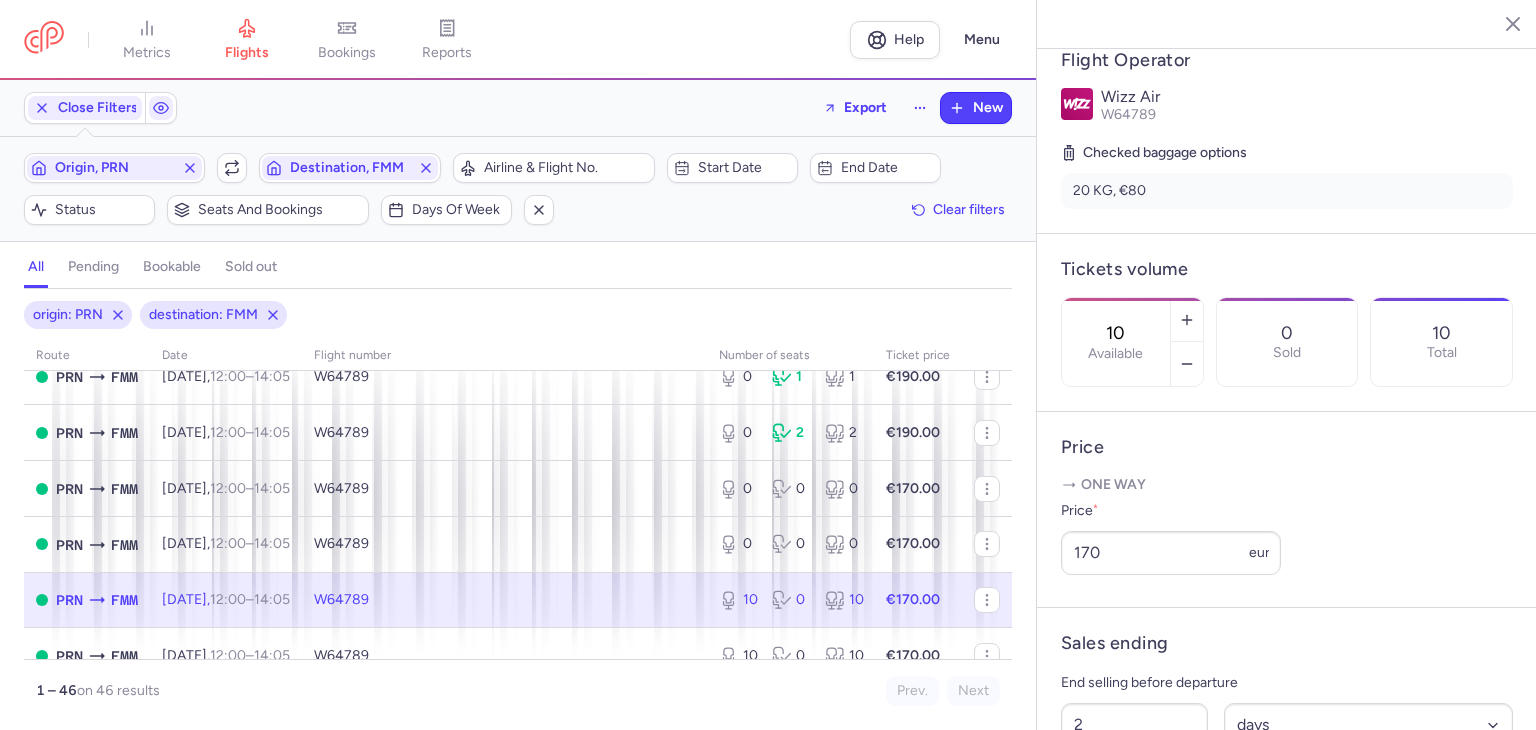 drag, startPoint x: 1172, startPoint y: 274, endPoint x: 1101, endPoint y: 285, distance: 71.84706 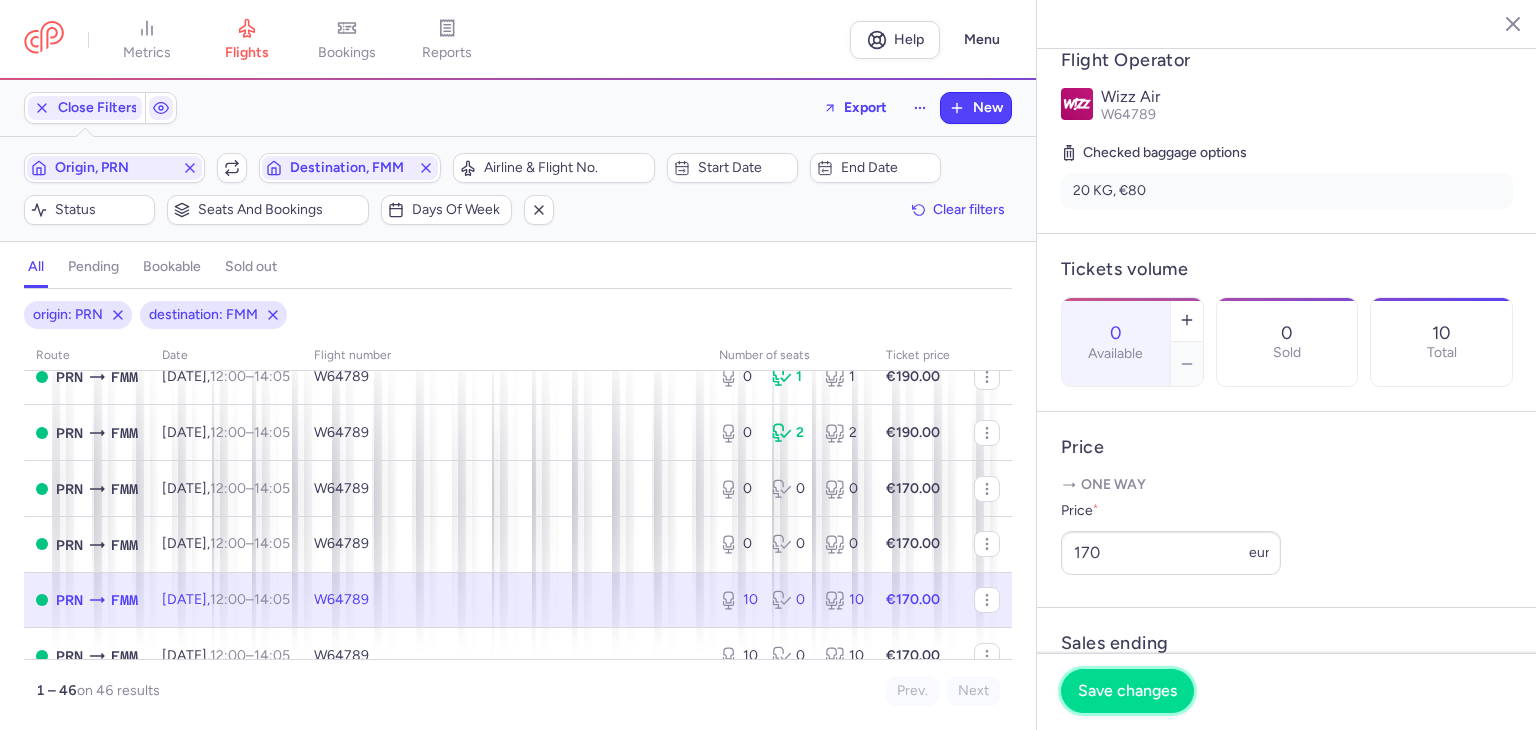 drag, startPoint x: 1131, startPoint y: 689, endPoint x: 886, endPoint y: 640, distance: 249.85196 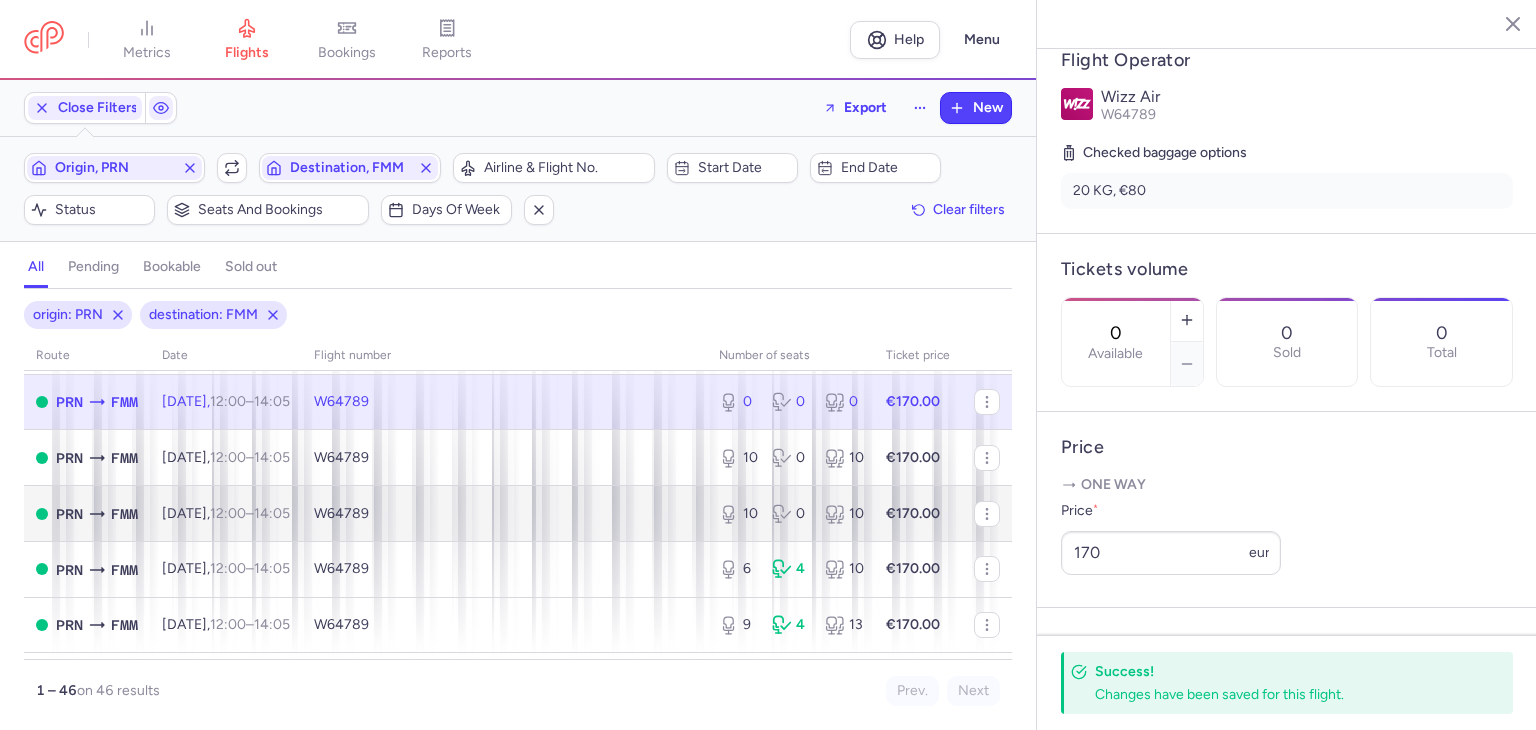 scroll, scrollTop: 700, scrollLeft: 0, axis: vertical 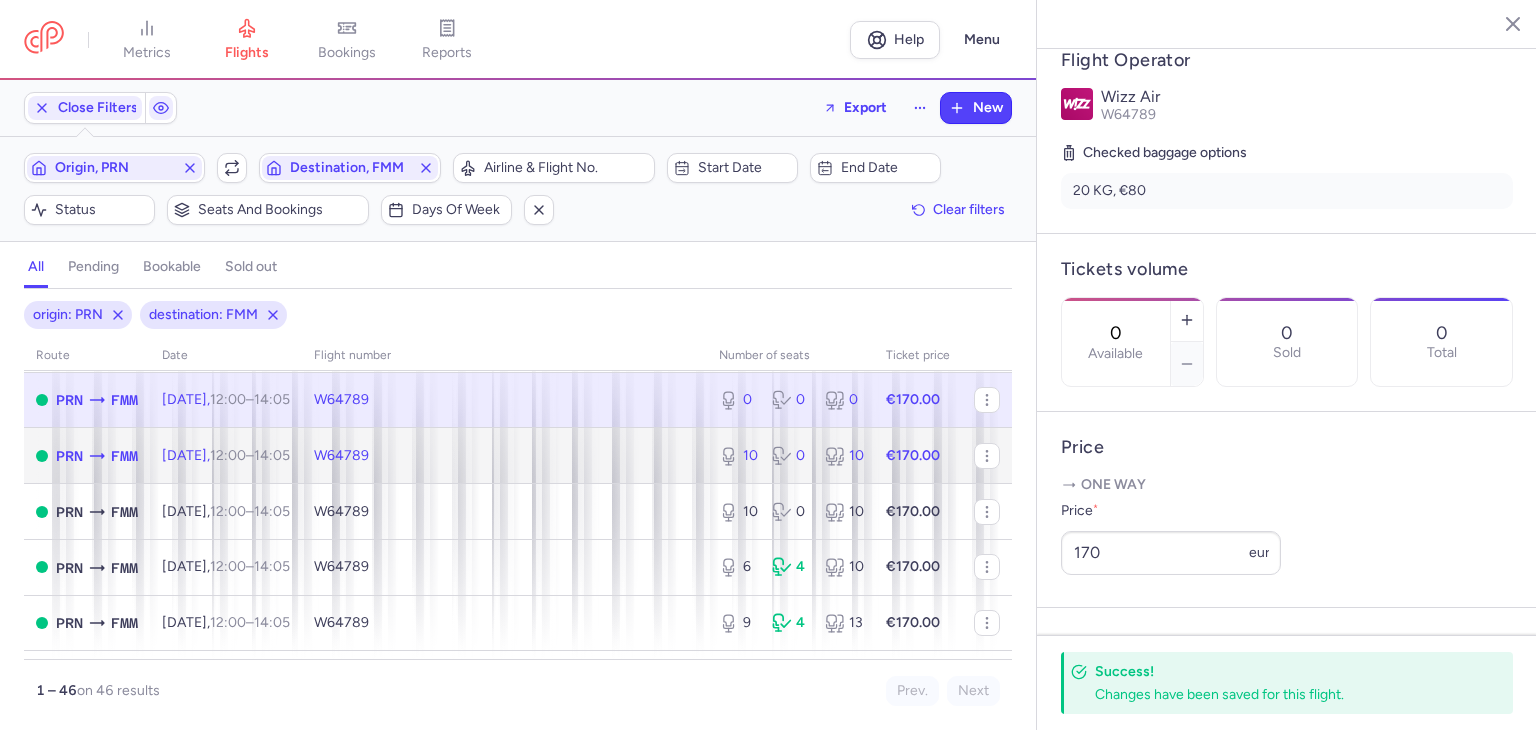 click 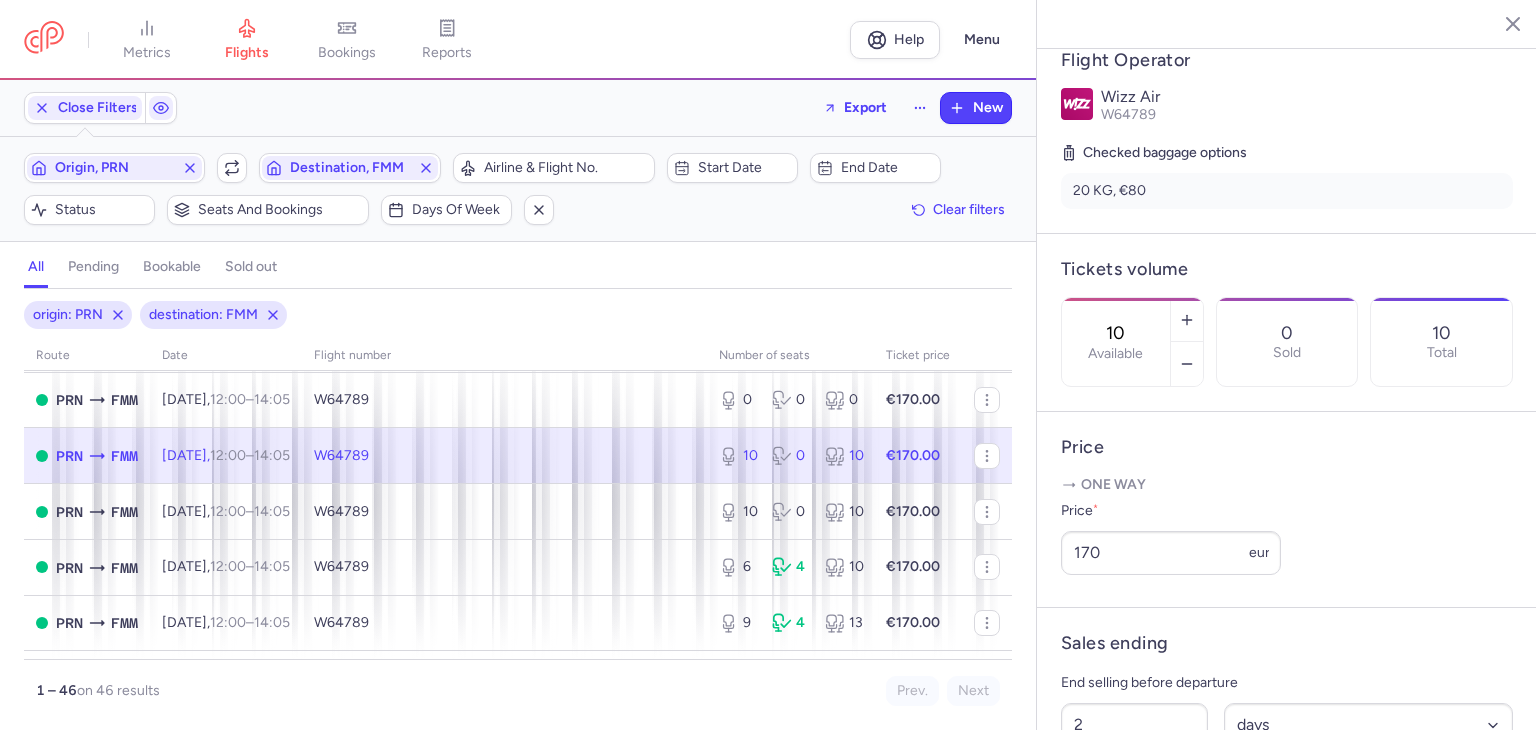 drag, startPoint x: 1182, startPoint y: 287, endPoint x: 1129, endPoint y: 284, distance: 53.08484 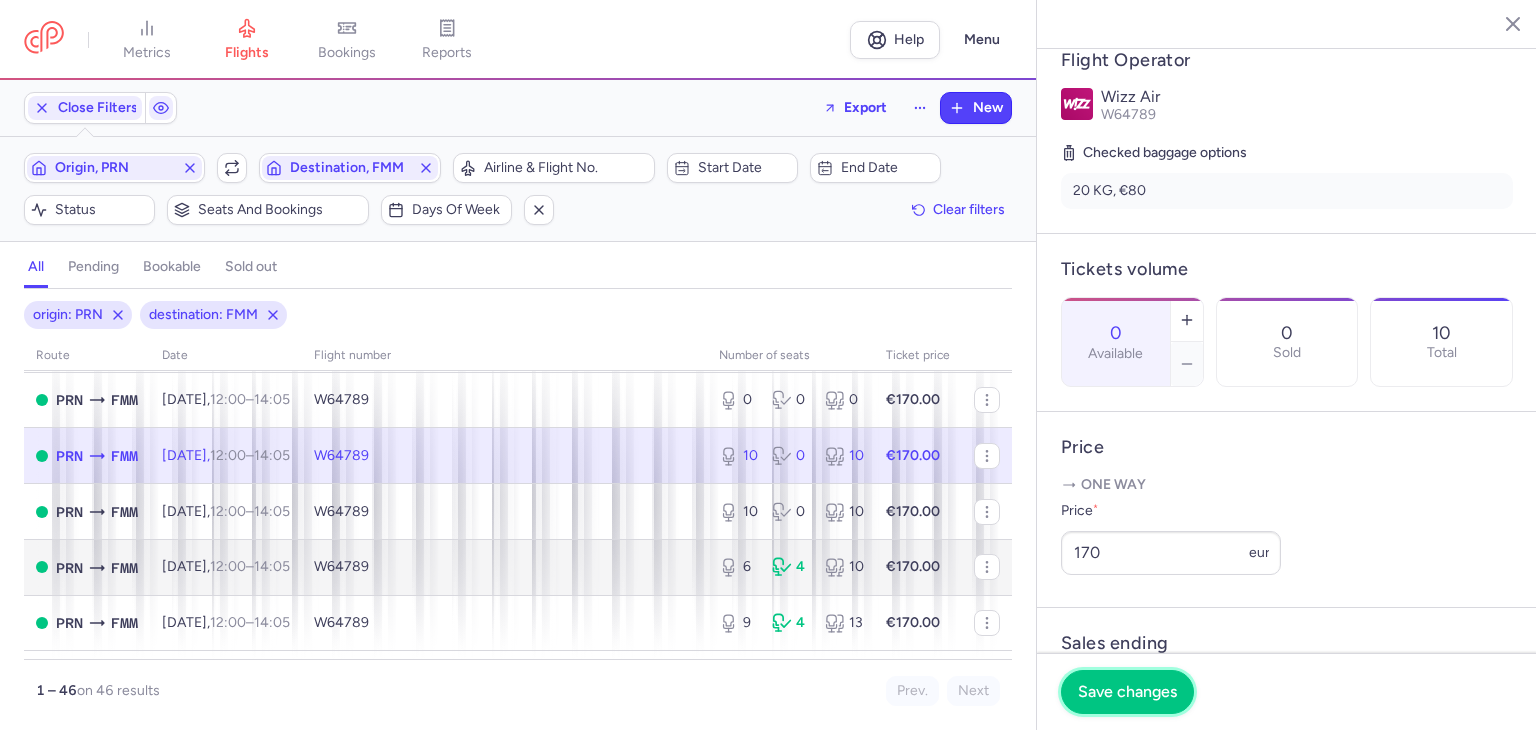 drag, startPoint x: 1106, startPoint y: 682, endPoint x: 777, endPoint y: 589, distance: 341.89178 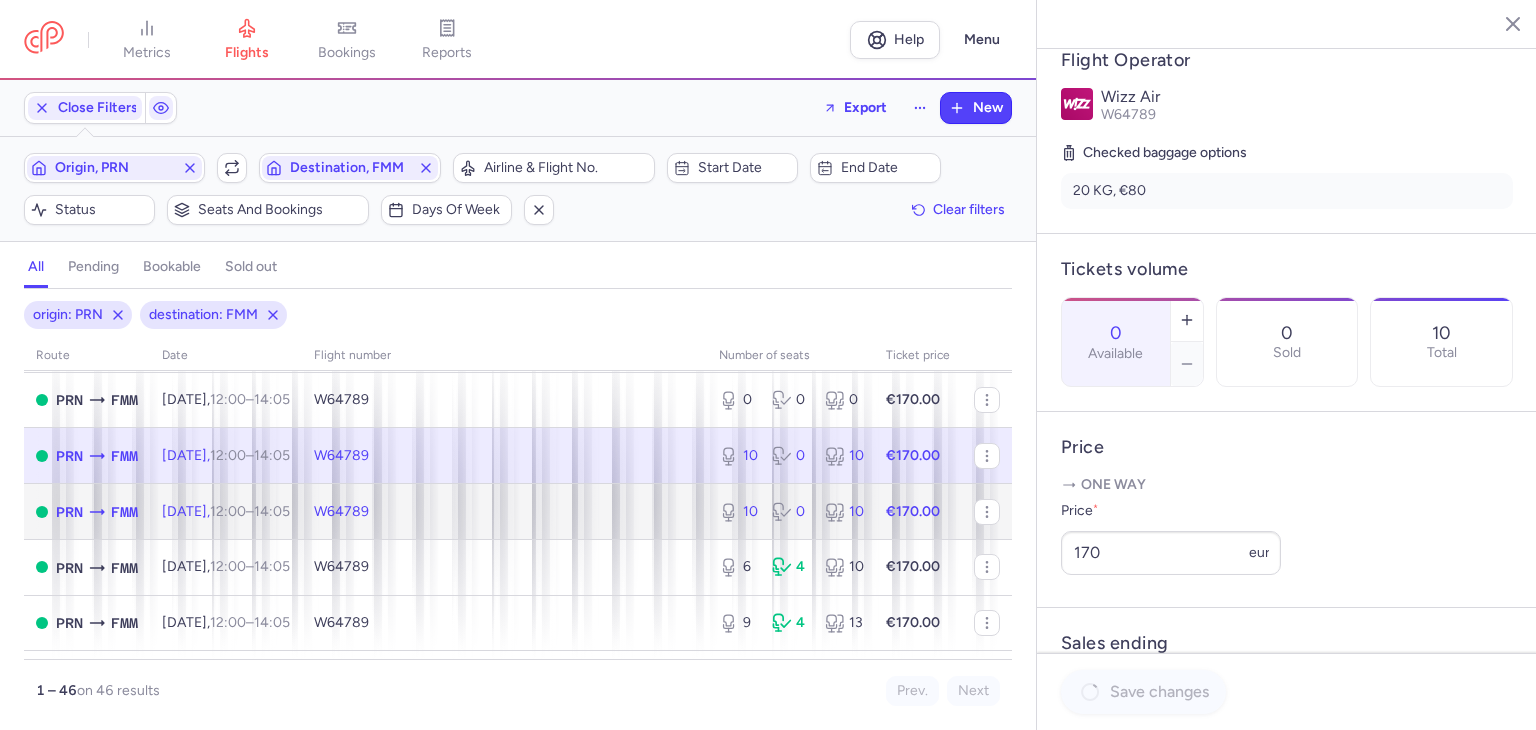 click 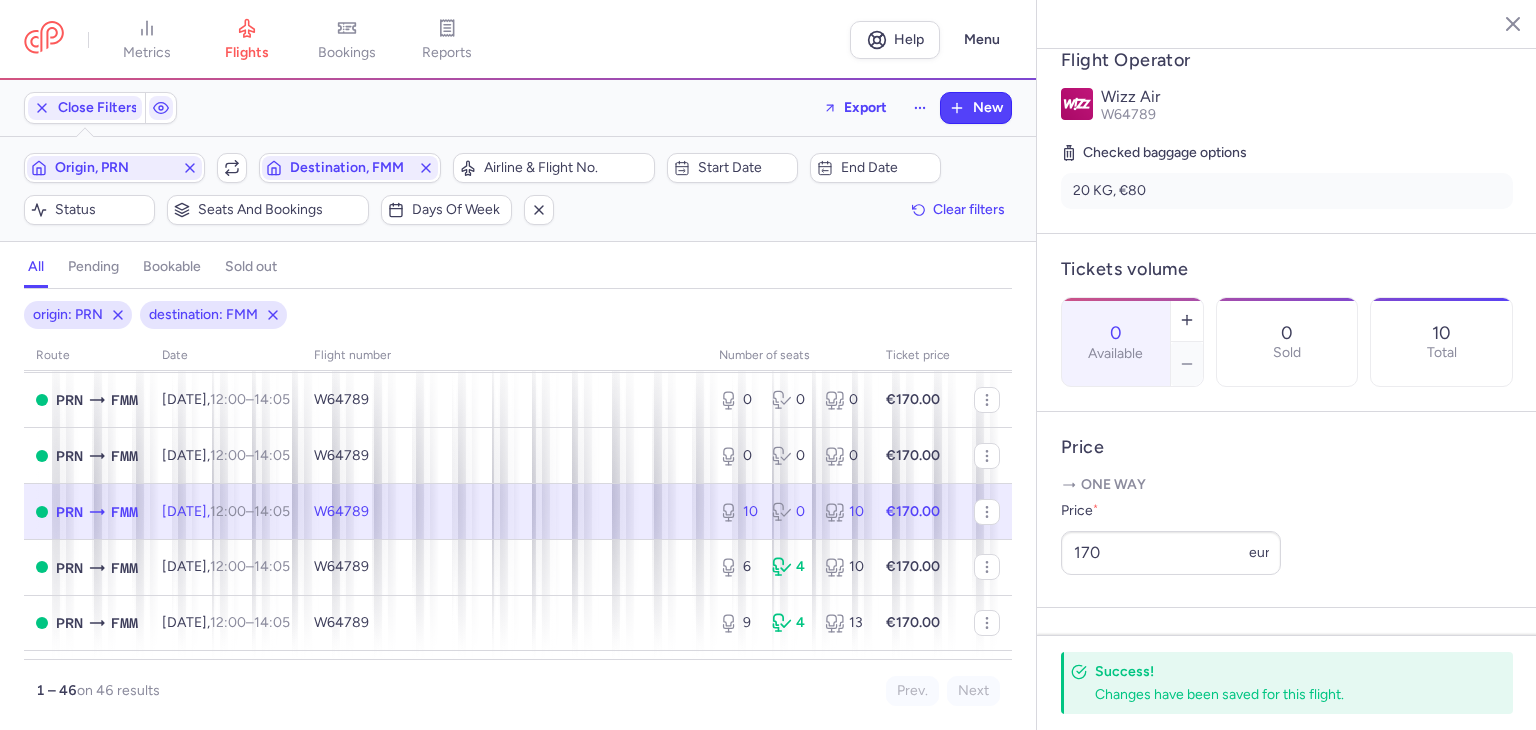 drag, startPoint x: 1141, startPoint y: 291, endPoint x: 1104, endPoint y: 290, distance: 37.01351 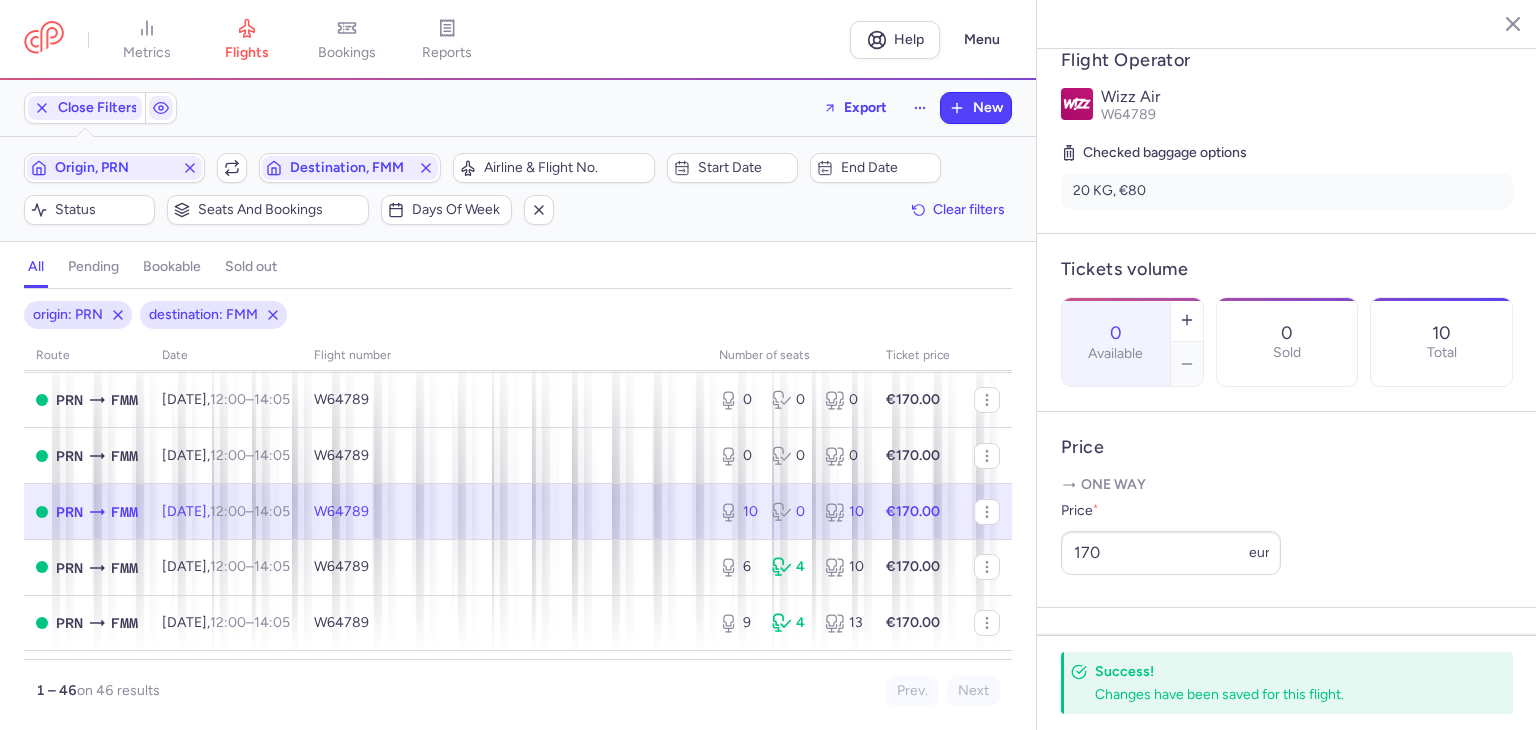 click 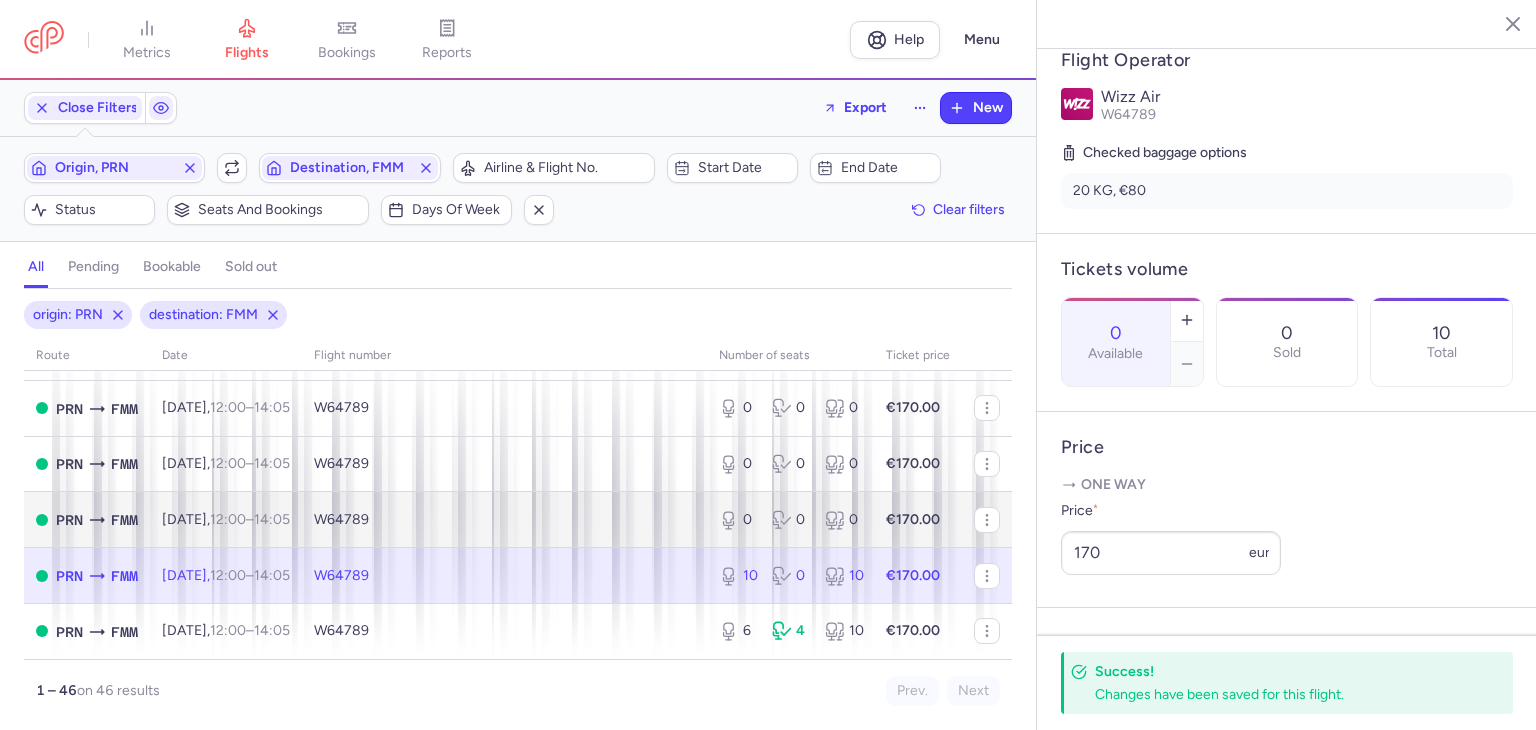 scroll, scrollTop: 600, scrollLeft: 0, axis: vertical 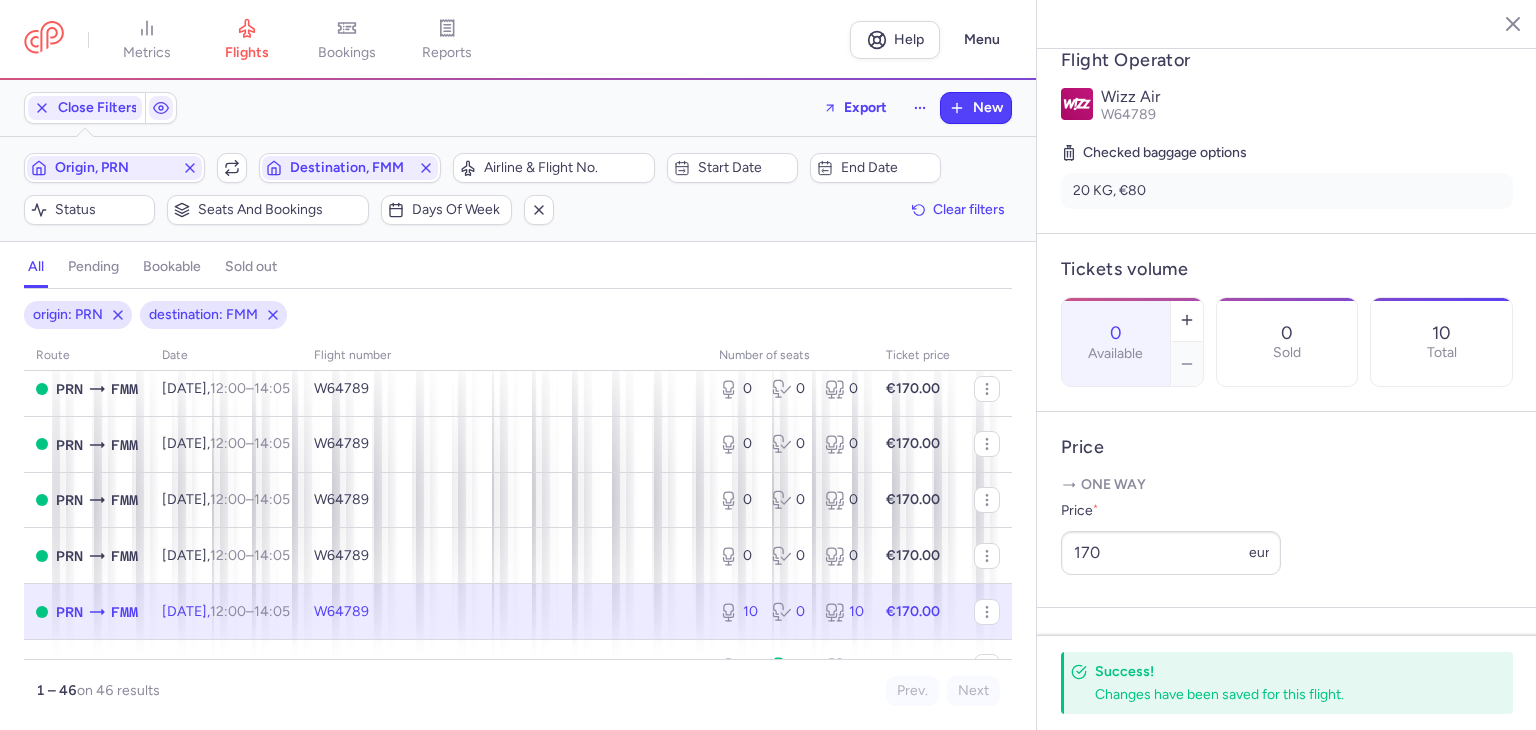 click on "10" at bounding box center (737, 612) 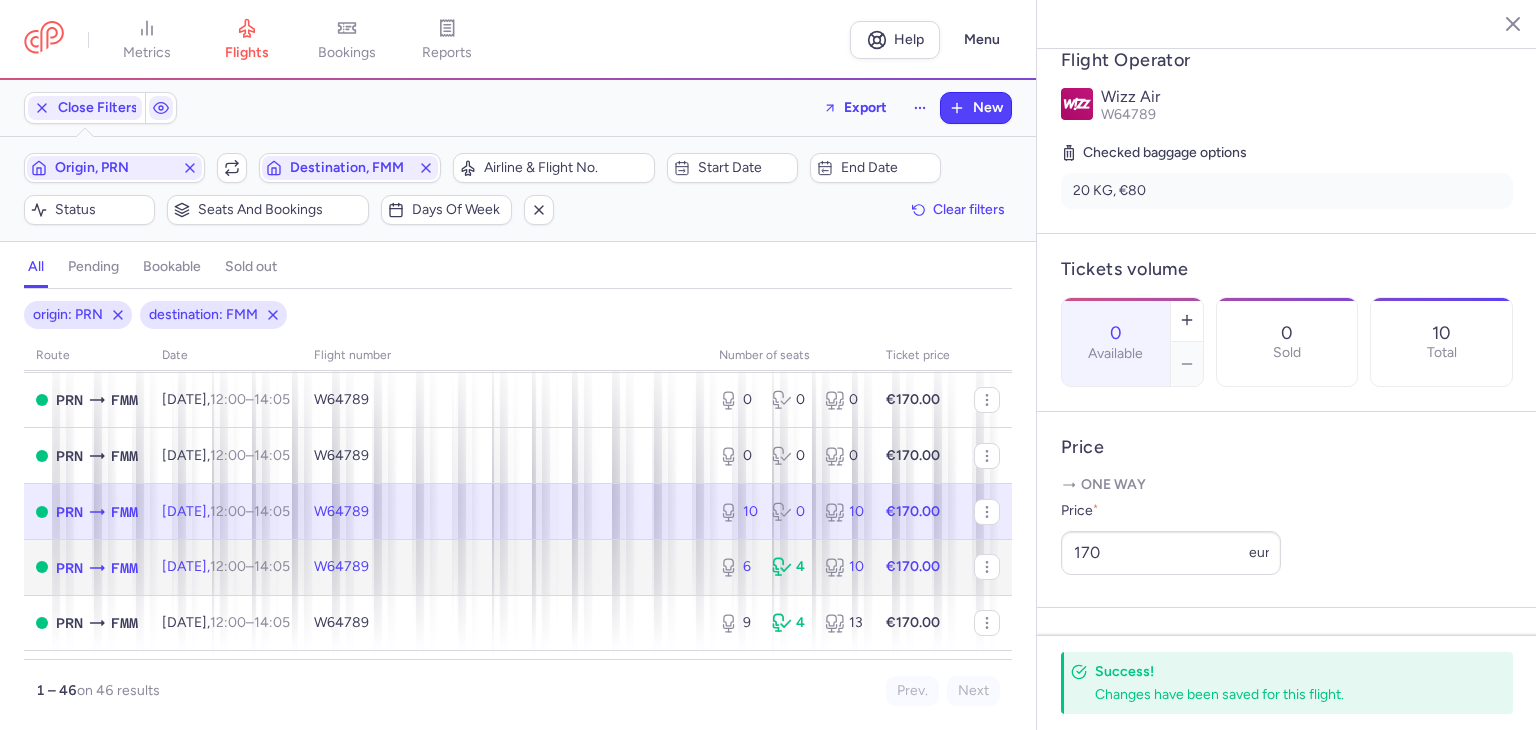 click on "W64789" 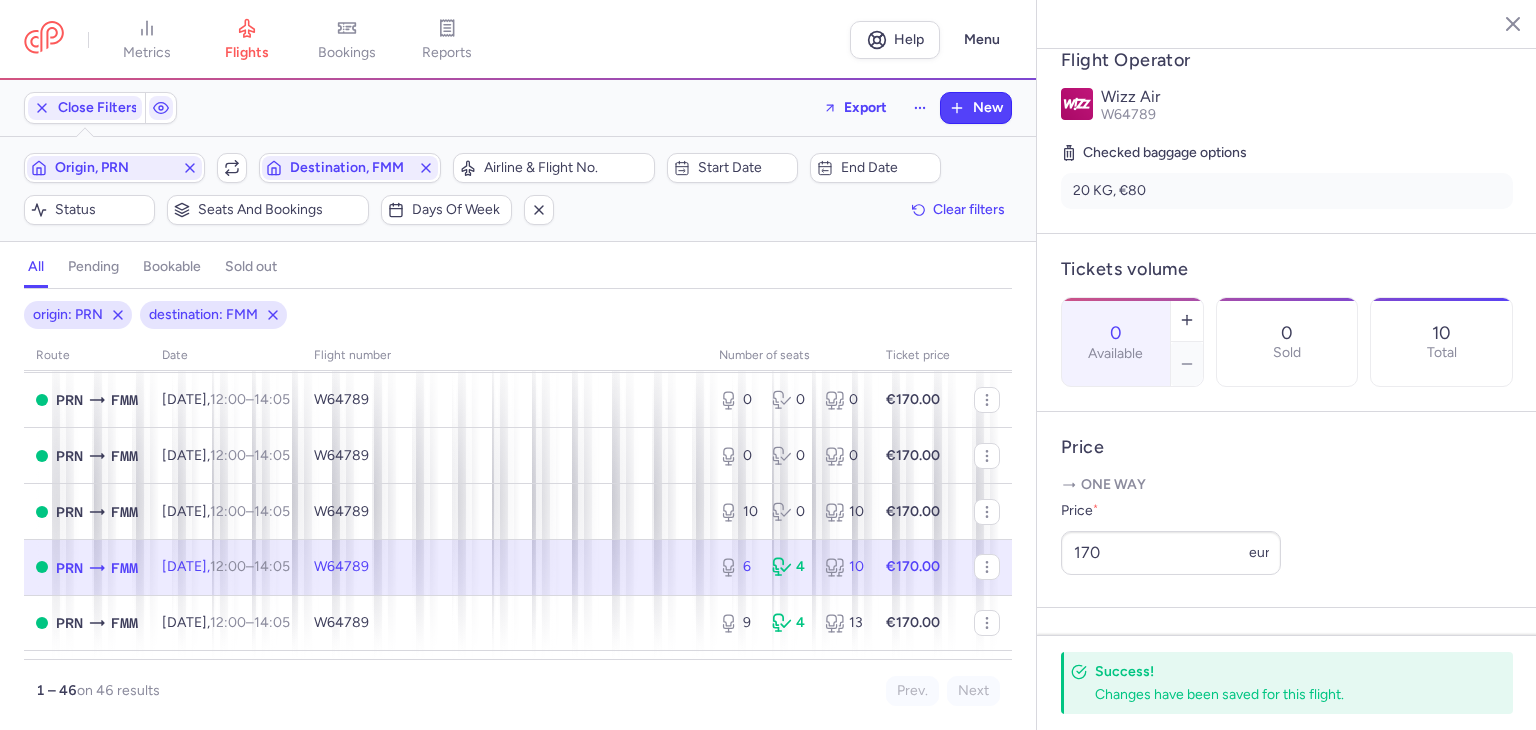 scroll, scrollTop: 0, scrollLeft: 0, axis: both 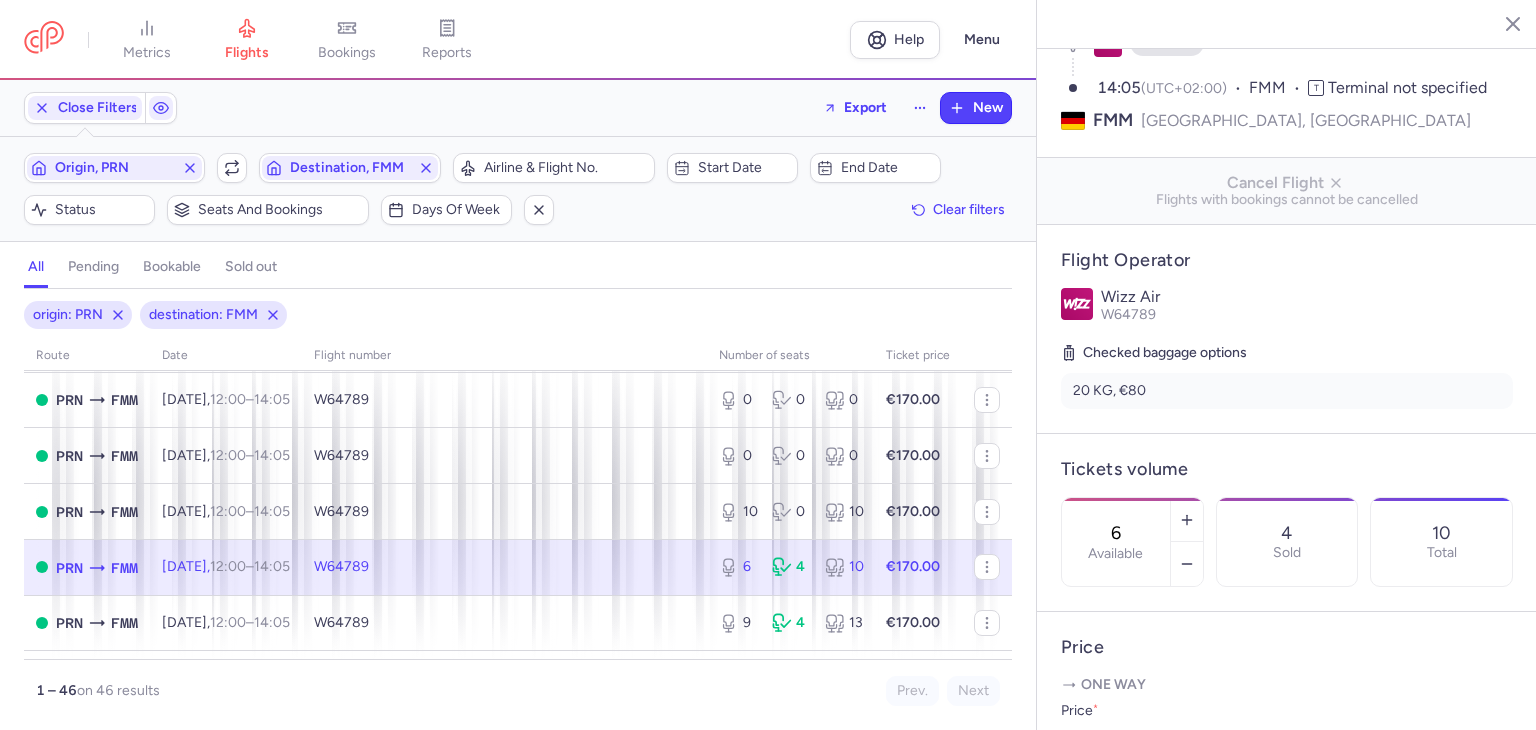drag, startPoint x: 1159, startPoint y: 489, endPoint x: 1120, endPoint y: 489, distance: 39 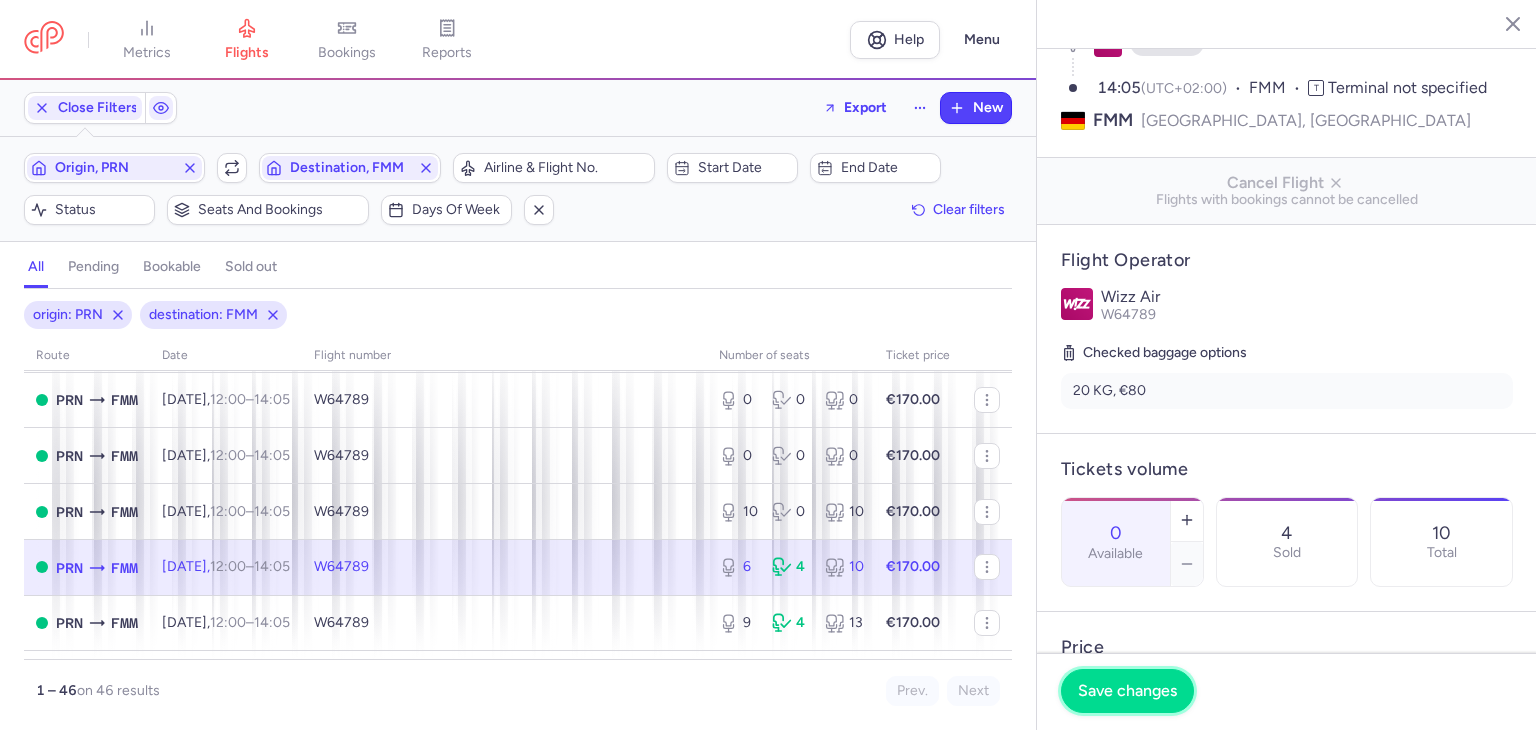 click on "Save changes" at bounding box center (1127, 691) 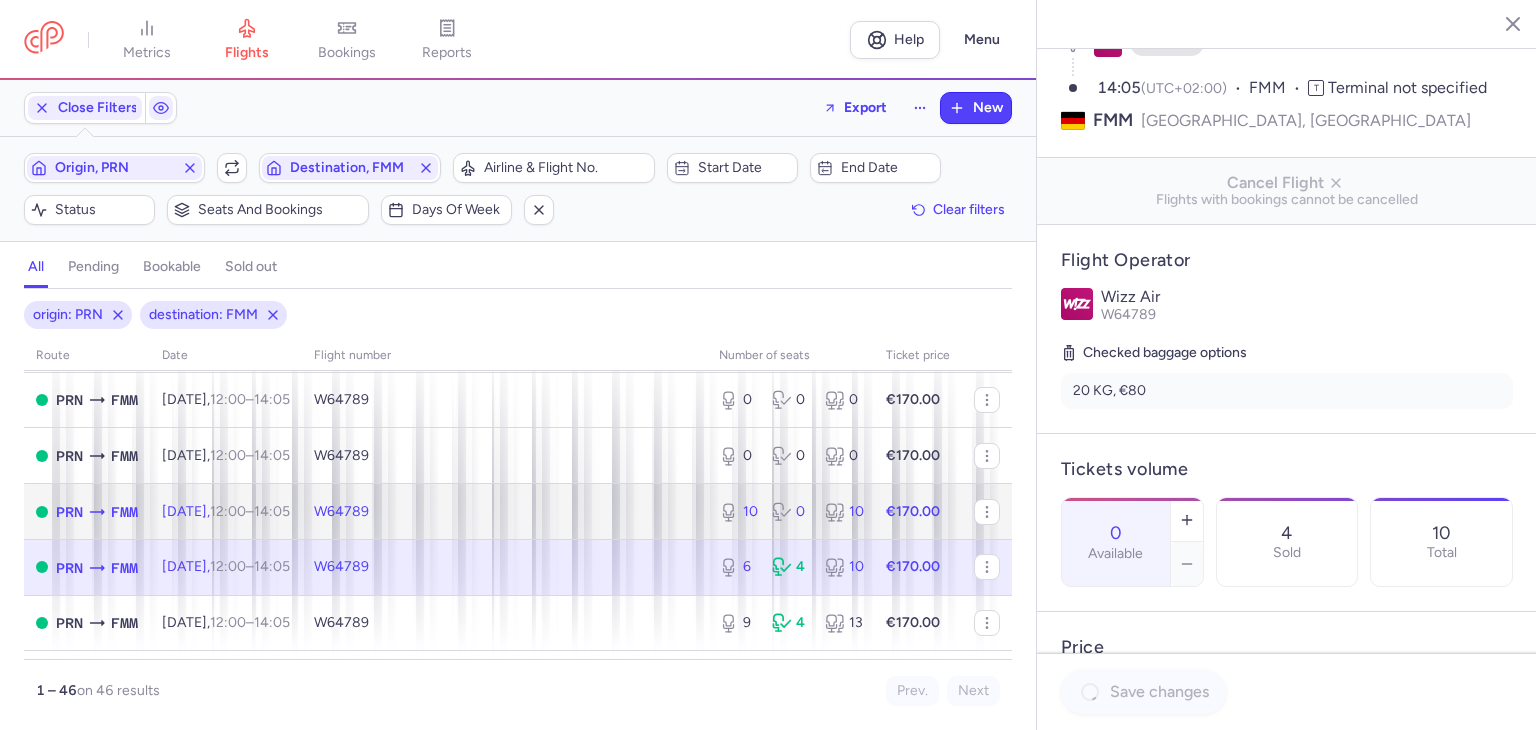 click on "10 0 10" 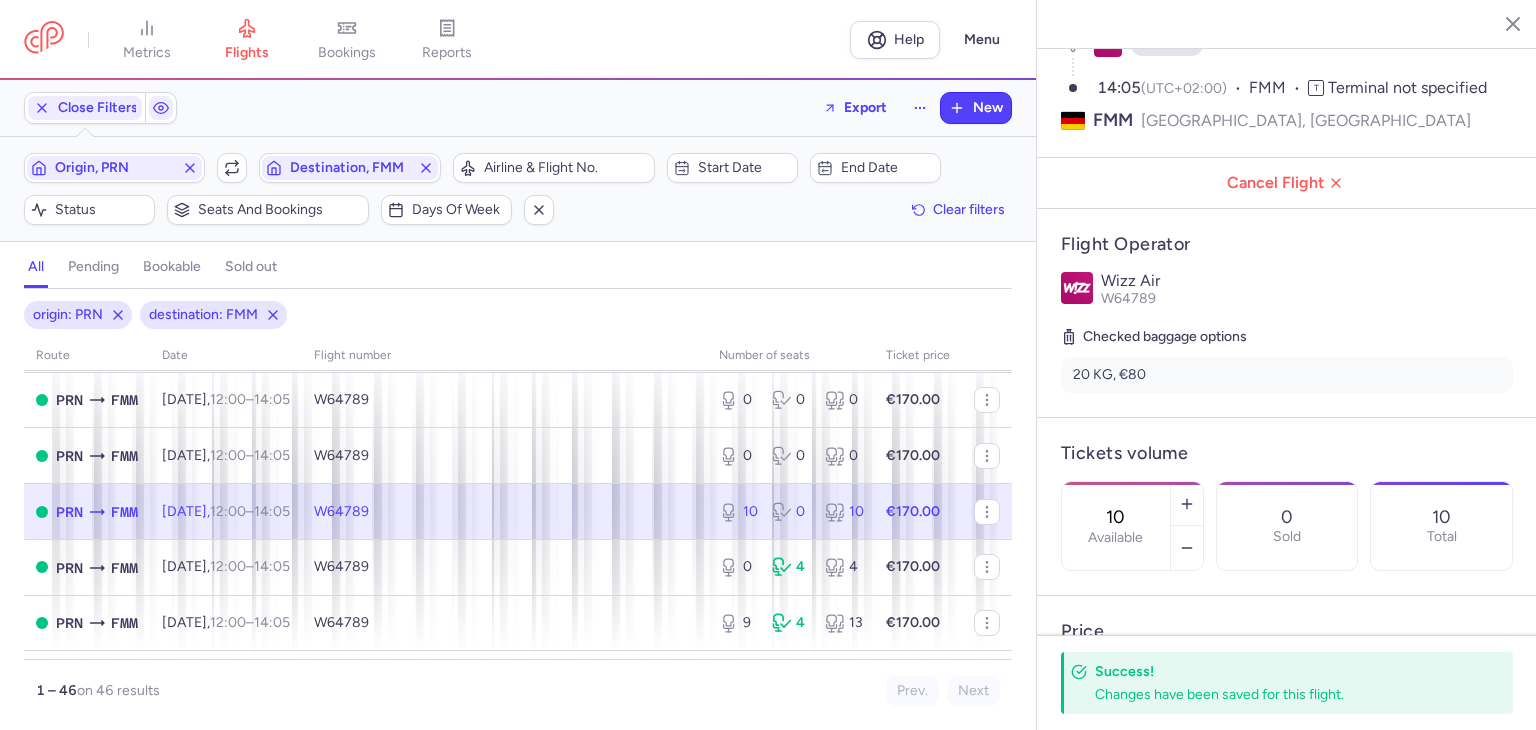 drag, startPoint x: 1152, startPoint y: 469, endPoint x: 1182, endPoint y: 466, distance: 30.149628 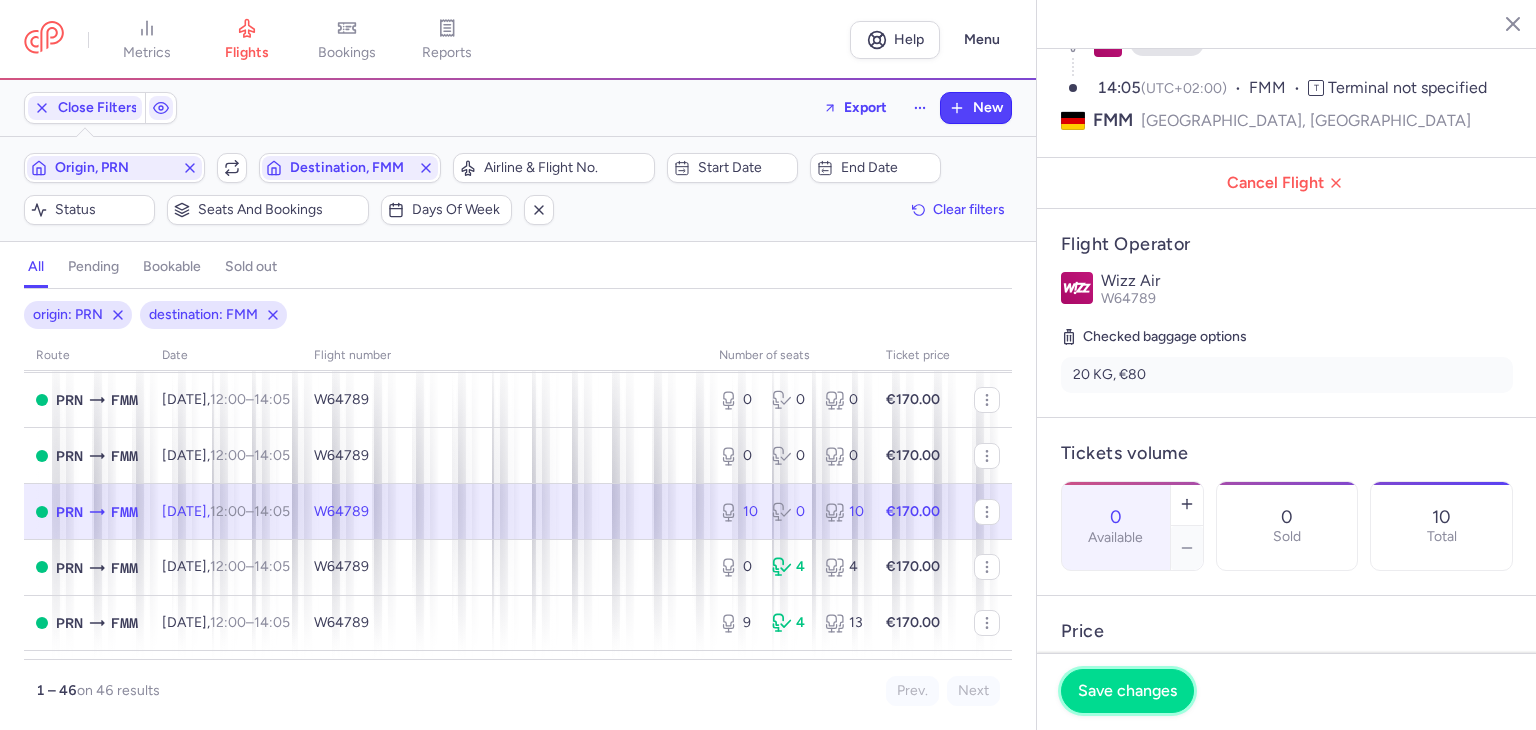 click on "Save changes" at bounding box center [1127, 691] 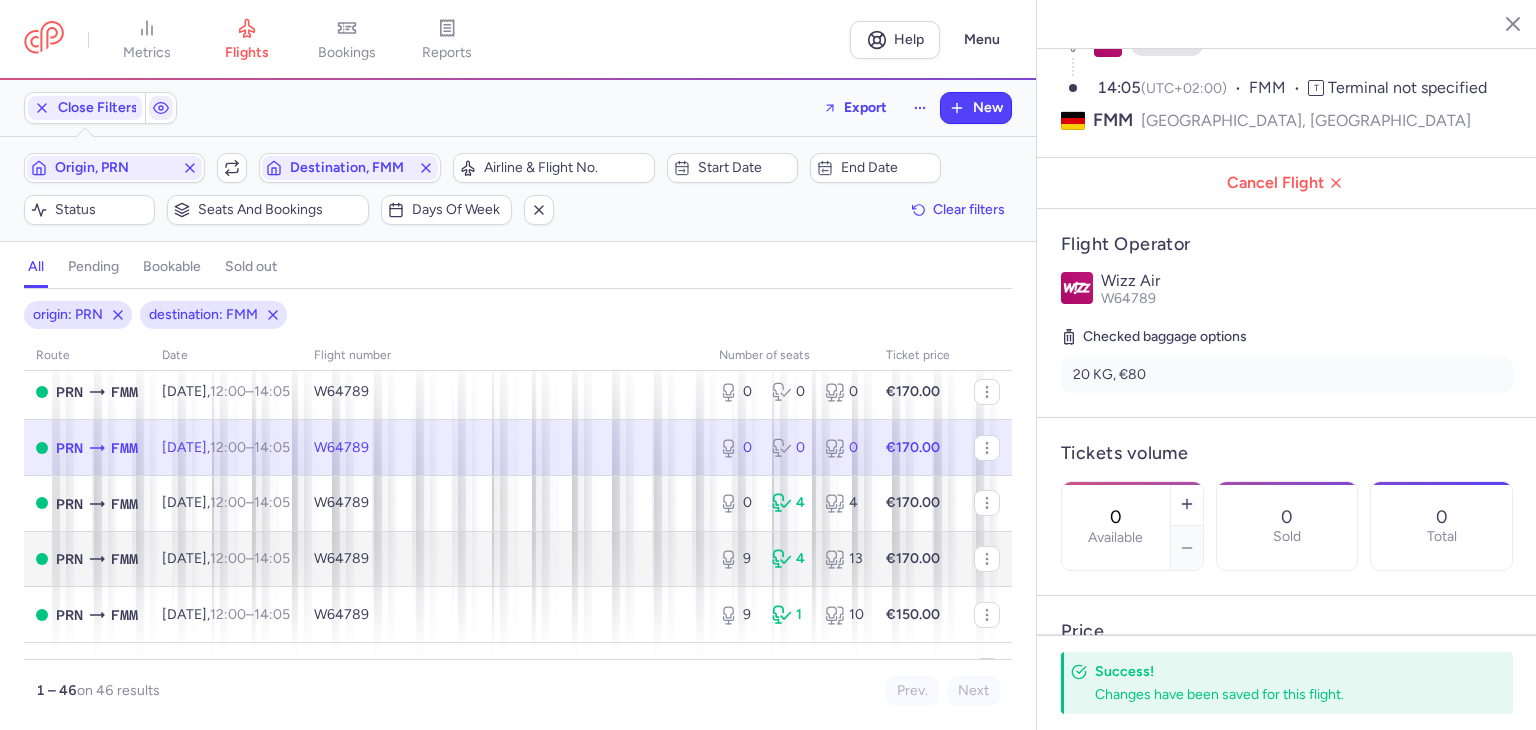 scroll, scrollTop: 800, scrollLeft: 0, axis: vertical 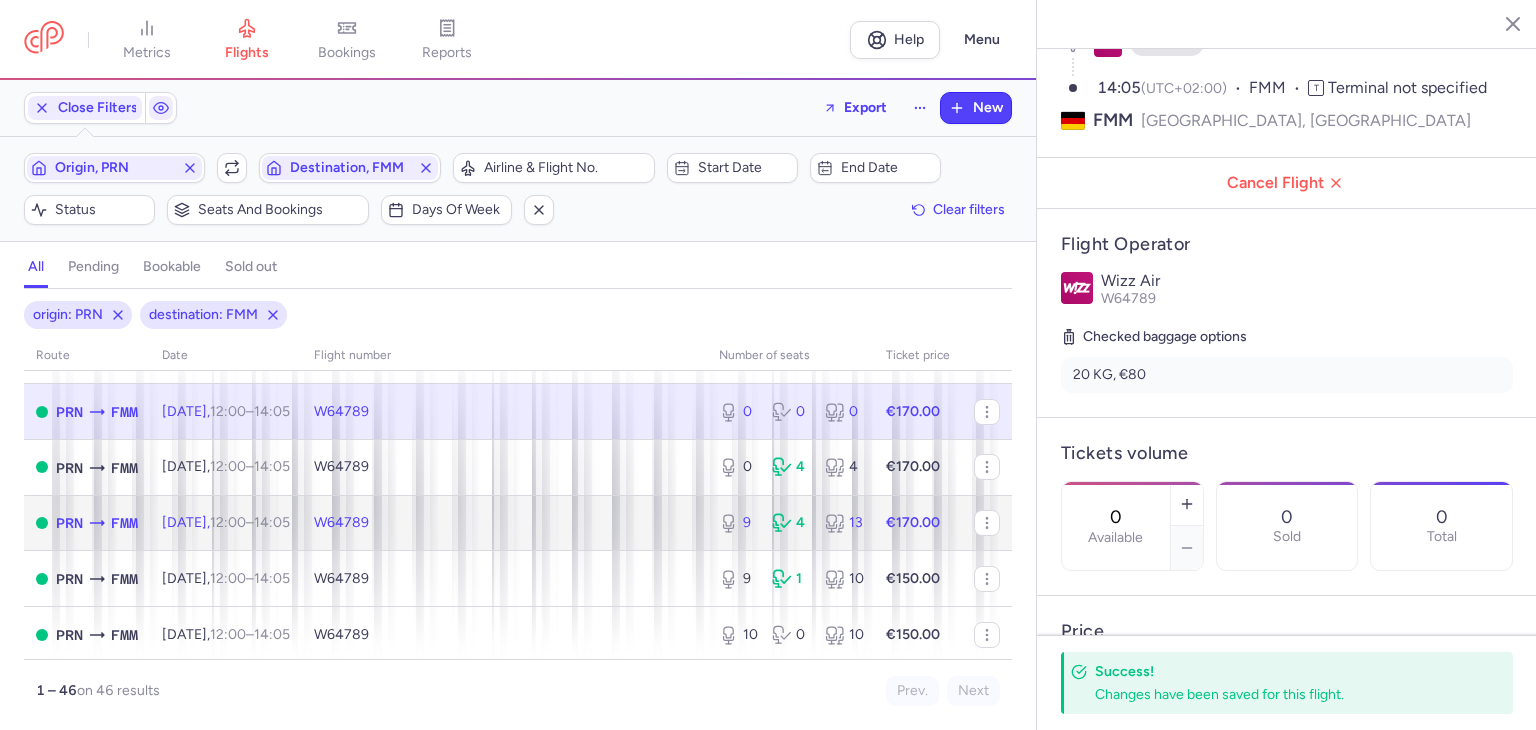 click 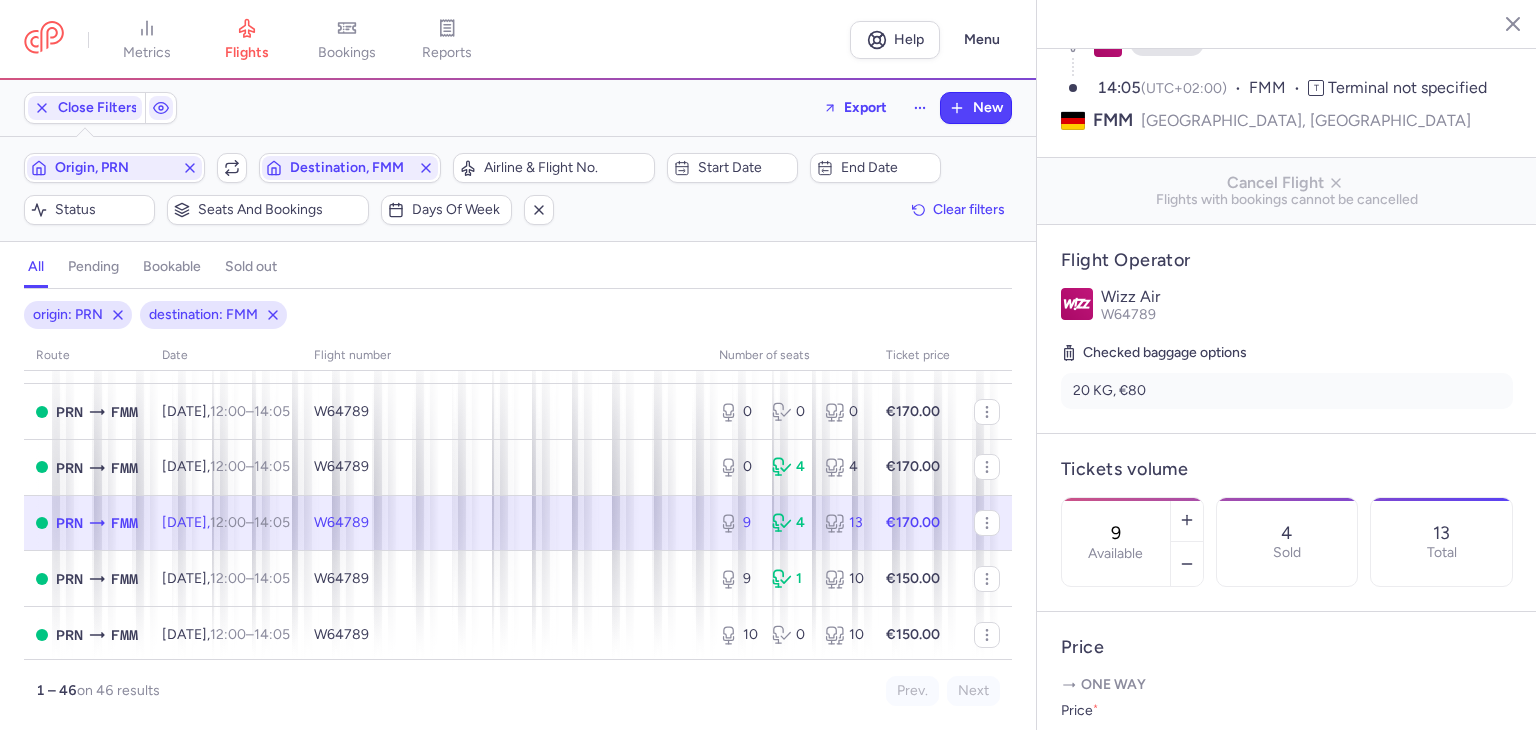 drag, startPoint x: 1144, startPoint y: 488, endPoint x: 1124, endPoint y: 488, distance: 20 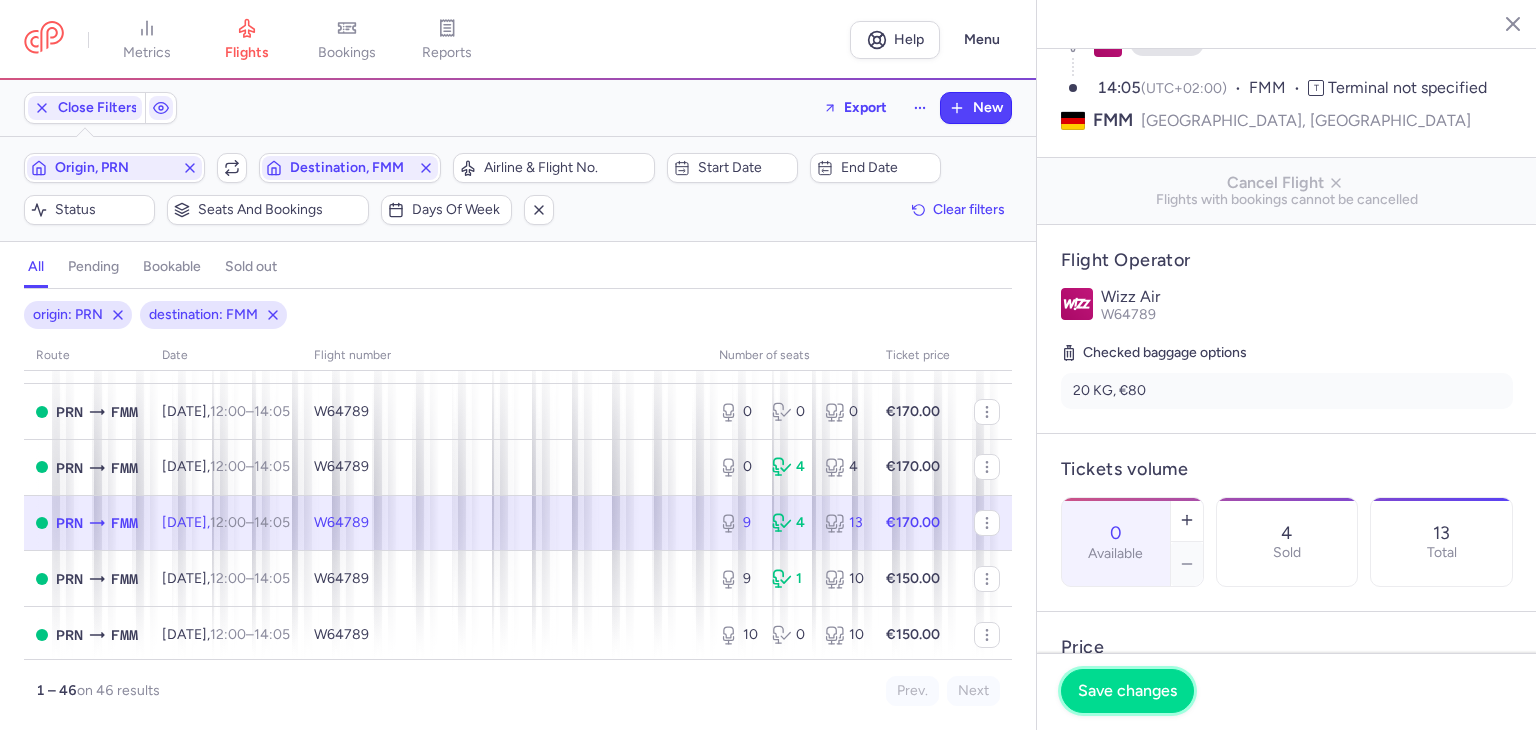 click on "Save changes" at bounding box center (1127, 691) 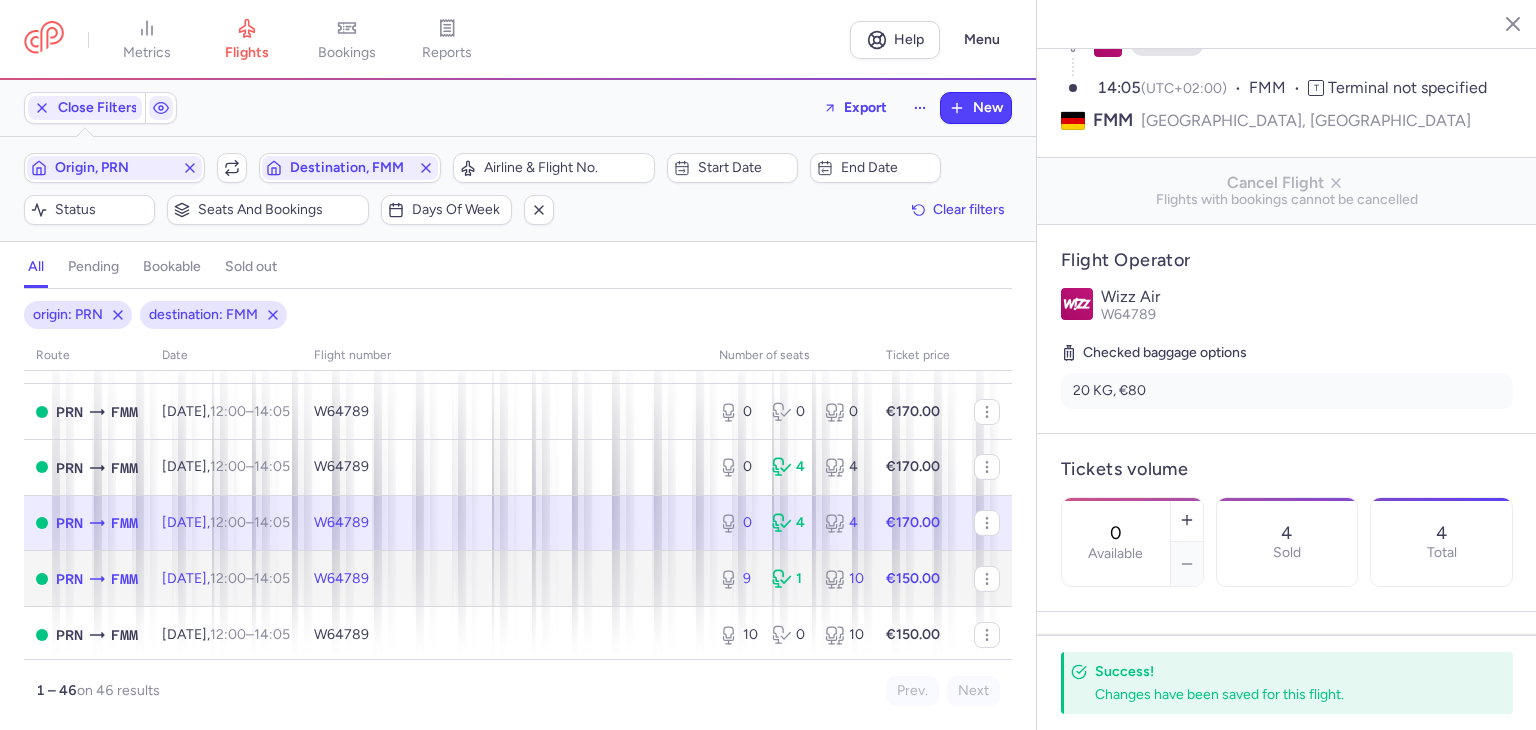 click 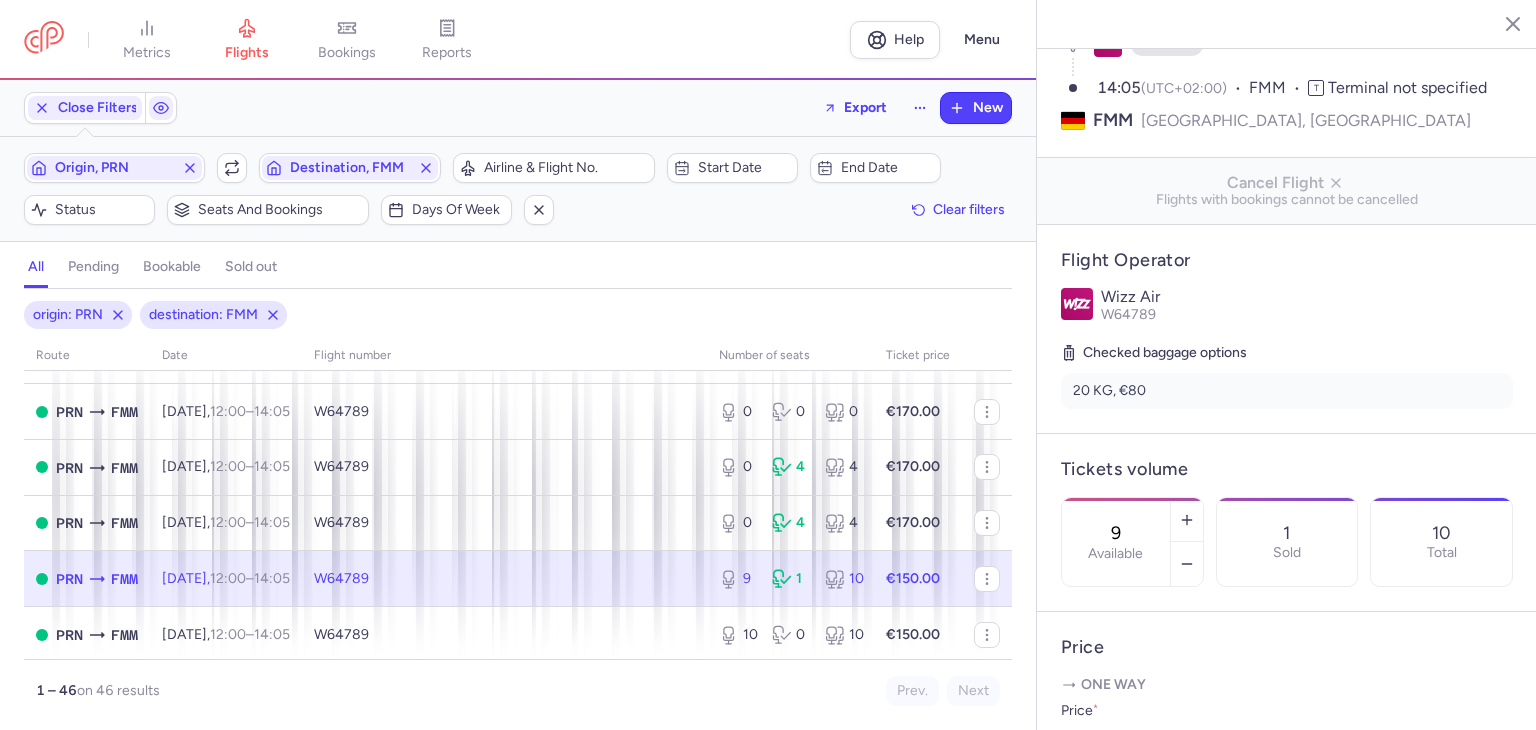 click on "9  Available" at bounding box center [1116, 542] 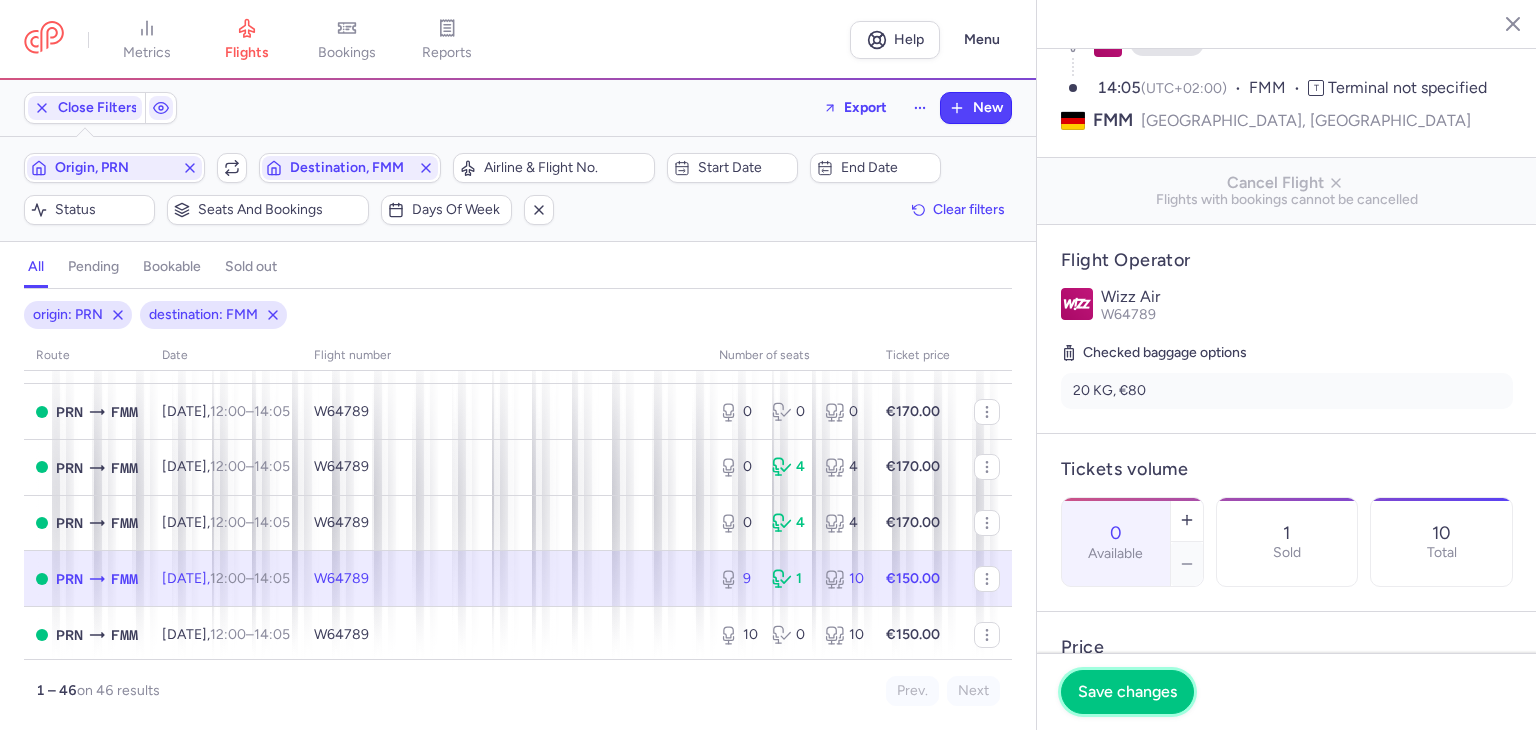 drag, startPoint x: 1119, startPoint y: 696, endPoint x: 688, endPoint y: 623, distance: 437.13843 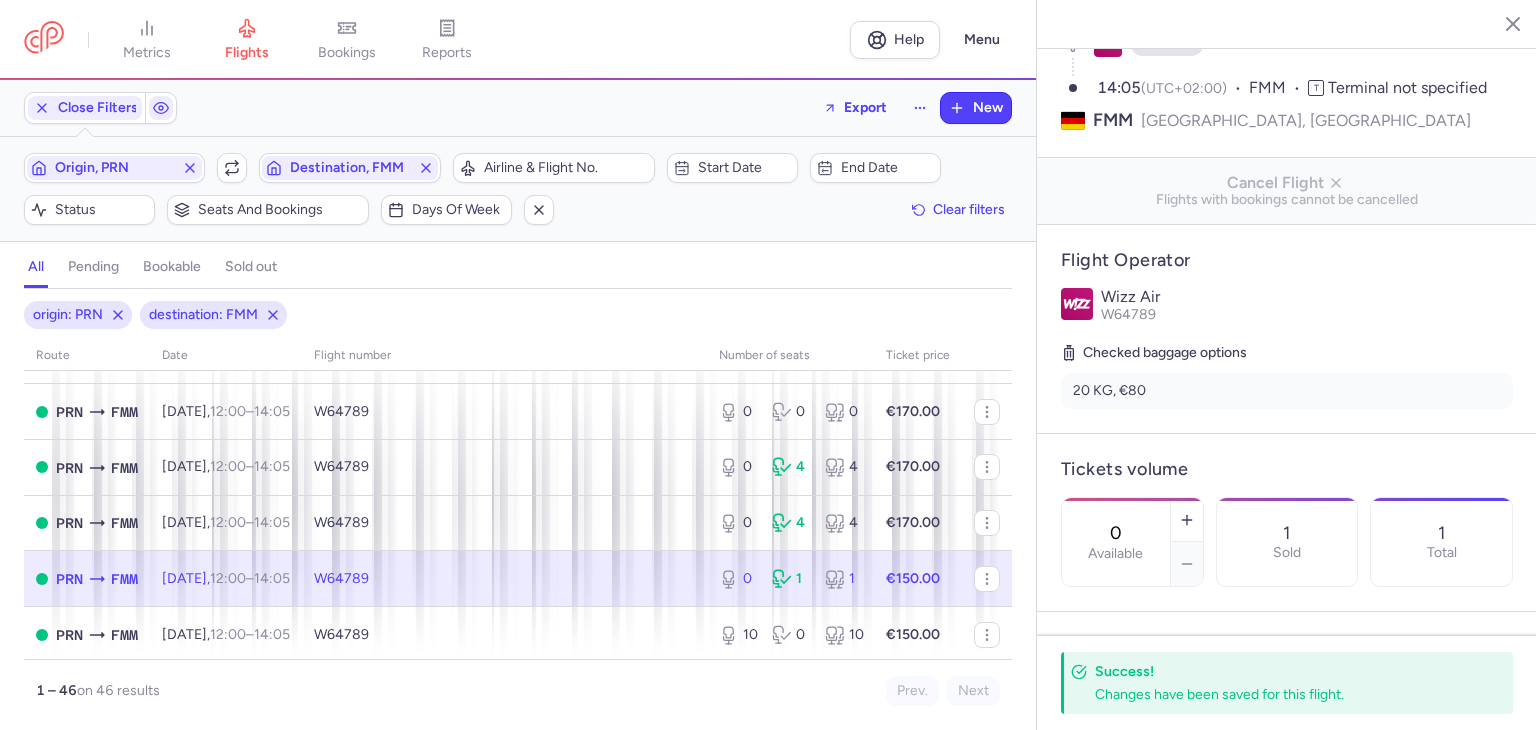 scroll, scrollTop: 900, scrollLeft: 0, axis: vertical 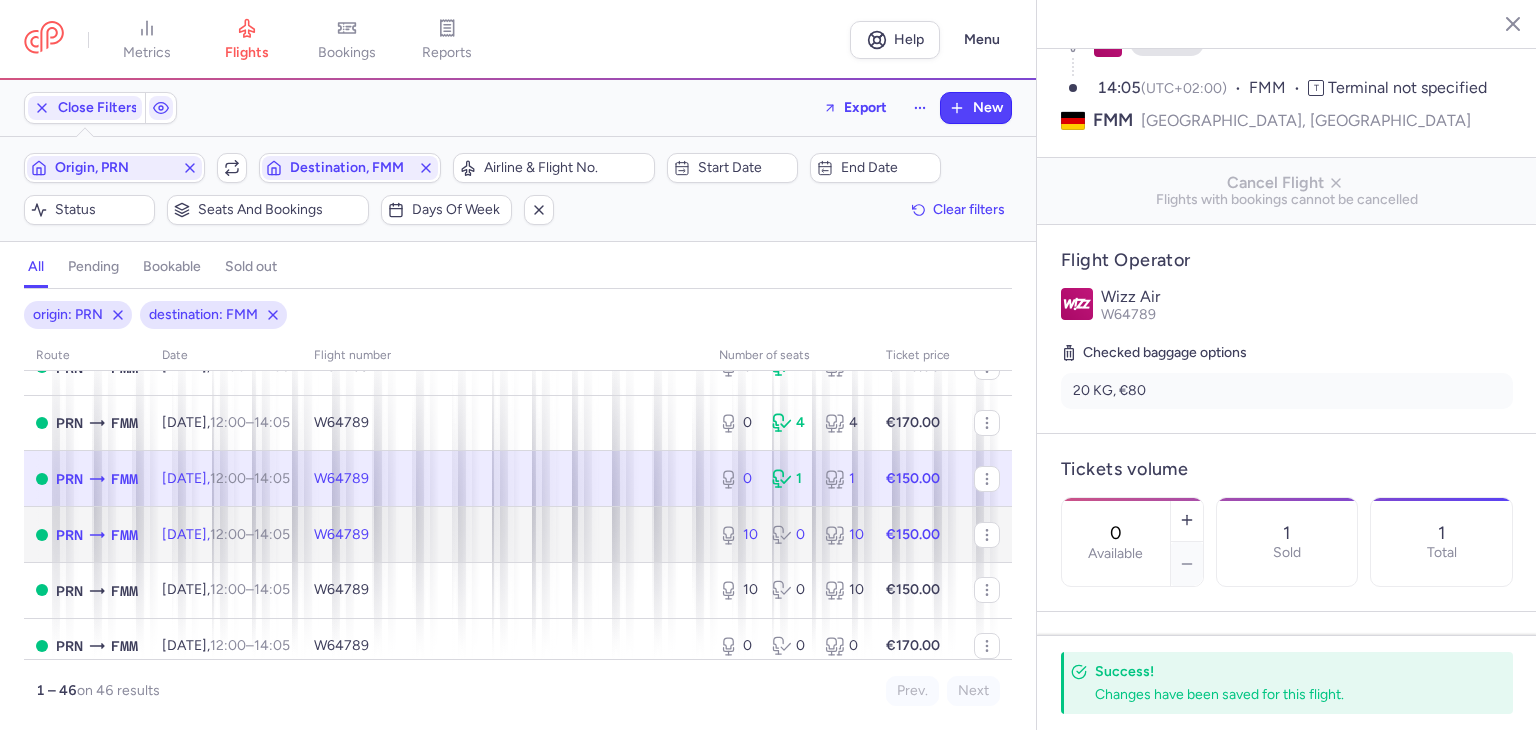 click 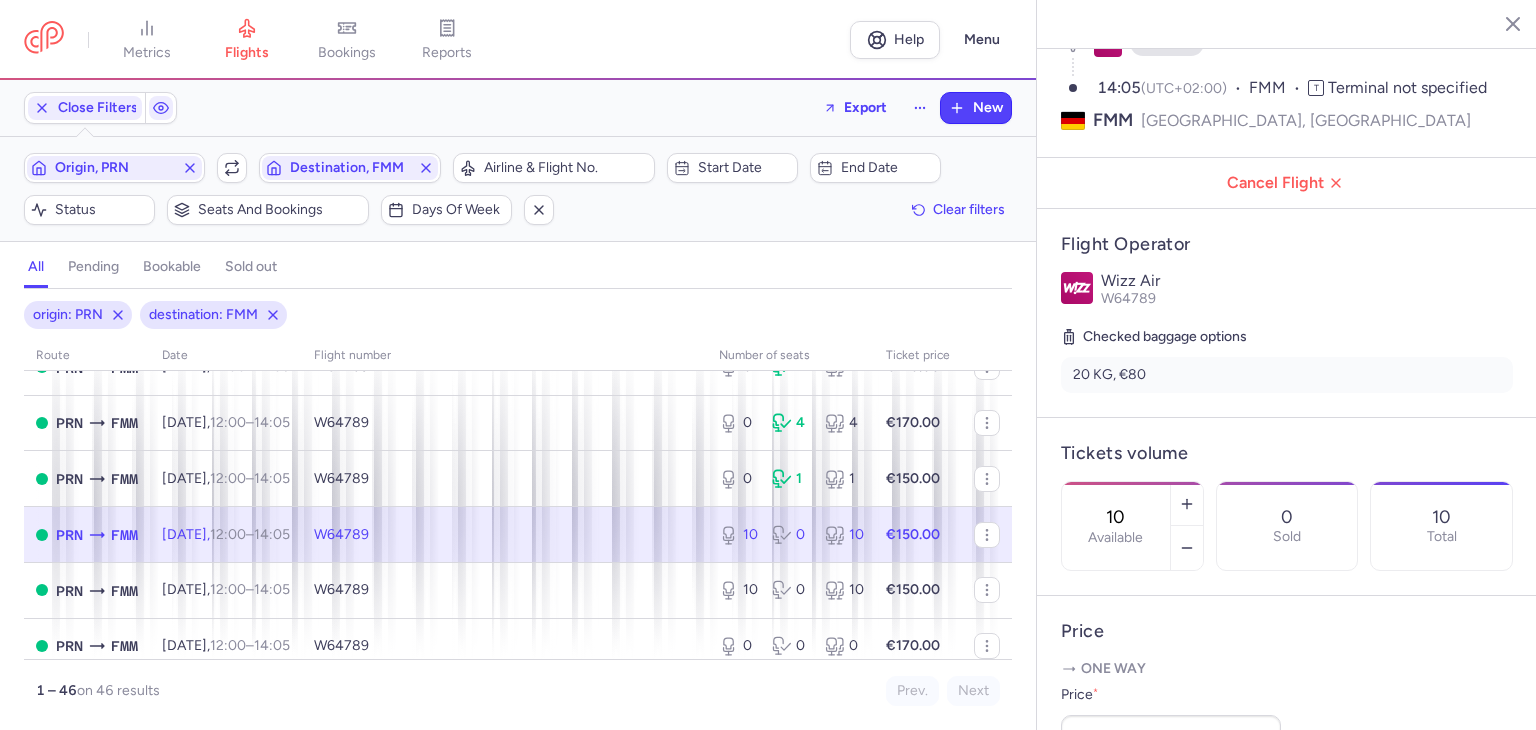 drag, startPoint x: 1175, startPoint y: 472, endPoint x: 1112, endPoint y: 465, distance: 63.387695 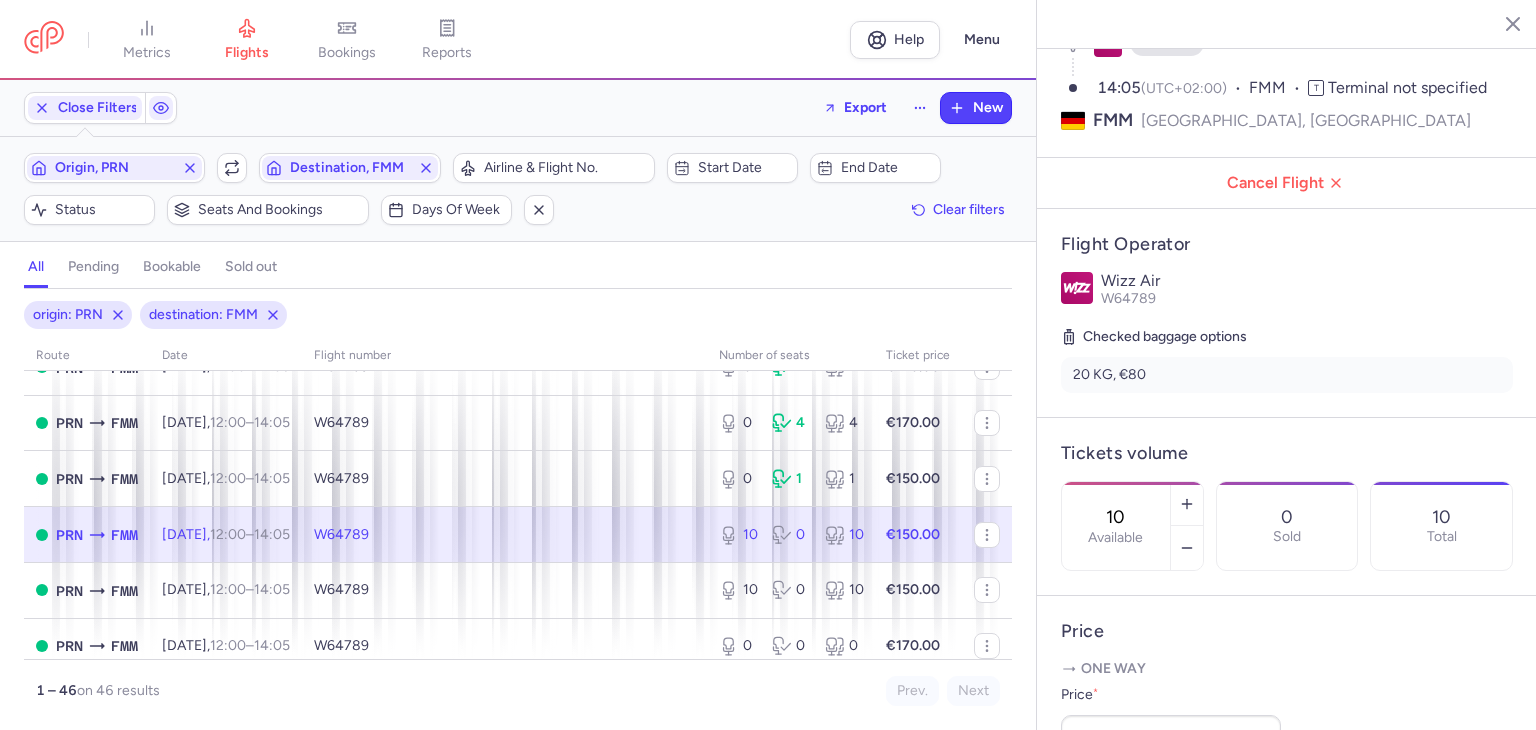 click on "10  Available" at bounding box center [1116, 526] 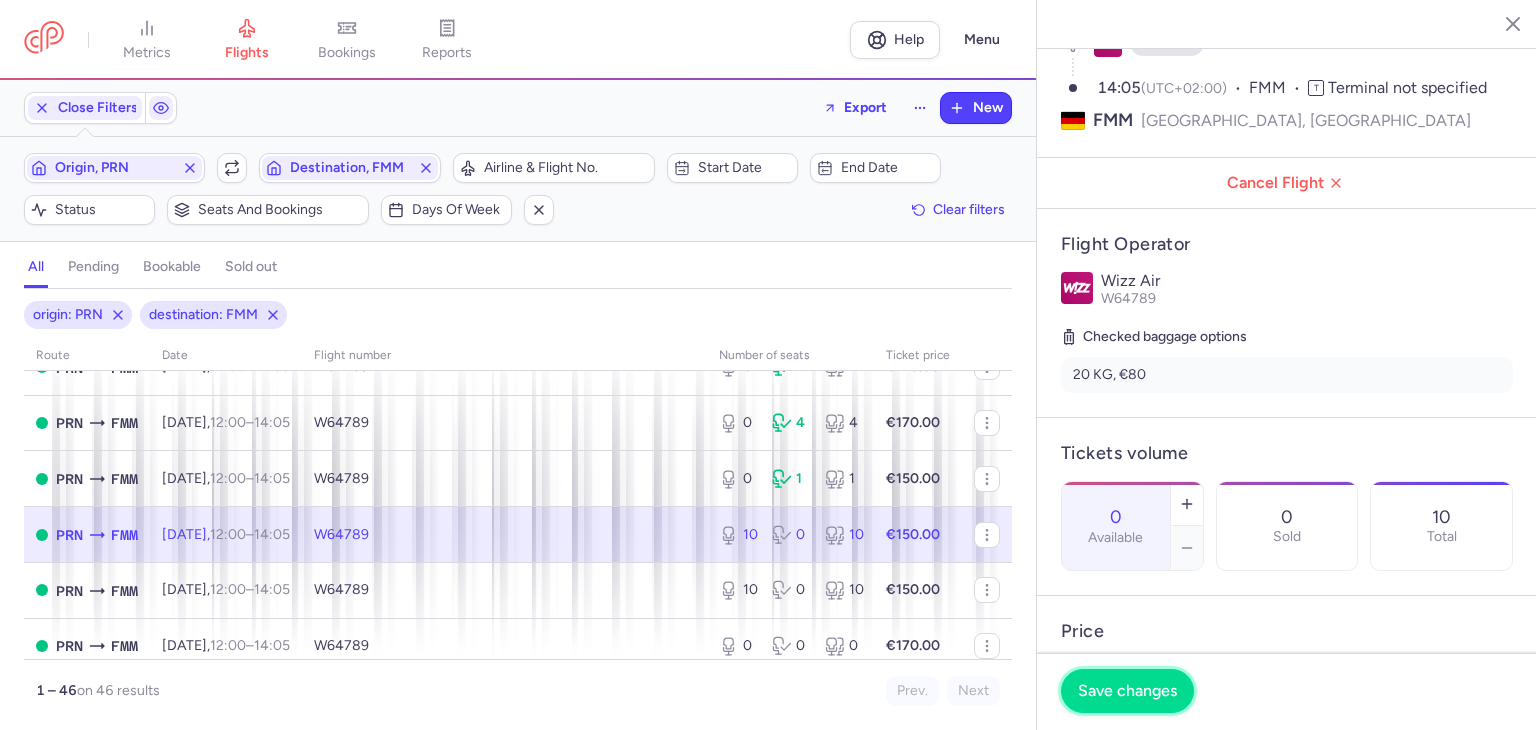 drag, startPoint x: 1128, startPoint y: 685, endPoint x: 884, endPoint y: 646, distance: 247.09715 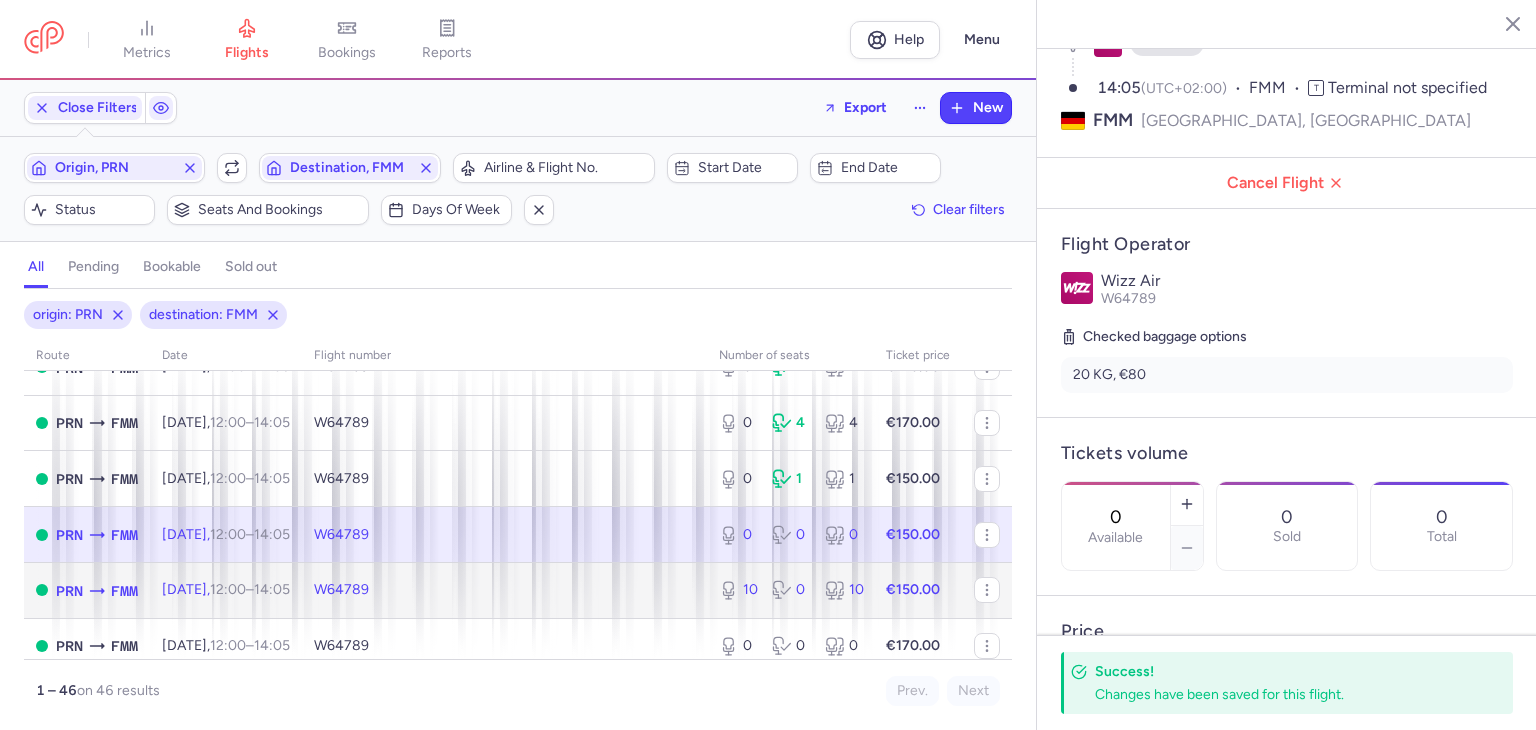 click 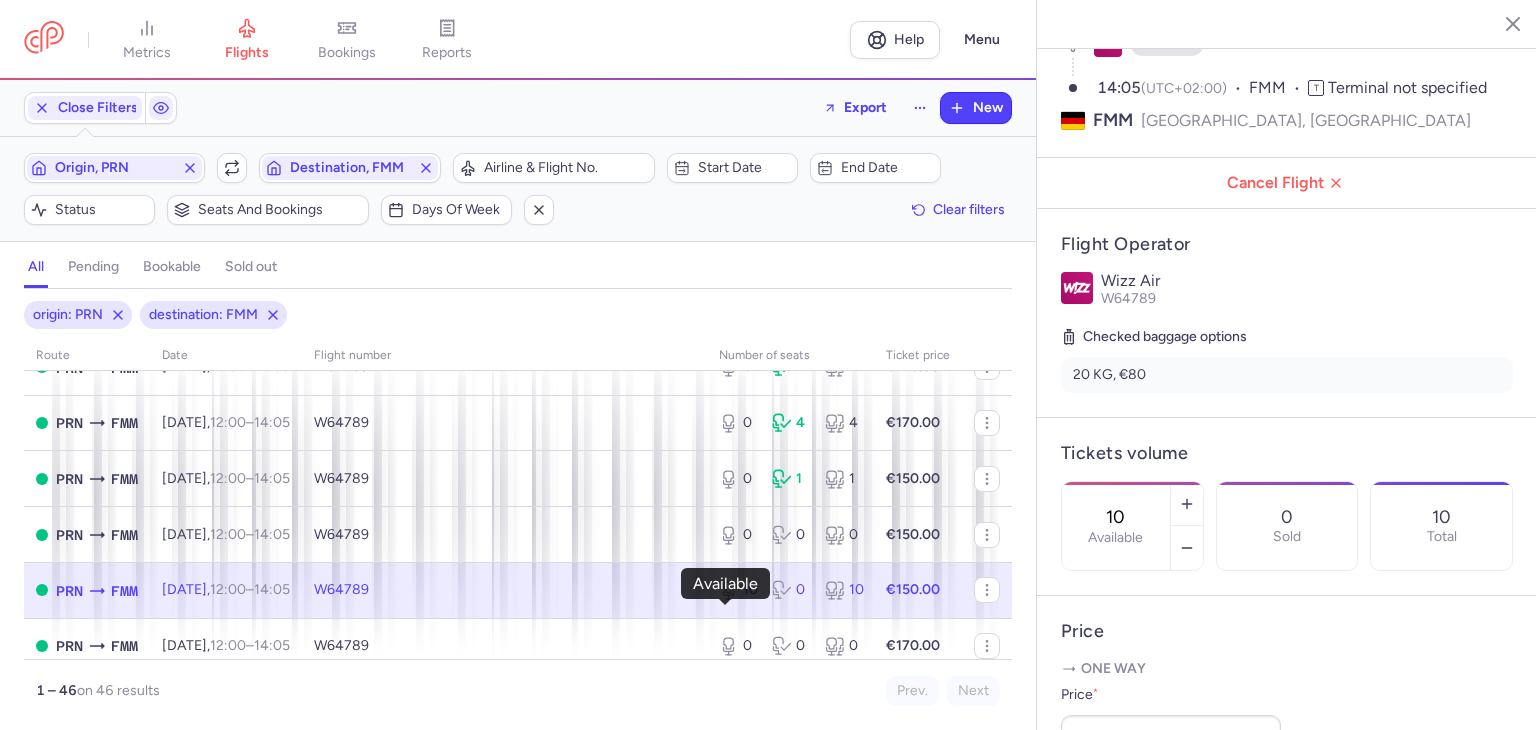 click 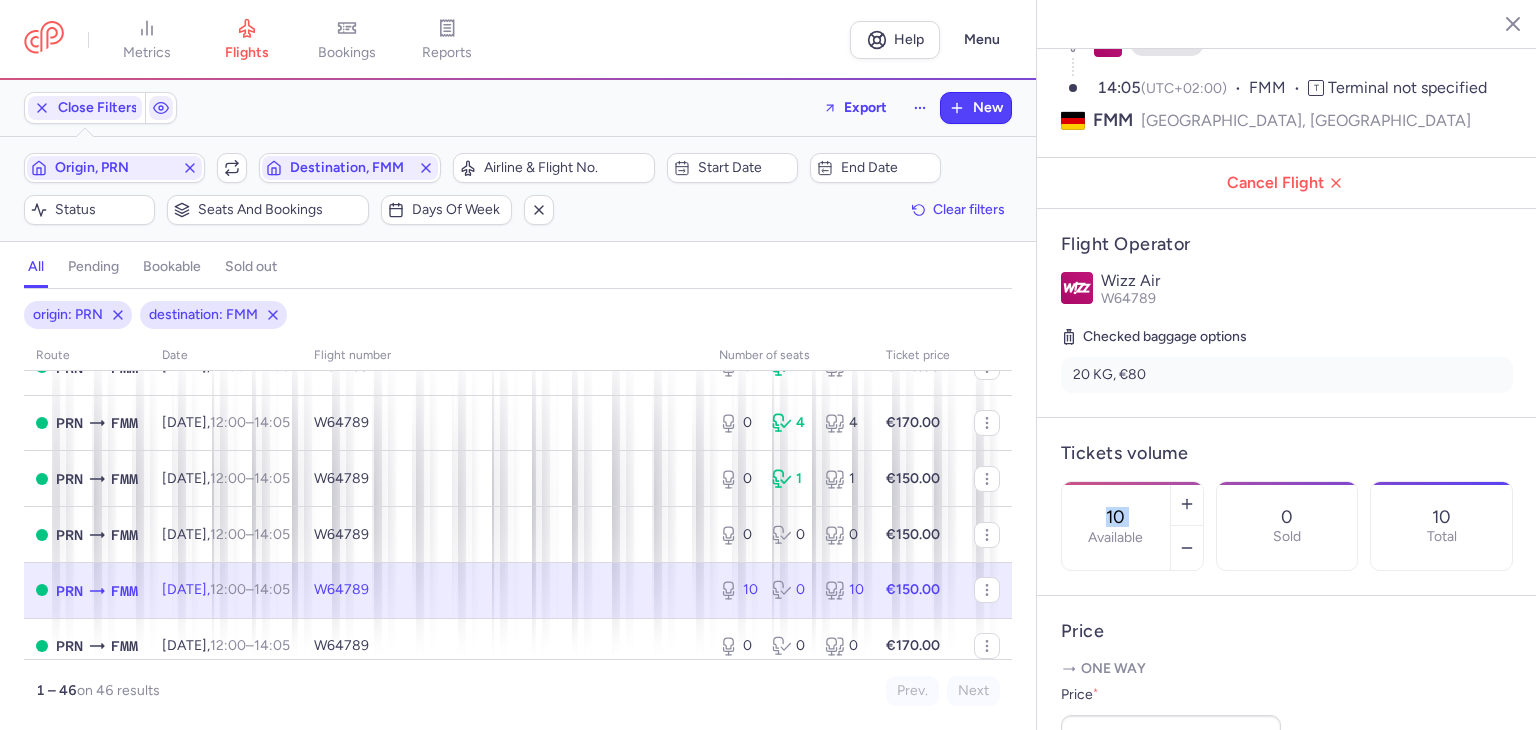 drag, startPoint x: 1120, startPoint y: 469, endPoint x: 1106, endPoint y: 469, distance: 14 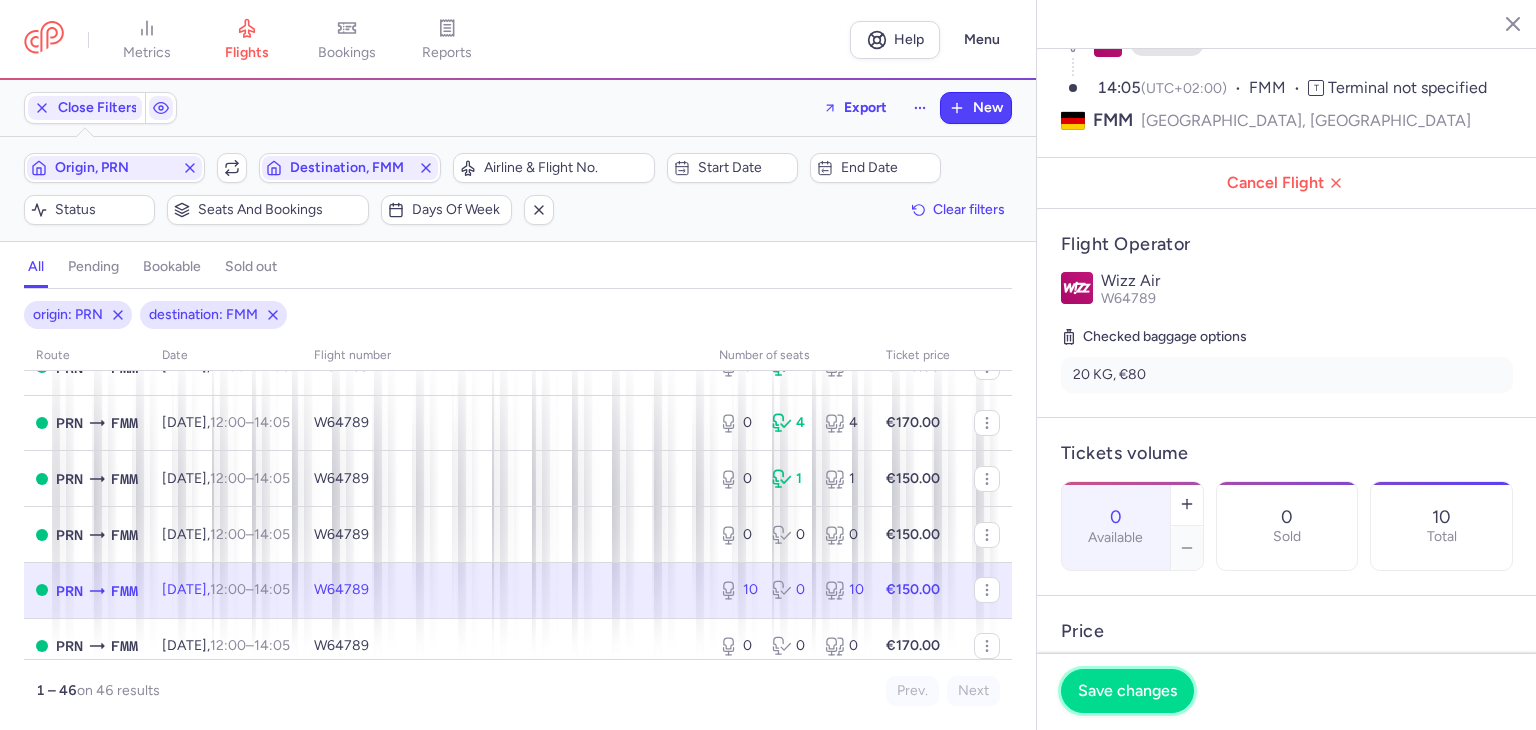 click on "Save changes" at bounding box center (1127, 691) 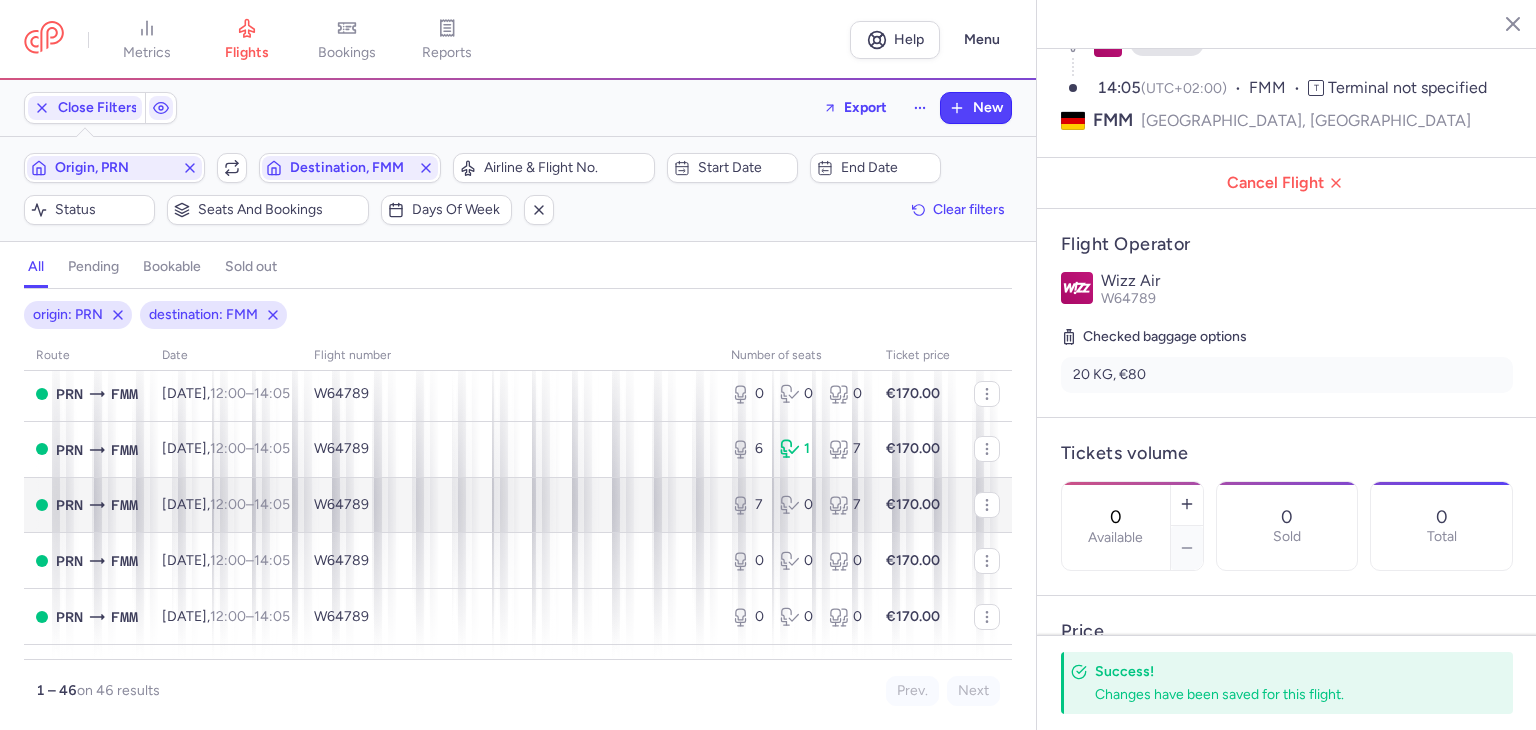 scroll, scrollTop: 1300, scrollLeft: 0, axis: vertical 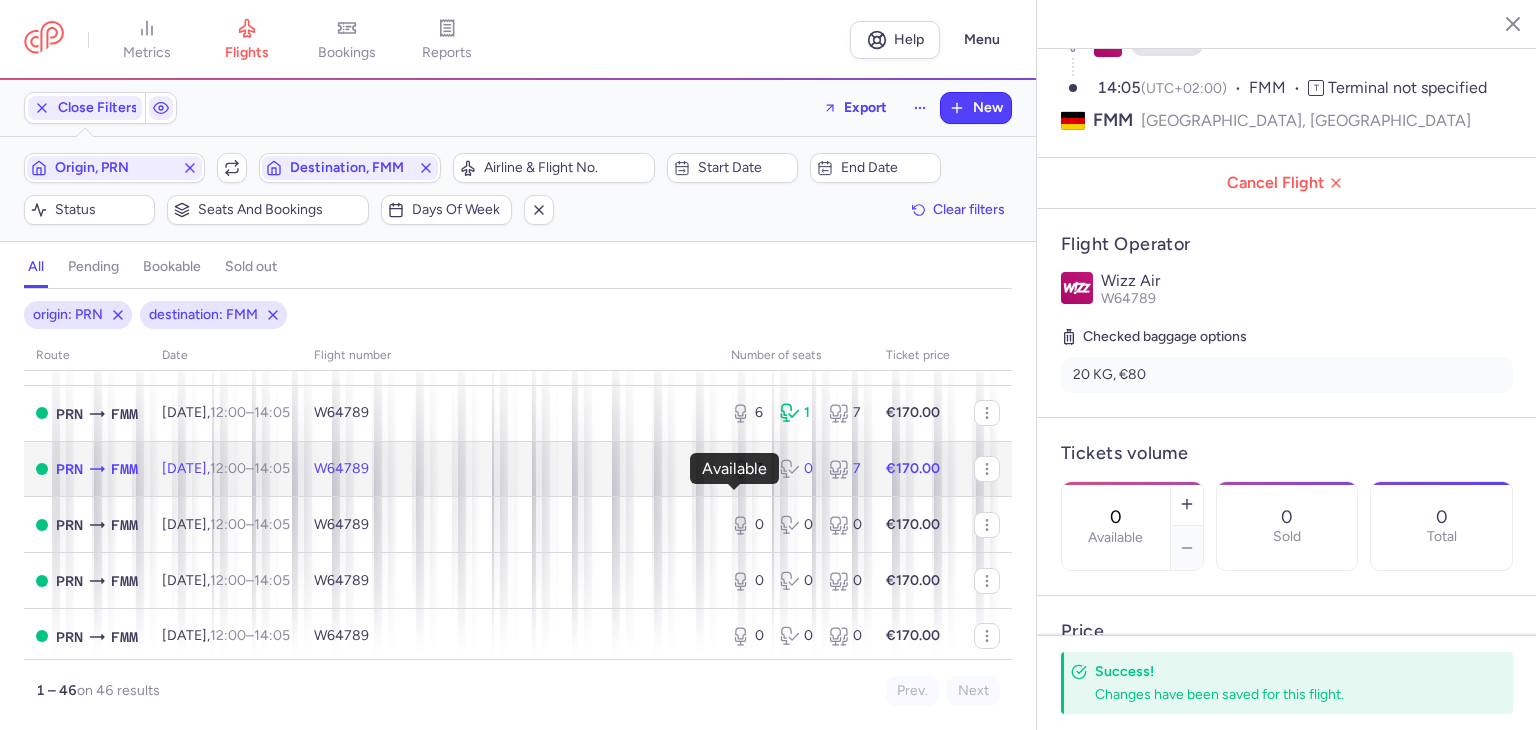 click 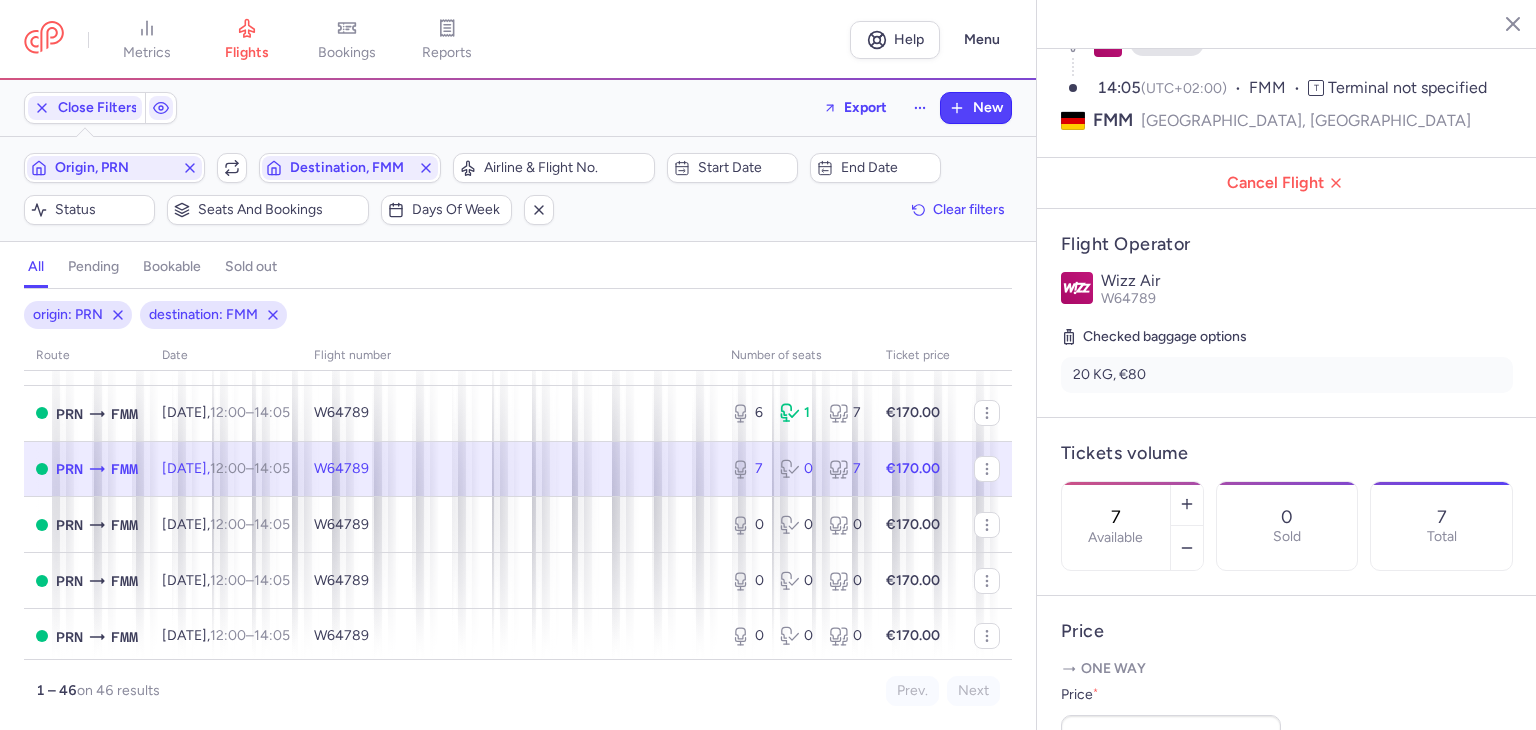 drag, startPoint x: 1160, startPoint y: 486, endPoint x: 1124, endPoint y: 481, distance: 36.345562 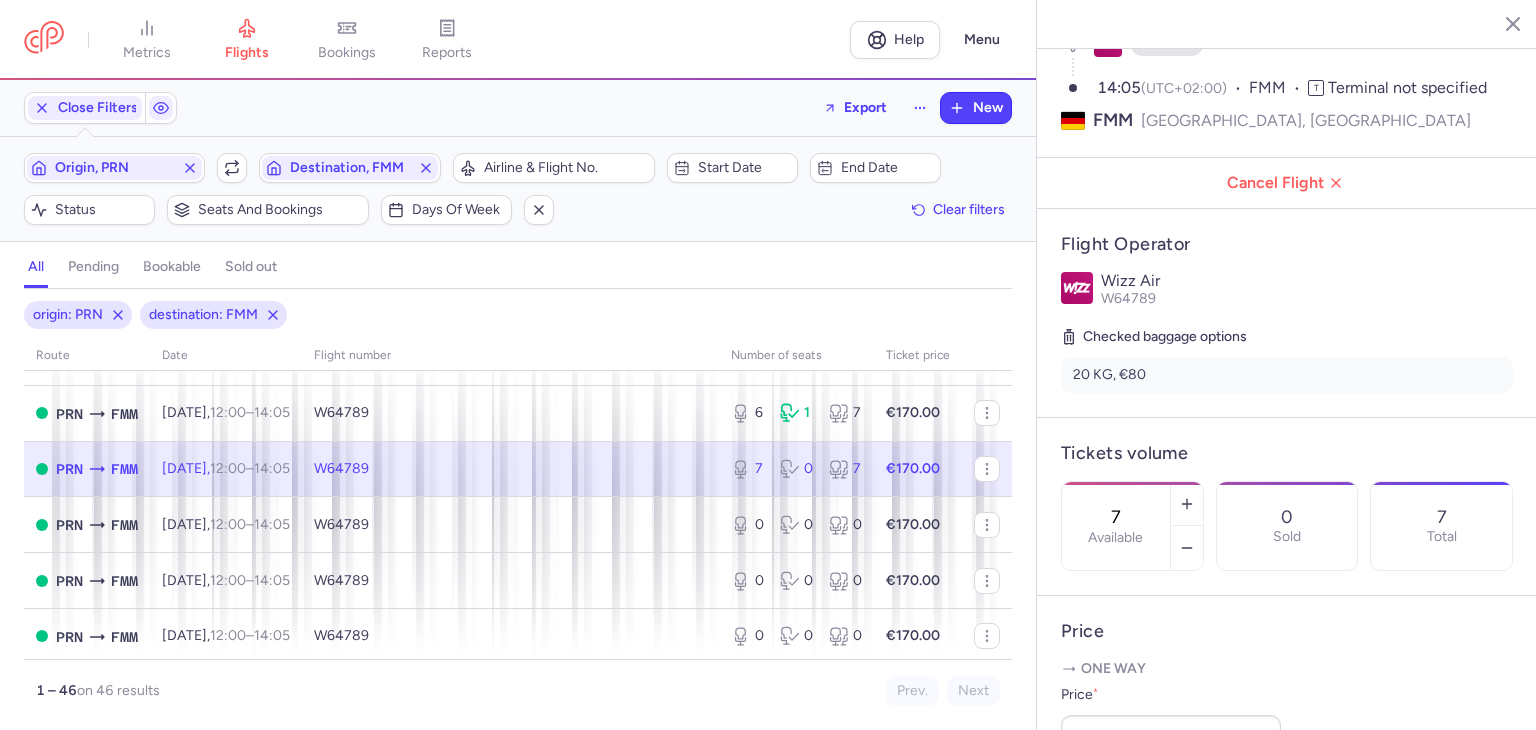 click on "Available" at bounding box center (1115, 538) 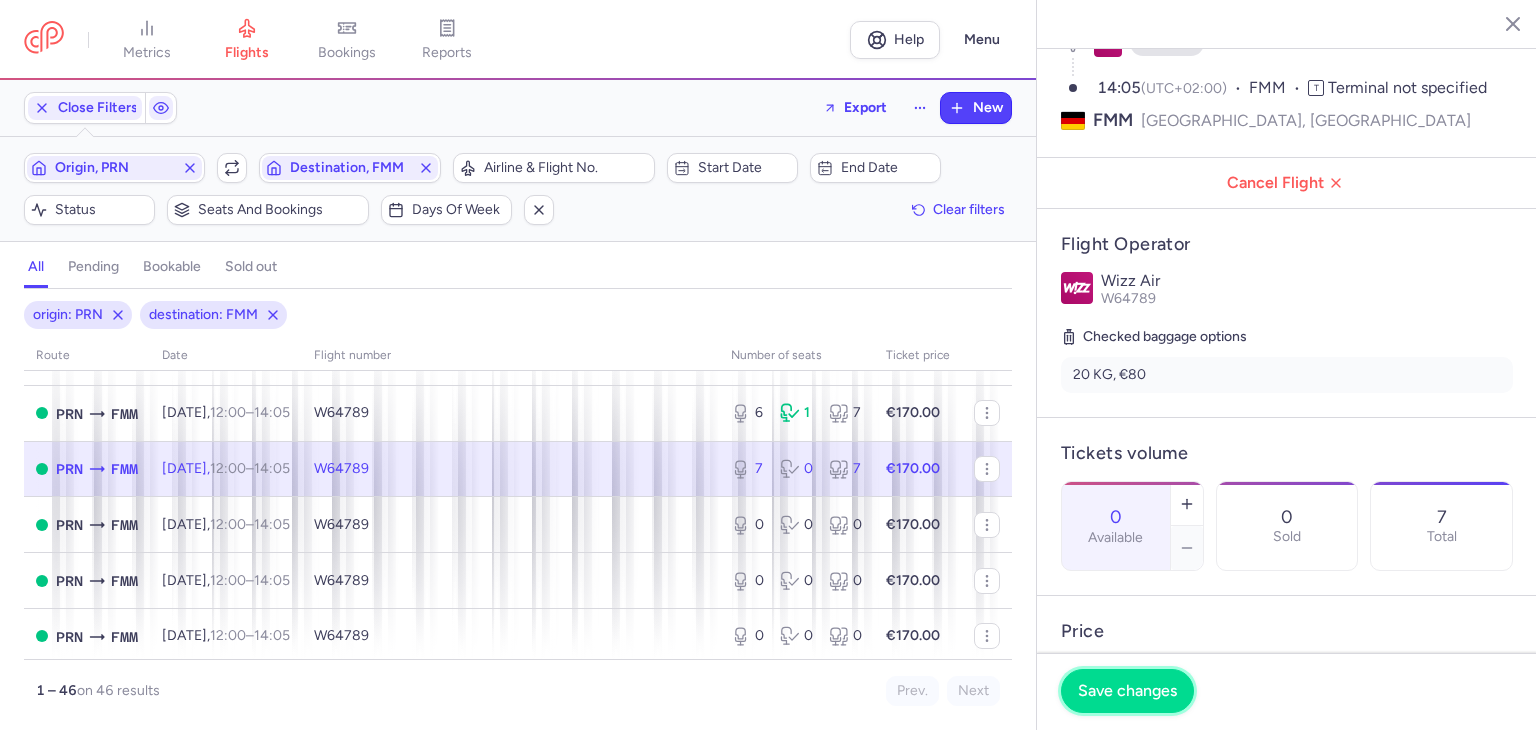 click on "Save changes" at bounding box center (1127, 691) 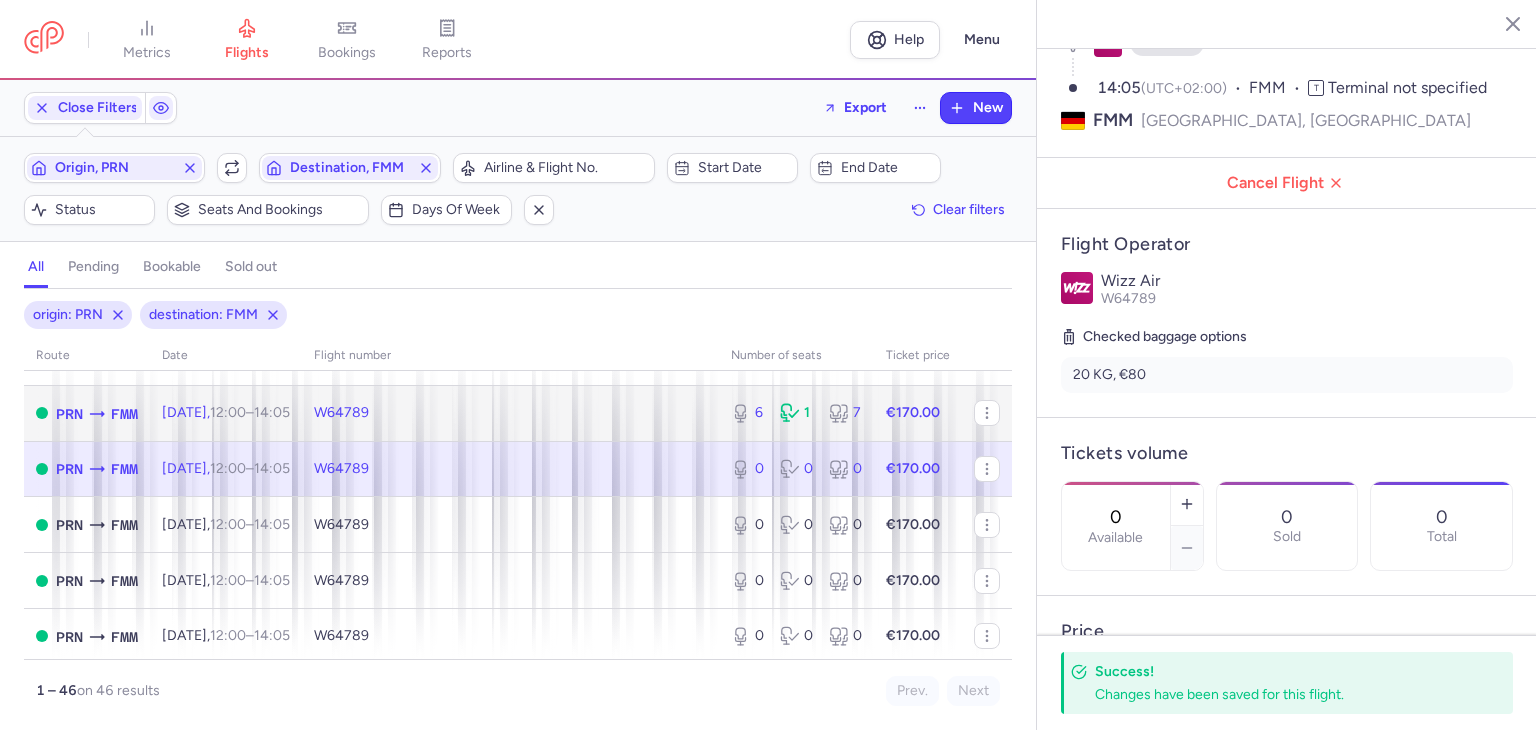 click on "W64789" 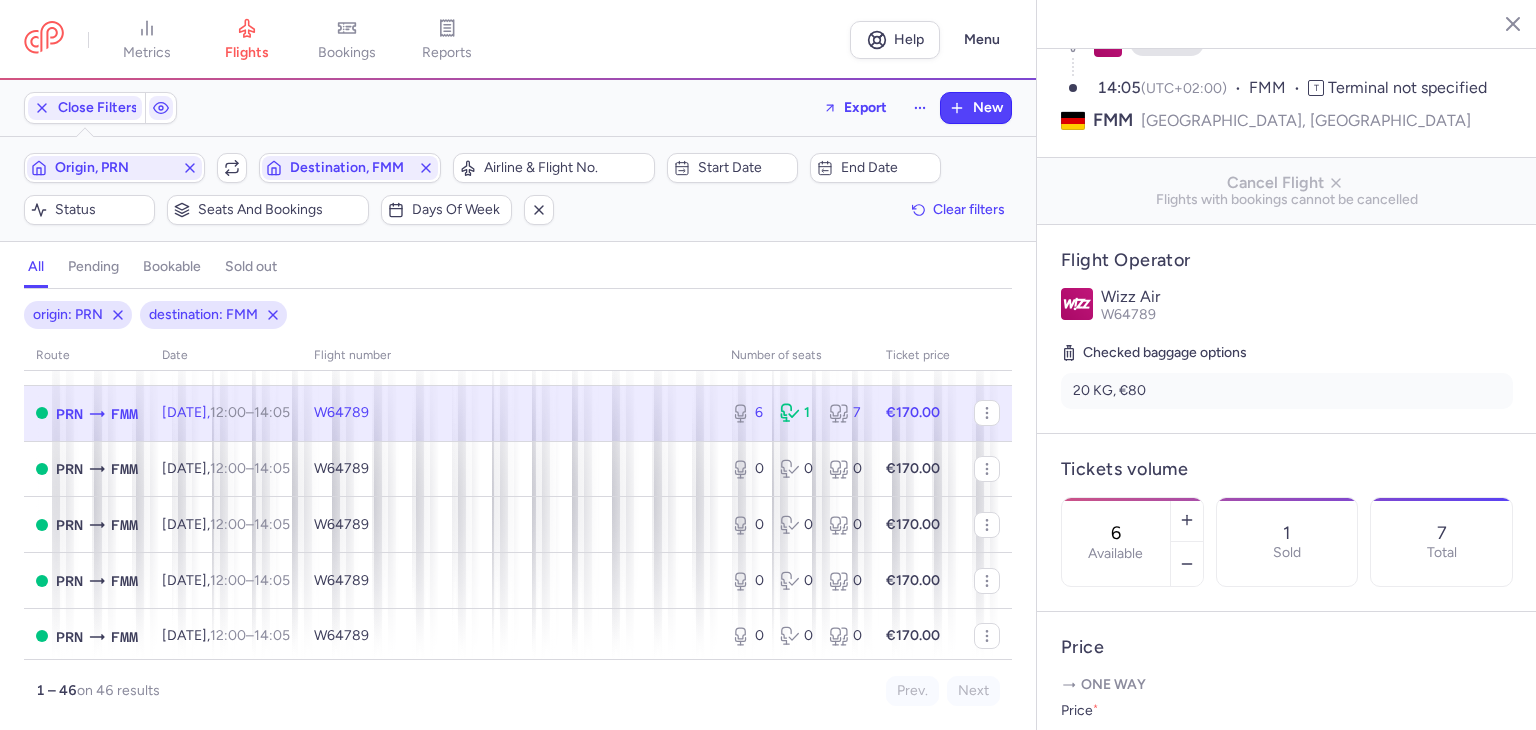 drag, startPoint x: 1155, startPoint y: 499, endPoint x: 1111, endPoint y: 493, distance: 44.407207 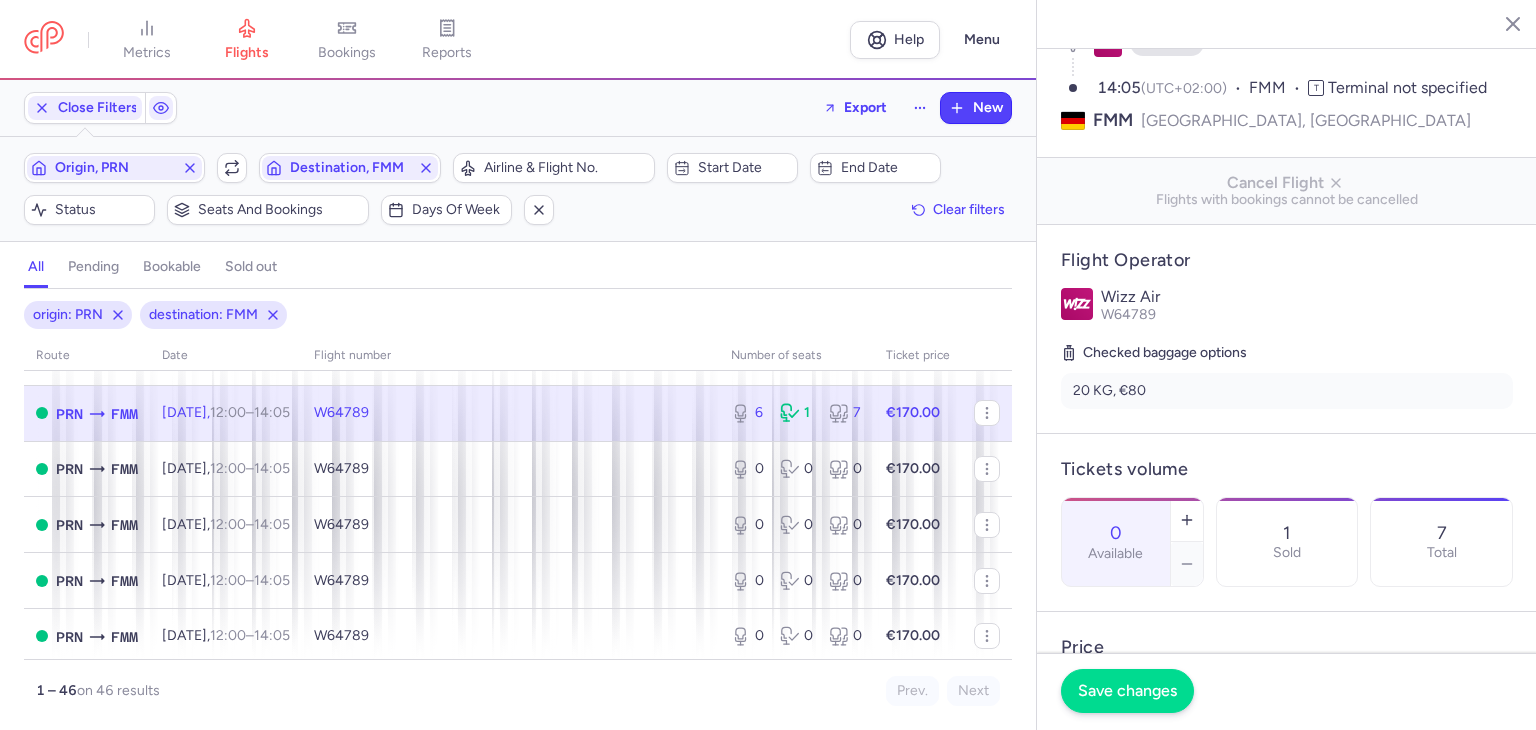 type on "0" 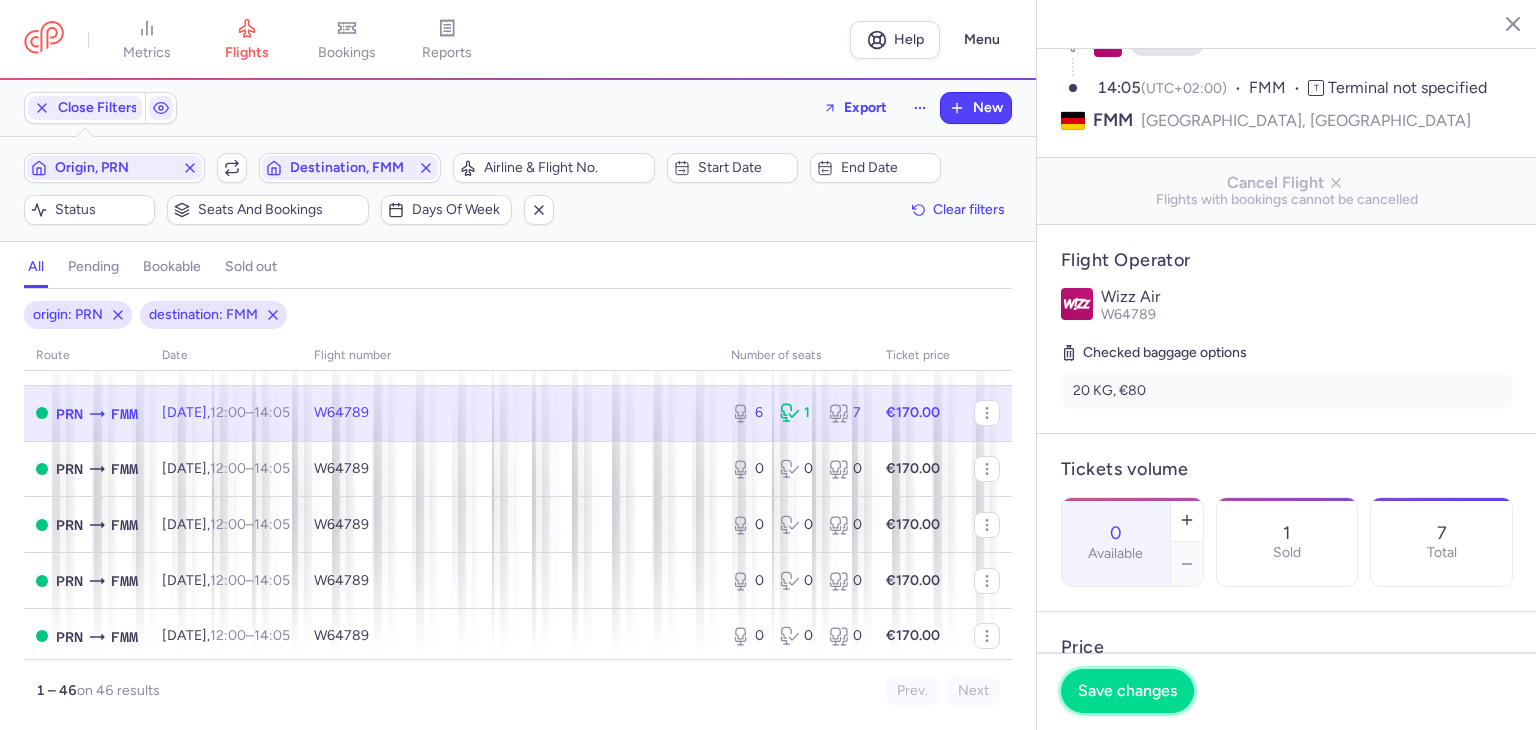 click on "Save changes" at bounding box center [1127, 691] 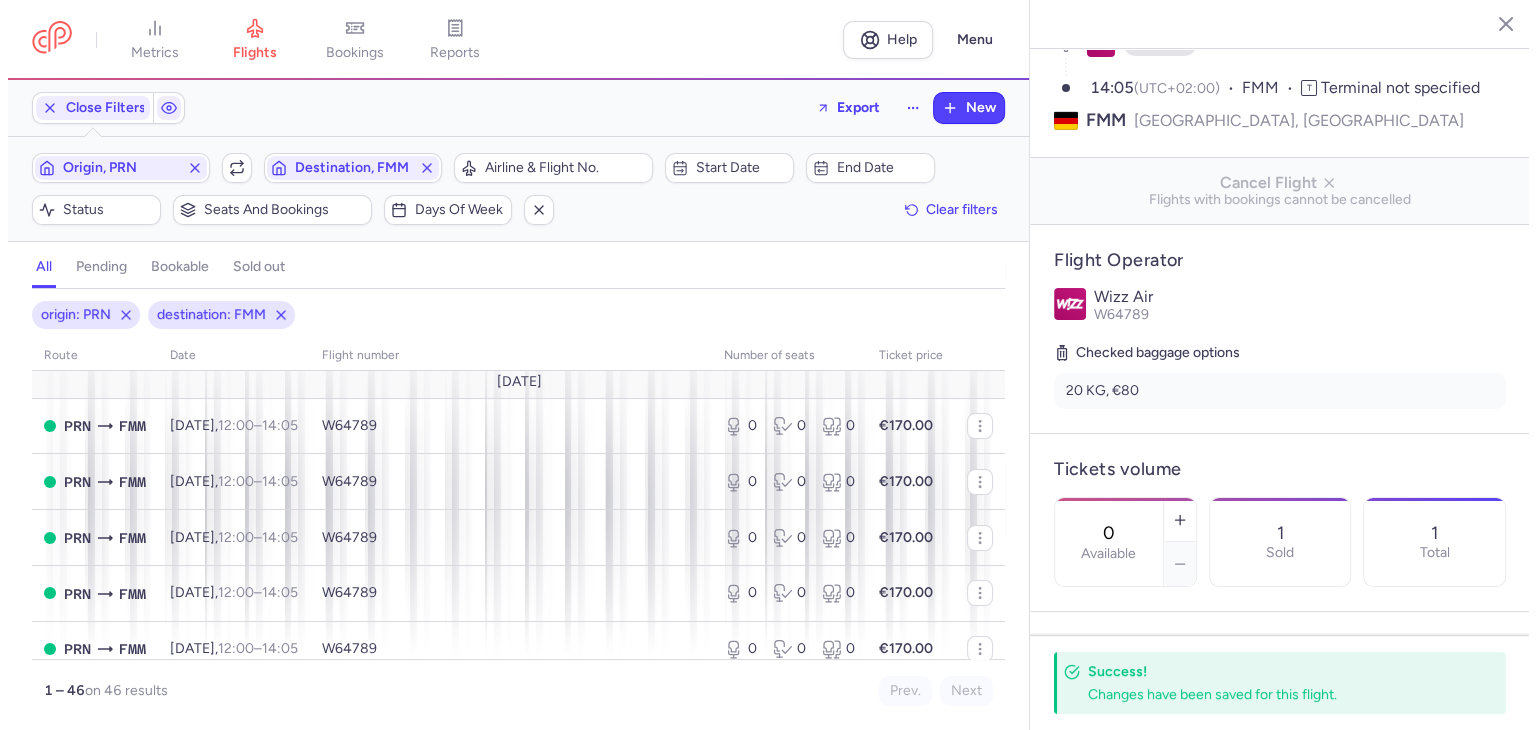 scroll, scrollTop: 0, scrollLeft: 0, axis: both 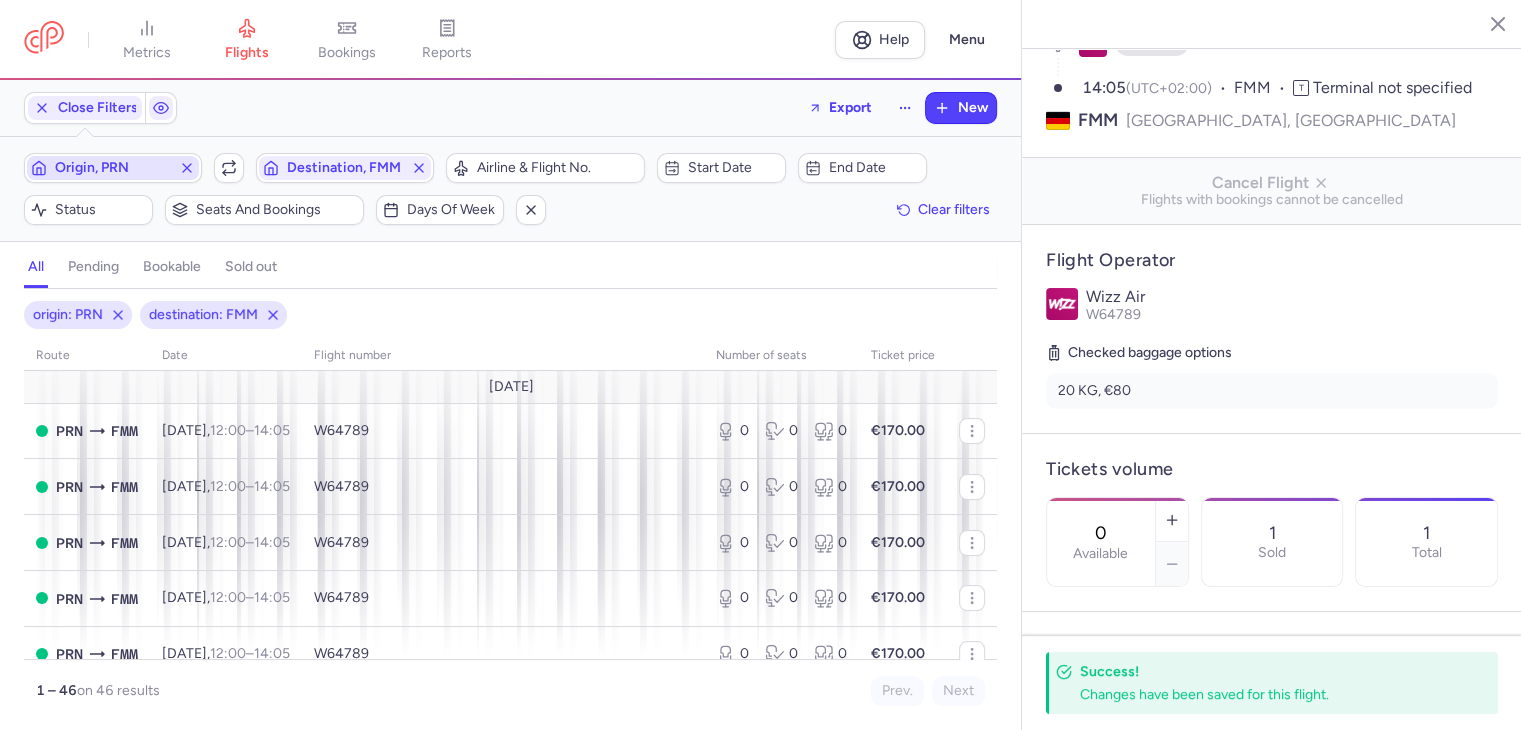 click 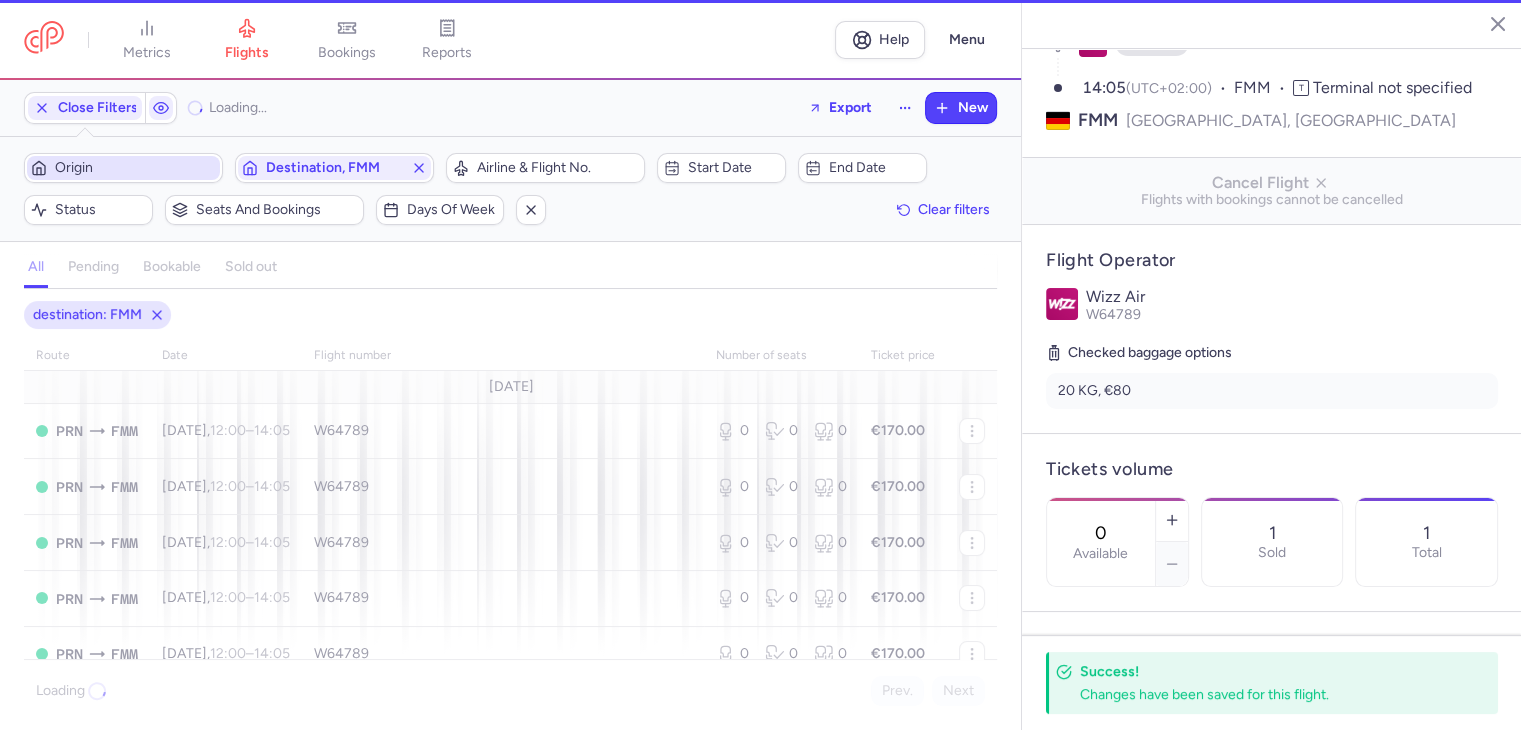 click on "Origin" at bounding box center [135, 168] 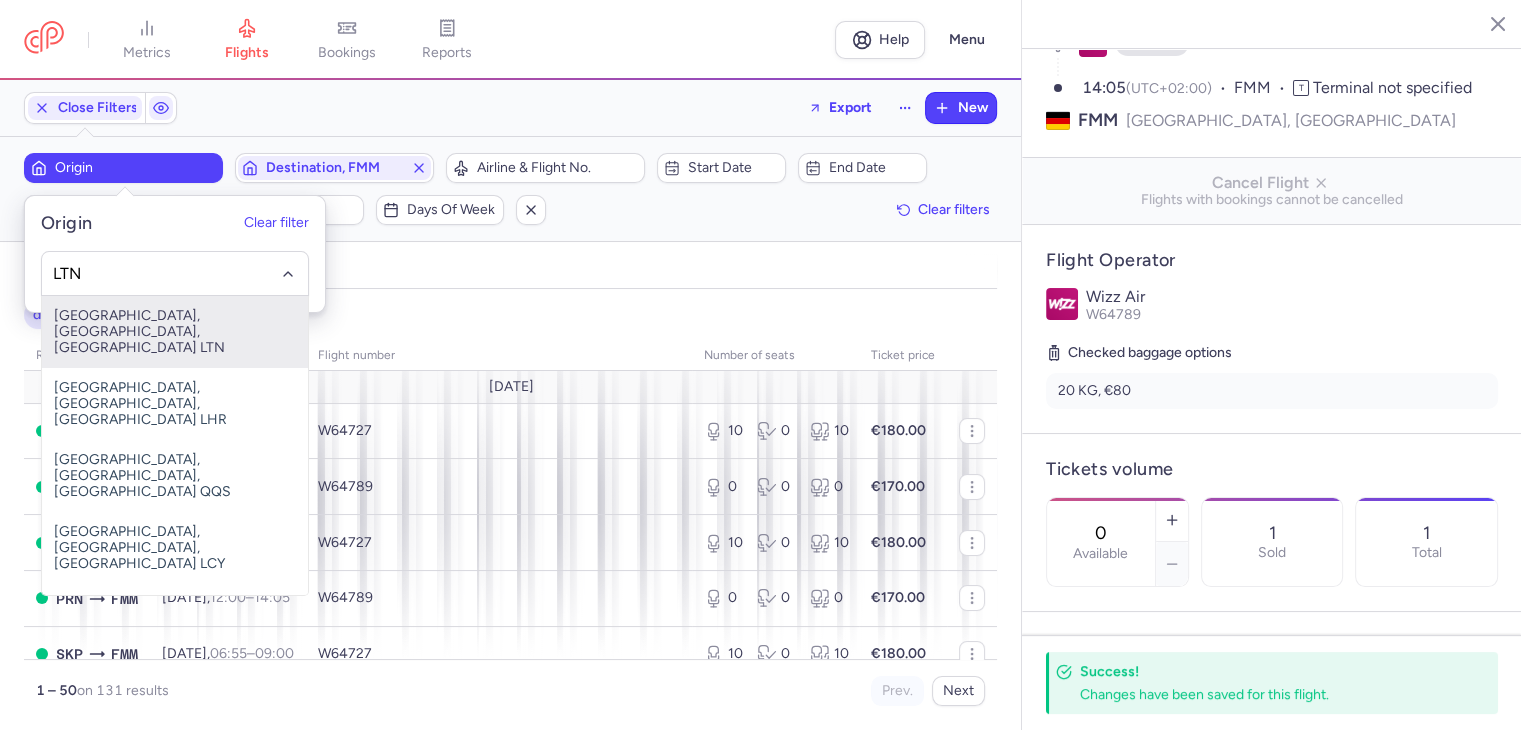 click on "[GEOGRAPHIC_DATA], [GEOGRAPHIC_DATA], [GEOGRAPHIC_DATA] LTN" at bounding box center [175, 332] 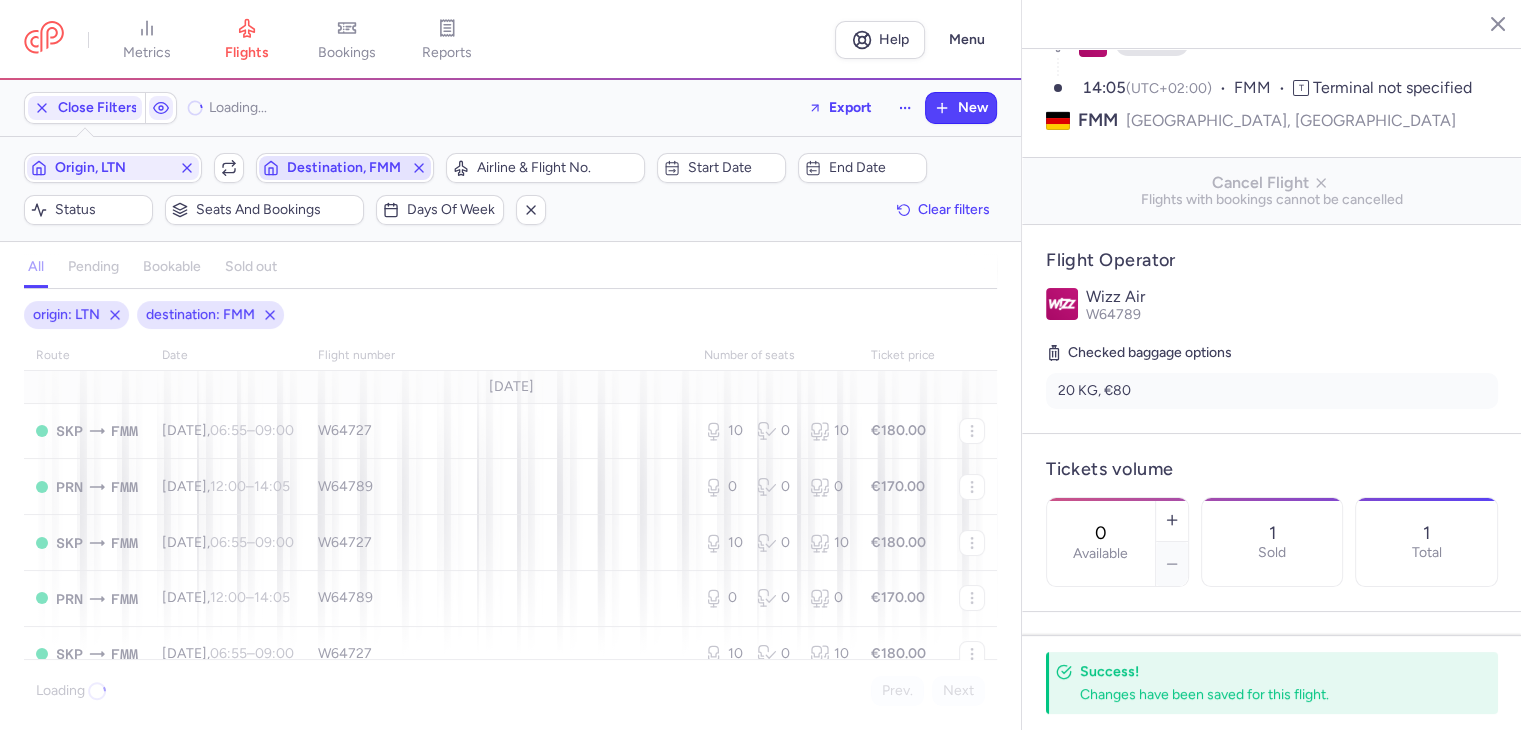 click on "Destination, FMM" at bounding box center (345, 168) 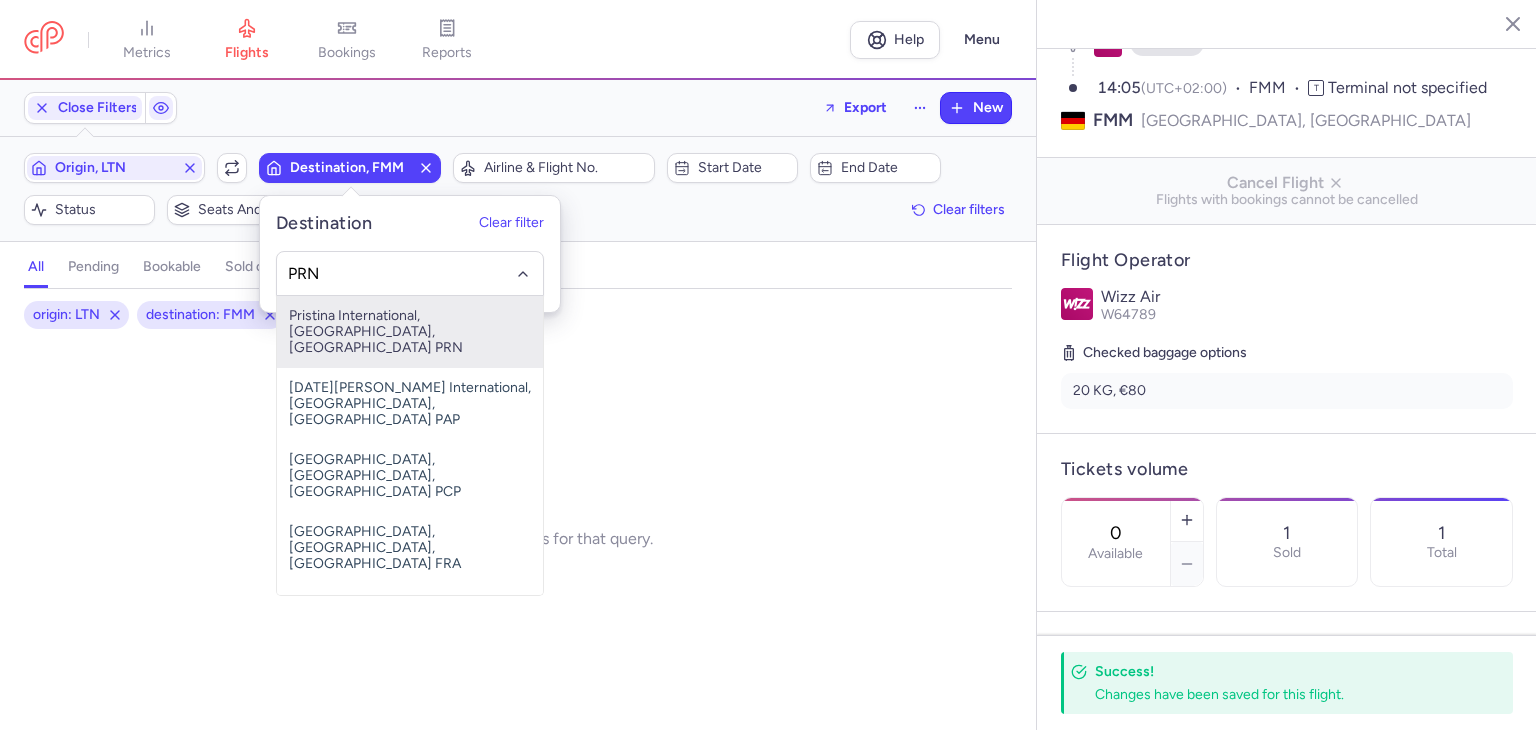 click on "Pristina International, [GEOGRAPHIC_DATA], [GEOGRAPHIC_DATA] PRN" at bounding box center (410, 332) 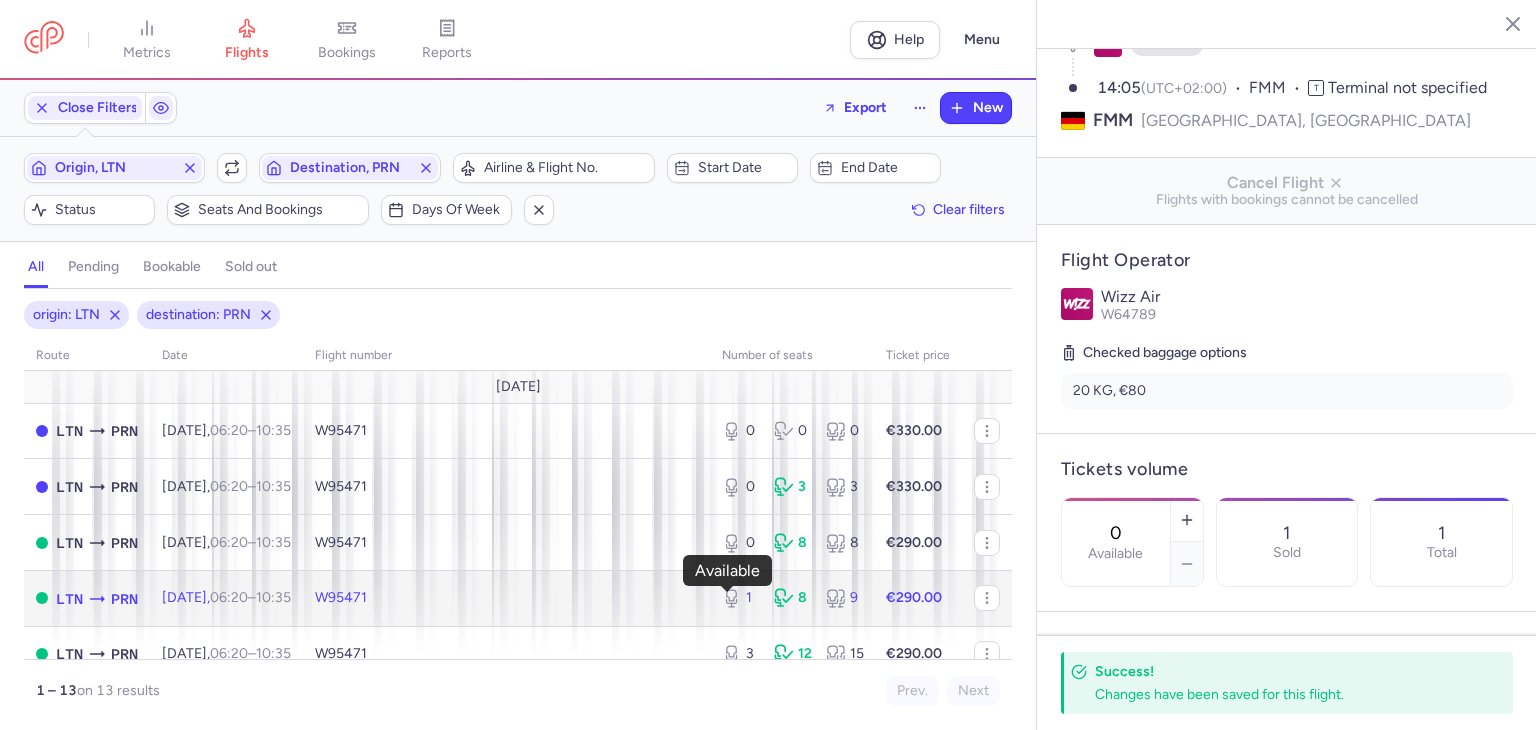 click 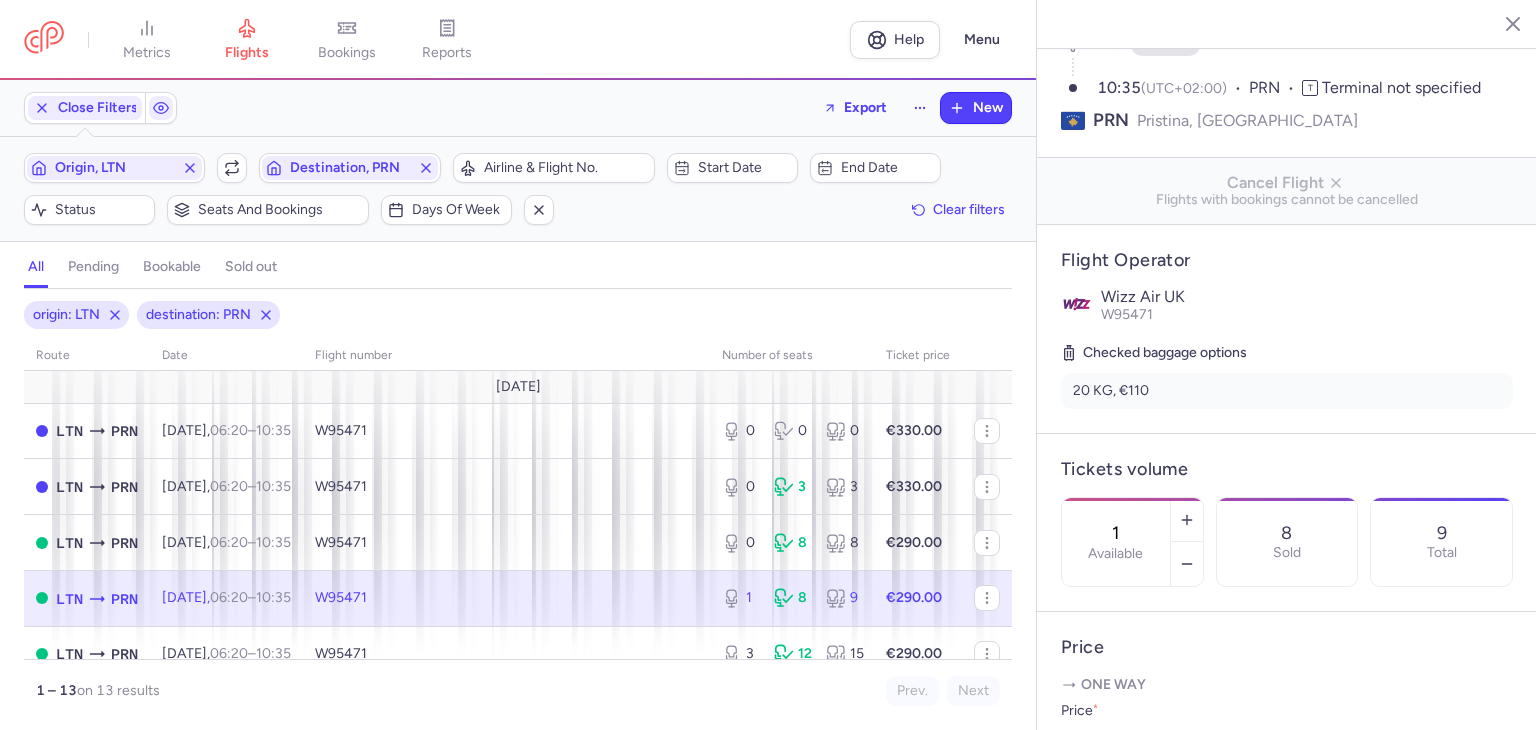 drag, startPoint x: 1160, startPoint y: 489, endPoint x: 1110, endPoint y: 489, distance: 50 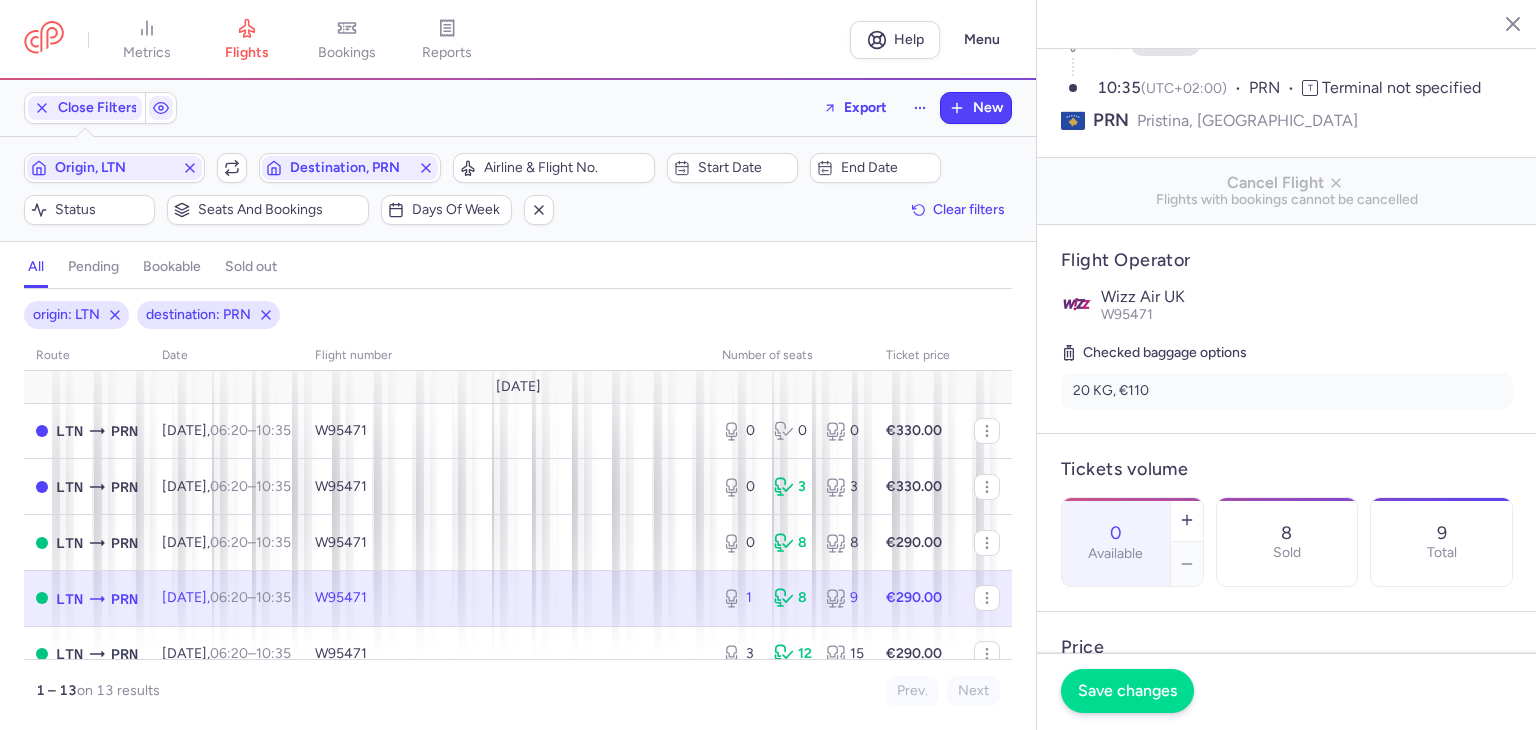 type on "0" 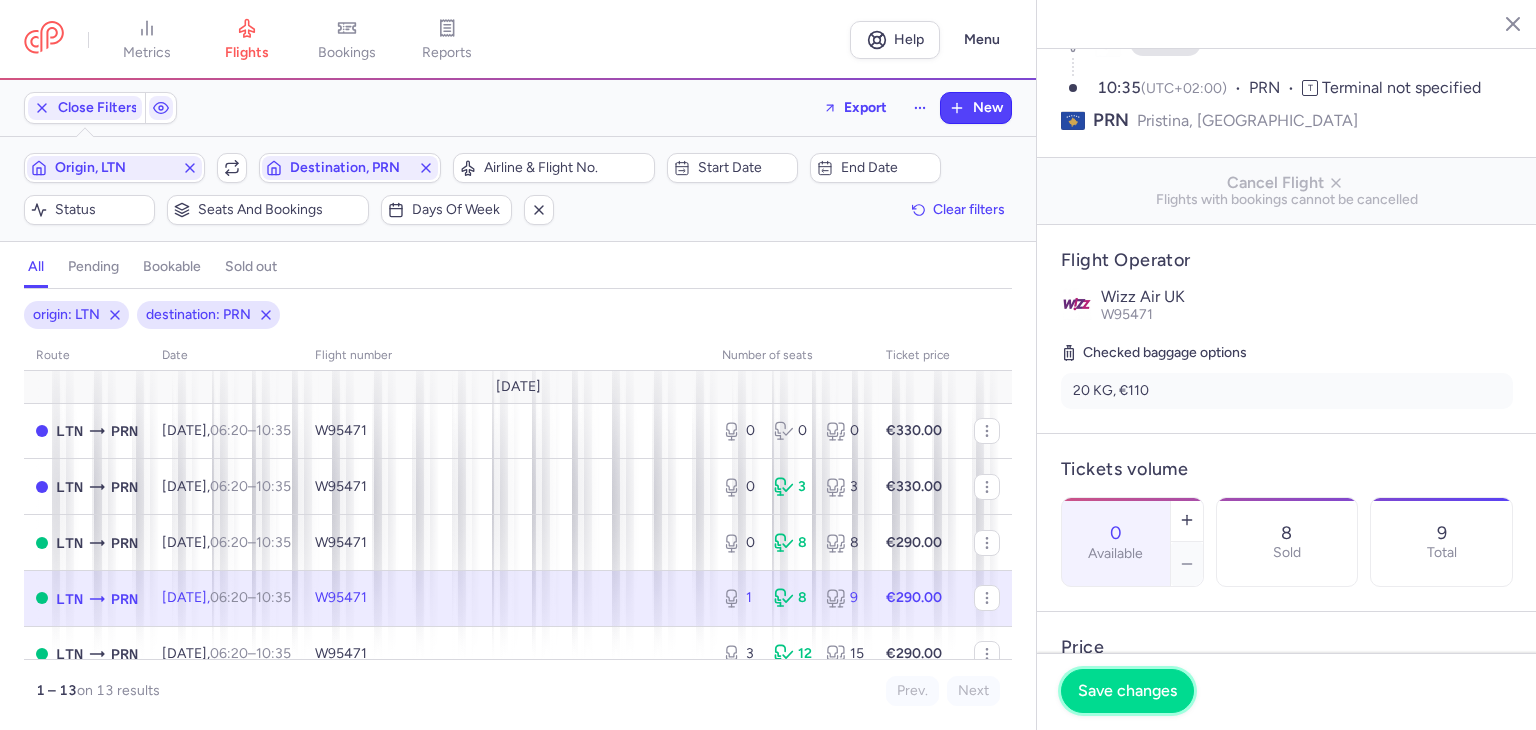 click on "Save changes" at bounding box center (1127, 691) 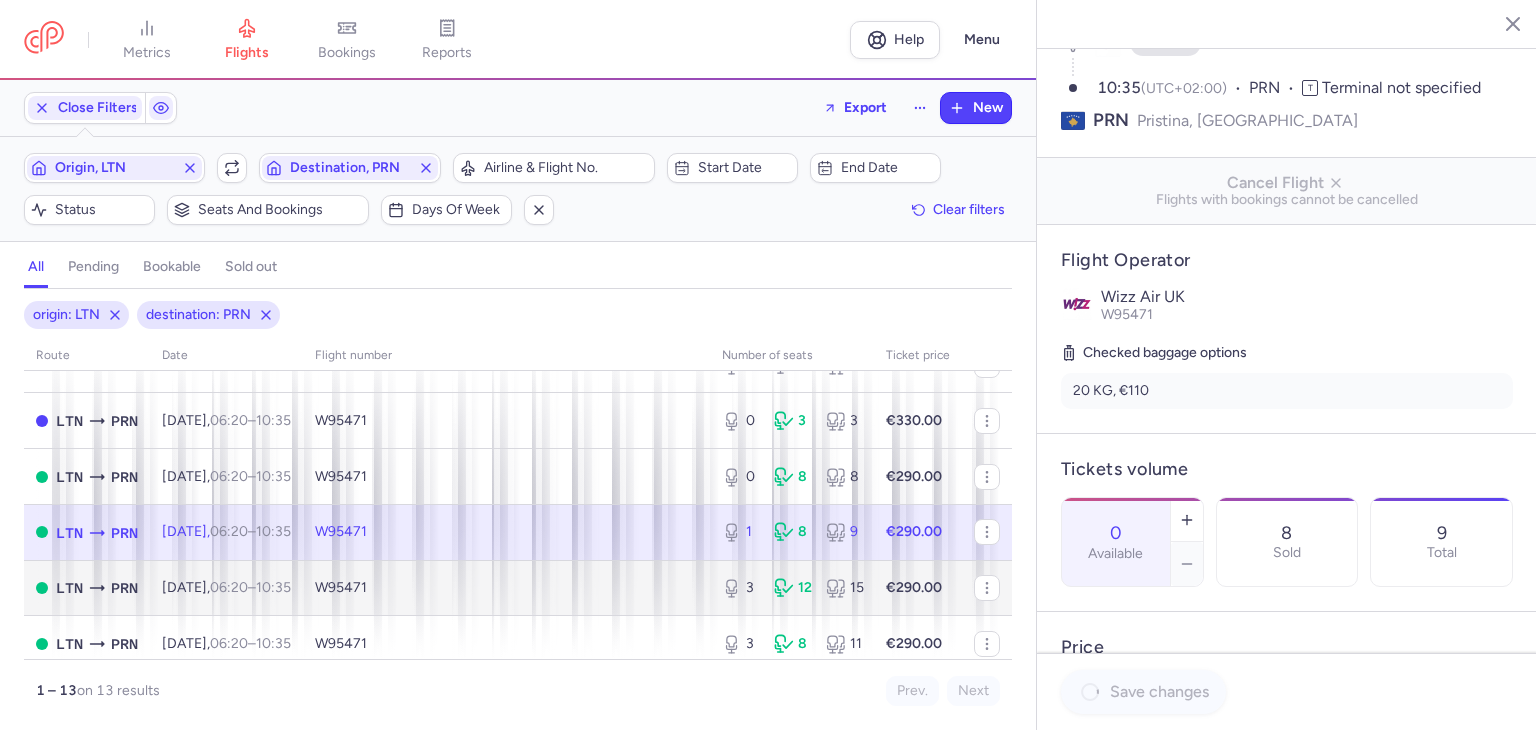 scroll, scrollTop: 100, scrollLeft: 0, axis: vertical 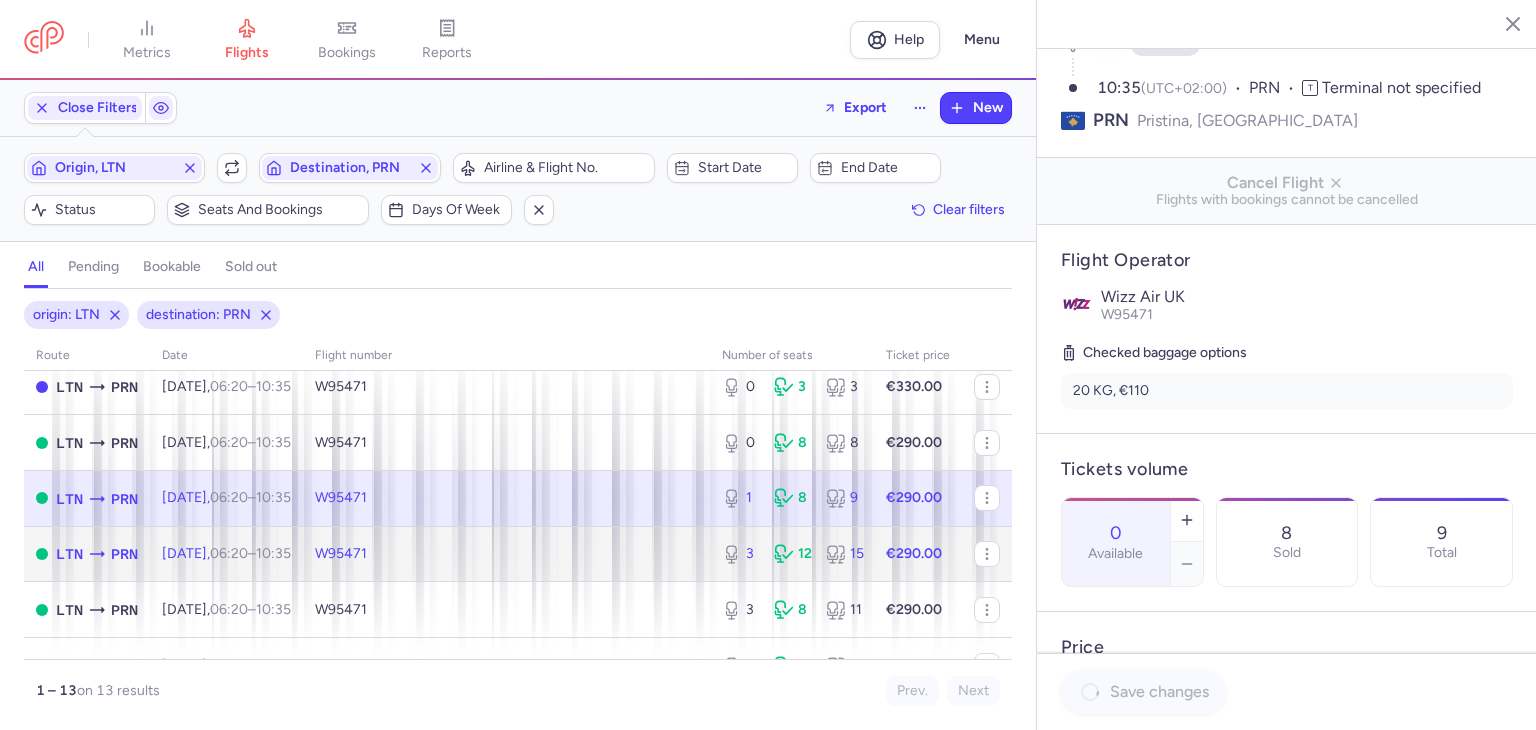 click on "3 12 15" 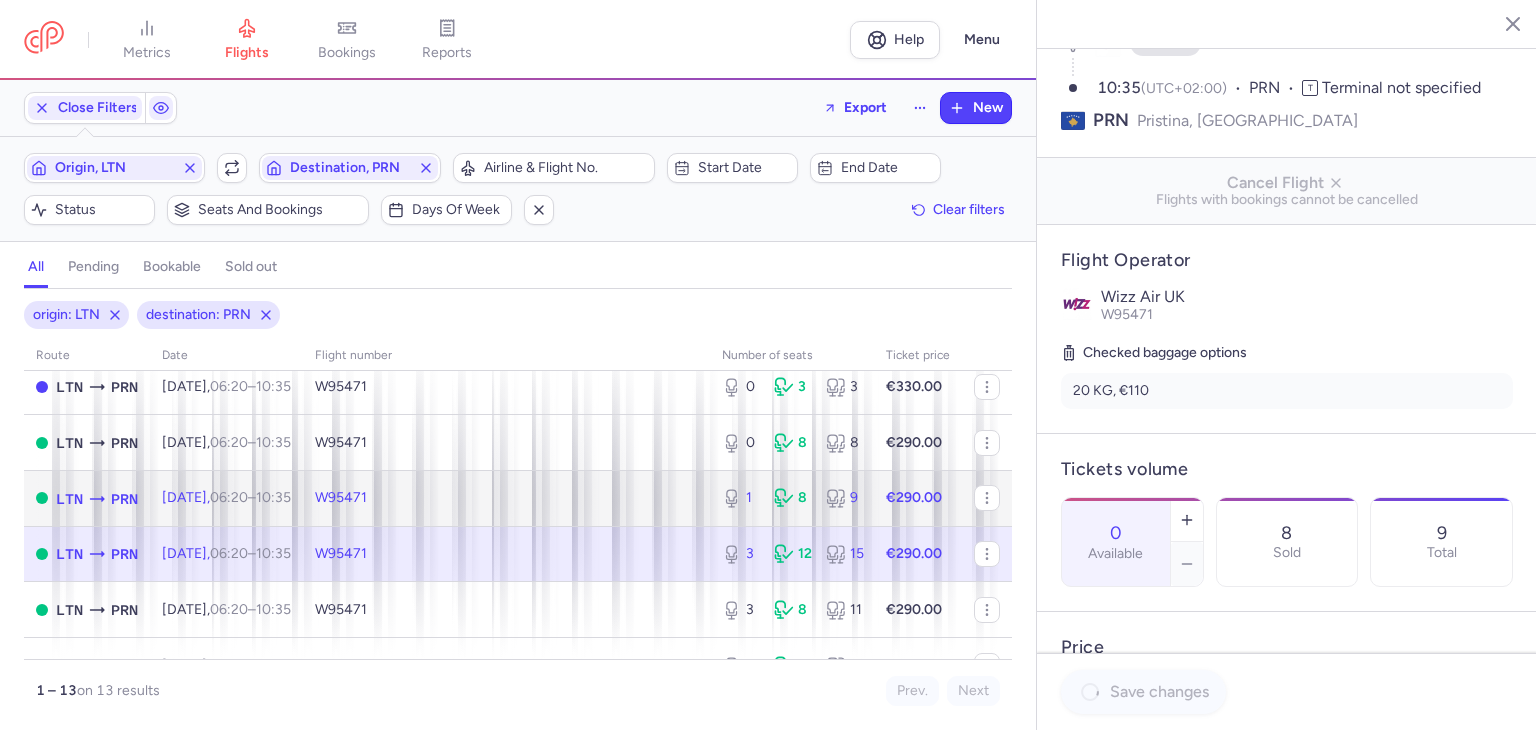 click on "1 8 9" 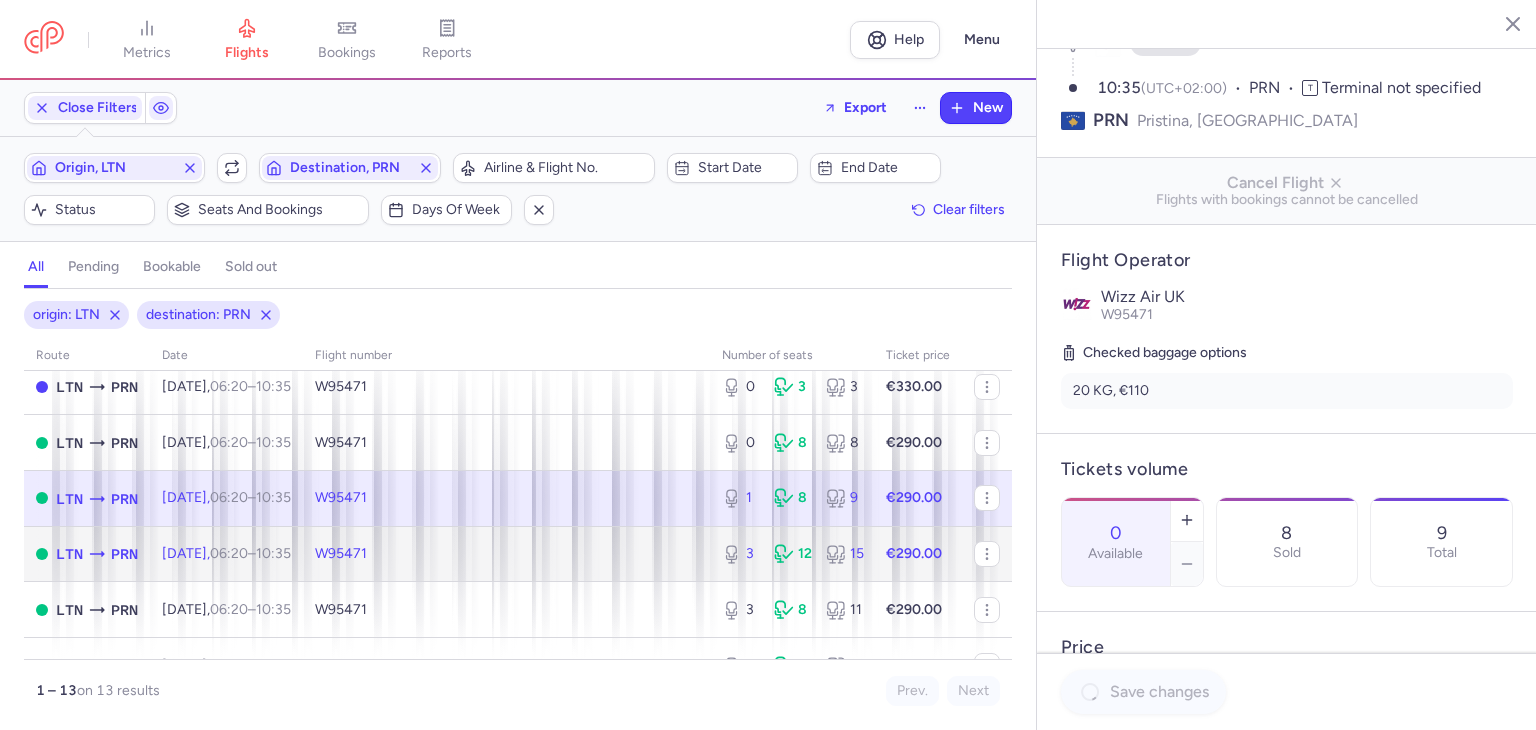 click on "3 12 15" 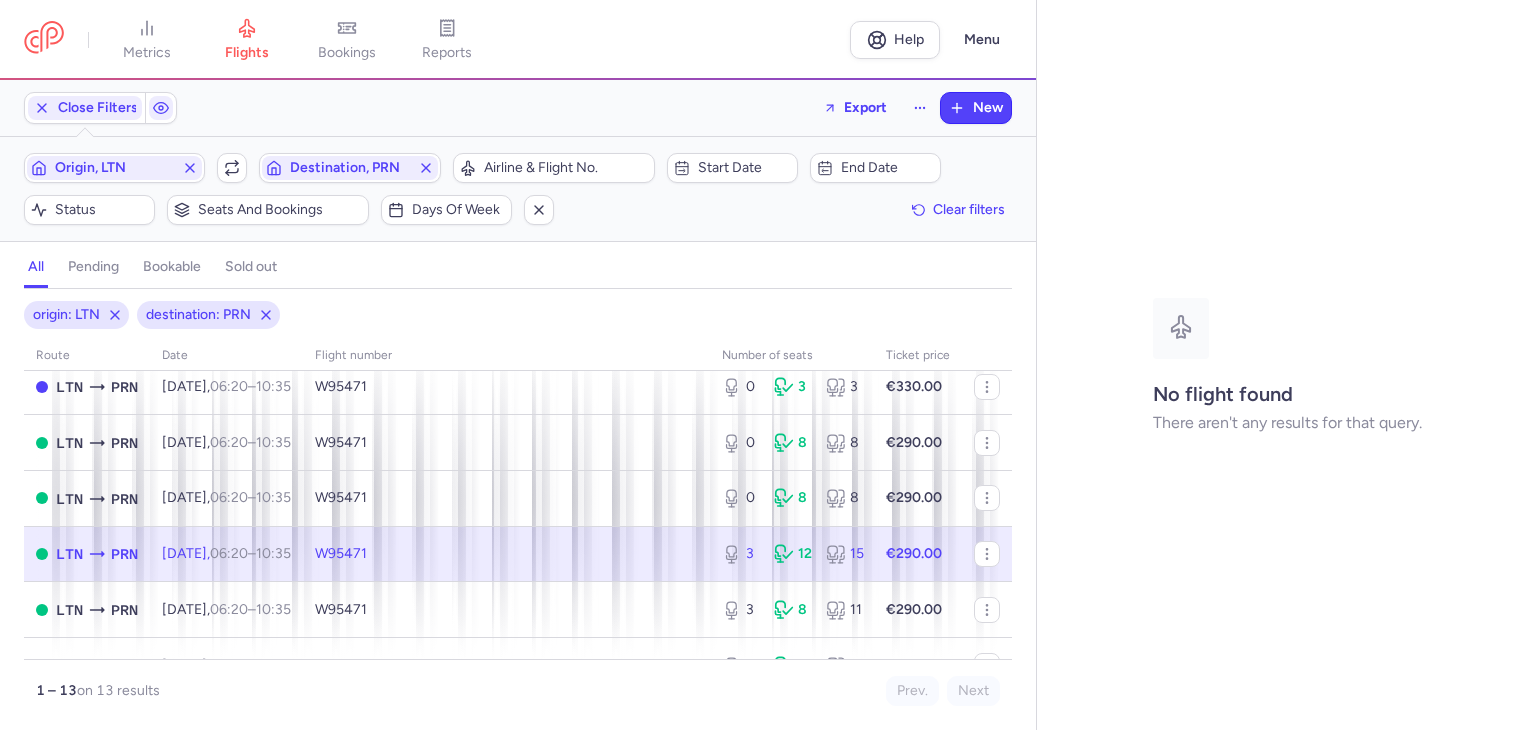 click 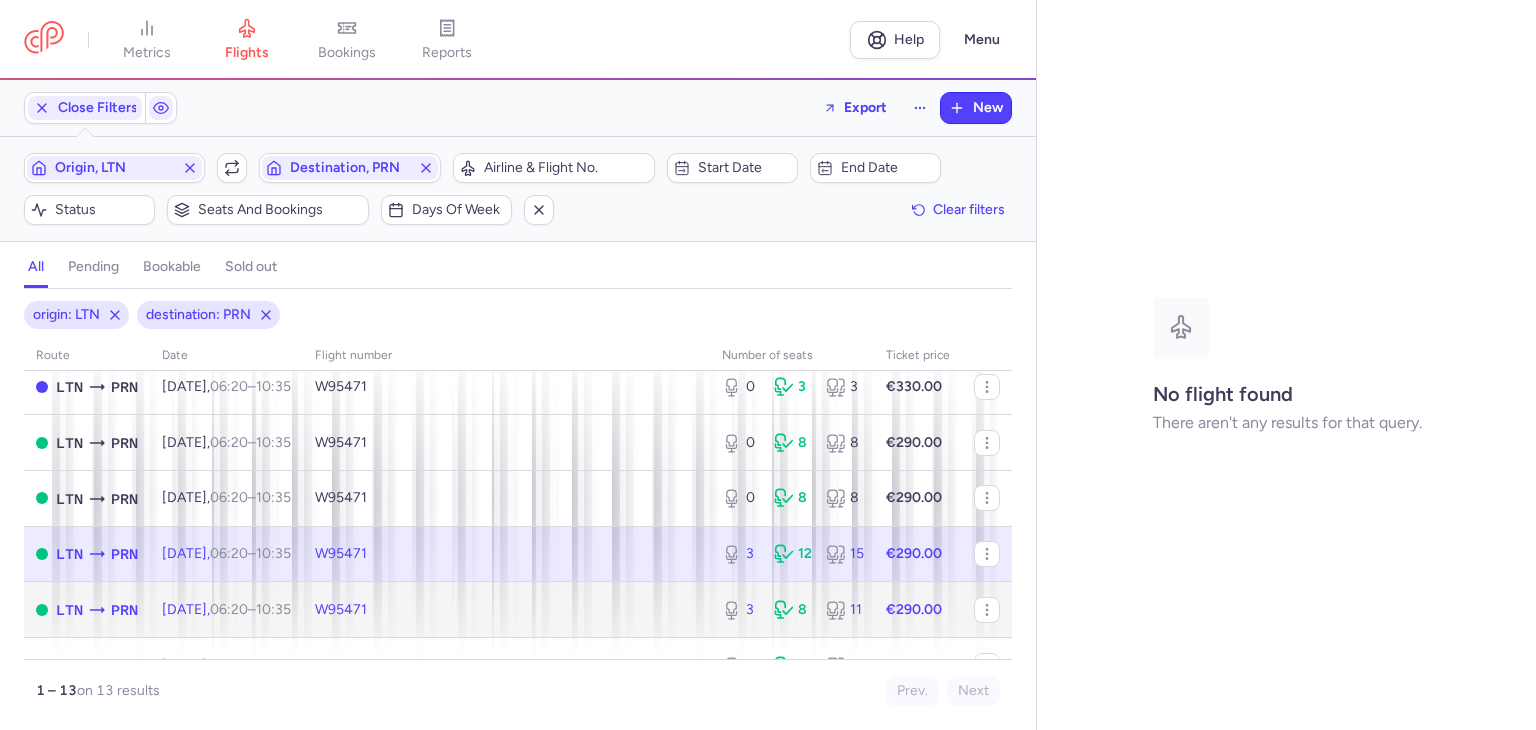 click on "3 8 11" 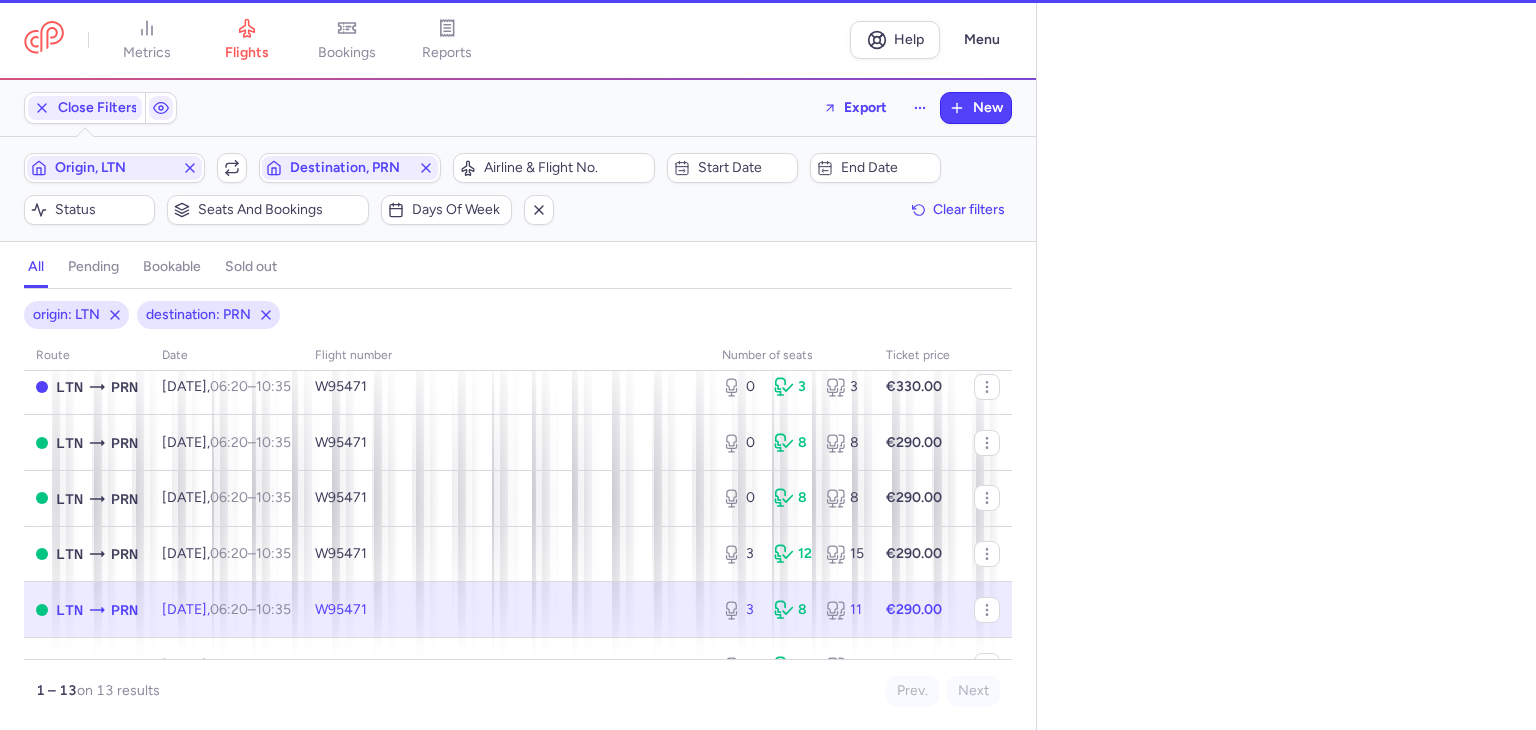 select on "days" 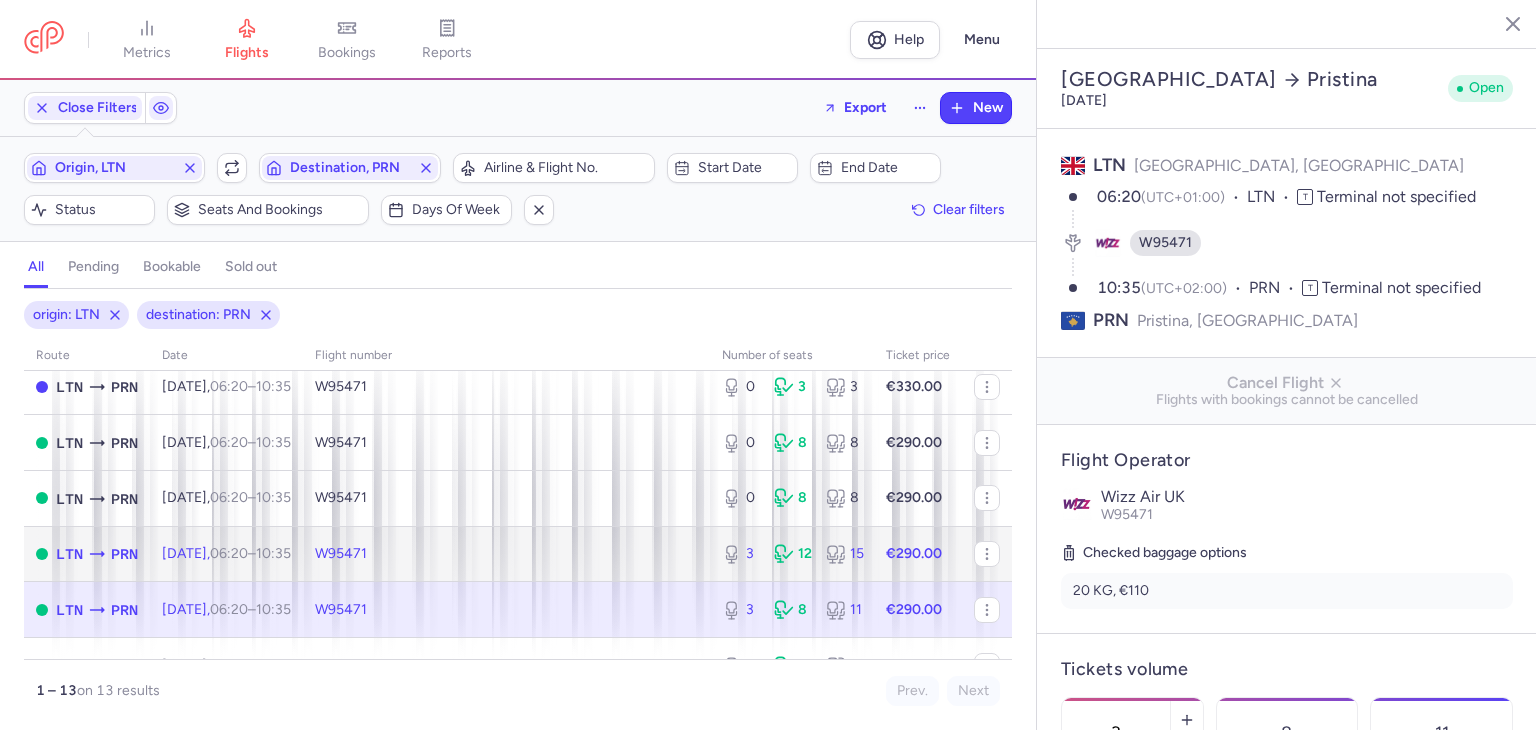 click on "W95471" 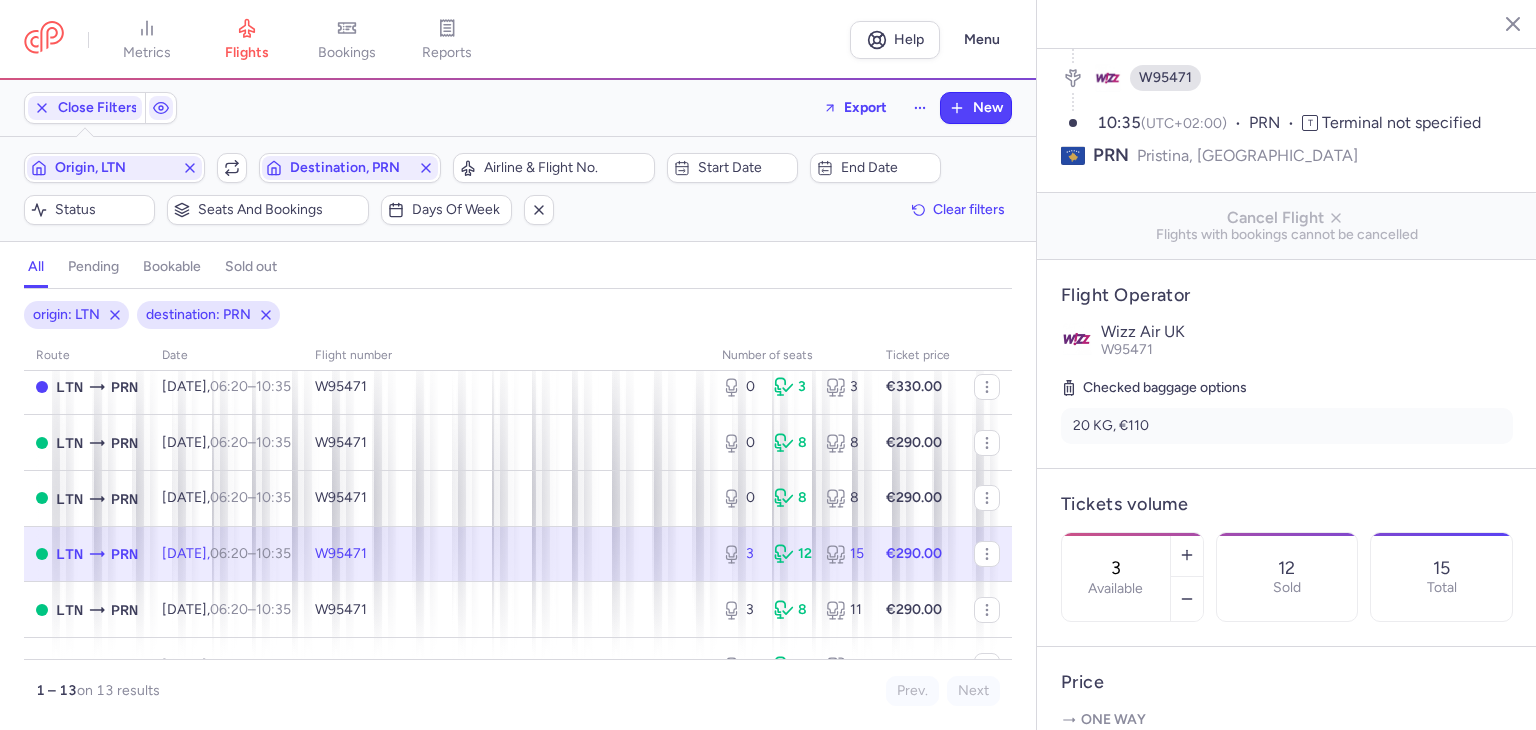 scroll, scrollTop: 200, scrollLeft: 0, axis: vertical 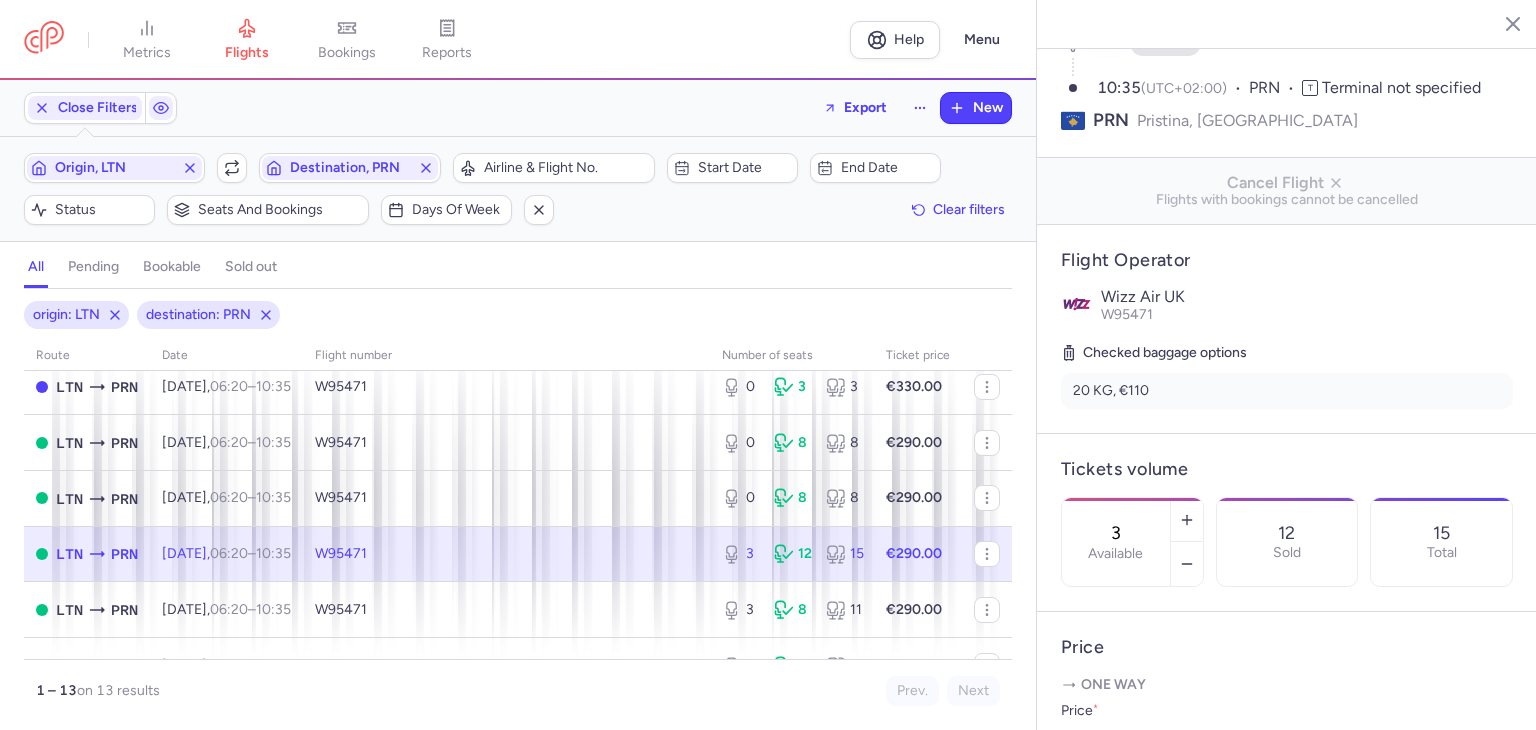 drag, startPoint x: 1161, startPoint y: 485, endPoint x: 1114, endPoint y: 483, distance: 47.042534 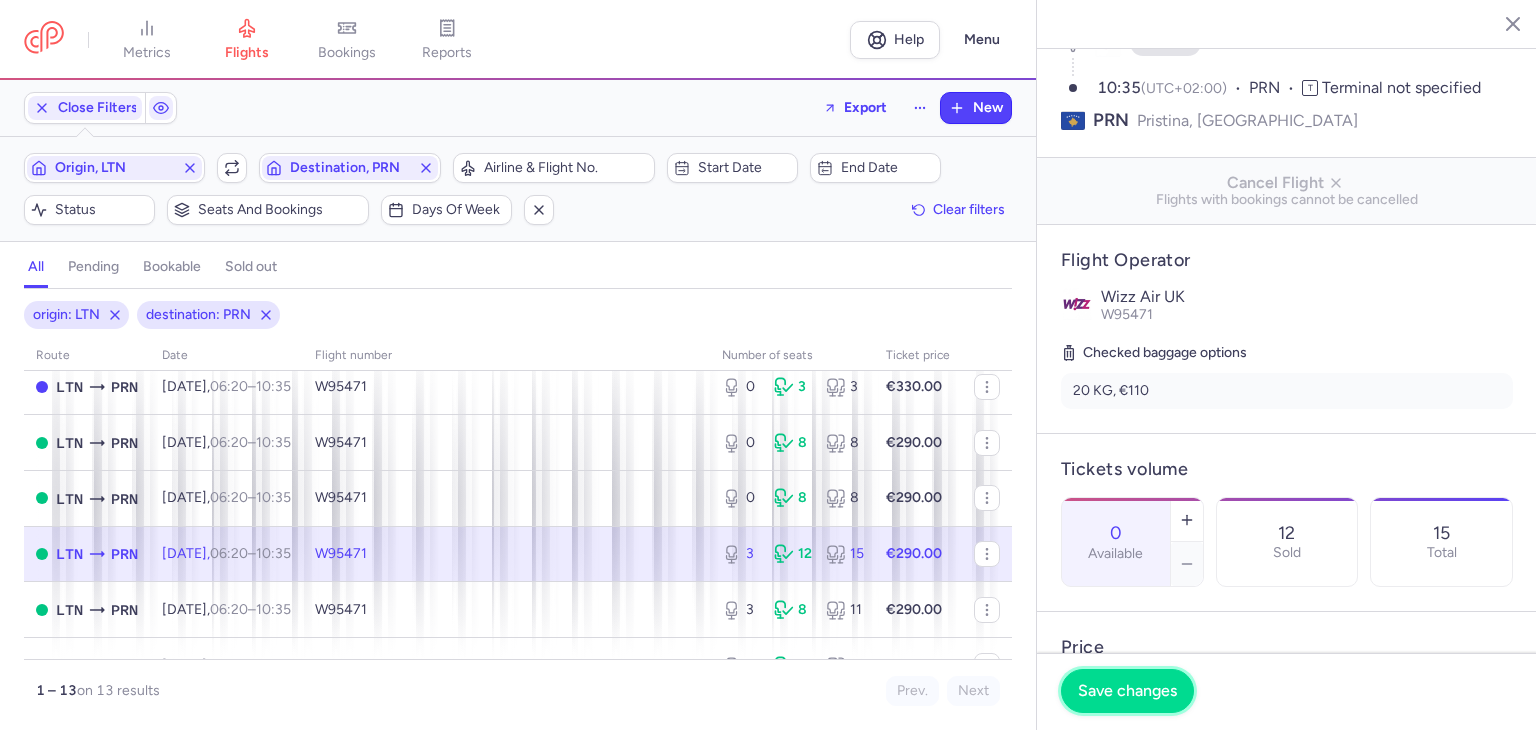 click on "Save changes" at bounding box center (1127, 691) 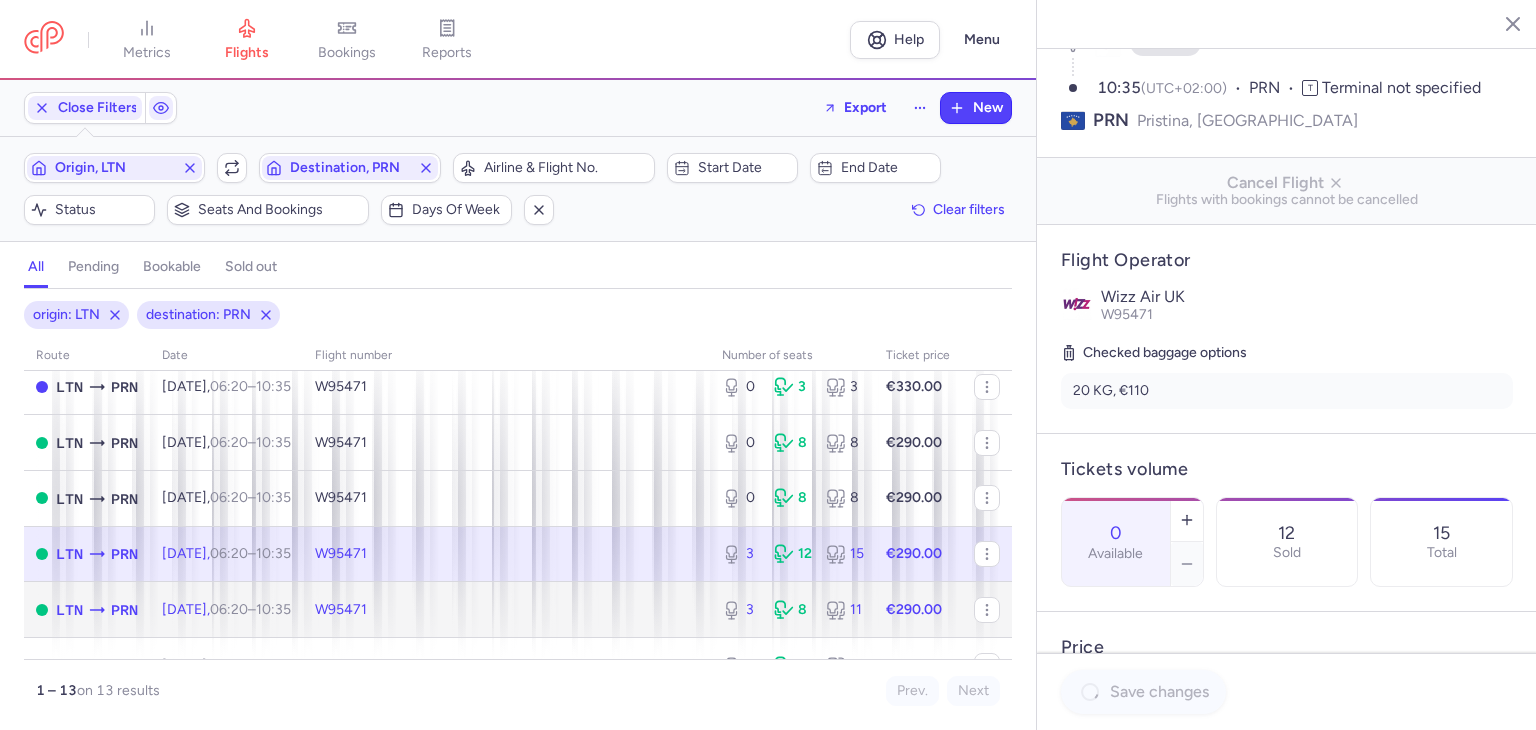 click on "3 8 11" 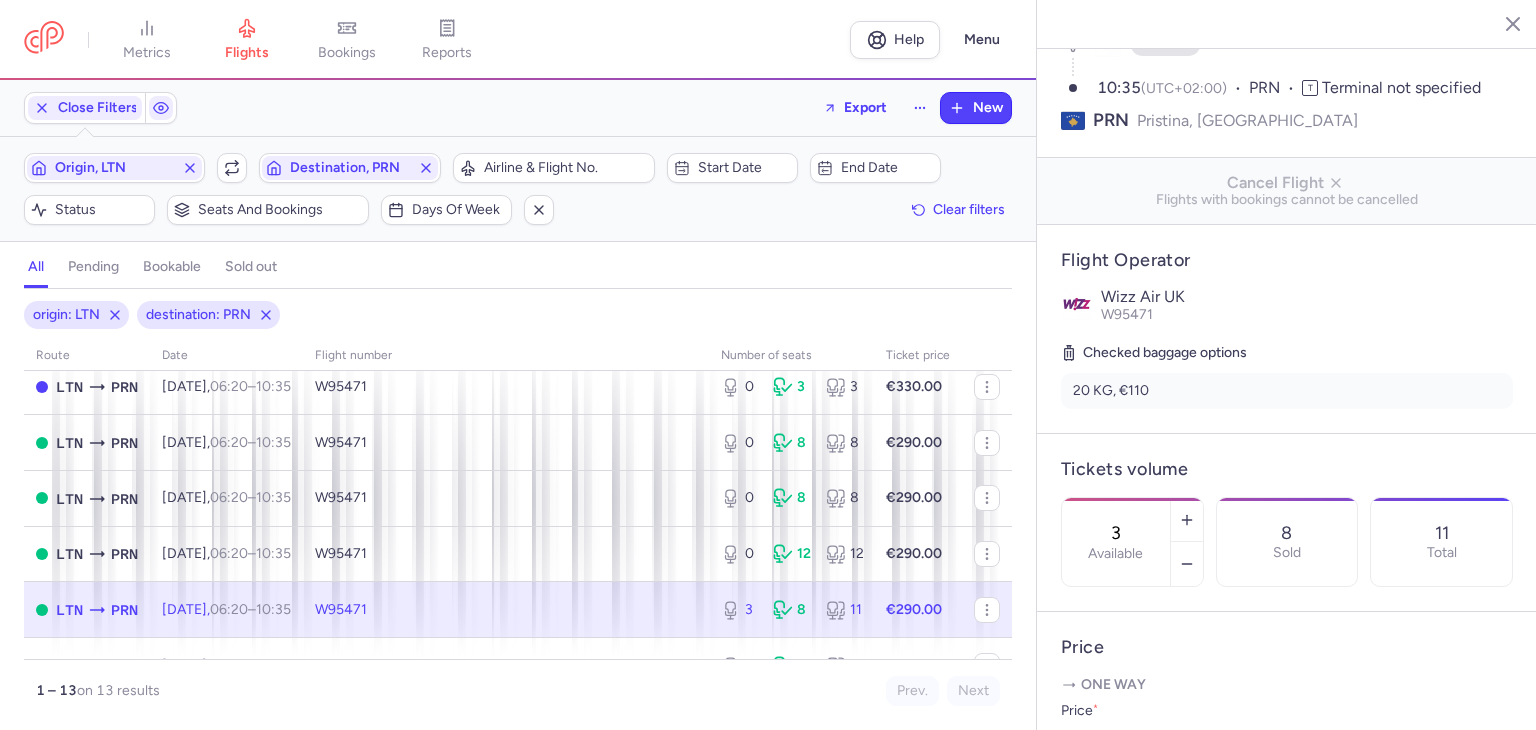 drag, startPoint x: 1163, startPoint y: 489, endPoint x: 1138, endPoint y: 485, distance: 25.317978 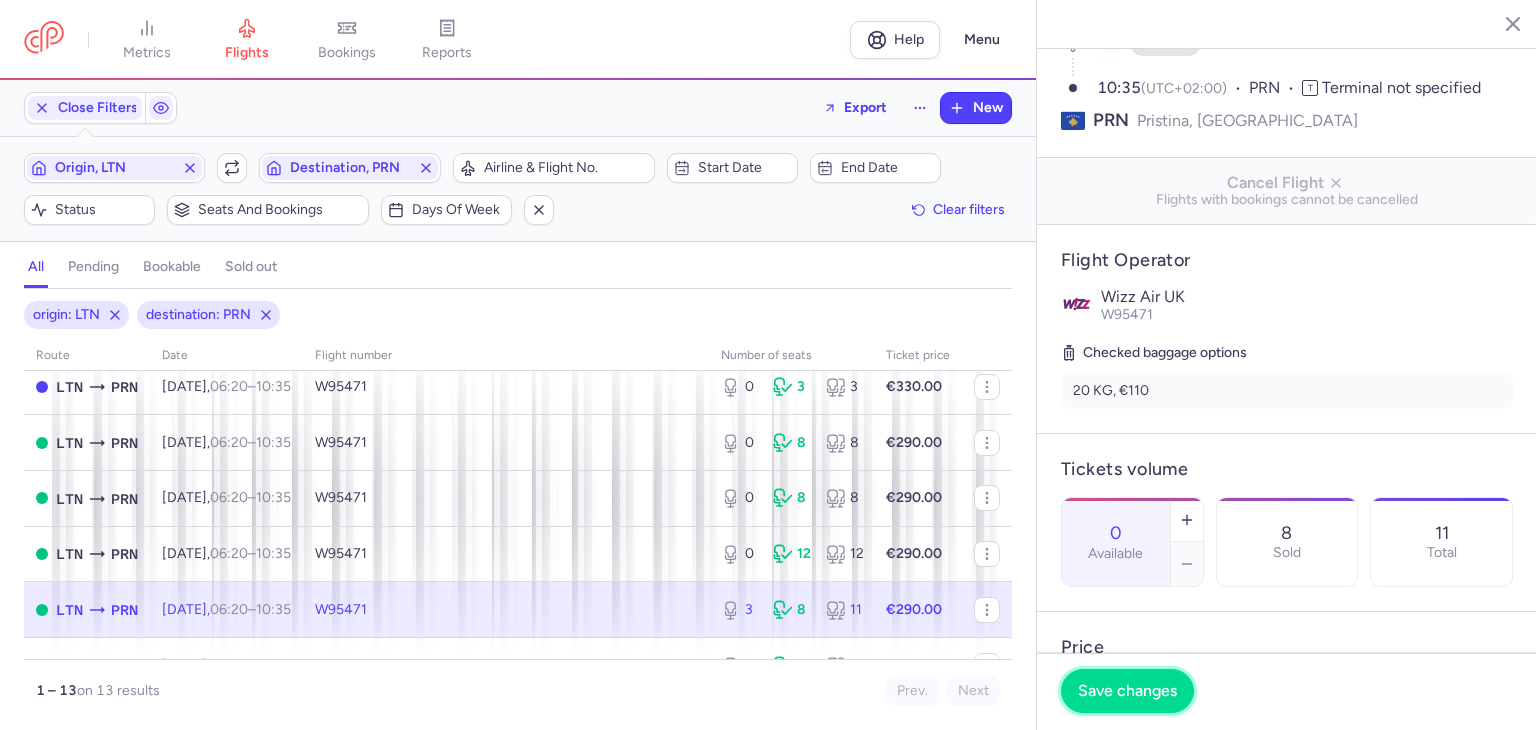 click on "Save changes" at bounding box center (1127, 691) 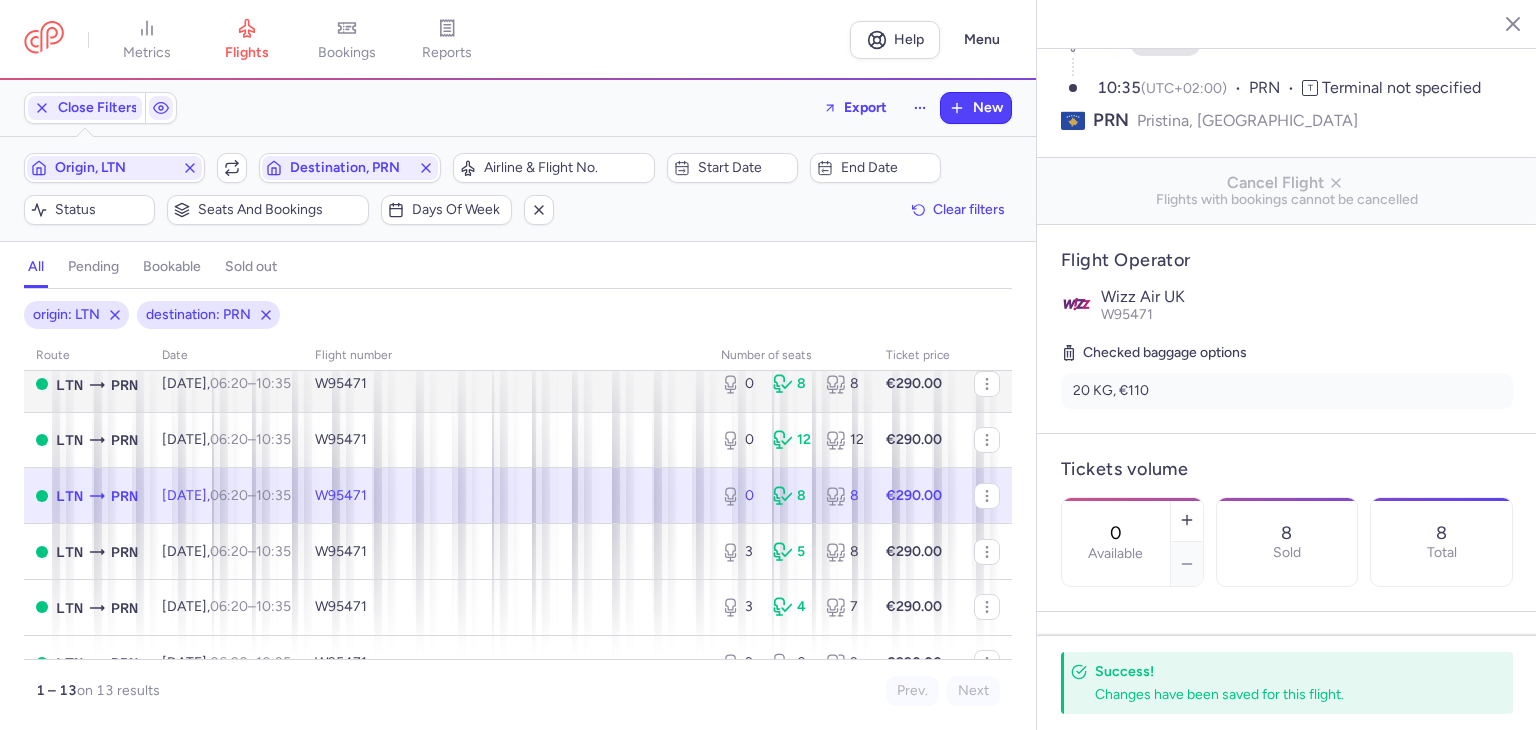 scroll, scrollTop: 300, scrollLeft: 0, axis: vertical 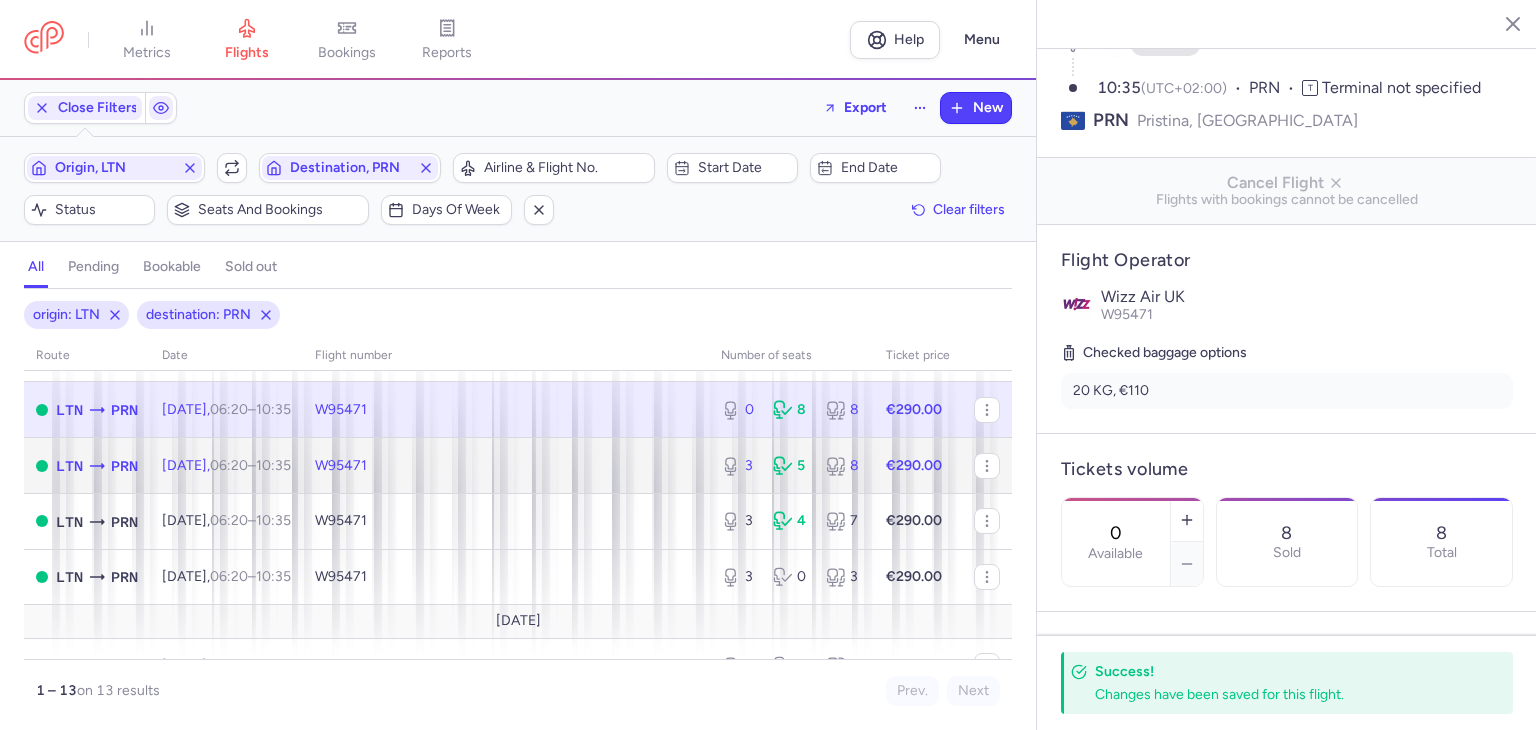 click 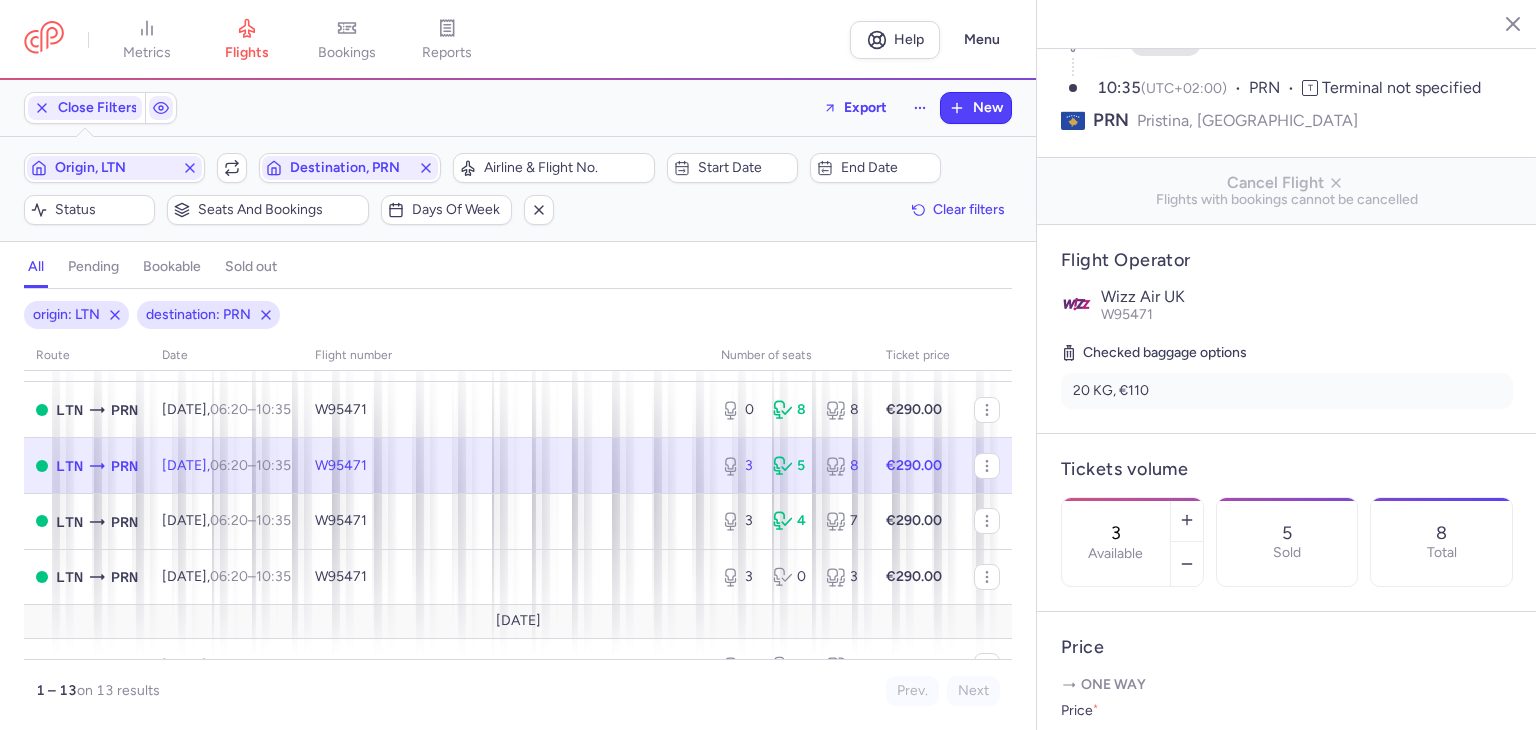 scroll, scrollTop: 0, scrollLeft: 0, axis: both 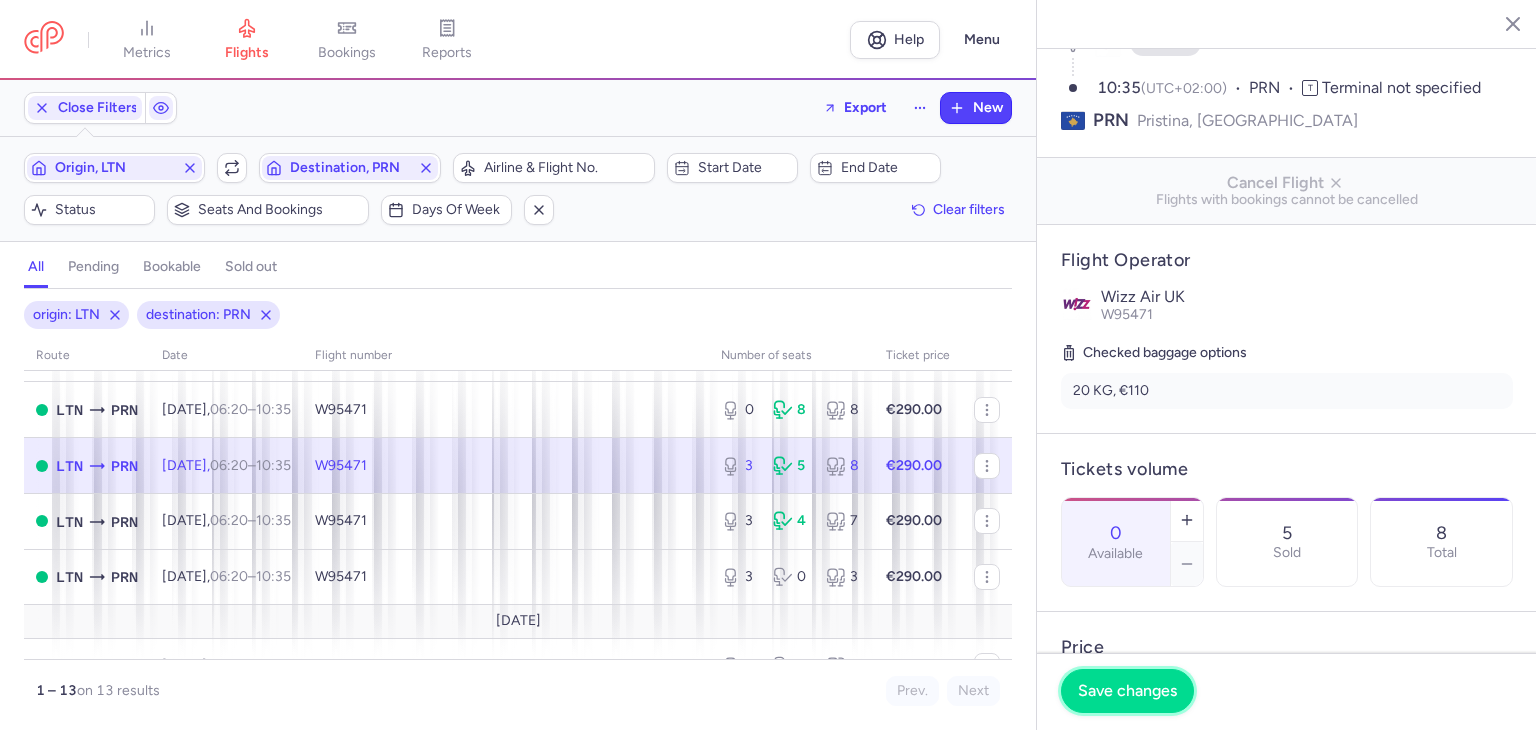 drag, startPoint x: 1138, startPoint y: 685, endPoint x: 904, endPoint y: 606, distance: 246.97571 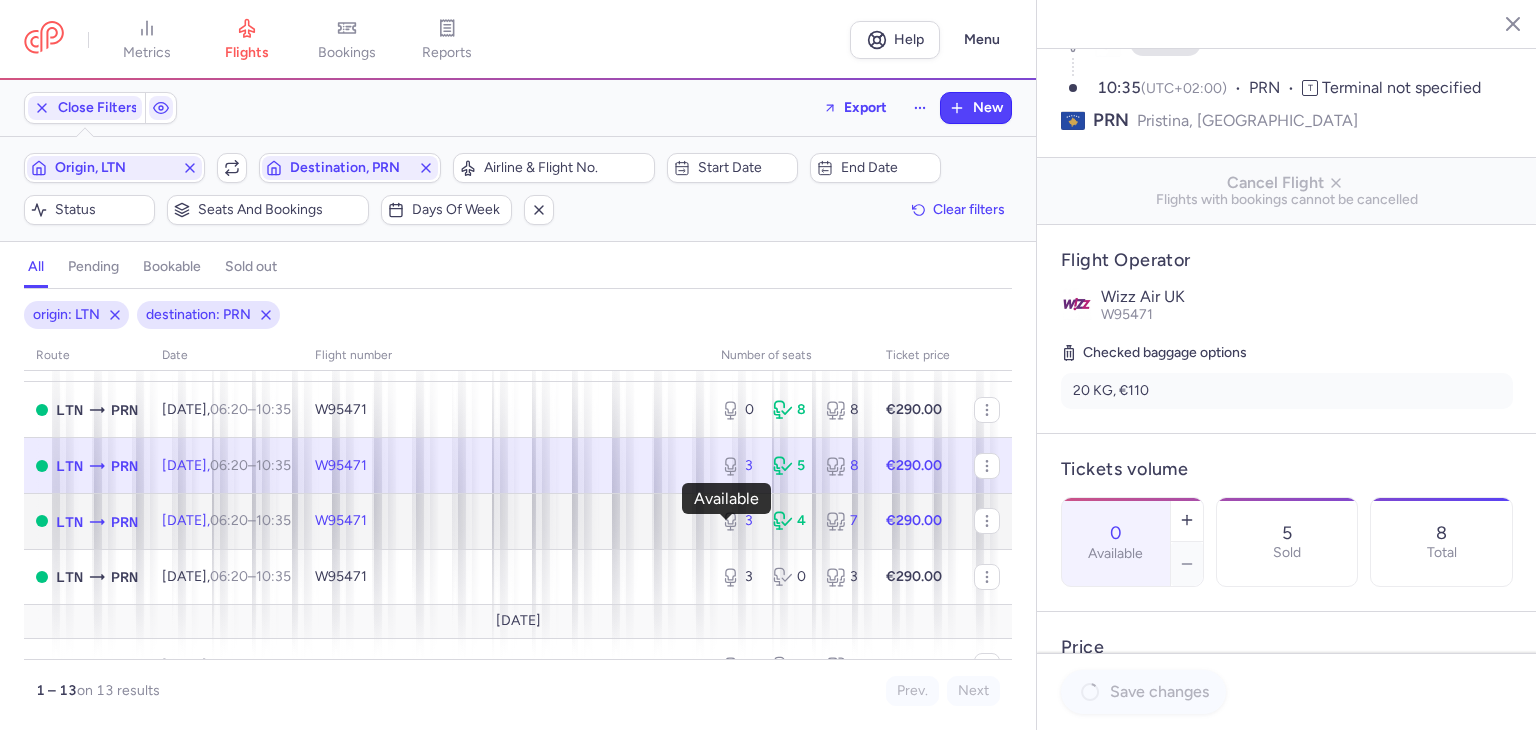 click 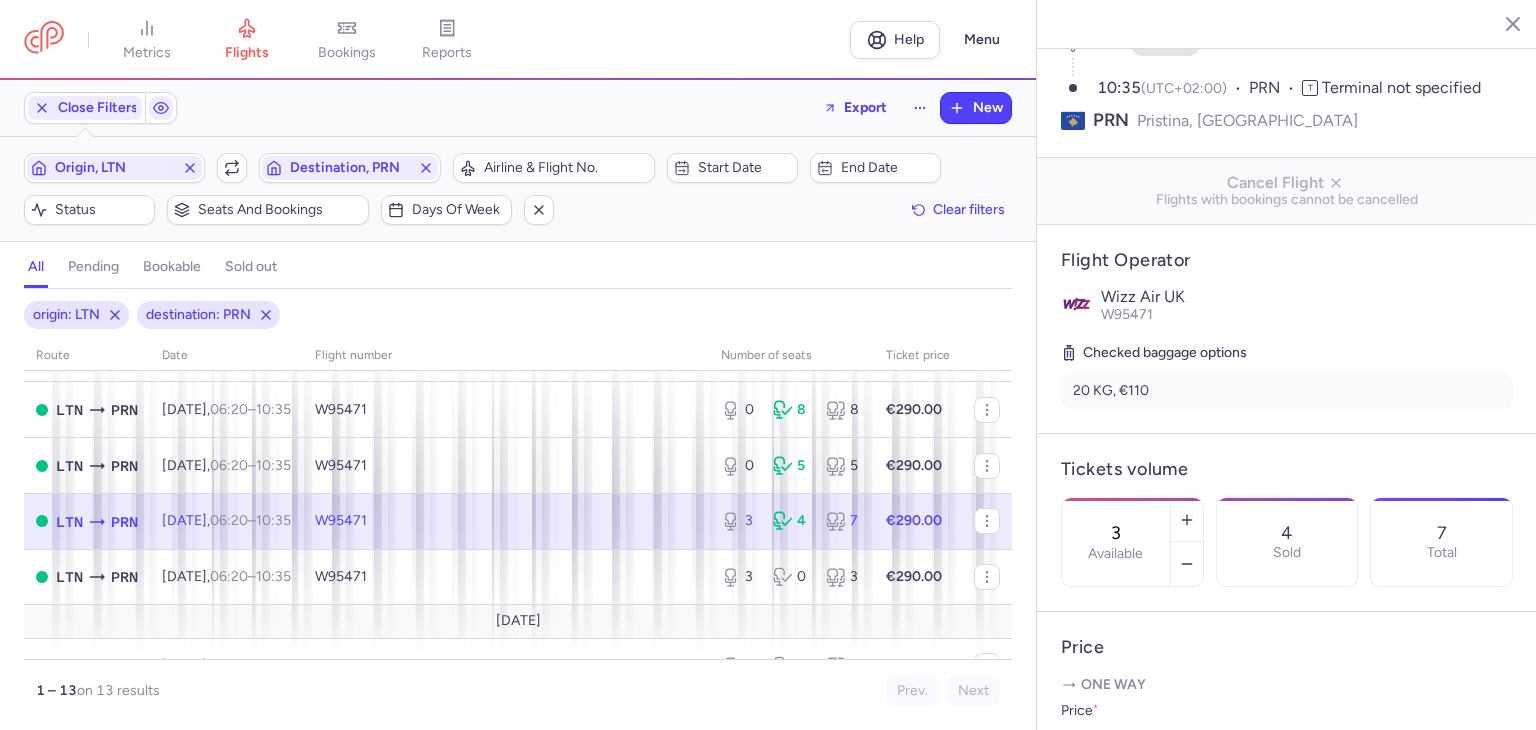 drag, startPoint x: 1153, startPoint y: 485, endPoint x: 1122, endPoint y: 485, distance: 31 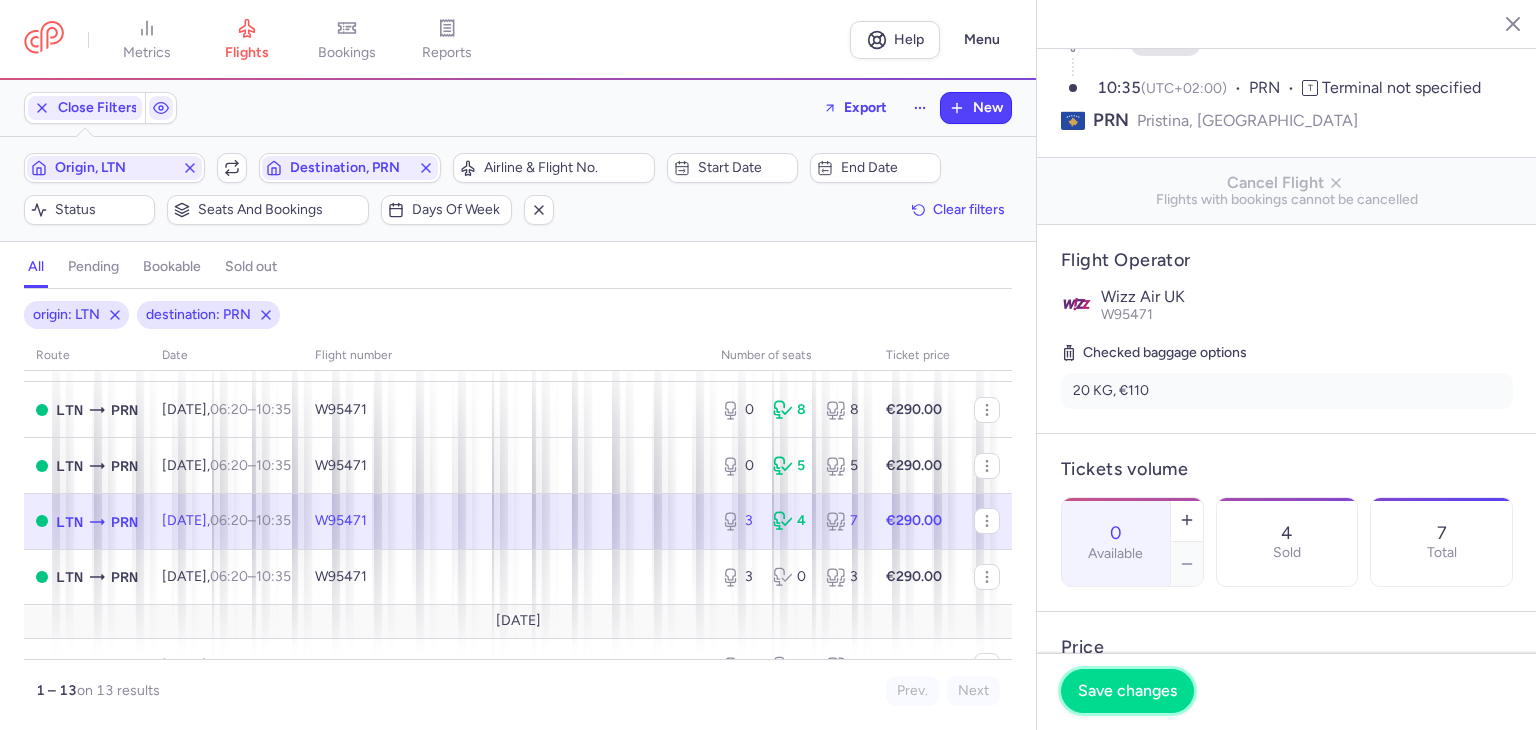 drag, startPoint x: 1142, startPoint y: 695, endPoint x: 1012, endPoint y: 641, distance: 140.76932 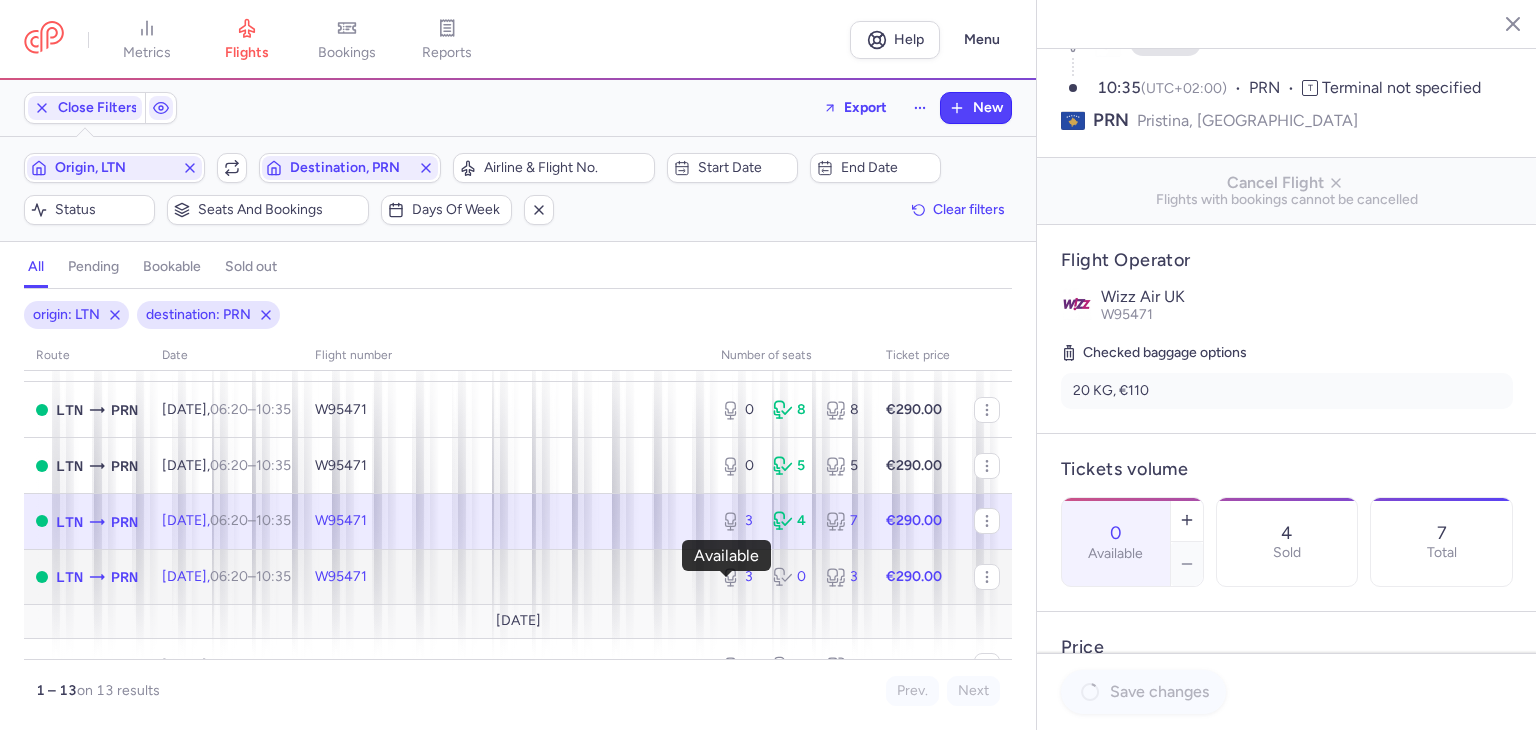 click on "3" at bounding box center [739, 577] 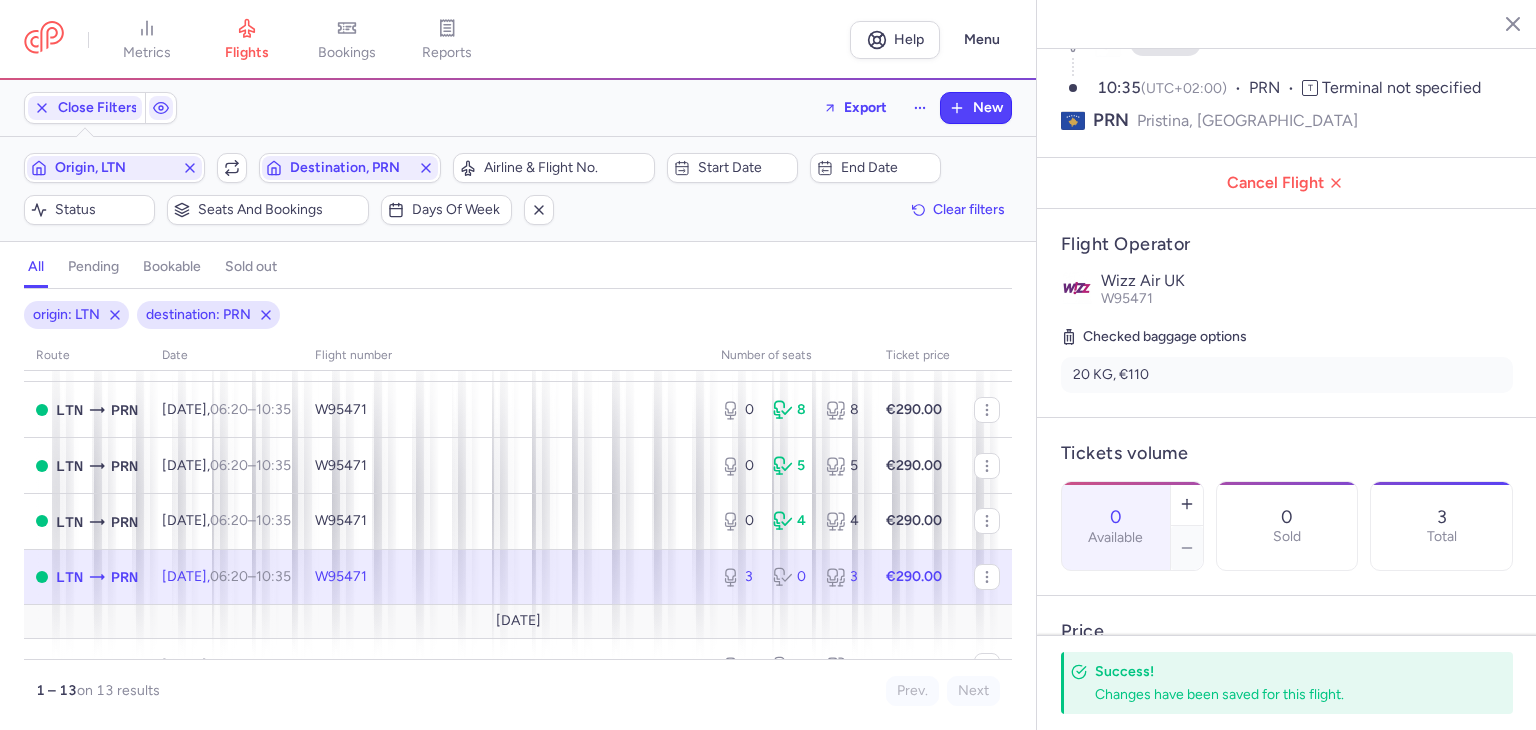 drag, startPoint x: 1177, startPoint y: 488, endPoint x: 1056, endPoint y: 486, distance: 121.016525 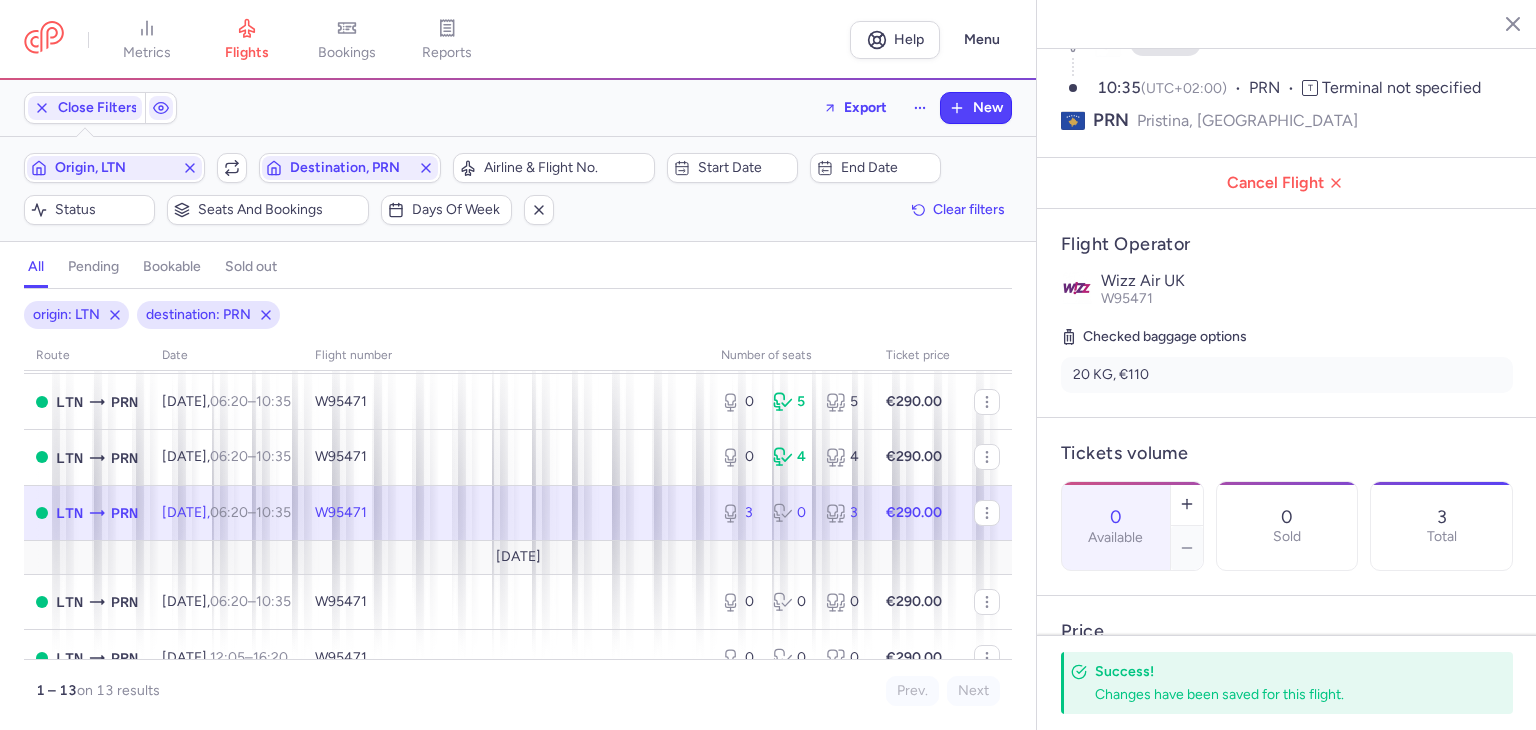 scroll, scrollTop: 400, scrollLeft: 0, axis: vertical 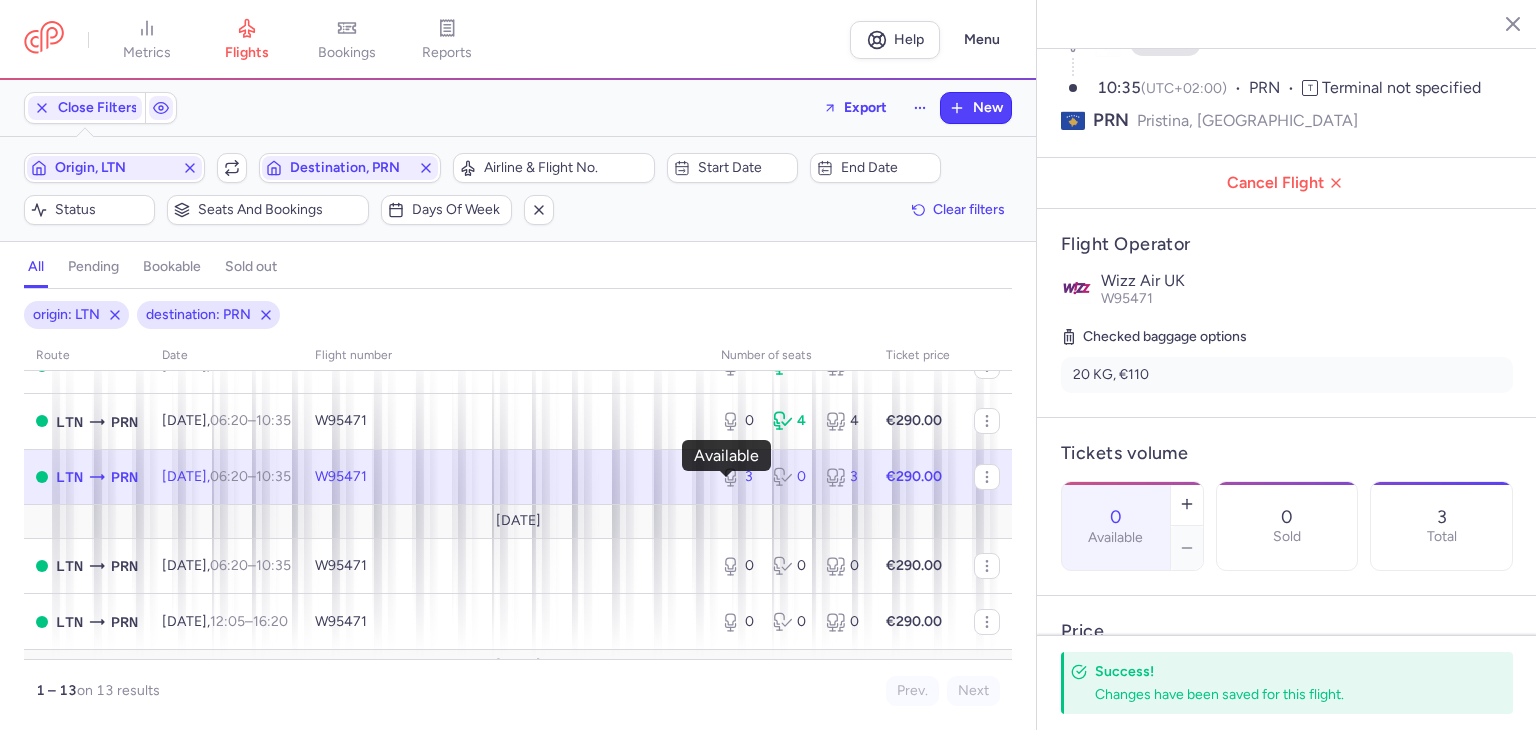 click on "3" at bounding box center (739, 477) 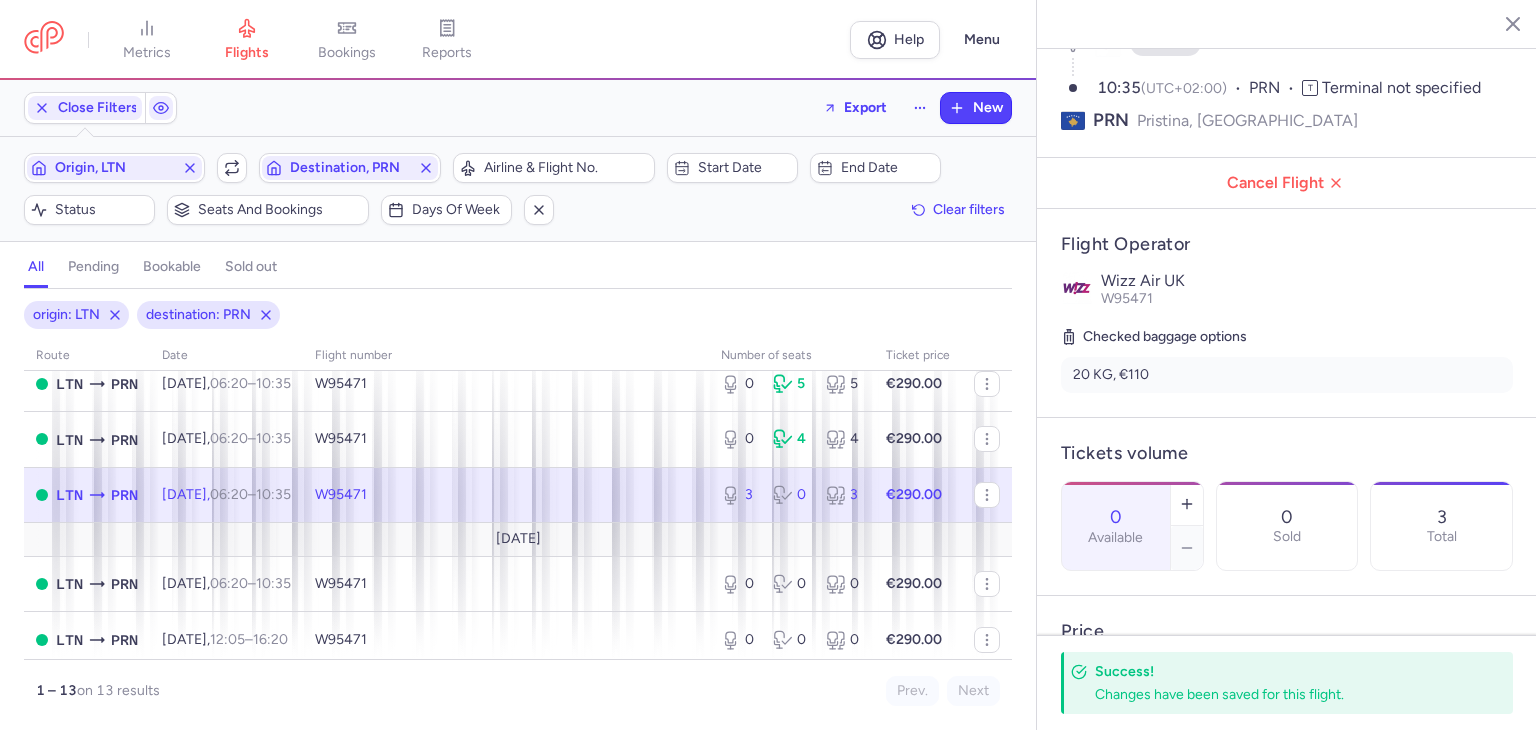 scroll, scrollTop: 400, scrollLeft: 0, axis: vertical 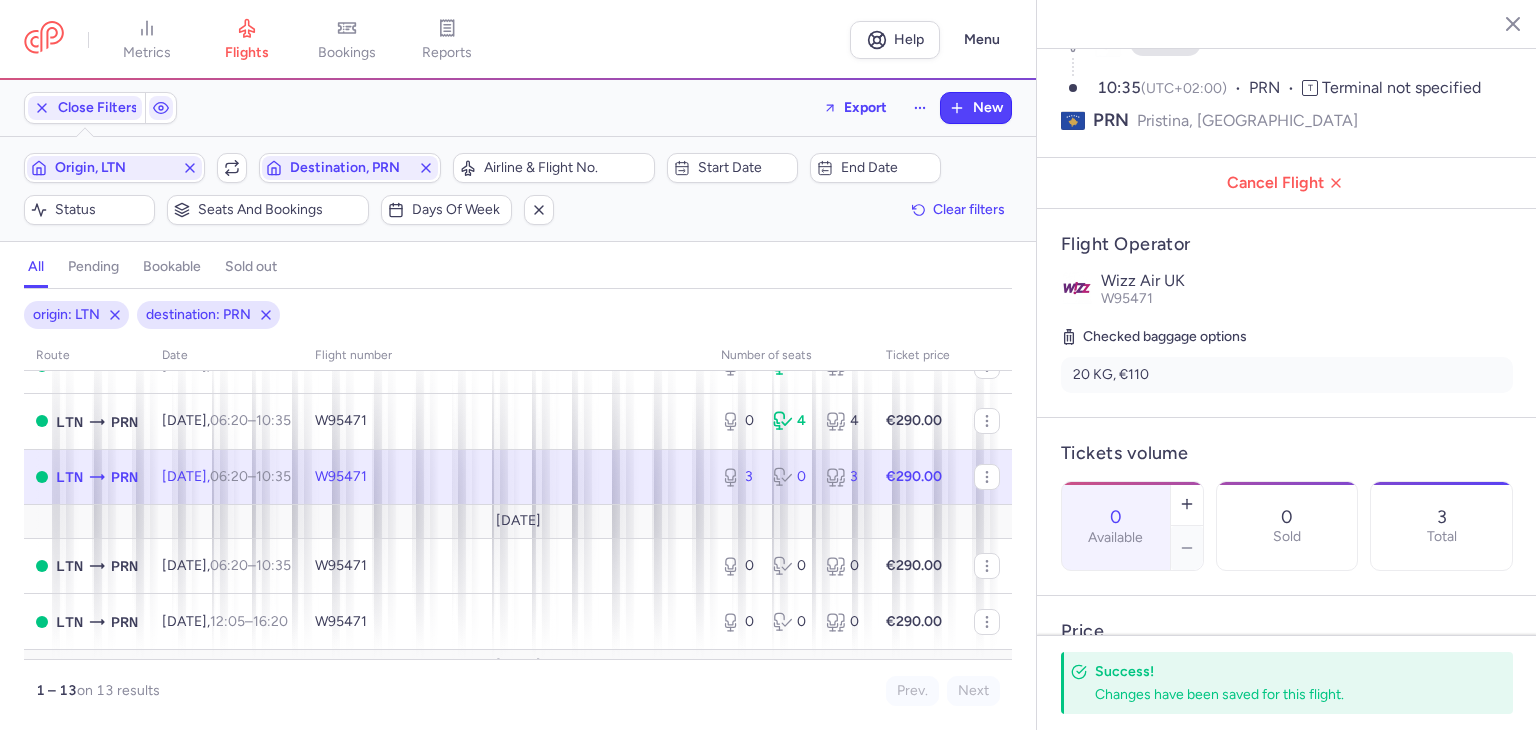 click on "3 0 3" 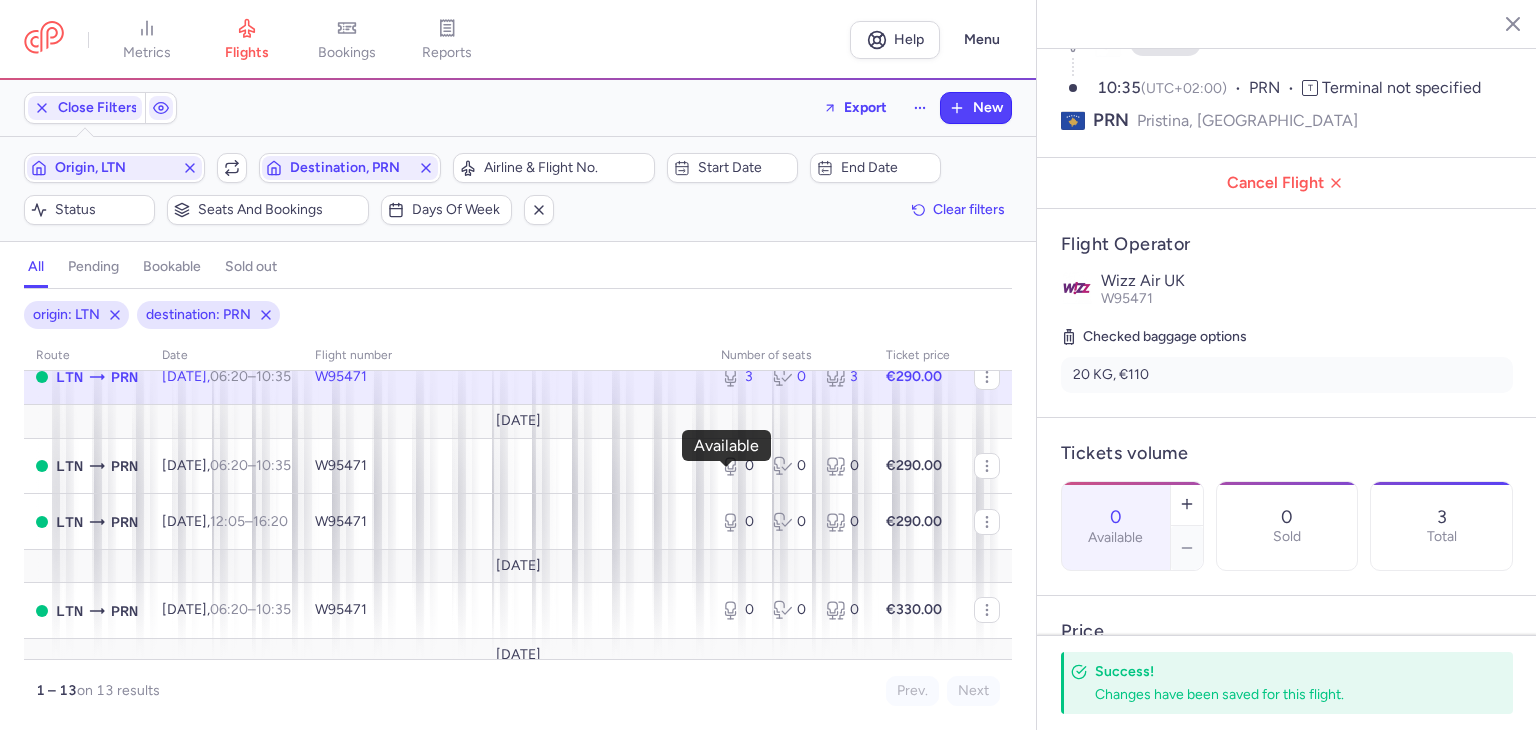scroll, scrollTop: 400, scrollLeft: 0, axis: vertical 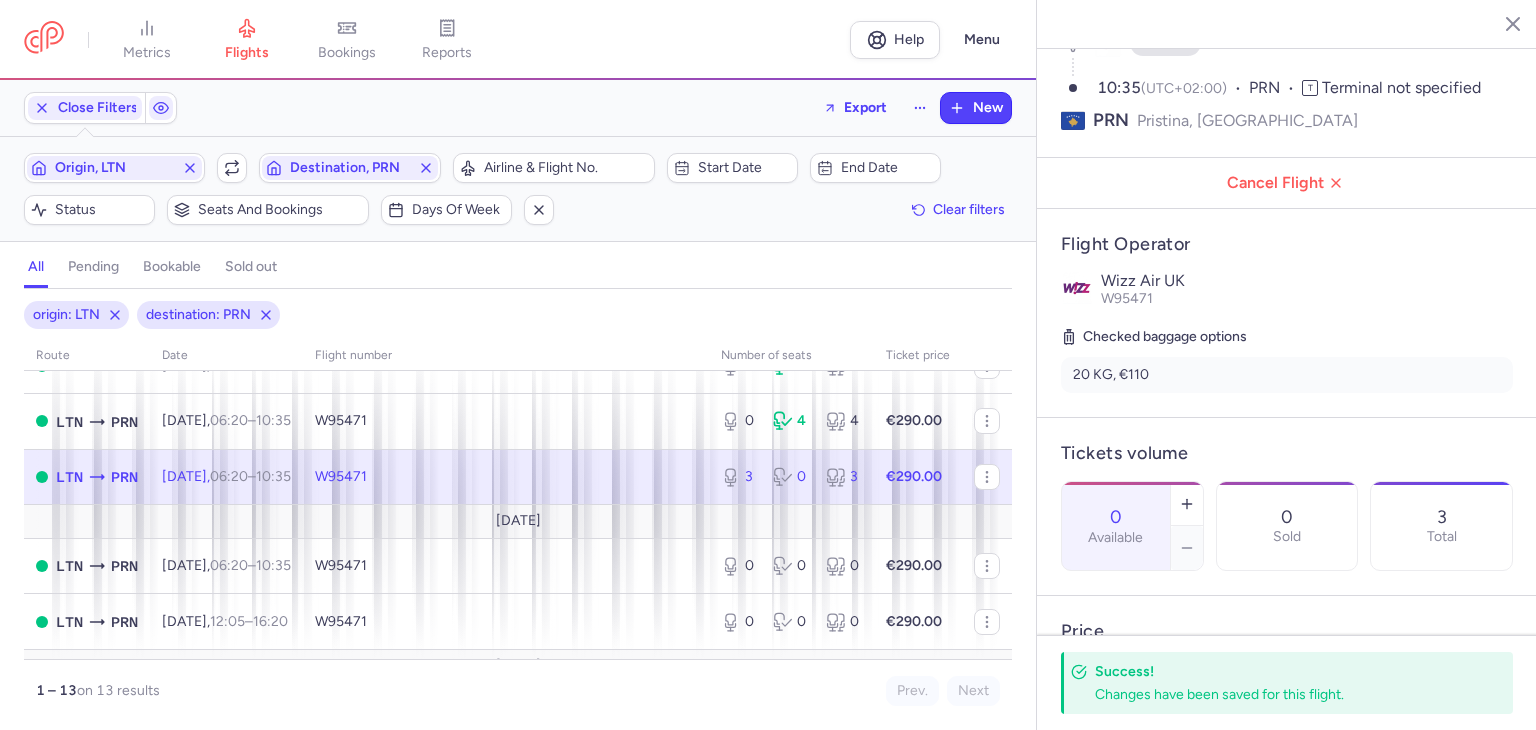 click on "3 0 3" 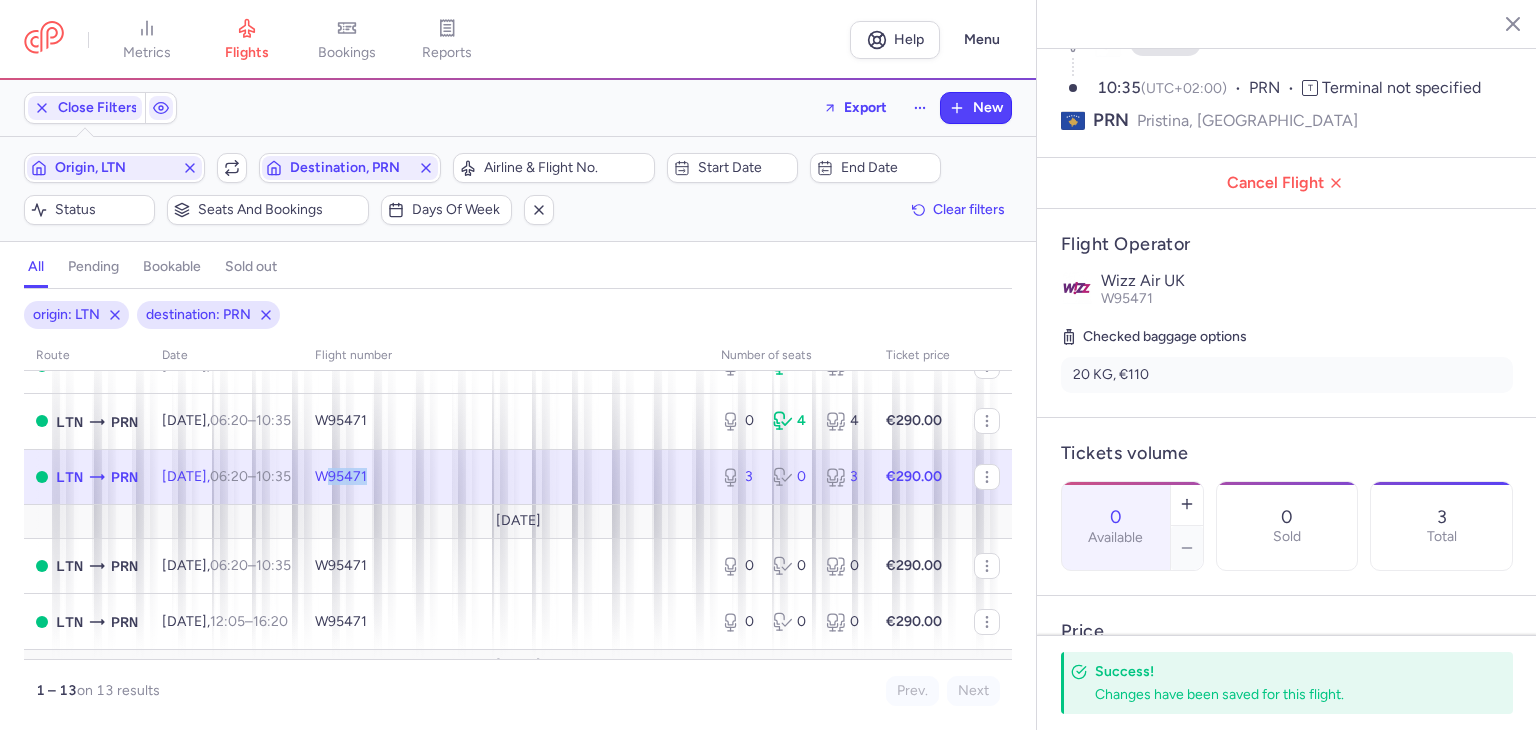 click on "W95471" 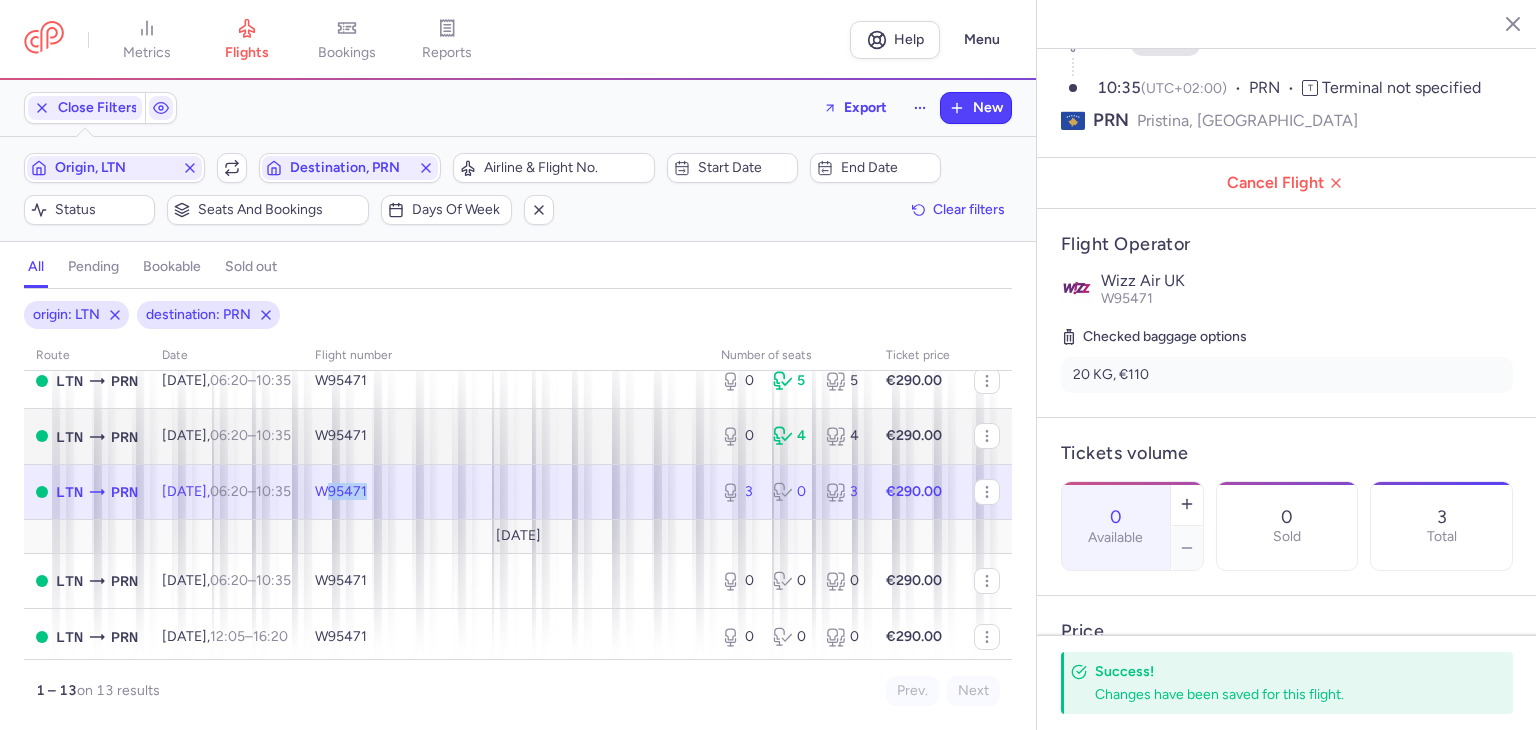scroll, scrollTop: 400, scrollLeft: 0, axis: vertical 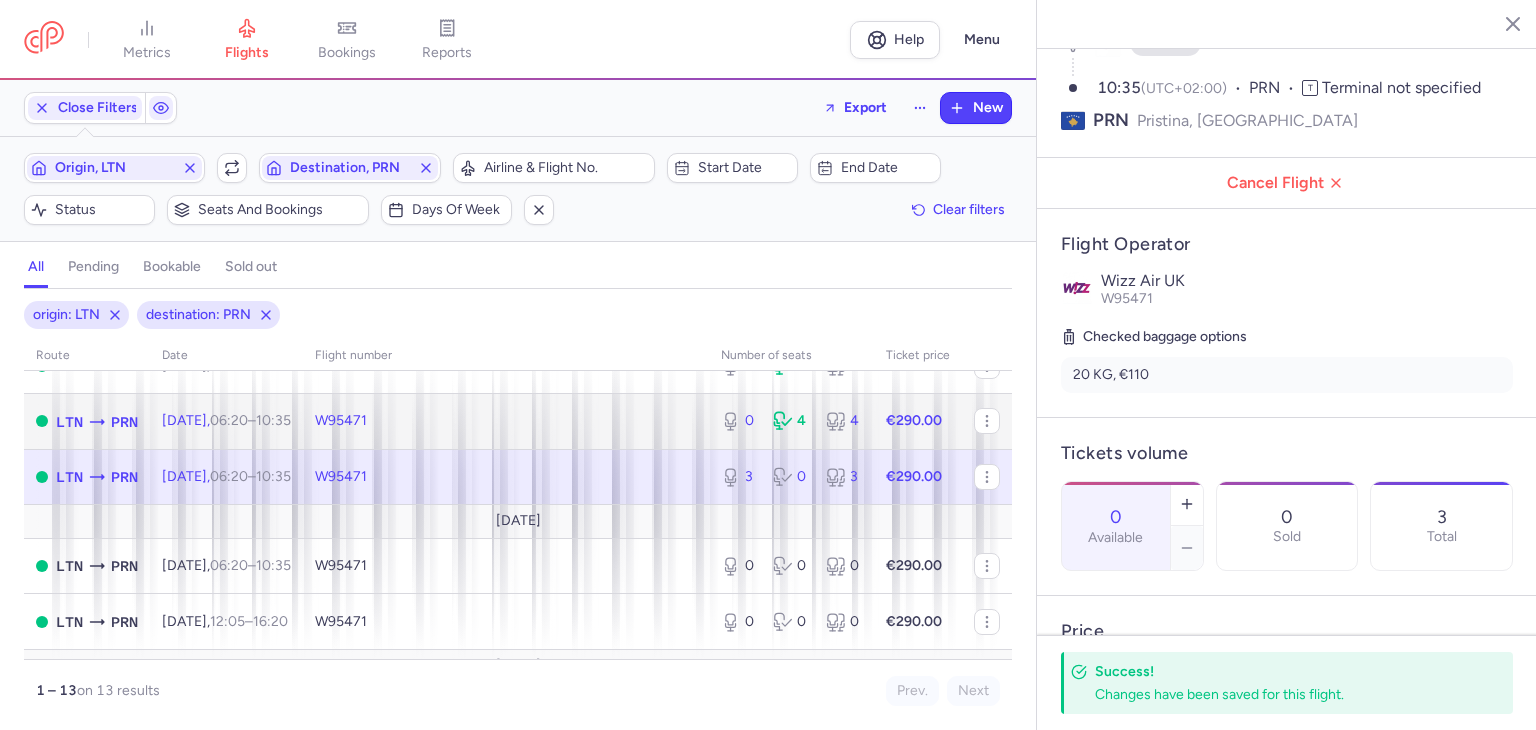 click on "0 4 4" 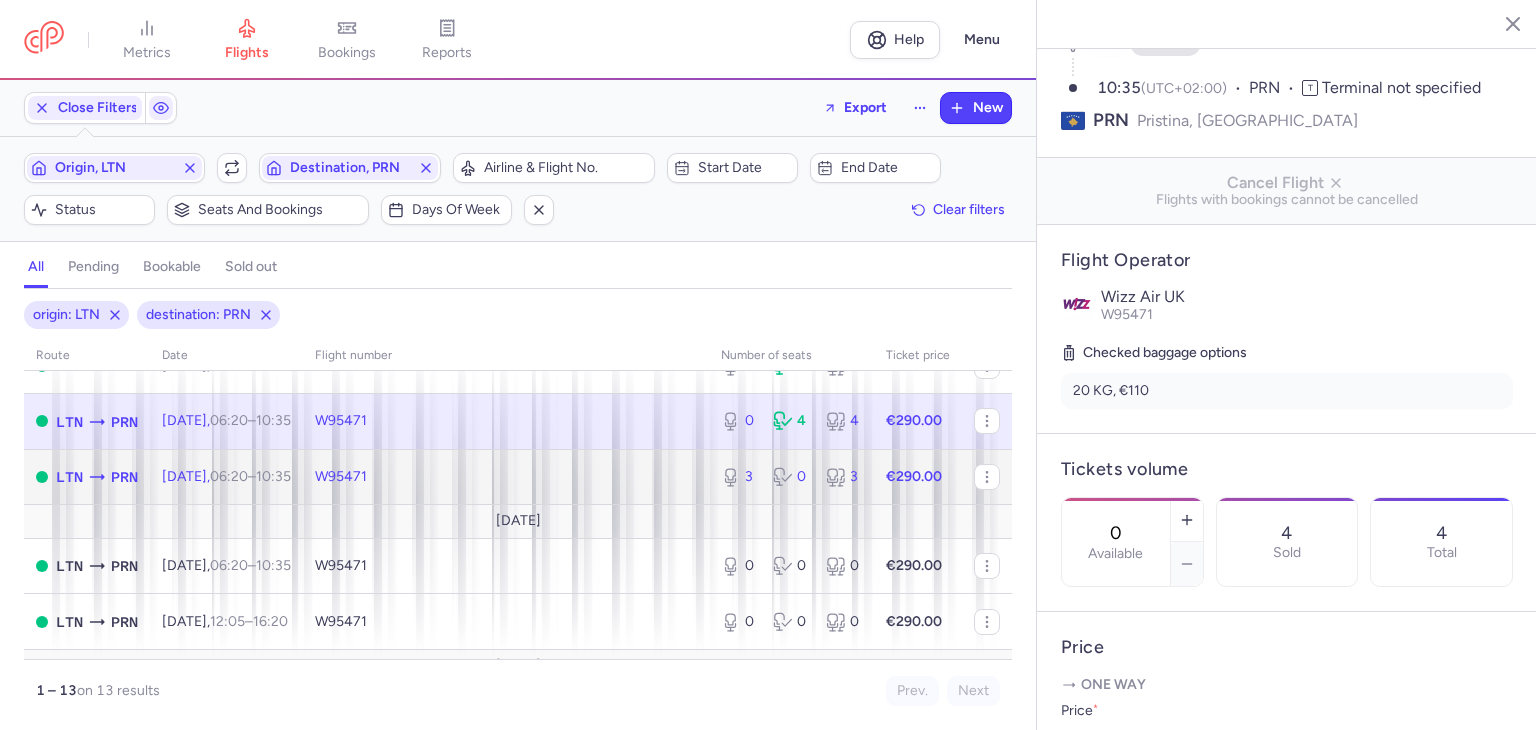 click 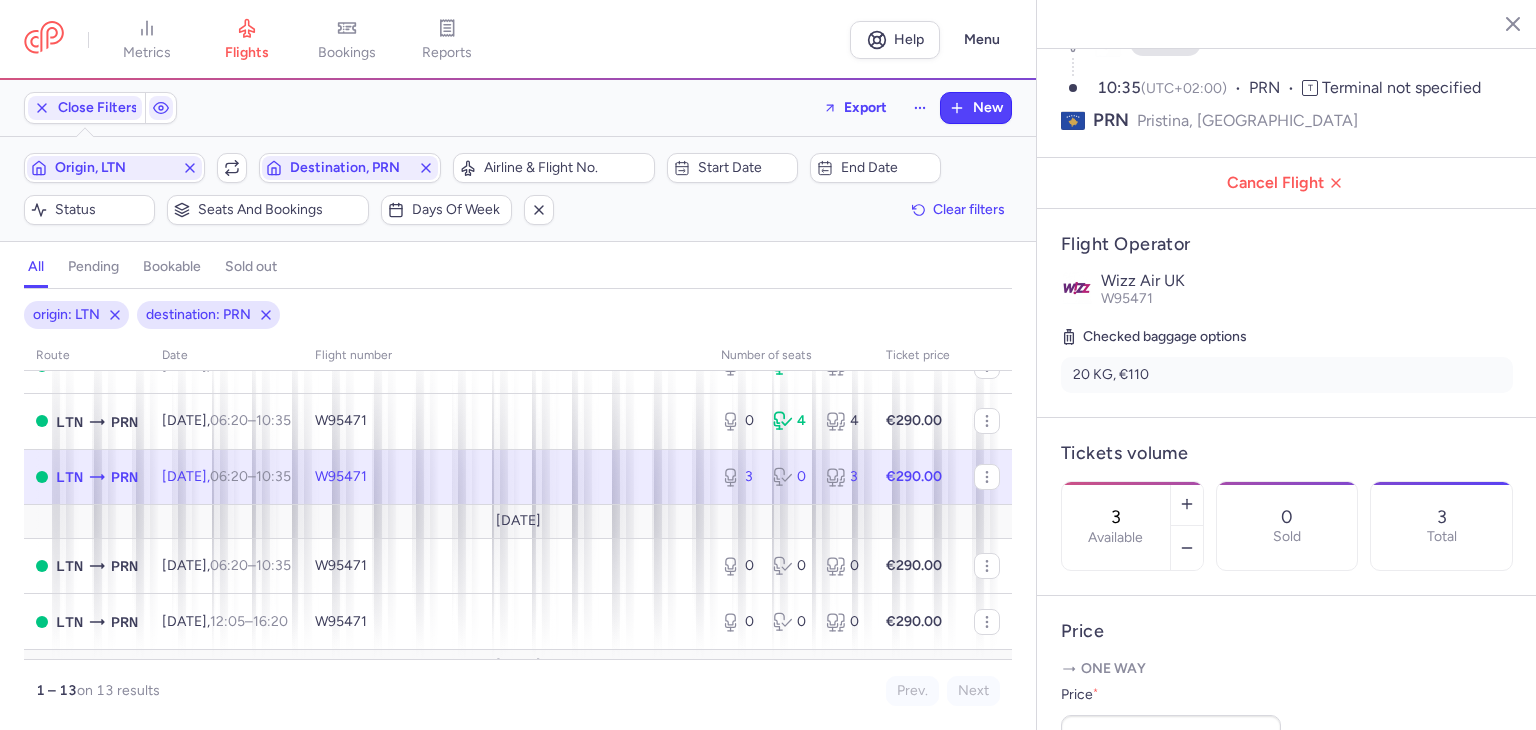 drag, startPoint x: 1140, startPoint y: 468, endPoint x: 1189, endPoint y: 470, distance: 49.0408 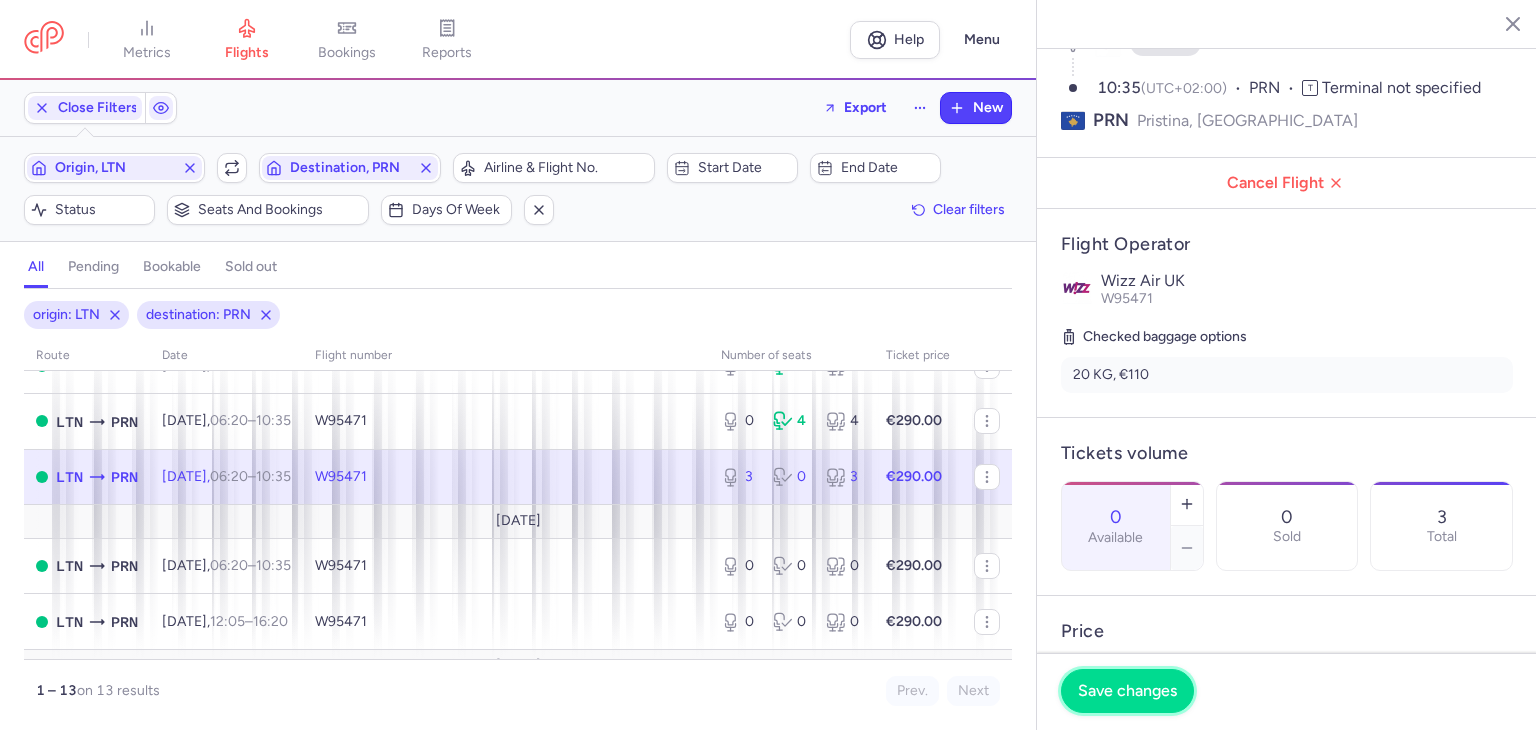 click on "Save changes" at bounding box center (1127, 691) 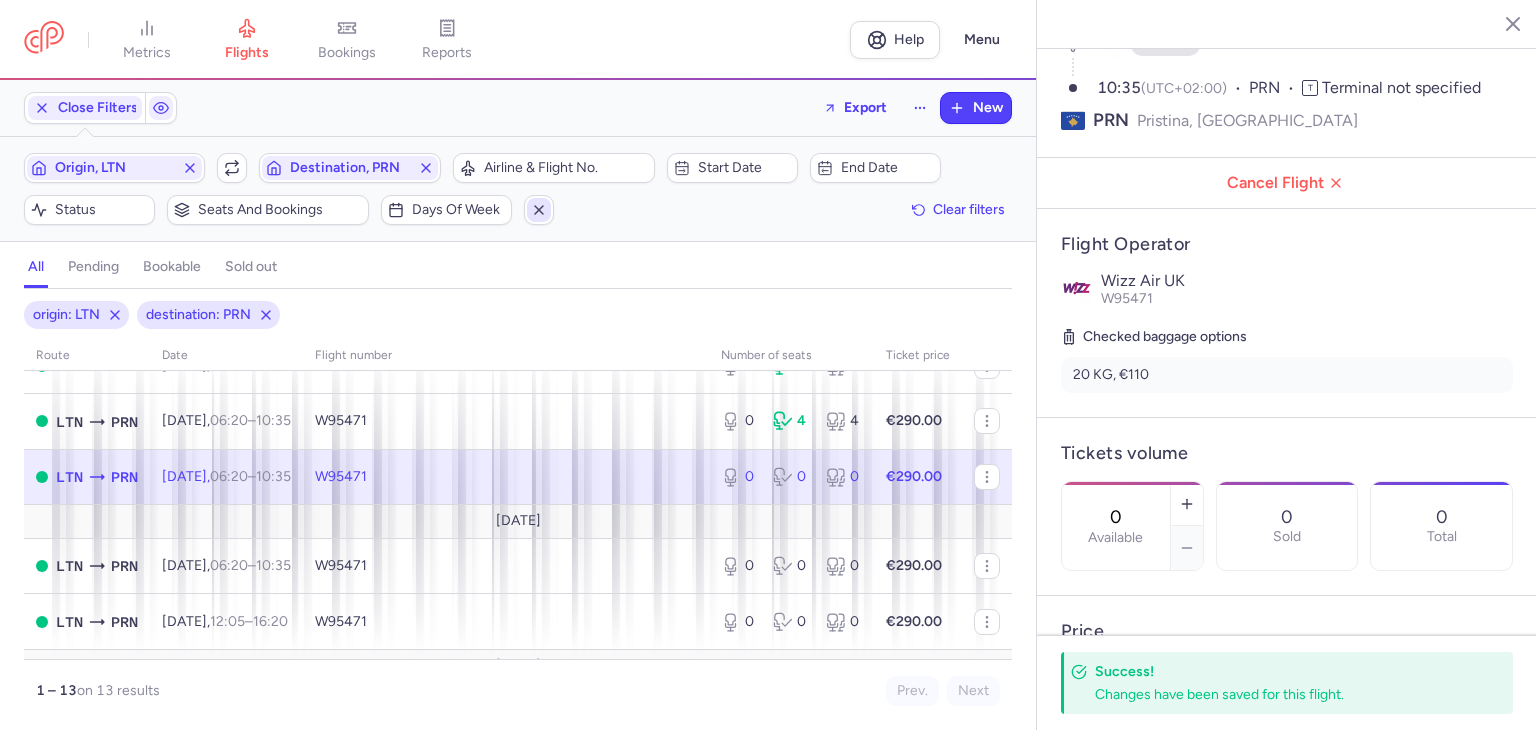click at bounding box center [539, 210] 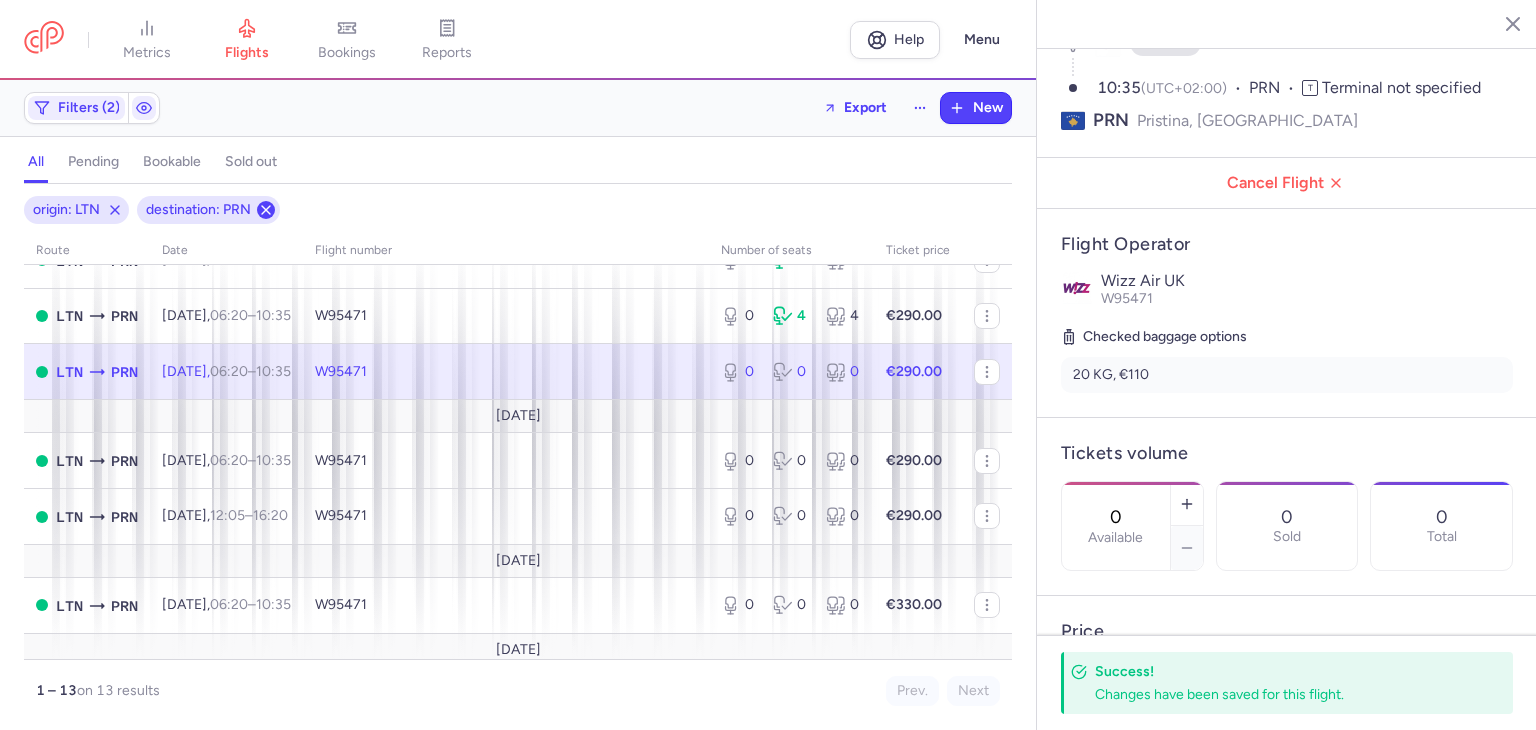 click 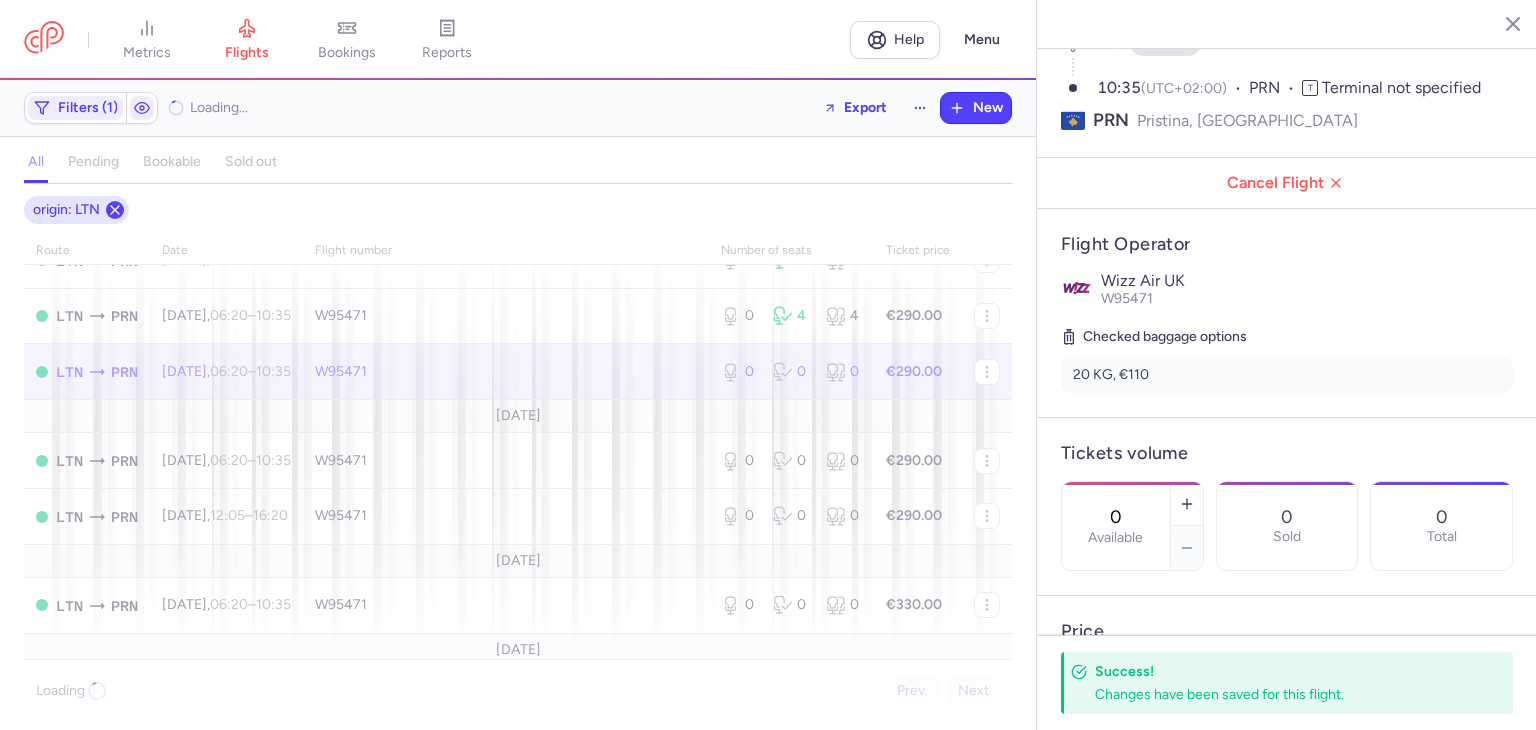 click 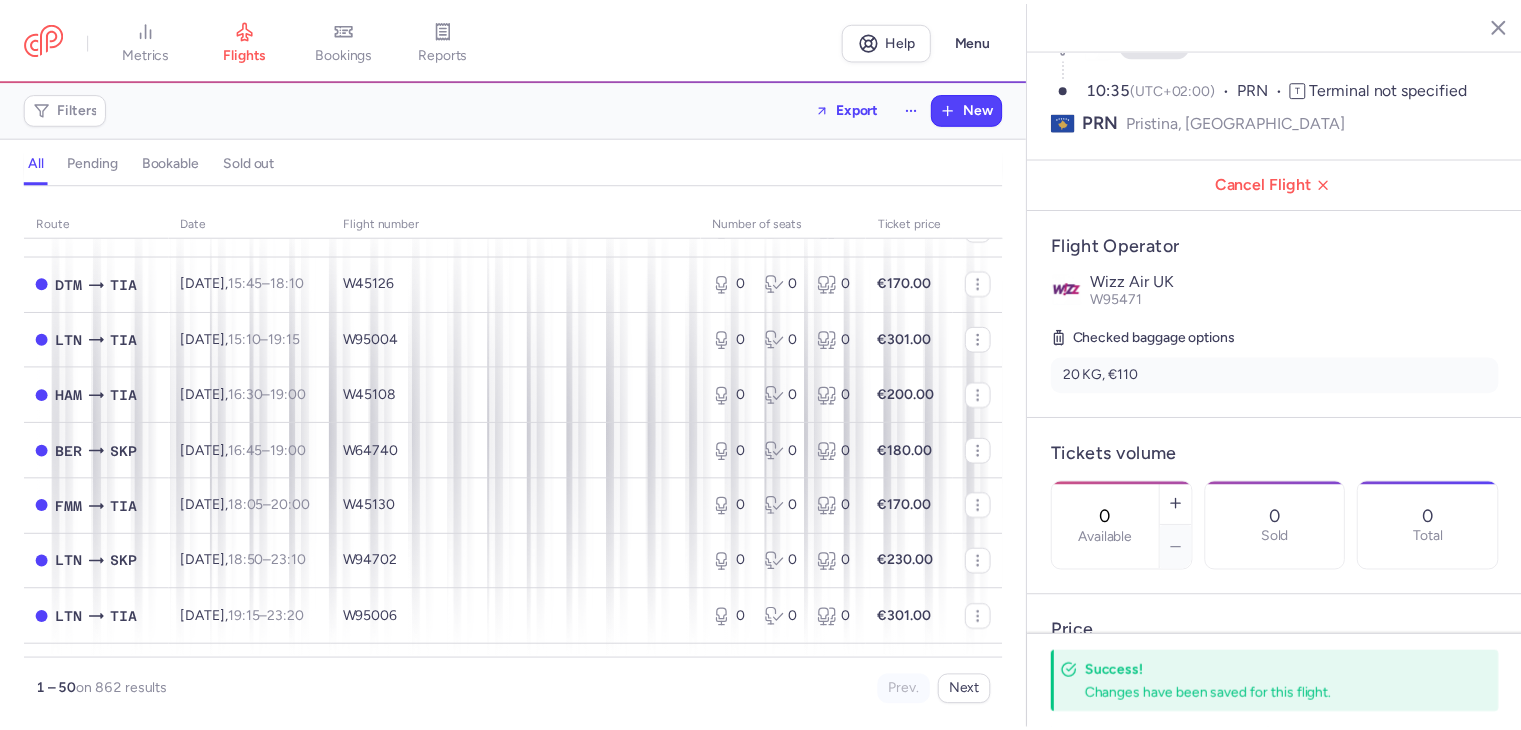 scroll, scrollTop: 2462, scrollLeft: 0, axis: vertical 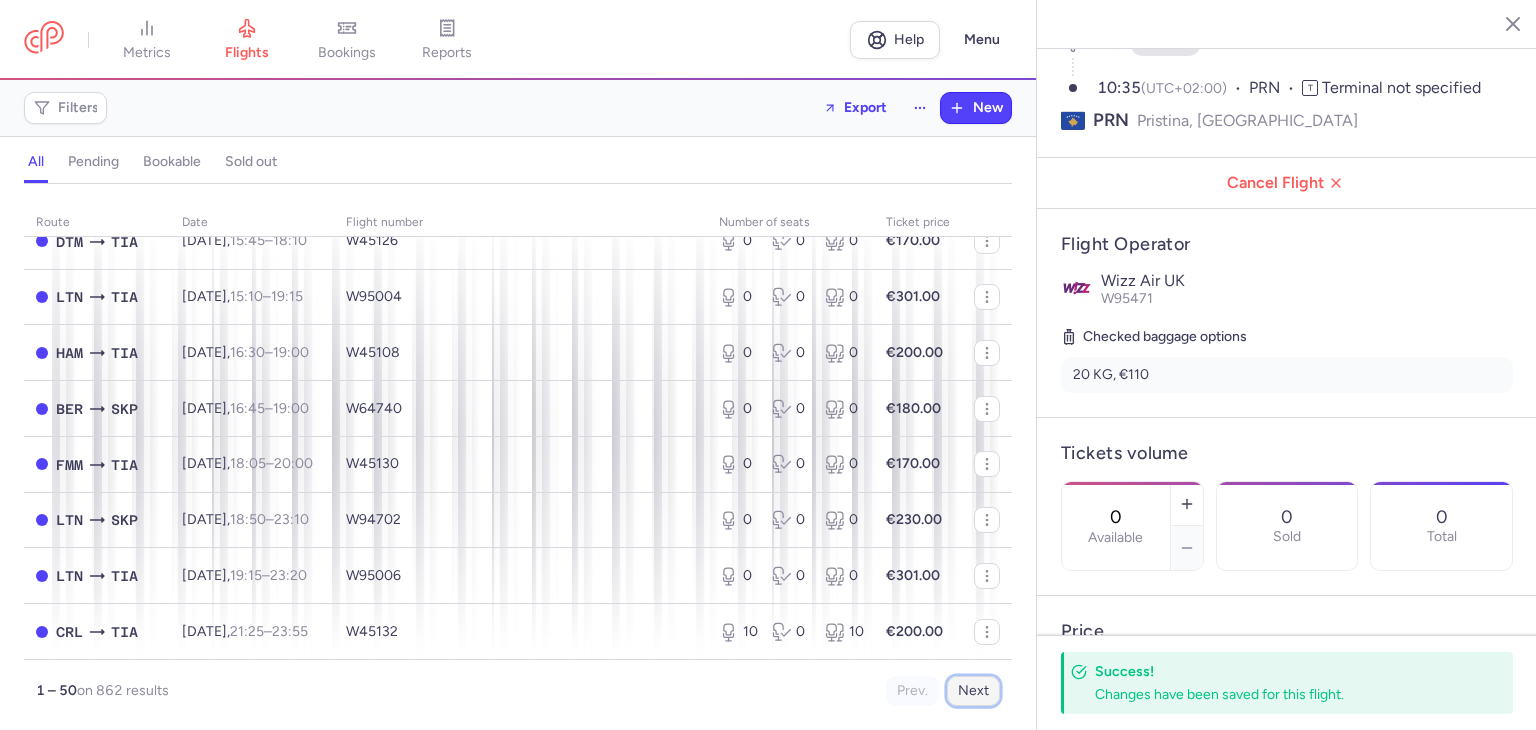 click on "Next" at bounding box center (973, 691) 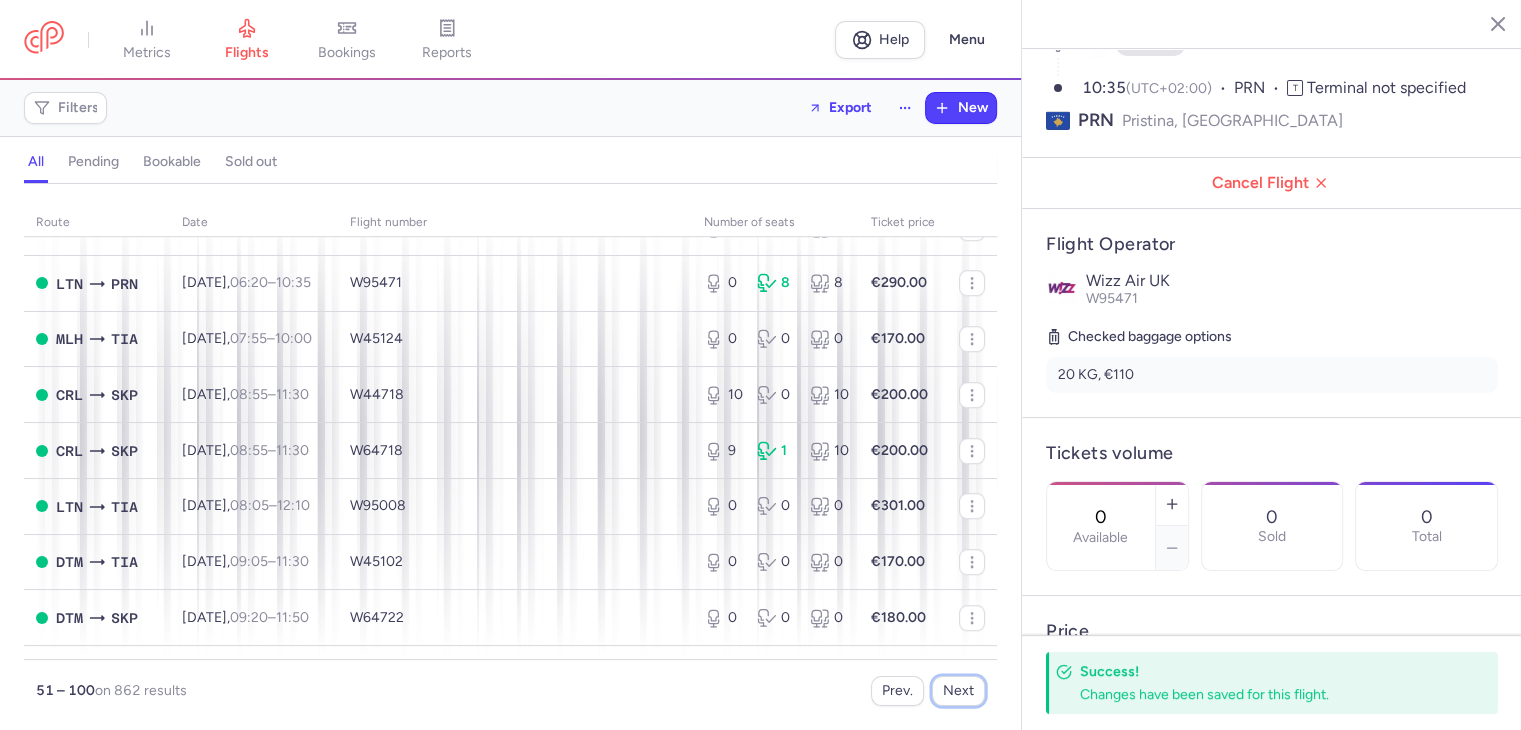 scroll, scrollTop: 1562, scrollLeft: 0, axis: vertical 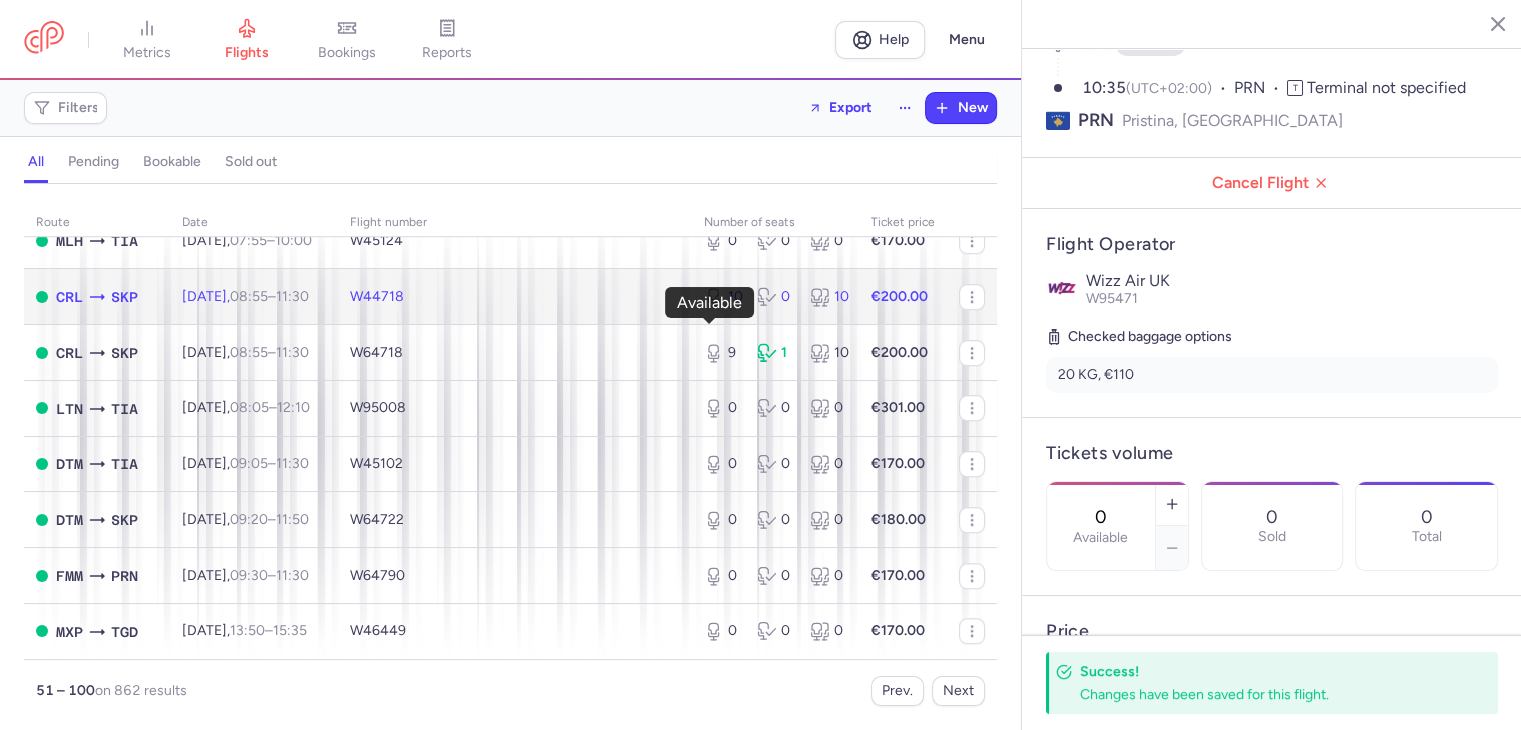 click on "10" at bounding box center [722, 297] 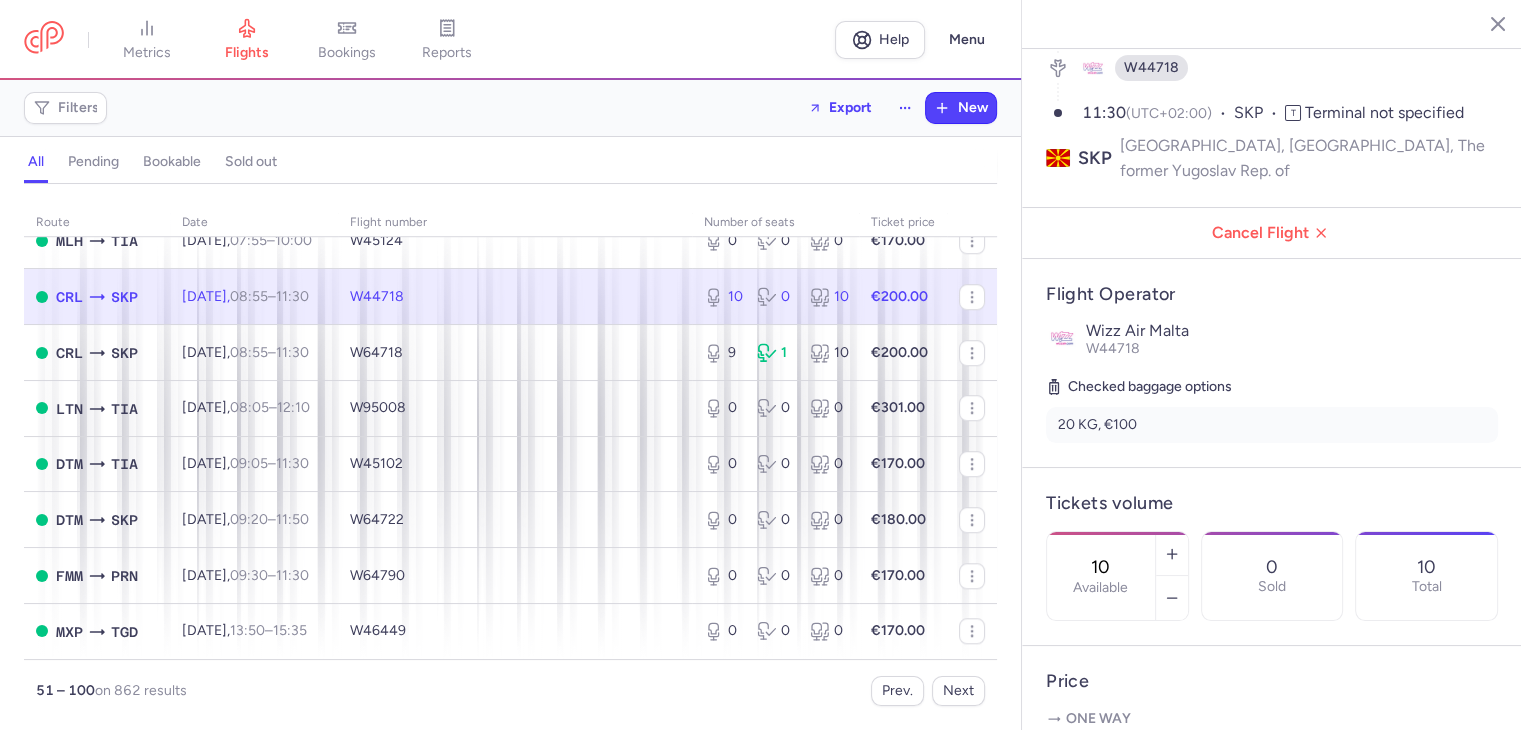 drag, startPoint x: 1150, startPoint y: 465, endPoint x: 1109, endPoint y: 465, distance: 41 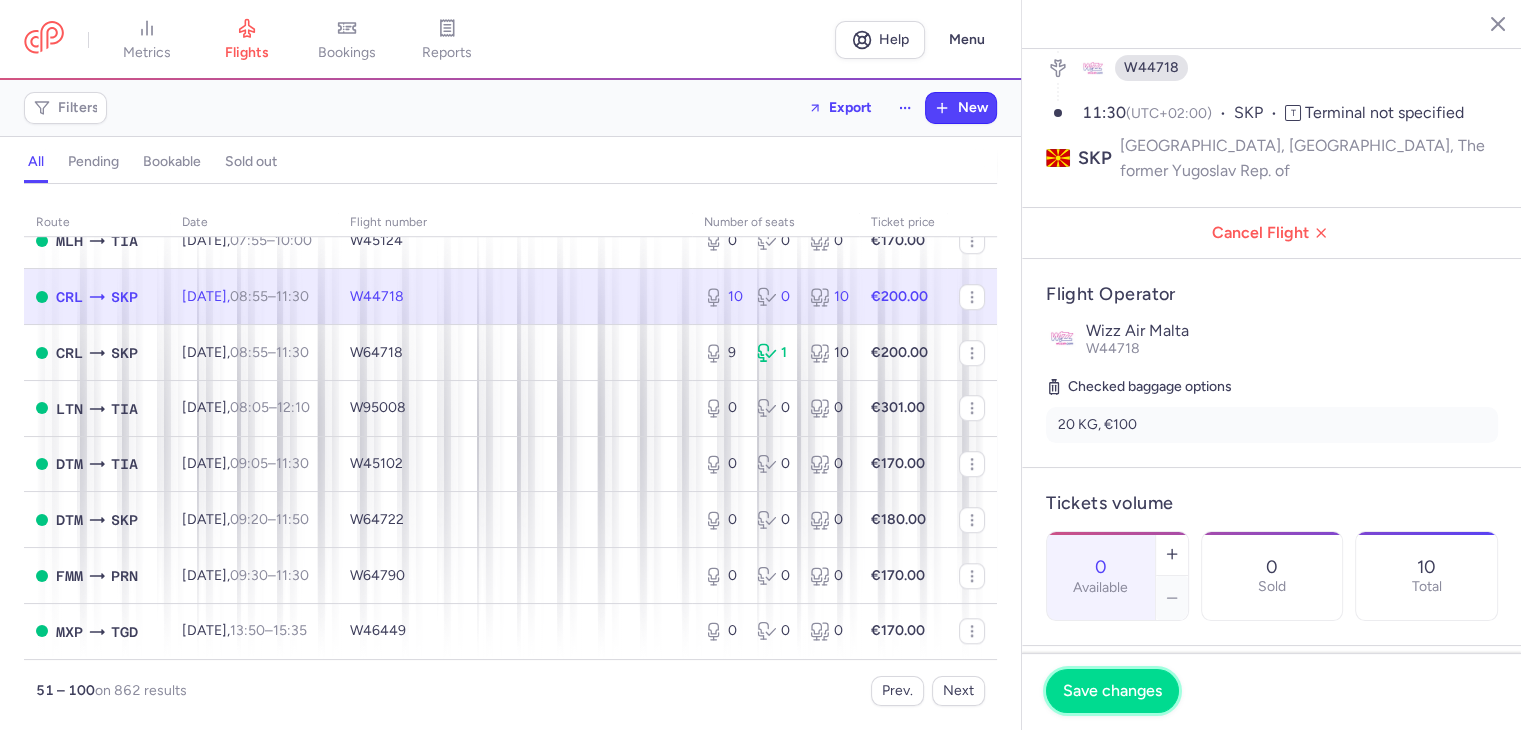 click on "Save changes" at bounding box center (1112, 691) 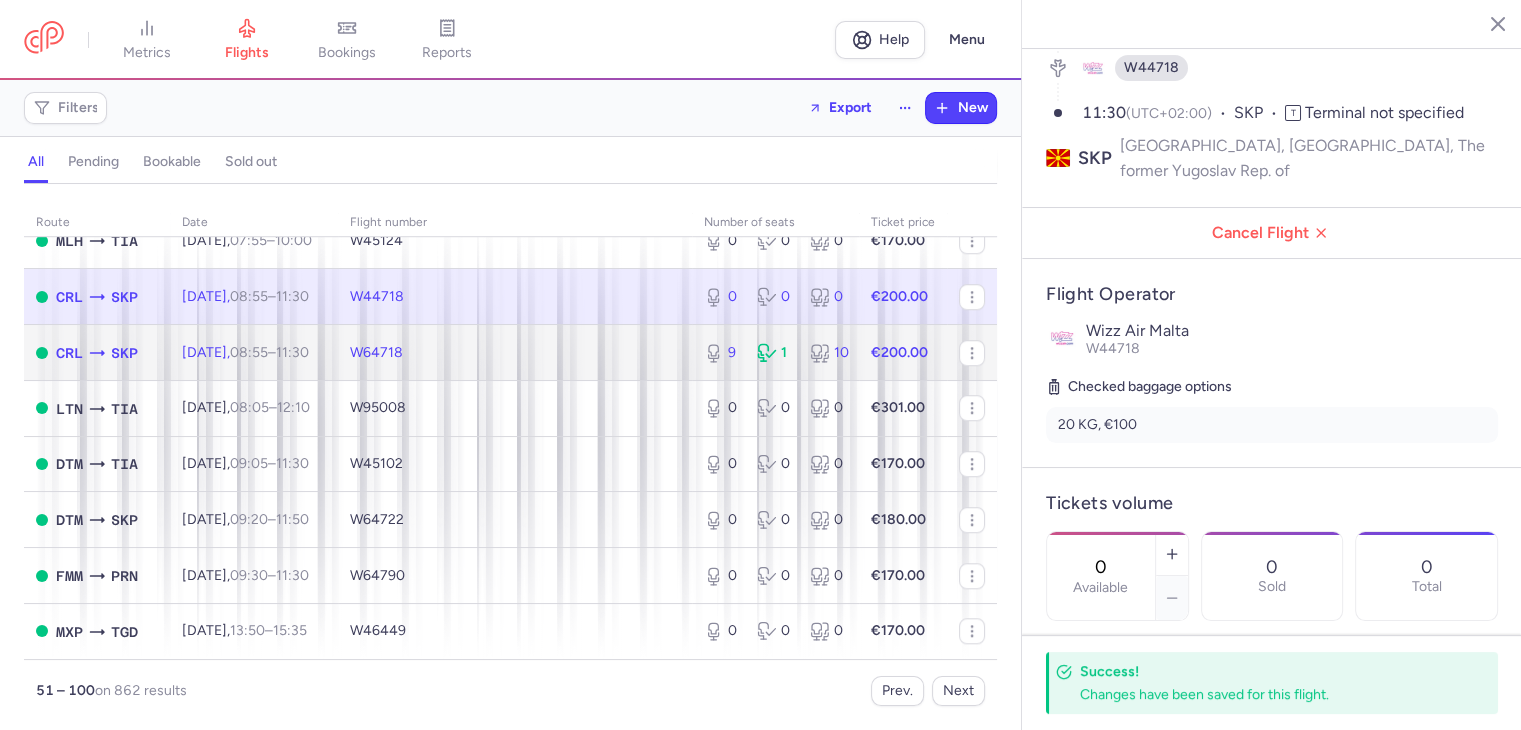 click on "W64718" 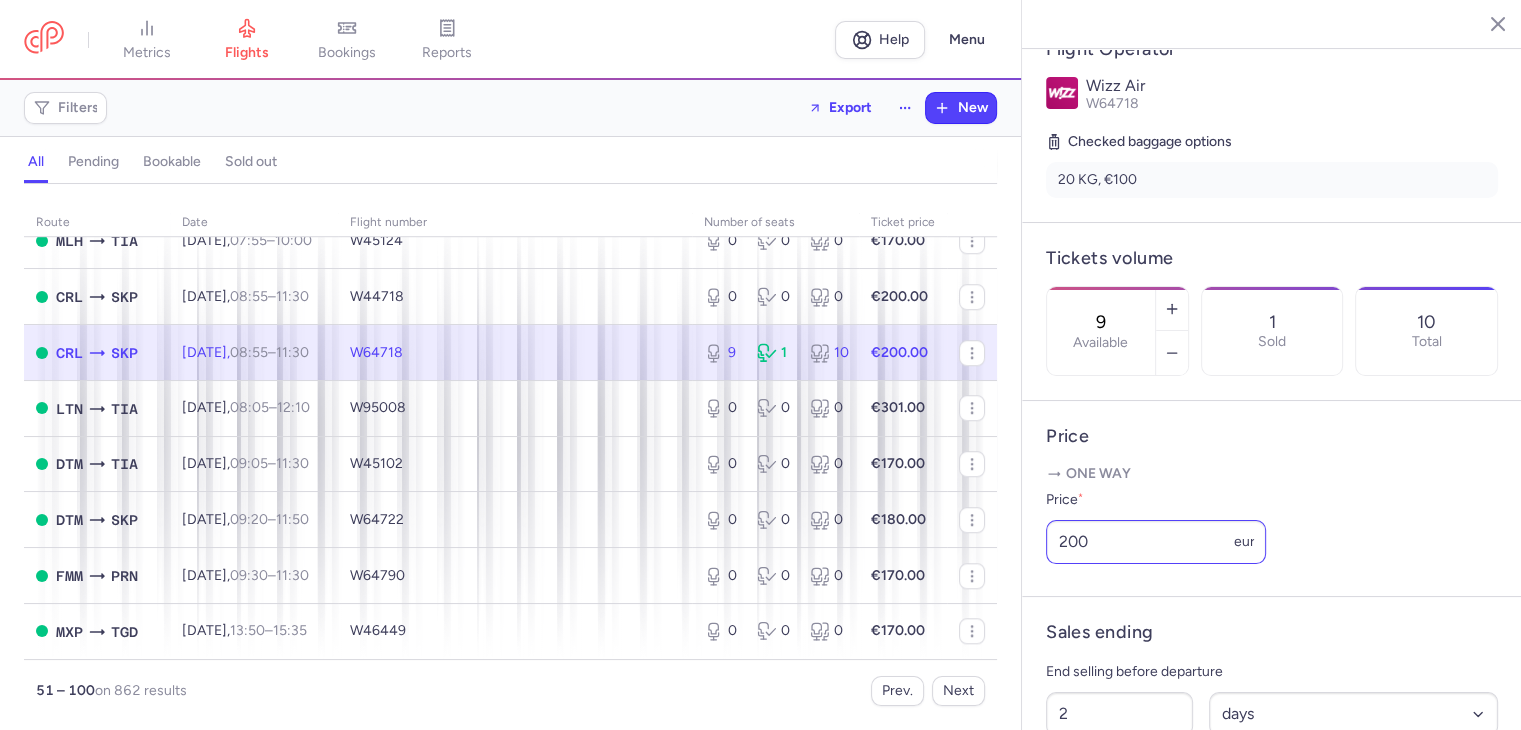 scroll, scrollTop: 300, scrollLeft: 0, axis: vertical 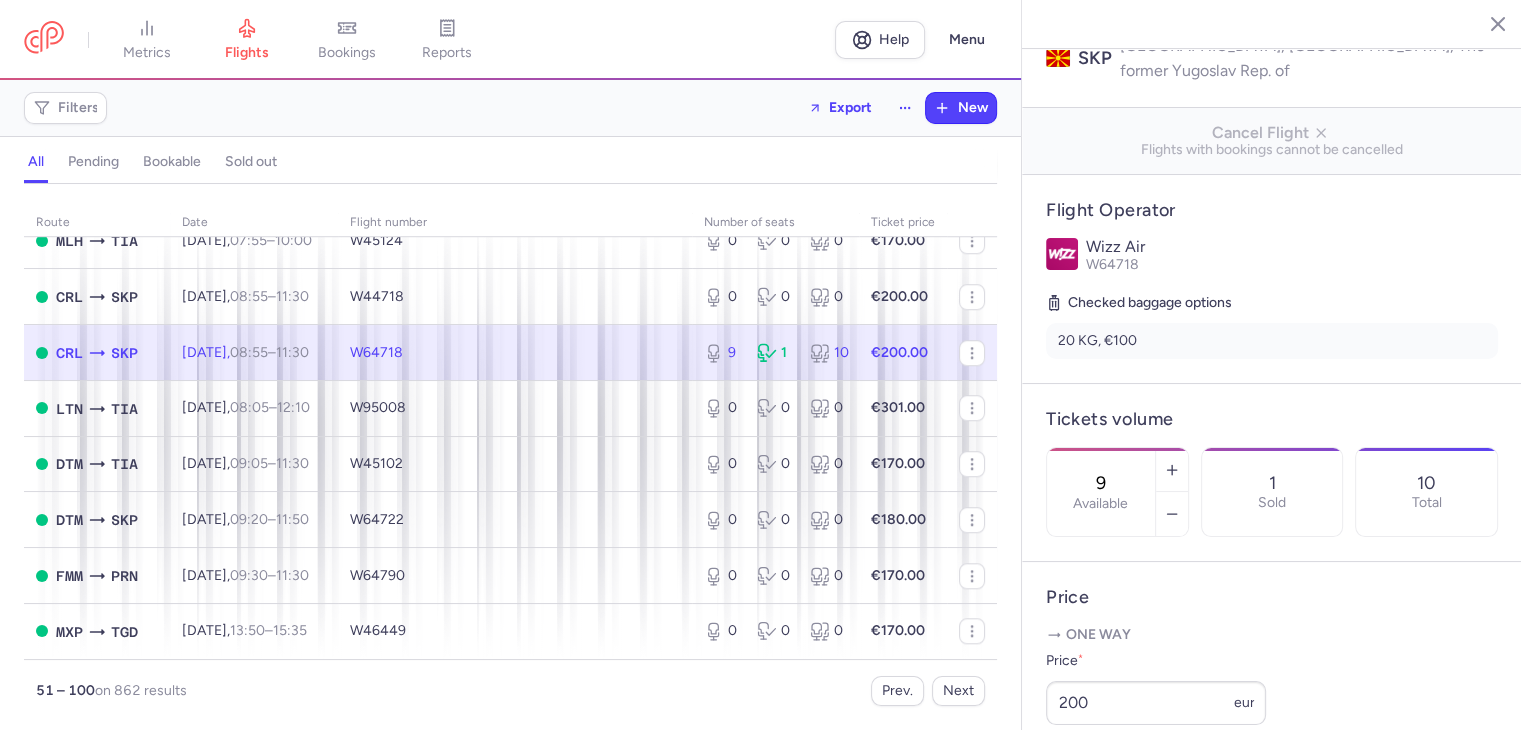 drag, startPoint x: 1156, startPoint y: 391, endPoint x: 1132, endPoint y: 392, distance: 24.020824 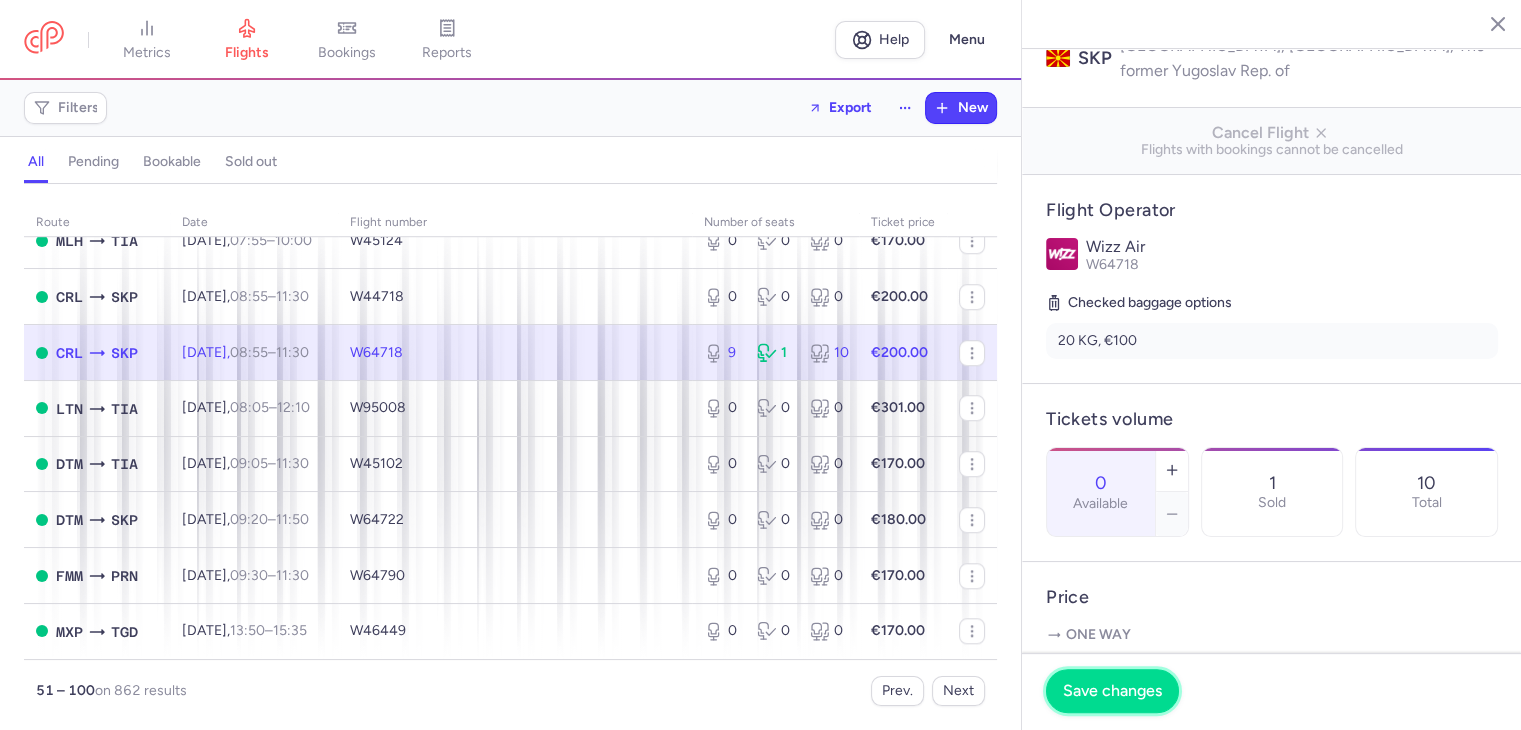 click on "Save changes" at bounding box center (1112, 691) 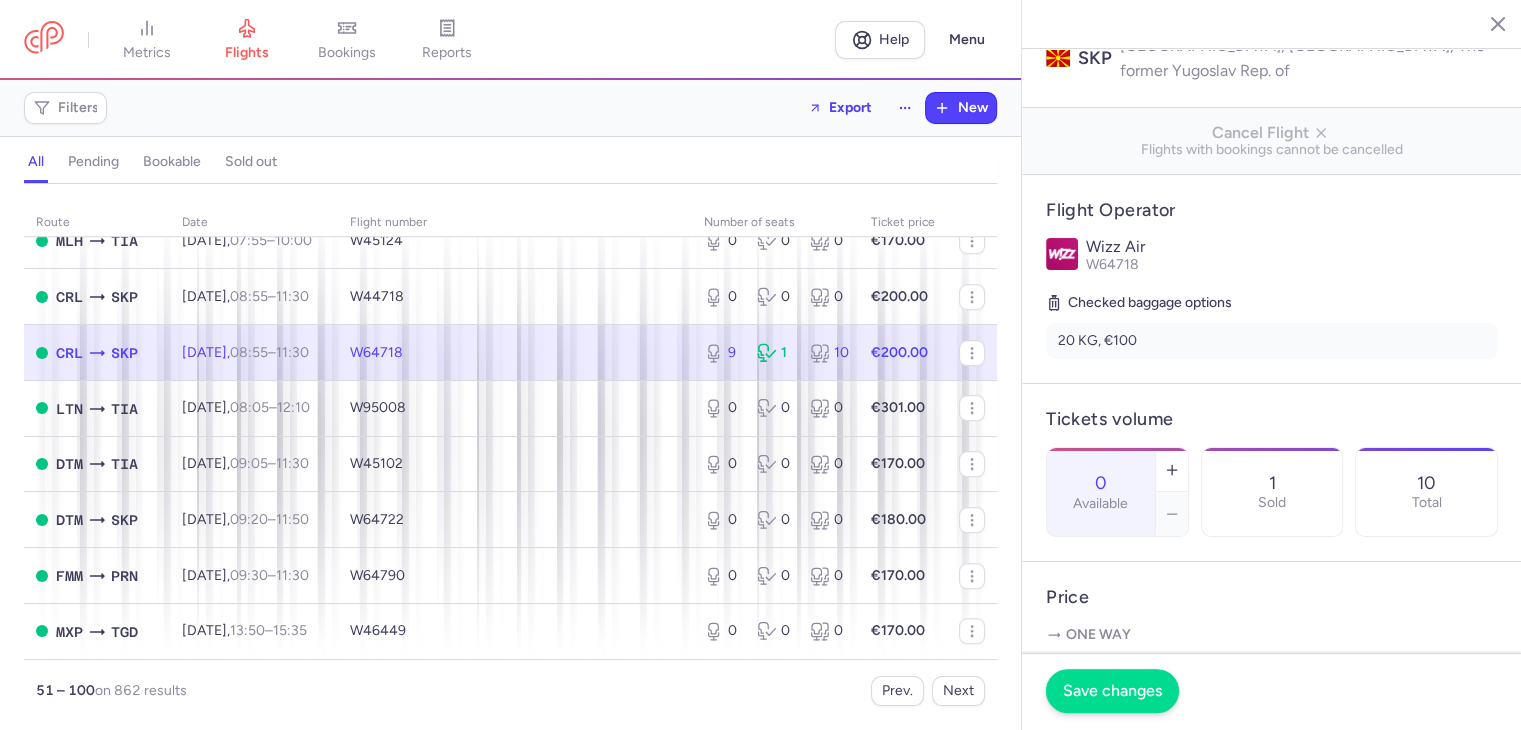 scroll, scrollTop: 0, scrollLeft: 0, axis: both 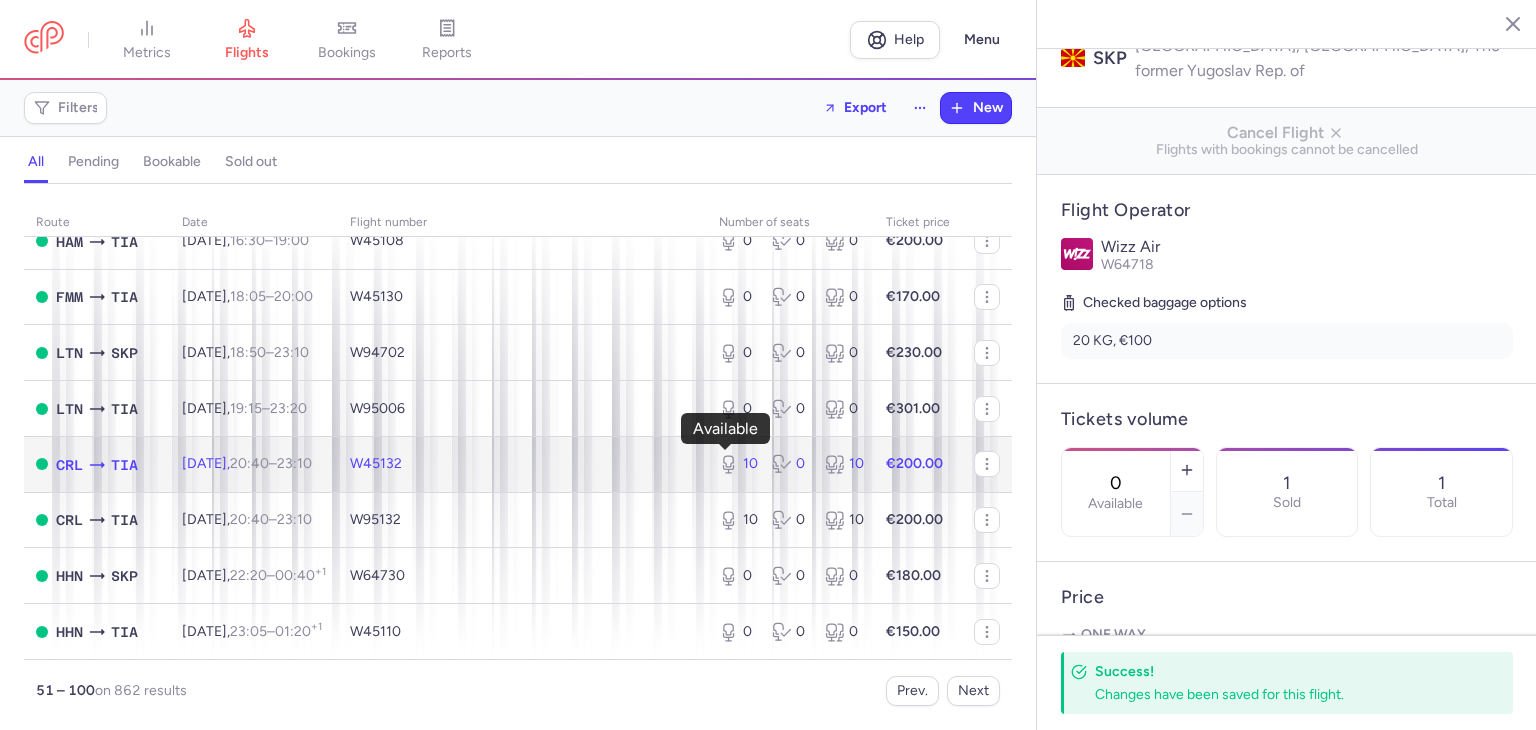 click 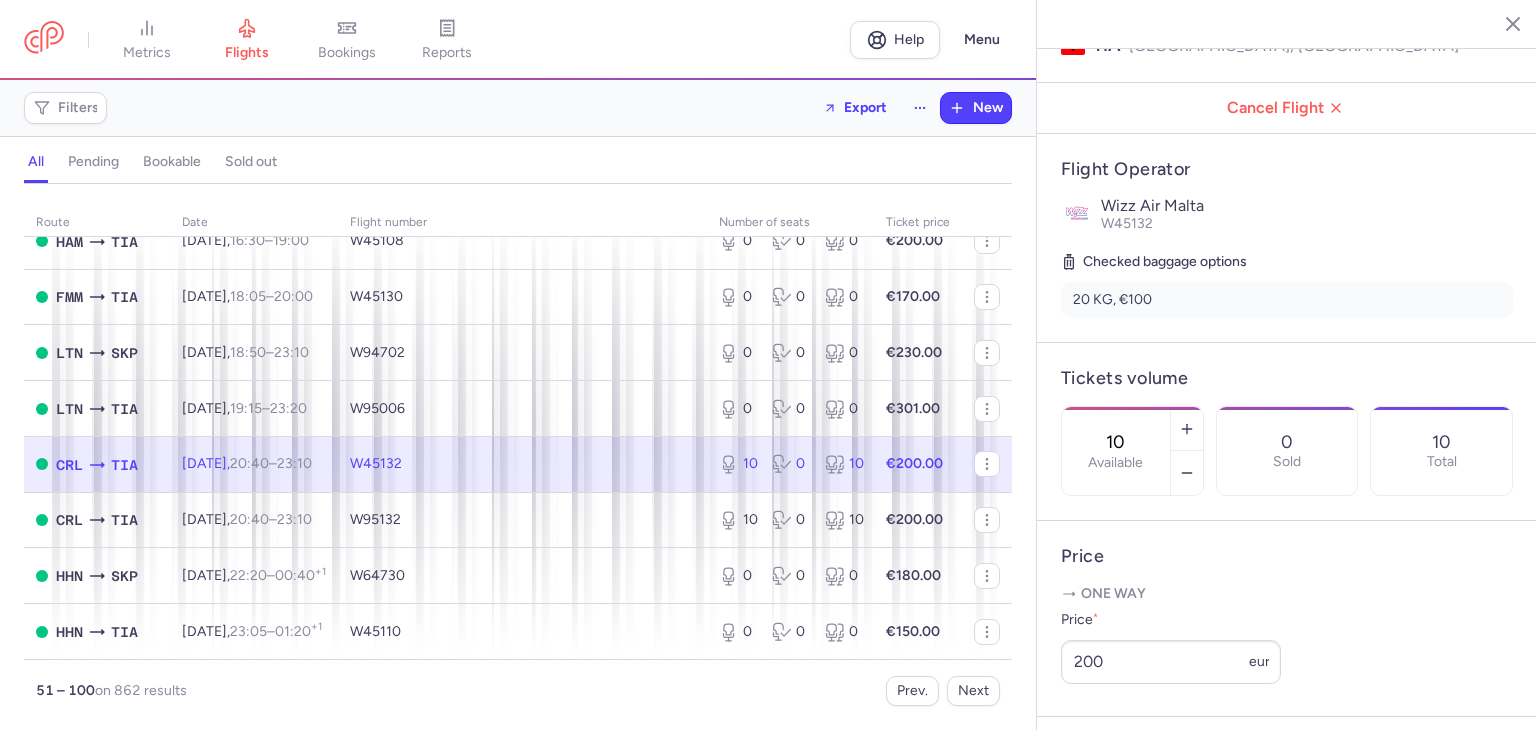 drag, startPoint x: 1170, startPoint y: 369, endPoint x: 1121, endPoint y: 365, distance: 49.162994 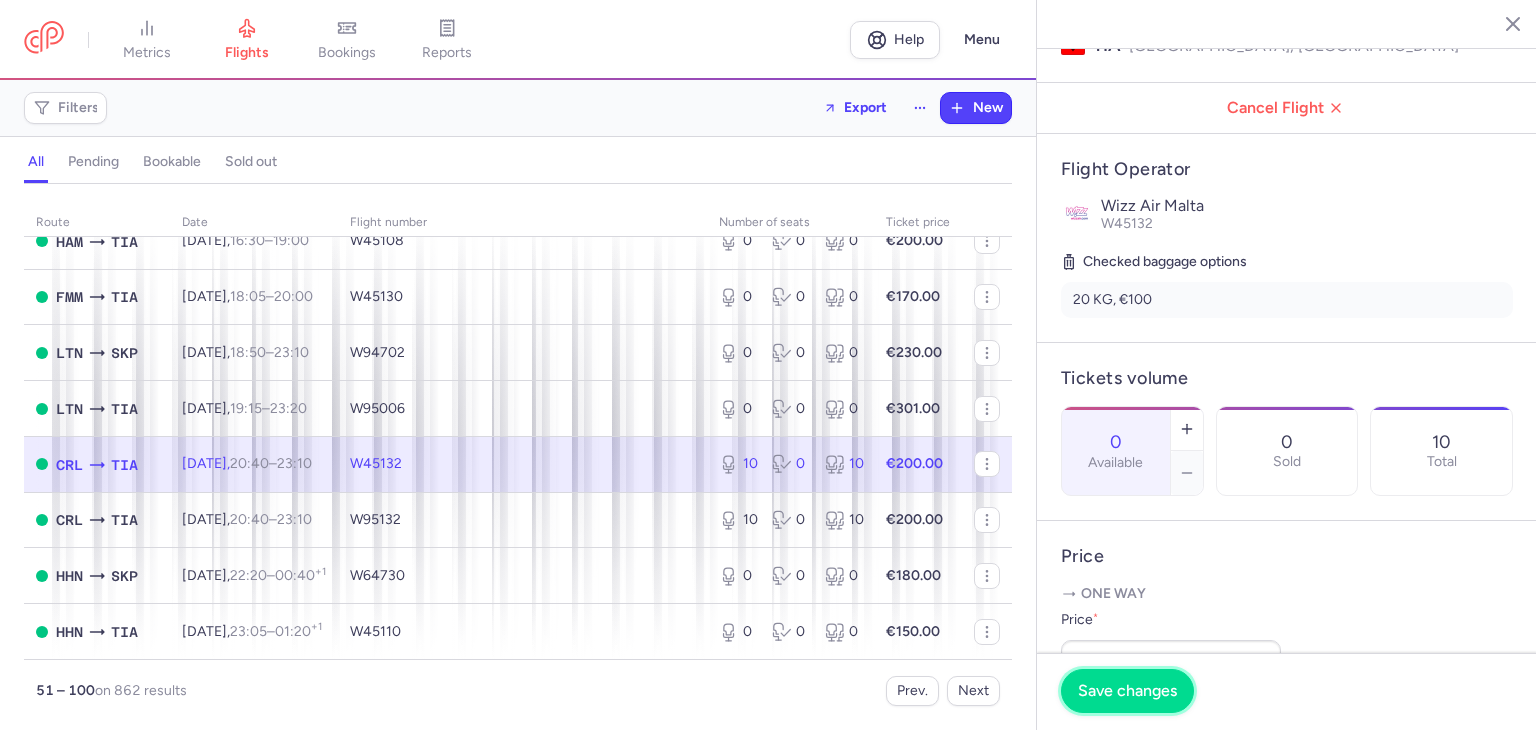 click on "Save changes" at bounding box center [1127, 691] 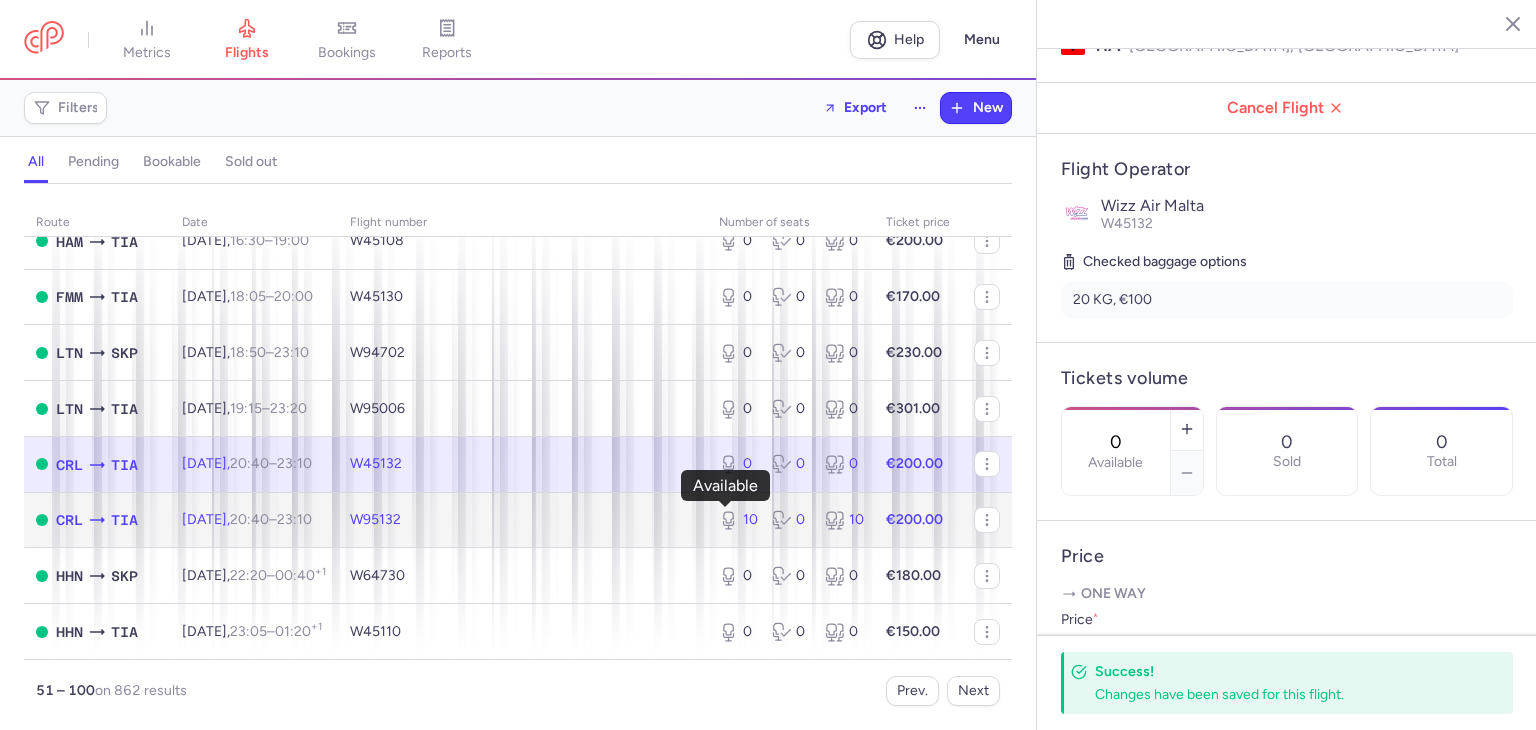click 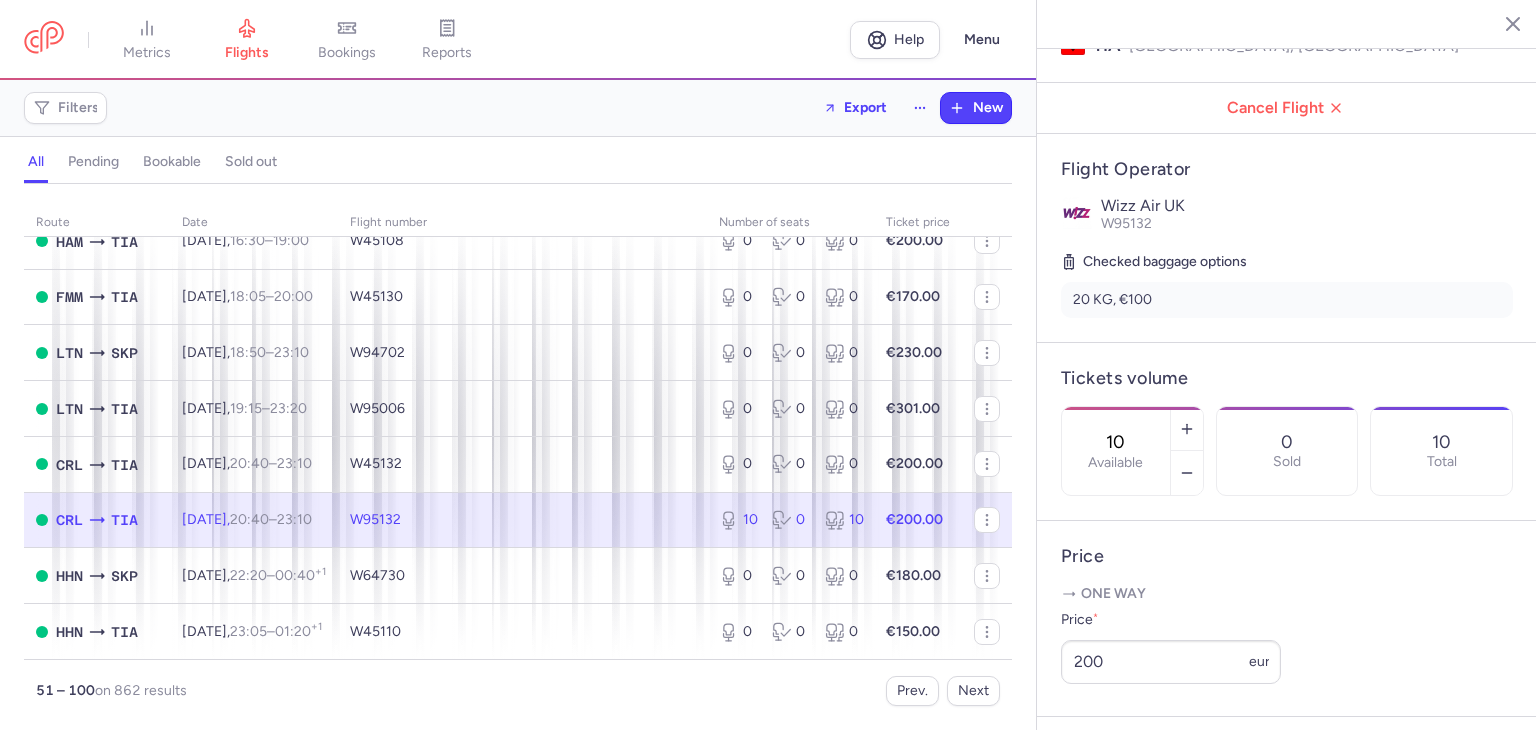 drag, startPoint x: 1168, startPoint y: 377, endPoint x: 1116, endPoint y: 371, distance: 52.34501 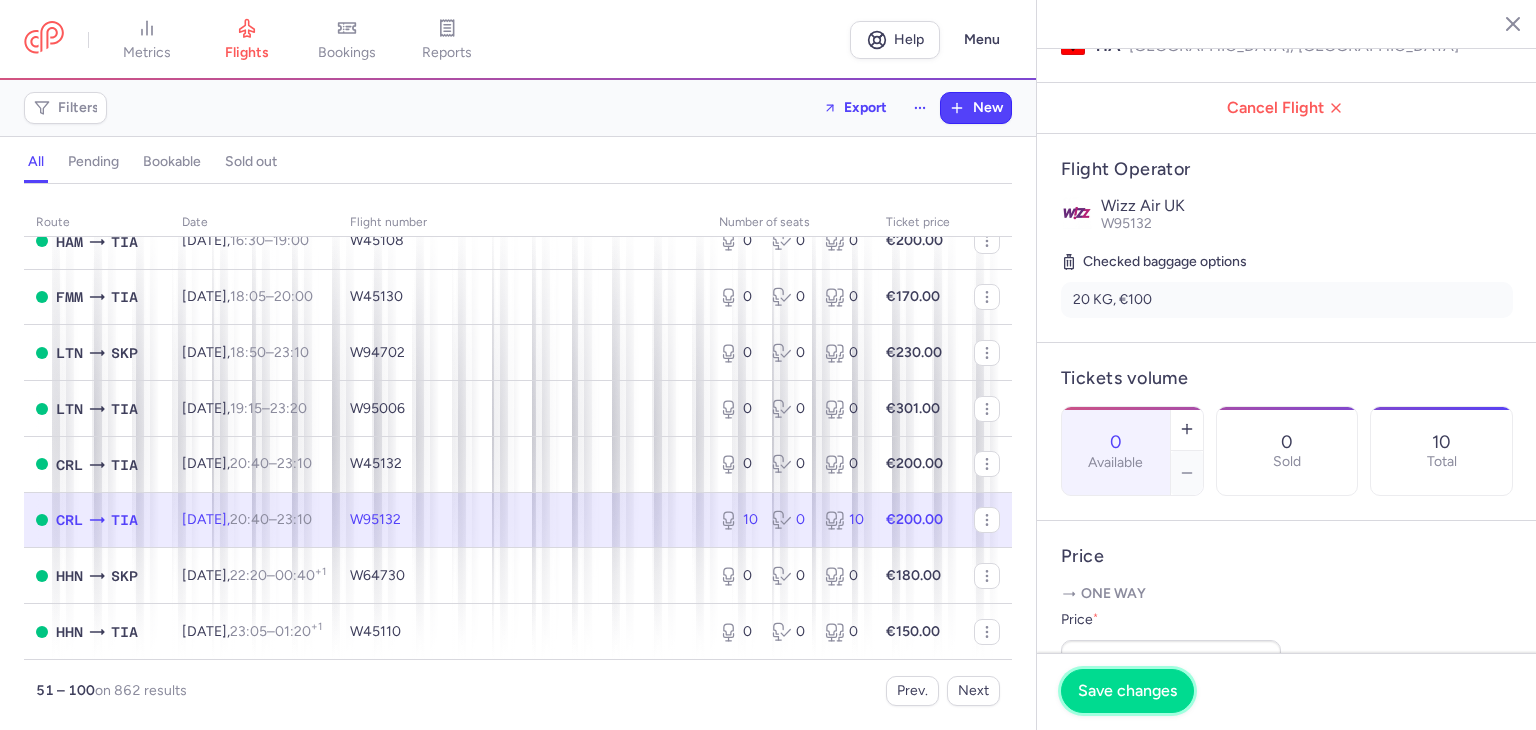 click on "Save changes" at bounding box center [1127, 691] 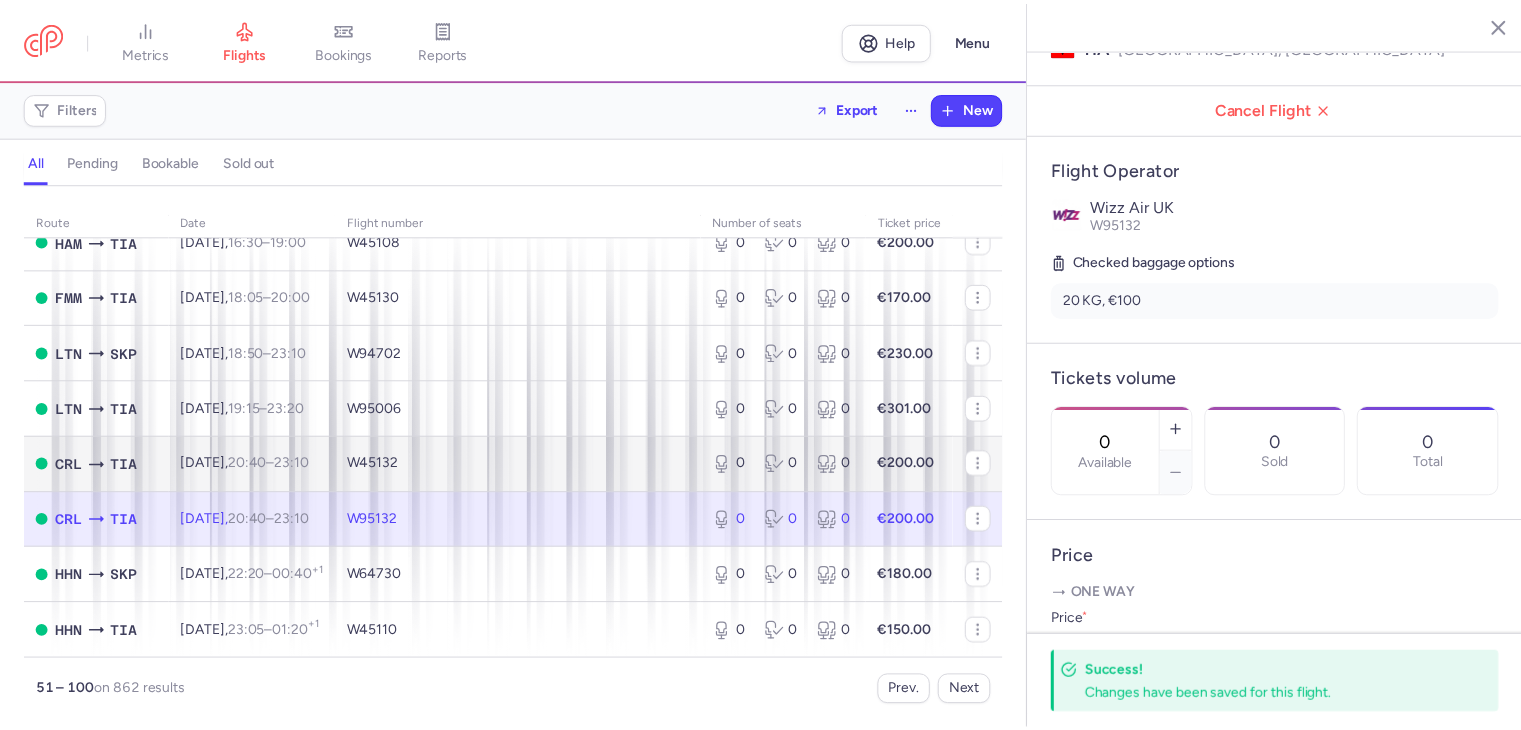 scroll, scrollTop: 2462, scrollLeft: 0, axis: vertical 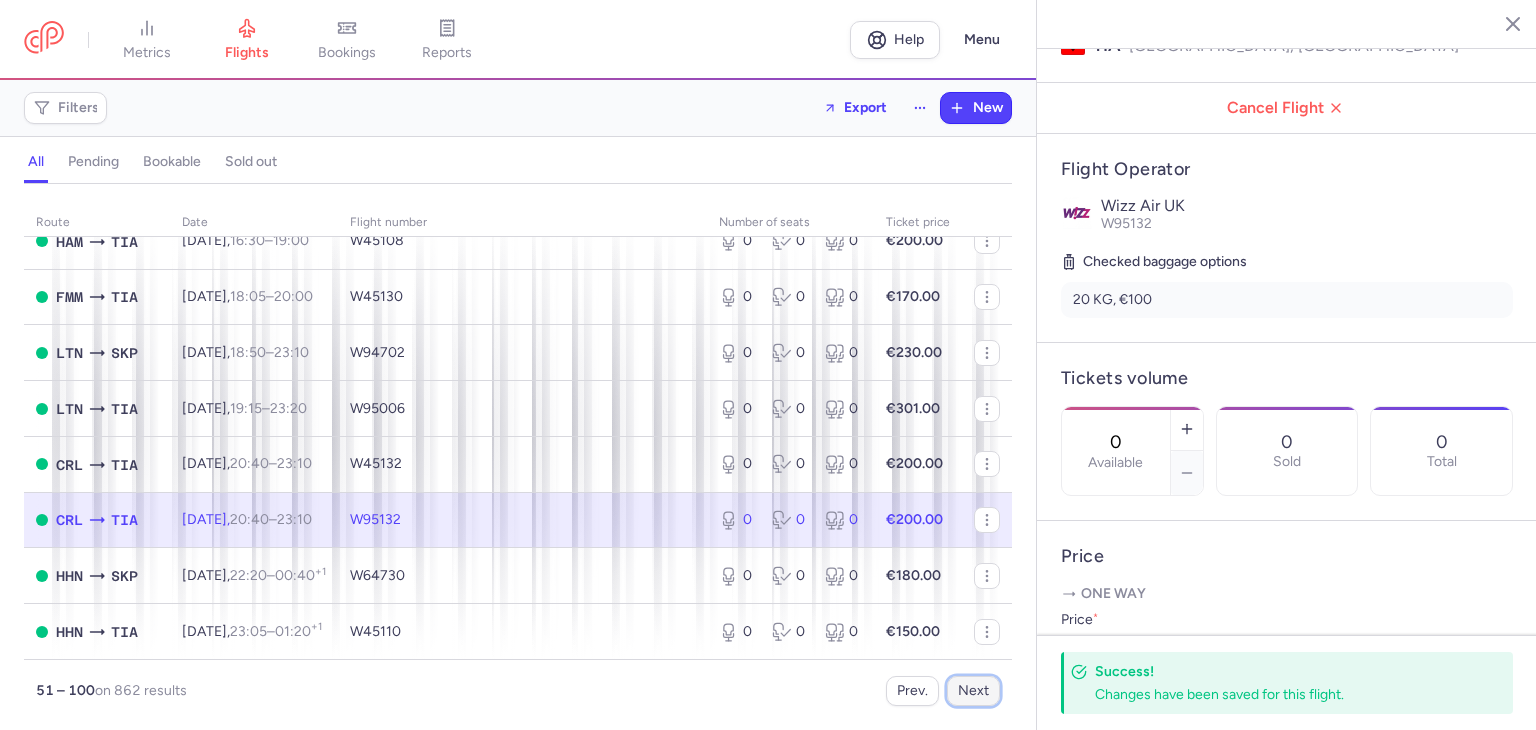click on "Next" at bounding box center (973, 691) 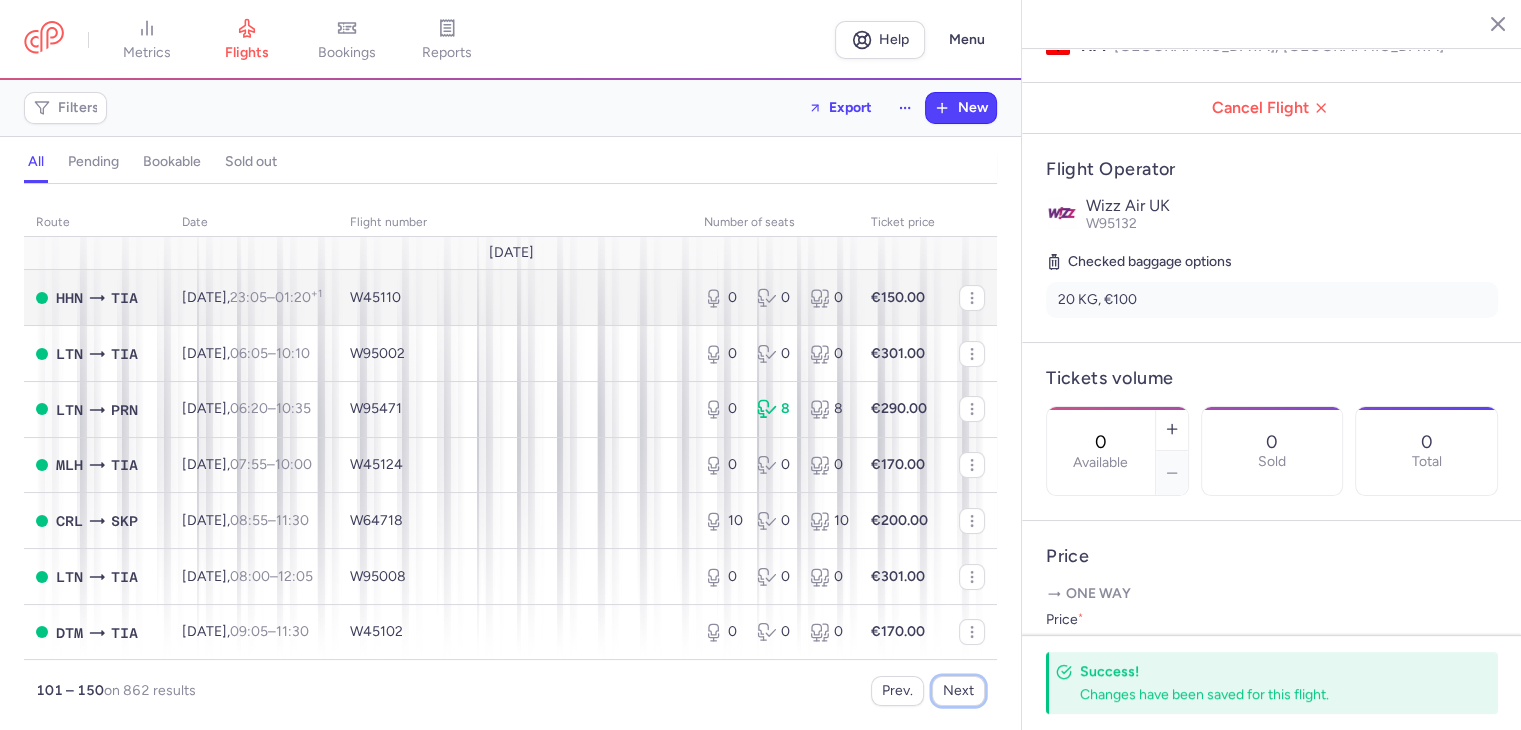 scroll, scrollTop: 100, scrollLeft: 0, axis: vertical 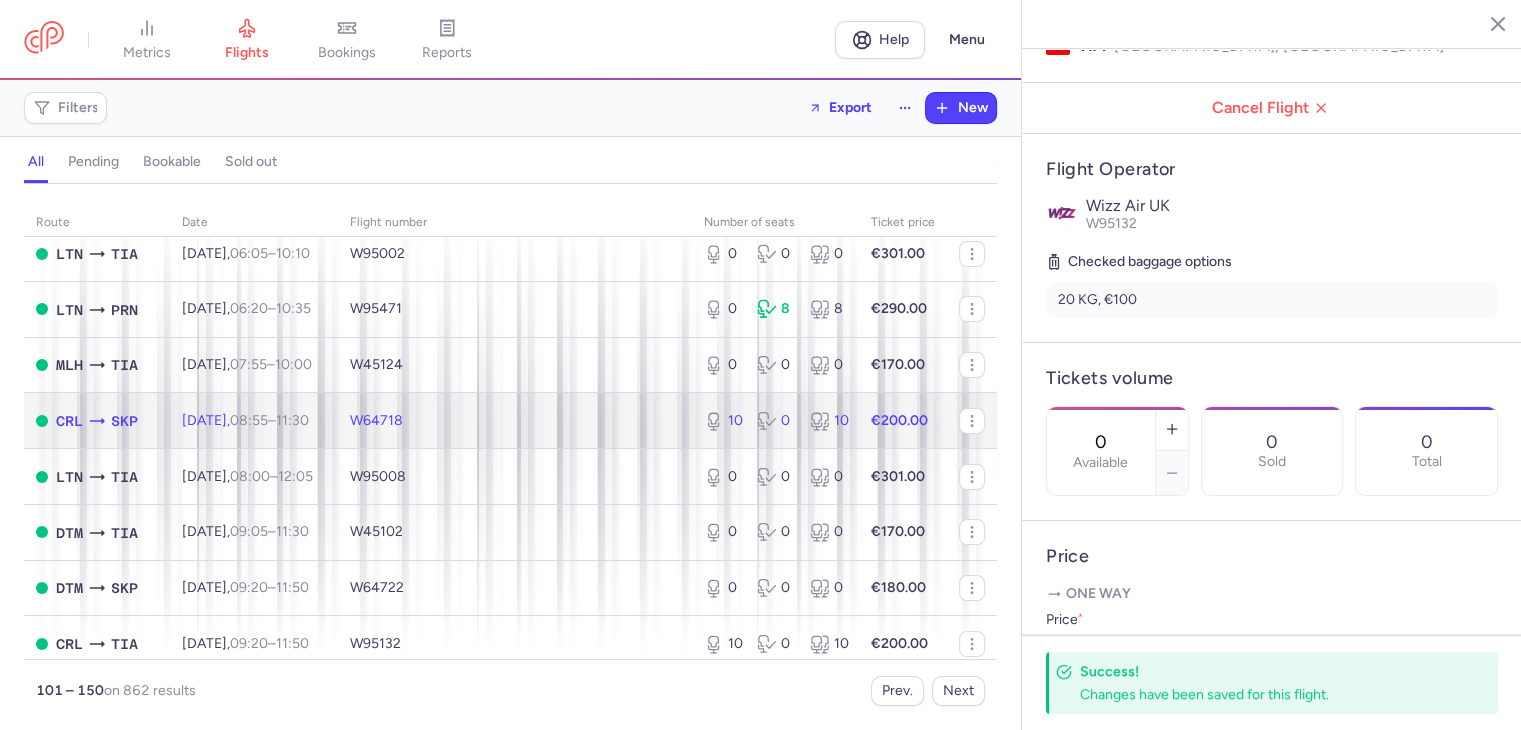 click 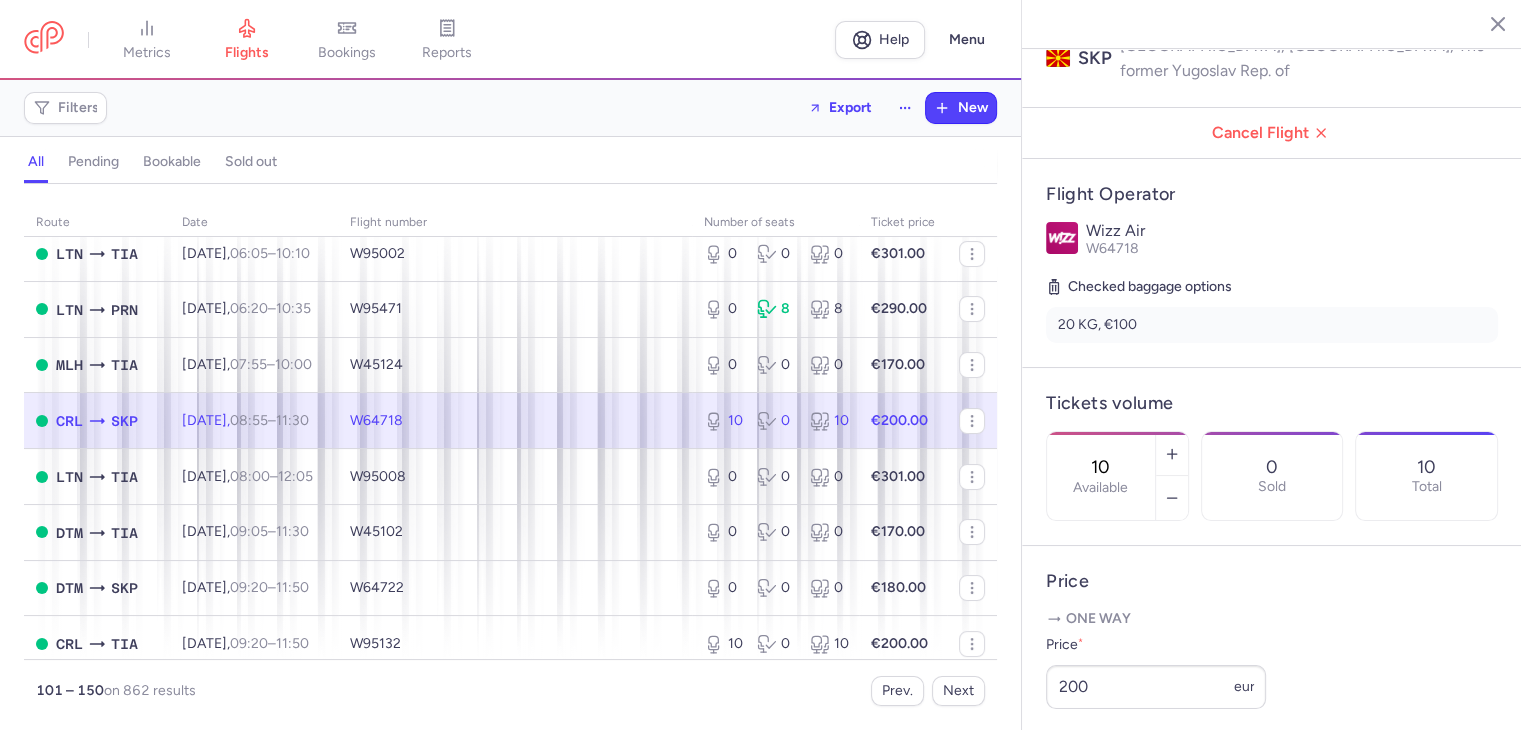 drag, startPoint x: 1155, startPoint y: 371, endPoint x: 1099, endPoint y: 373, distance: 56.0357 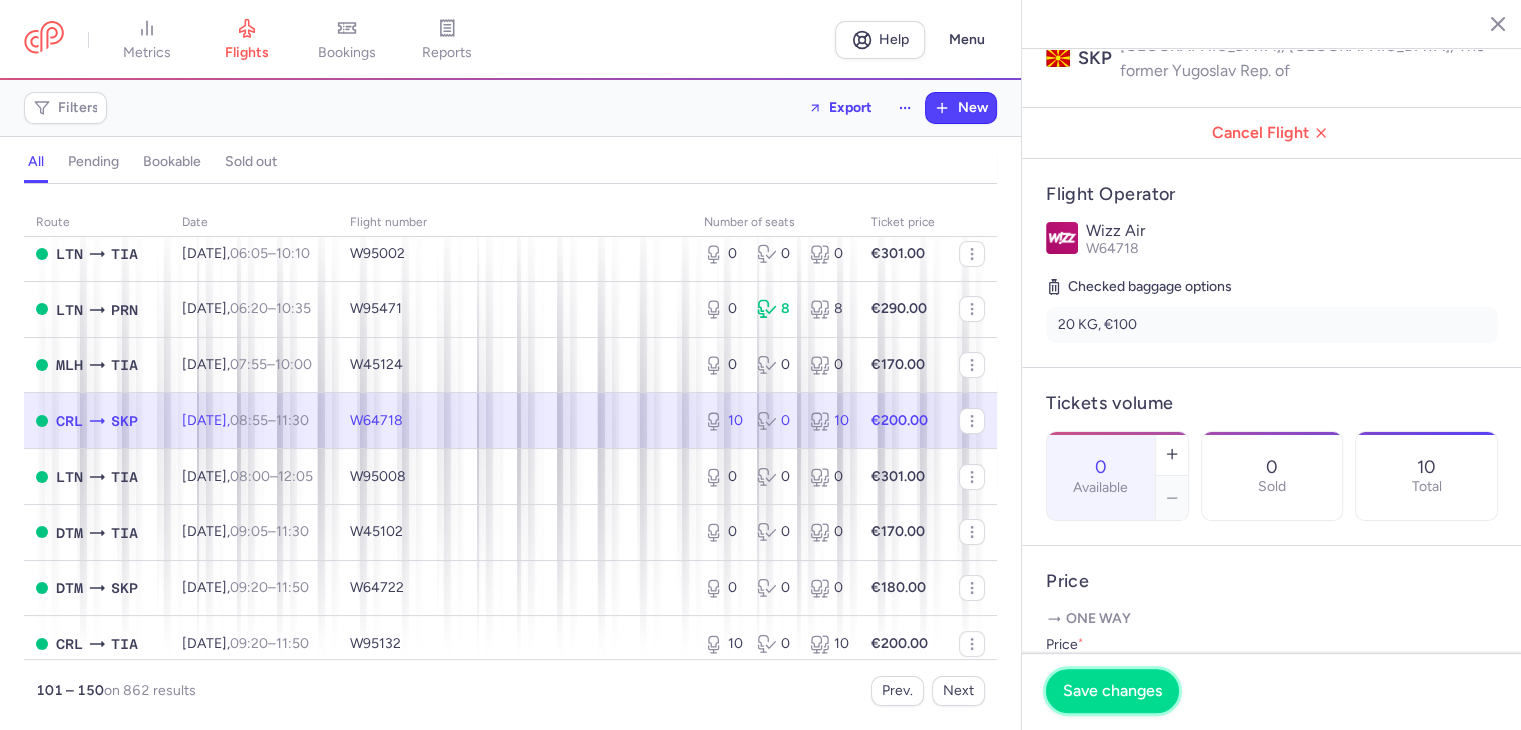 click on "Save changes" at bounding box center [1112, 691] 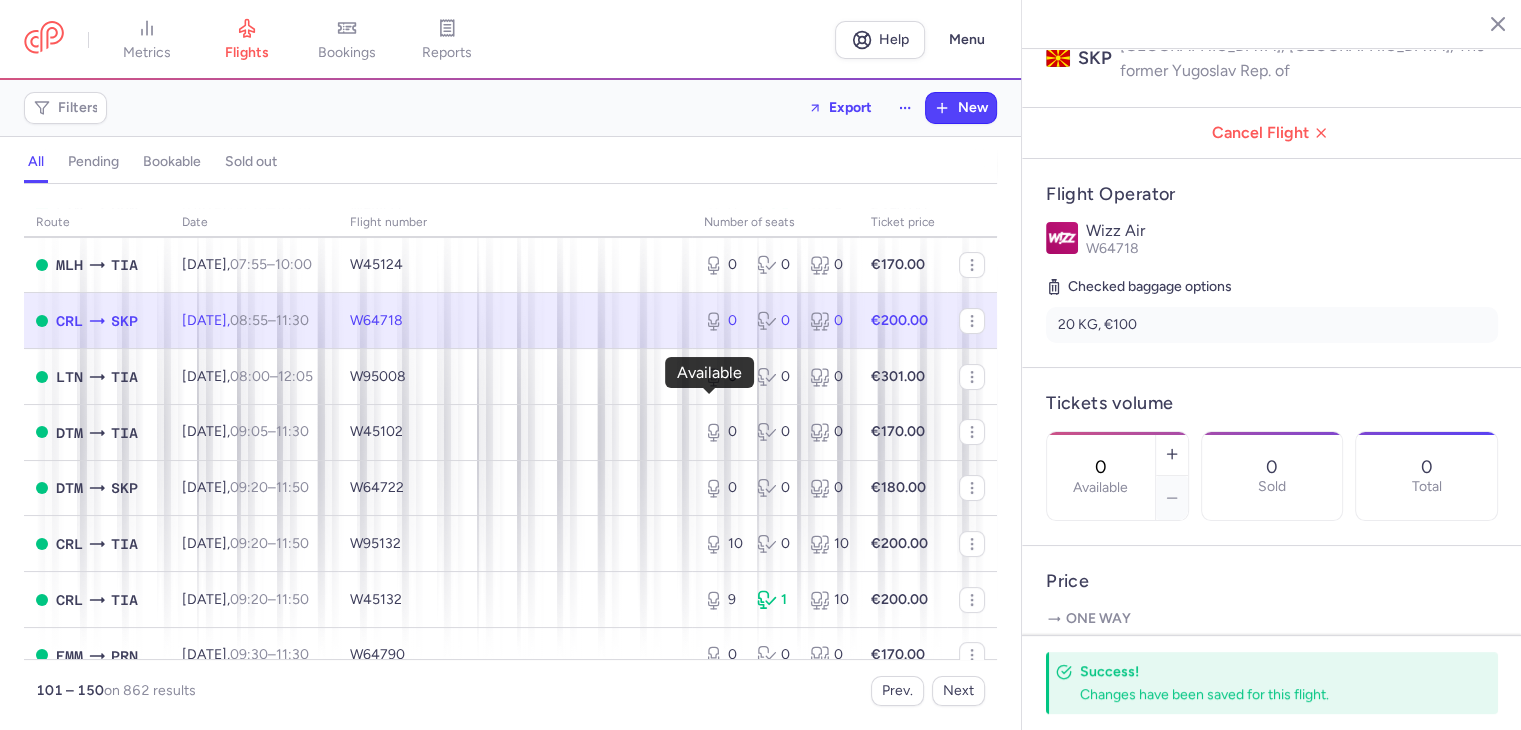 scroll, scrollTop: 300, scrollLeft: 0, axis: vertical 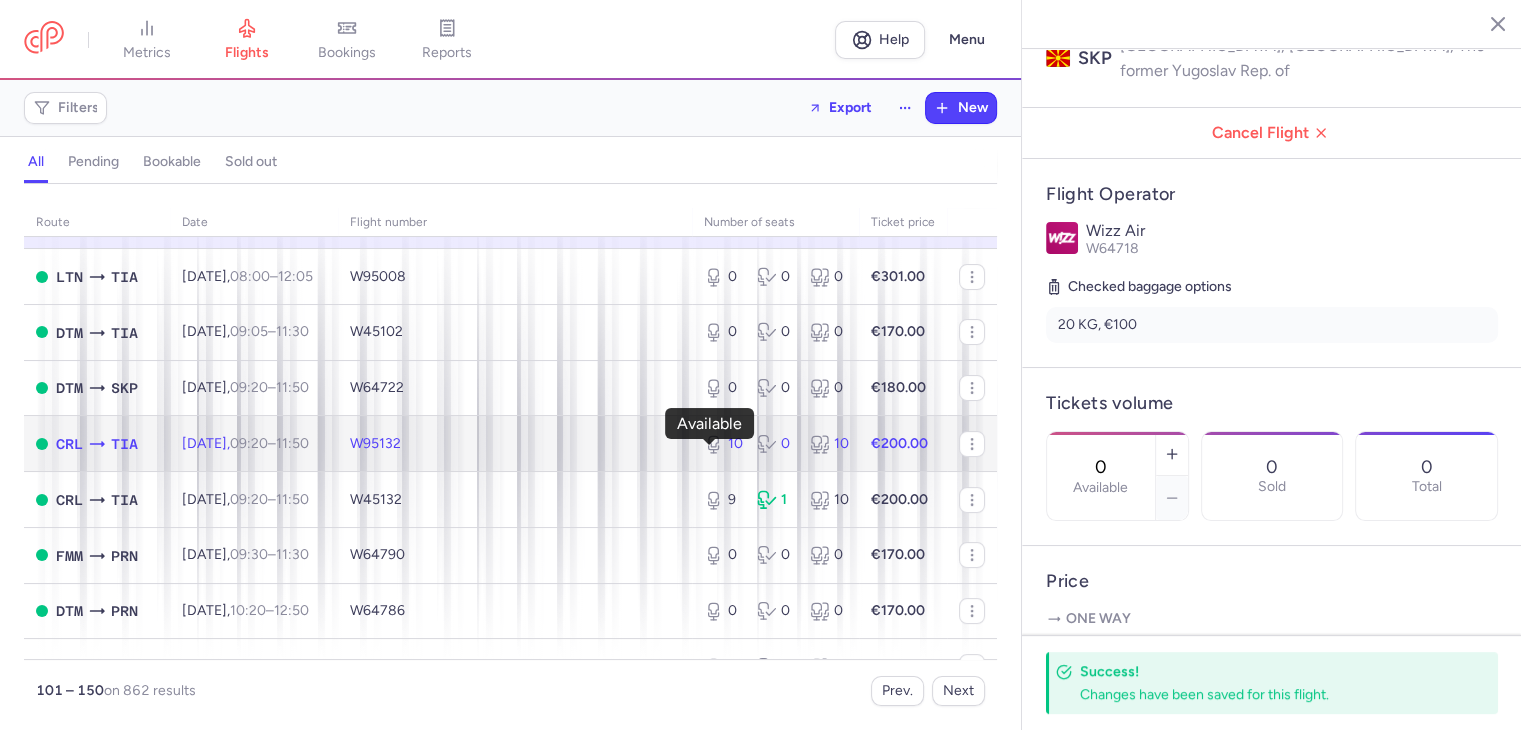 click 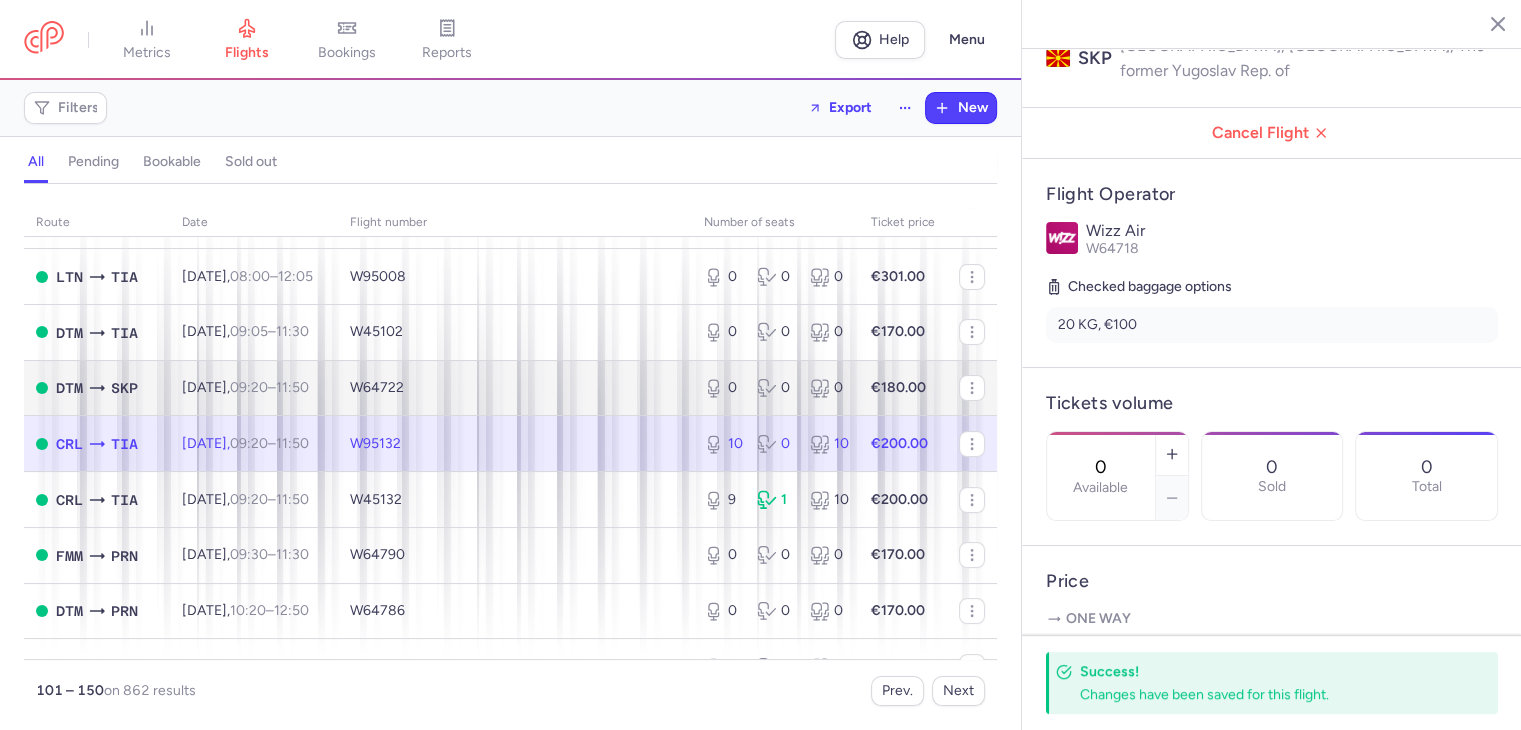 scroll, scrollTop: 400, scrollLeft: 0, axis: vertical 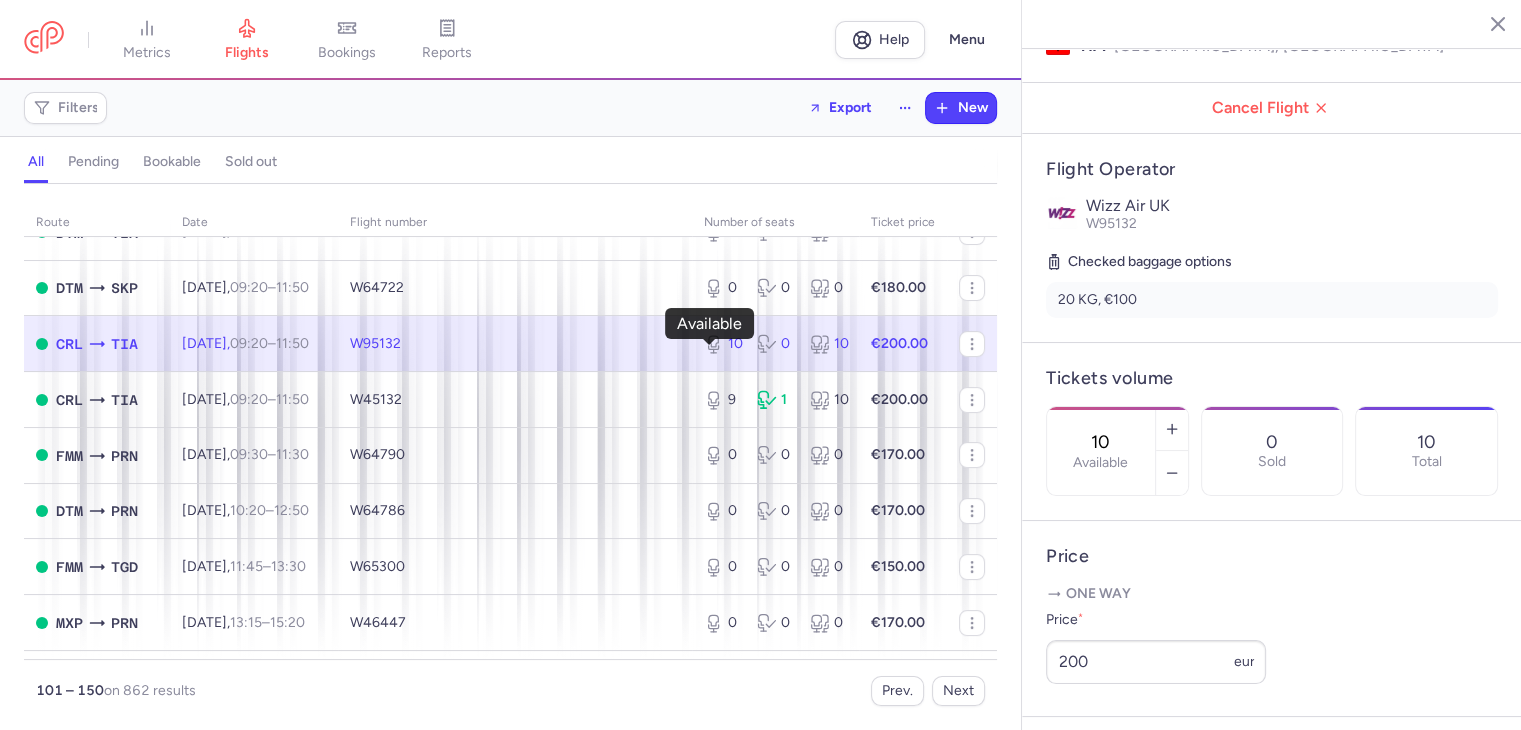 click on "10" at bounding box center [722, 344] 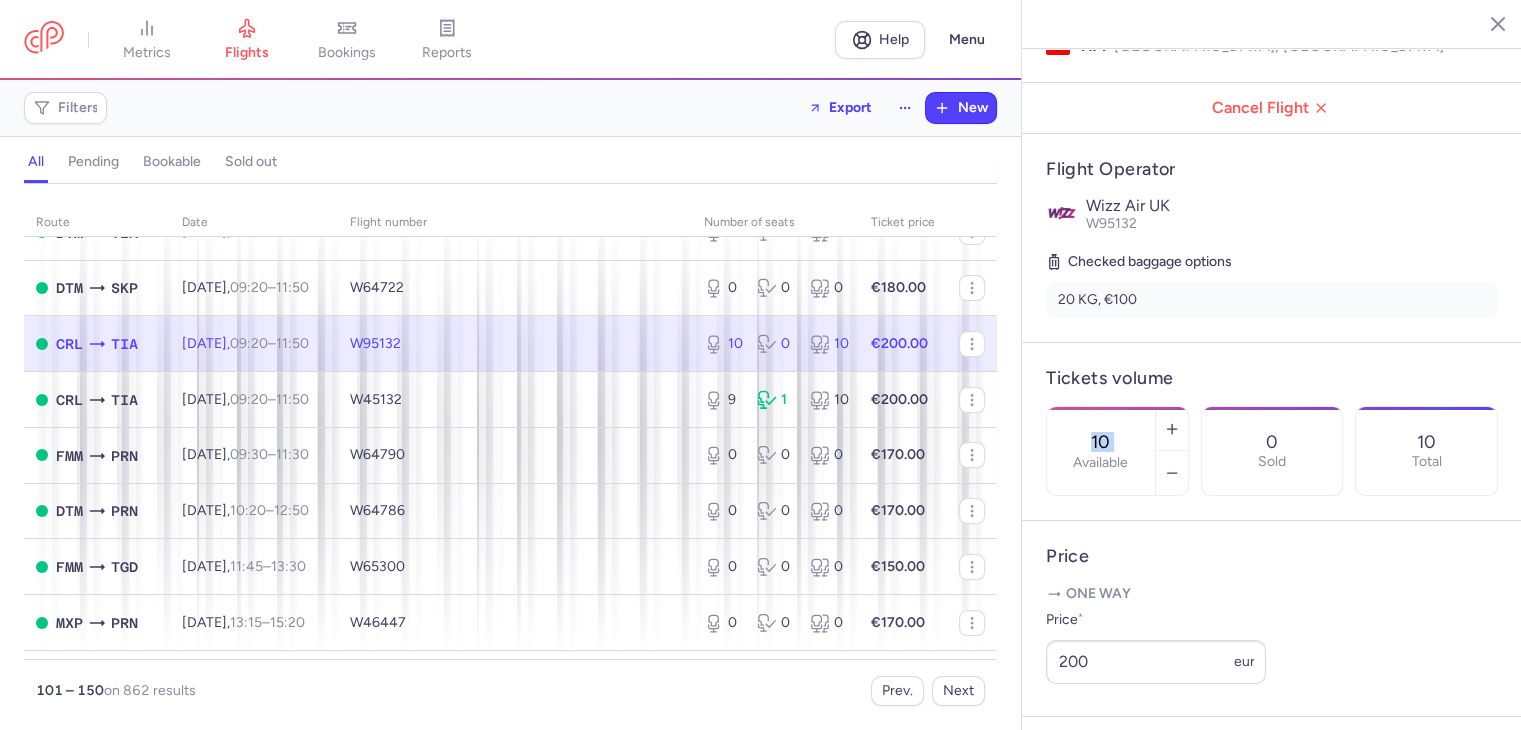 drag, startPoint x: 1163, startPoint y: 378, endPoint x: 1120, endPoint y: 374, distance: 43.185646 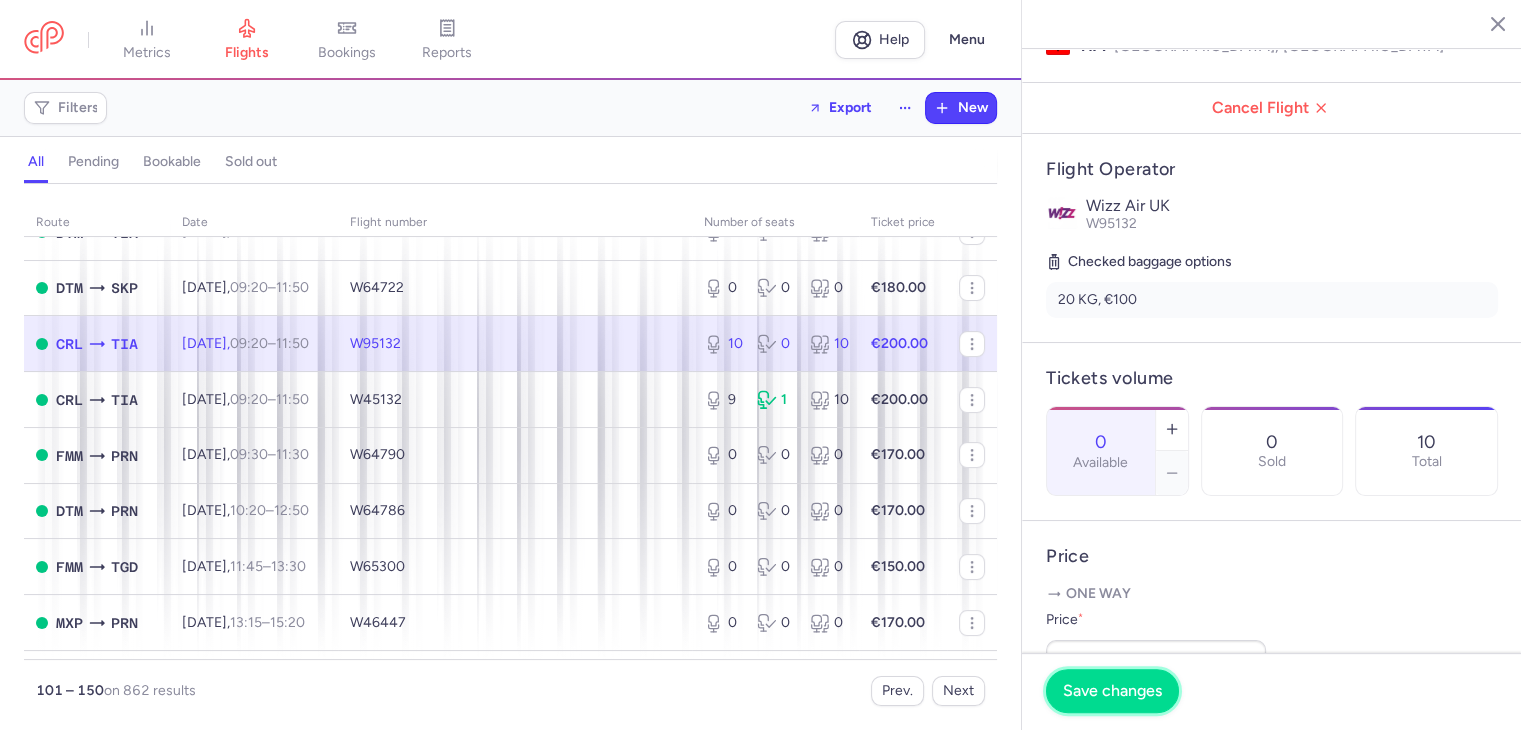 click on "Save changes" at bounding box center [1112, 691] 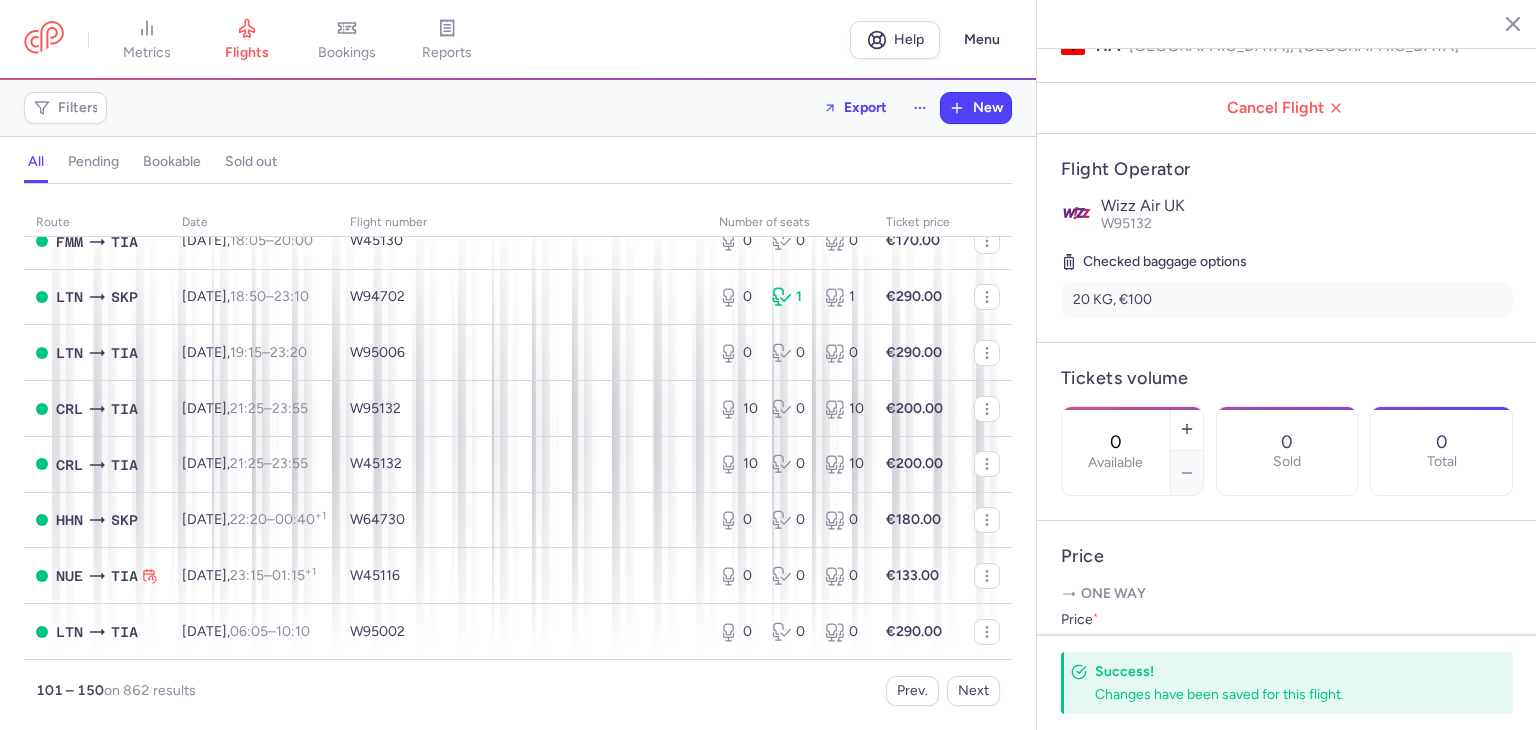scroll, scrollTop: 2462, scrollLeft: 0, axis: vertical 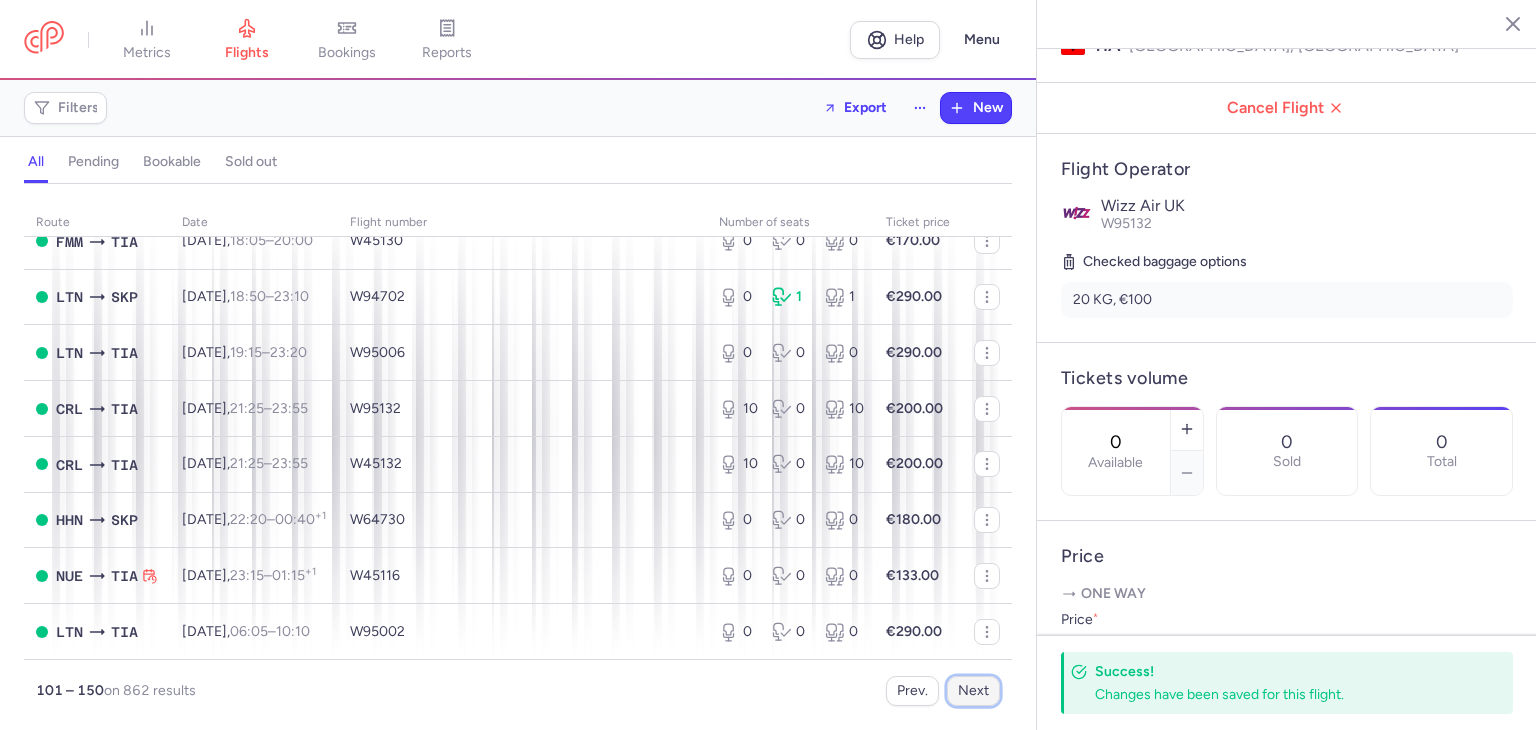 click on "Next" at bounding box center [973, 691] 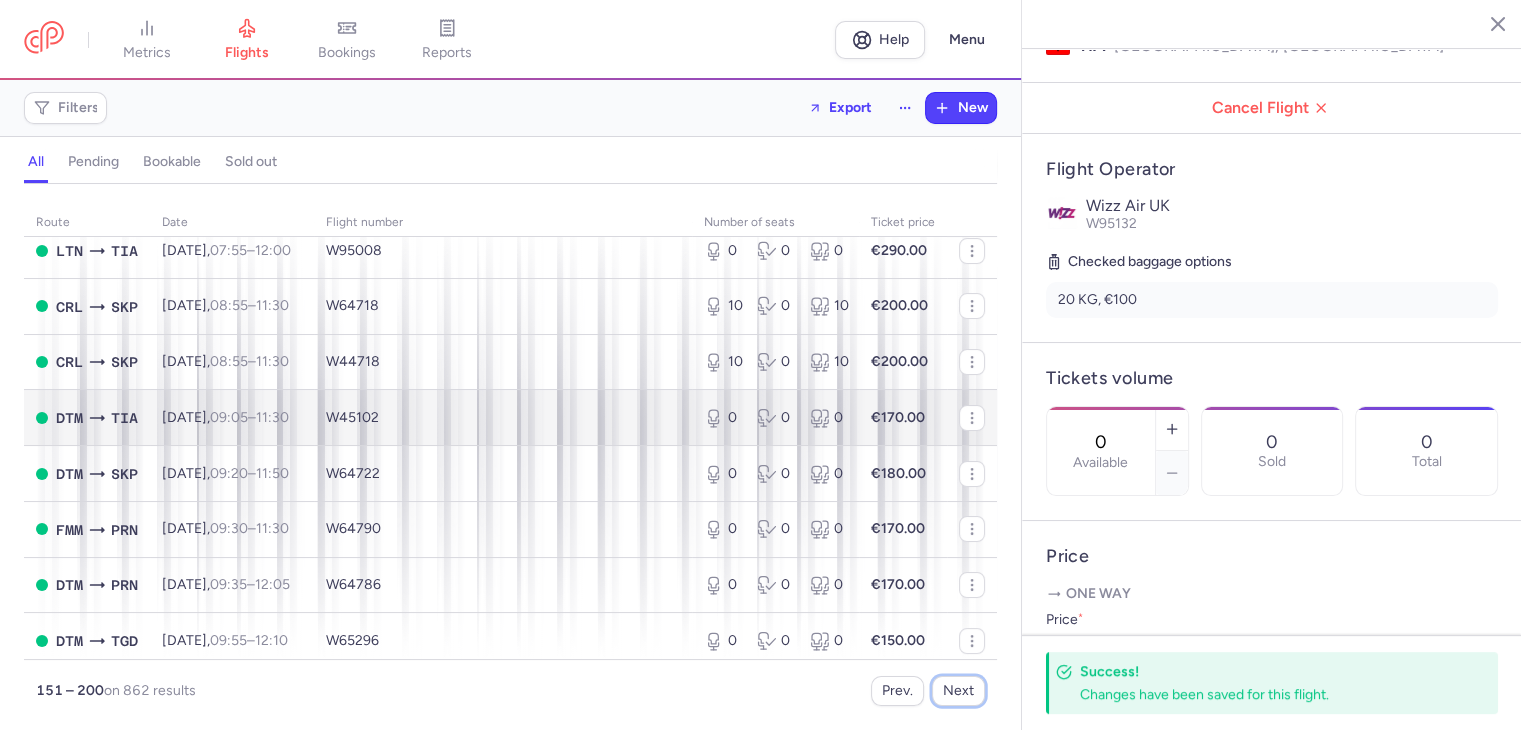 scroll, scrollTop: 100, scrollLeft: 0, axis: vertical 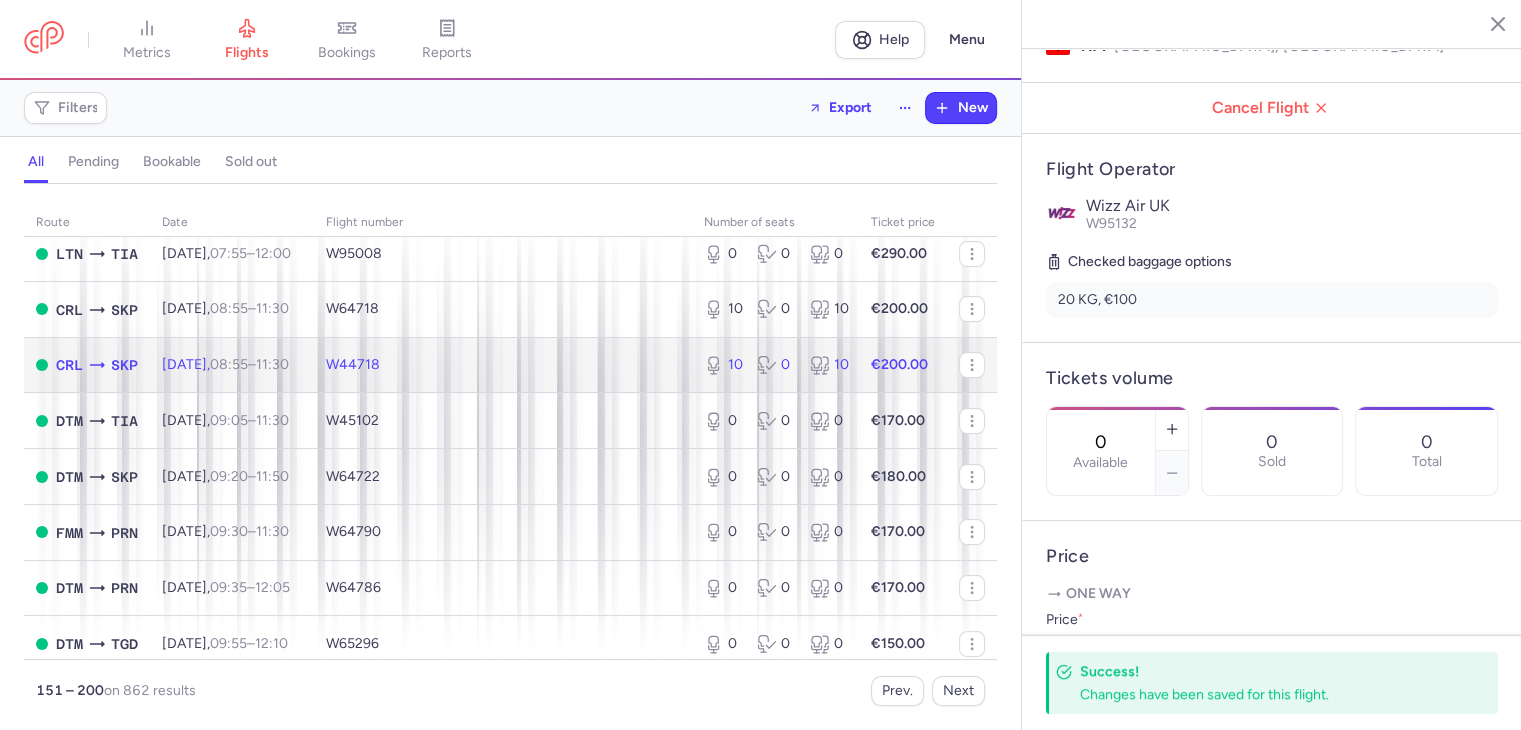 click on "W44718" 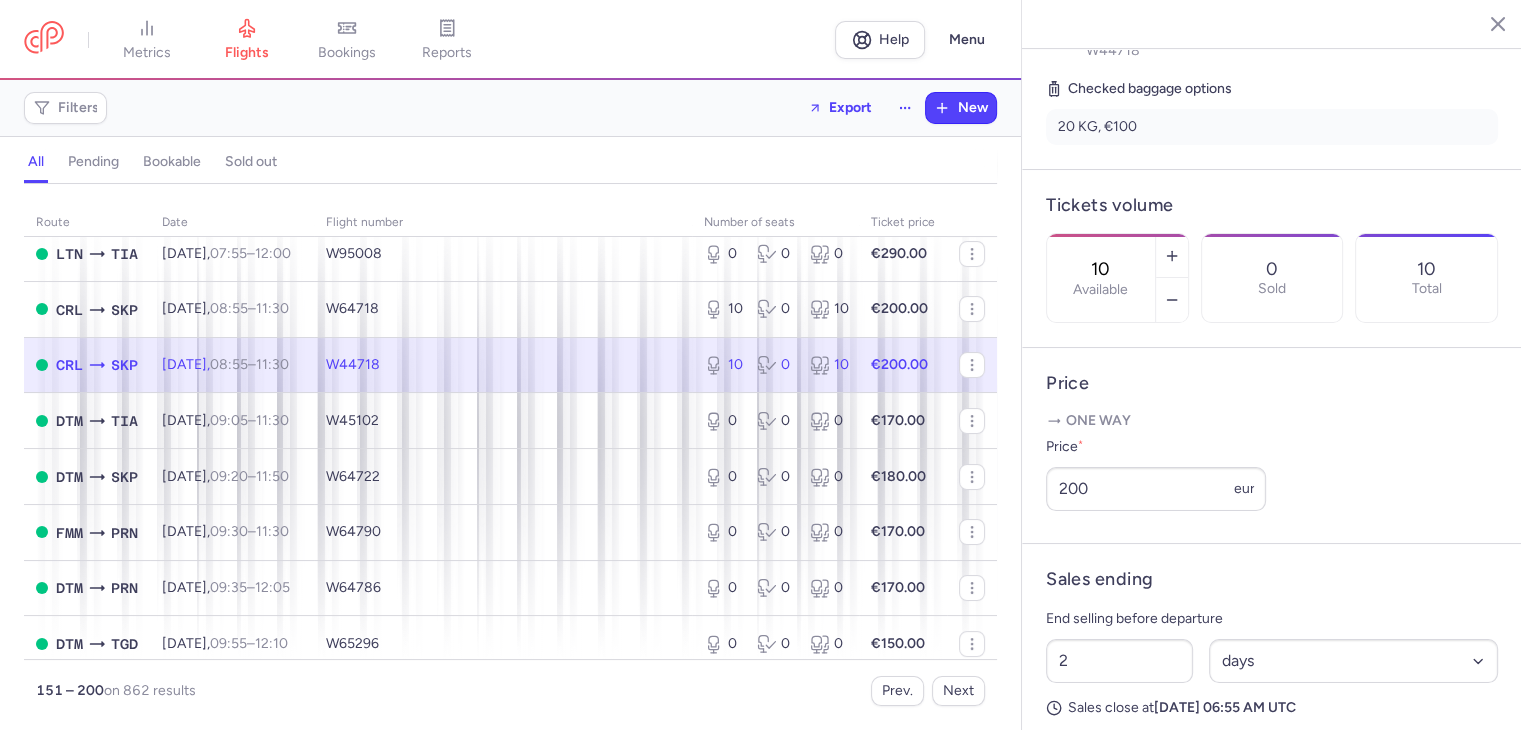 scroll, scrollTop: 500, scrollLeft: 0, axis: vertical 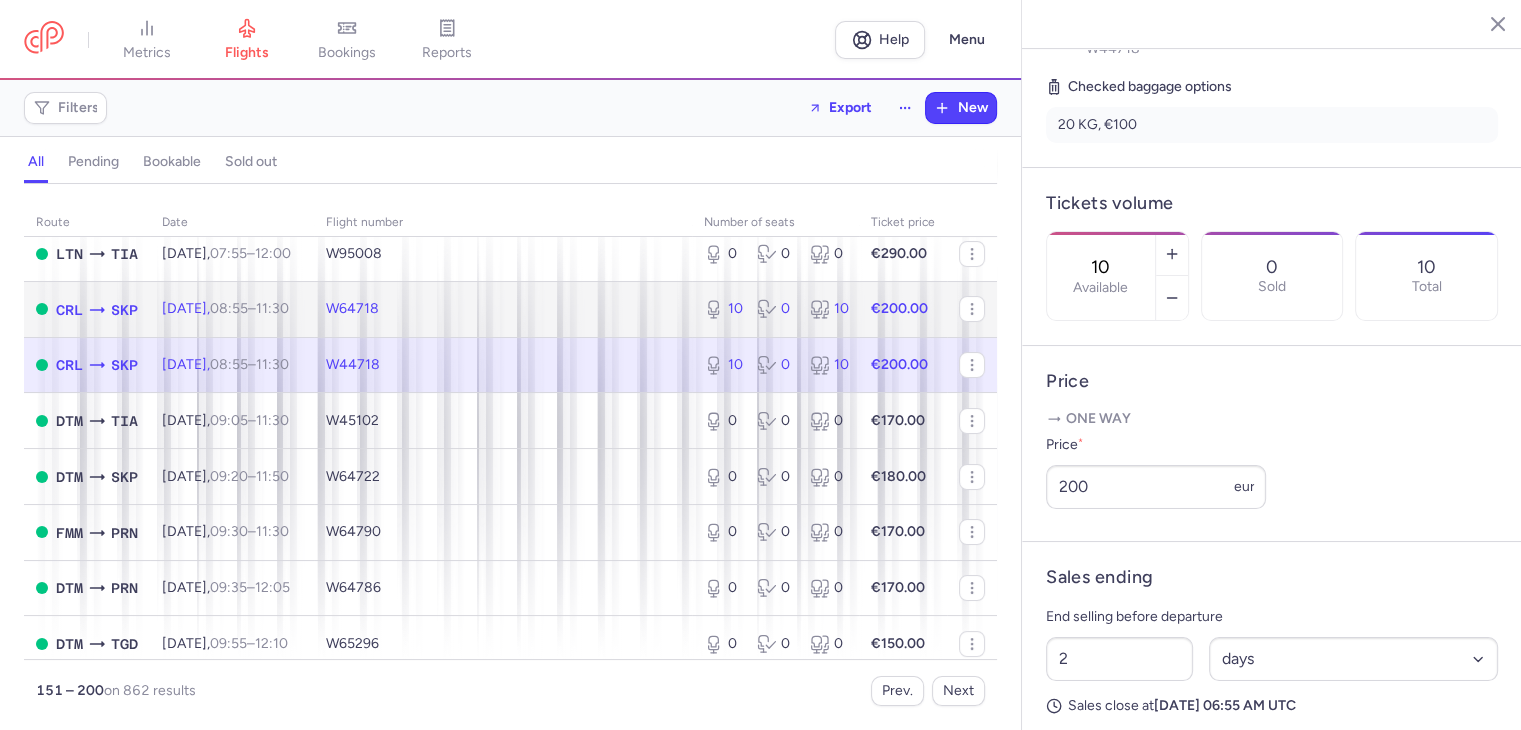 click 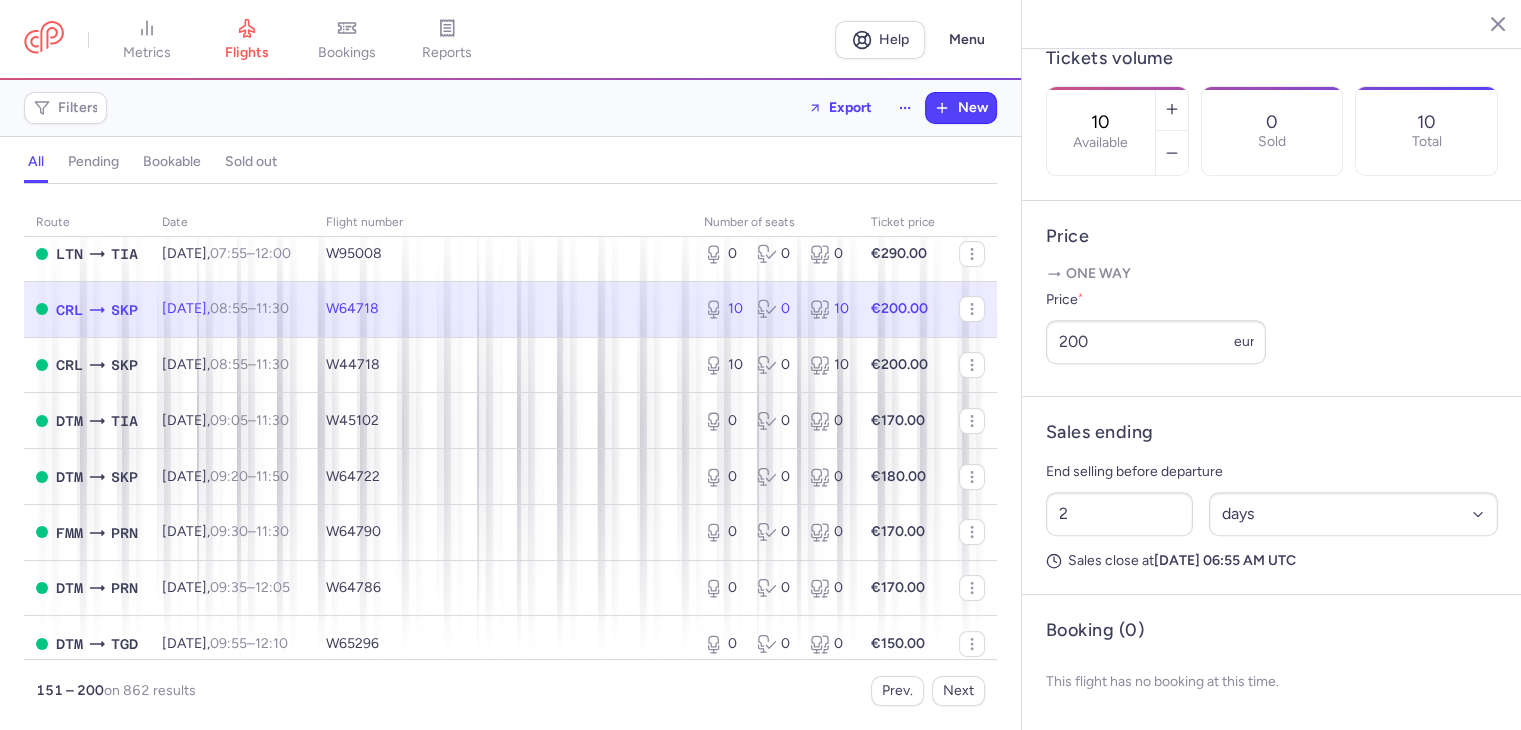 scroll, scrollTop: 648, scrollLeft: 0, axis: vertical 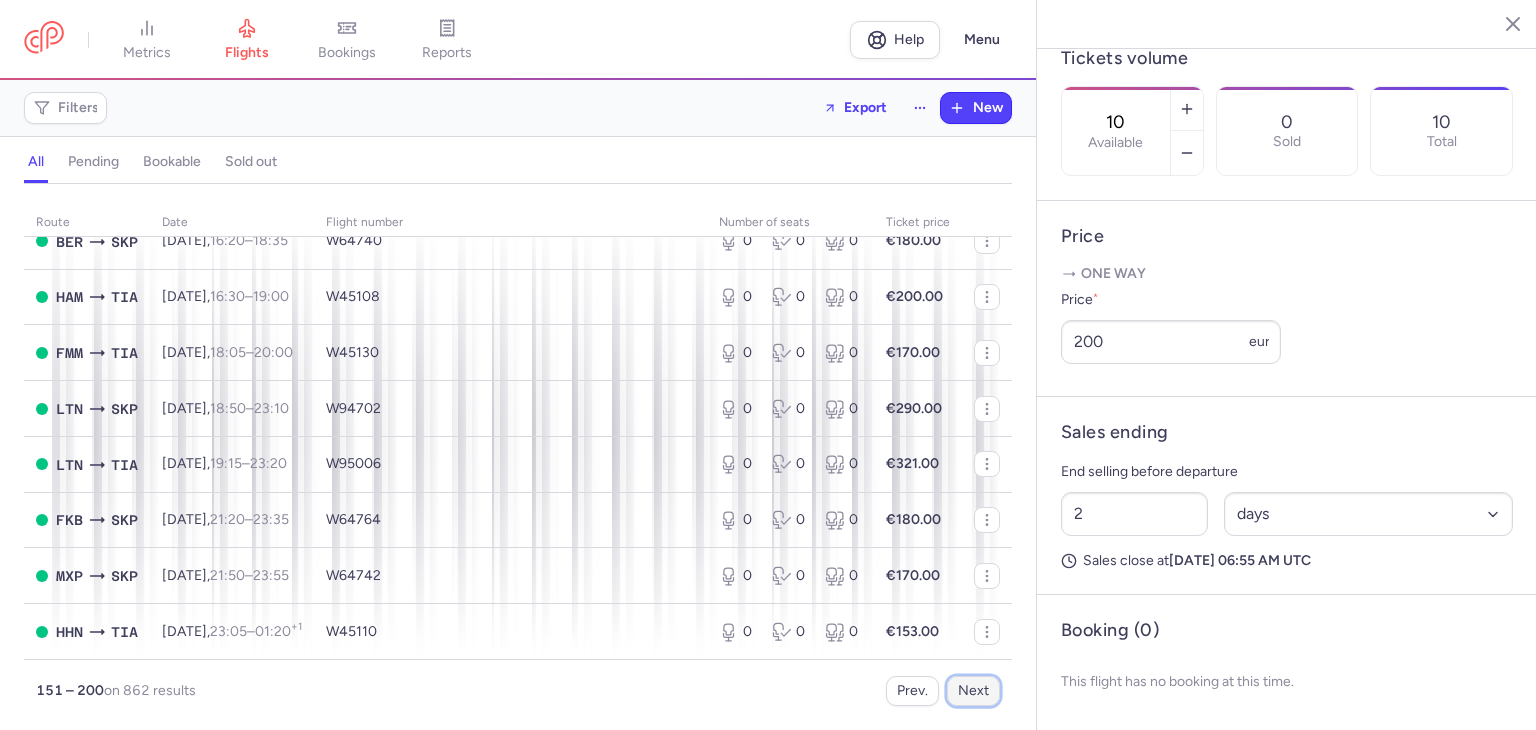 click on "Next" at bounding box center (973, 691) 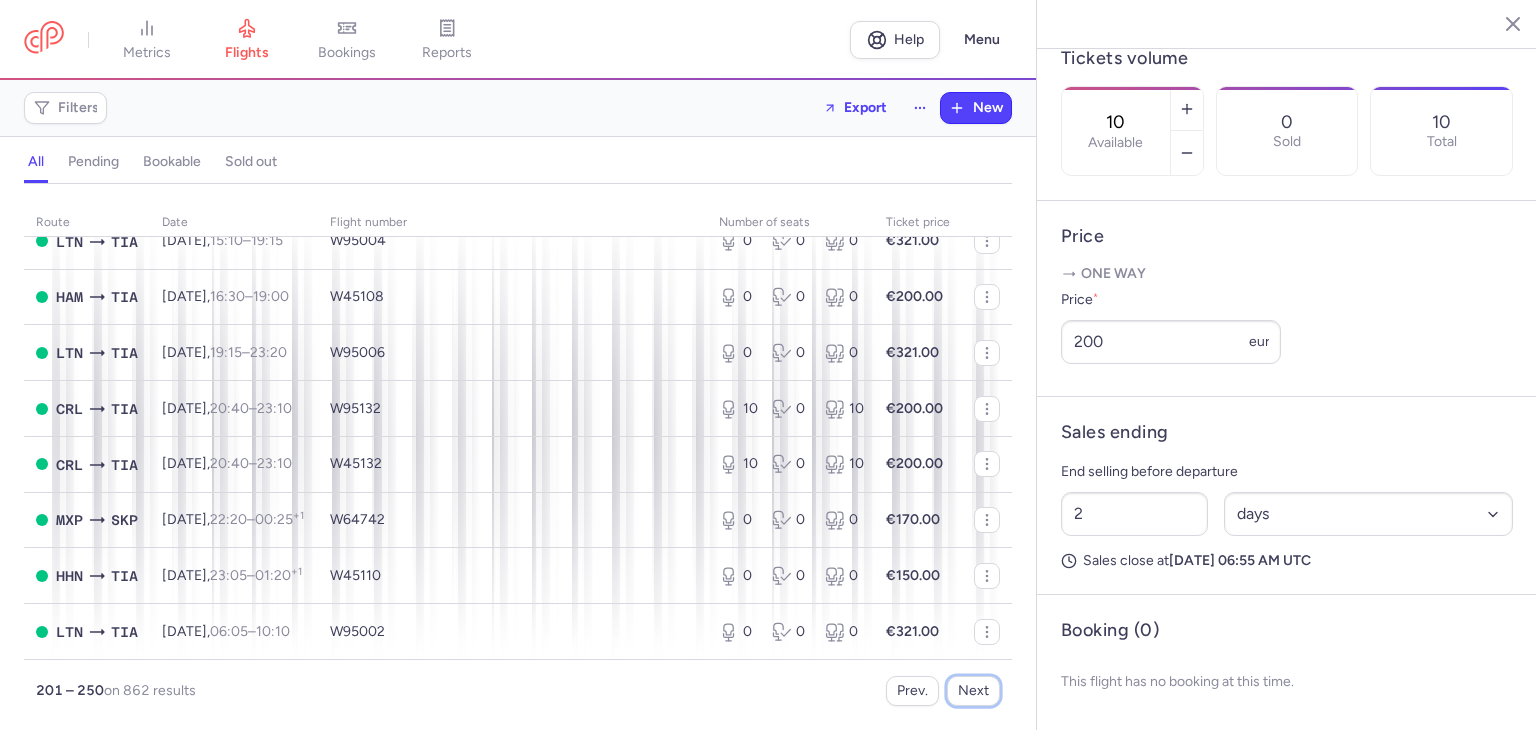 scroll, scrollTop: 2462, scrollLeft: 0, axis: vertical 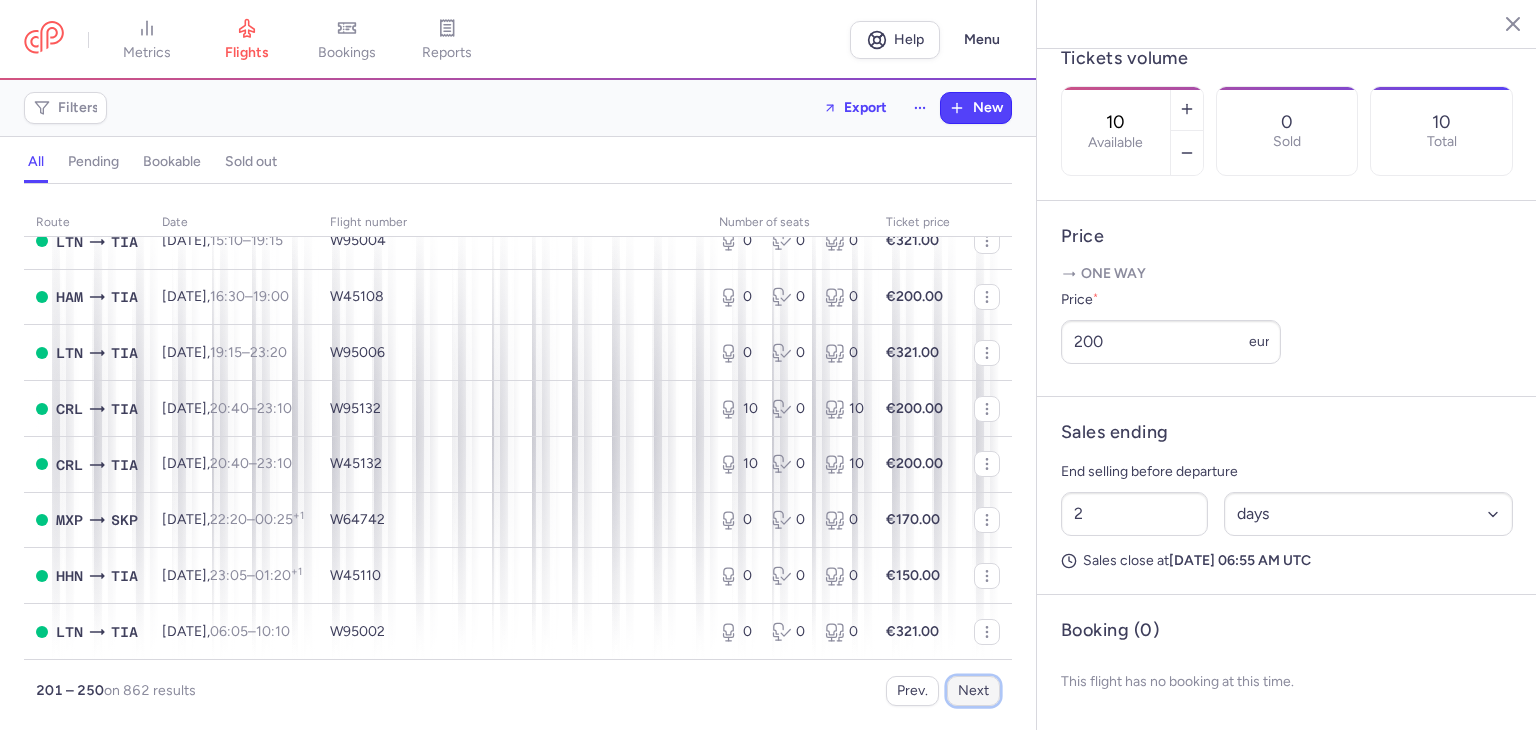 click on "Next" at bounding box center (973, 691) 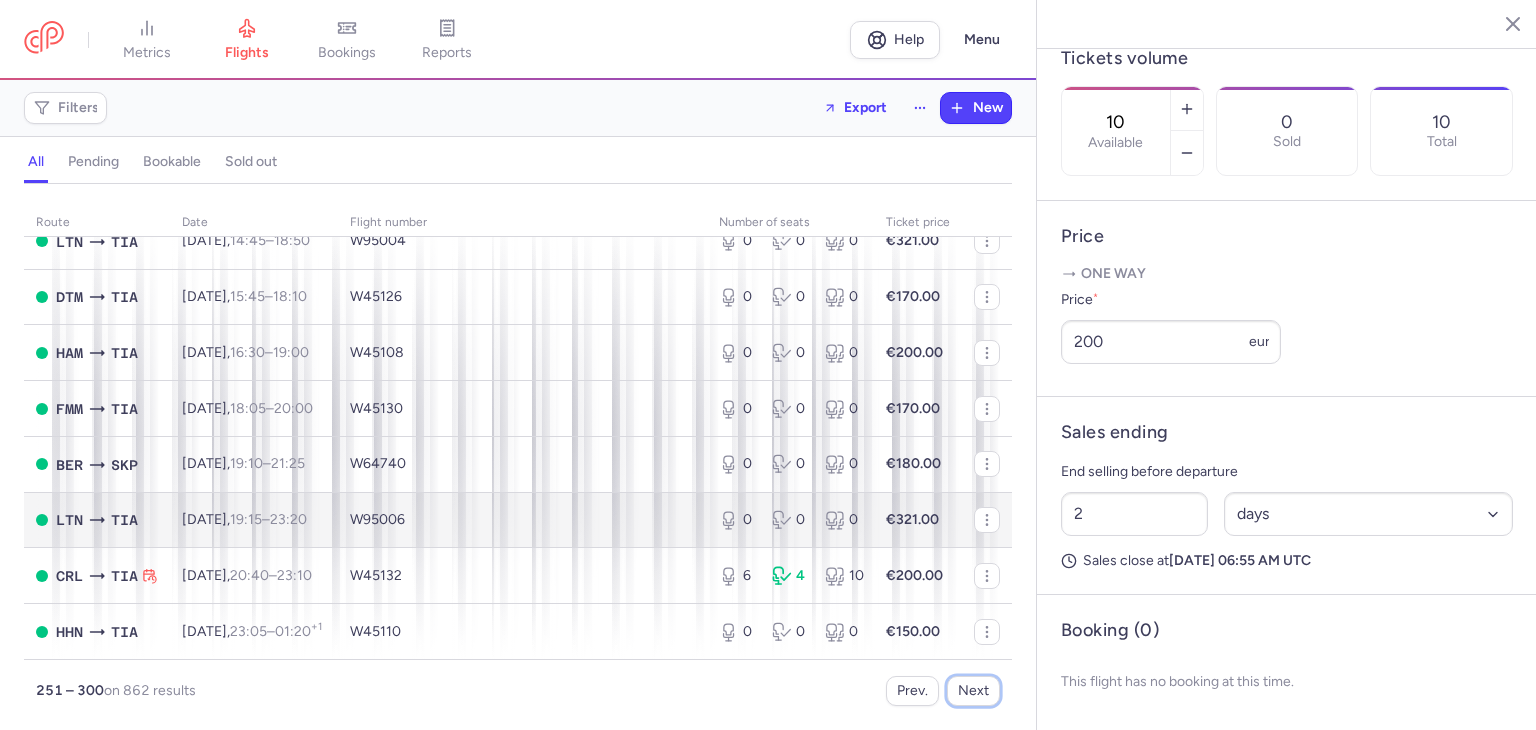 scroll, scrollTop: 2462, scrollLeft: 0, axis: vertical 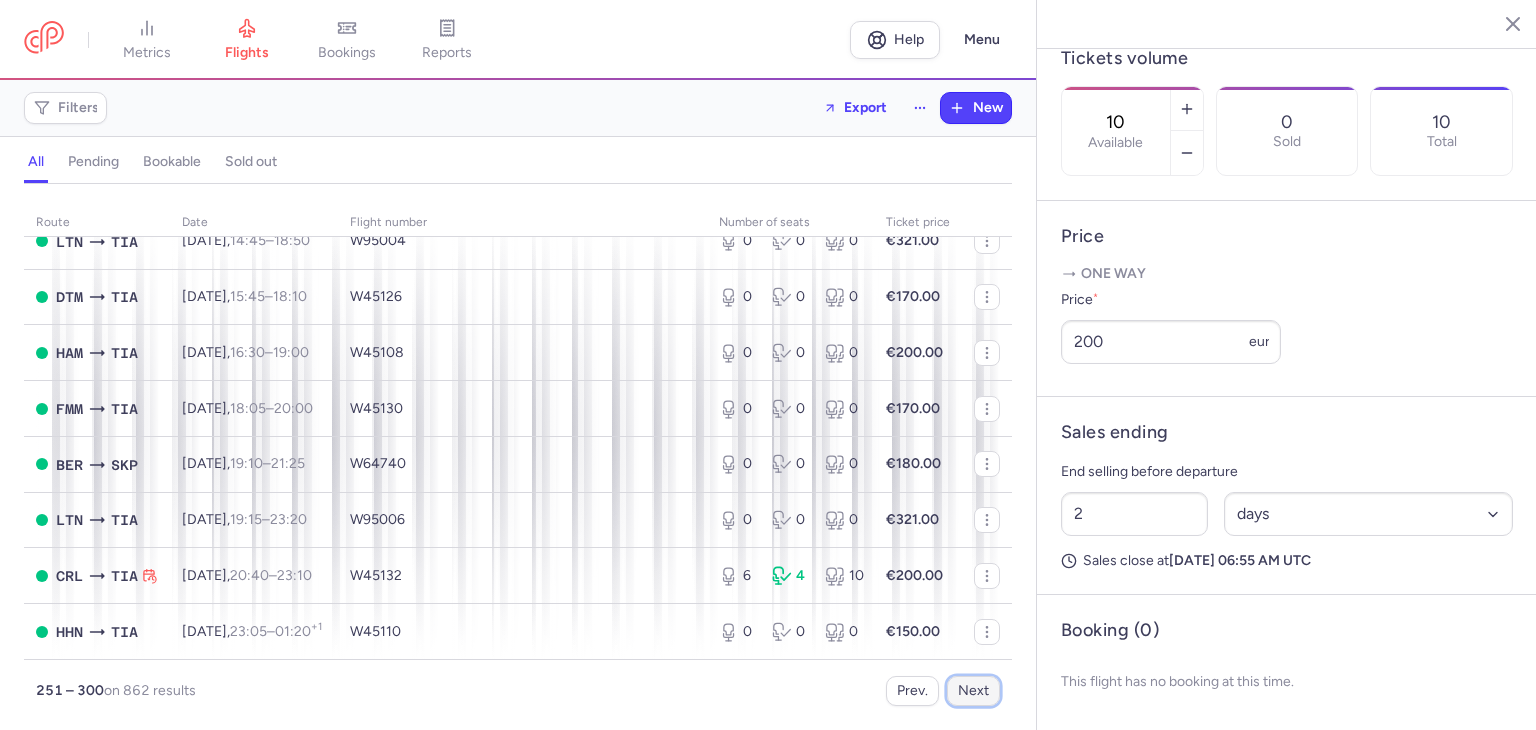 click on "Next" at bounding box center (973, 691) 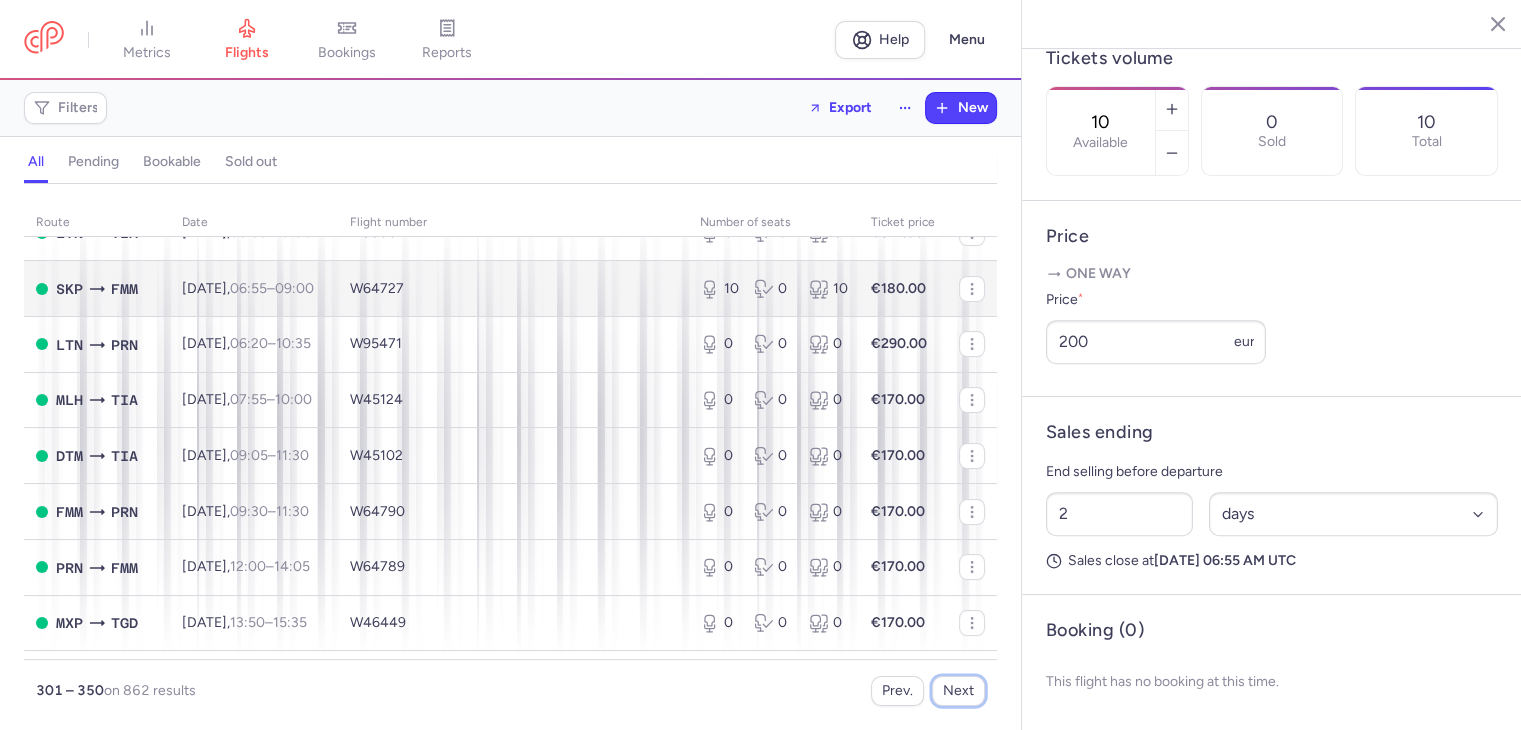 scroll, scrollTop: 0, scrollLeft: 0, axis: both 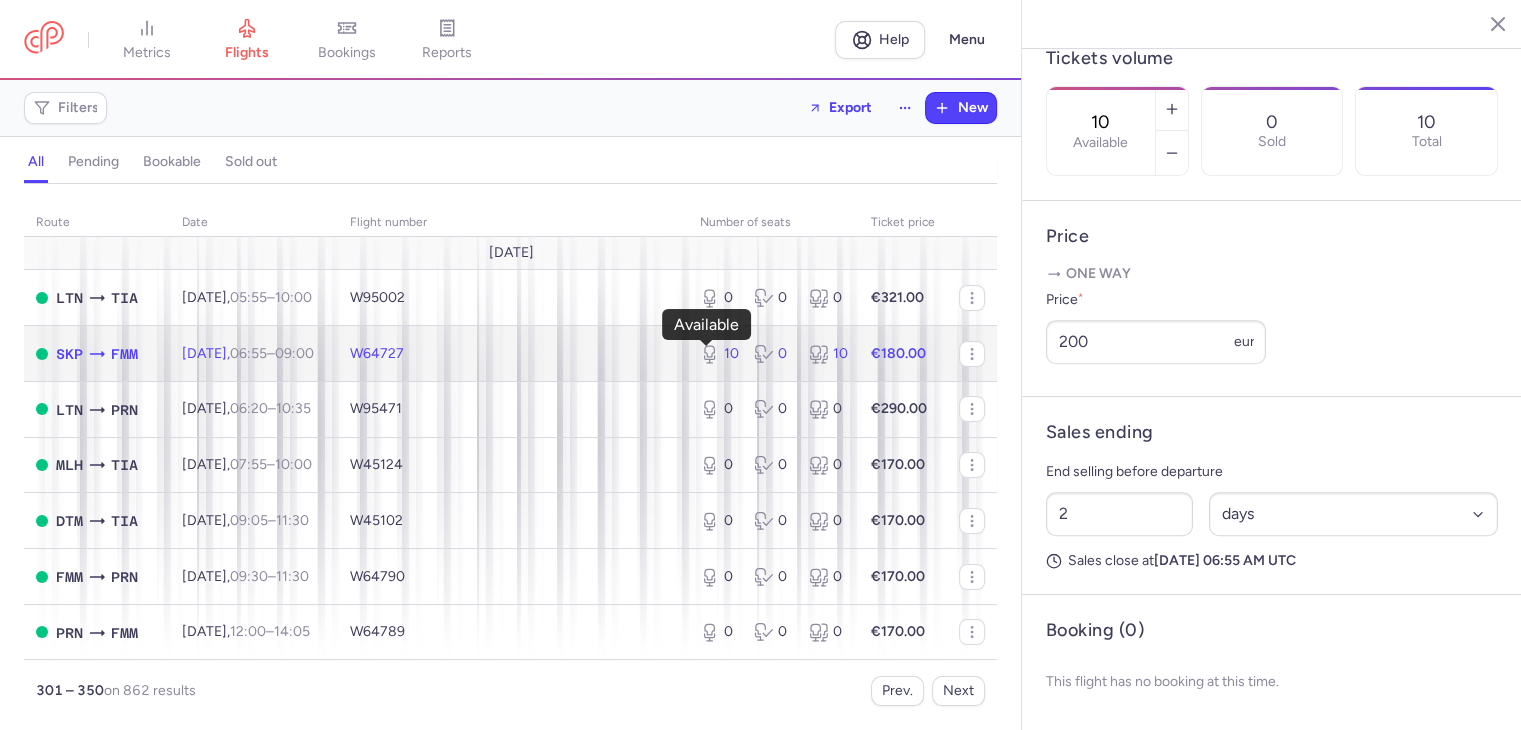 click on "10" at bounding box center (719, 354) 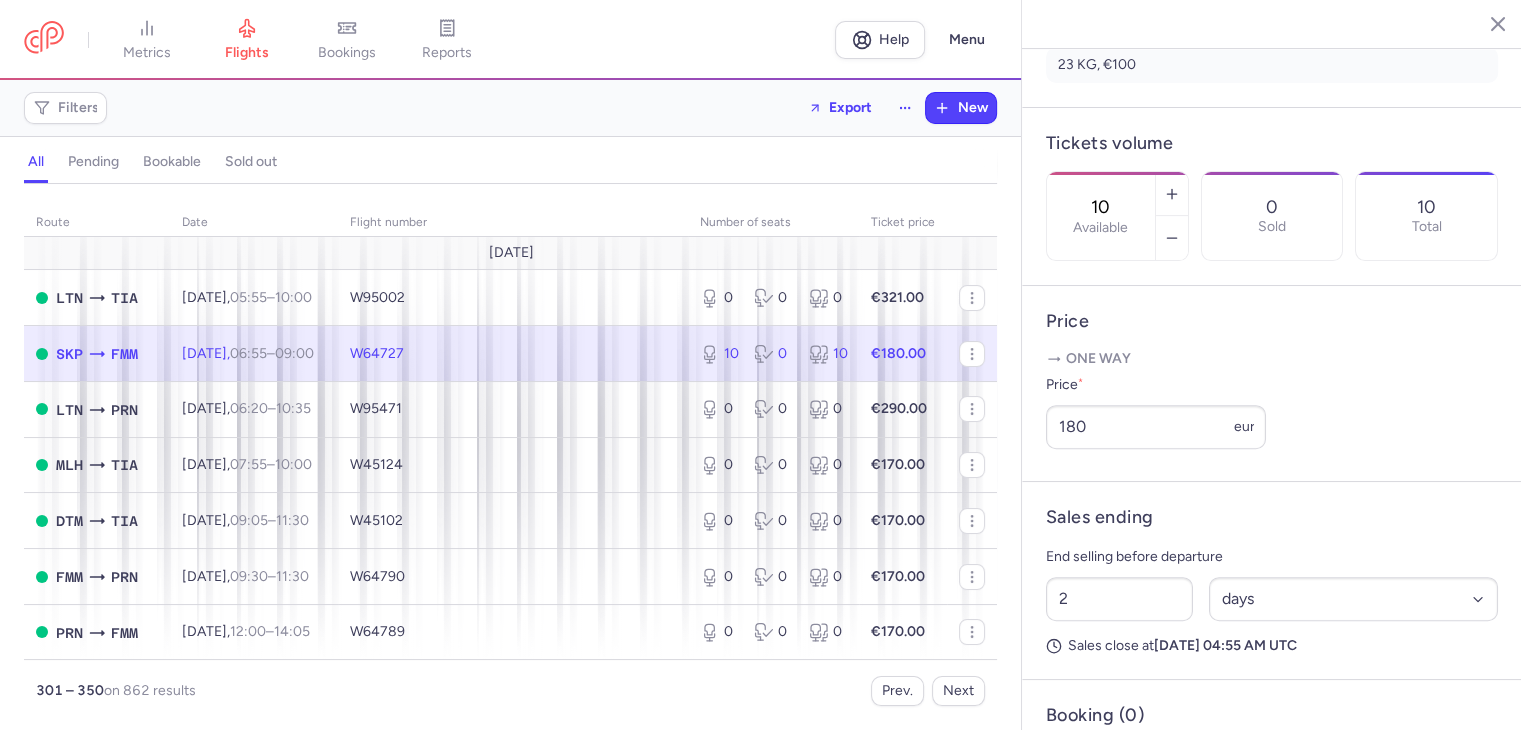 scroll, scrollTop: 548, scrollLeft: 0, axis: vertical 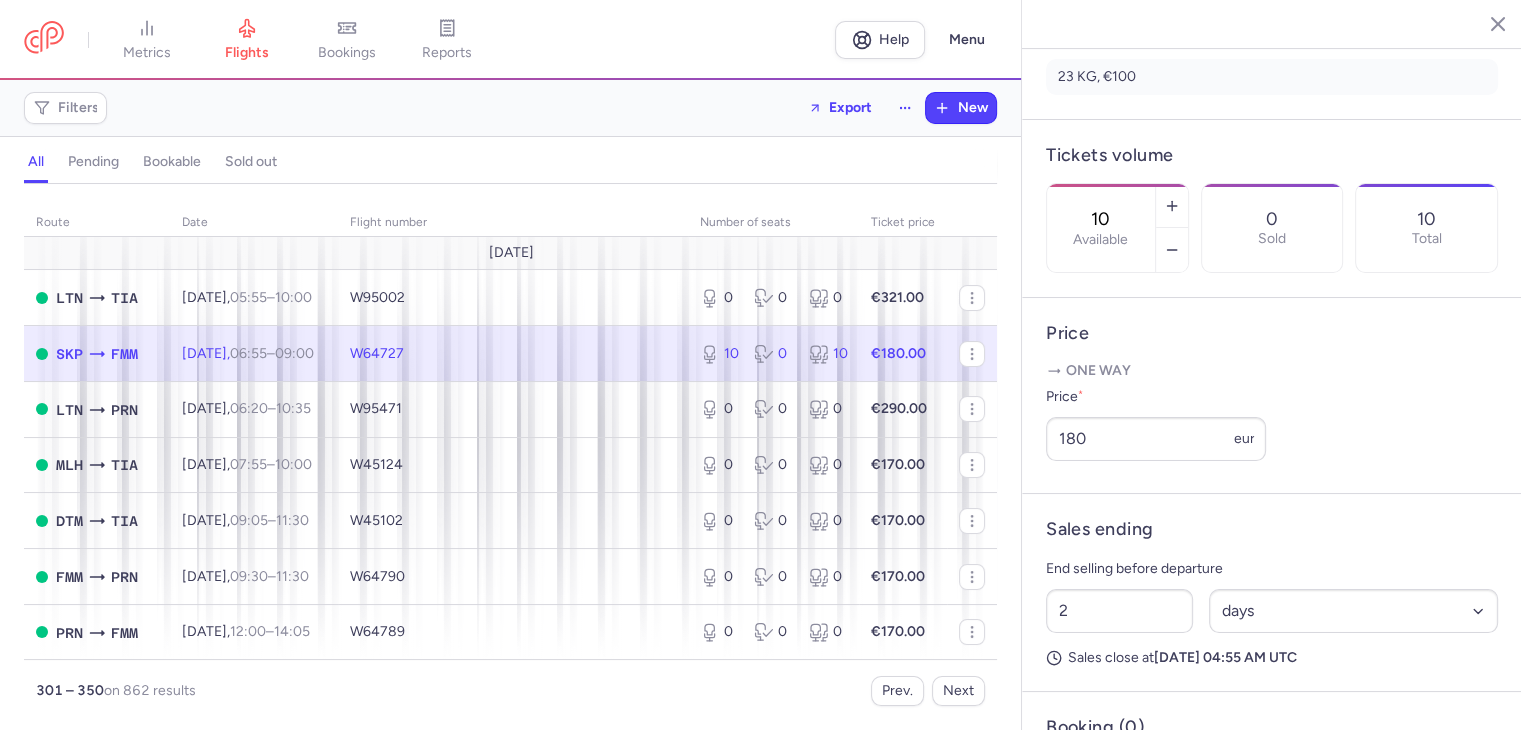 drag, startPoint x: 1150, startPoint y: 108, endPoint x: 1114, endPoint y: 114, distance: 36.496574 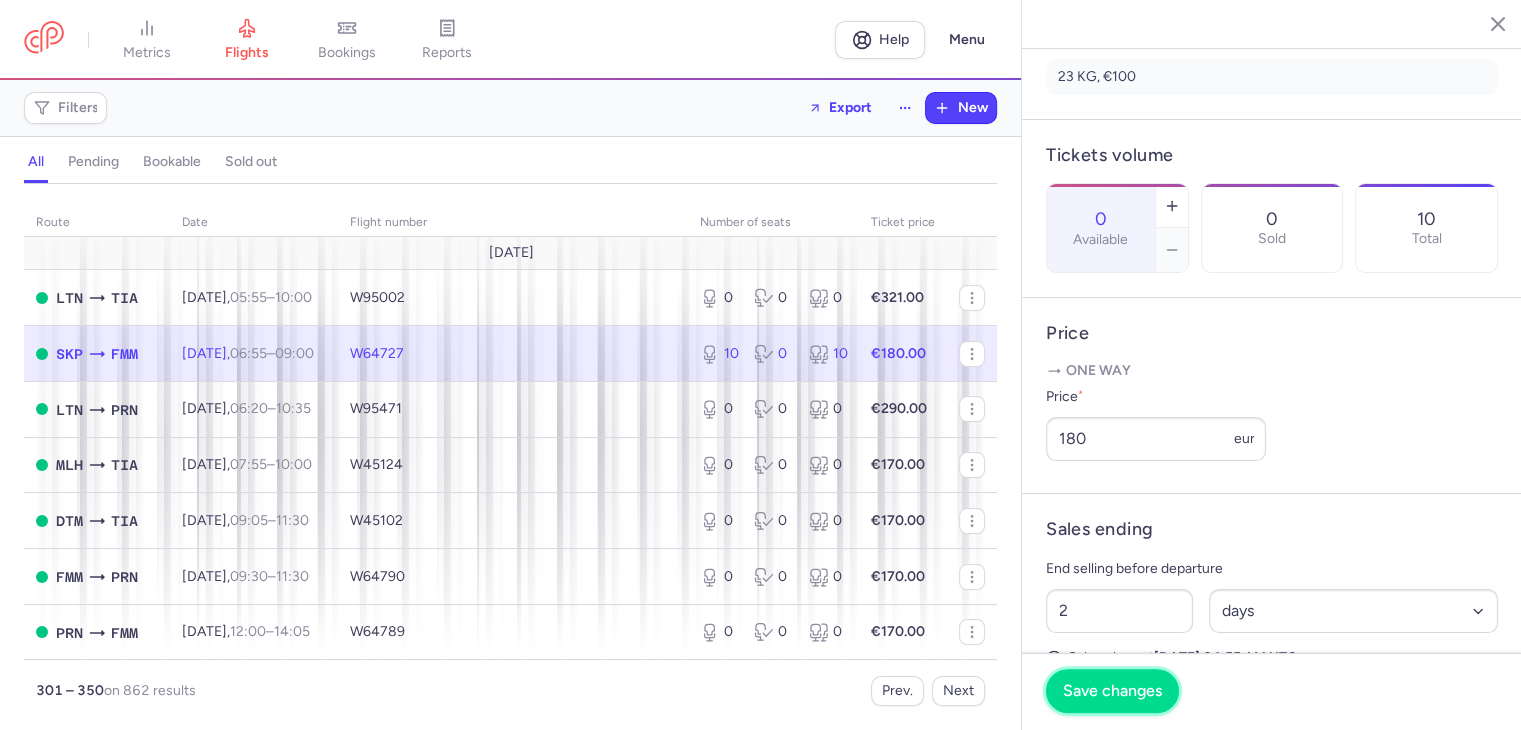 click on "Save changes" at bounding box center (1112, 691) 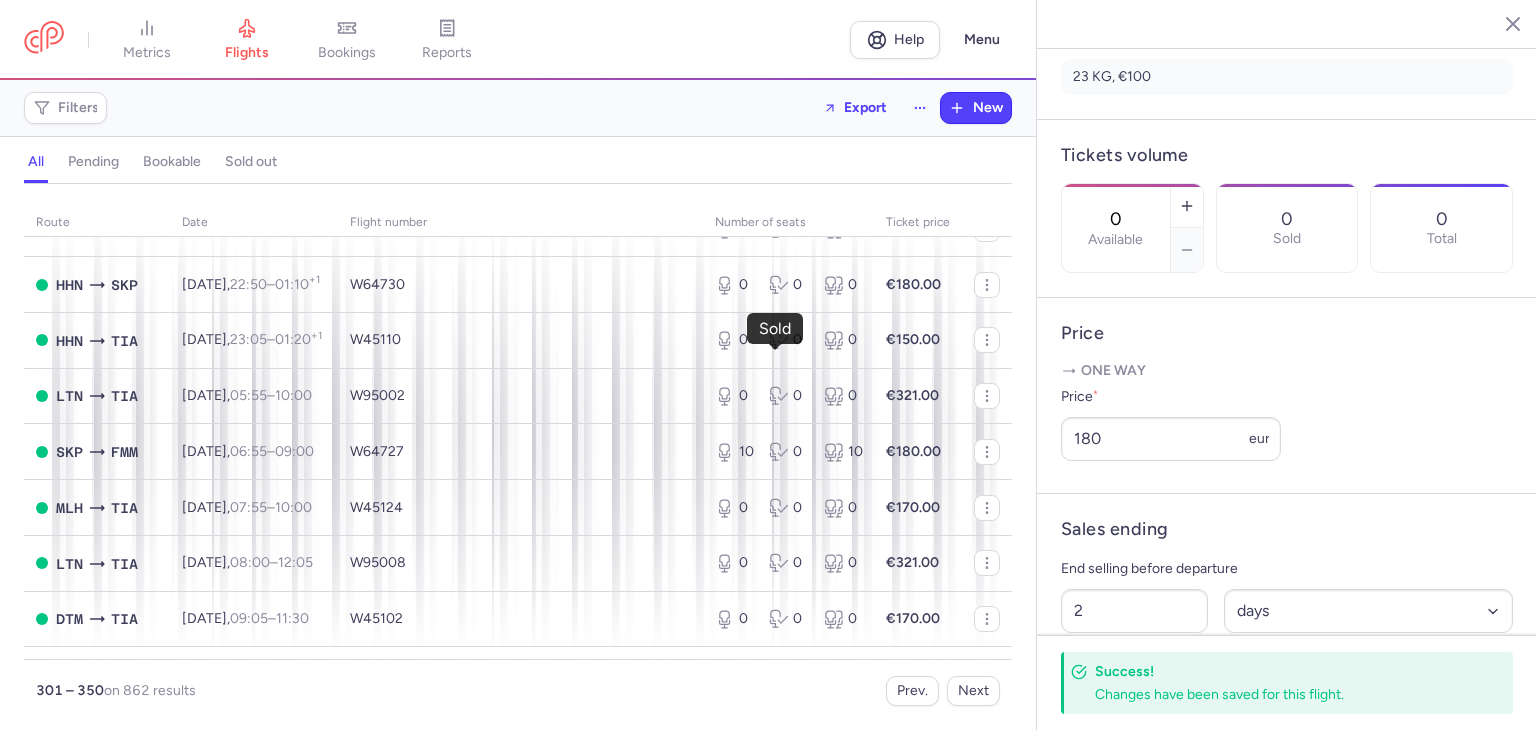 scroll, scrollTop: 2300, scrollLeft: 0, axis: vertical 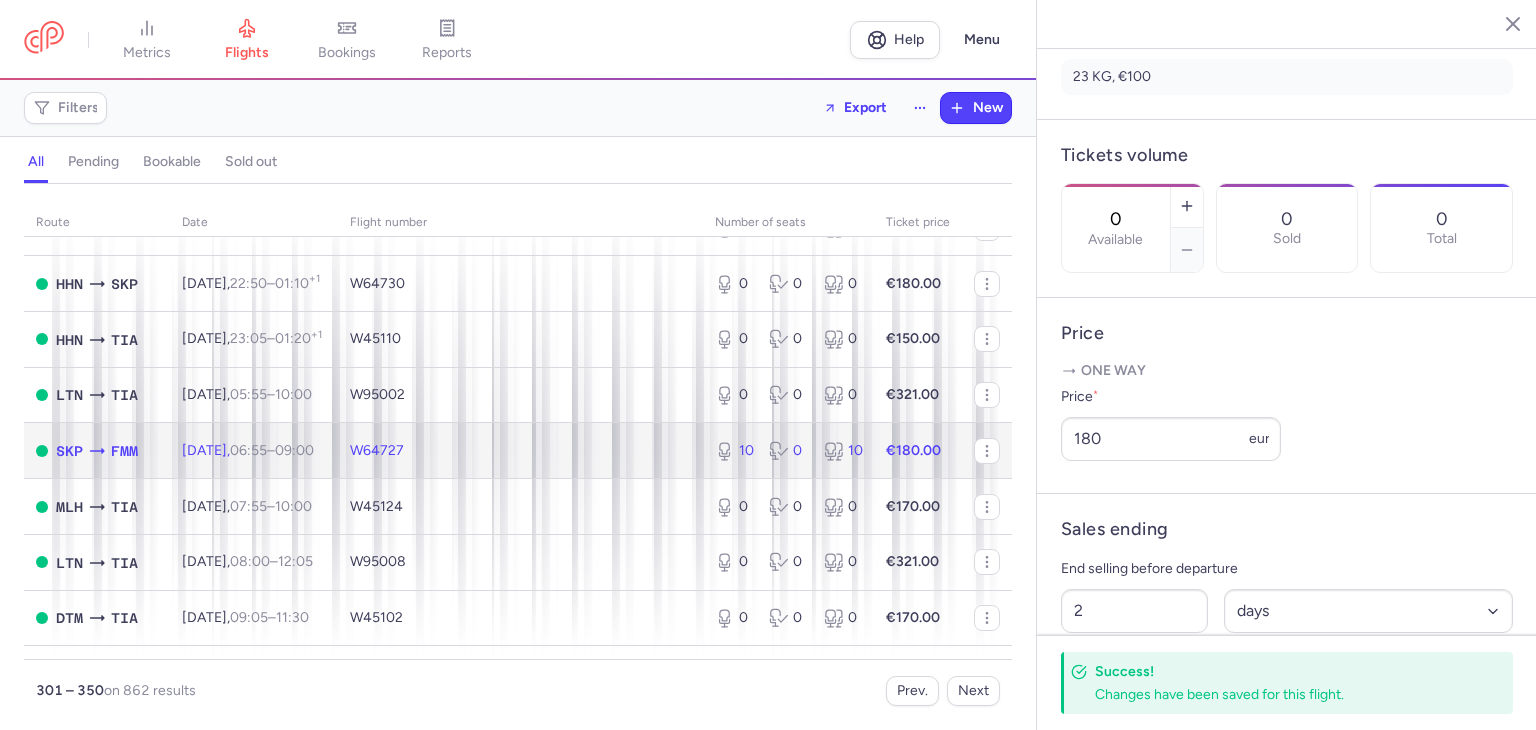 click 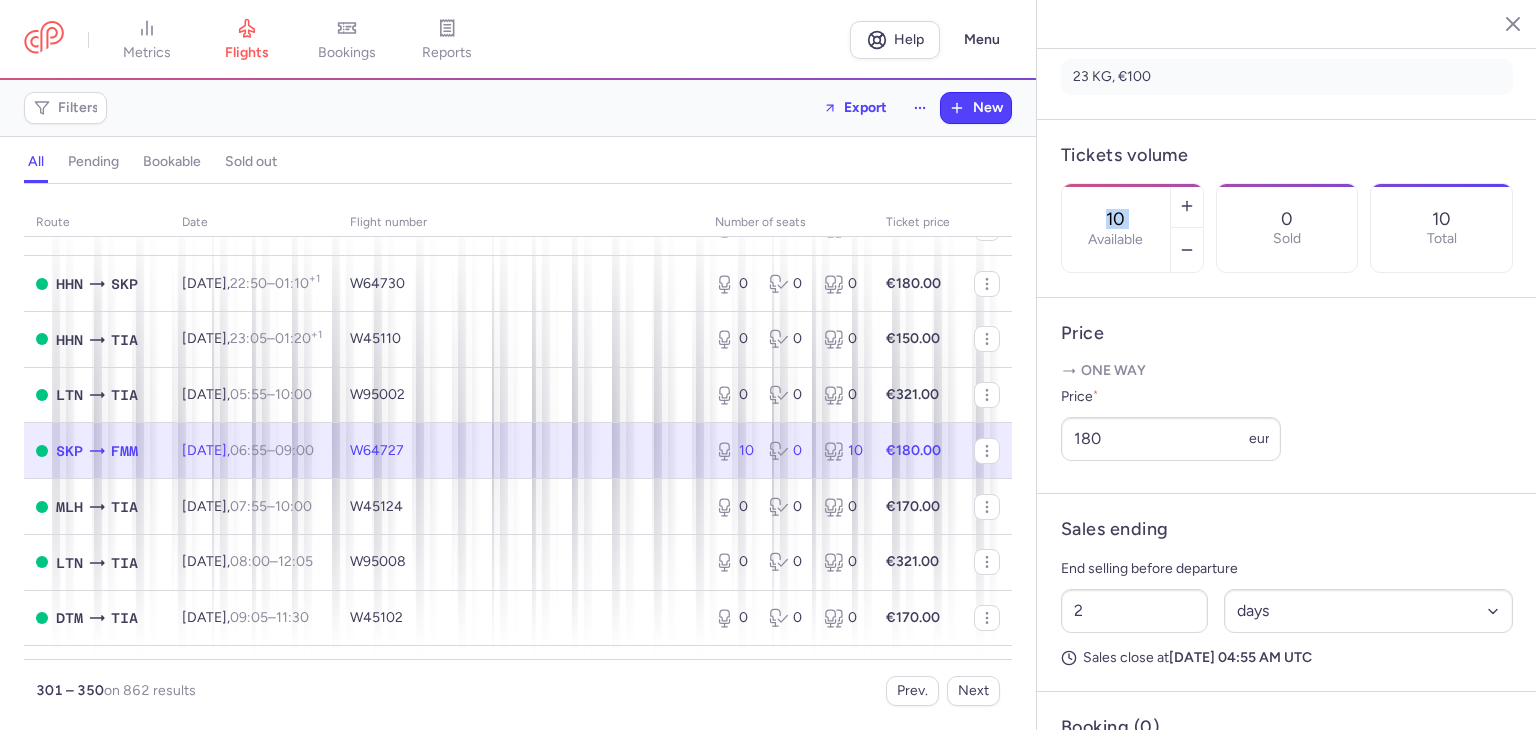 drag, startPoint x: 1176, startPoint y: 127, endPoint x: 1118, endPoint y: 121, distance: 58.30952 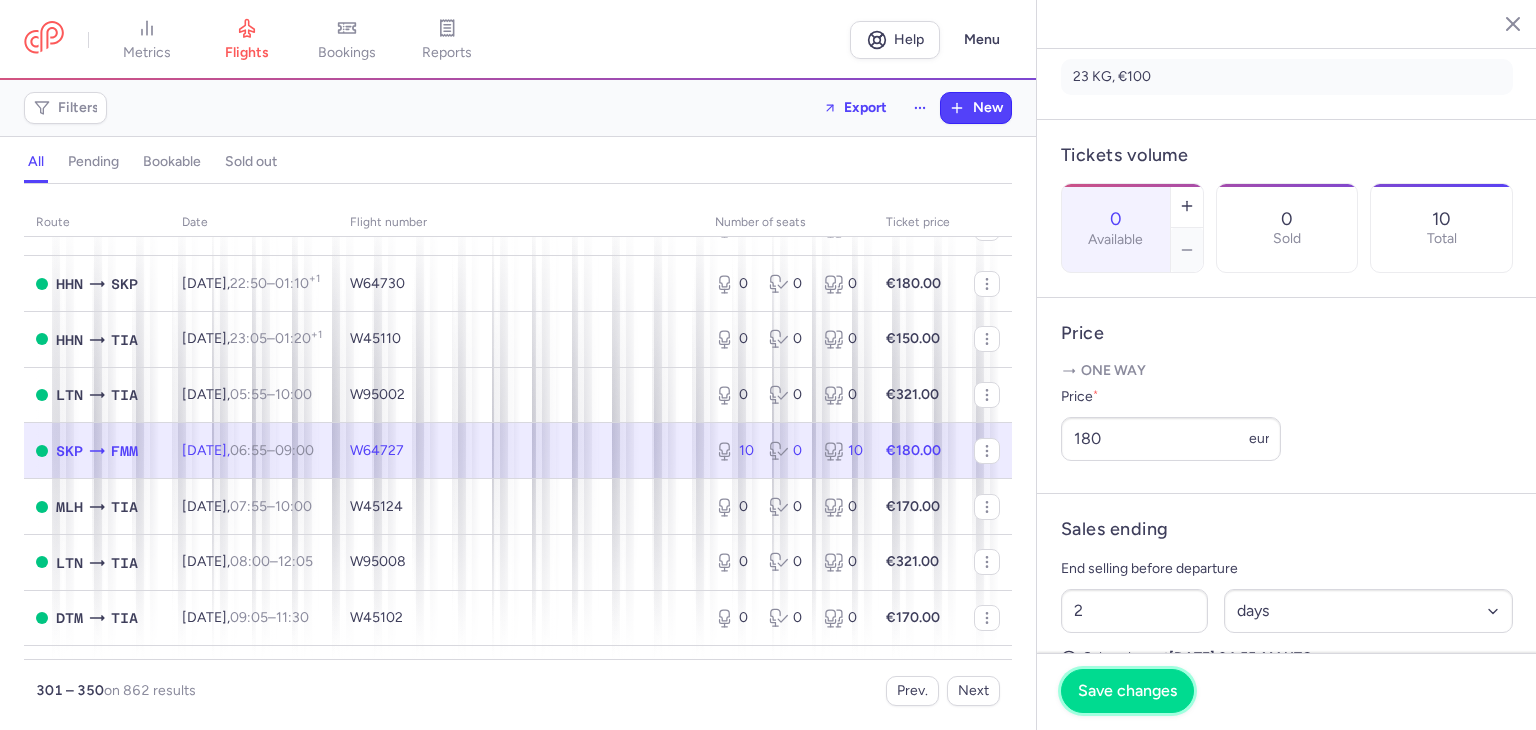 click on "Save changes" at bounding box center [1127, 691] 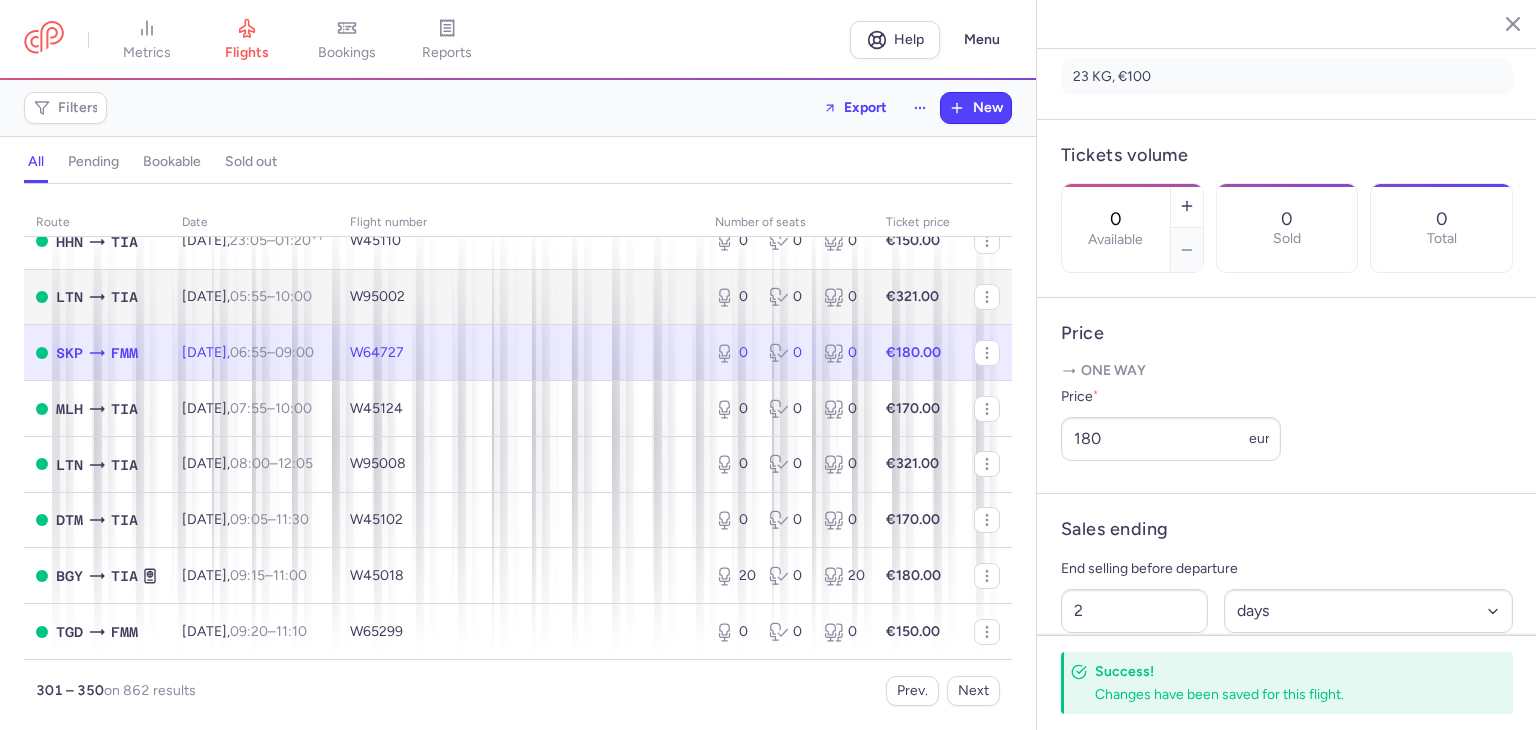 scroll, scrollTop: 2462, scrollLeft: 0, axis: vertical 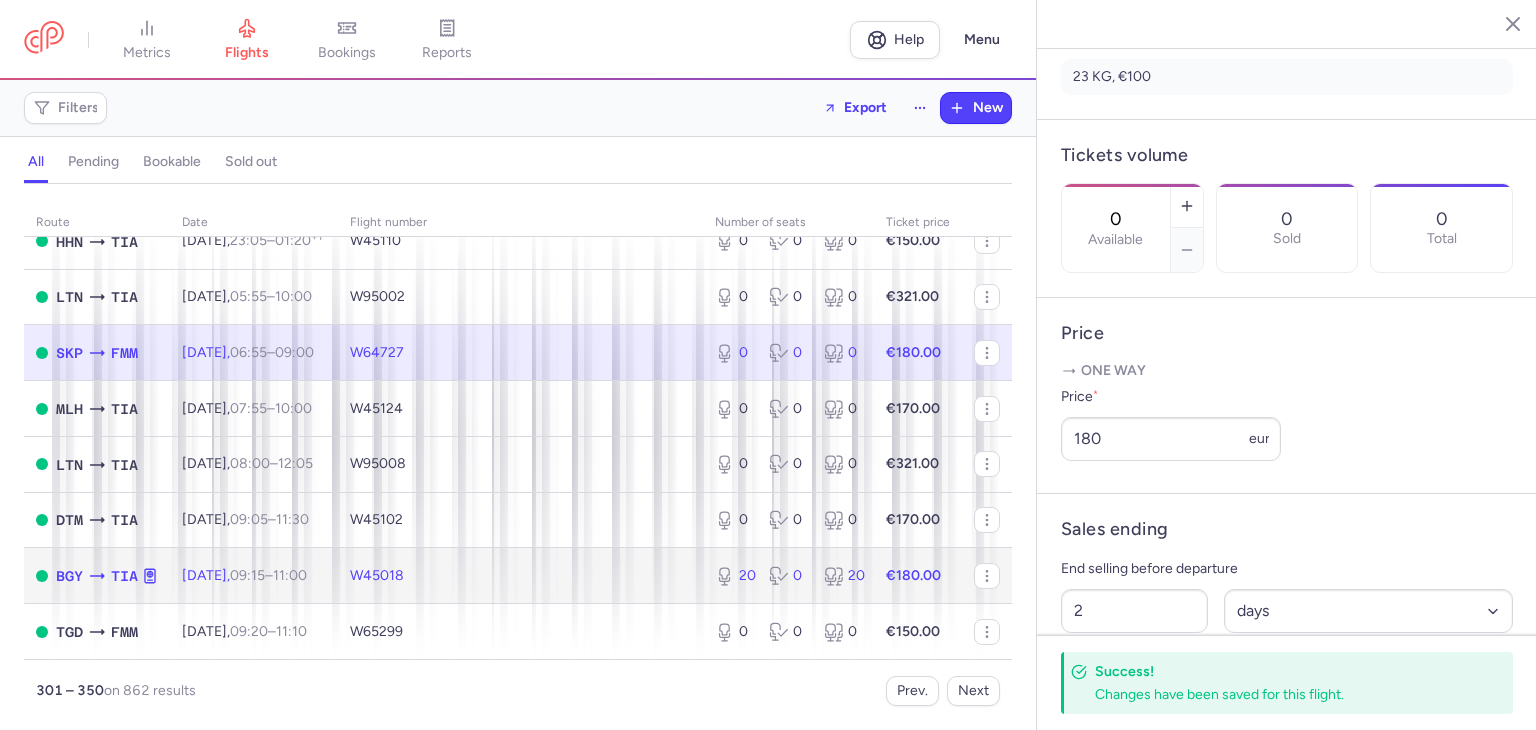 click on "20 0 20" 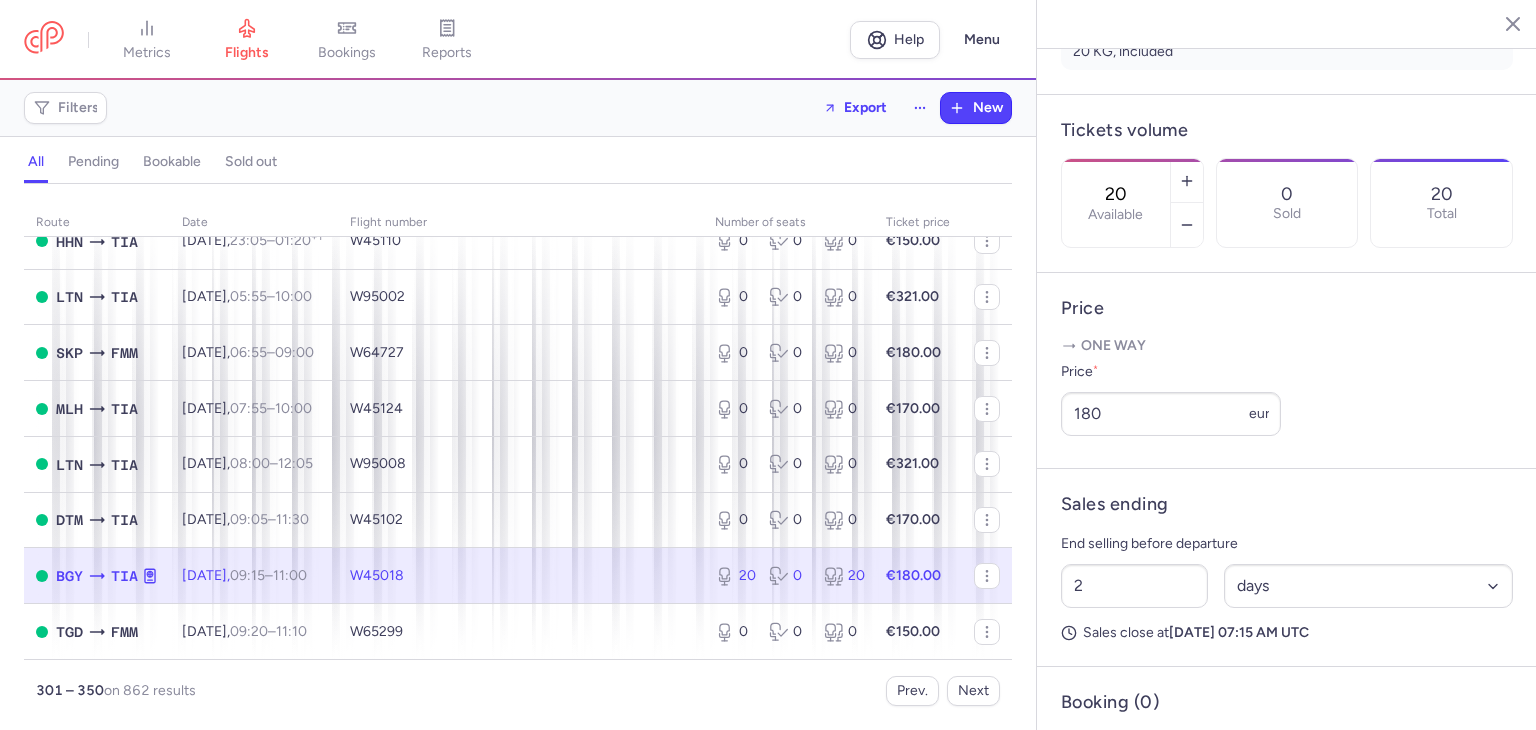 drag, startPoint x: 1138, startPoint y: 111, endPoint x: 1108, endPoint y: 111, distance: 30 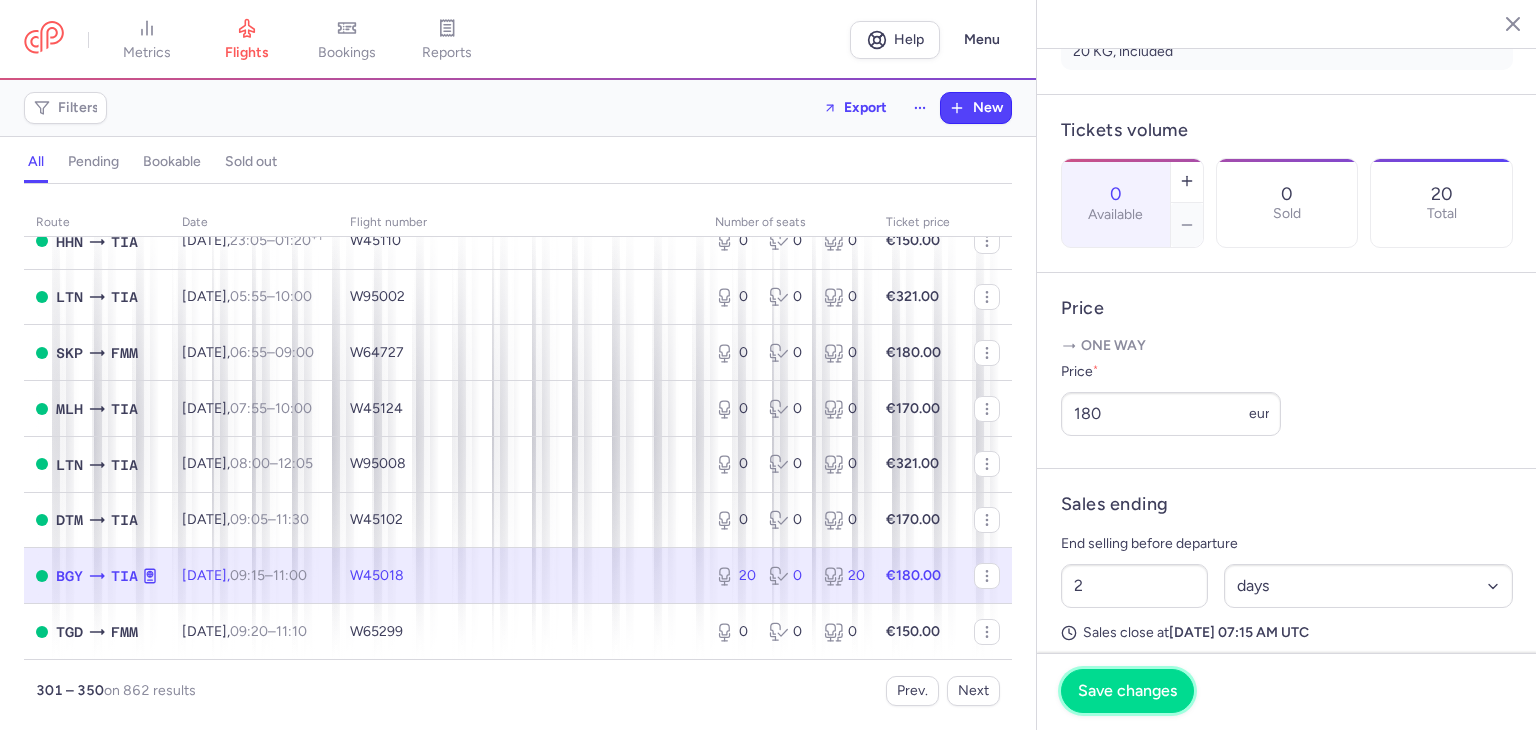 click on "Save changes" at bounding box center [1127, 691] 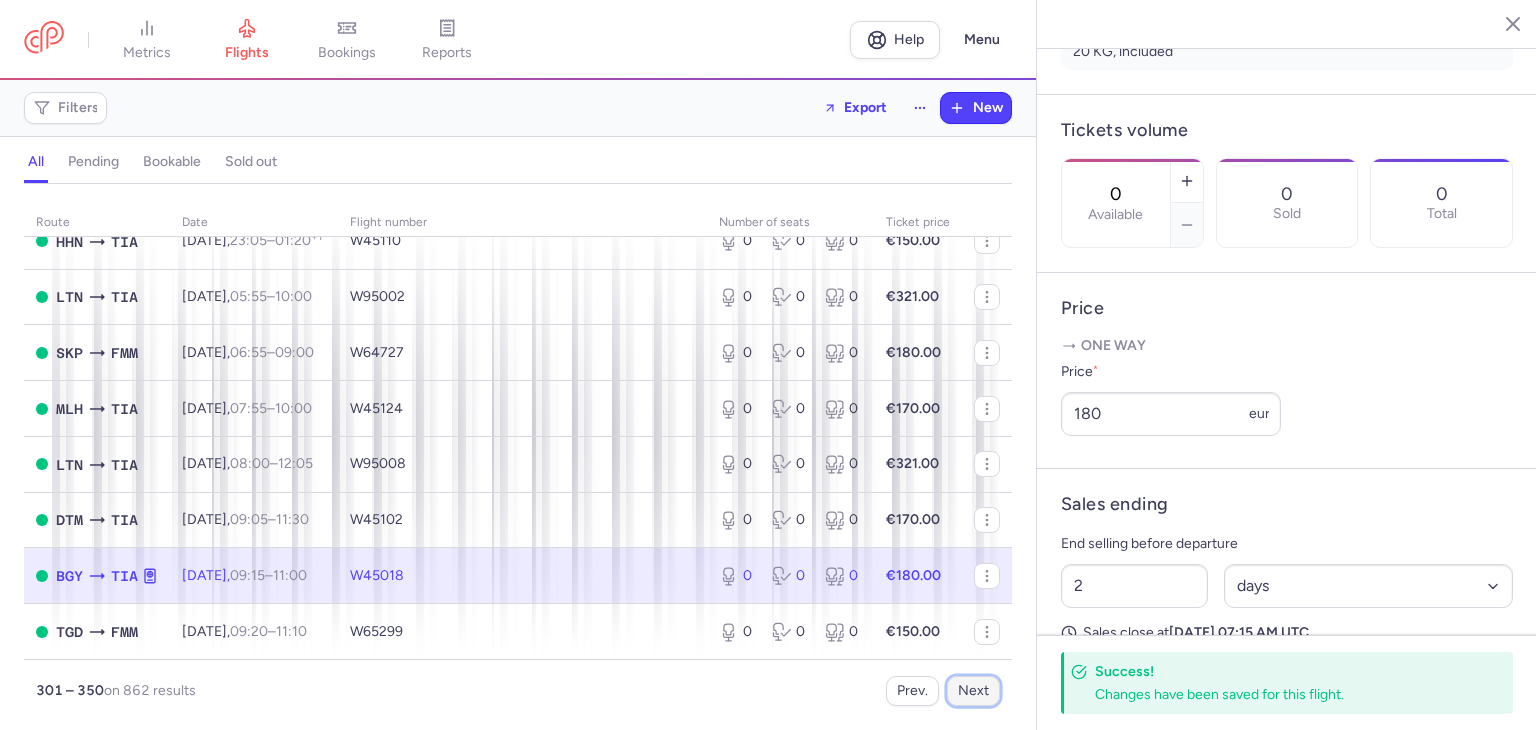 click on "Next" at bounding box center (973, 691) 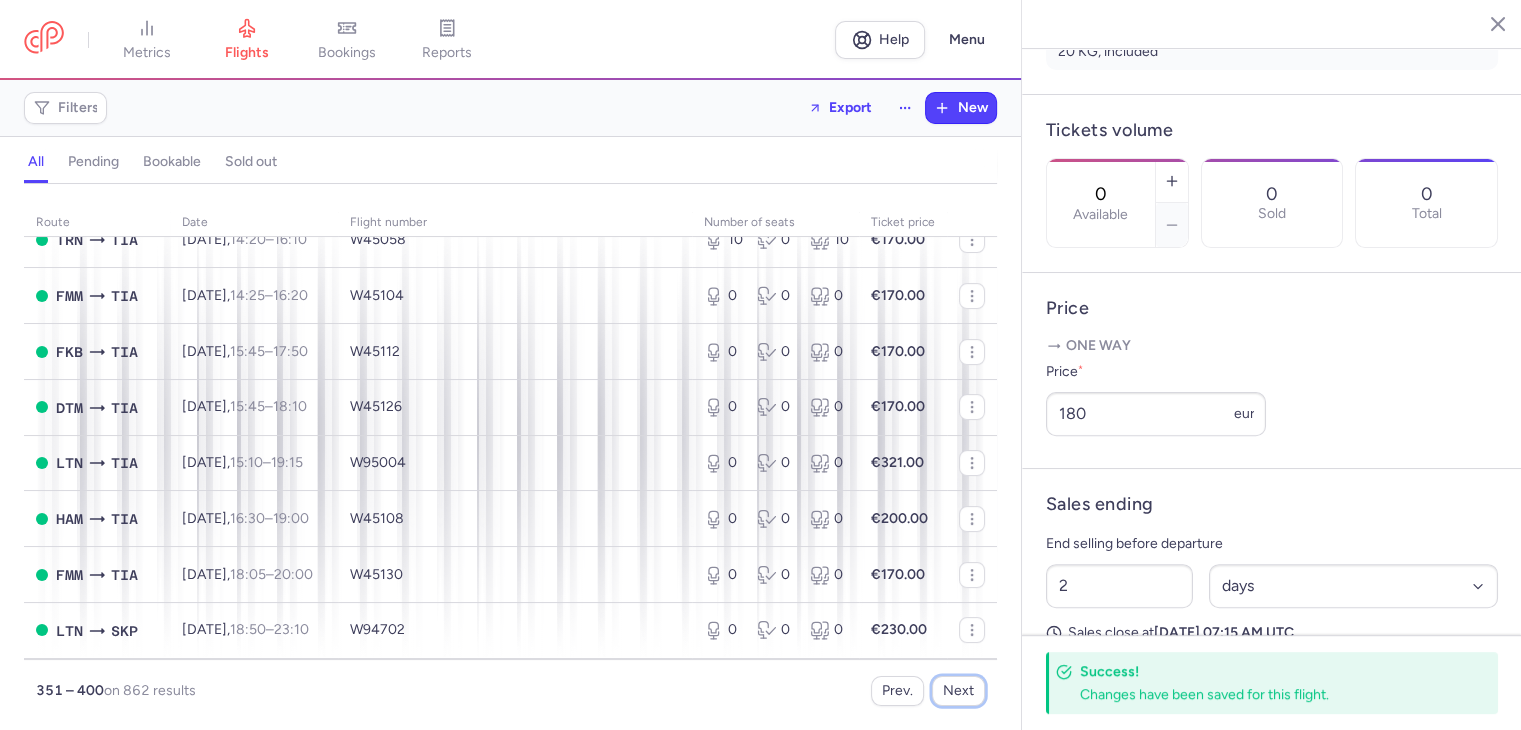 scroll, scrollTop: 400, scrollLeft: 0, axis: vertical 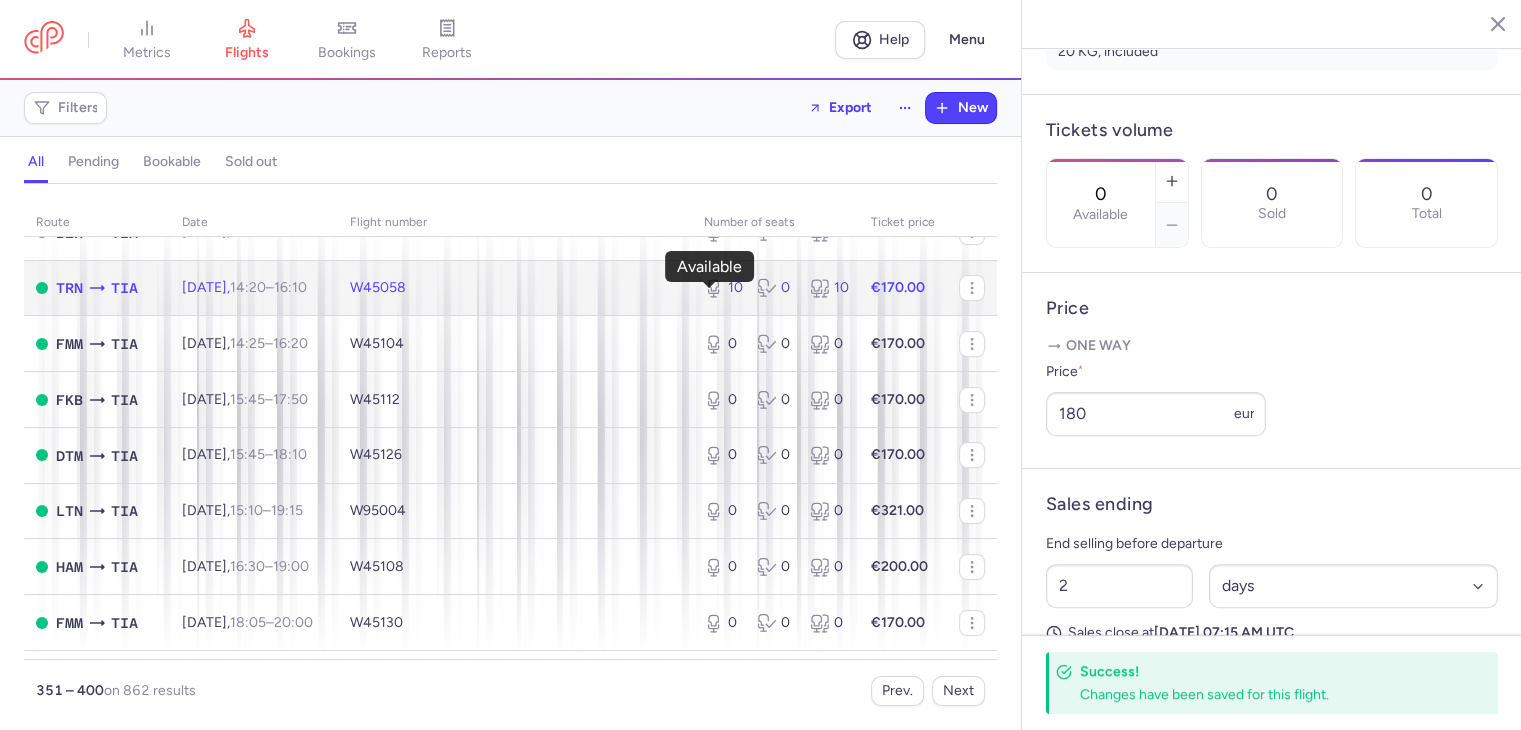 click 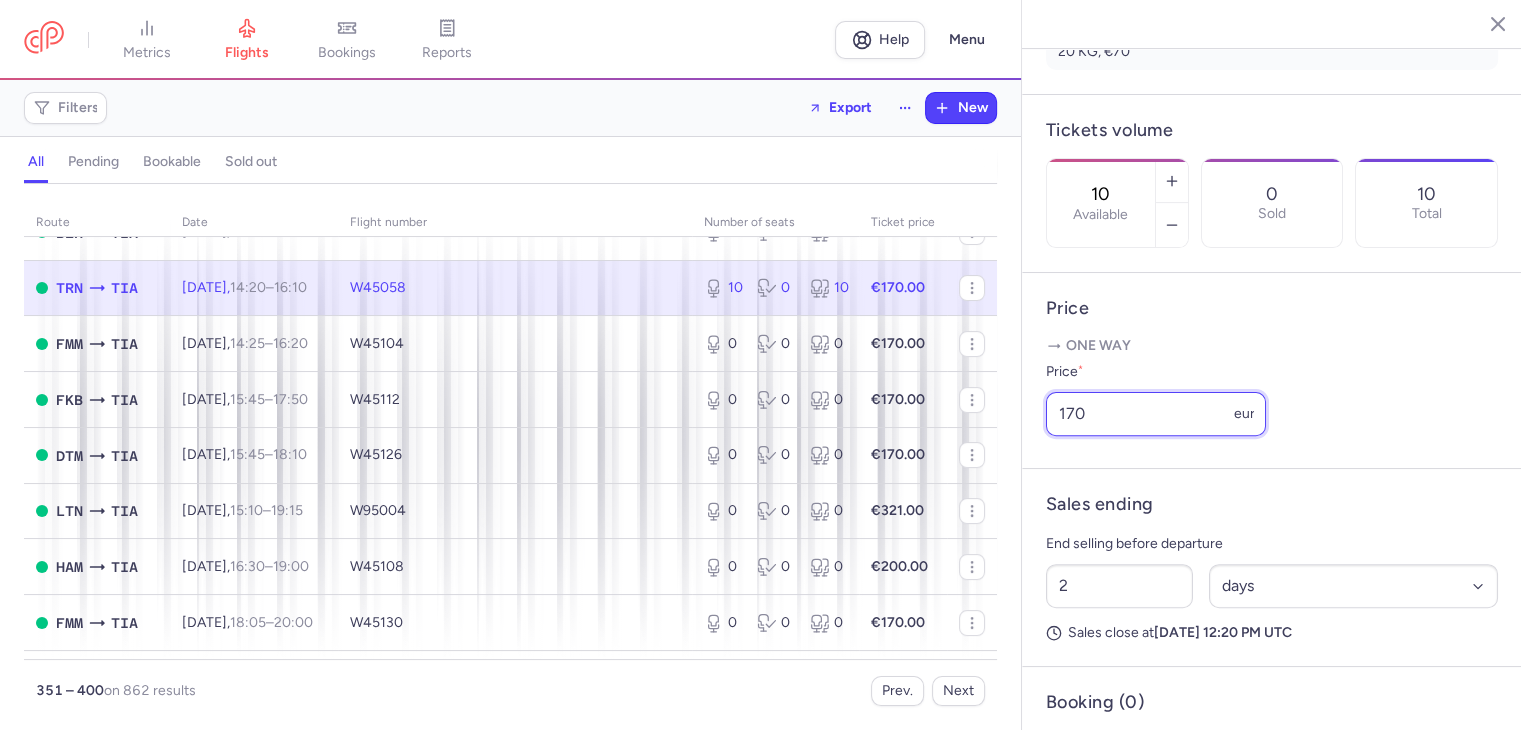 drag, startPoint x: 1105, startPoint y: 447, endPoint x: 1022, endPoint y: 446, distance: 83.00603 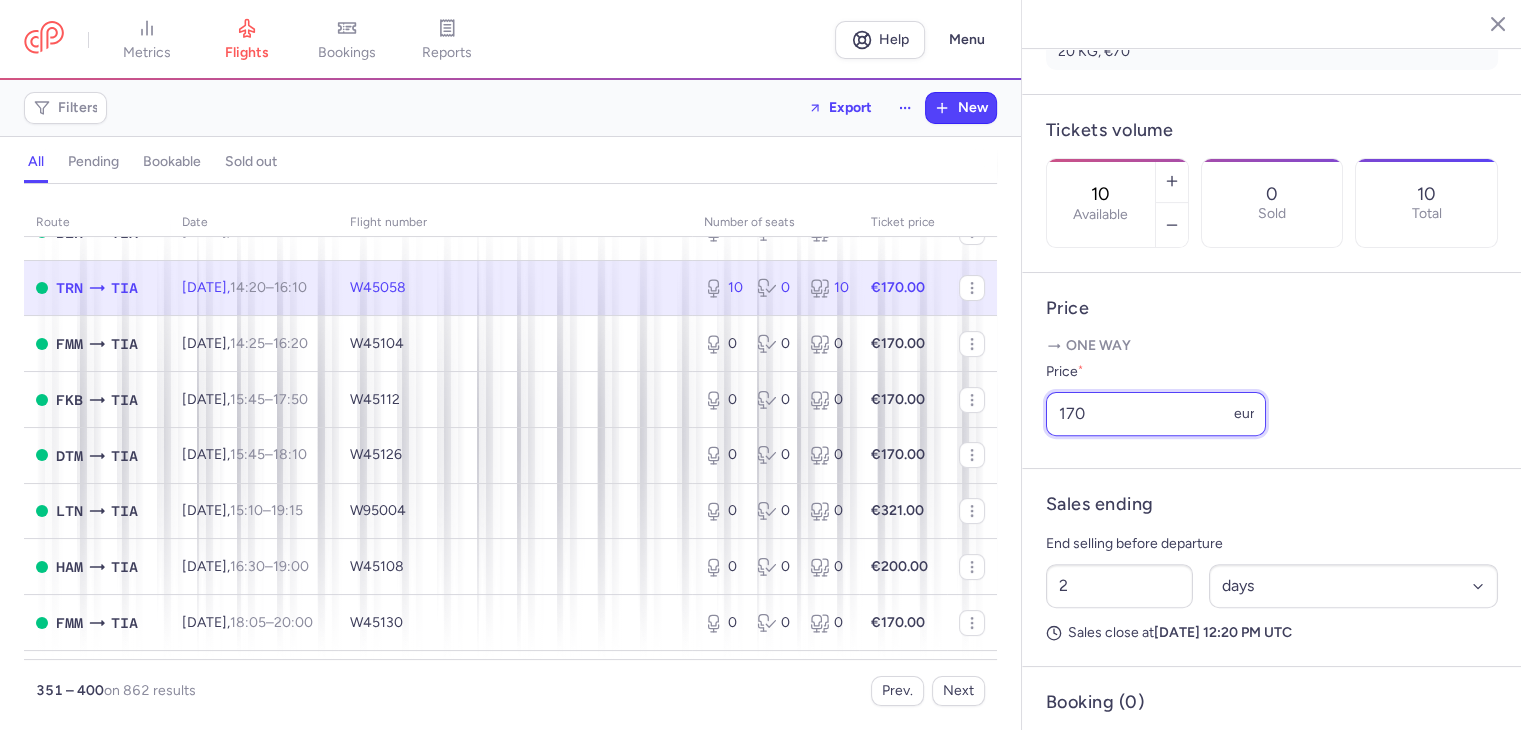 click on "Price  One way  Price  * 170 eur" at bounding box center [1272, 371] 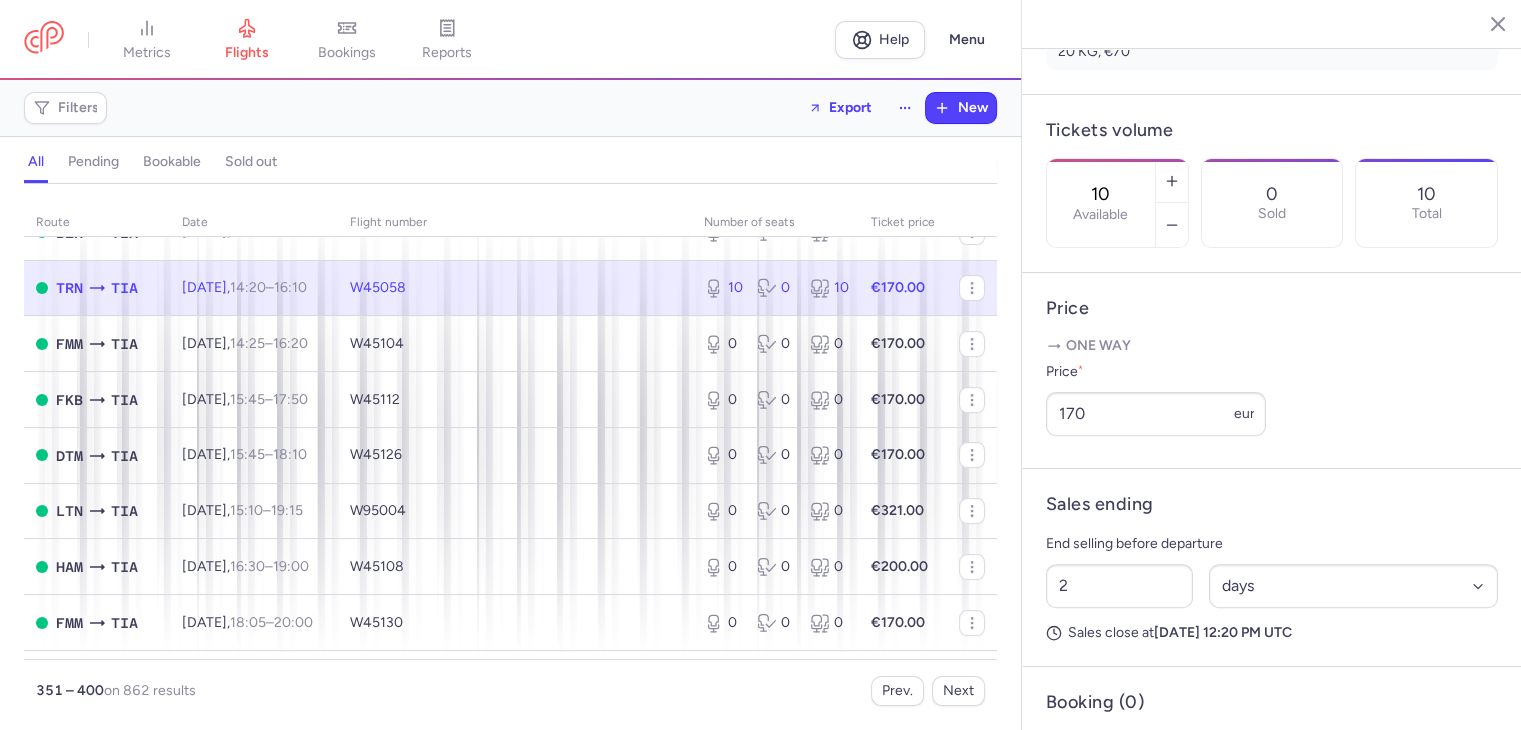 drag, startPoint x: 1148, startPoint y: 117, endPoint x: 1123, endPoint y: 115, distance: 25.079872 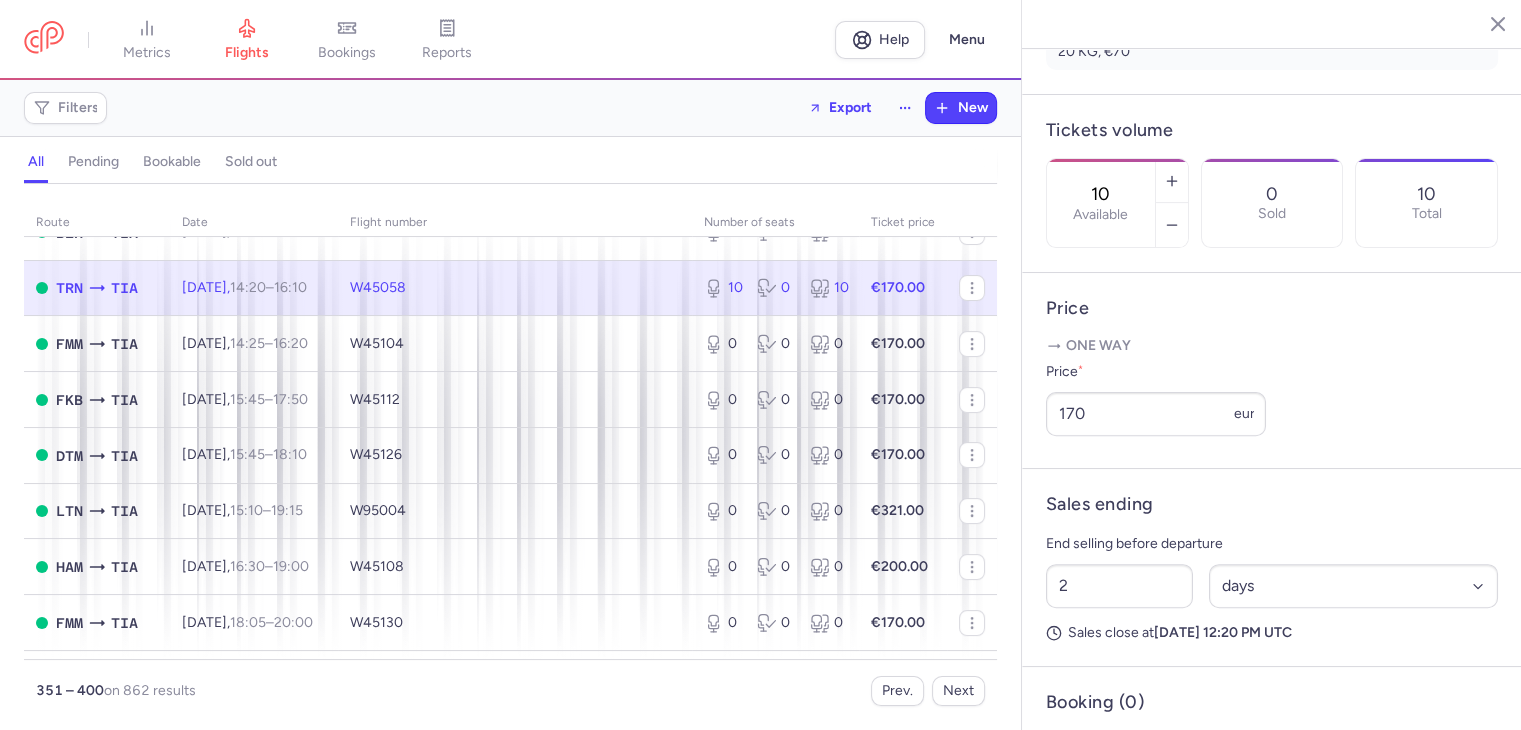 click on "10" at bounding box center (1101, 194) 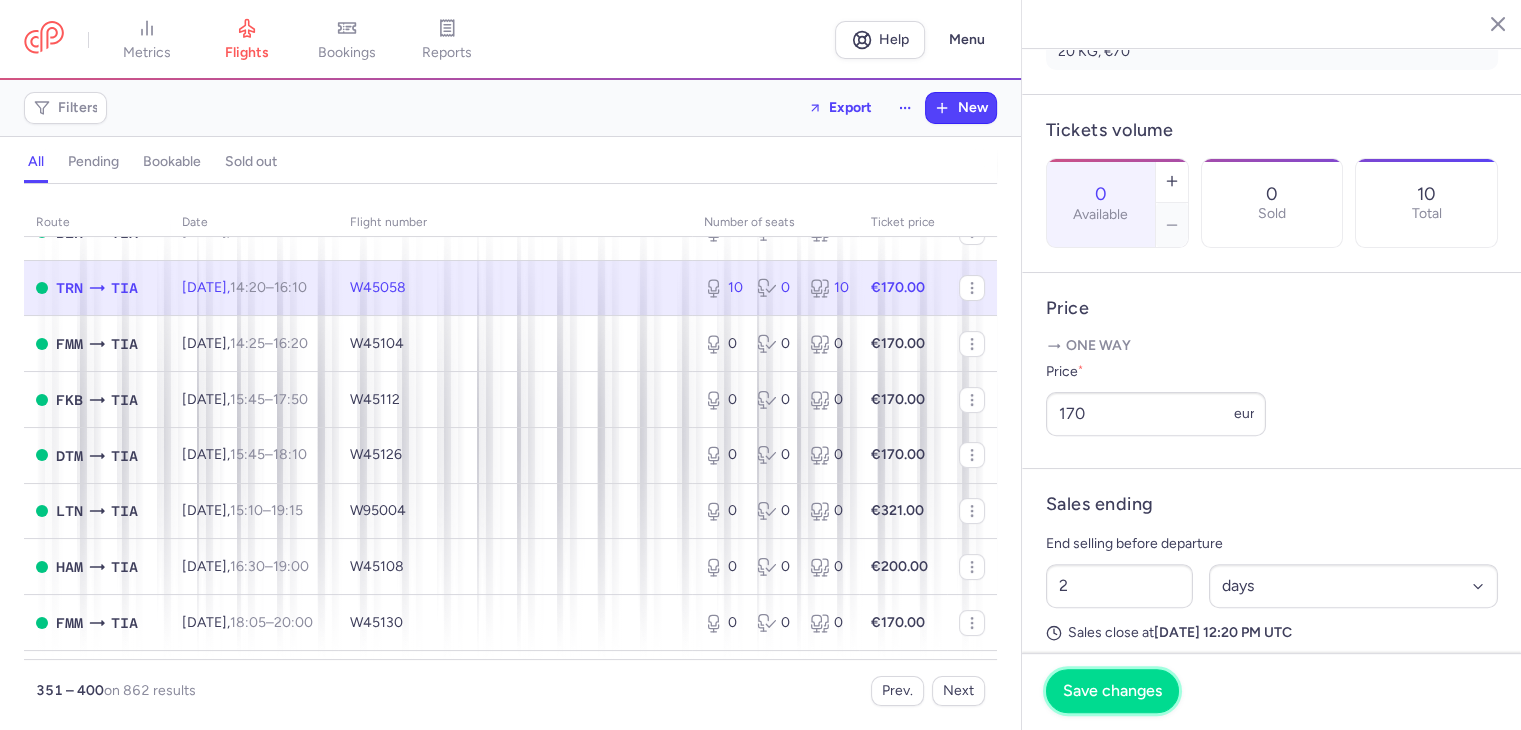 click on "Save changes" at bounding box center (1112, 691) 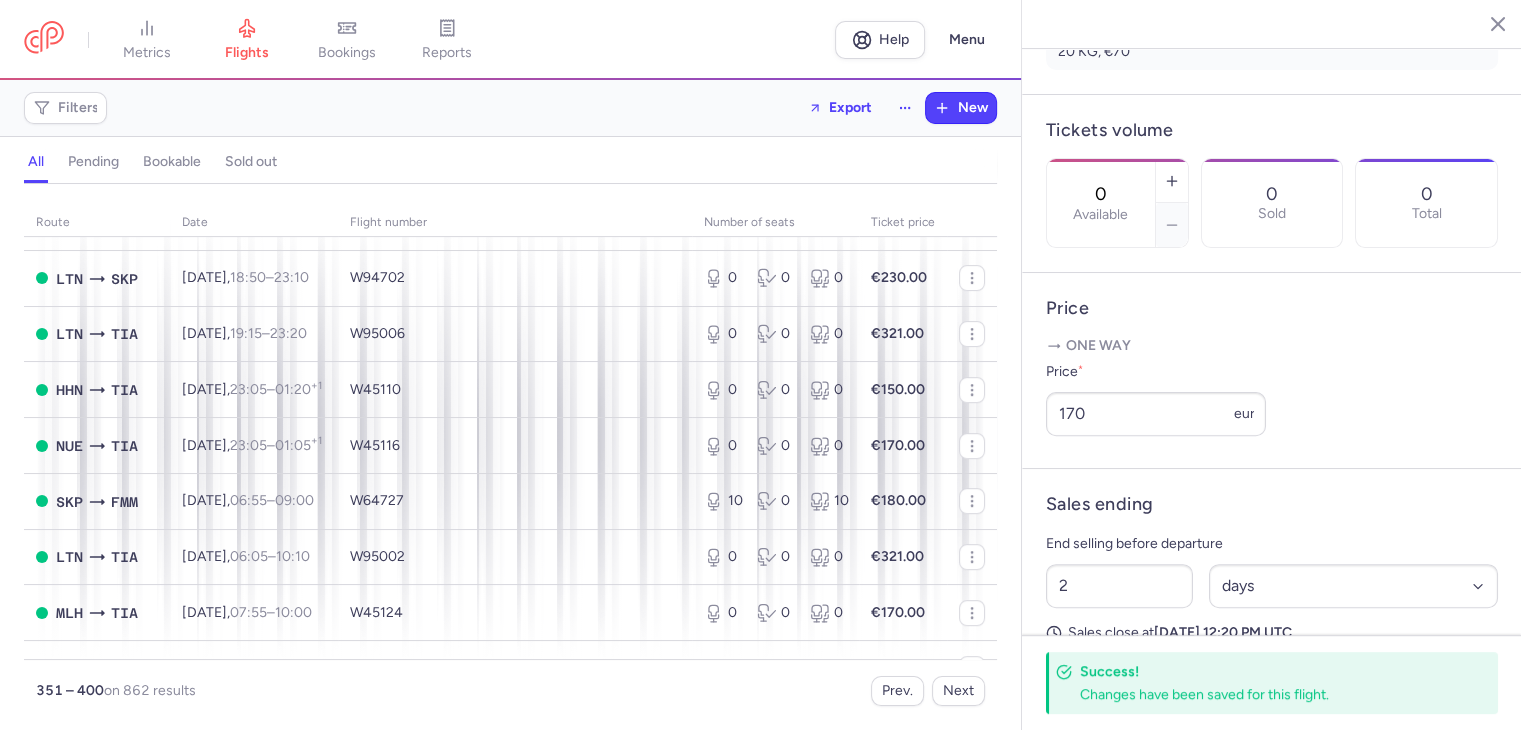scroll, scrollTop: 900, scrollLeft: 0, axis: vertical 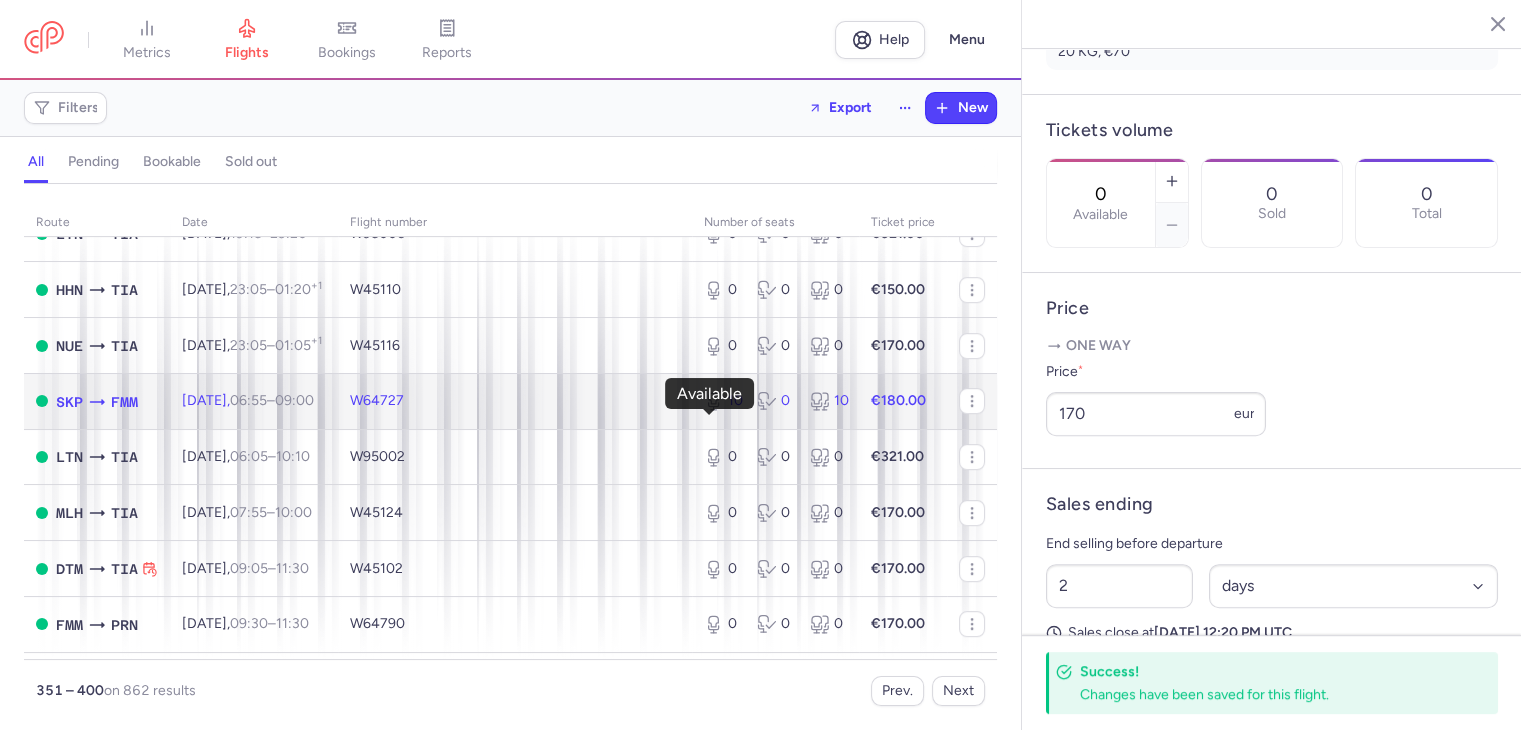 click 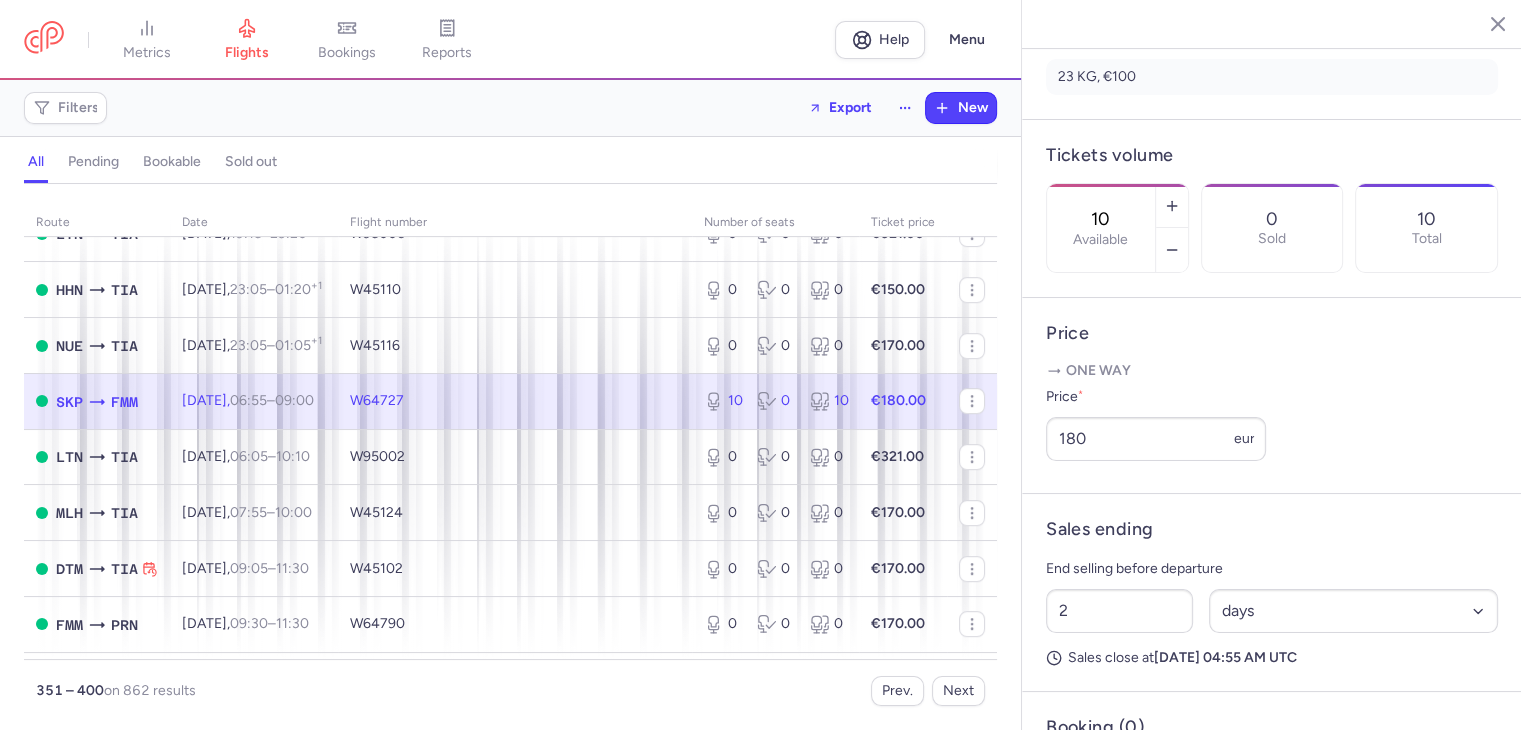 drag, startPoint x: 1156, startPoint y: 119, endPoint x: 1122, endPoint y: 119, distance: 34 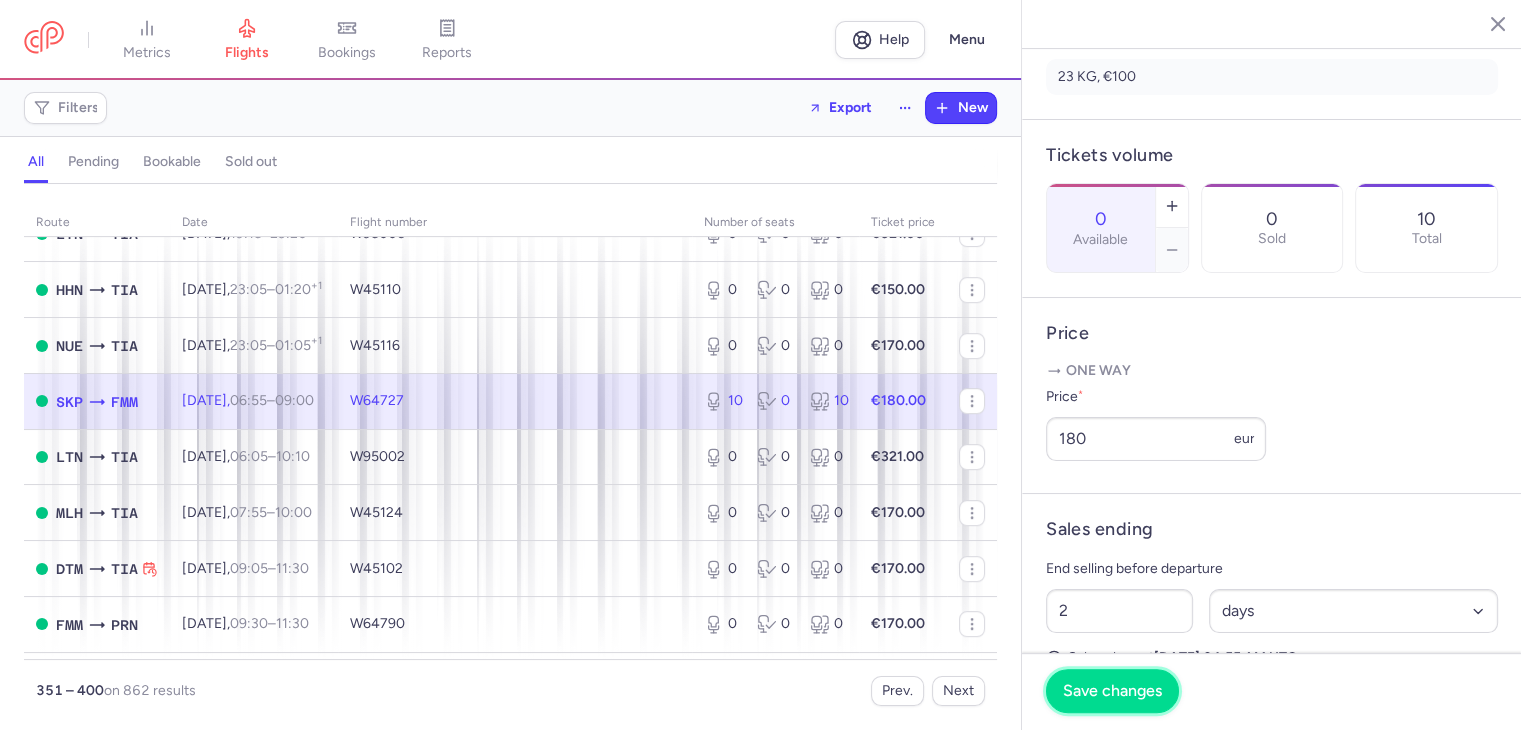 click on "Save changes" at bounding box center [1112, 691] 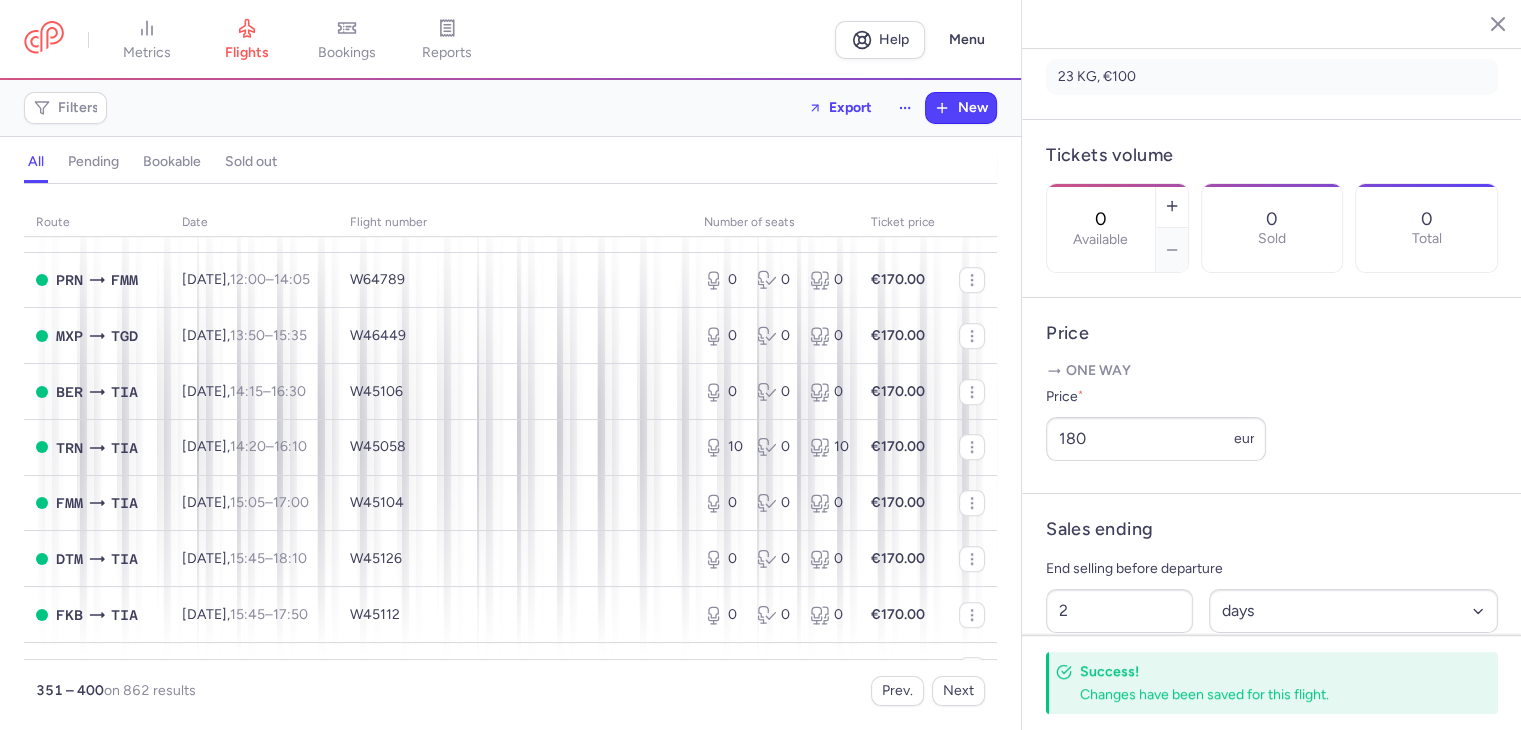 scroll, scrollTop: 1400, scrollLeft: 0, axis: vertical 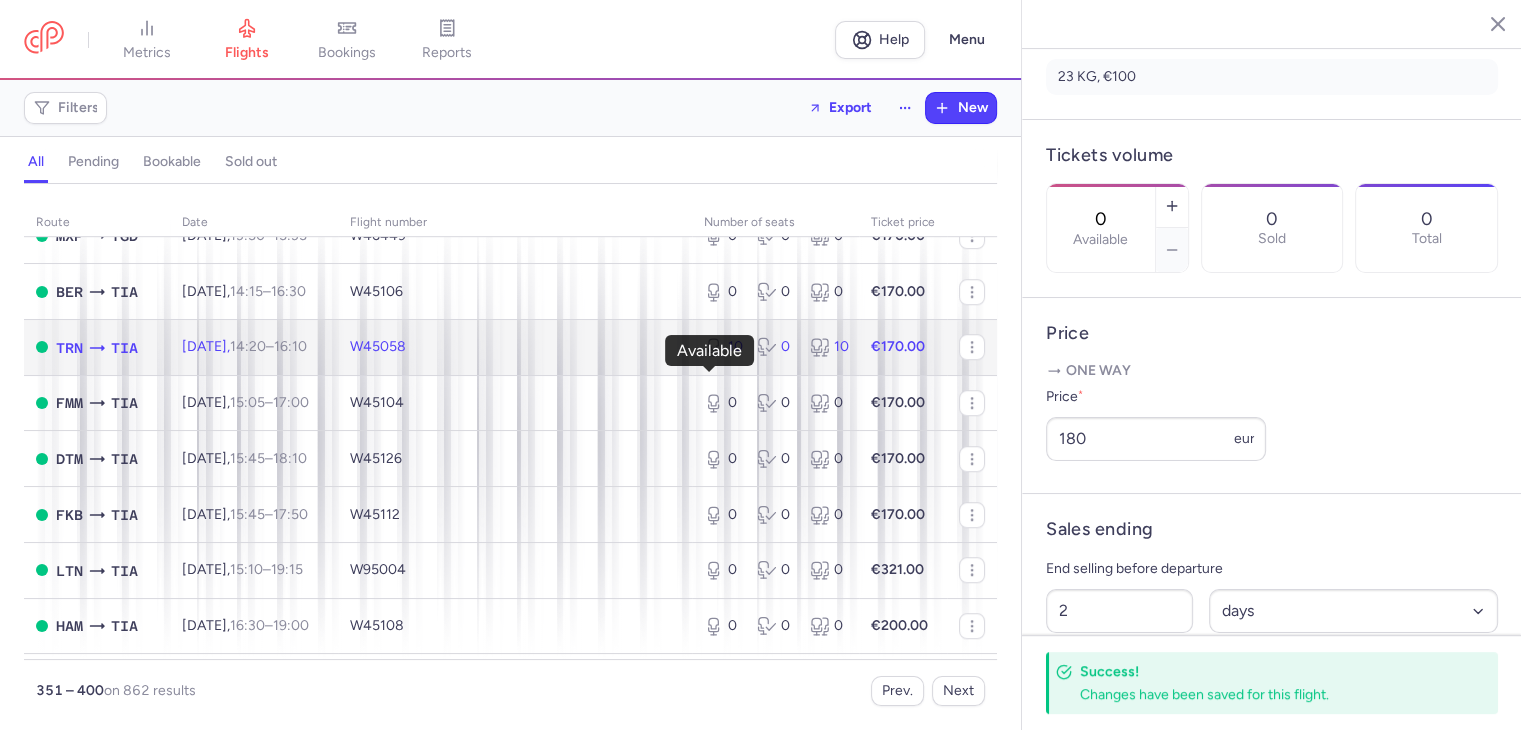 click 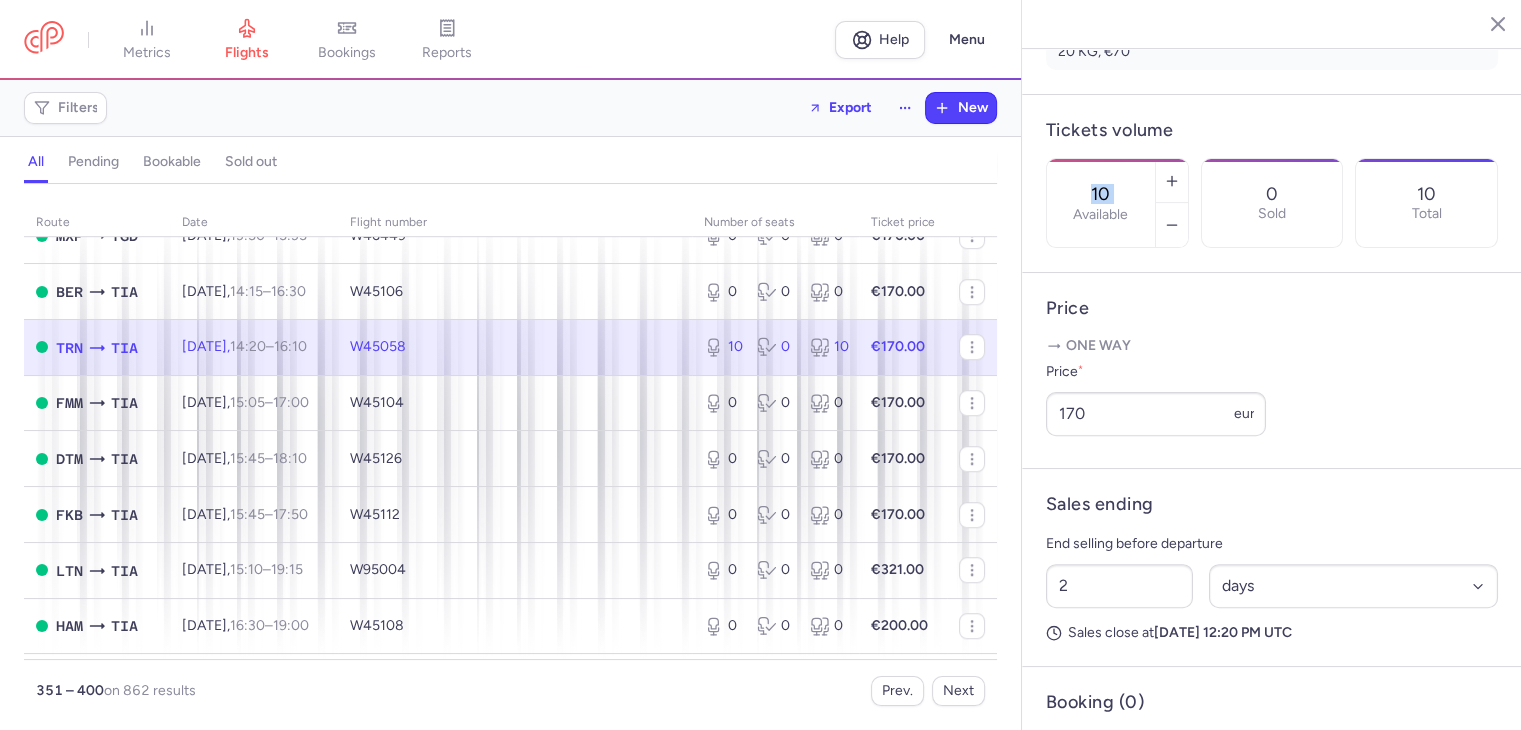 drag, startPoint x: 1163, startPoint y: 127, endPoint x: 1114, endPoint y: 125, distance: 49.0408 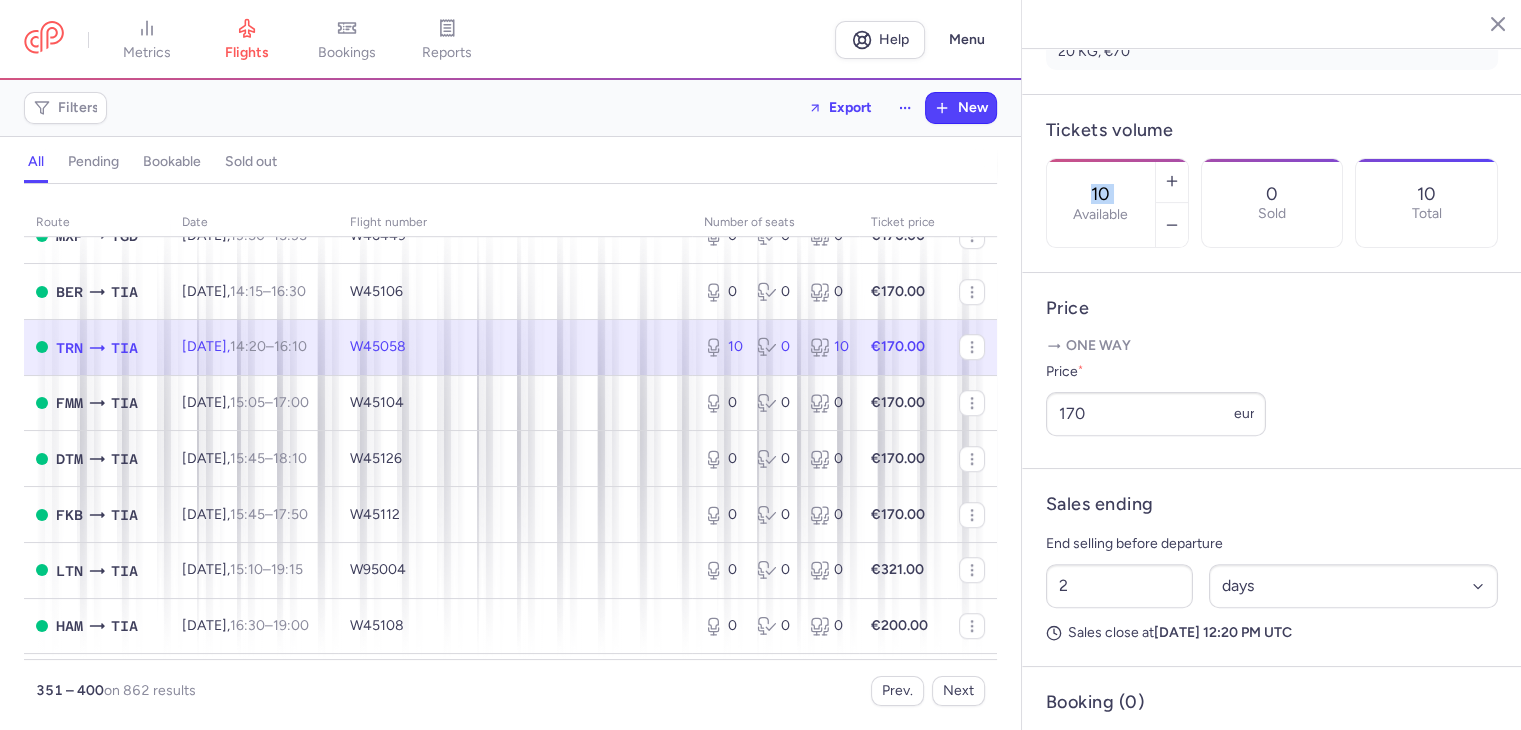 click on "10  Available" at bounding box center (1101, 203) 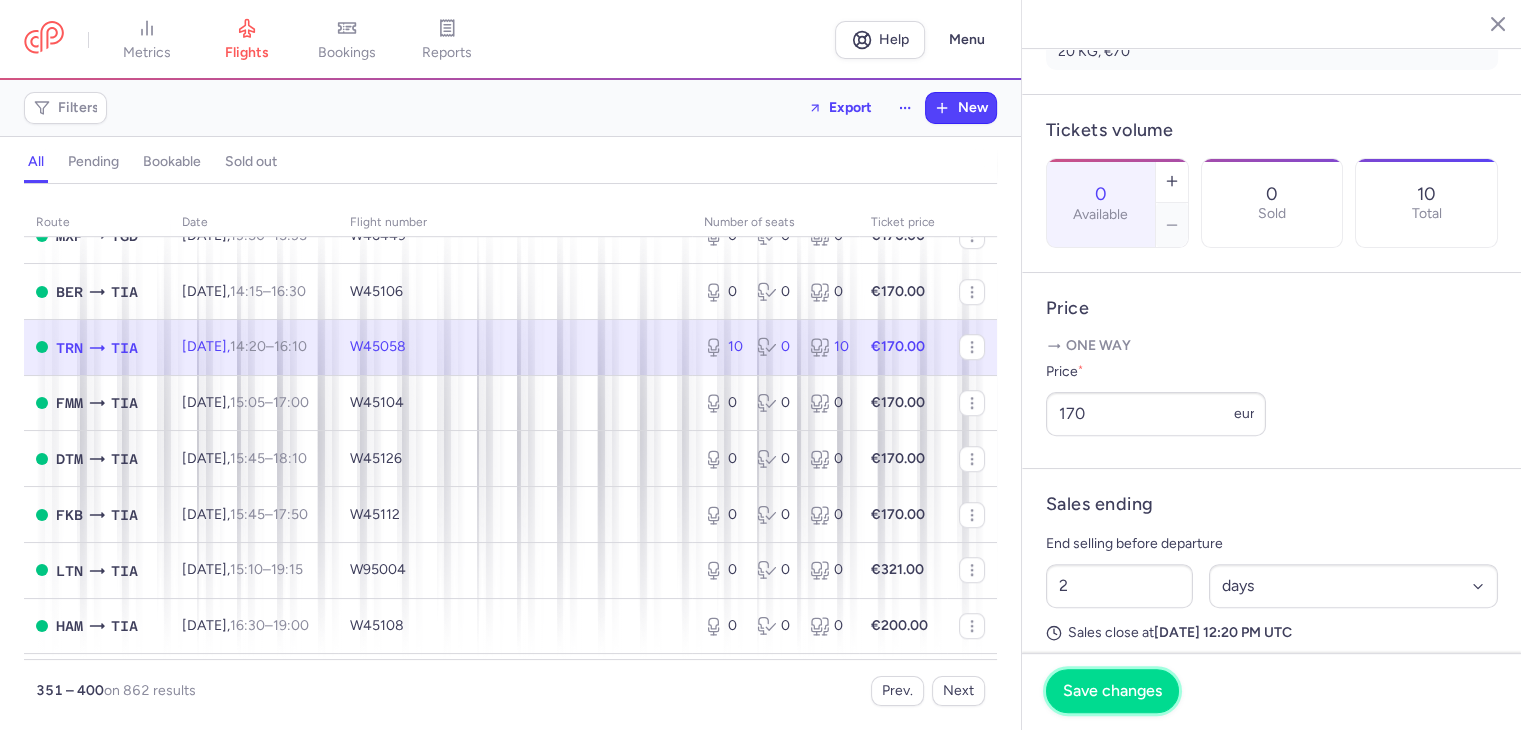 click on "Save changes" at bounding box center [1112, 691] 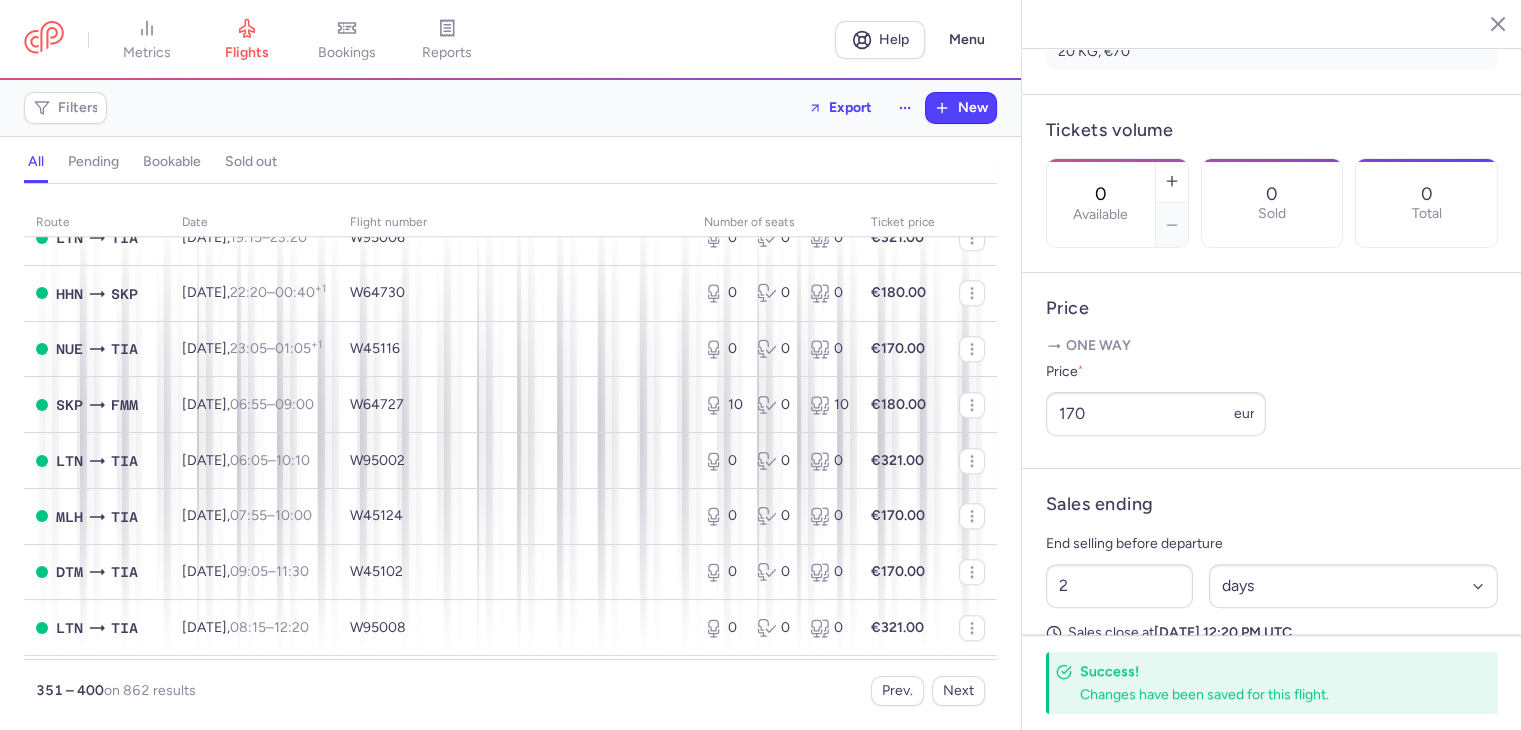 scroll, scrollTop: 2000, scrollLeft: 0, axis: vertical 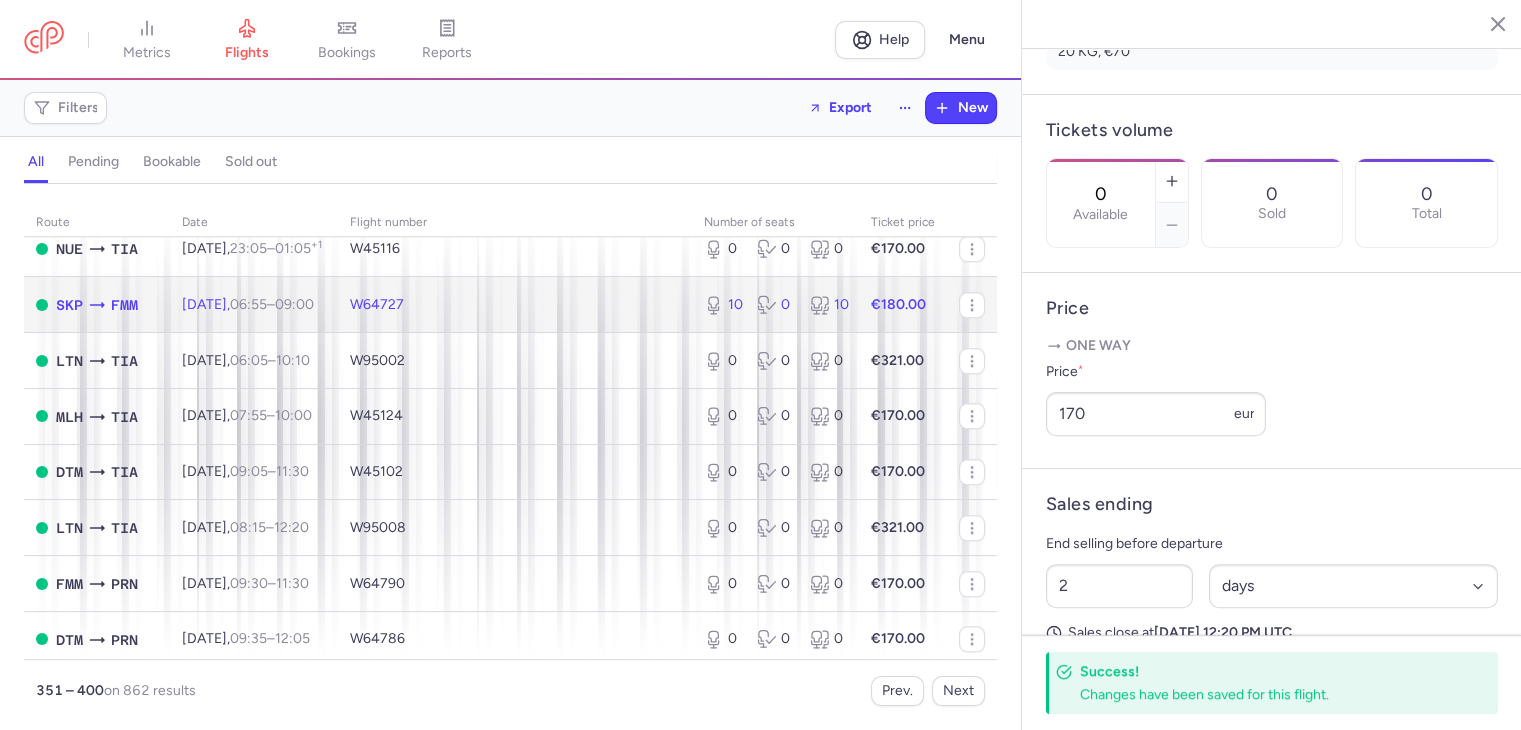 click on "10 0 10" 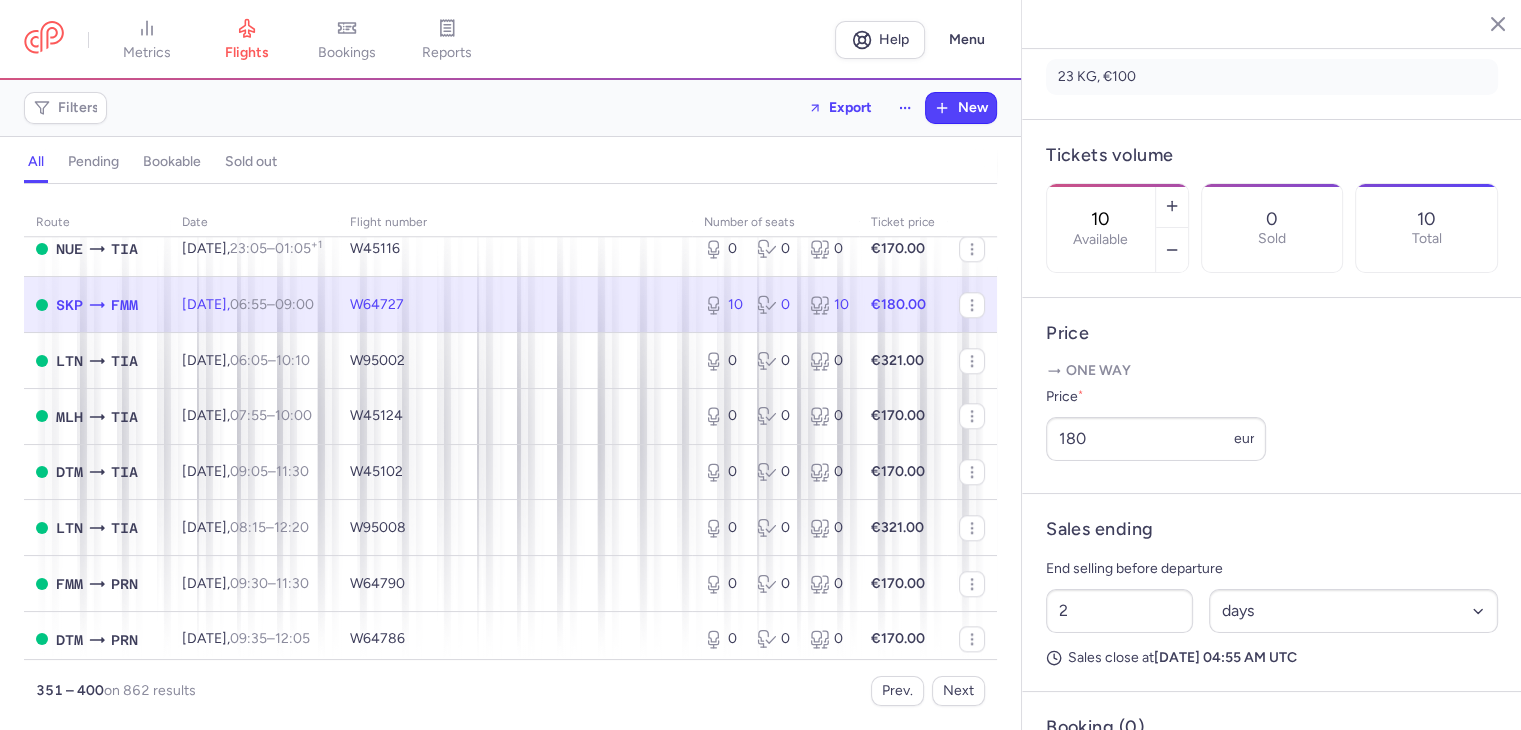 drag, startPoint x: 1156, startPoint y: 125, endPoint x: 1102, endPoint y: 144, distance: 57.245087 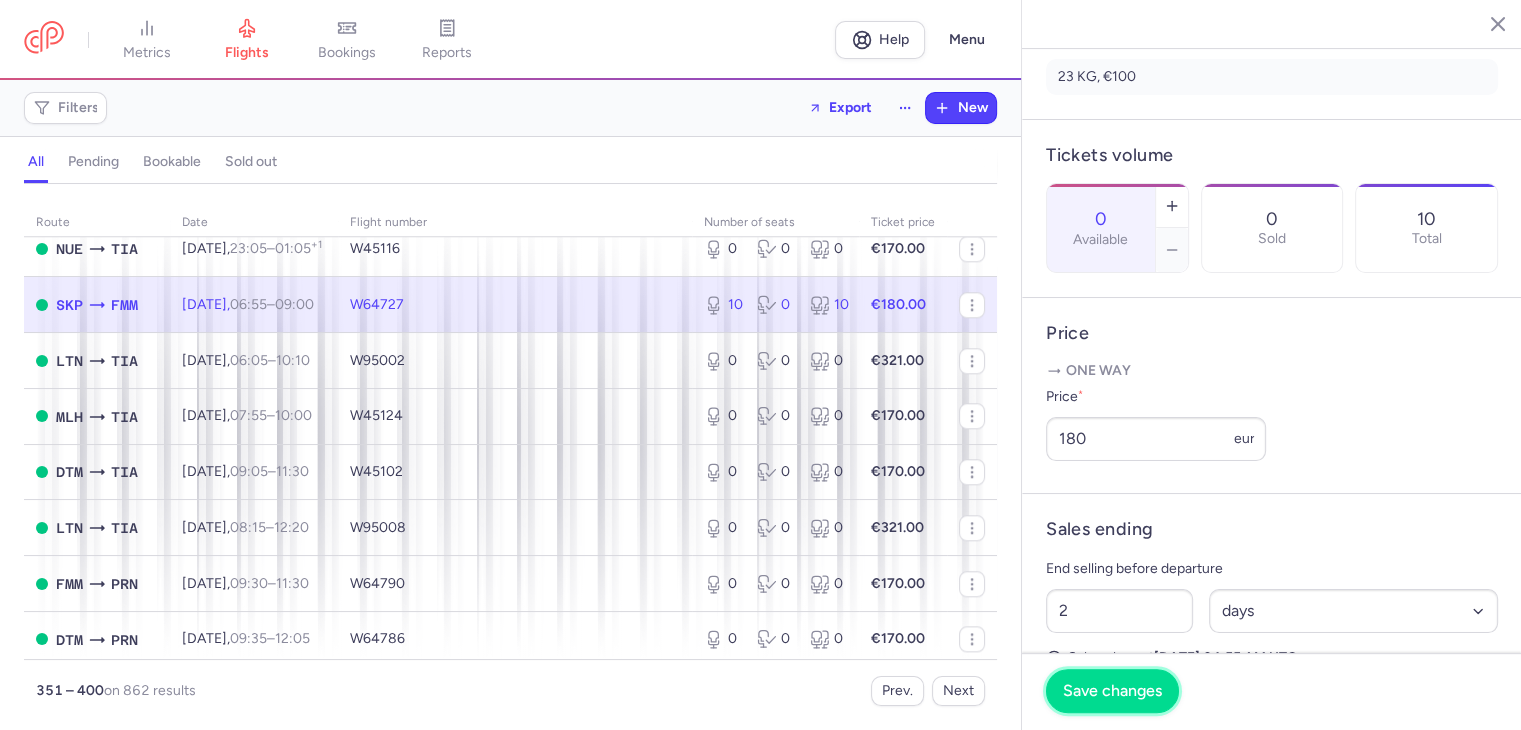 click on "Save changes" at bounding box center [1112, 691] 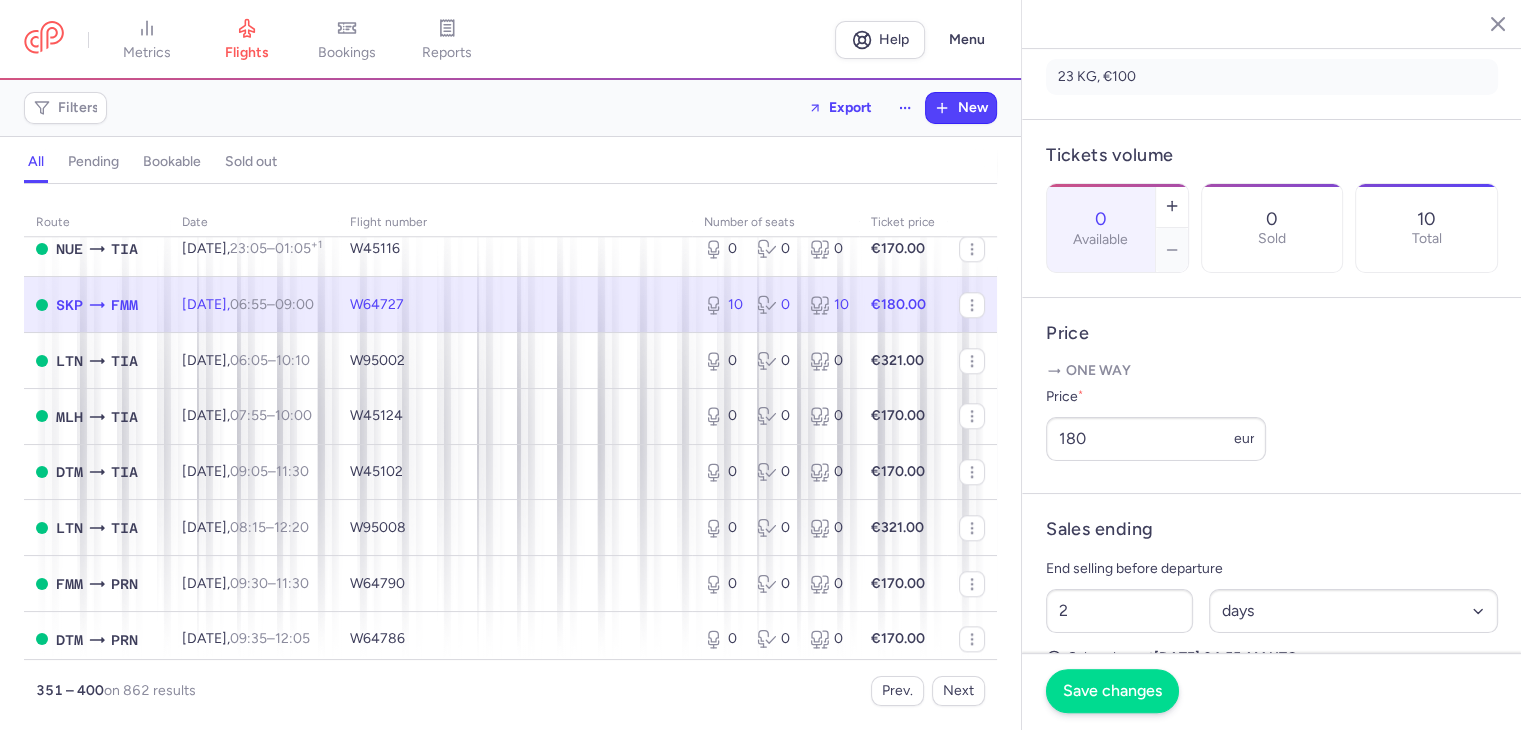 scroll, scrollTop: 0, scrollLeft: 0, axis: both 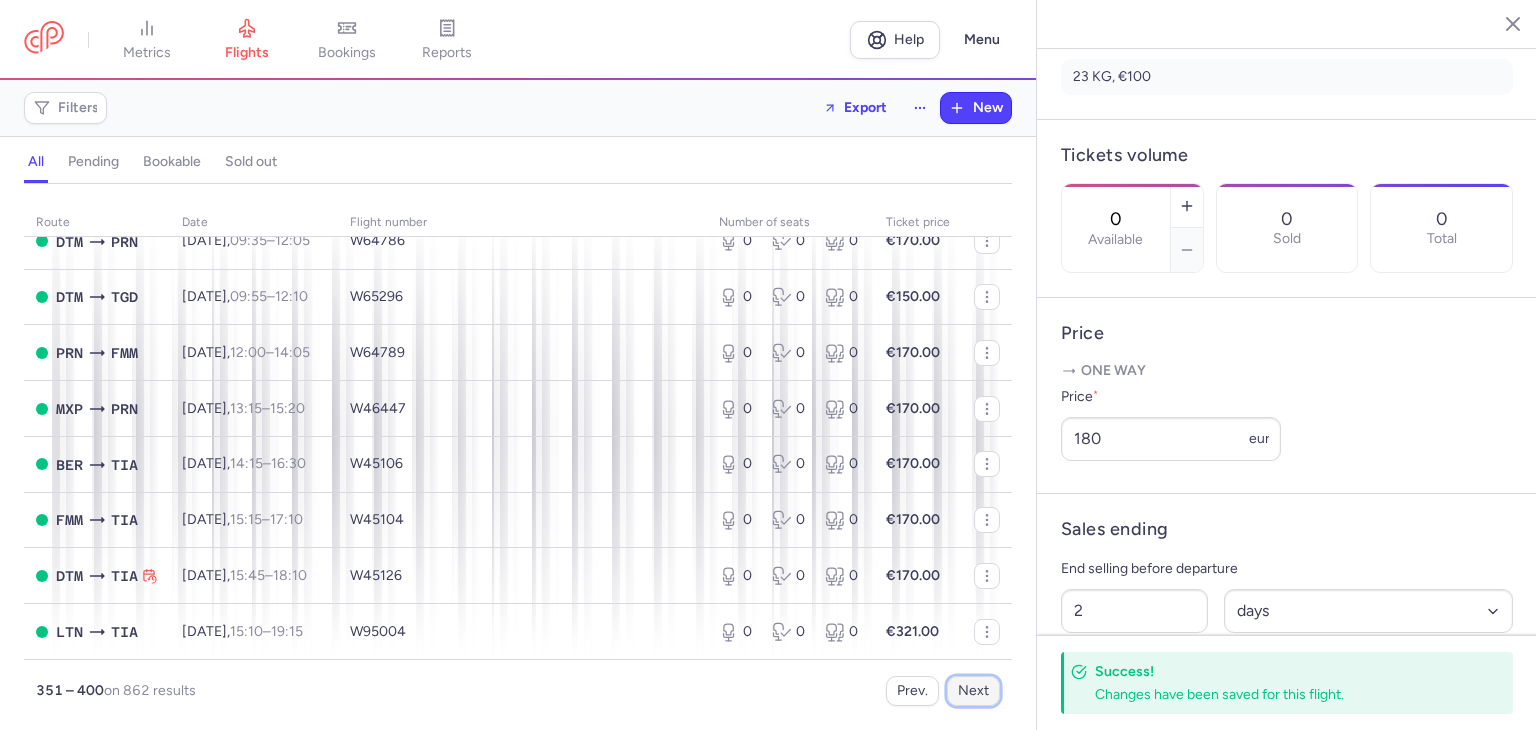 click on "Next" at bounding box center (973, 691) 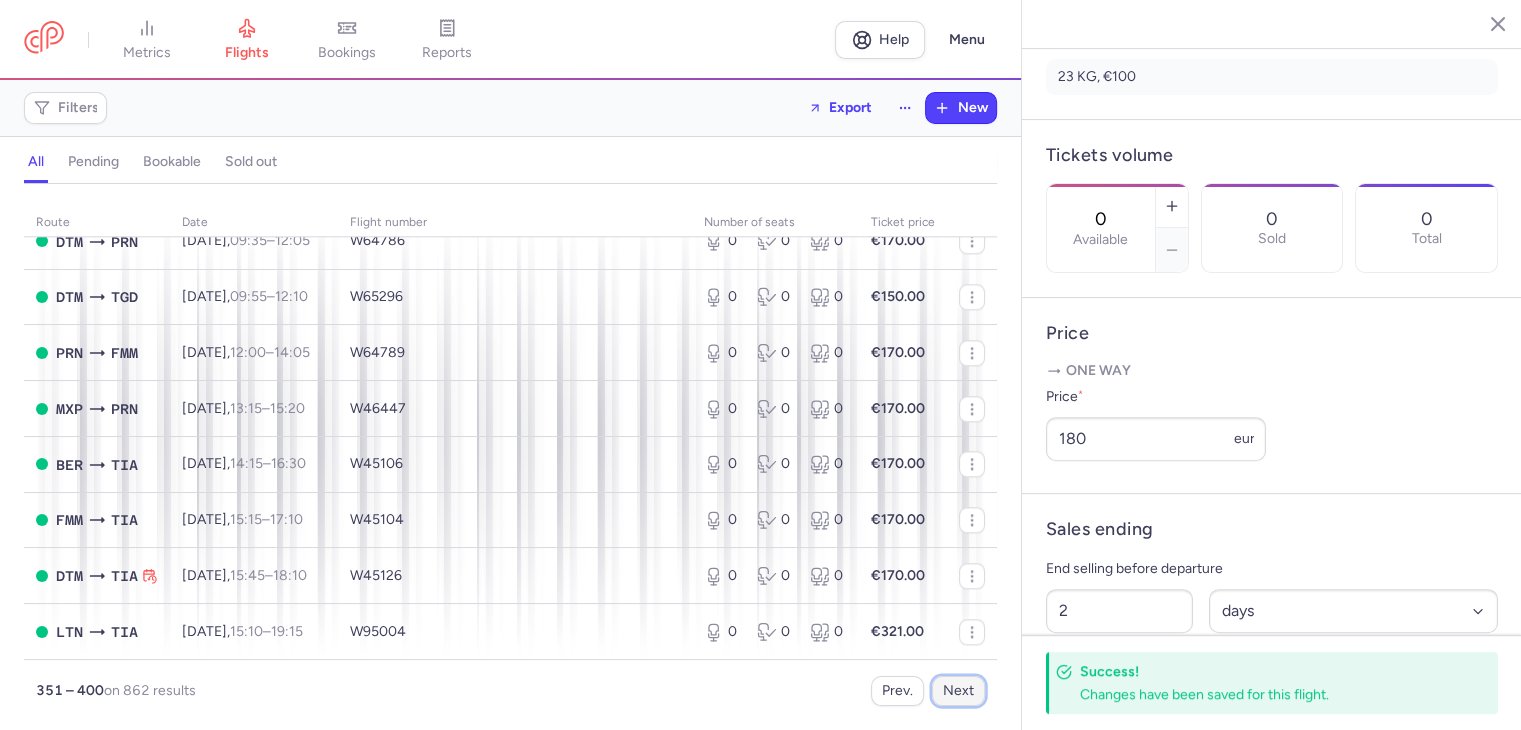 scroll, scrollTop: 0, scrollLeft: 0, axis: both 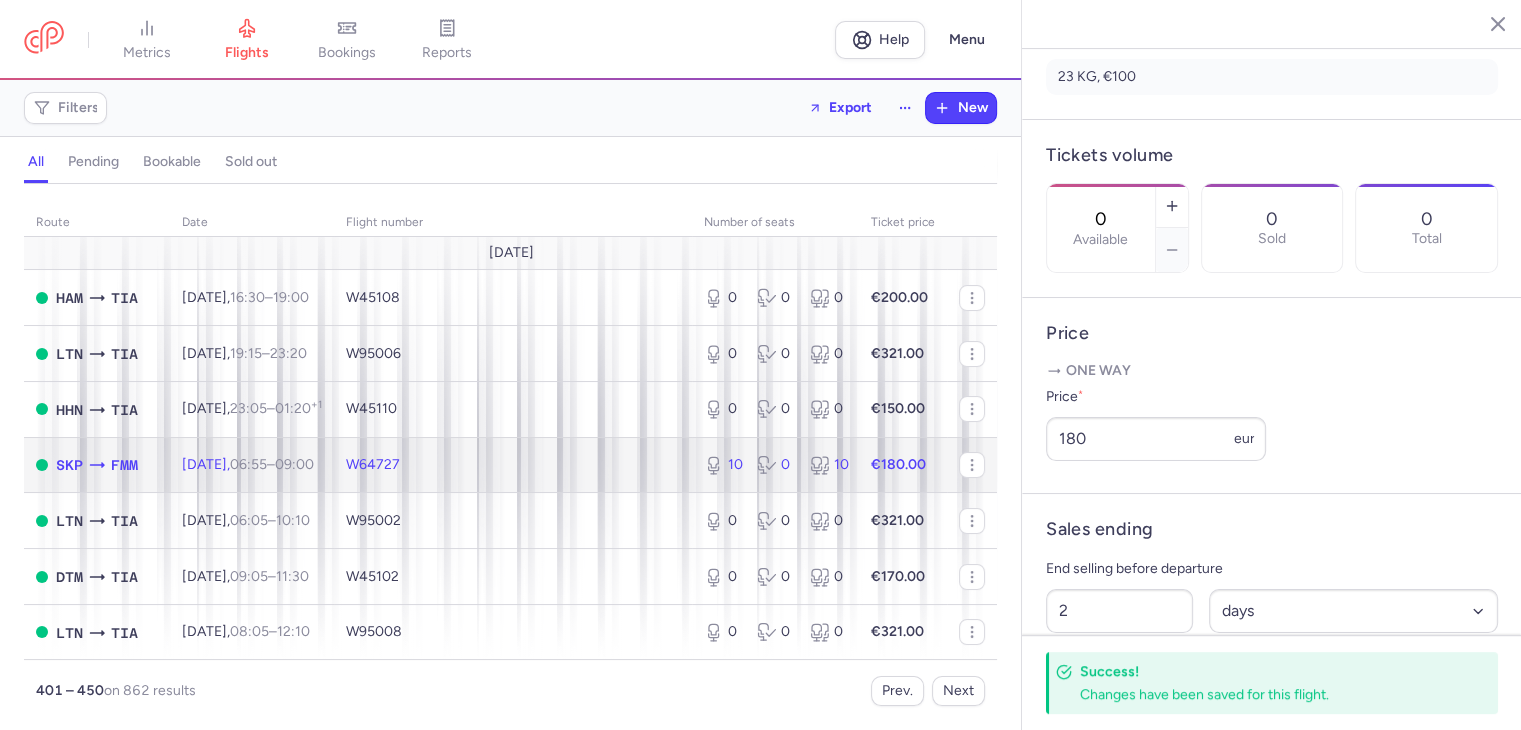 click on "10 0 10" 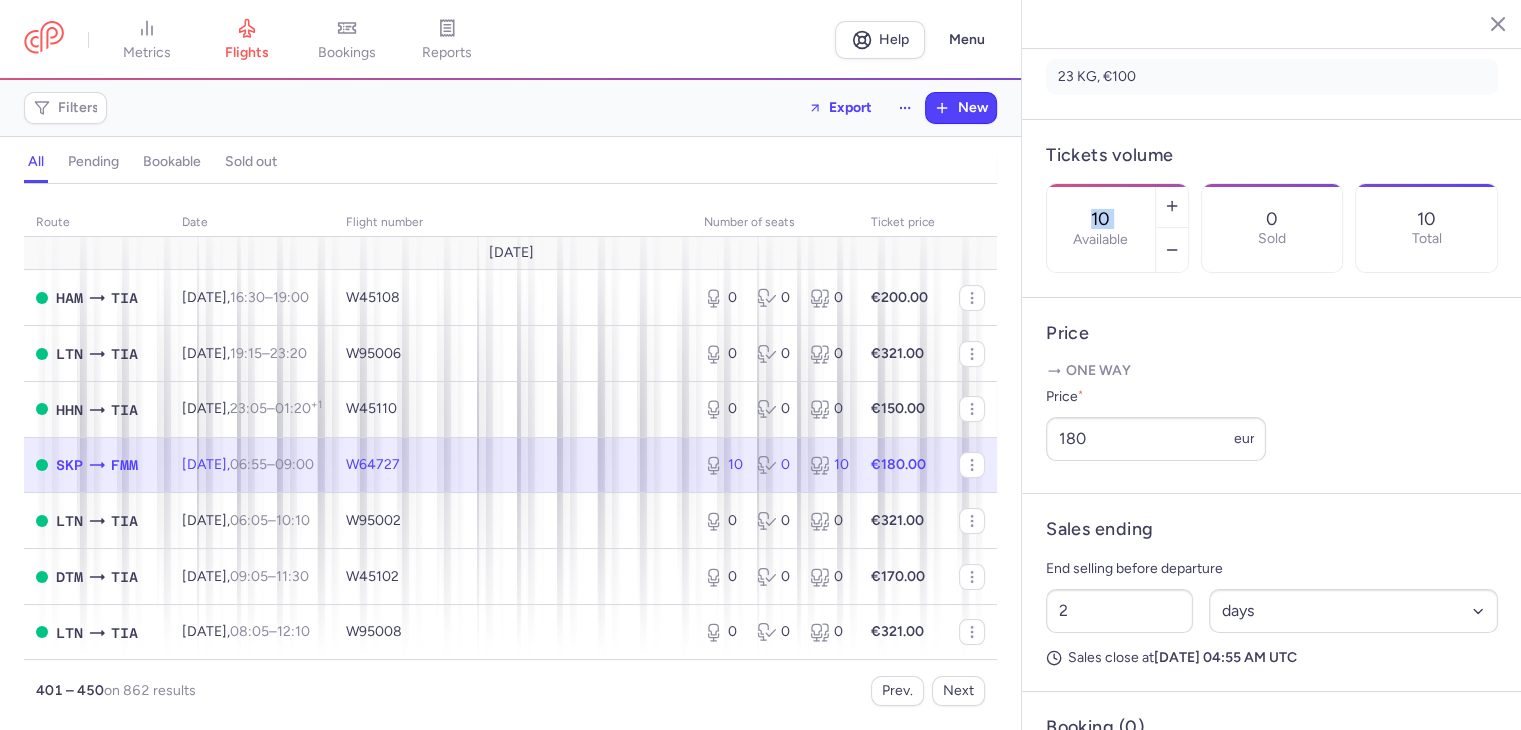 drag, startPoint x: 1164, startPoint y: 128, endPoint x: 1100, endPoint y: 172, distance: 77.665955 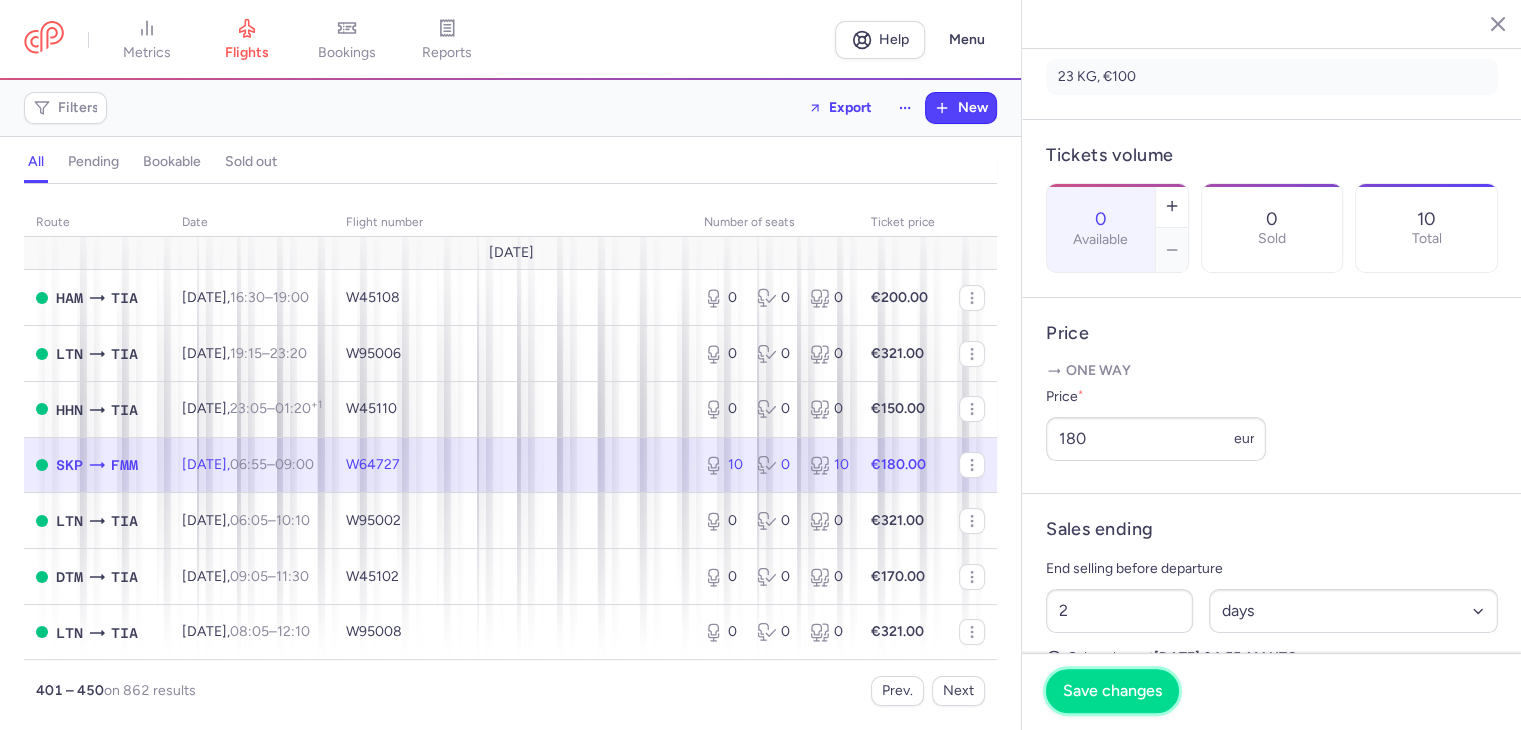 click on "Save changes" at bounding box center [1112, 691] 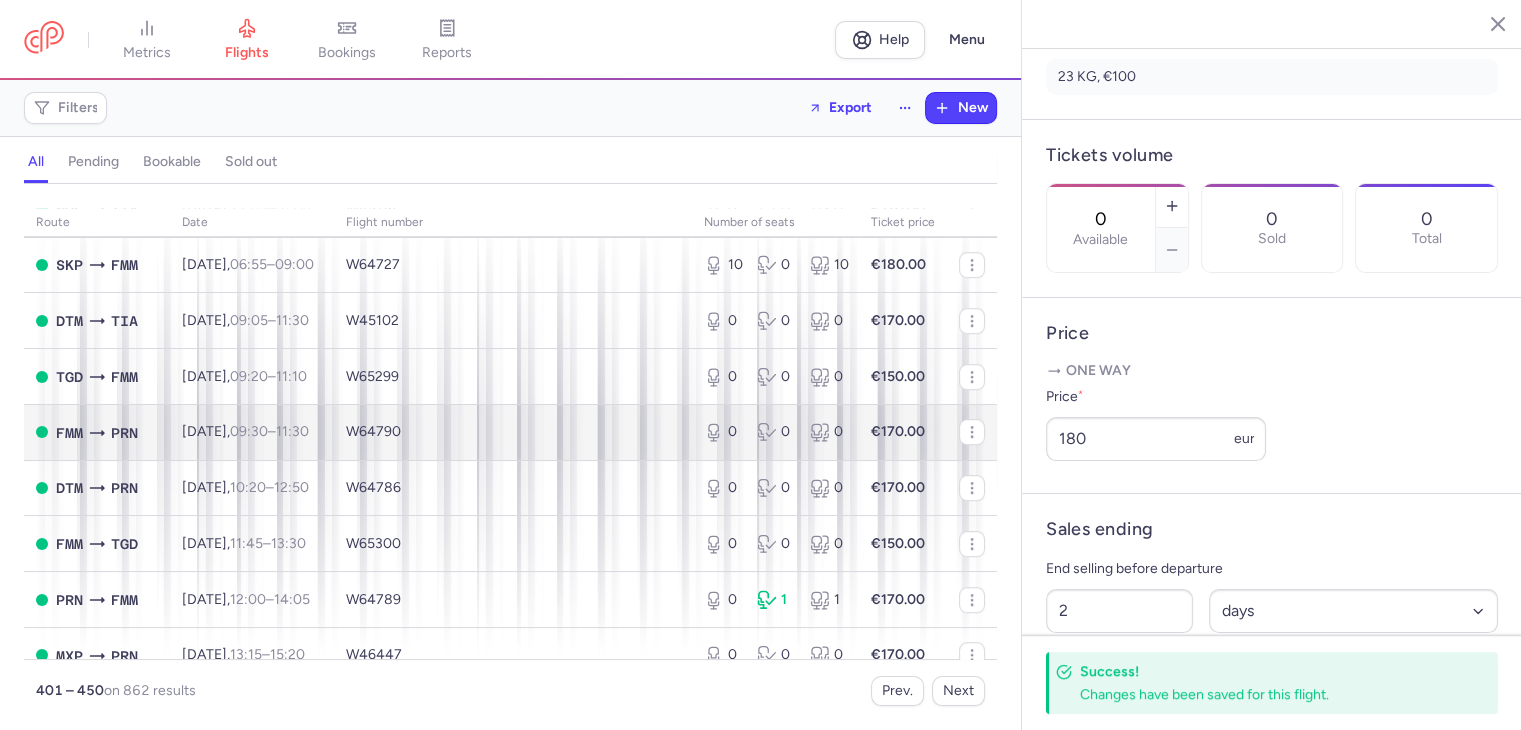scroll, scrollTop: 1100, scrollLeft: 0, axis: vertical 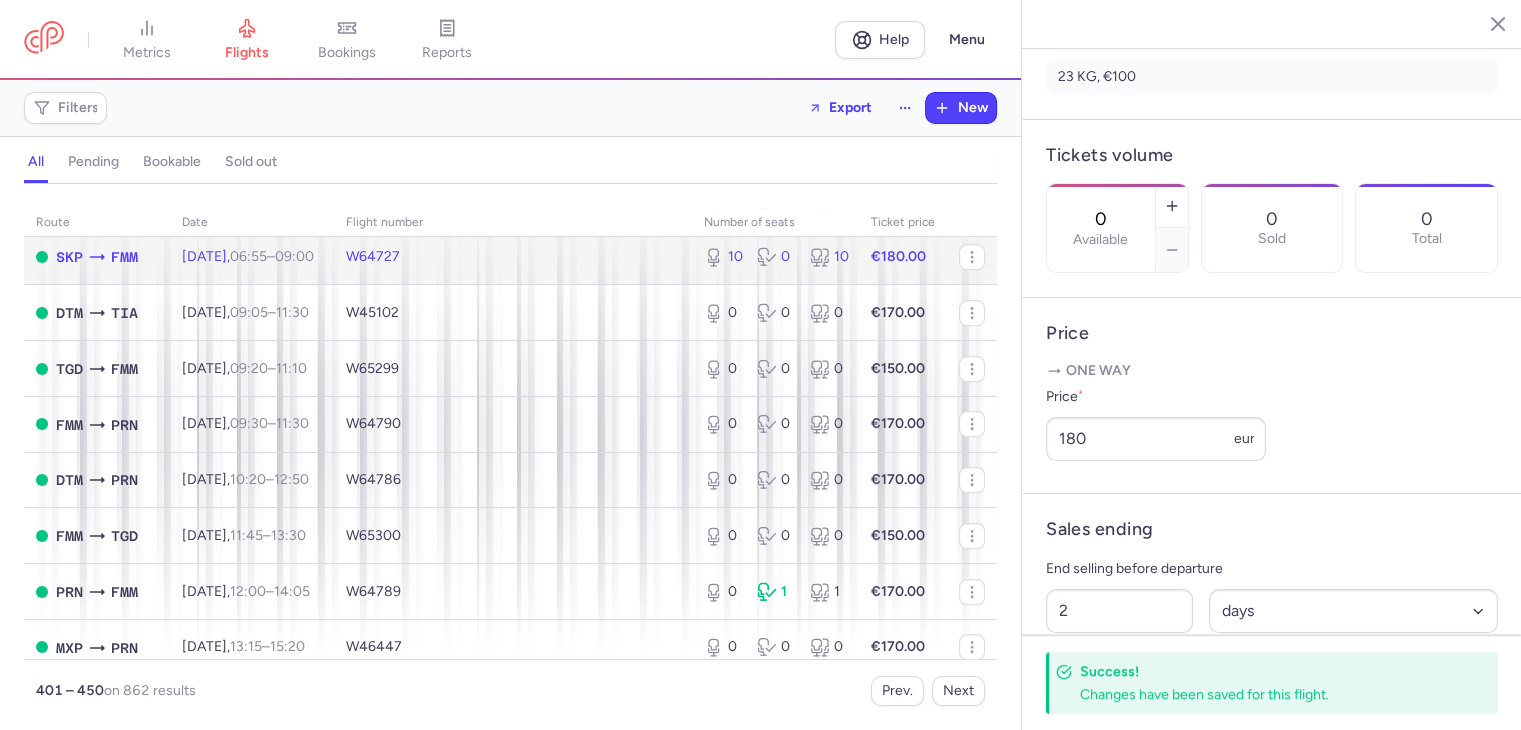 click on "W64727" 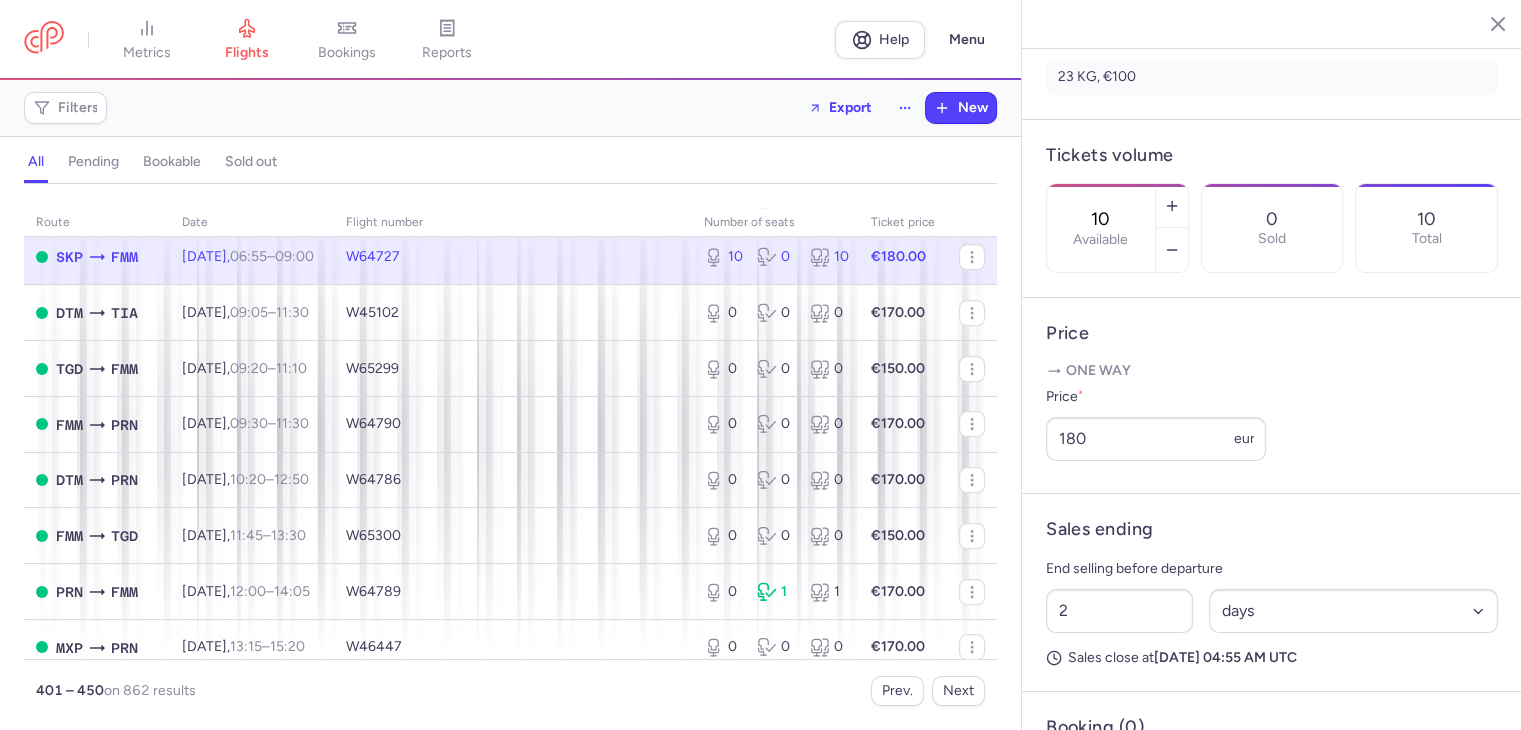 drag, startPoint x: 1142, startPoint y: 118, endPoint x: 1115, endPoint y: 120, distance: 27.073973 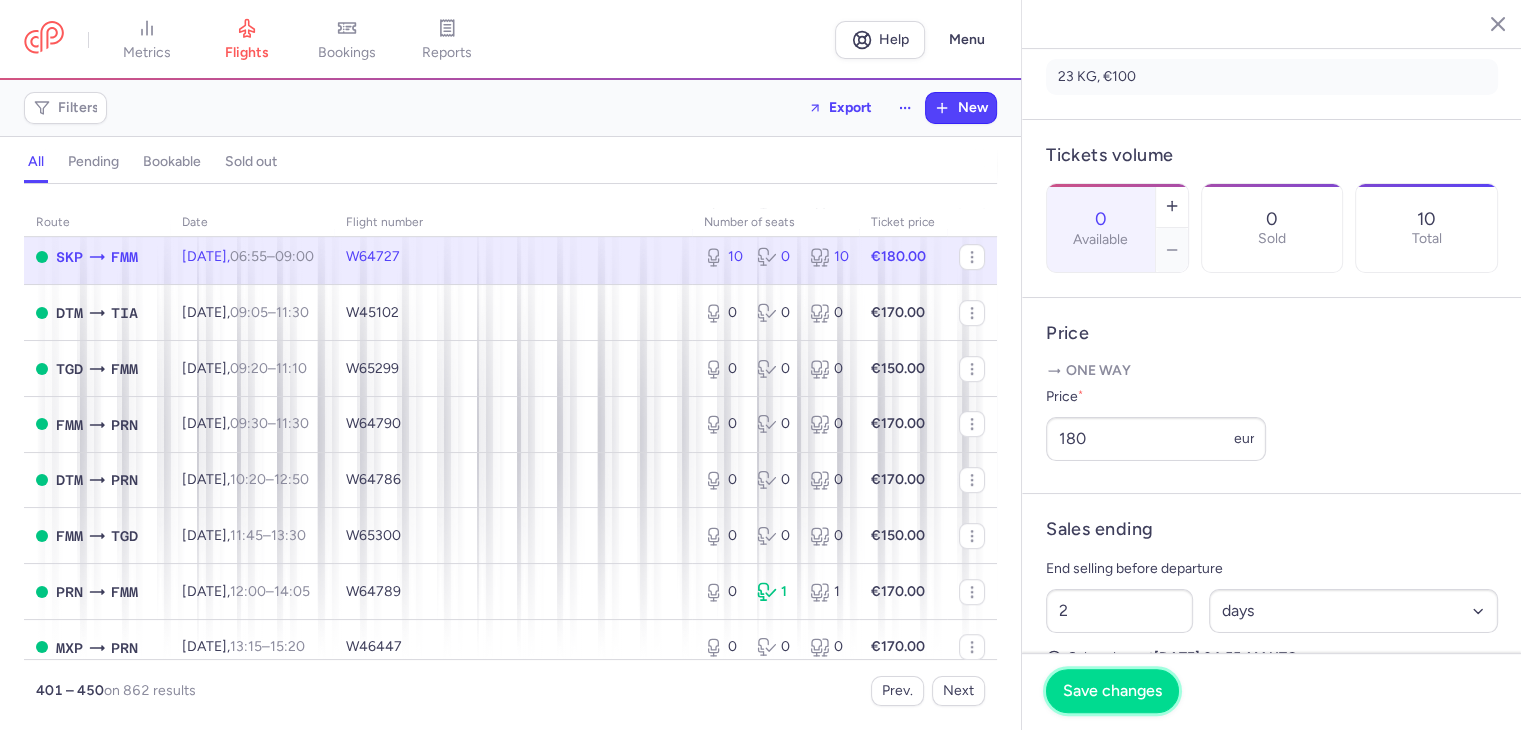 click on "Save changes" at bounding box center [1112, 691] 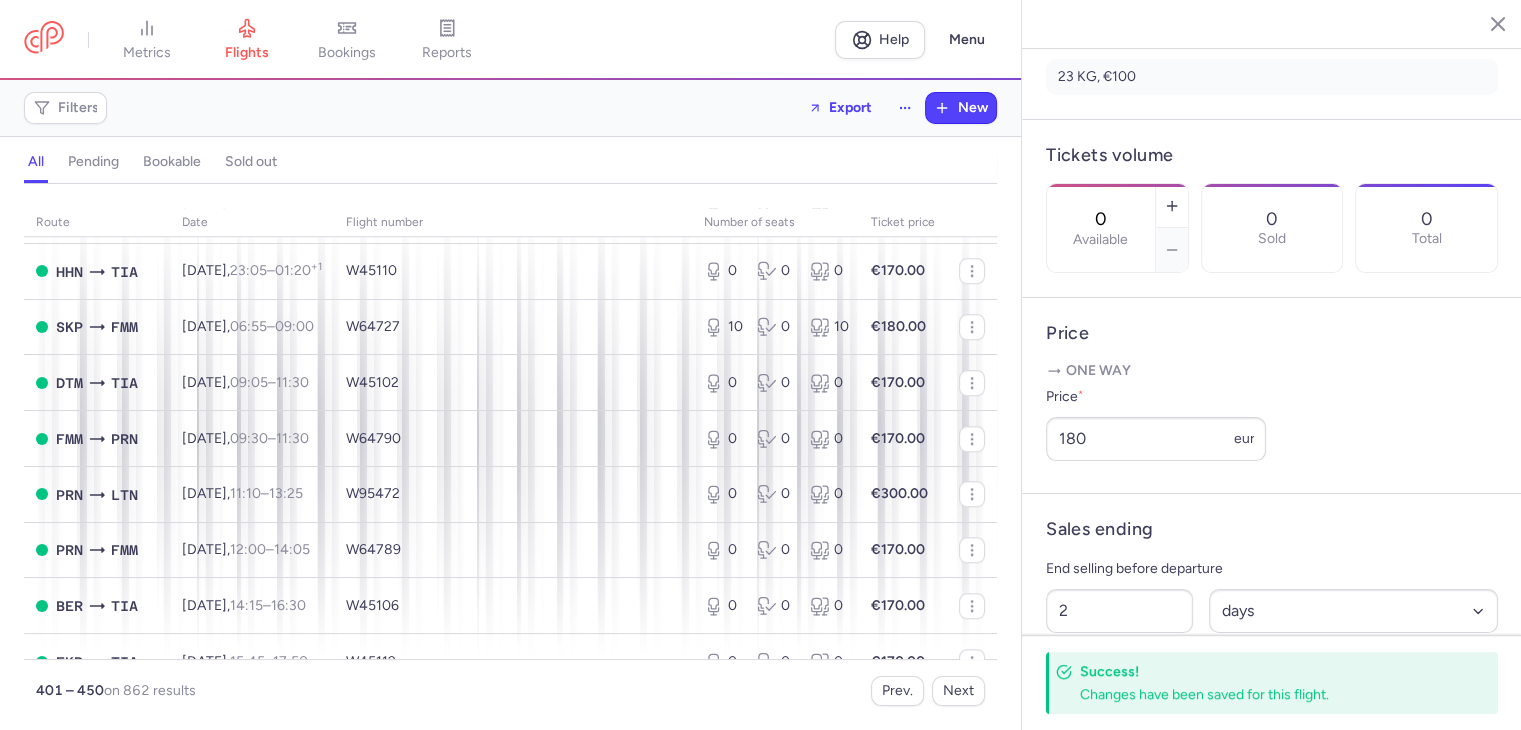 scroll, scrollTop: 1700, scrollLeft: 0, axis: vertical 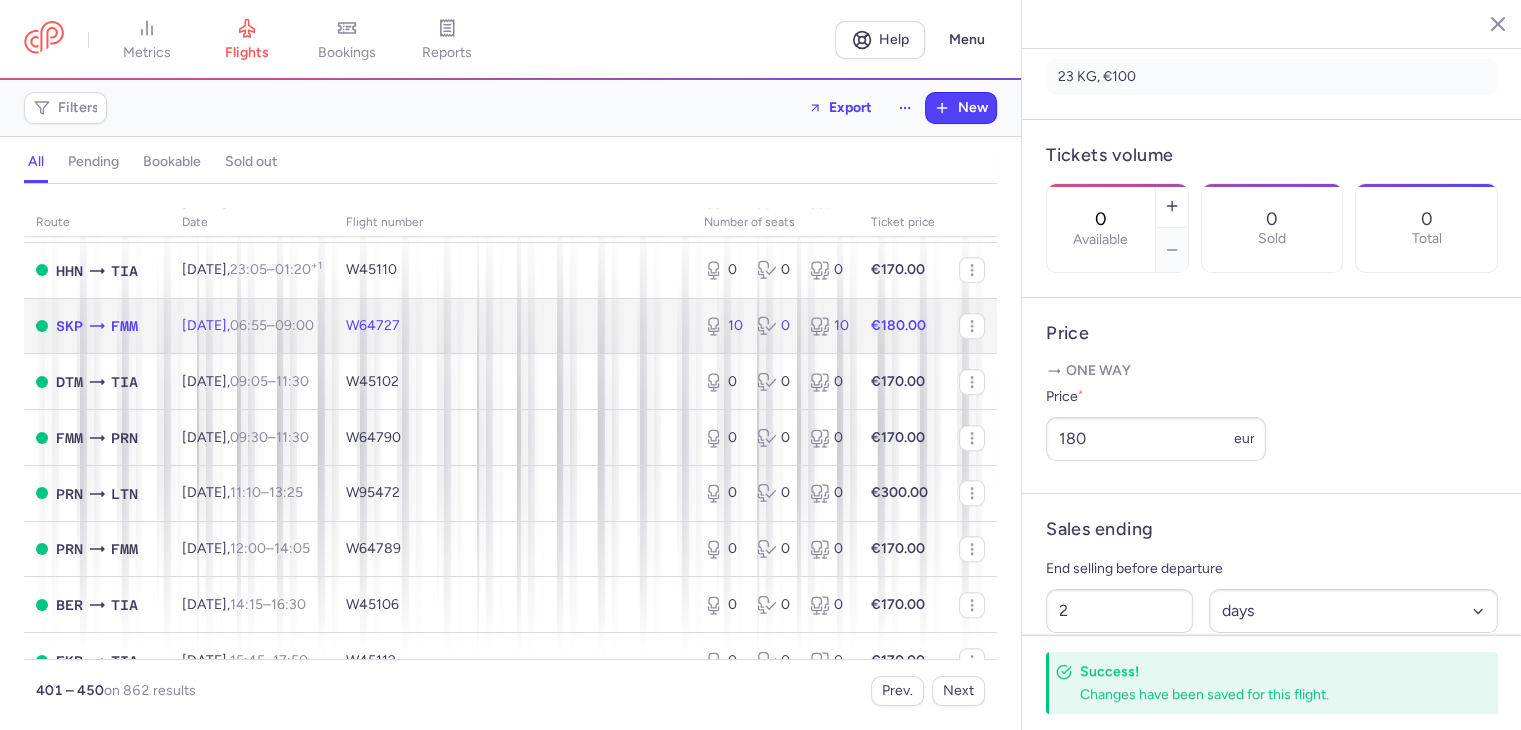 click on "10 0 10" 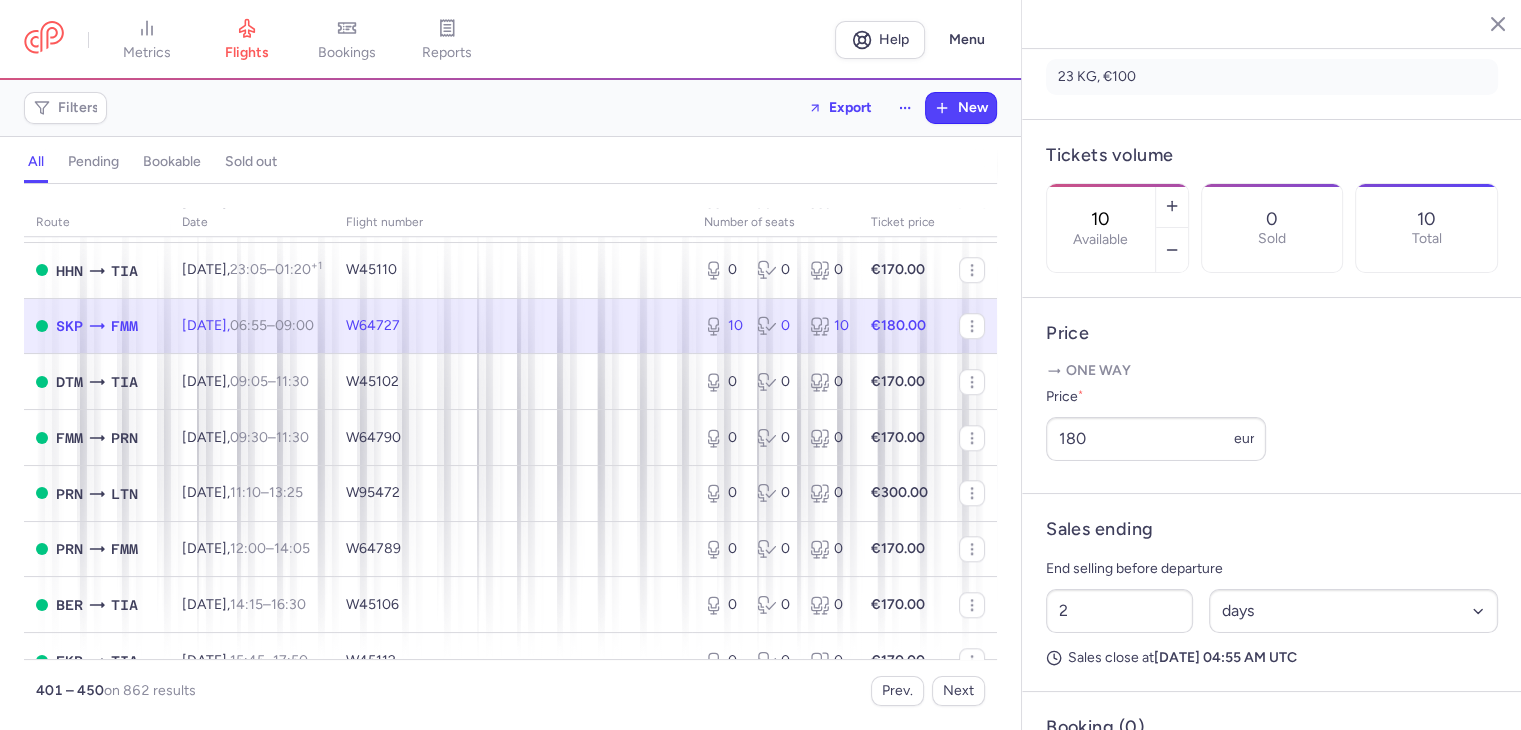 drag, startPoint x: 1151, startPoint y: 123, endPoint x: 1097, endPoint y: 121, distance: 54.037025 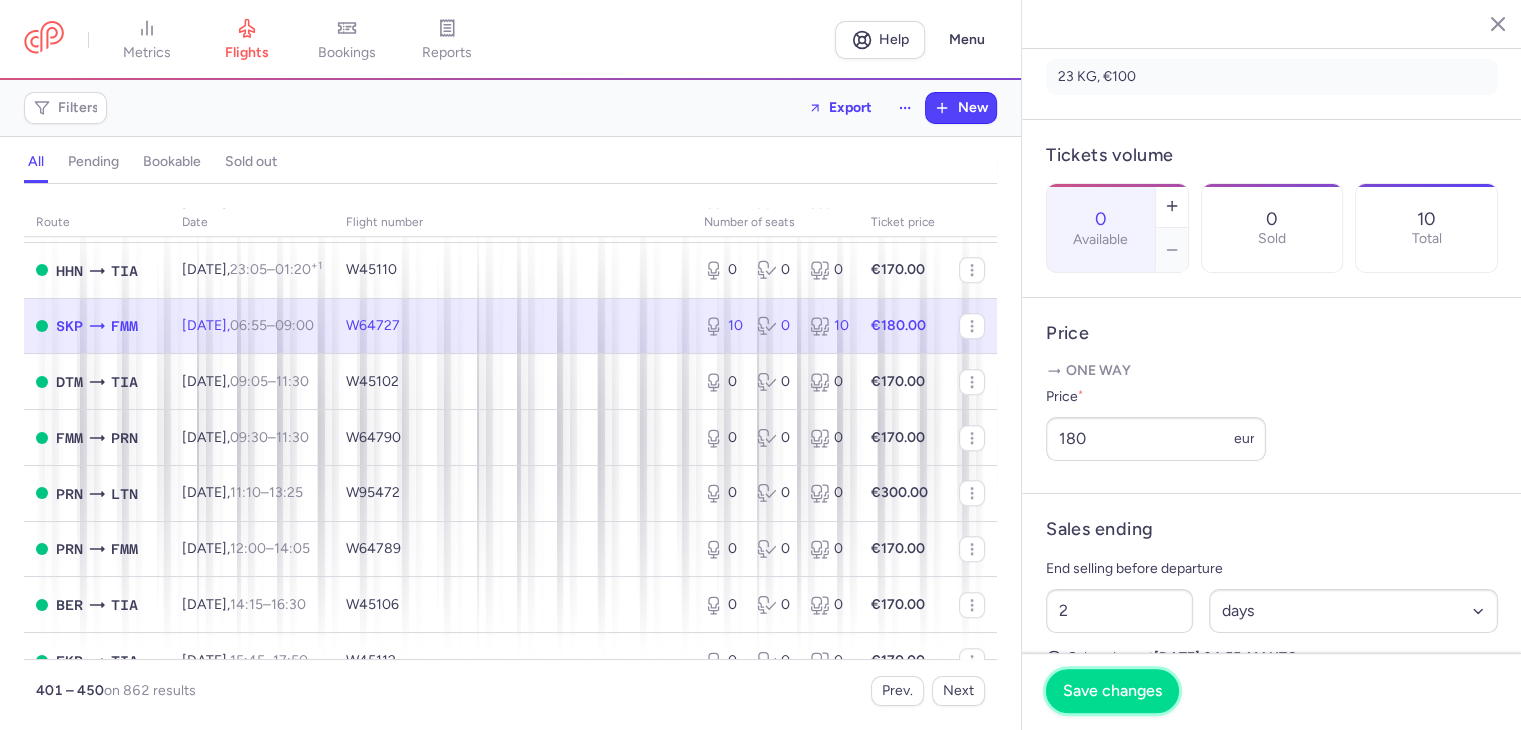 click on "Save changes" at bounding box center (1112, 691) 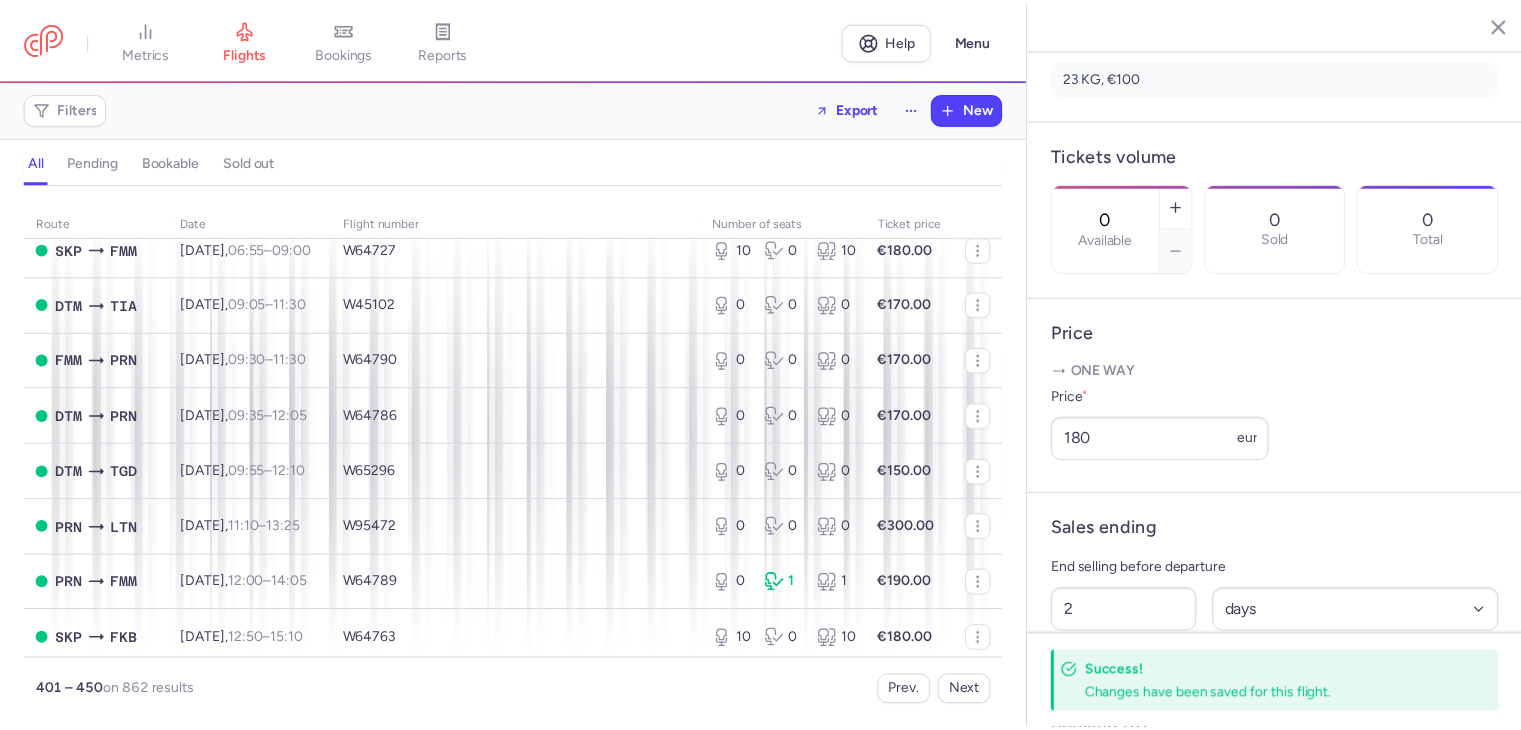 scroll, scrollTop: 2300, scrollLeft: 0, axis: vertical 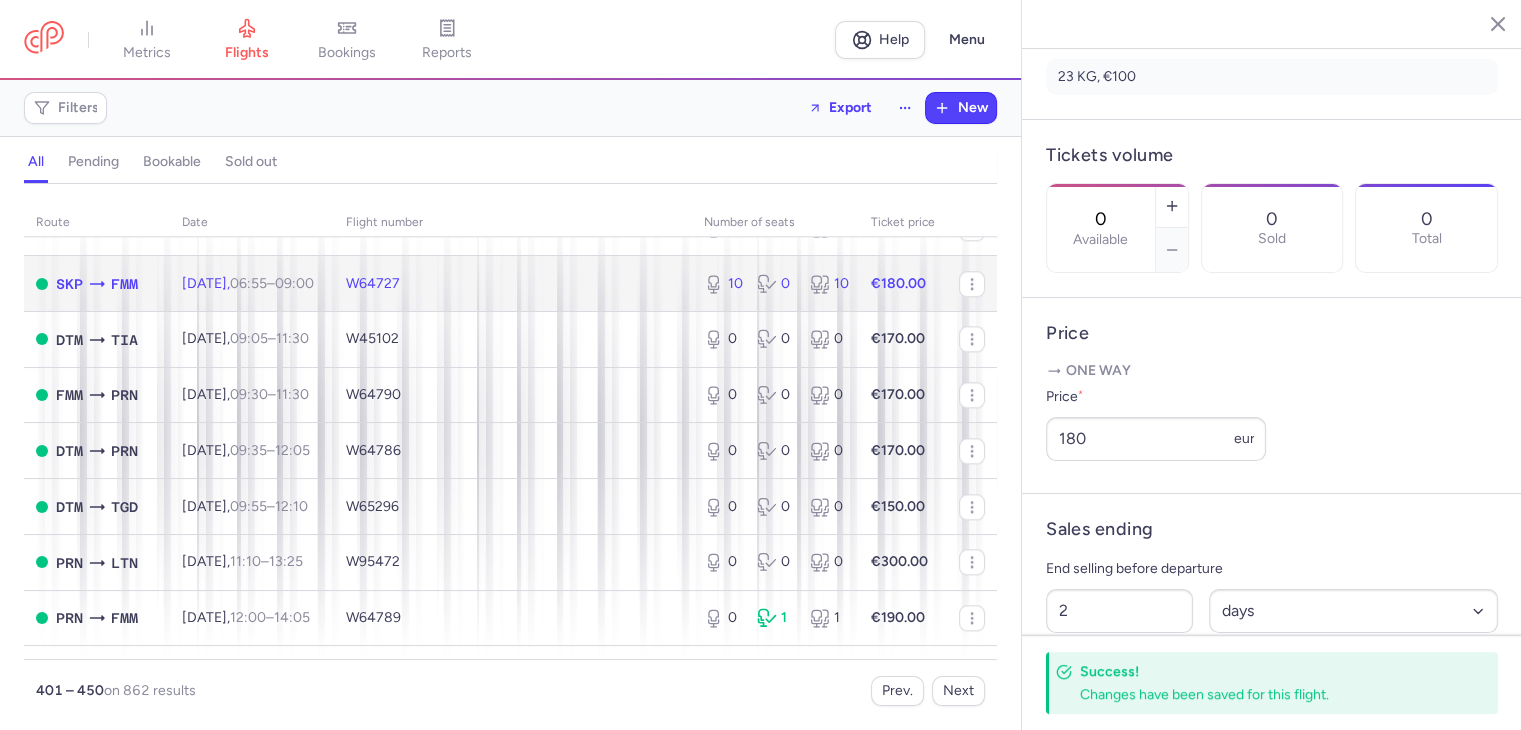 click on "W64727" 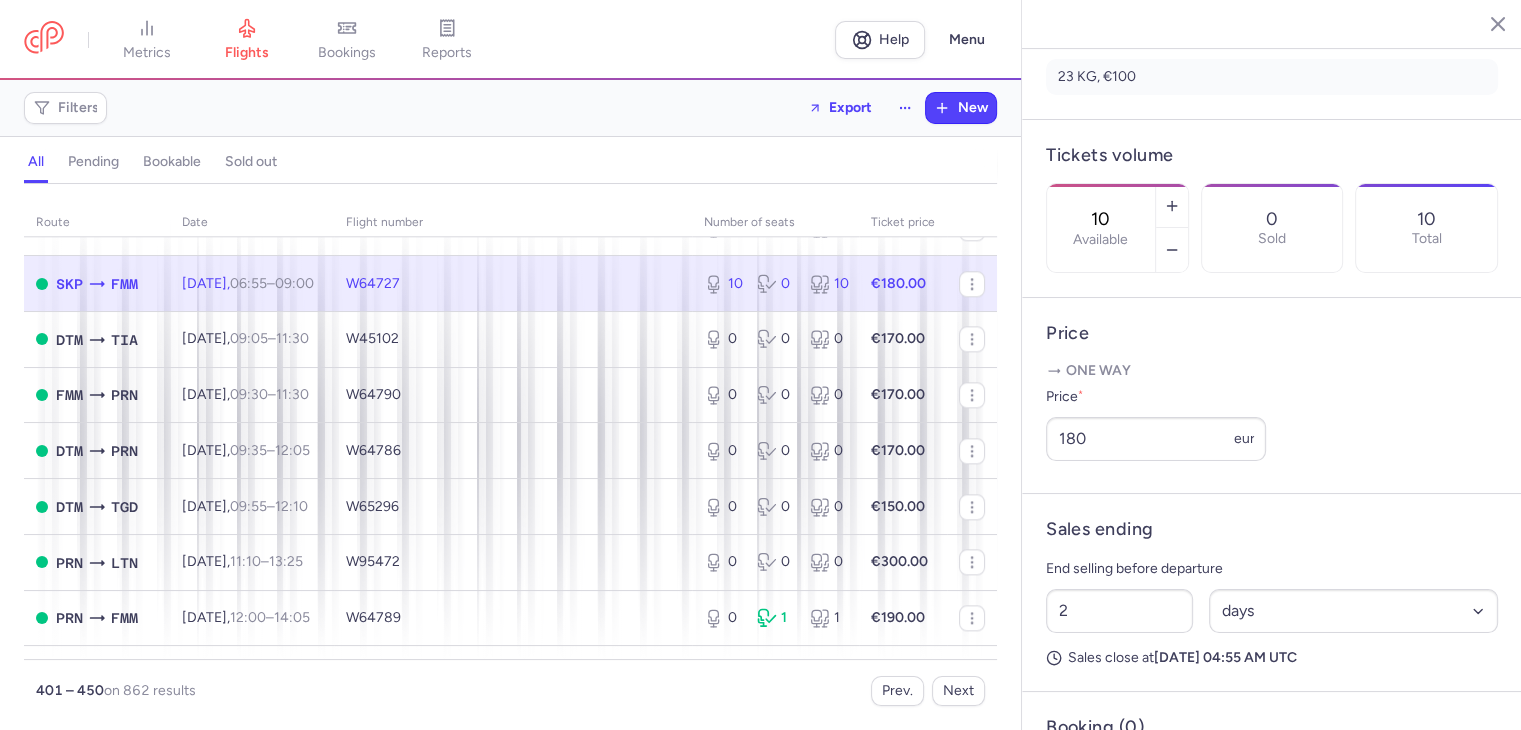 drag, startPoint x: 1156, startPoint y: 133, endPoint x: 1112, endPoint y: 126, distance: 44.553337 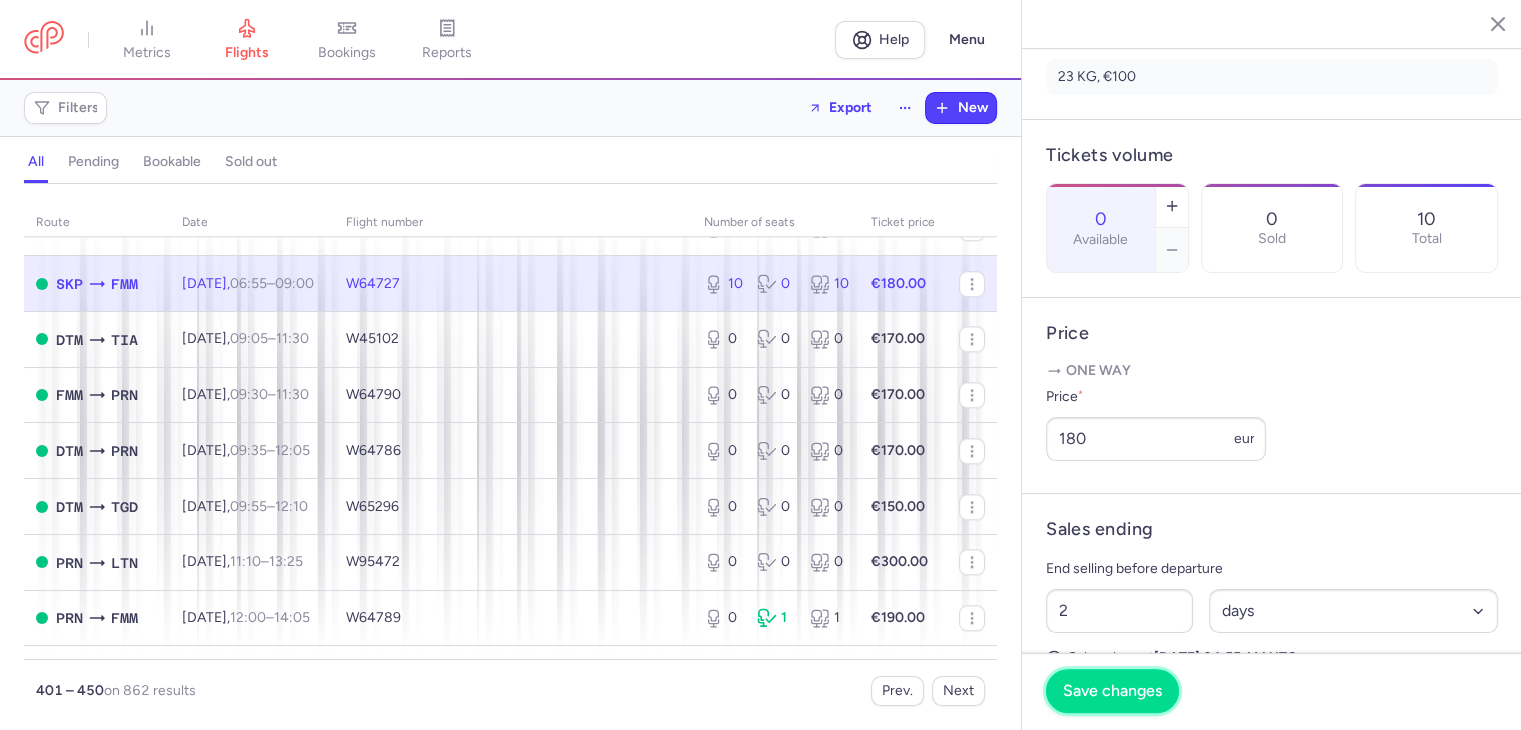 click on "Save changes" at bounding box center (1112, 691) 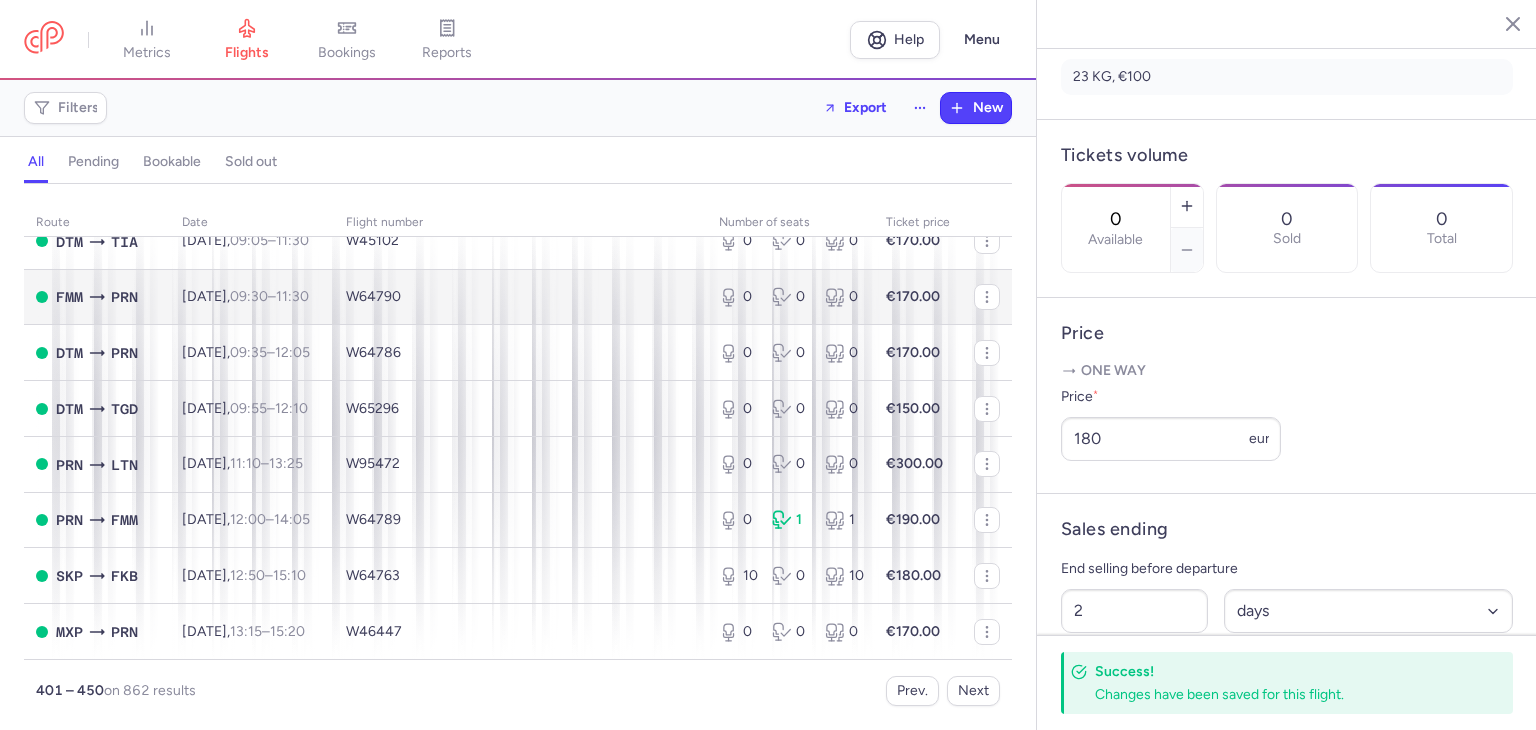 scroll, scrollTop: 2462, scrollLeft: 0, axis: vertical 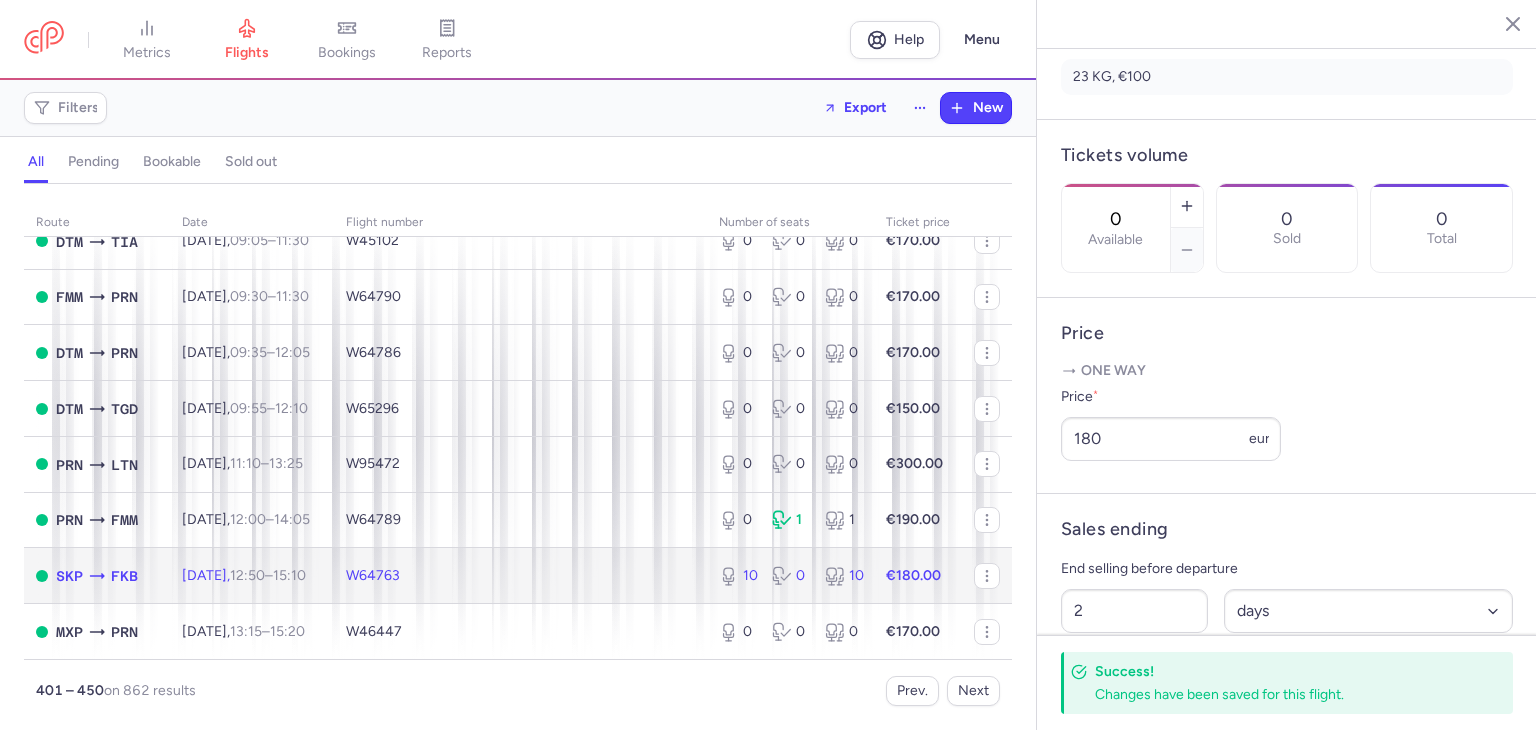 click on "W64763" 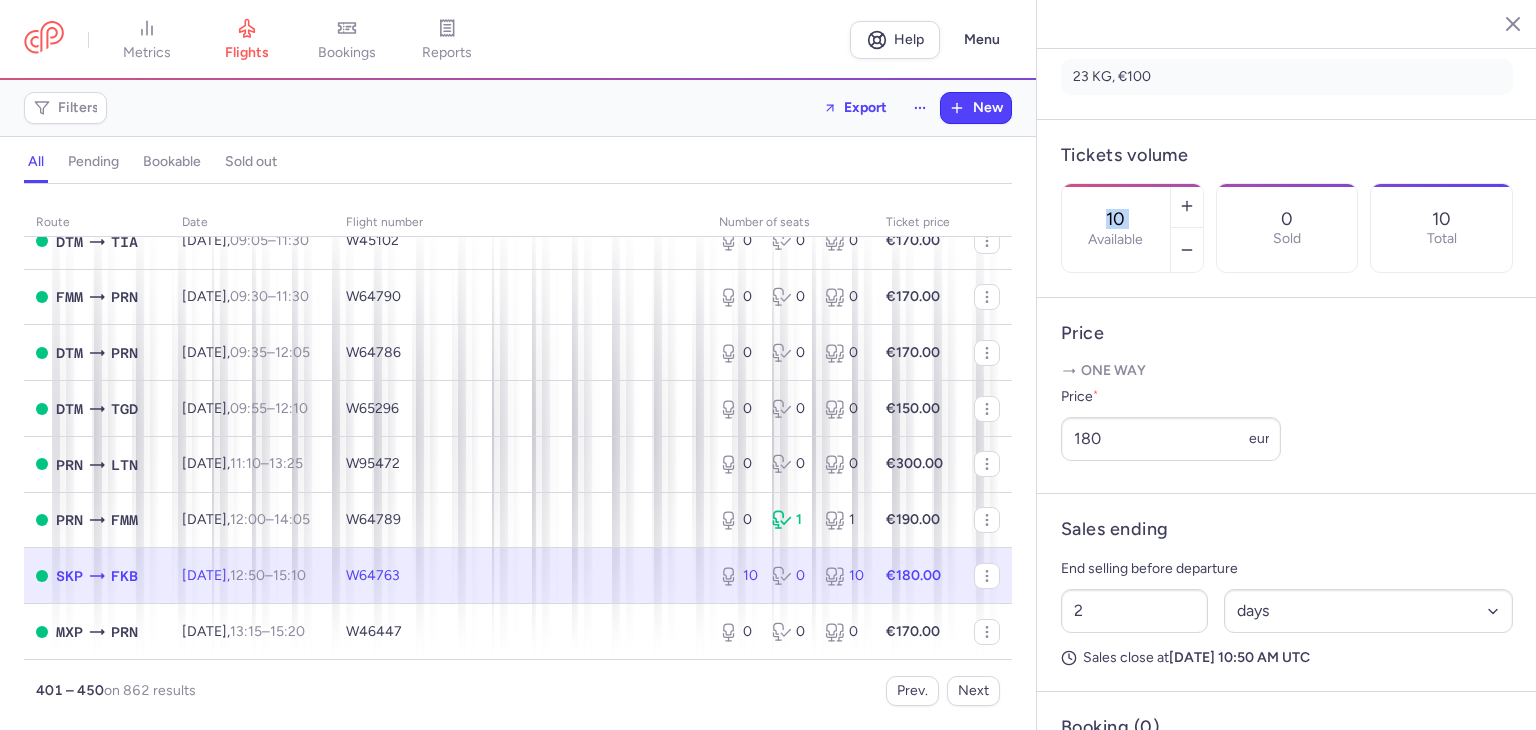 scroll, scrollTop: 0, scrollLeft: 0, axis: both 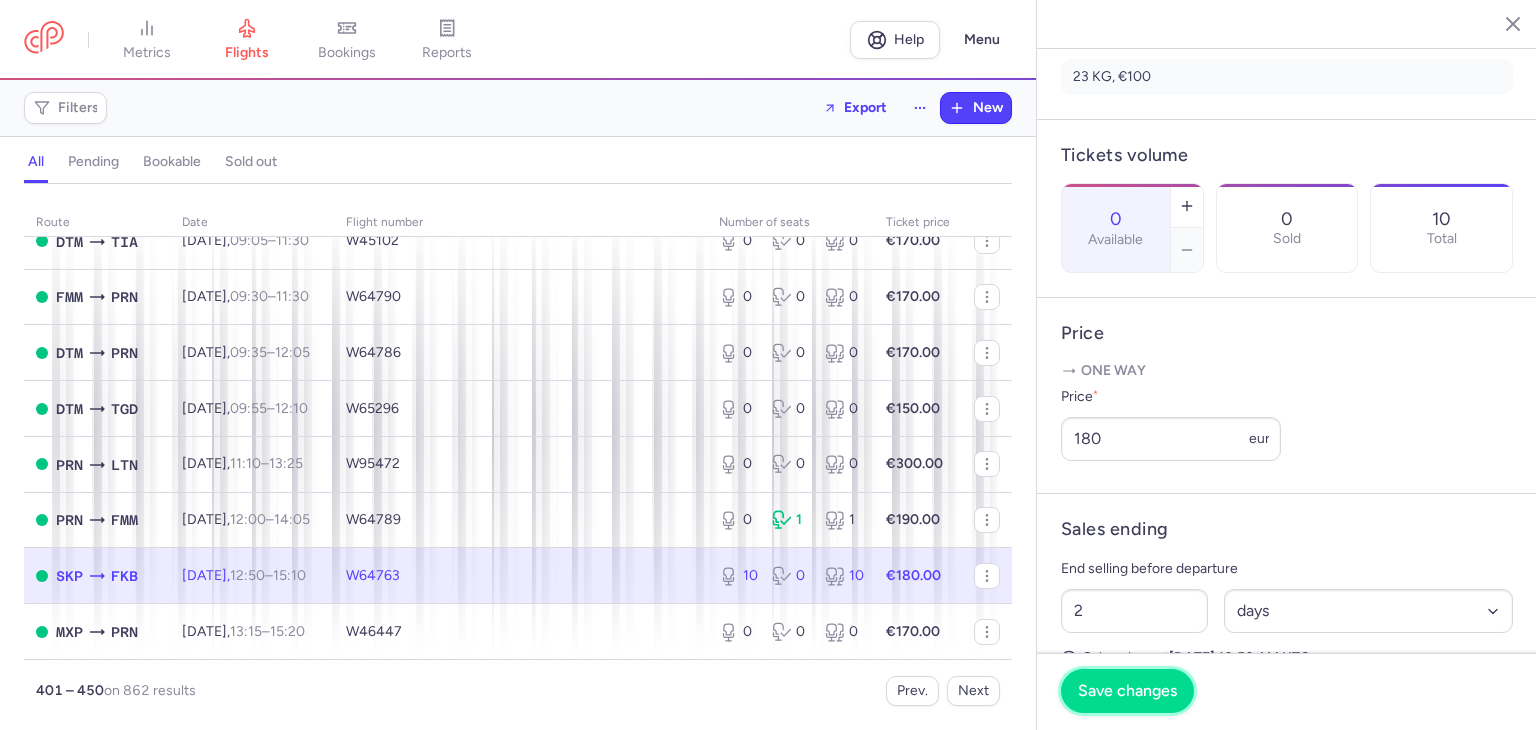 drag, startPoint x: 1112, startPoint y: 699, endPoint x: 1104, endPoint y: 692, distance: 10.630146 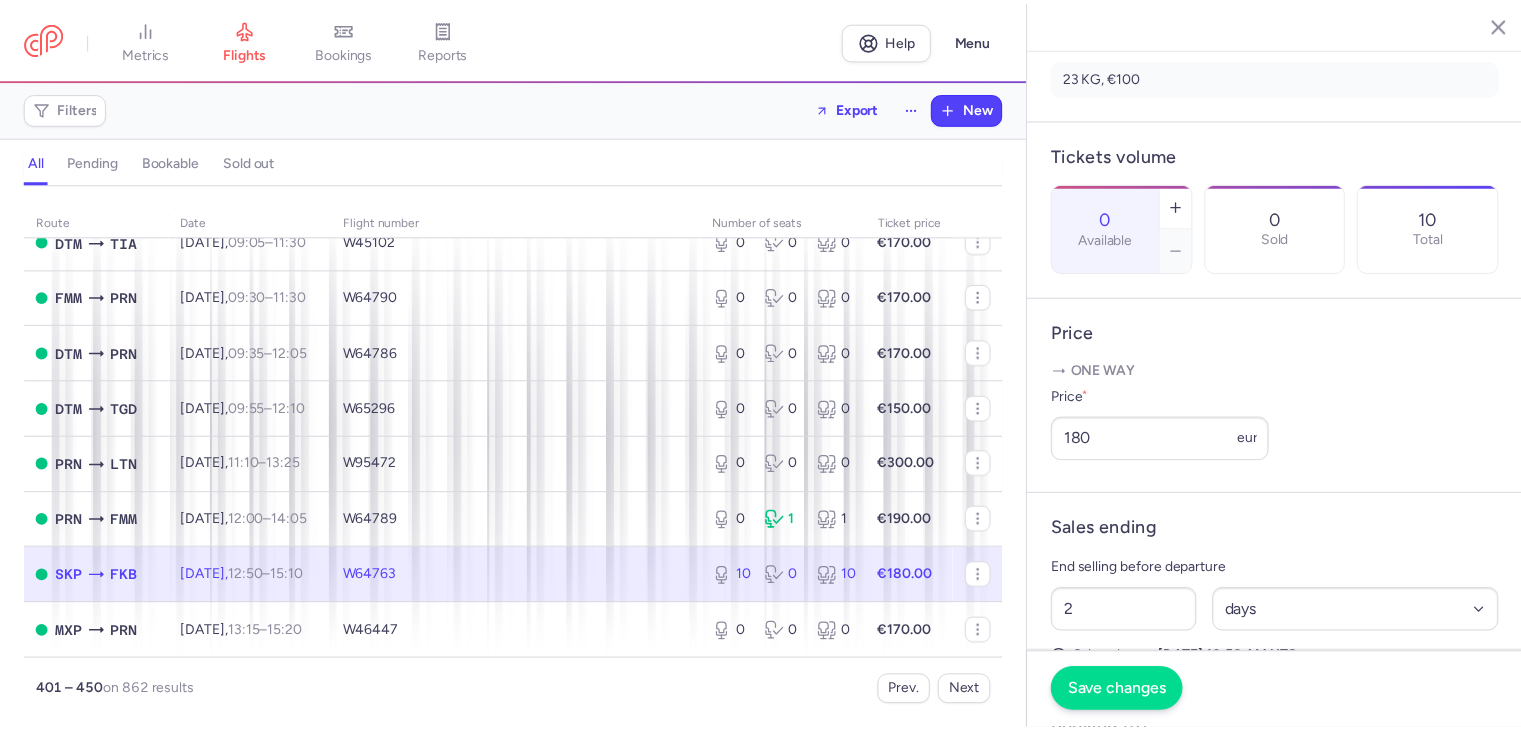 scroll, scrollTop: 0, scrollLeft: 0, axis: both 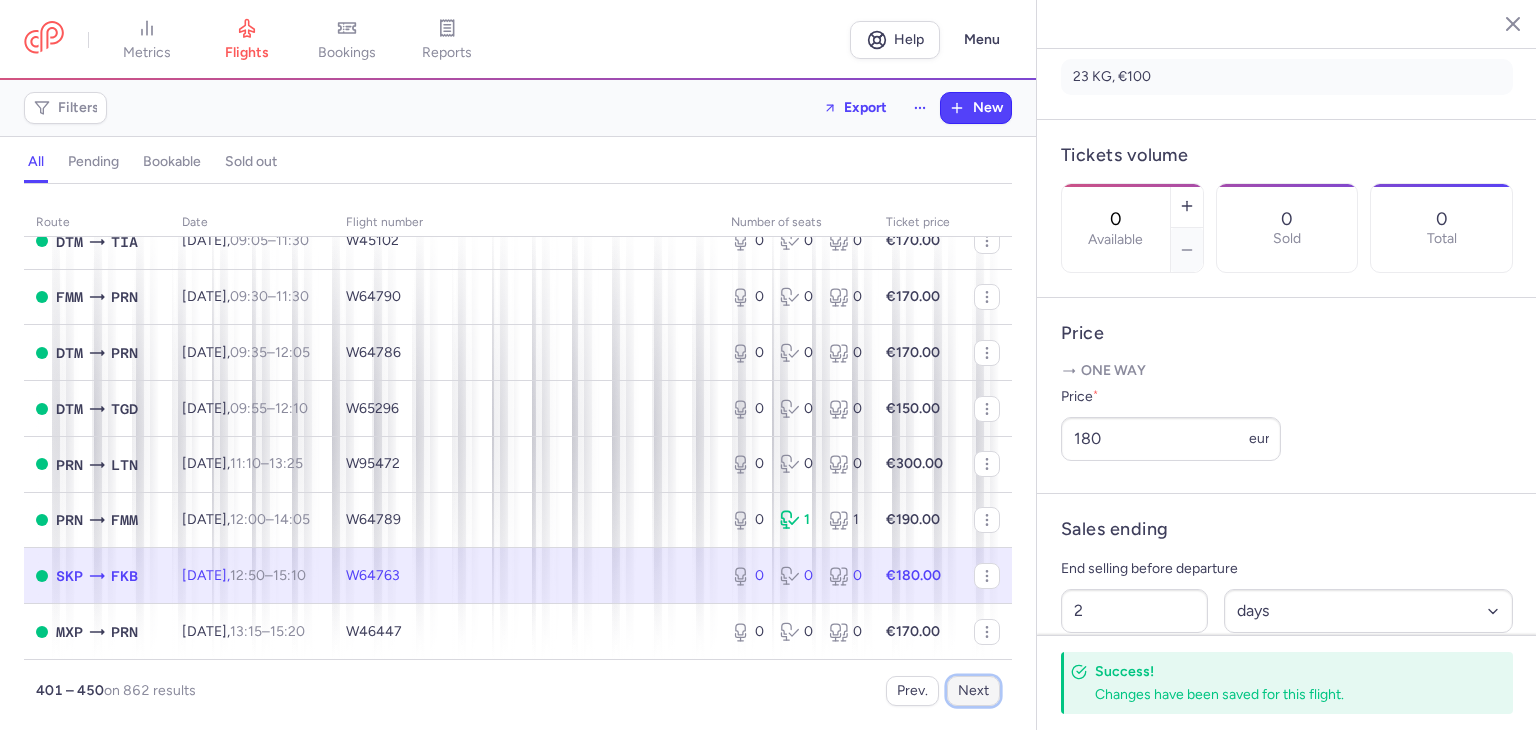 click on "Next" at bounding box center (973, 691) 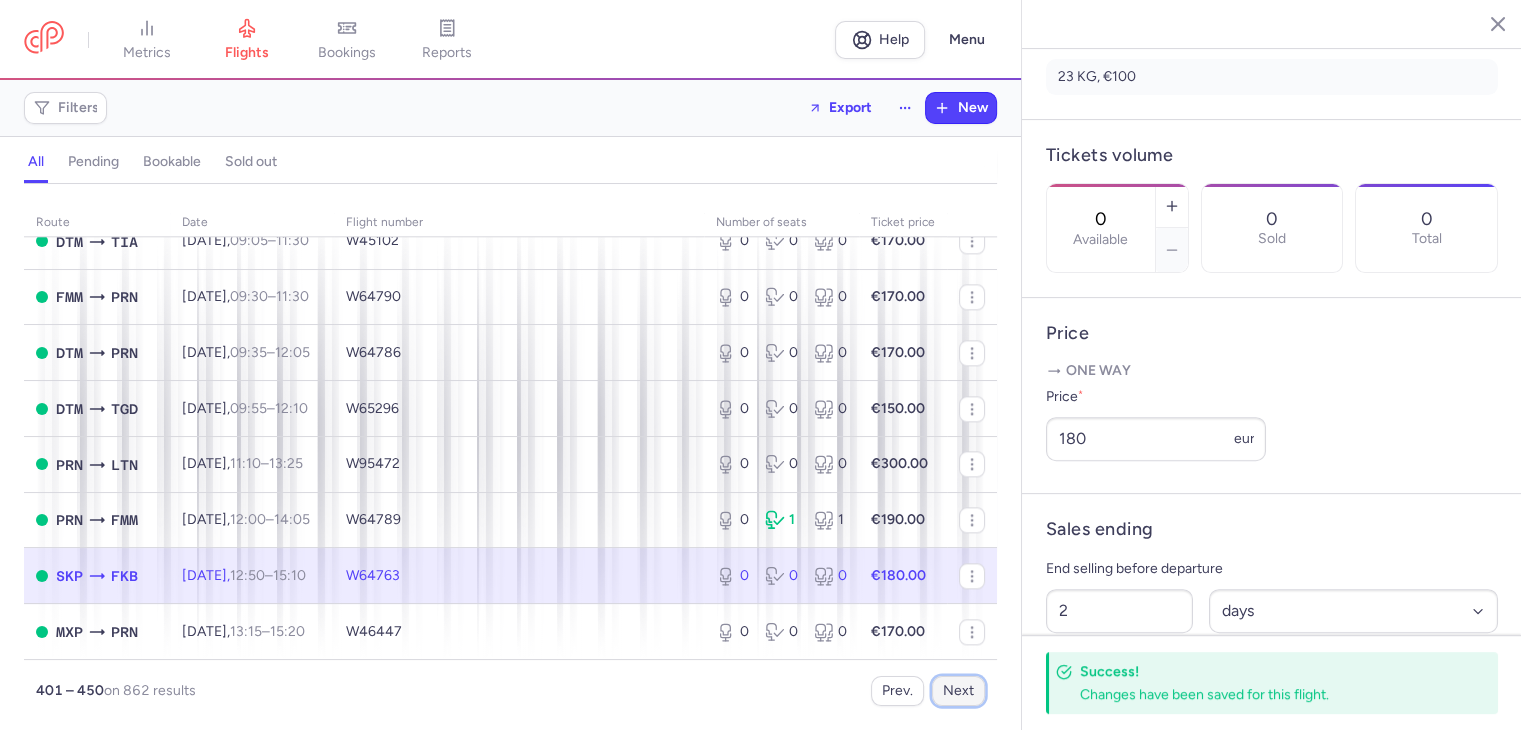 scroll, scrollTop: 0, scrollLeft: 0, axis: both 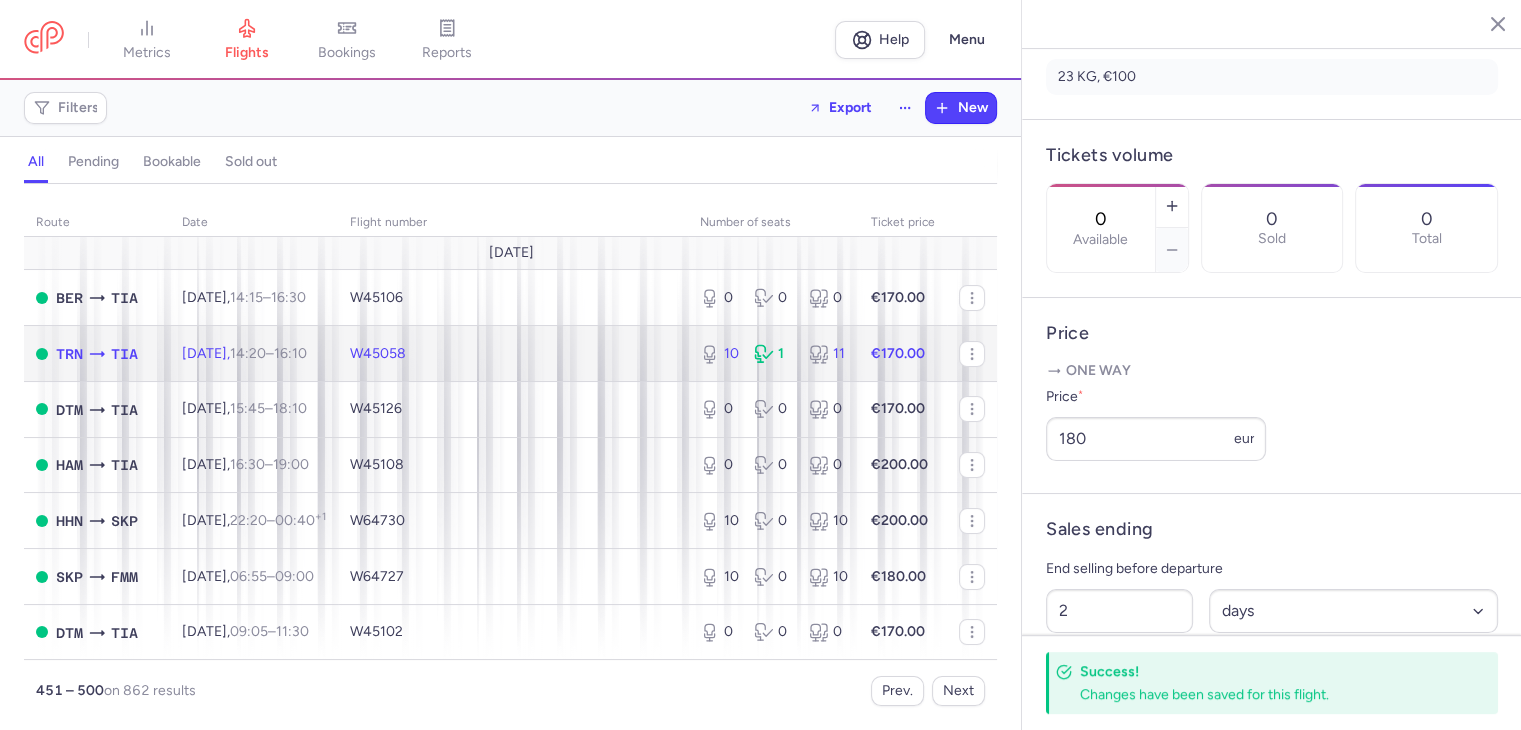 click on "W45058" 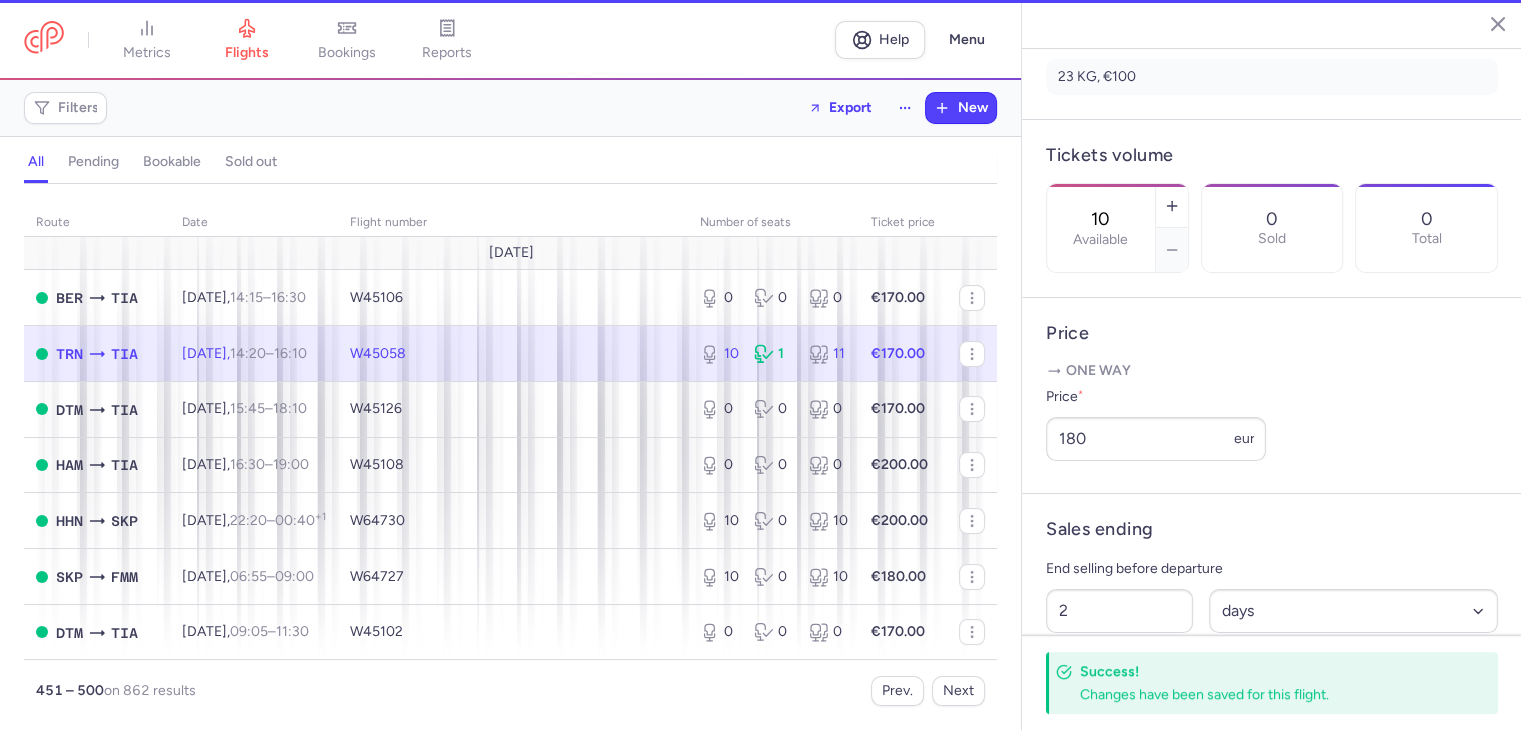 scroll, scrollTop: 564, scrollLeft: 0, axis: vertical 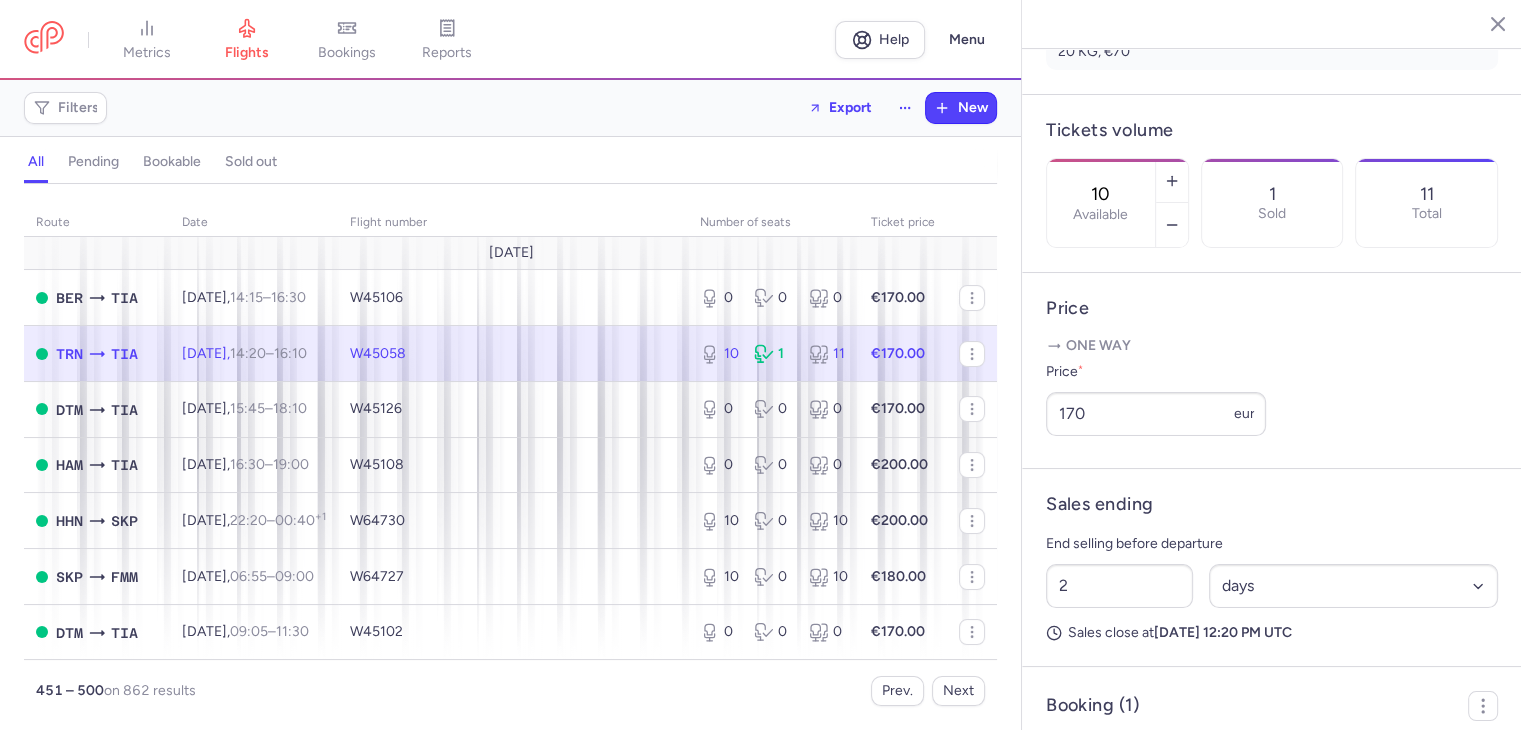 drag, startPoint x: 1164, startPoint y: 123, endPoint x: 1073, endPoint y: 129, distance: 91.197586 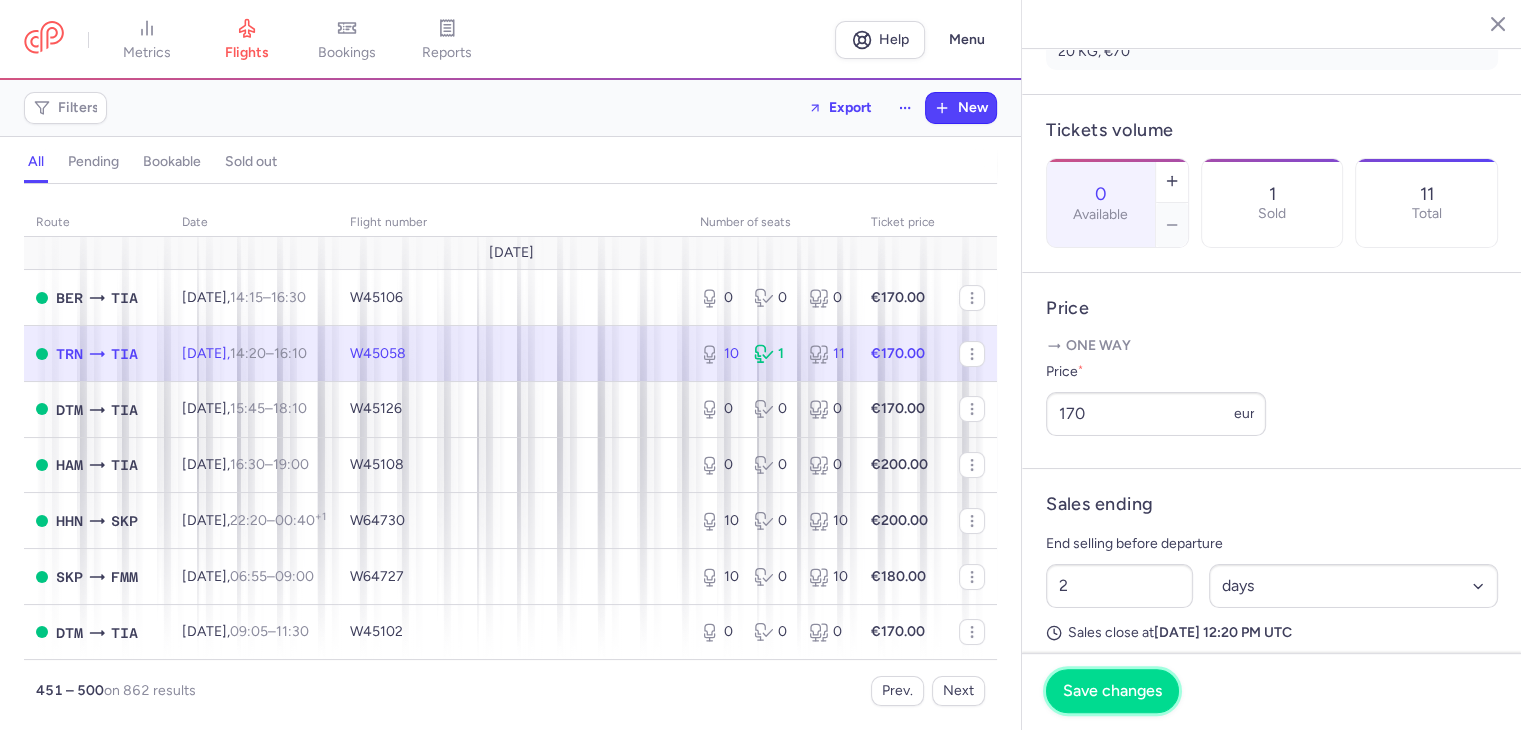 click on "Save changes" at bounding box center (1112, 691) 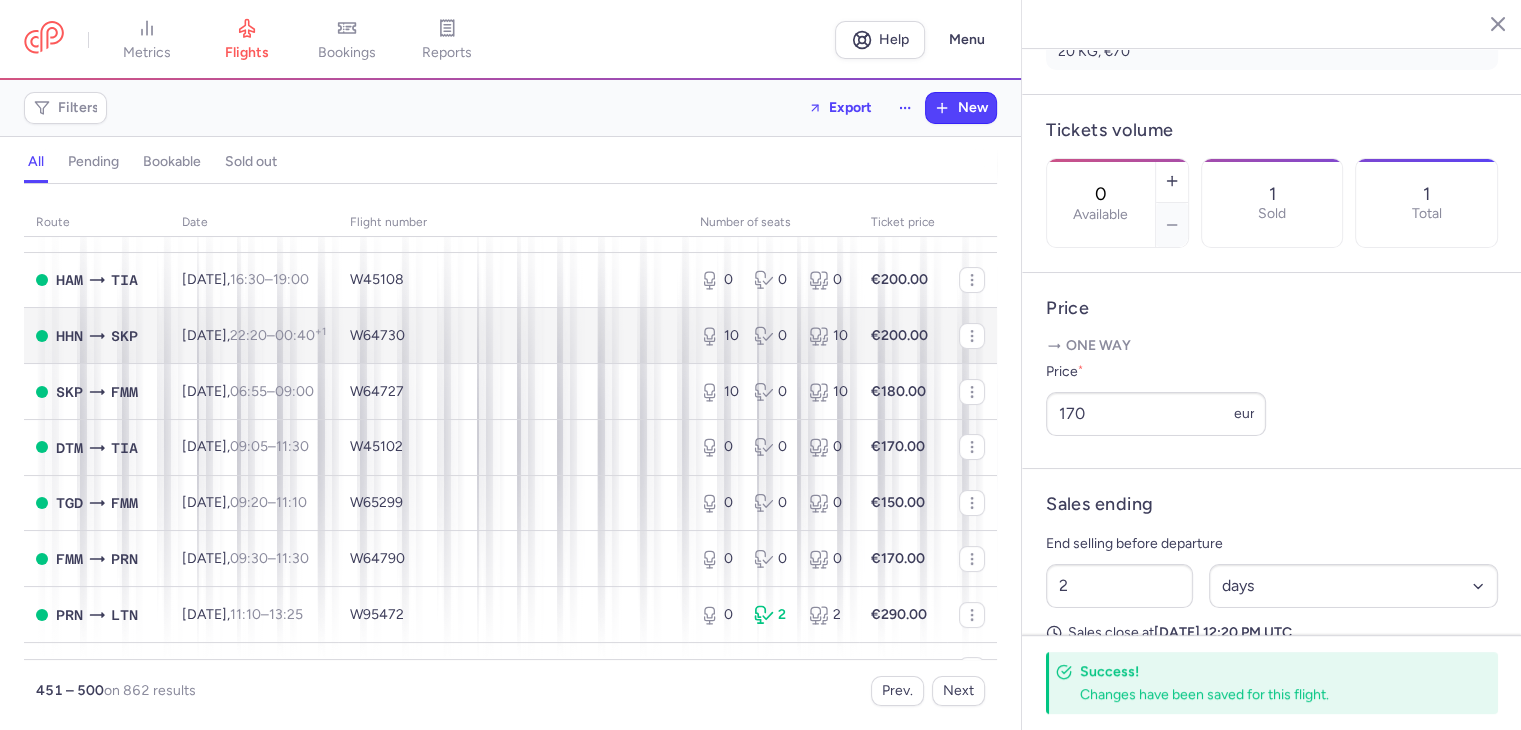 scroll, scrollTop: 200, scrollLeft: 0, axis: vertical 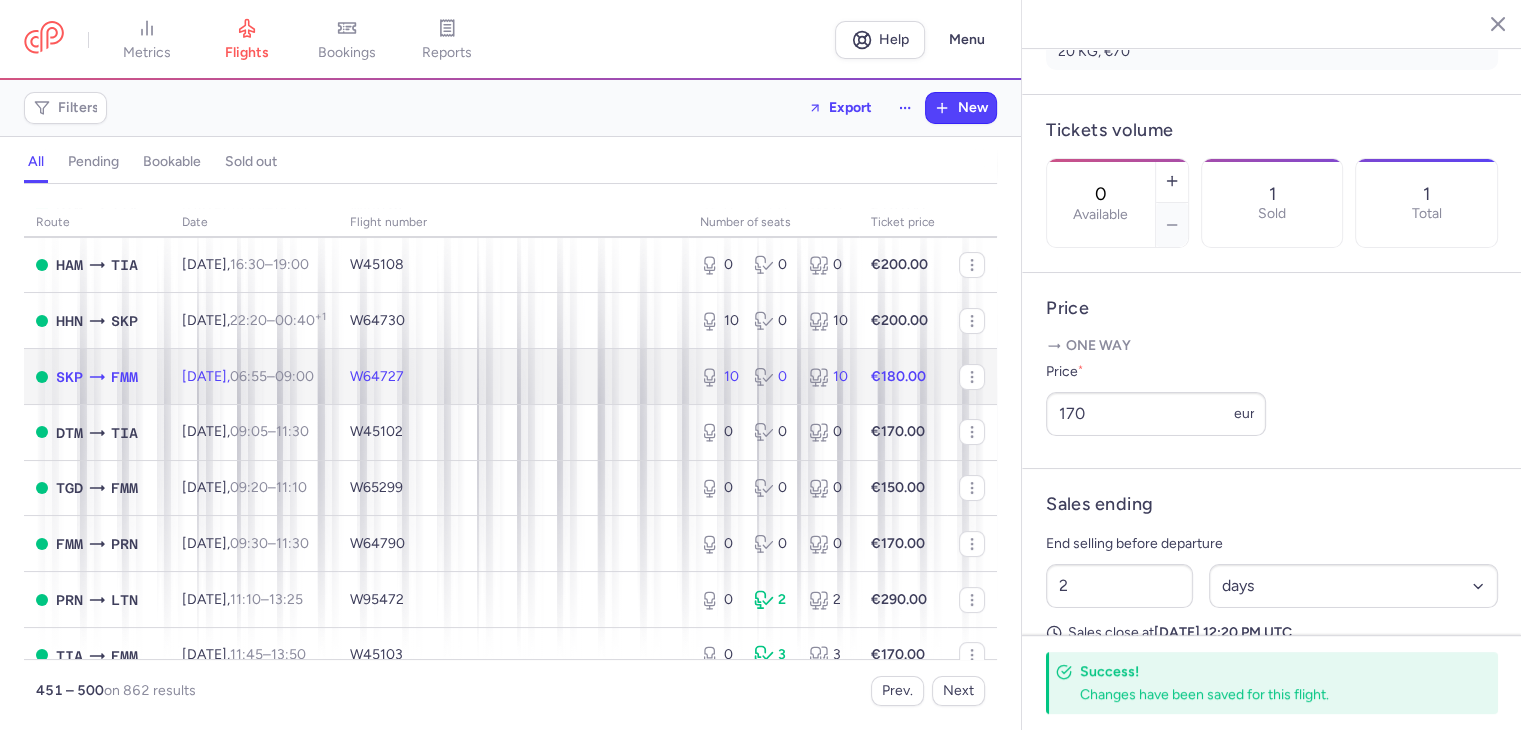 click on "10 0 10" 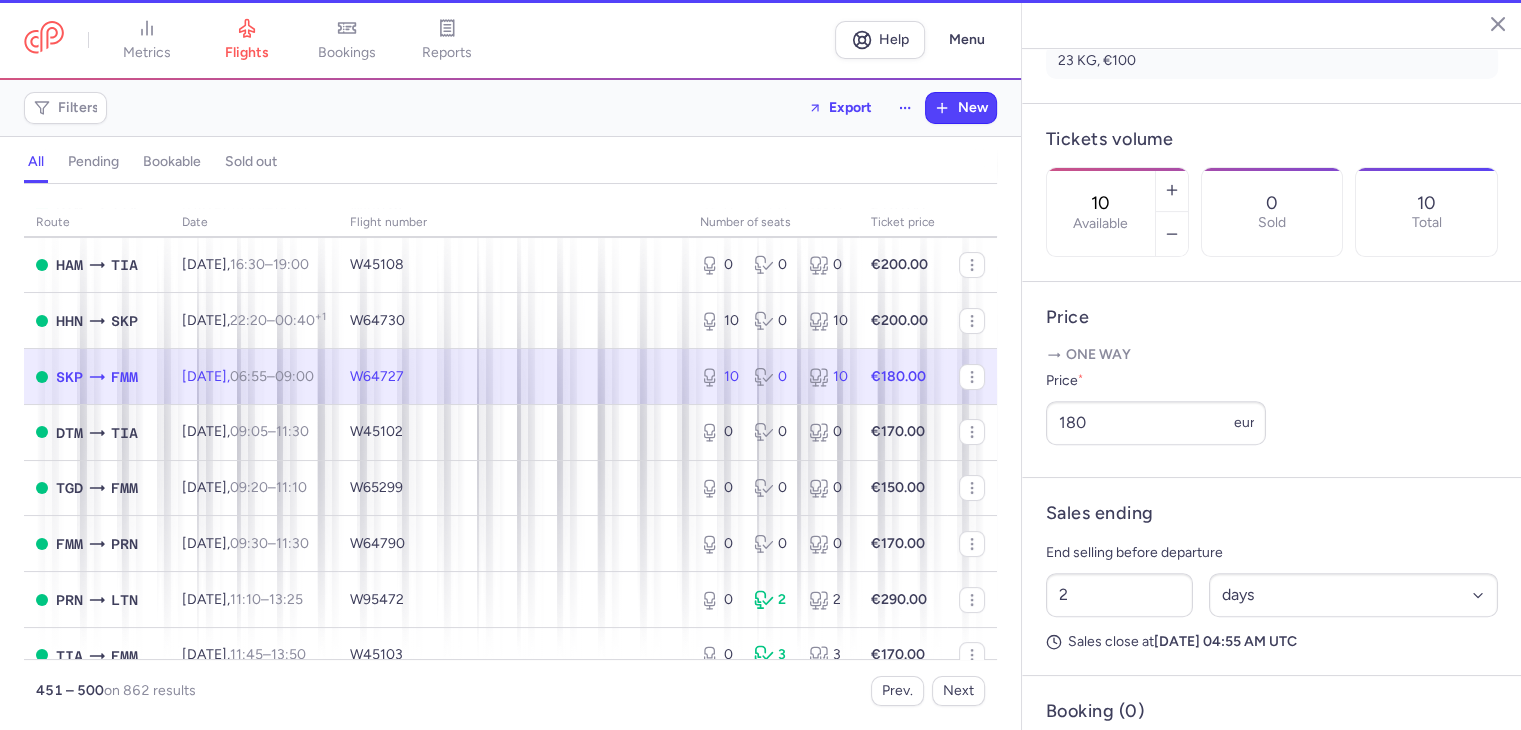 scroll, scrollTop: 548, scrollLeft: 0, axis: vertical 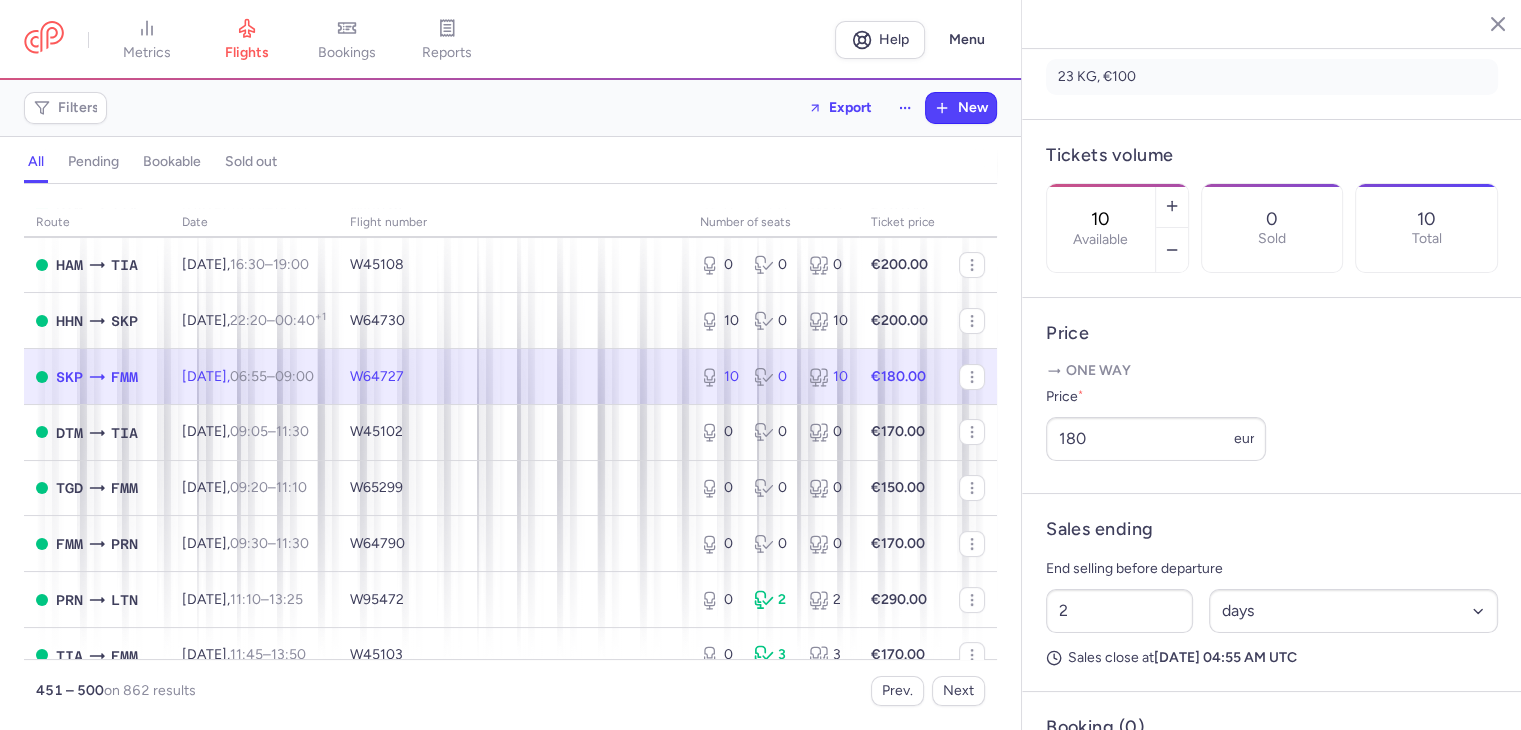 drag, startPoint x: 1174, startPoint y: 120, endPoint x: 1117, endPoint y: 120, distance: 57 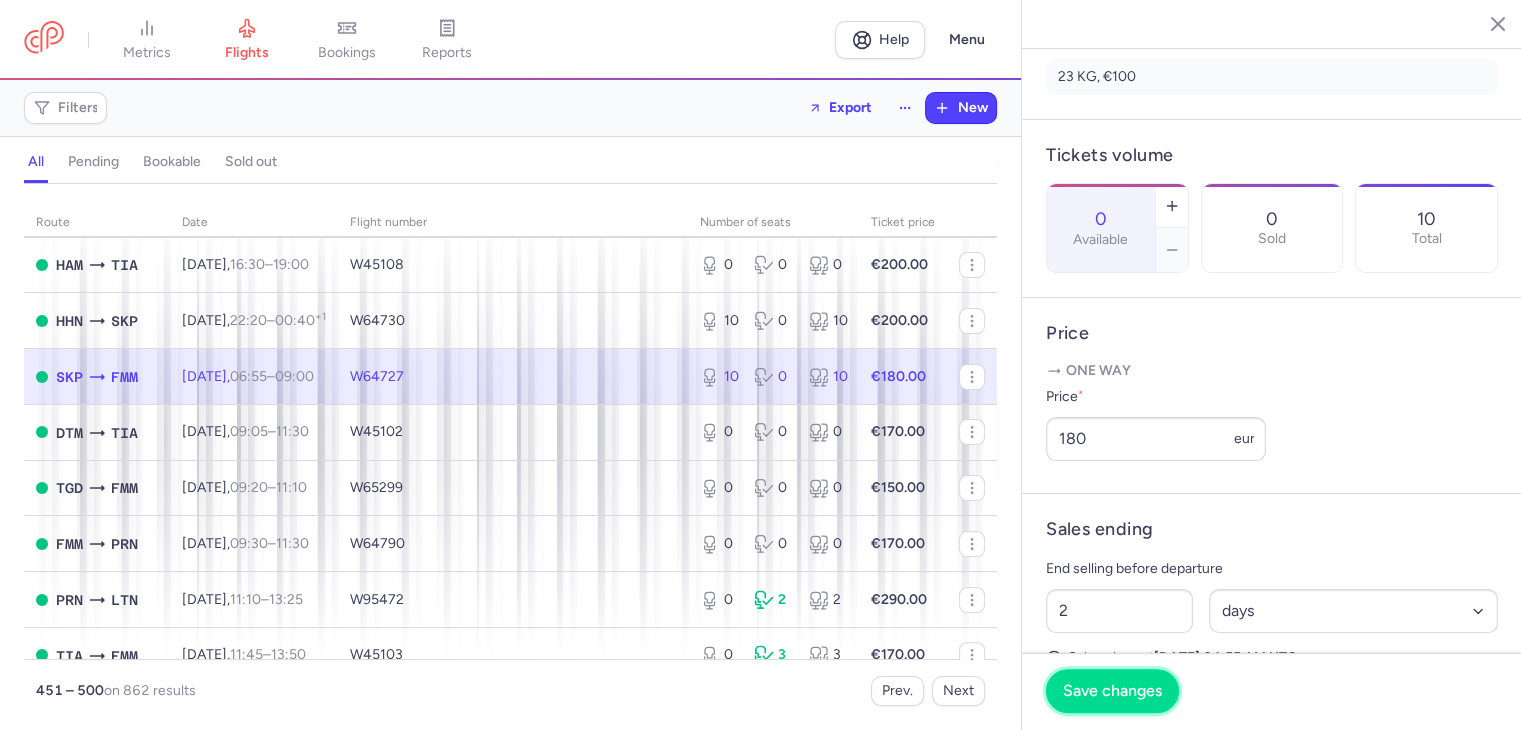 click on "Save changes" at bounding box center [1112, 691] 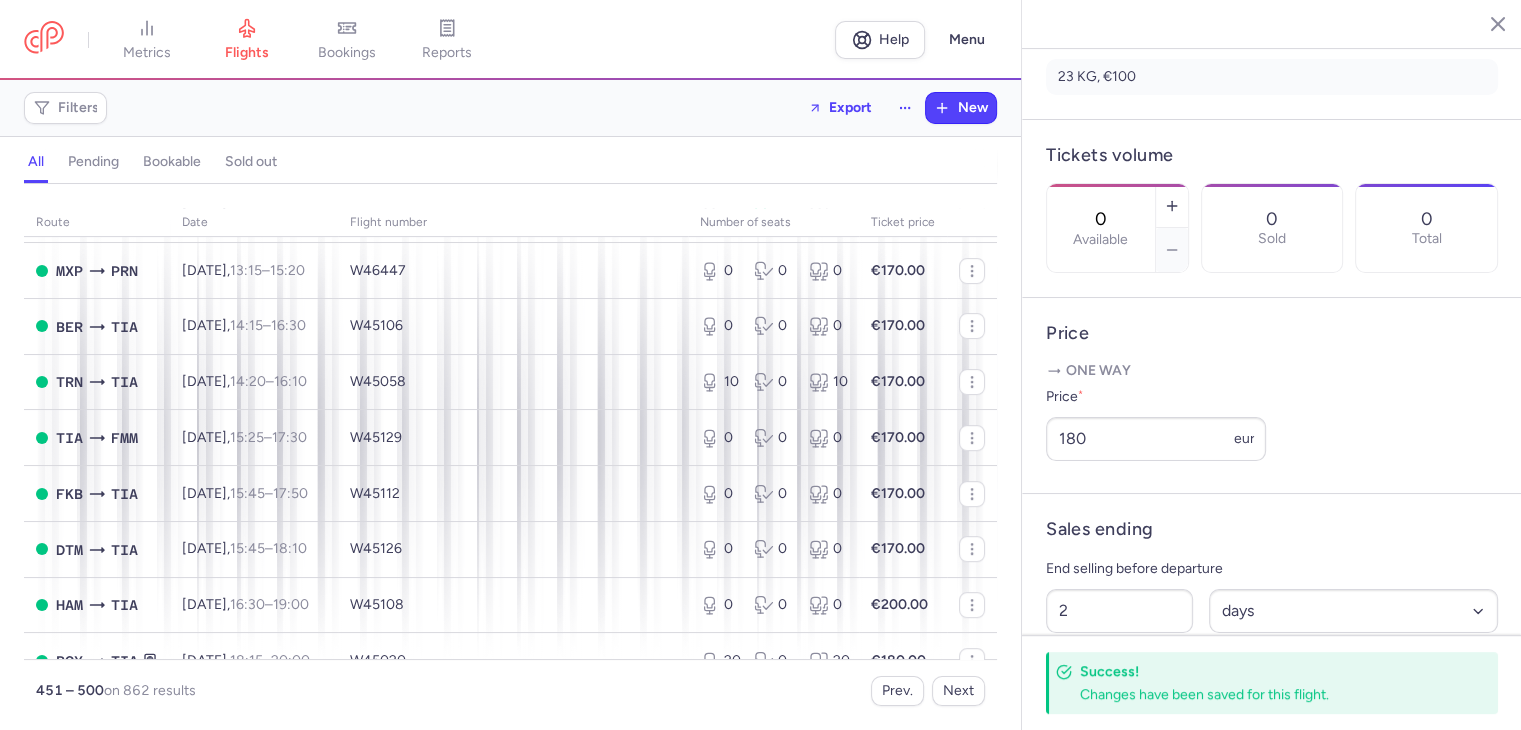 scroll, scrollTop: 800, scrollLeft: 0, axis: vertical 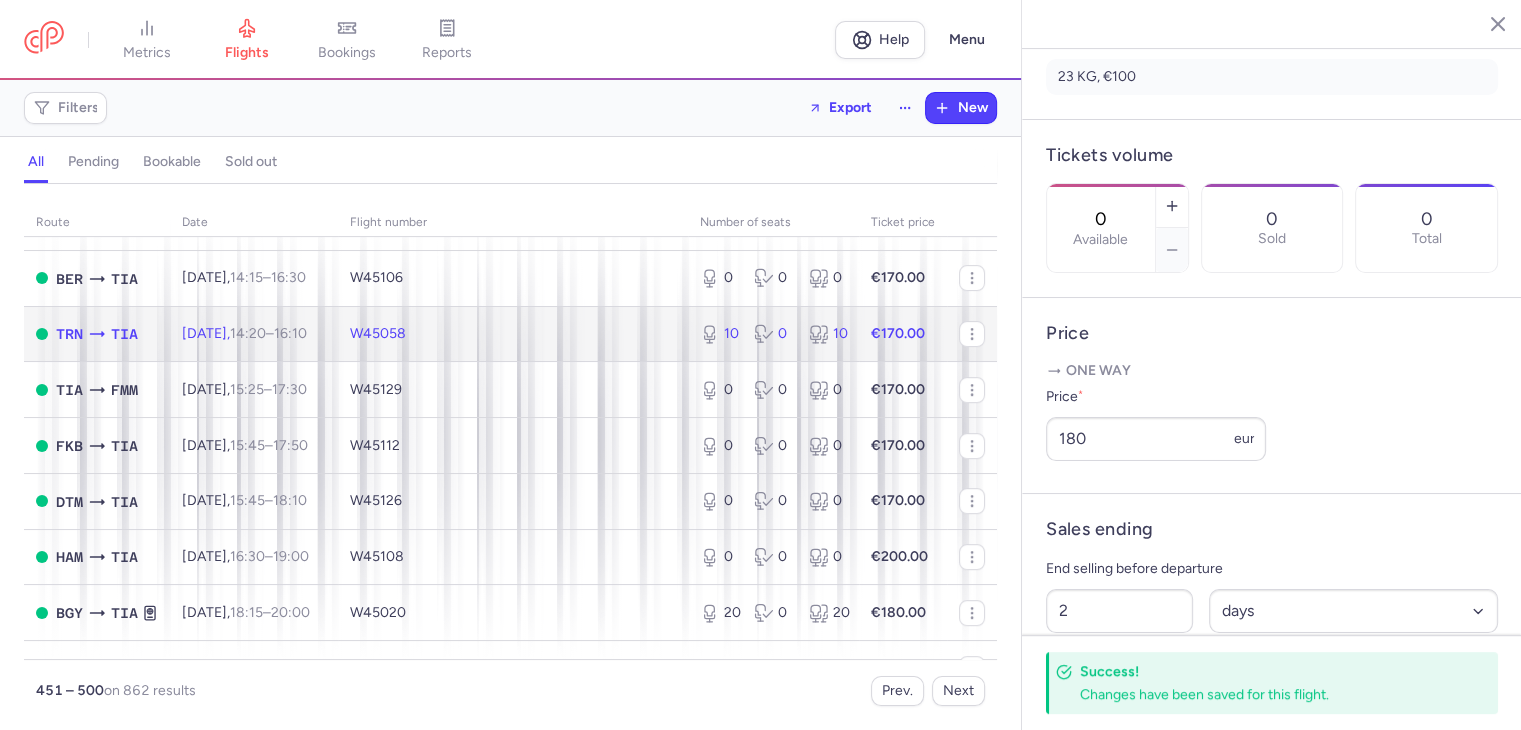 click on "W45058" 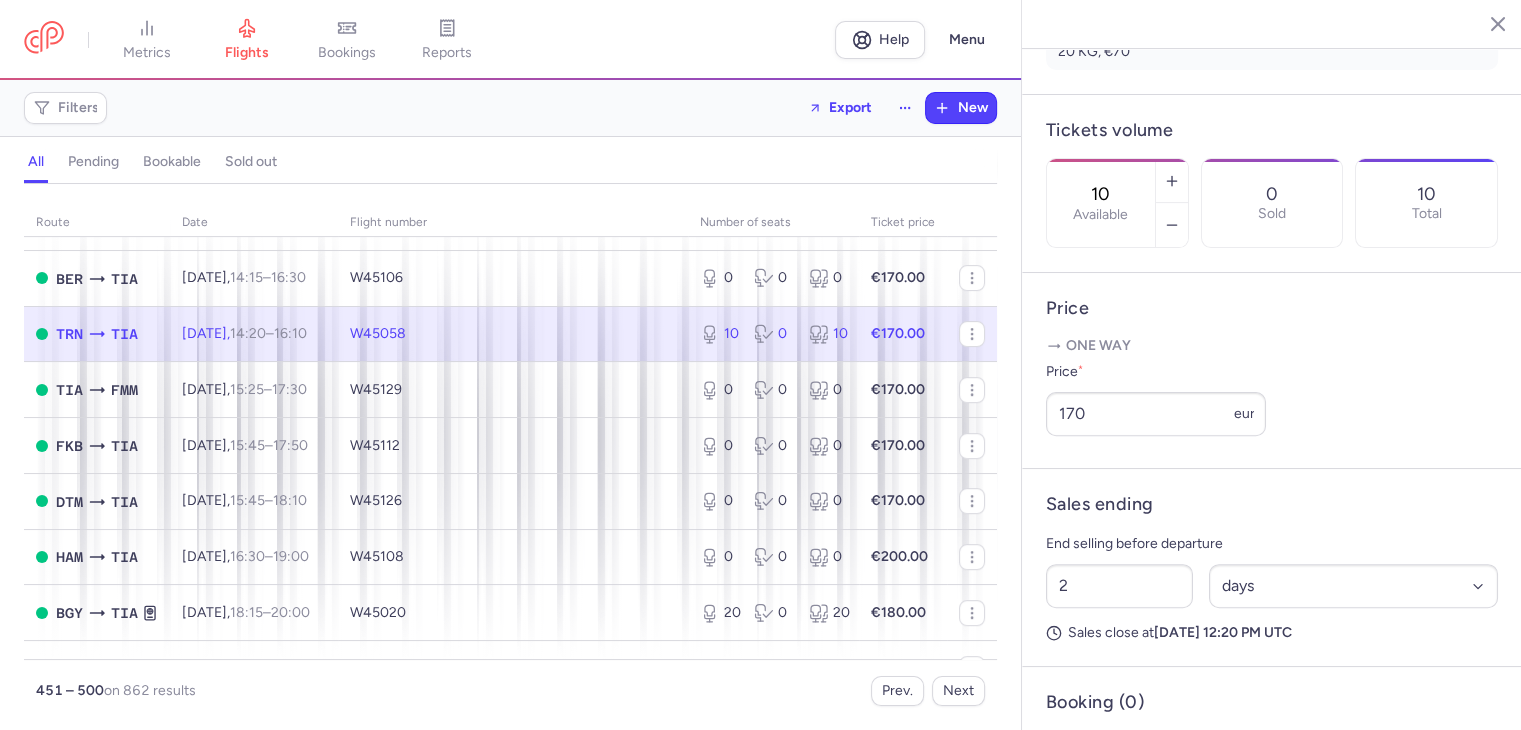 drag, startPoint x: 1155, startPoint y: 136, endPoint x: 1102, endPoint y: 127, distance: 53.75872 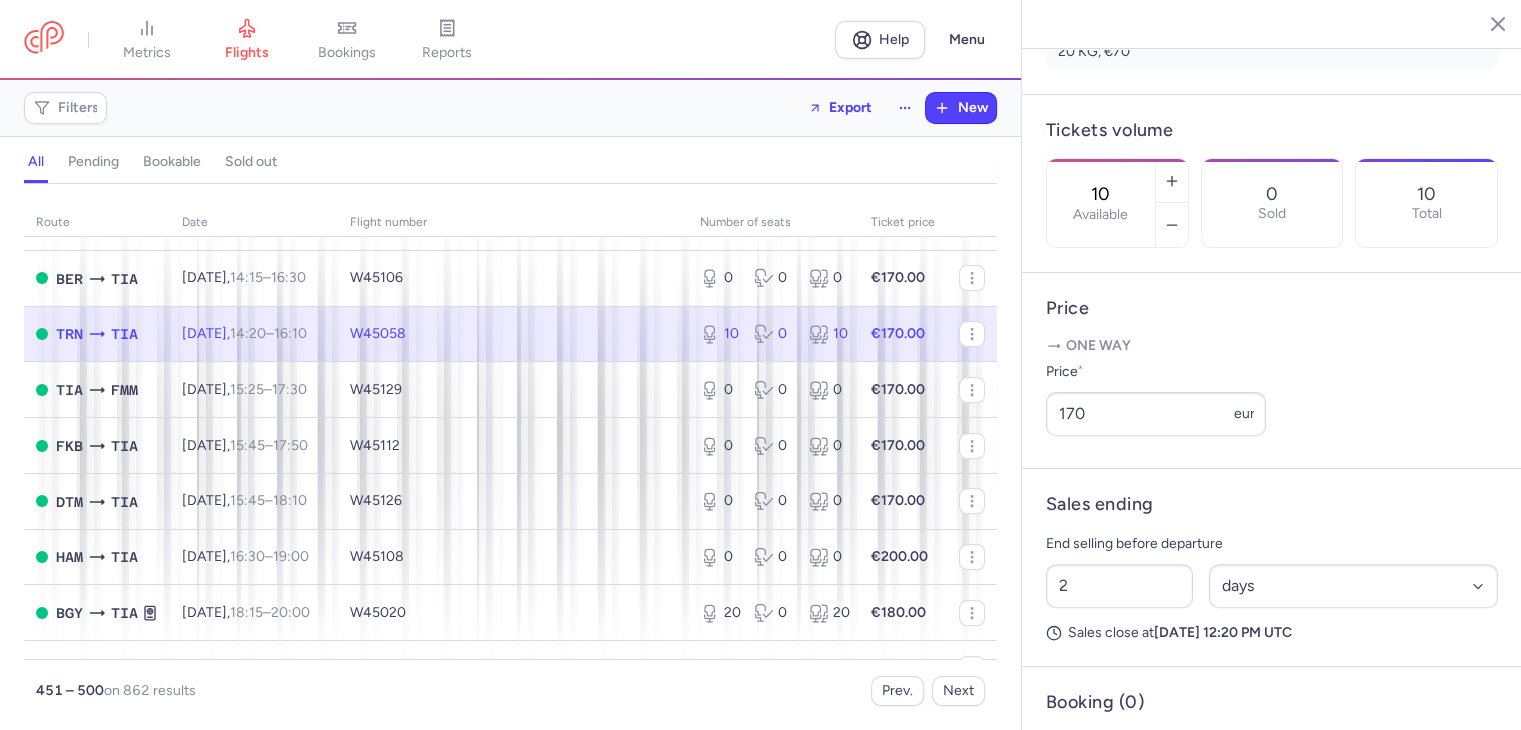 click on "10  Available" at bounding box center (1101, 203) 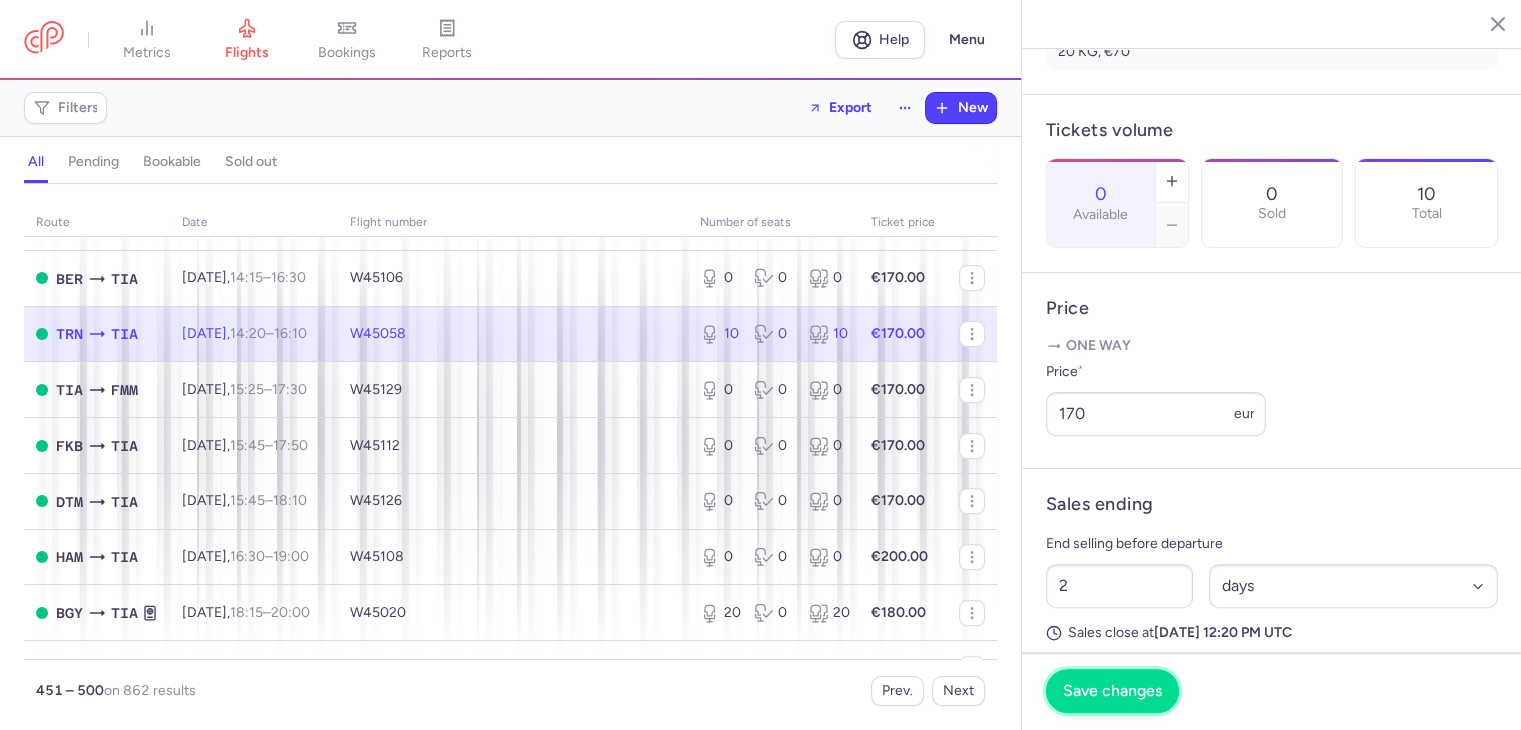 click on "Save changes" at bounding box center (1112, 691) 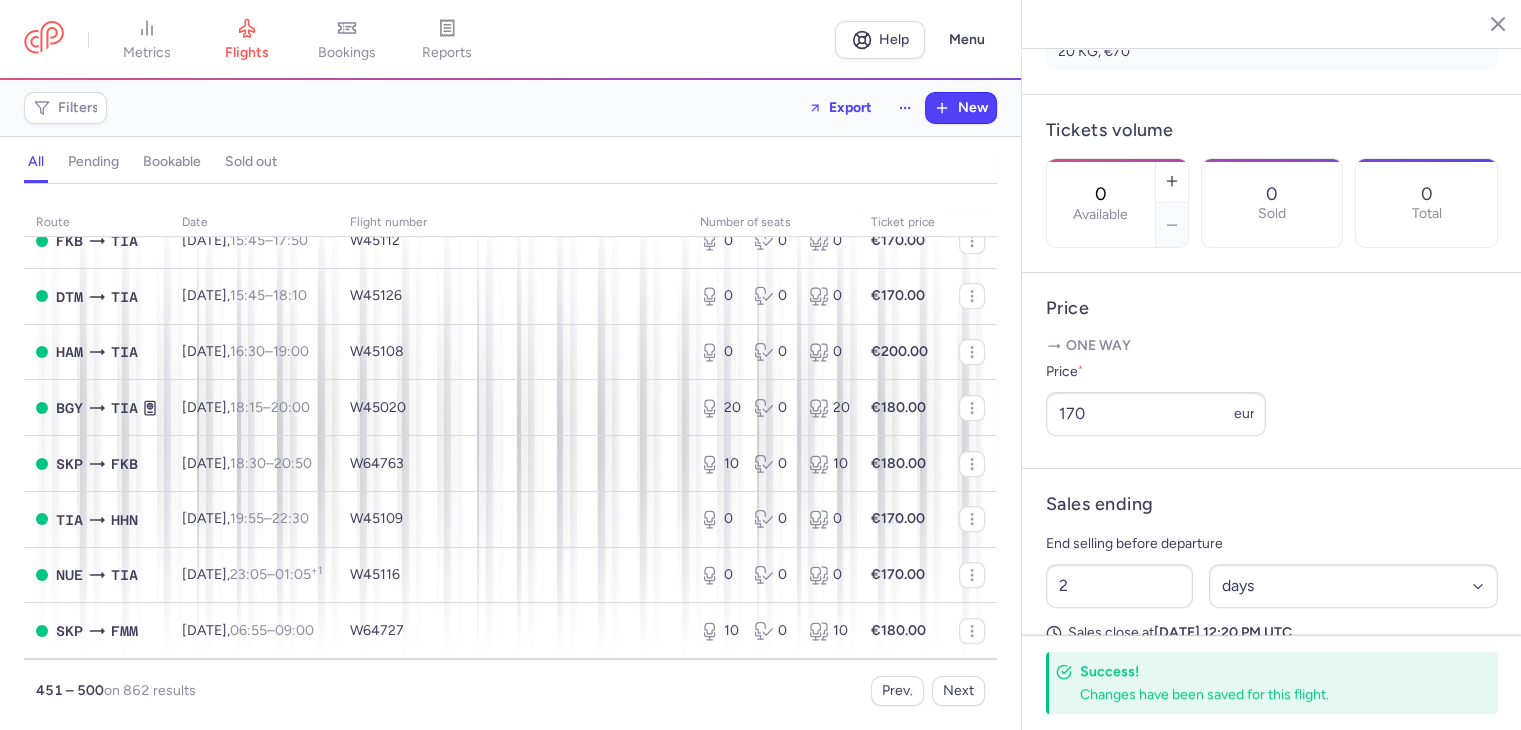 scroll, scrollTop: 1100, scrollLeft: 0, axis: vertical 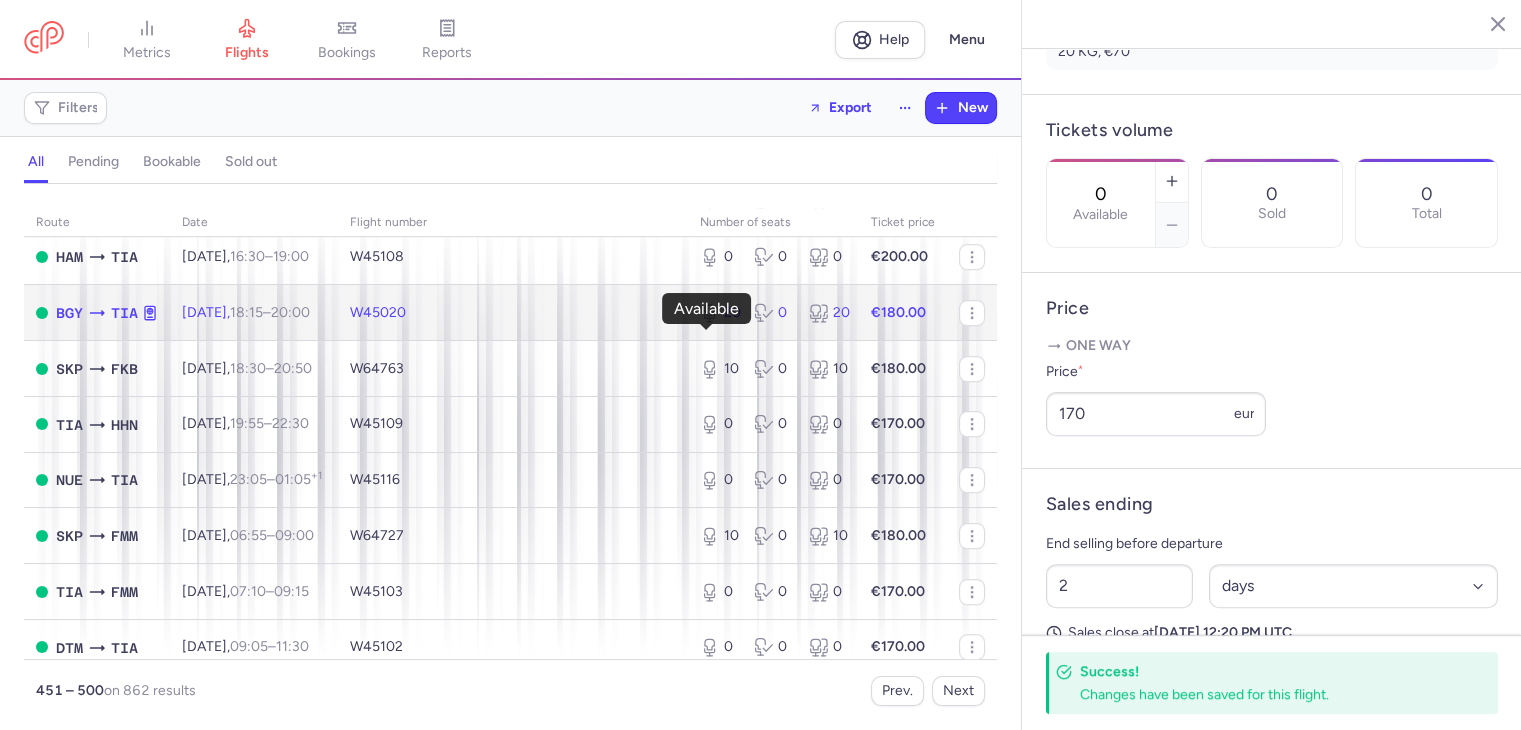 click 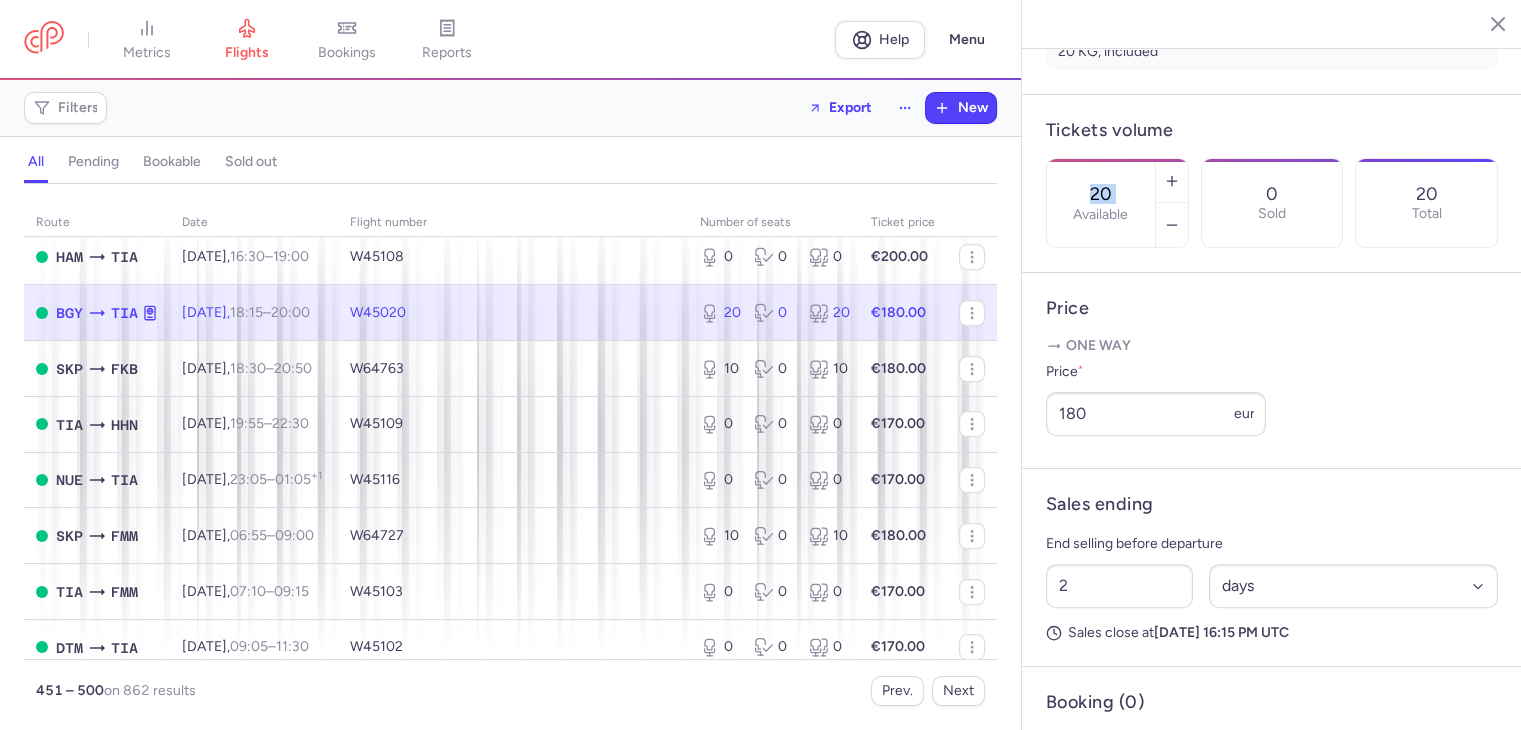 scroll, scrollTop: 0, scrollLeft: 0, axis: both 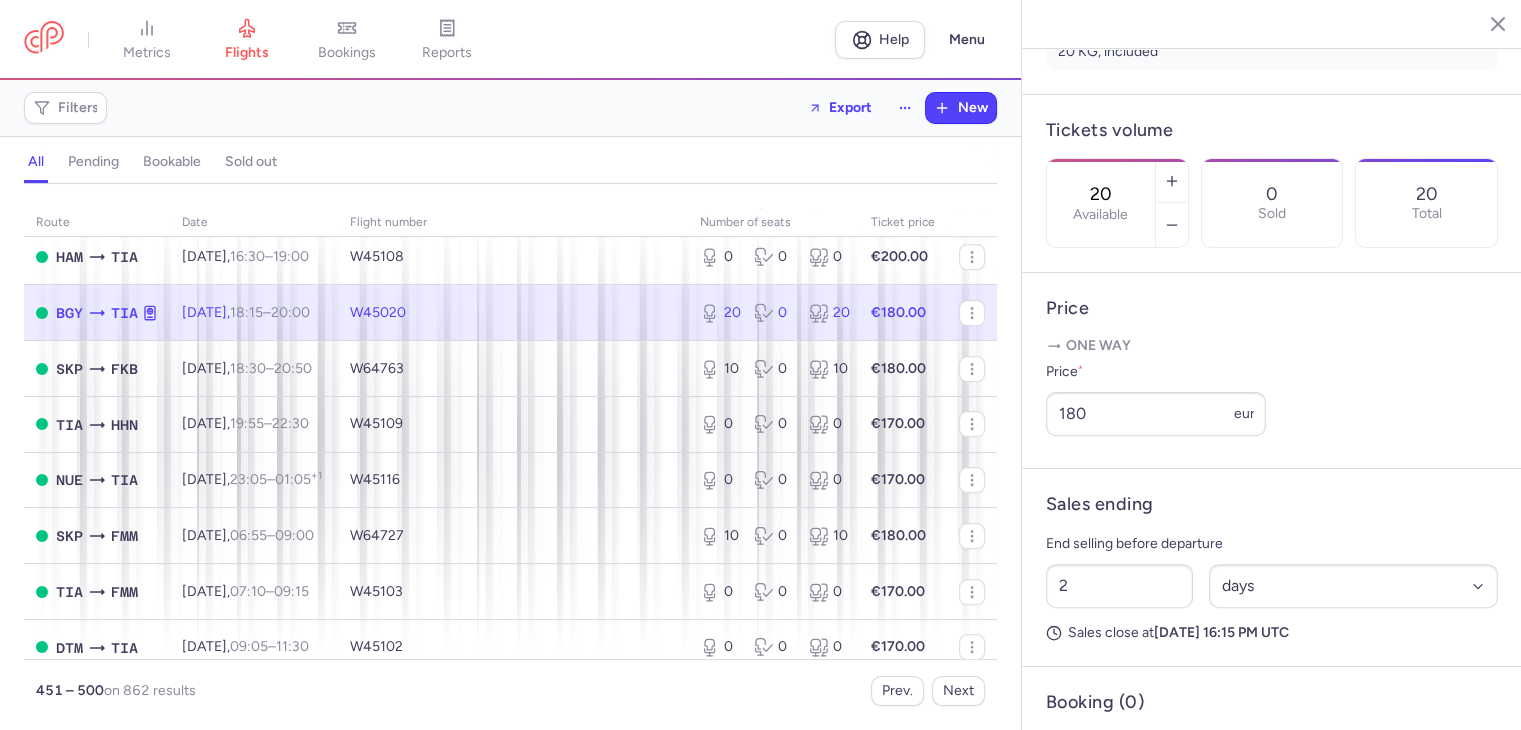 drag, startPoint x: 1144, startPoint y: 126, endPoint x: 1080, endPoint y: 156, distance: 70.68239 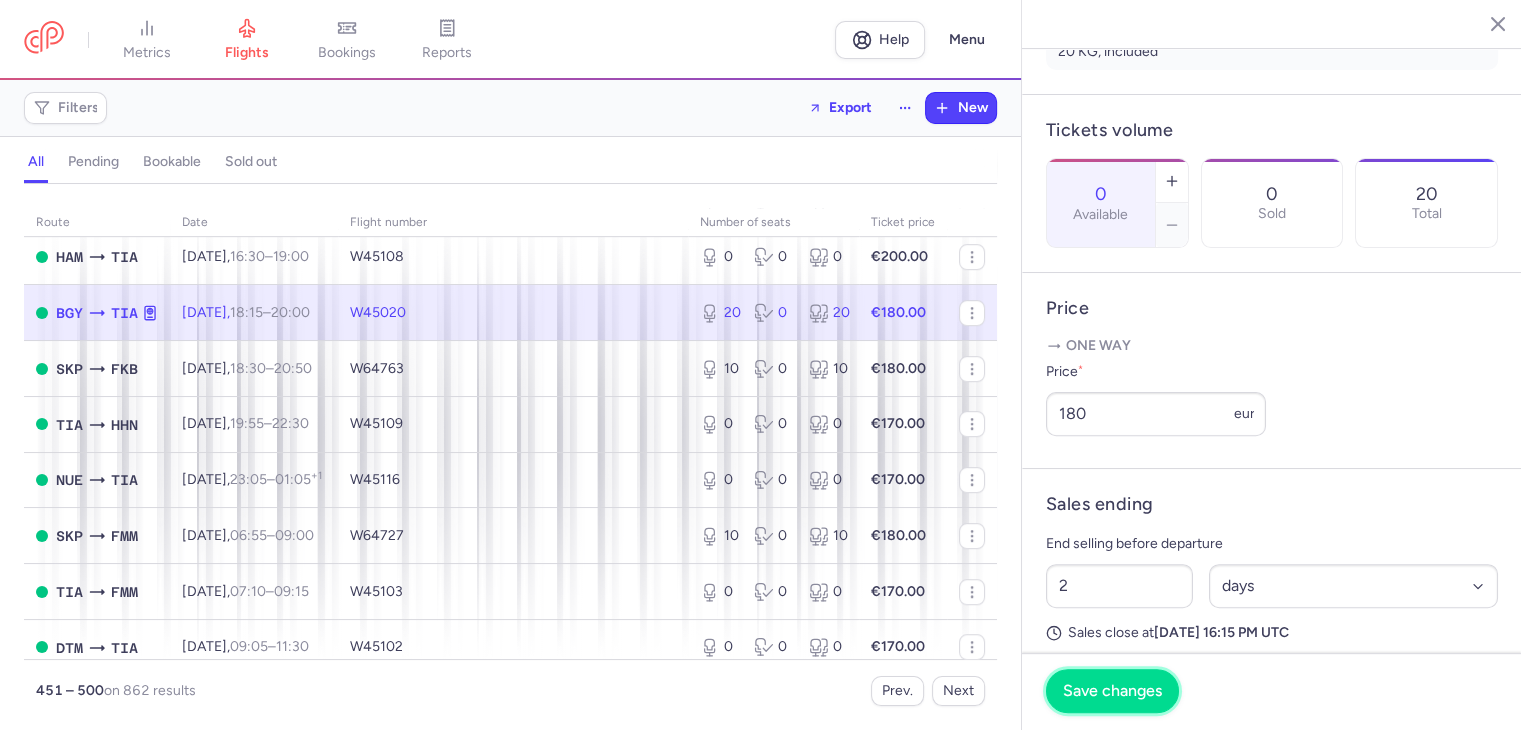 click on "Save changes" at bounding box center (1112, 691) 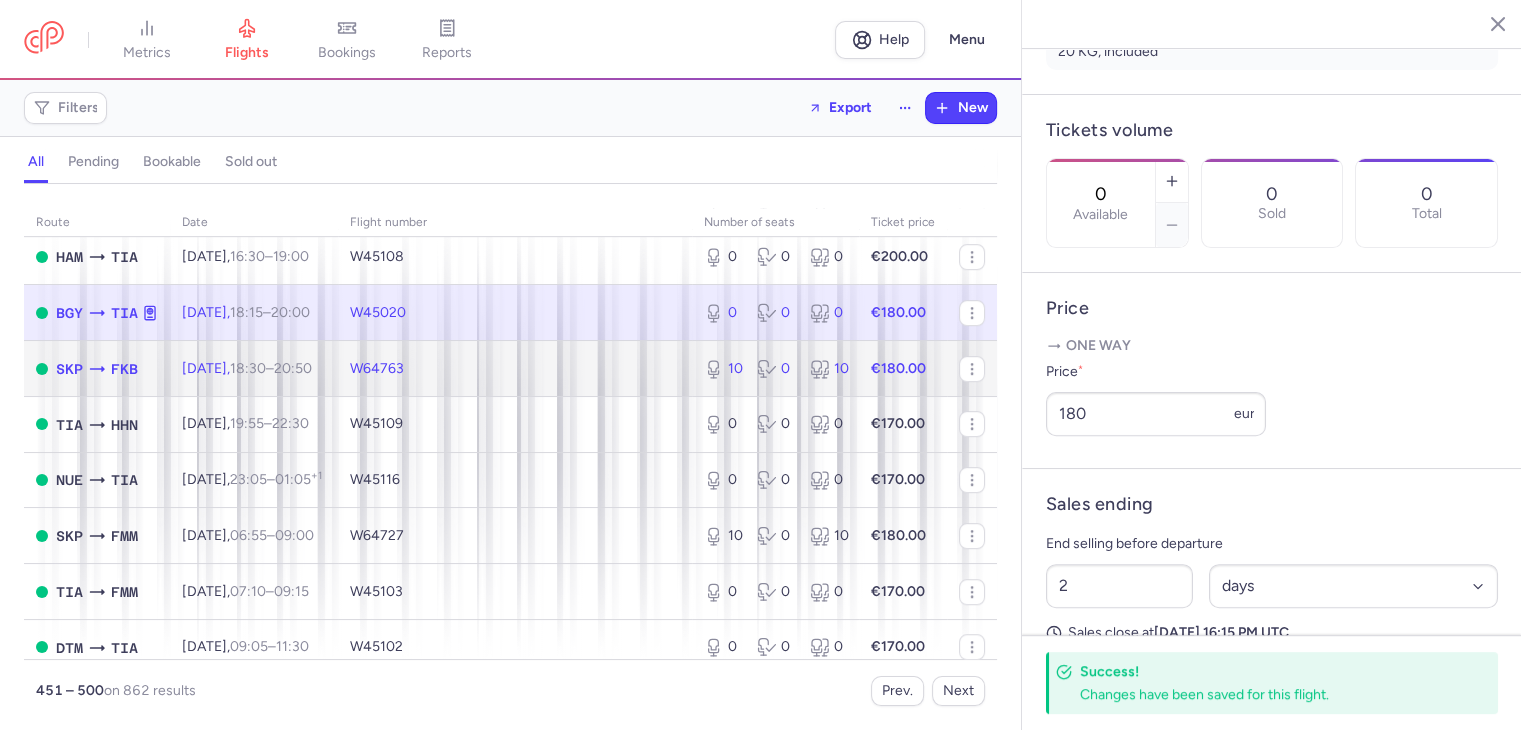 click 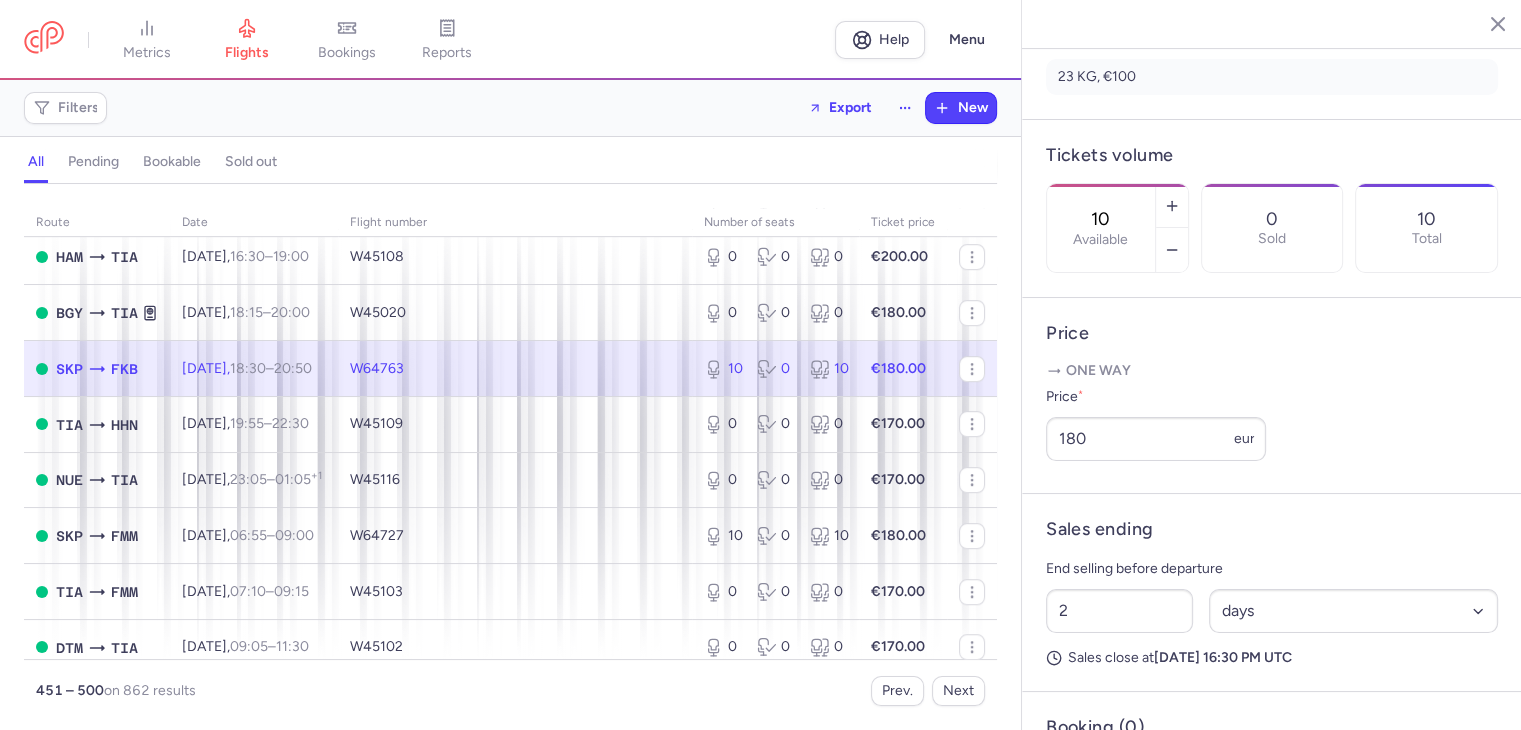 drag, startPoint x: 1146, startPoint y: 125, endPoint x: 1122, endPoint y: 120, distance: 24.5153 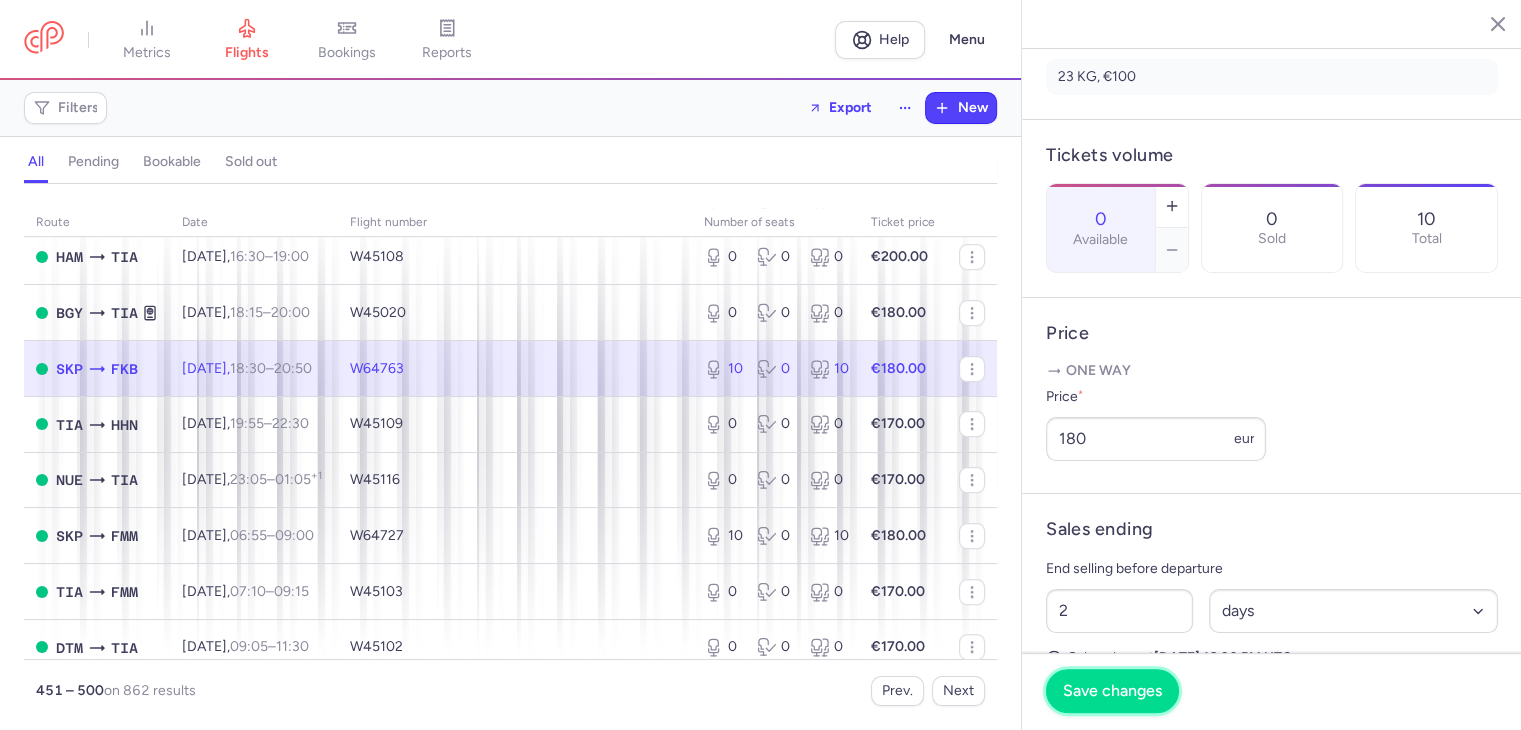 click on "Save changes" at bounding box center (1112, 691) 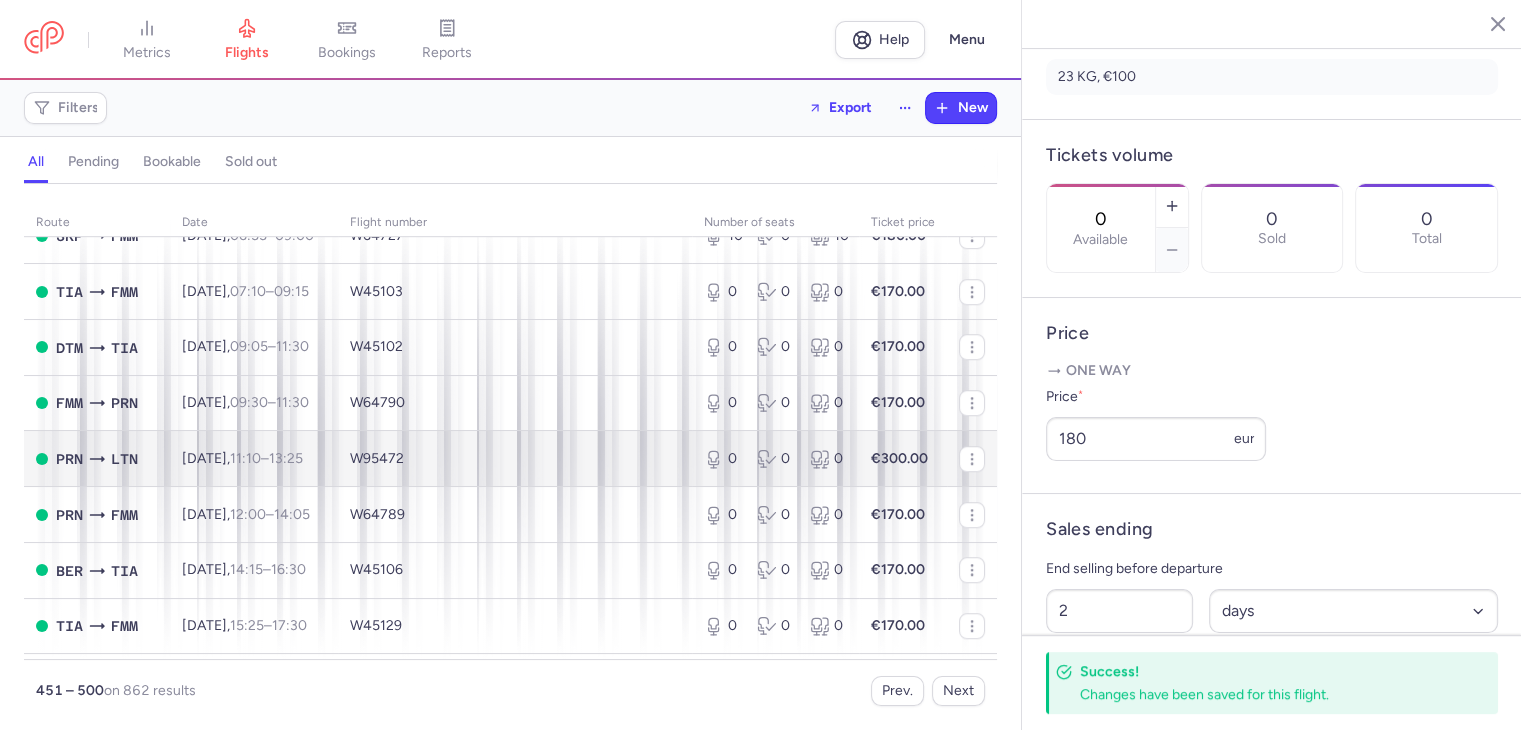 scroll, scrollTop: 1300, scrollLeft: 0, axis: vertical 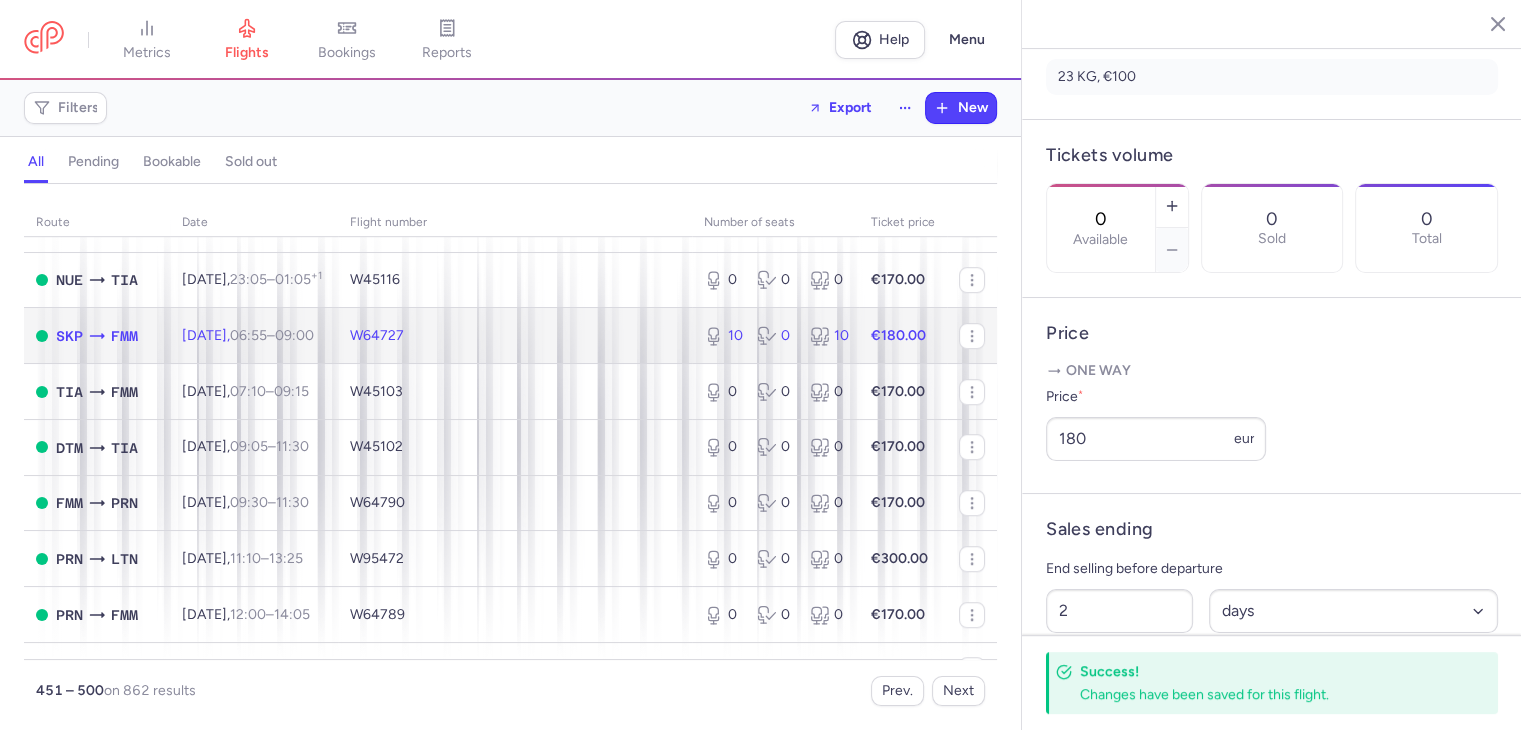 click on "W64727" 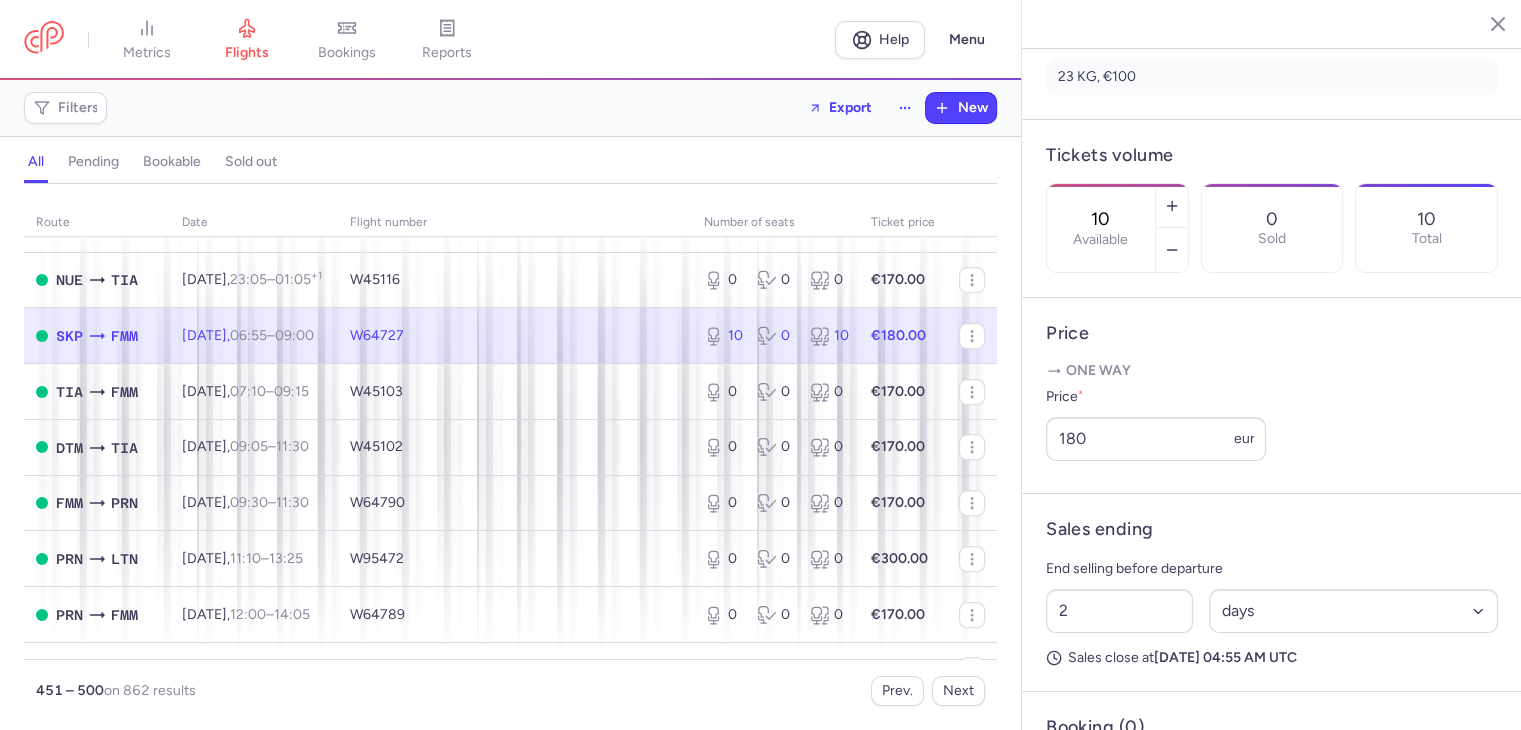 drag, startPoint x: 1140, startPoint y: 125, endPoint x: 1122, endPoint y: 120, distance: 18.681541 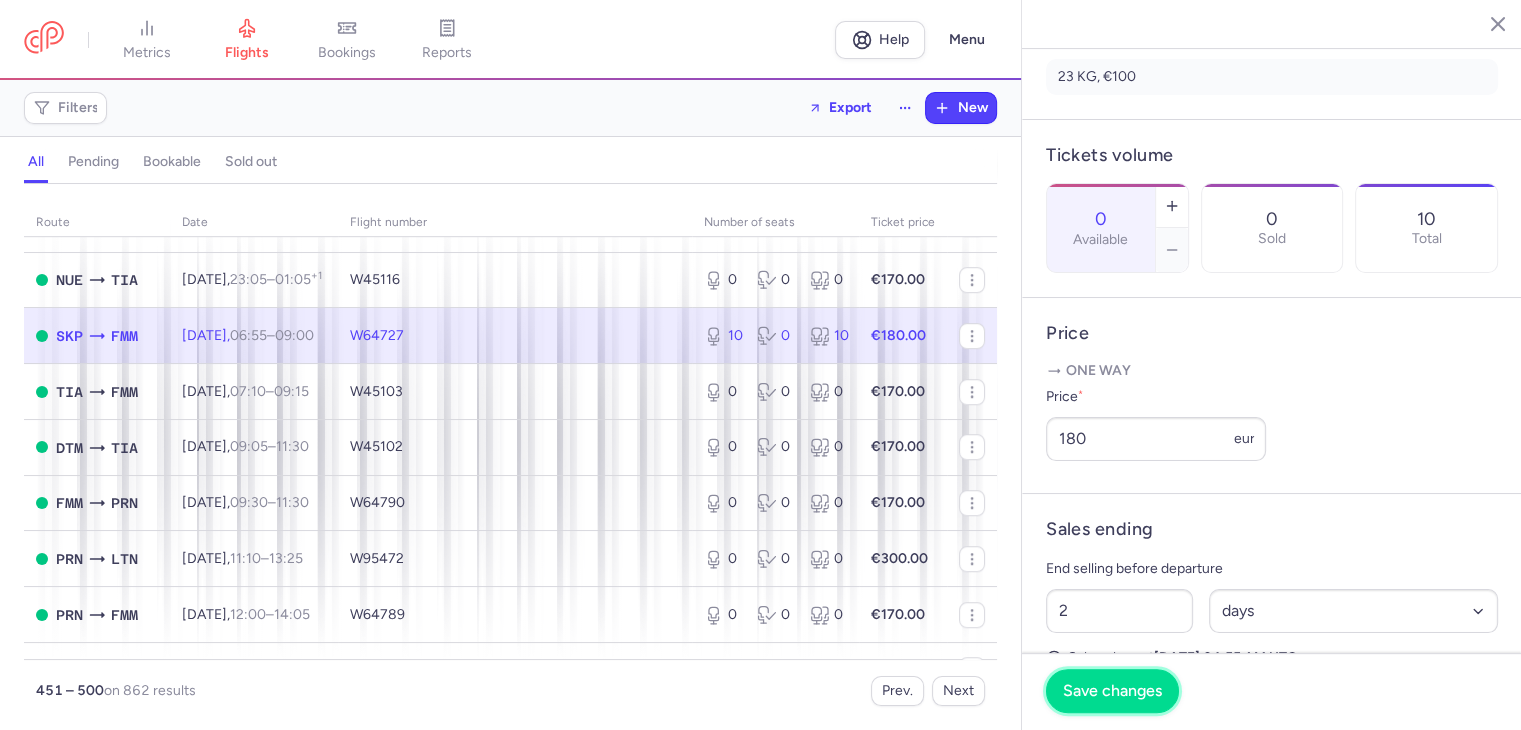 click on "Save changes" at bounding box center (1112, 691) 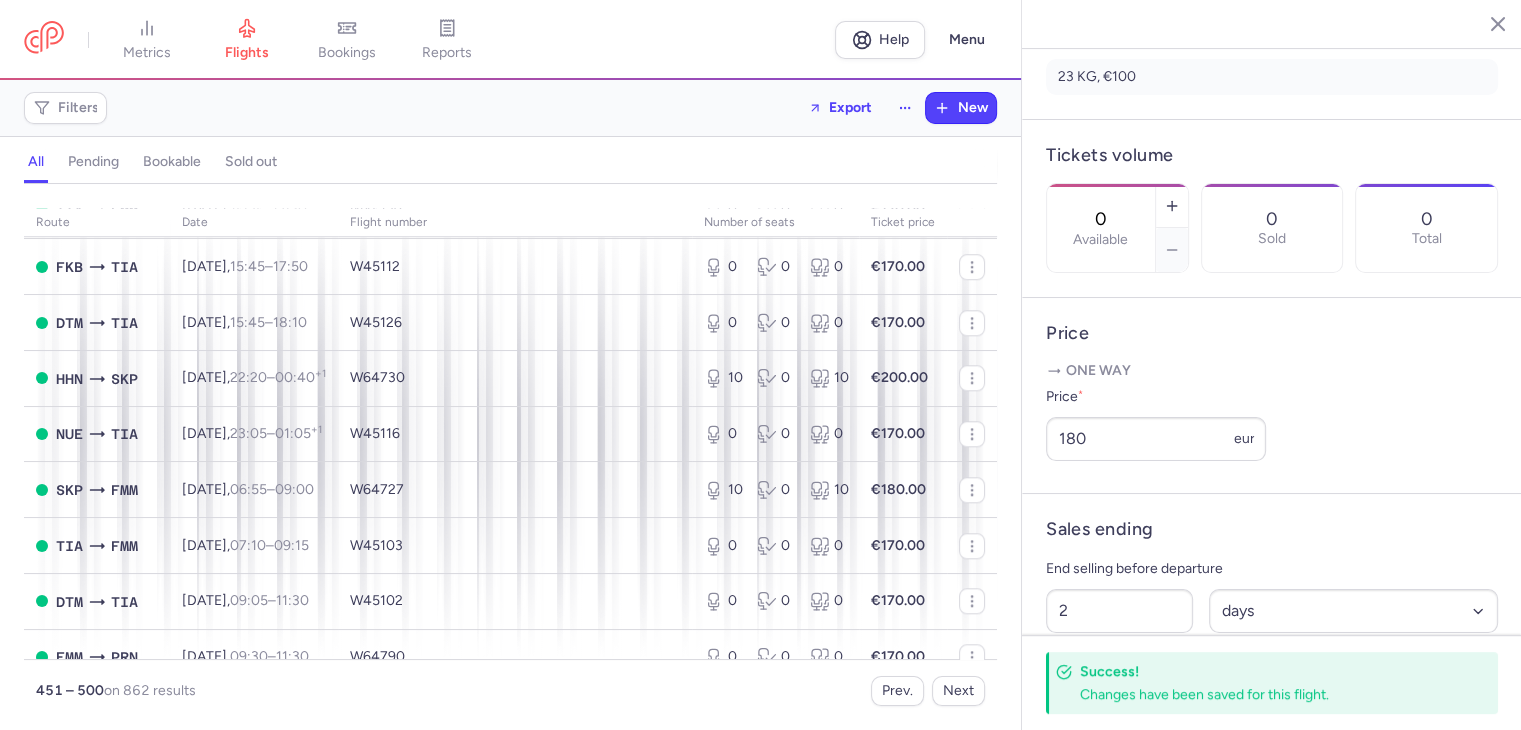 scroll, scrollTop: 1900, scrollLeft: 0, axis: vertical 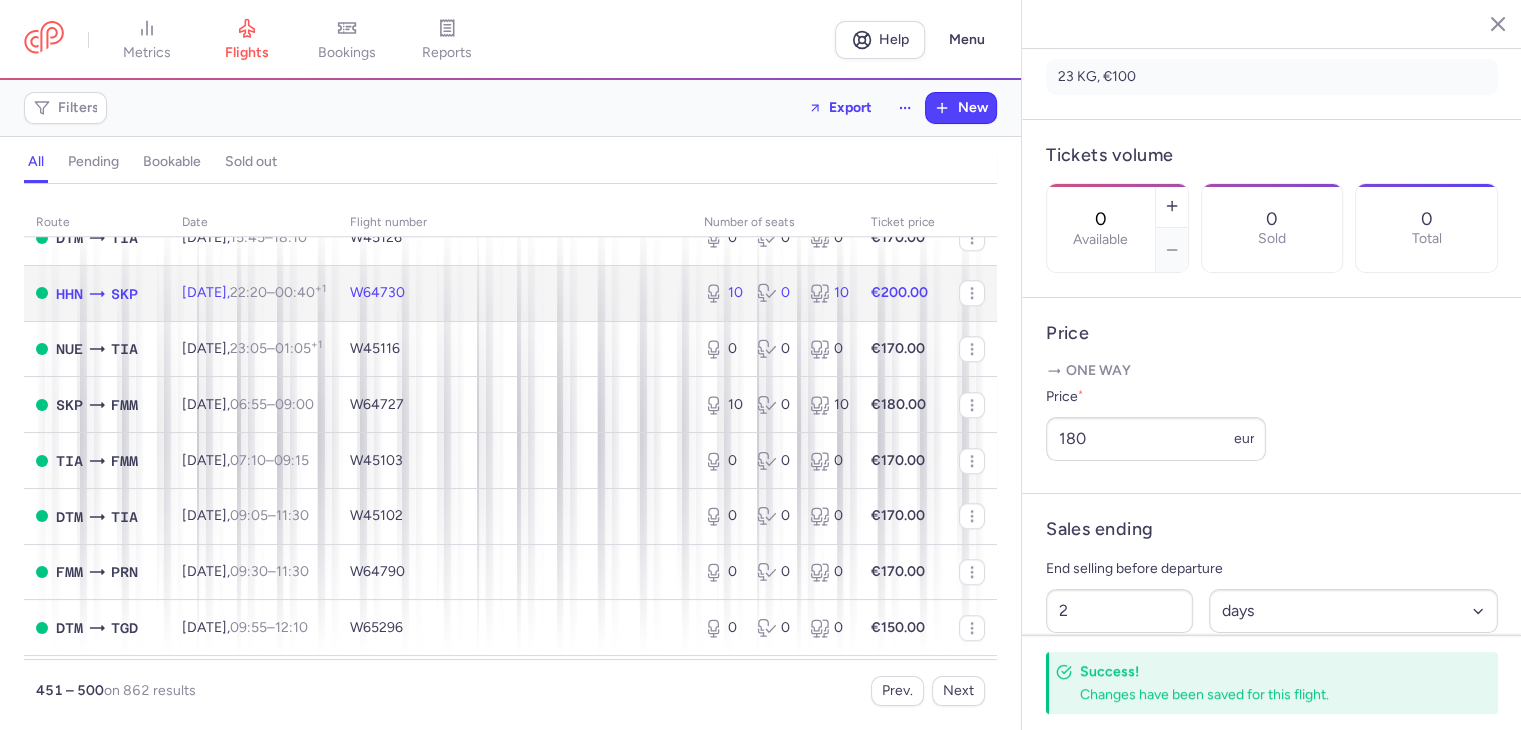 click on "W64730" 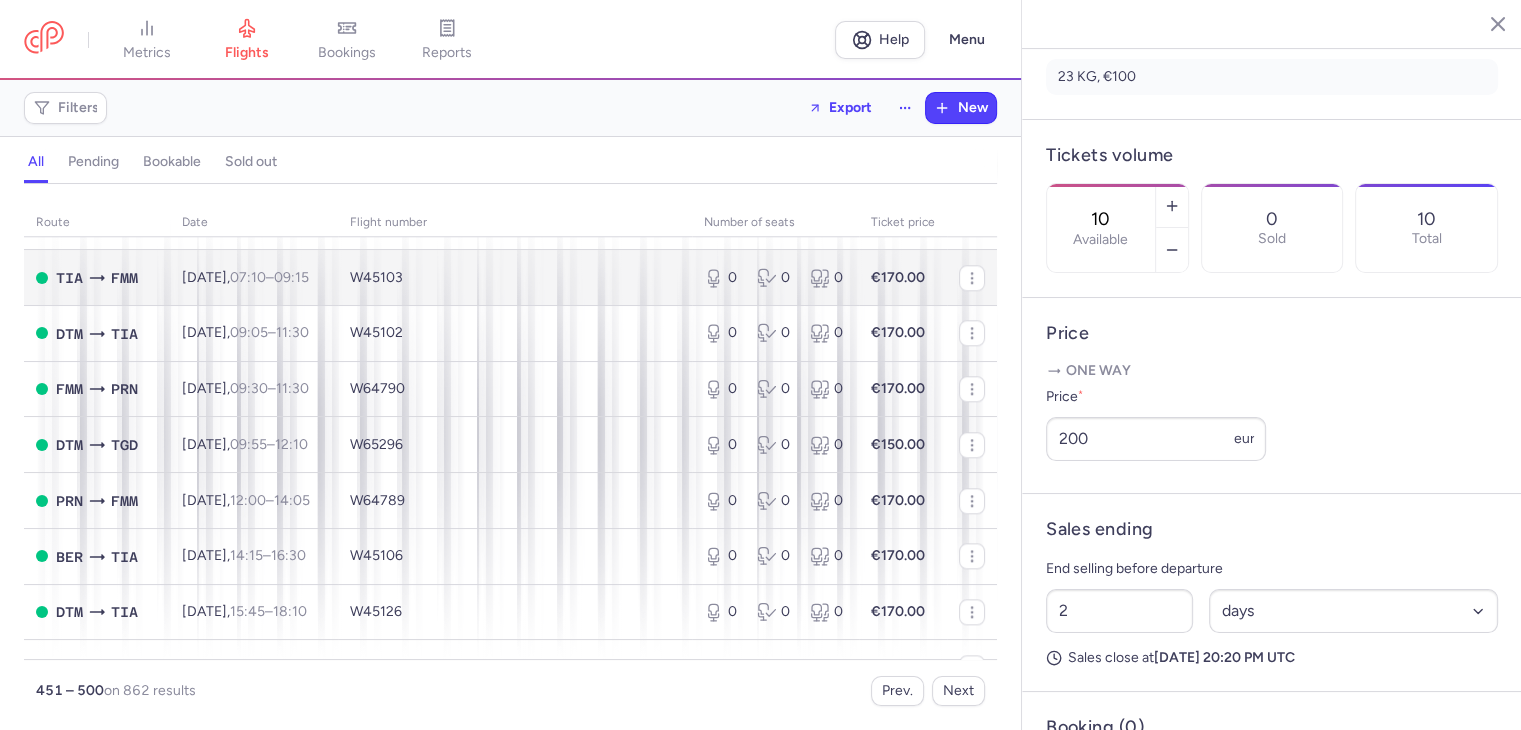 scroll, scrollTop: 2100, scrollLeft: 0, axis: vertical 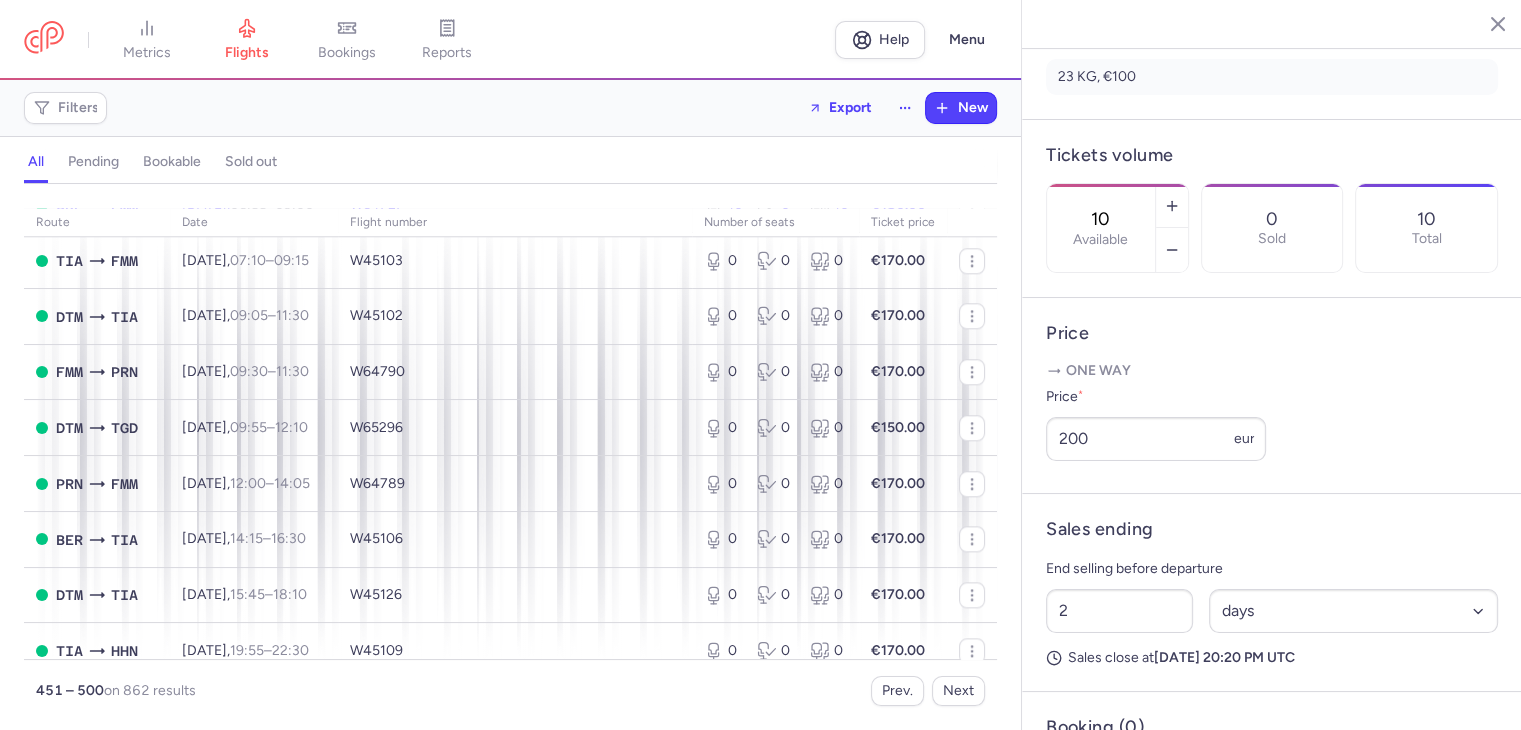 click 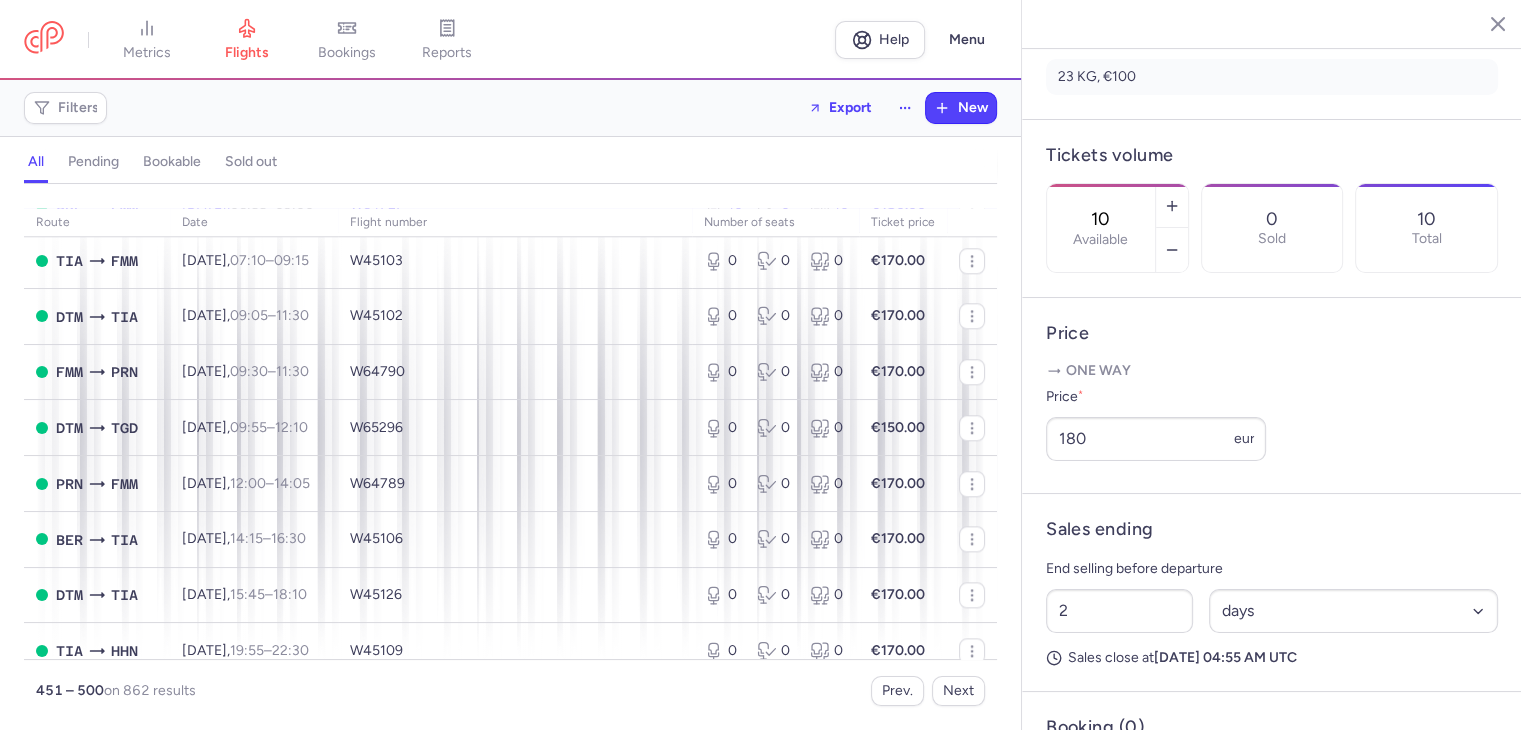 drag, startPoint x: 1174, startPoint y: 125, endPoint x: 1094, endPoint y: 123, distance: 80.024994 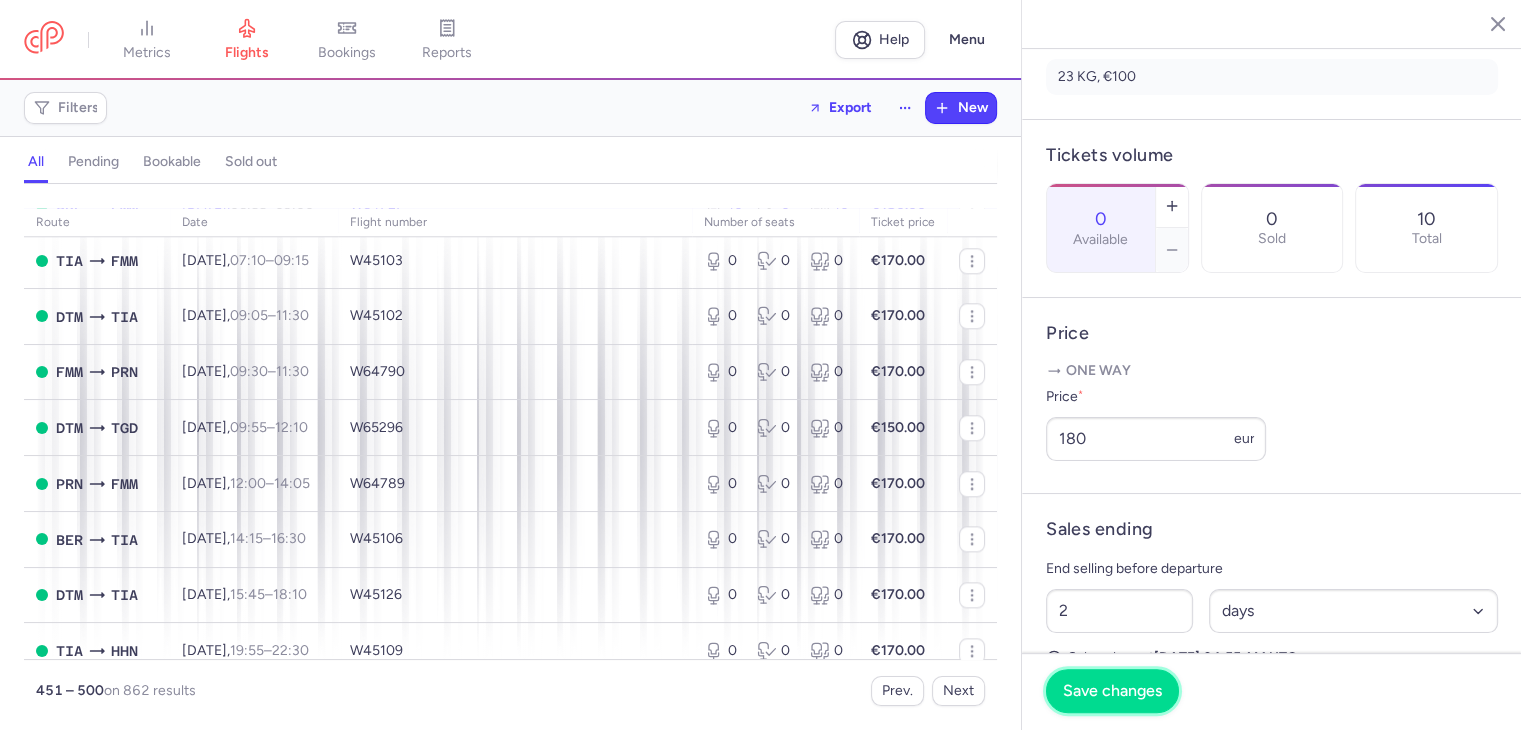 click on "Save changes" at bounding box center [1112, 691] 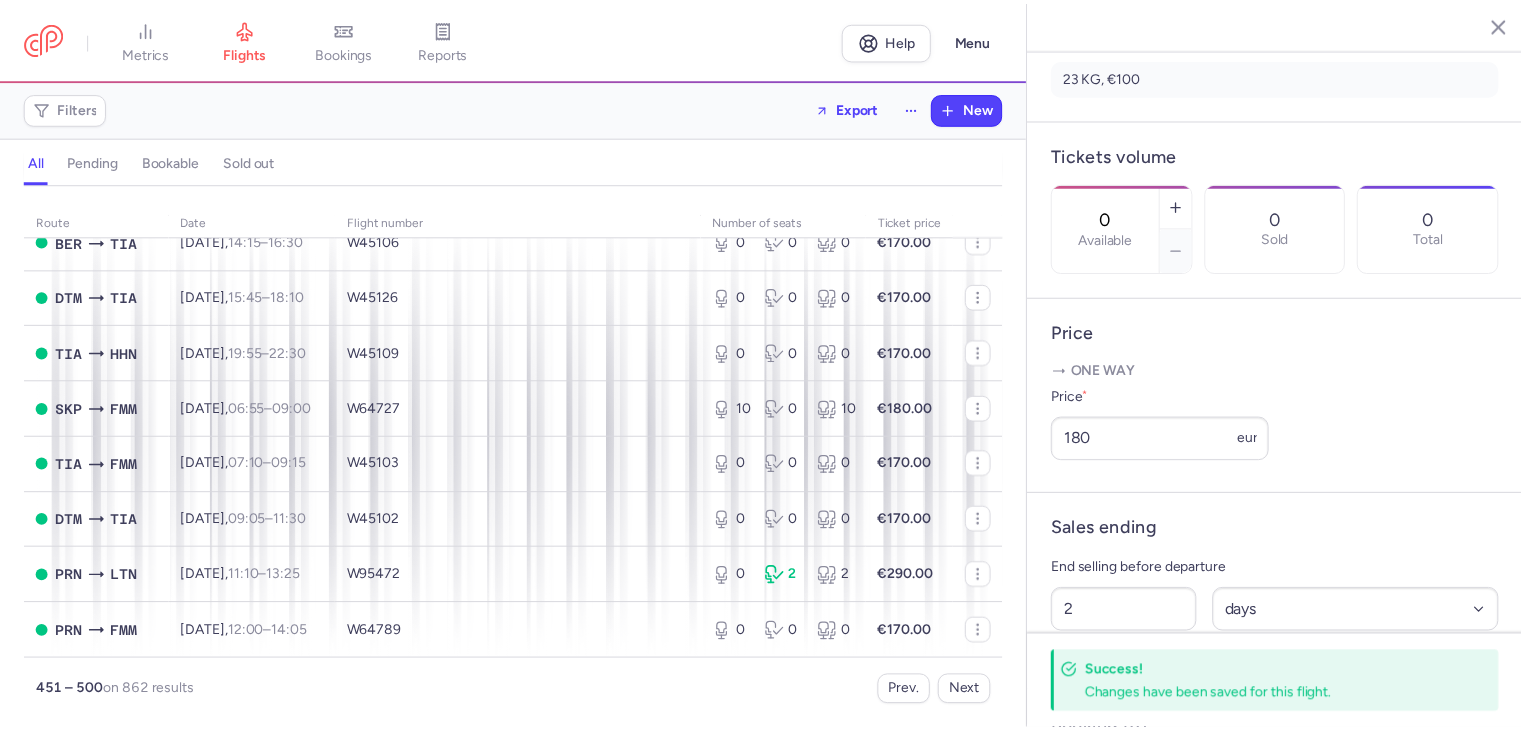 scroll, scrollTop: 2462, scrollLeft: 0, axis: vertical 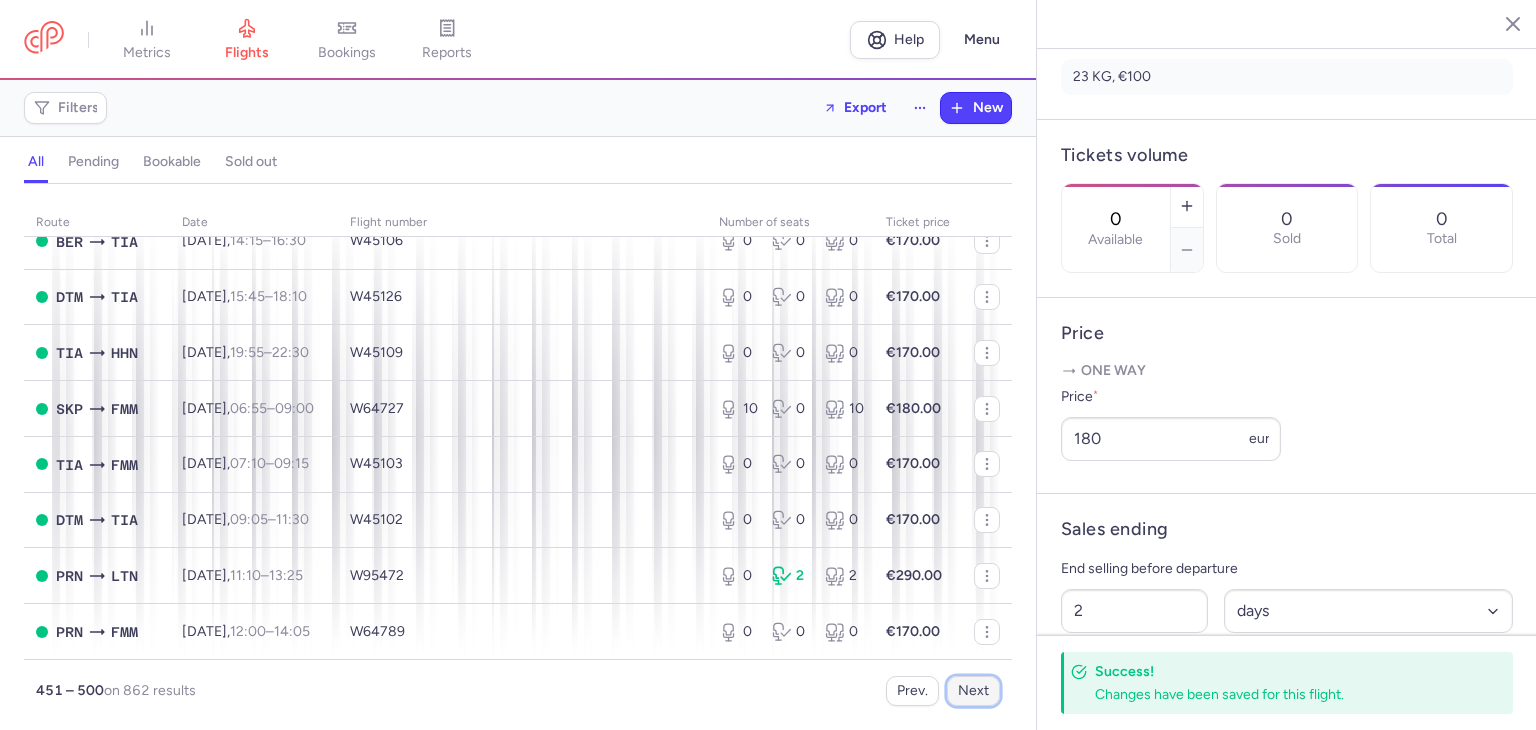 click on "Next" at bounding box center (973, 691) 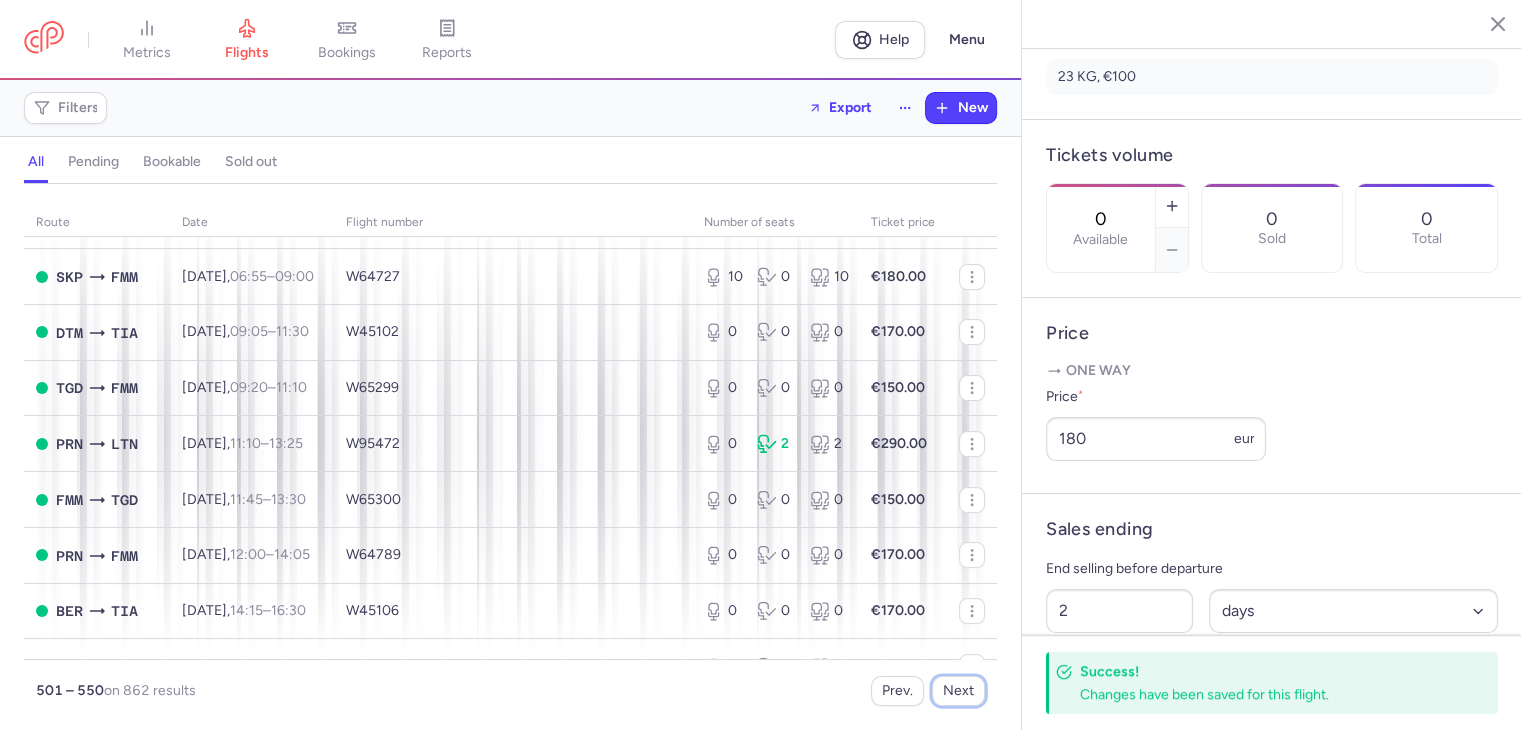 scroll, scrollTop: 200, scrollLeft: 0, axis: vertical 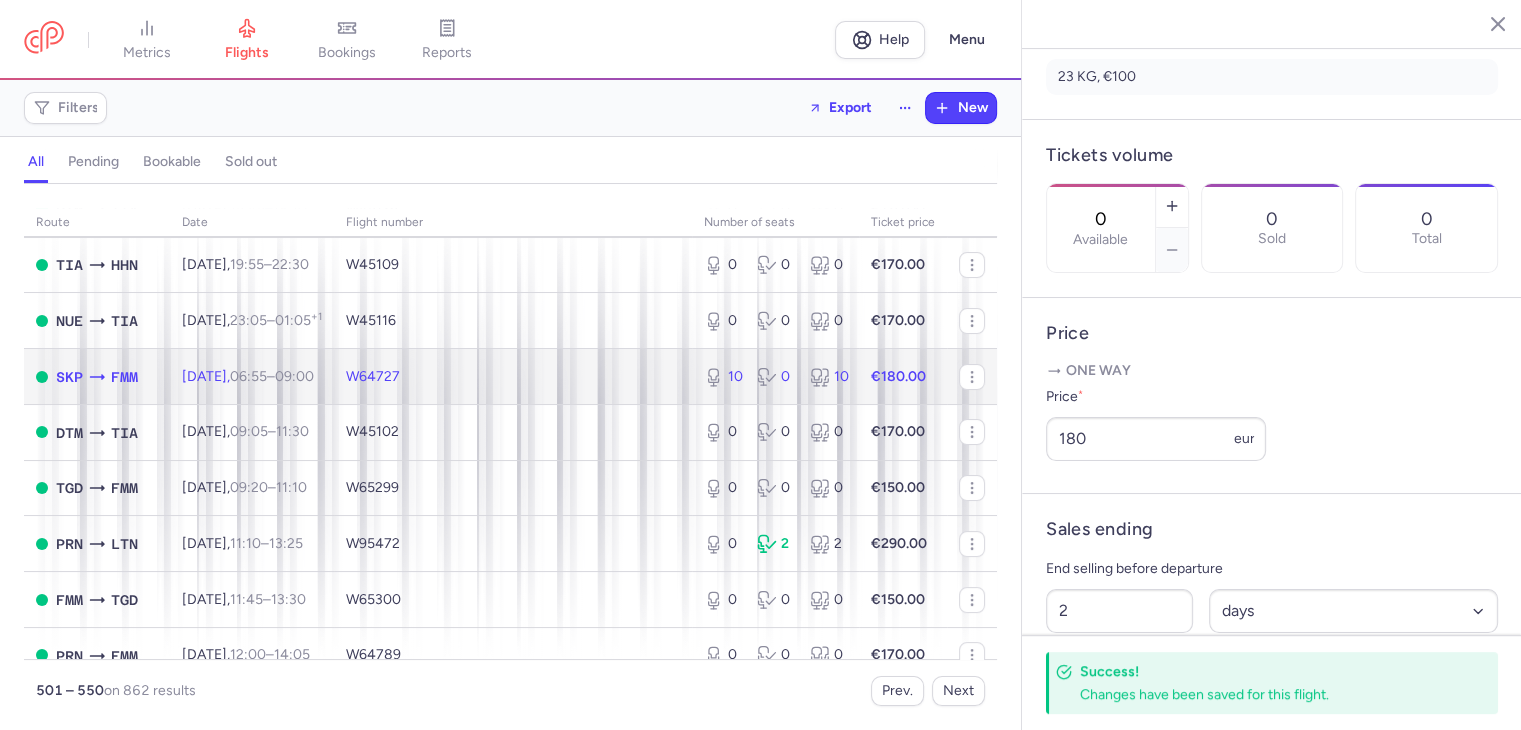 click 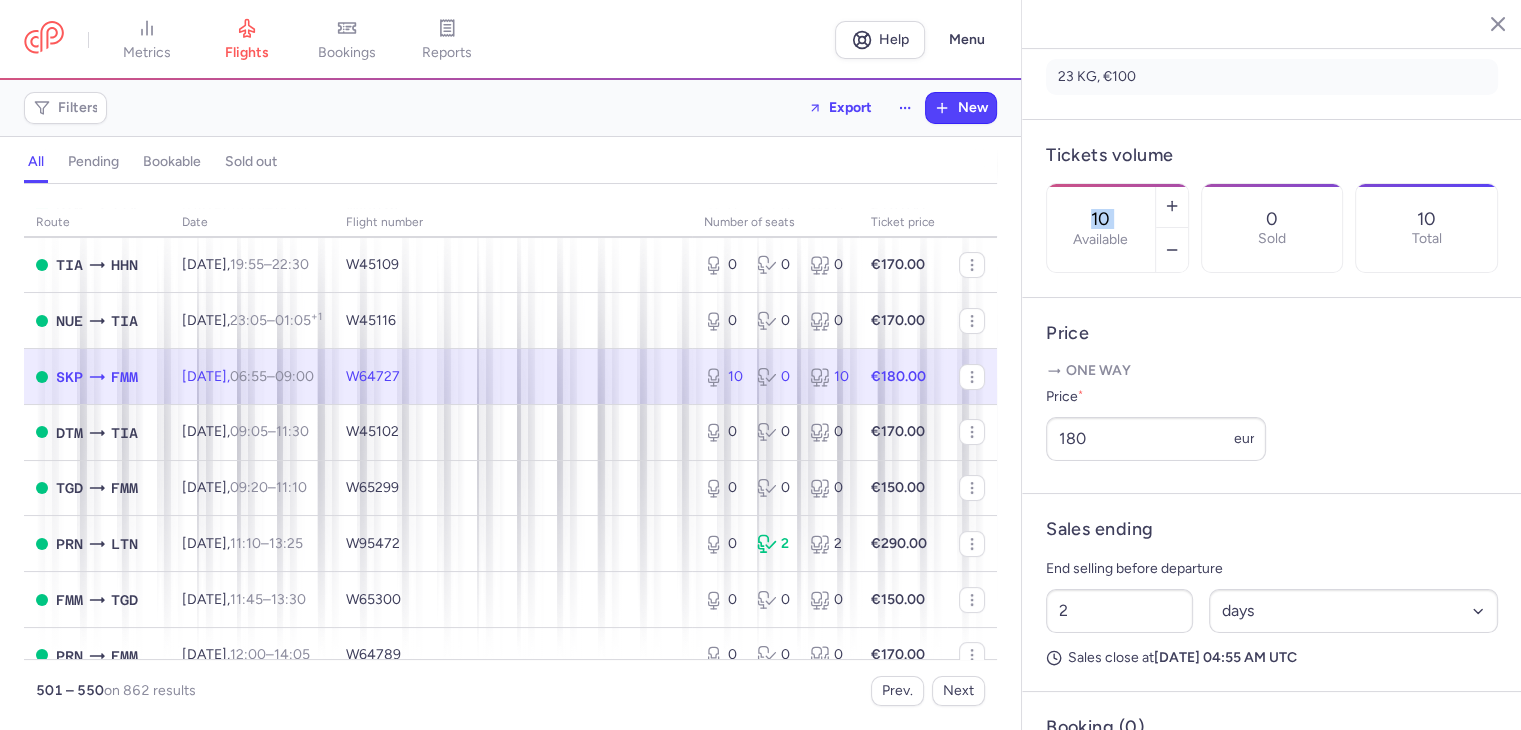 scroll, scrollTop: 0, scrollLeft: 0, axis: both 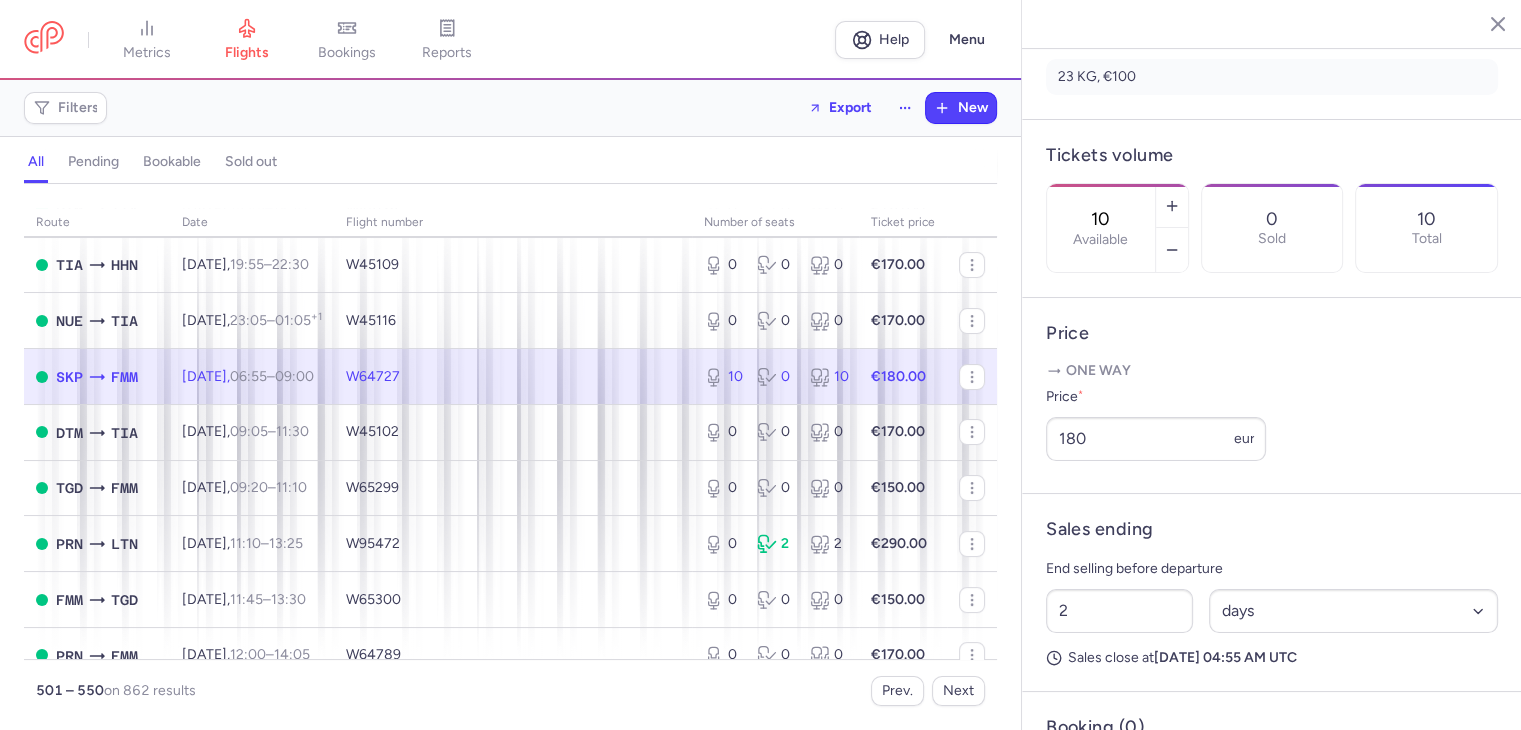 drag, startPoint x: 1180, startPoint y: 128, endPoint x: 1097, endPoint y: 126, distance: 83.02409 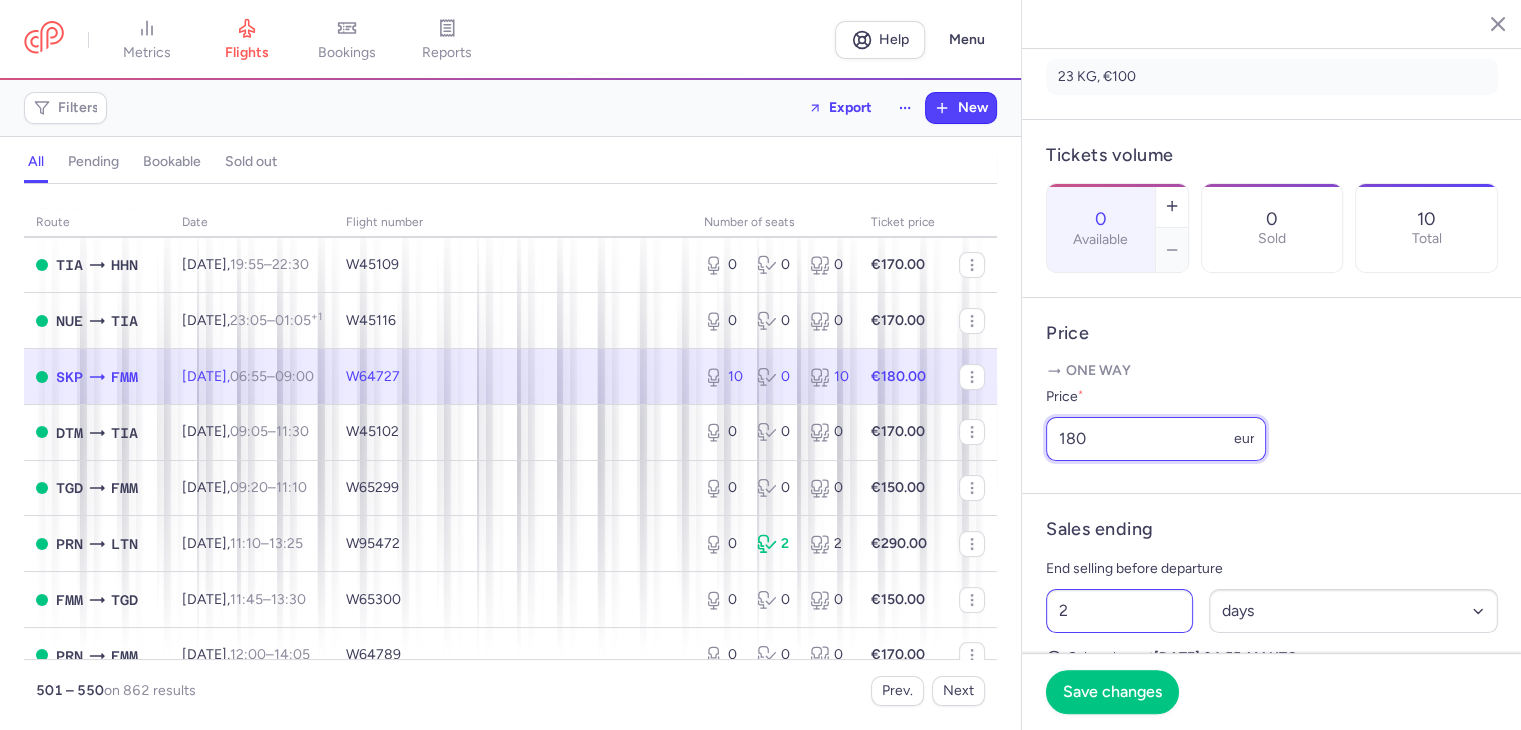 scroll, scrollTop: 0, scrollLeft: 0, axis: both 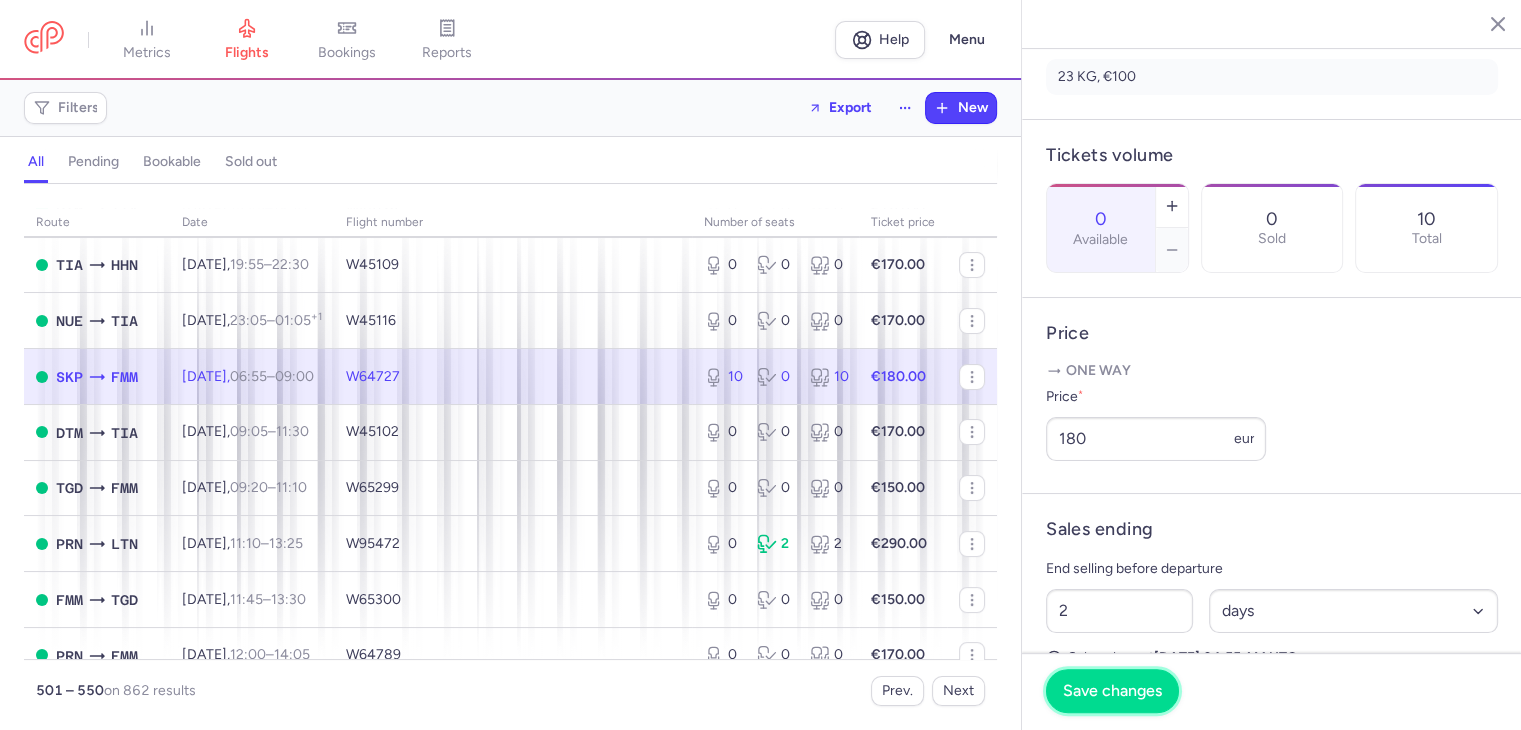 click on "Save changes" at bounding box center (1112, 691) 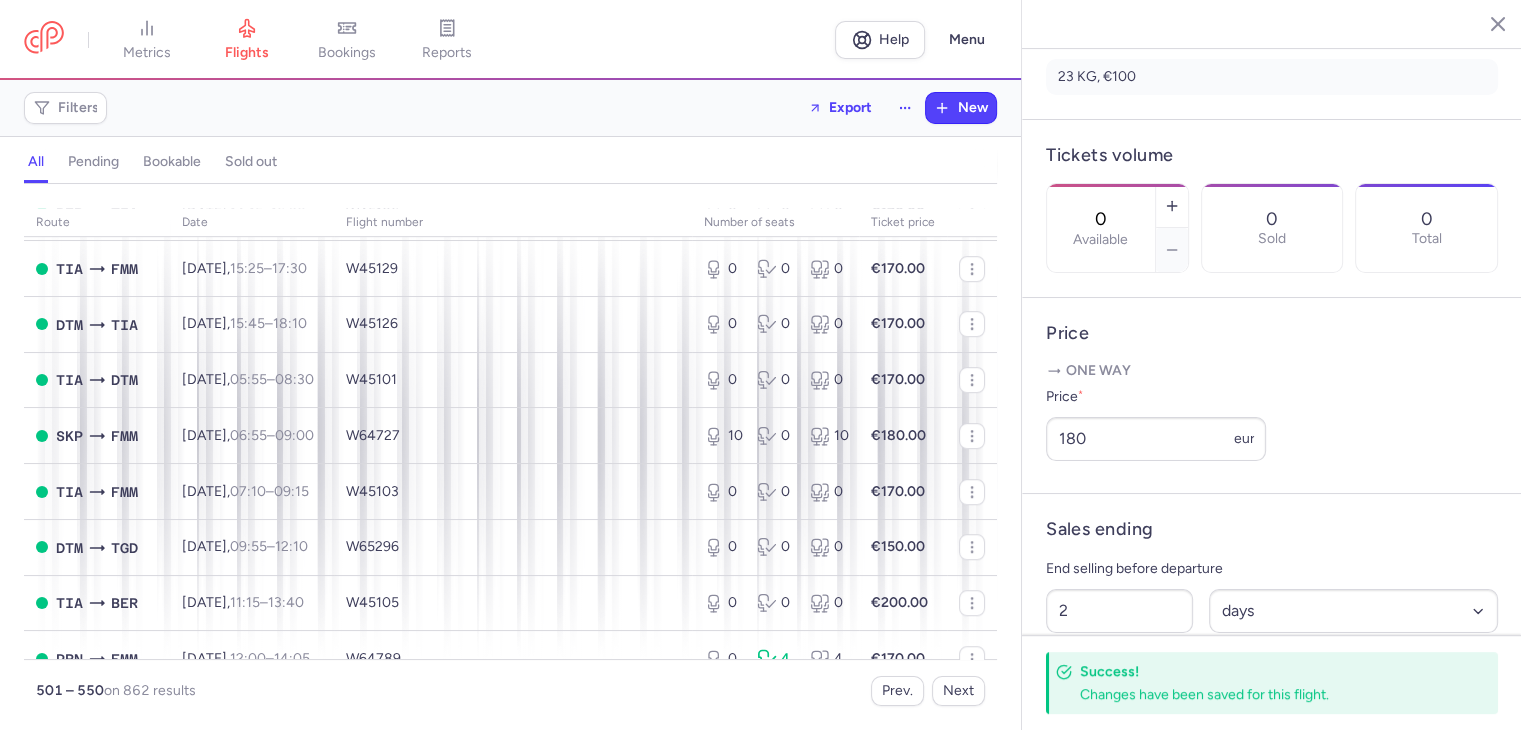 scroll, scrollTop: 1300, scrollLeft: 0, axis: vertical 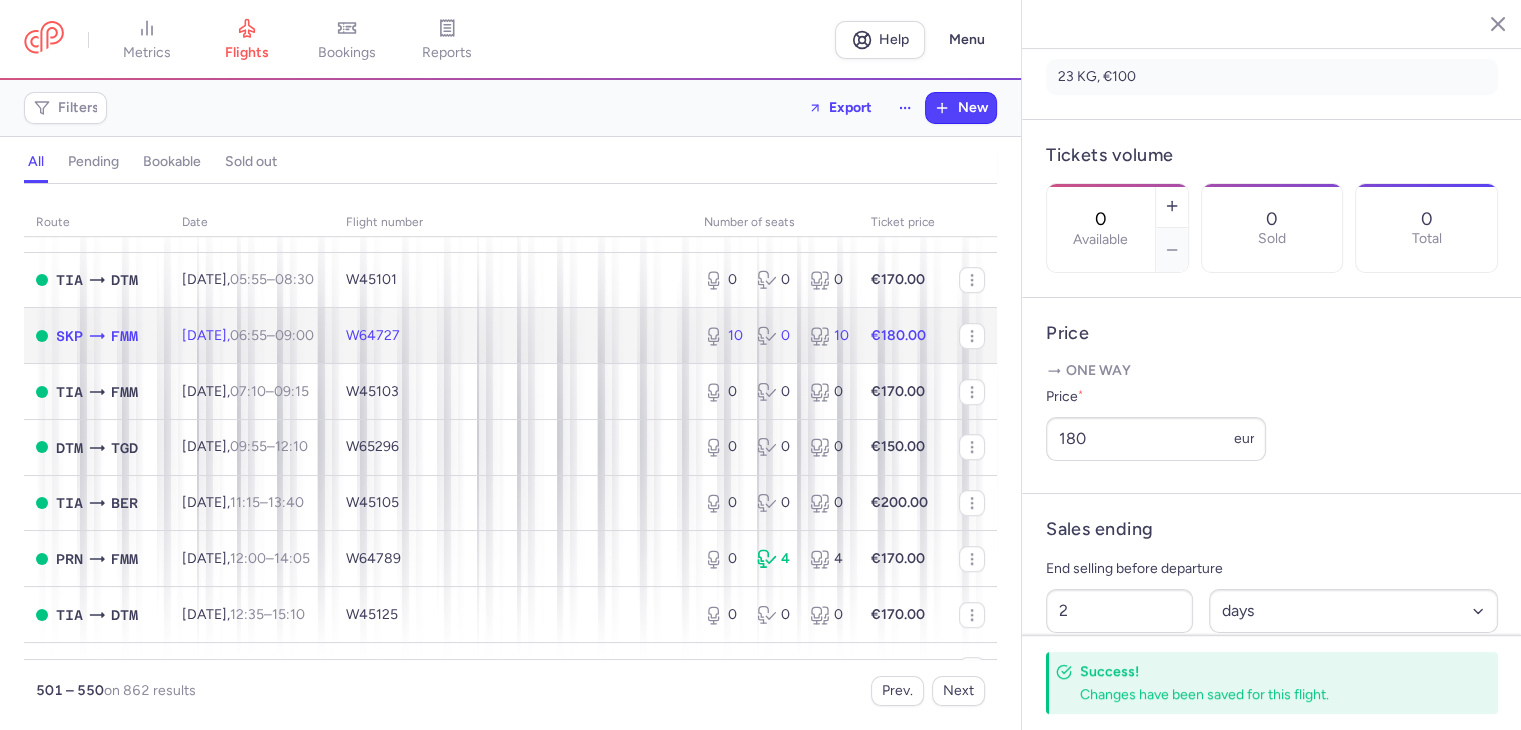 click on "W64727" 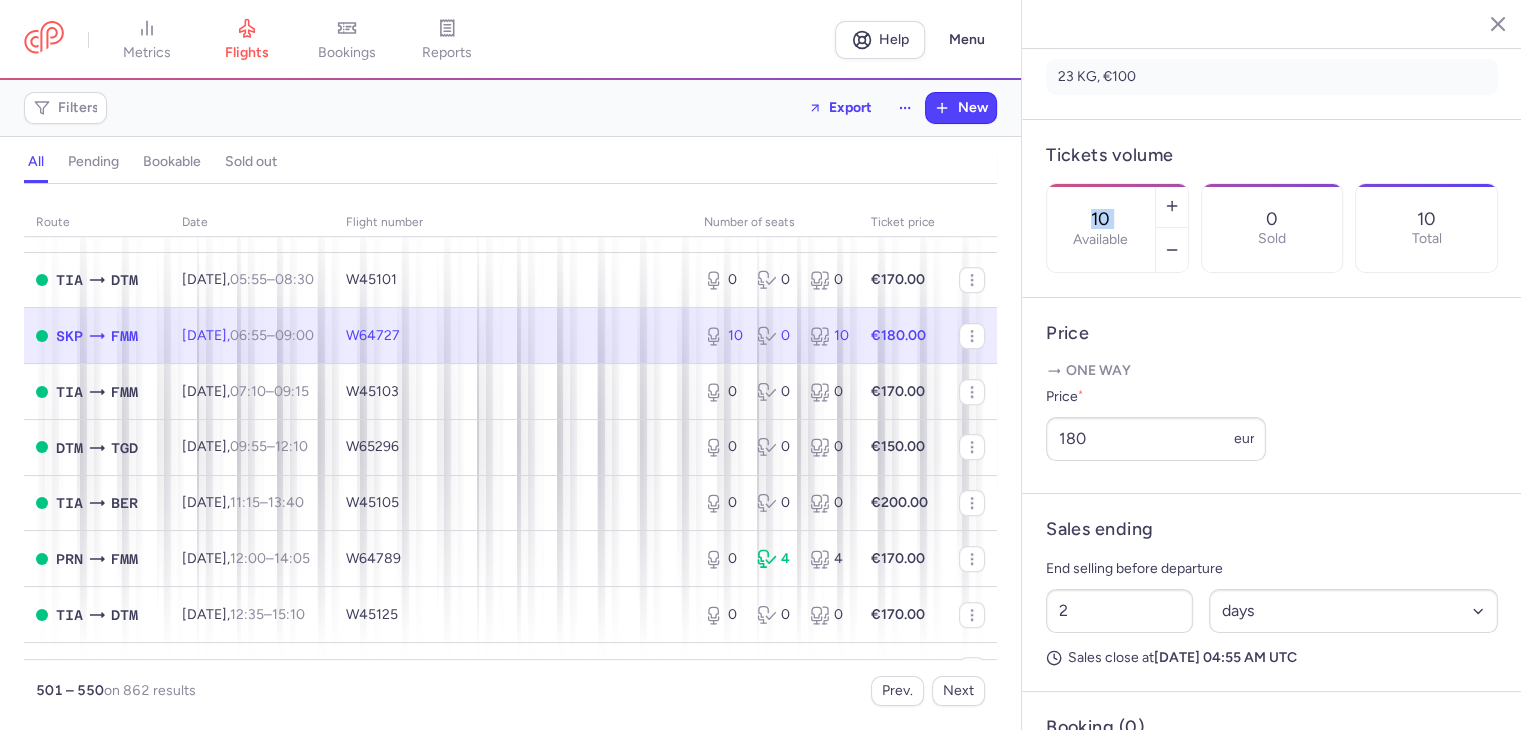 scroll, scrollTop: 0, scrollLeft: 0, axis: both 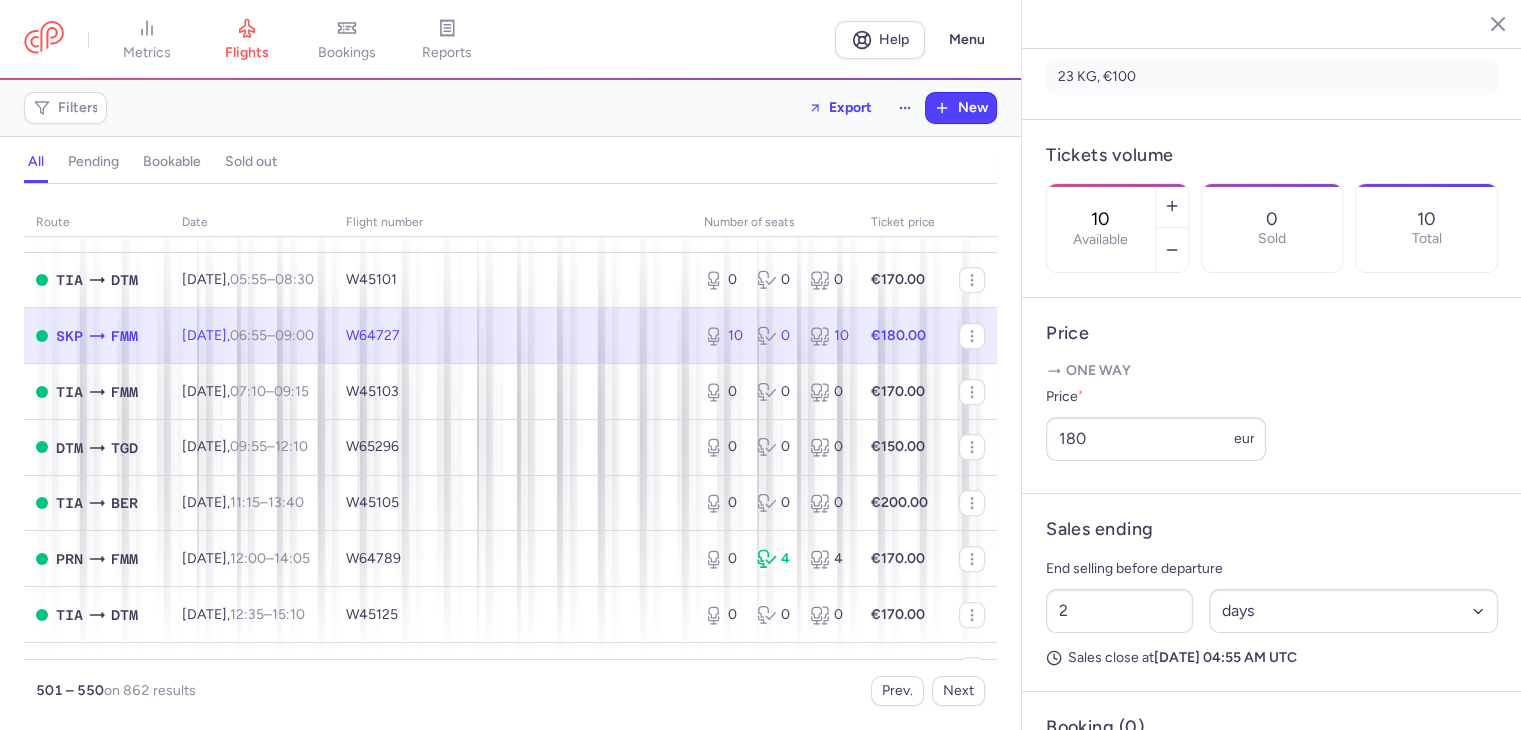 drag, startPoint x: 1164, startPoint y: 130, endPoint x: 1099, endPoint y: 129, distance: 65.00769 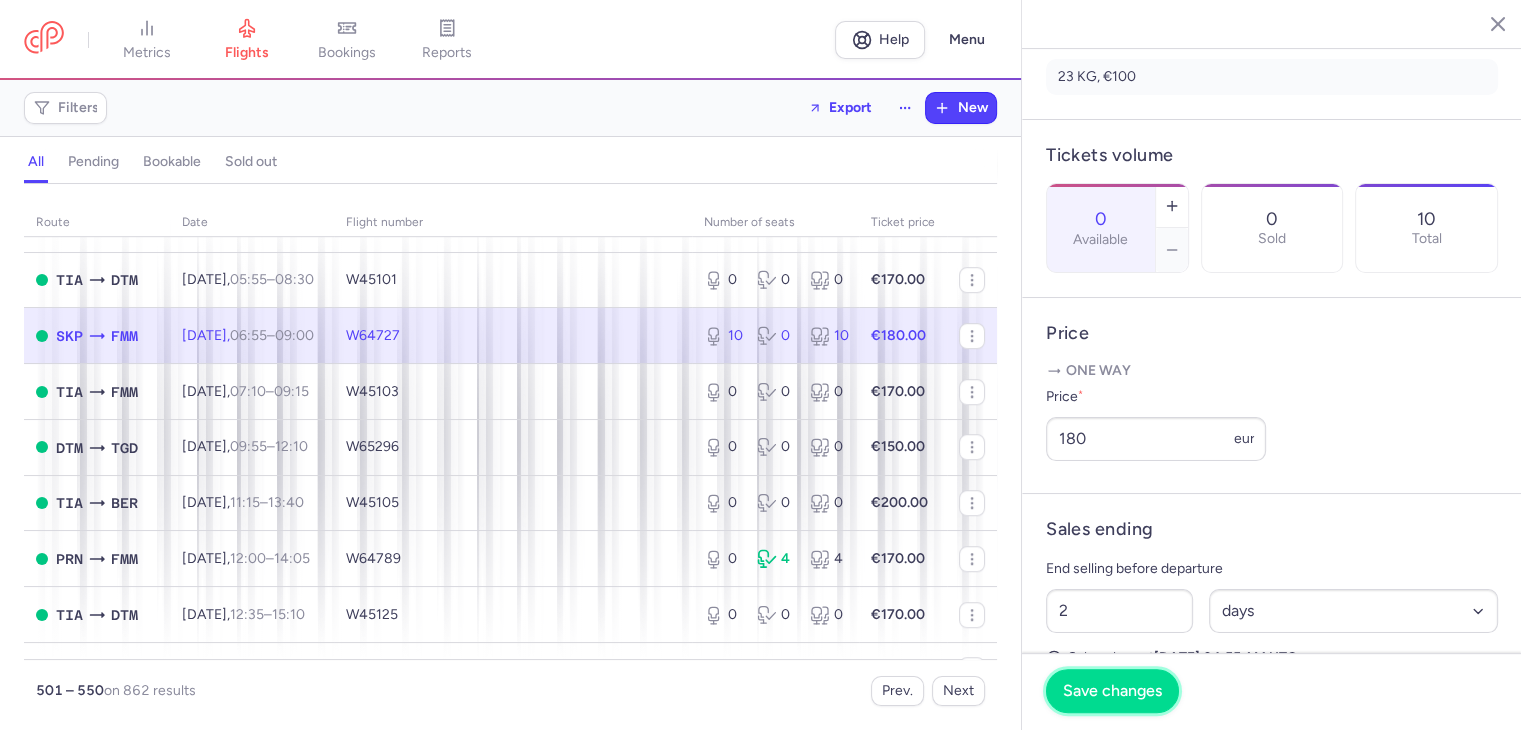 click on "Save changes" at bounding box center (1112, 691) 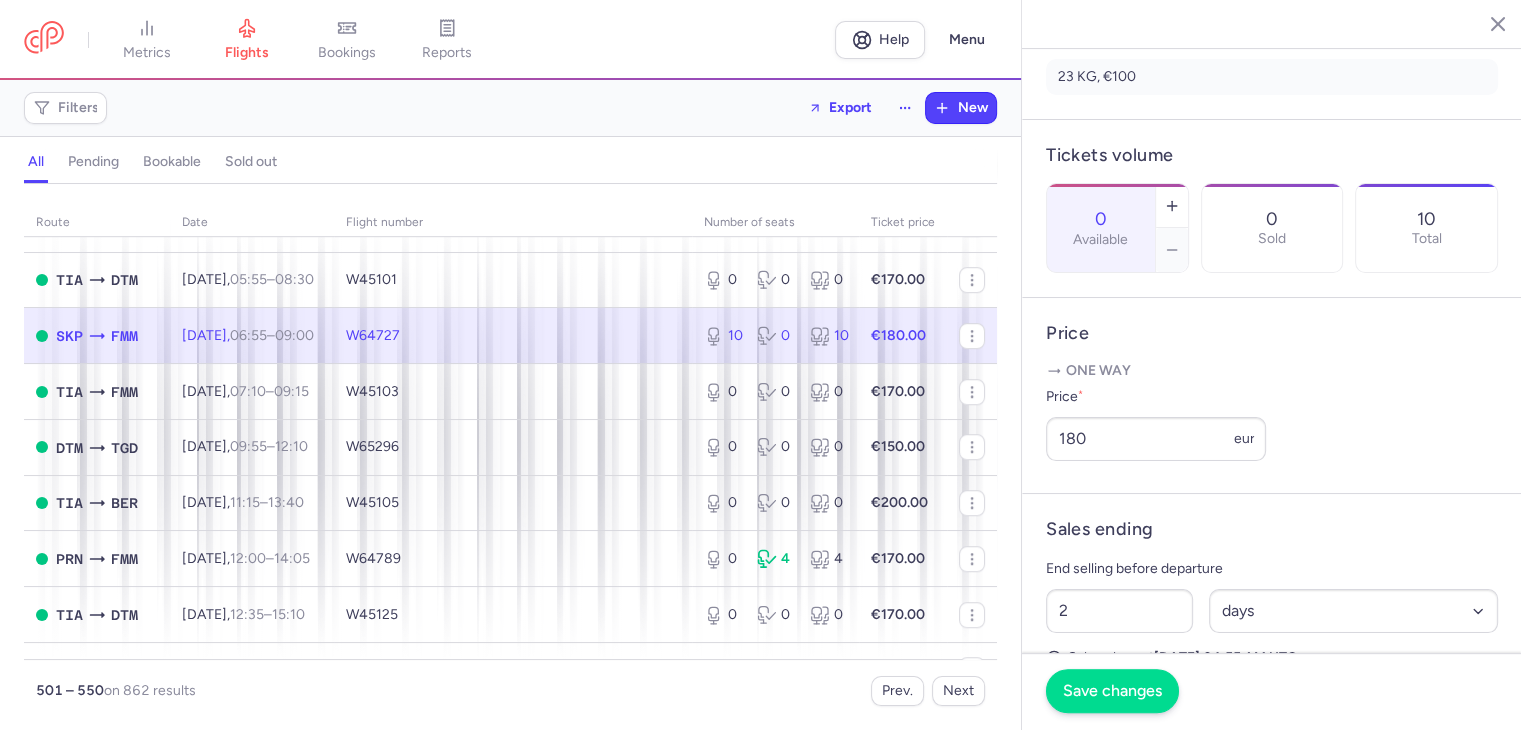 scroll, scrollTop: 0, scrollLeft: 0, axis: both 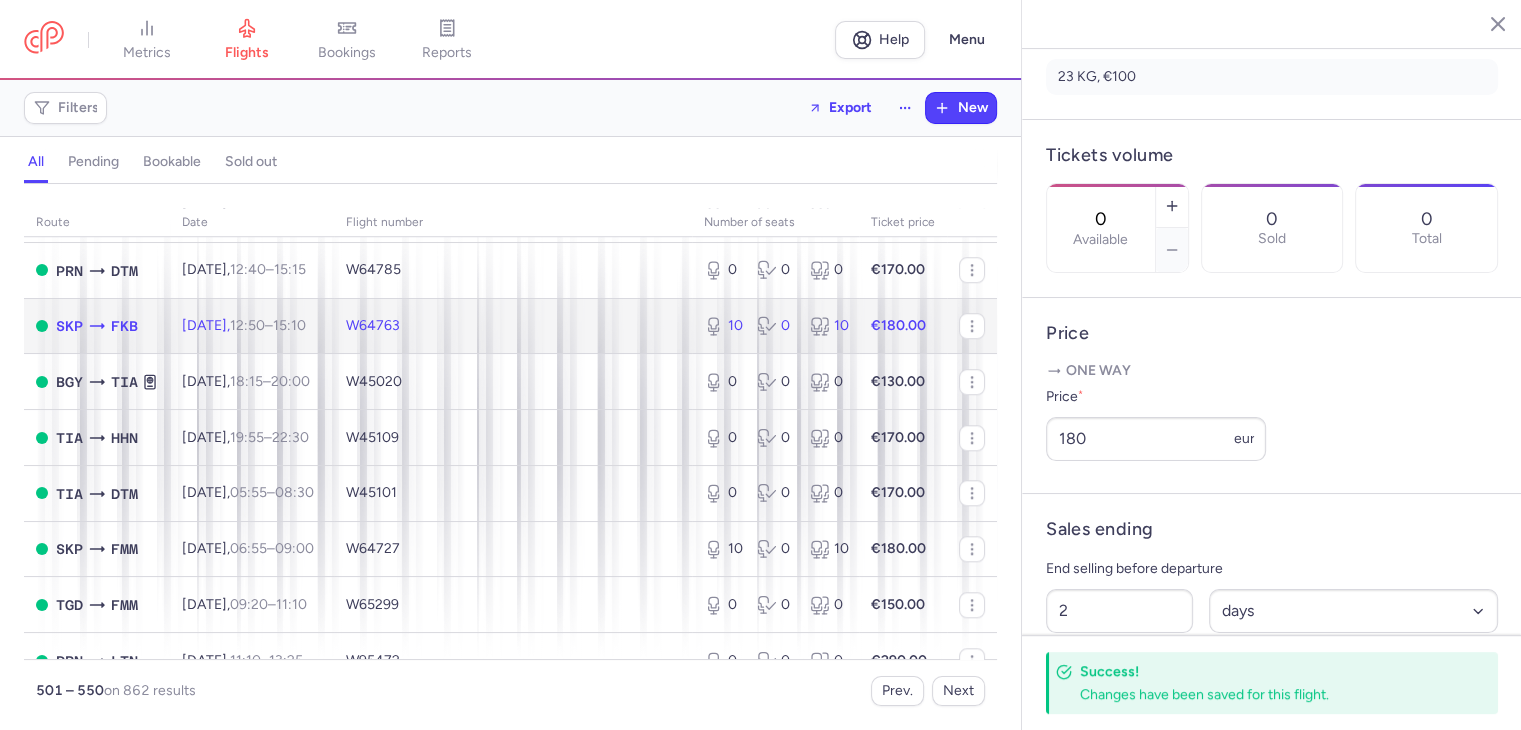 click on "W64763" 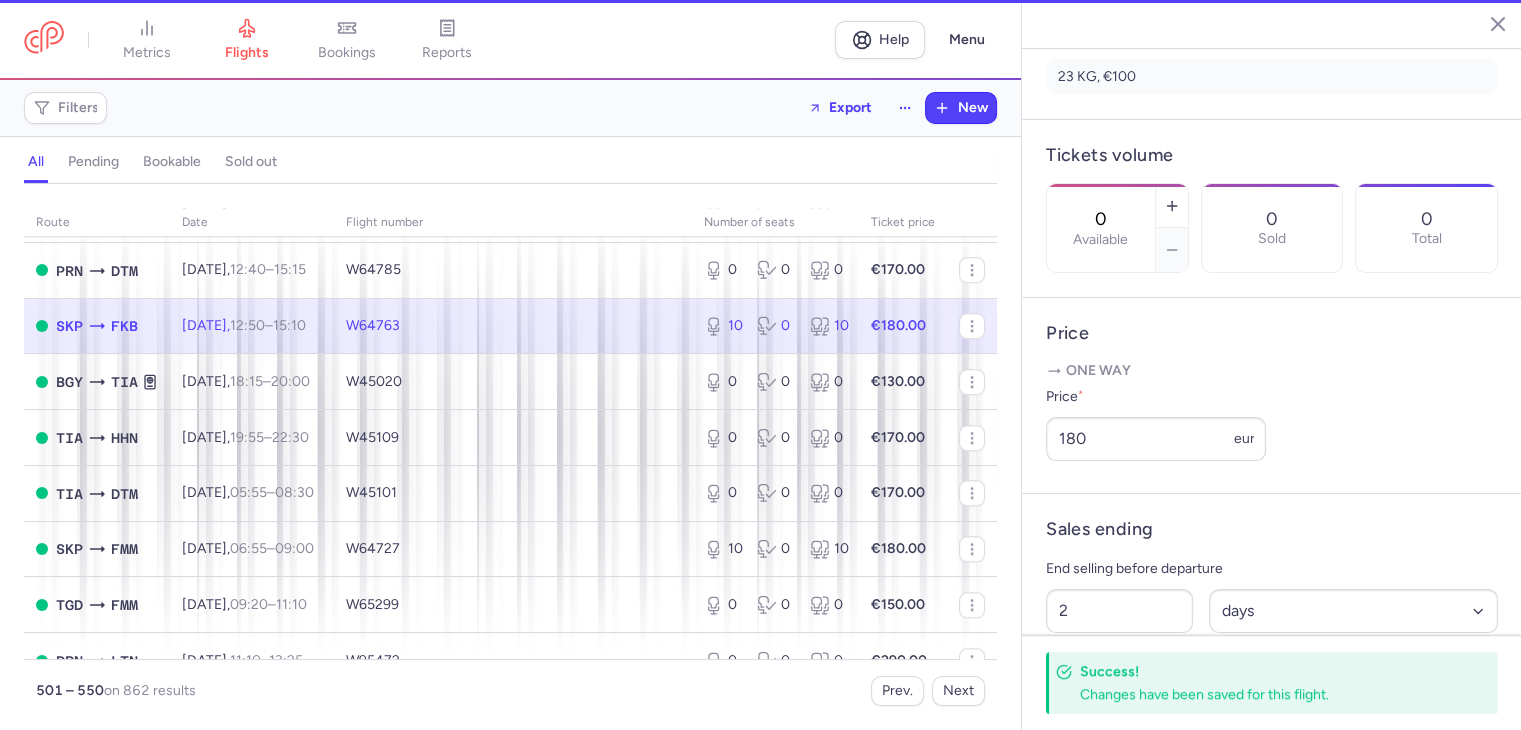 type on "10" 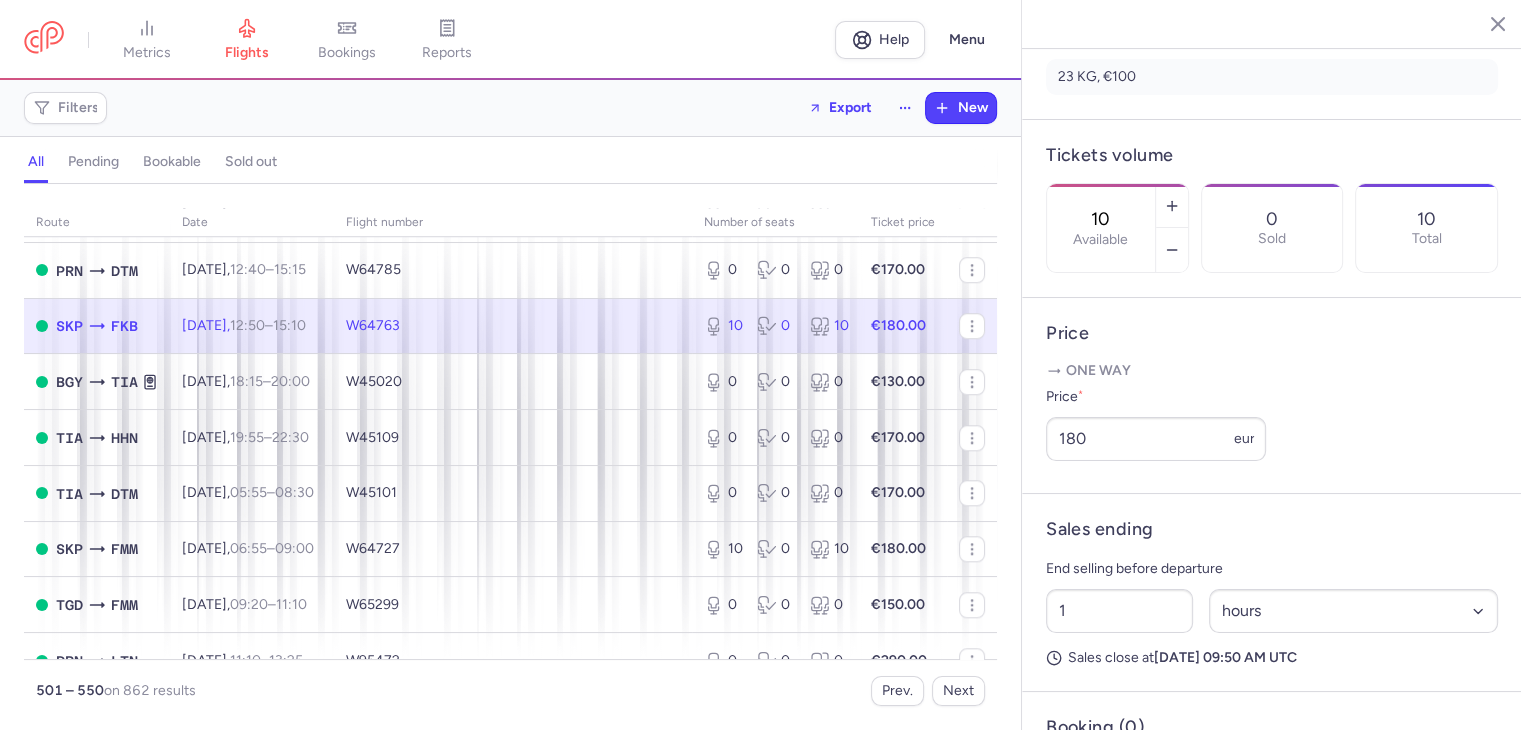 drag, startPoint x: 1171, startPoint y: 135, endPoint x: 1124, endPoint y: 133, distance: 47.042534 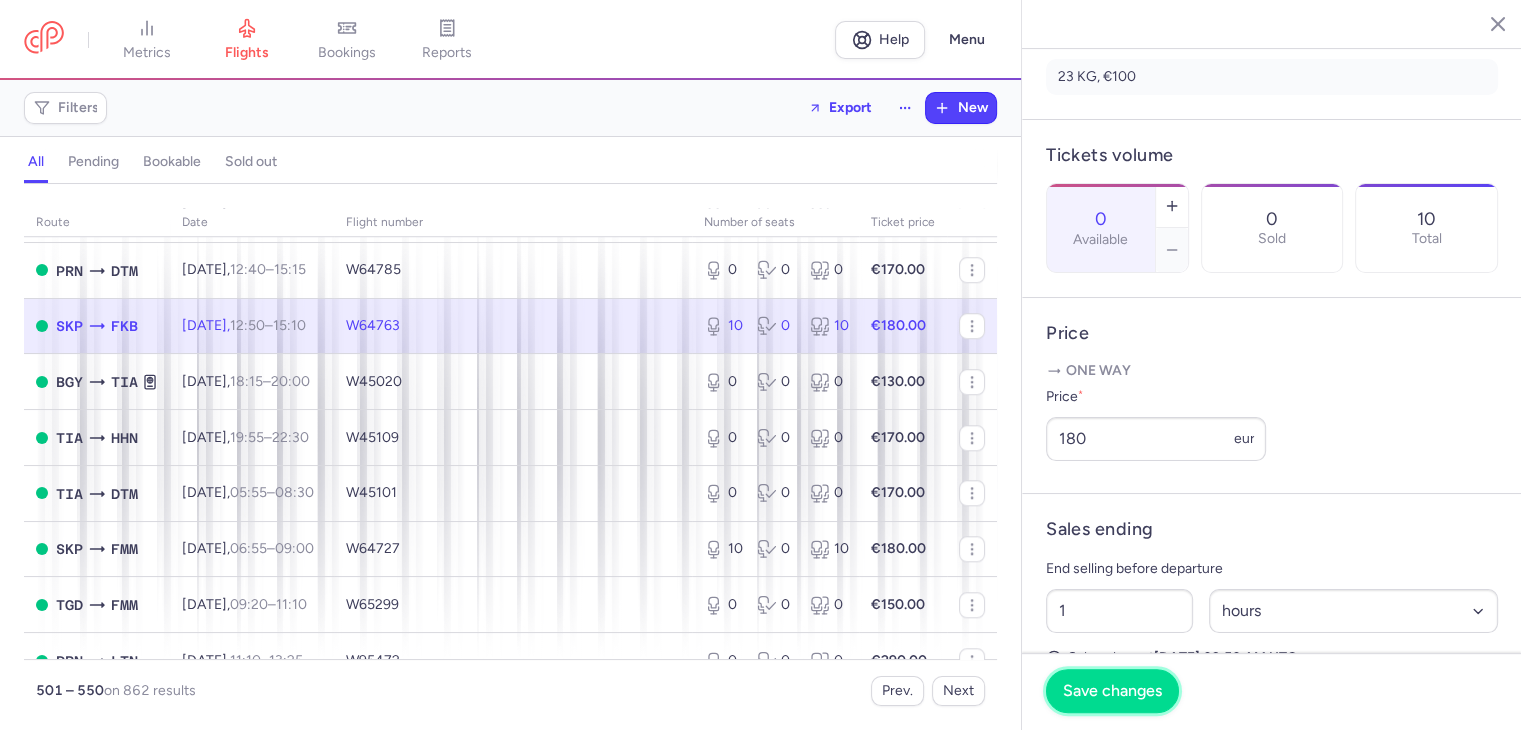 click on "Save changes" at bounding box center (1112, 691) 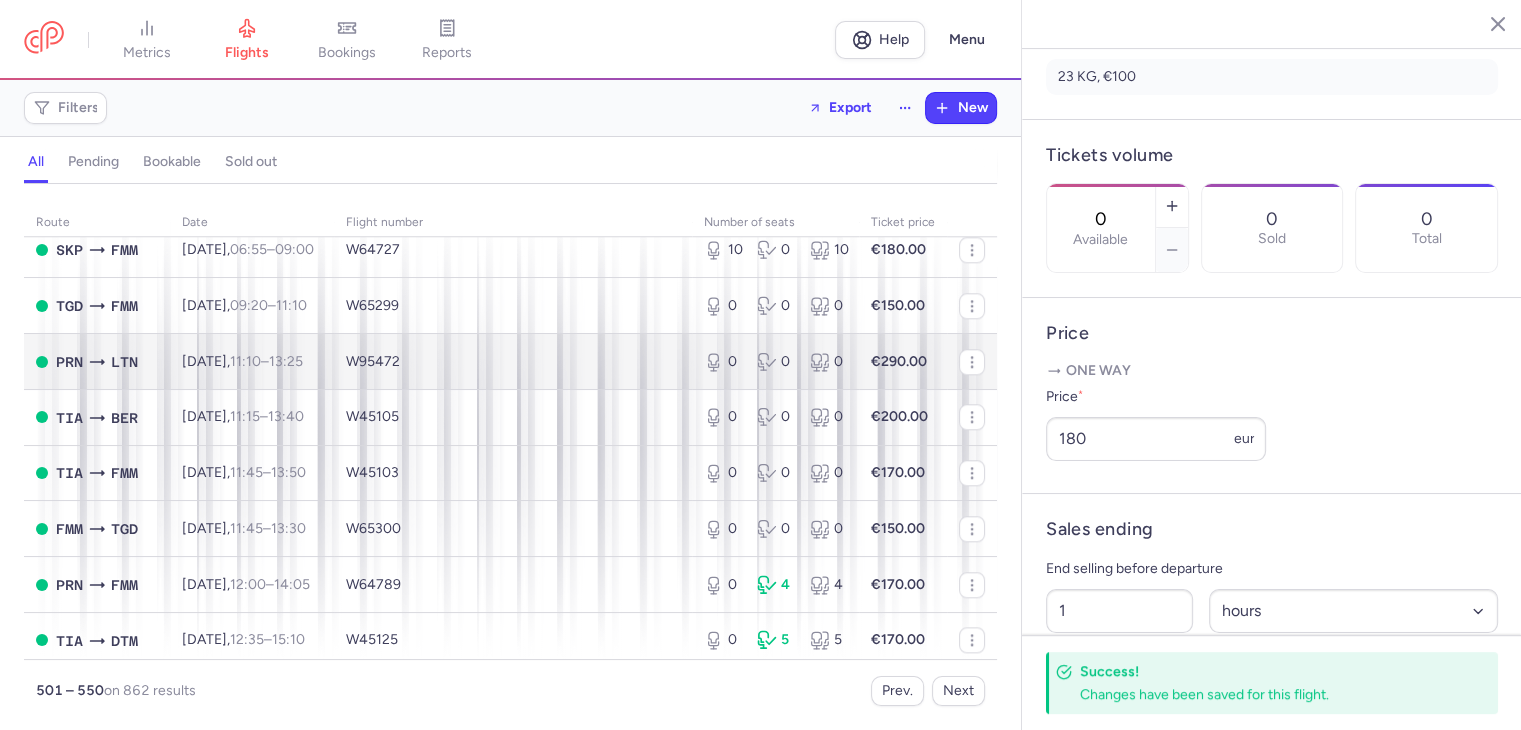 scroll, scrollTop: 2000, scrollLeft: 0, axis: vertical 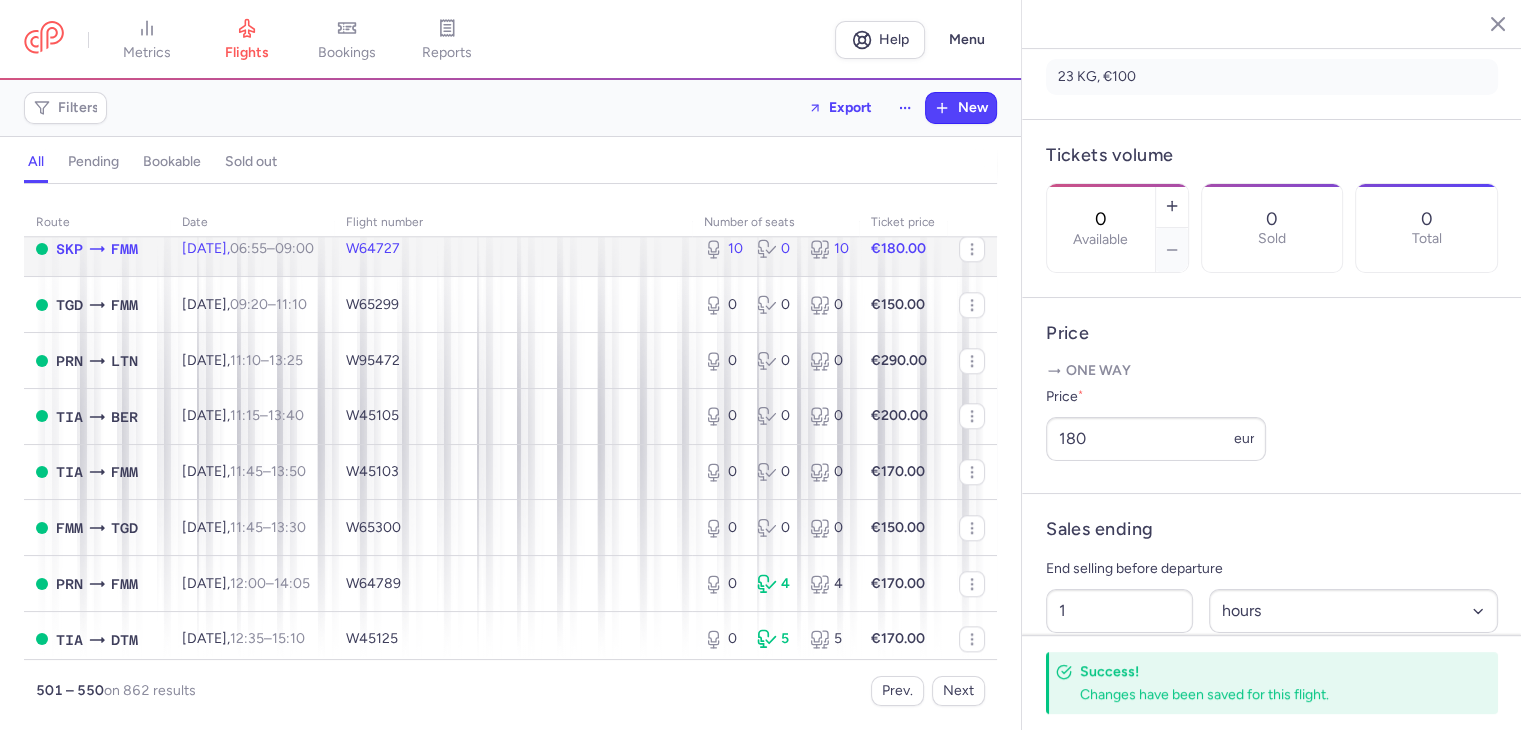 click on "W64727" 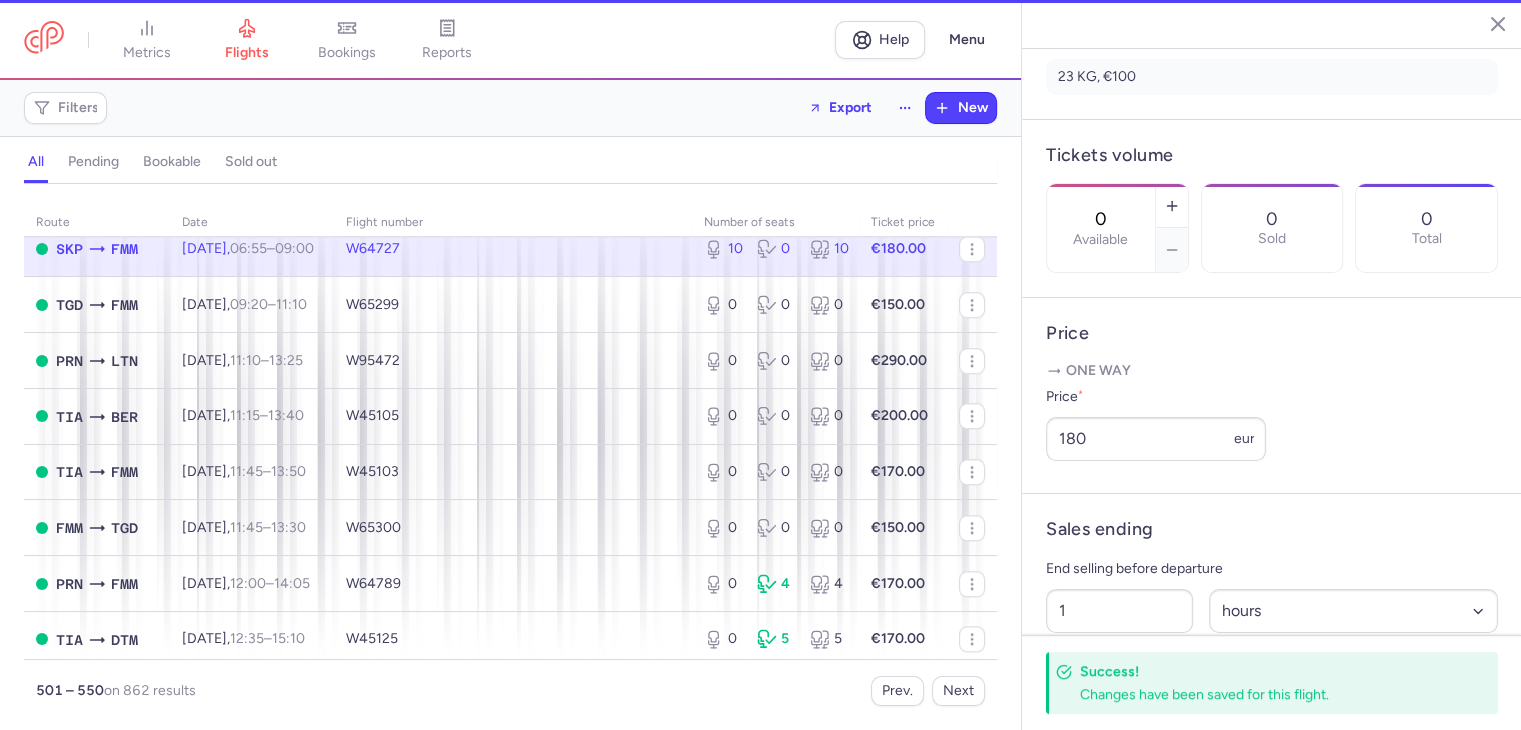 type on "10" 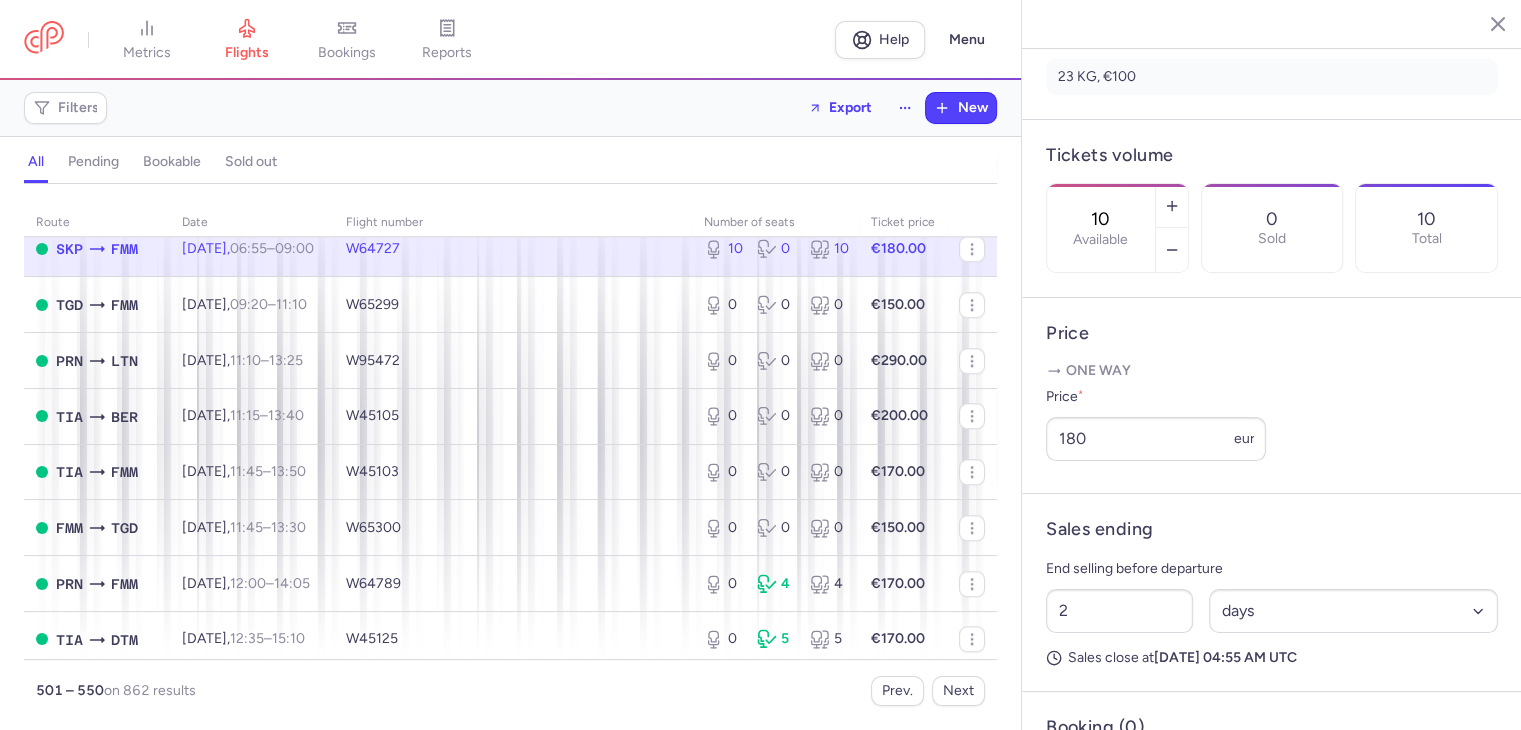 drag, startPoint x: 1168, startPoint y: 127, endPoint x: 1098, endPoint y: 125, distance: 70.028564 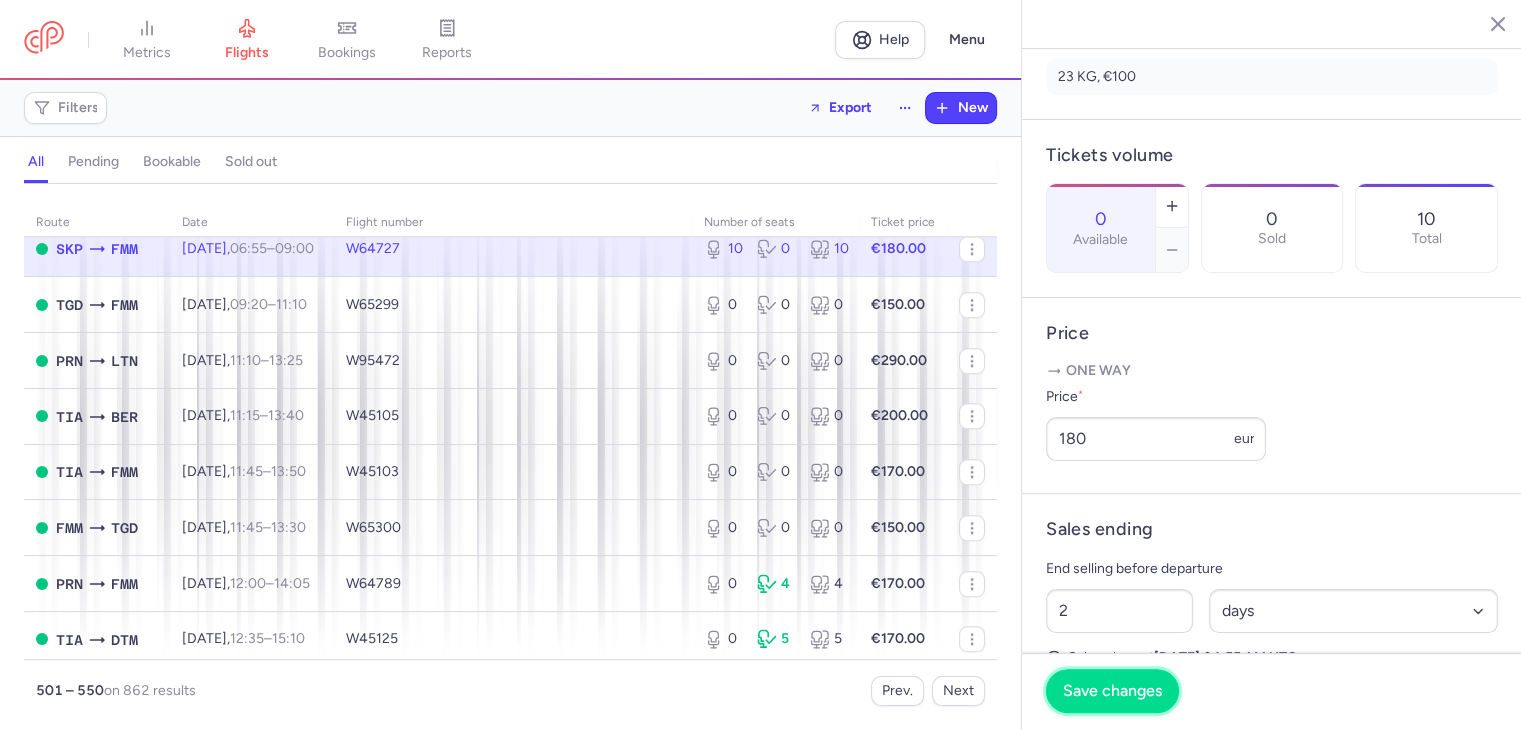 click on "Save changes" at bounding box center [1112, 691] 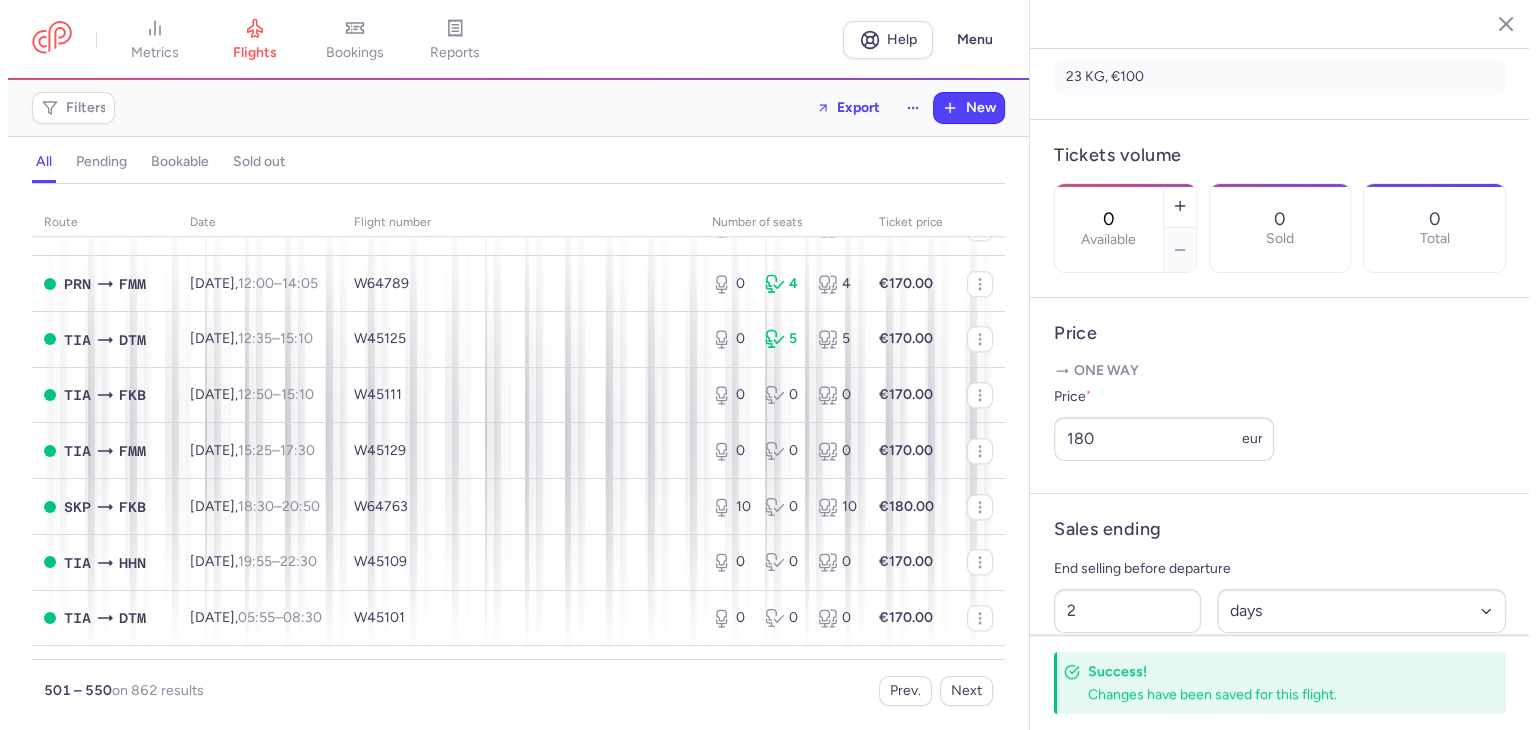 scroll, scrollTop: 2400, scrollLeft: 0, axis: vertical 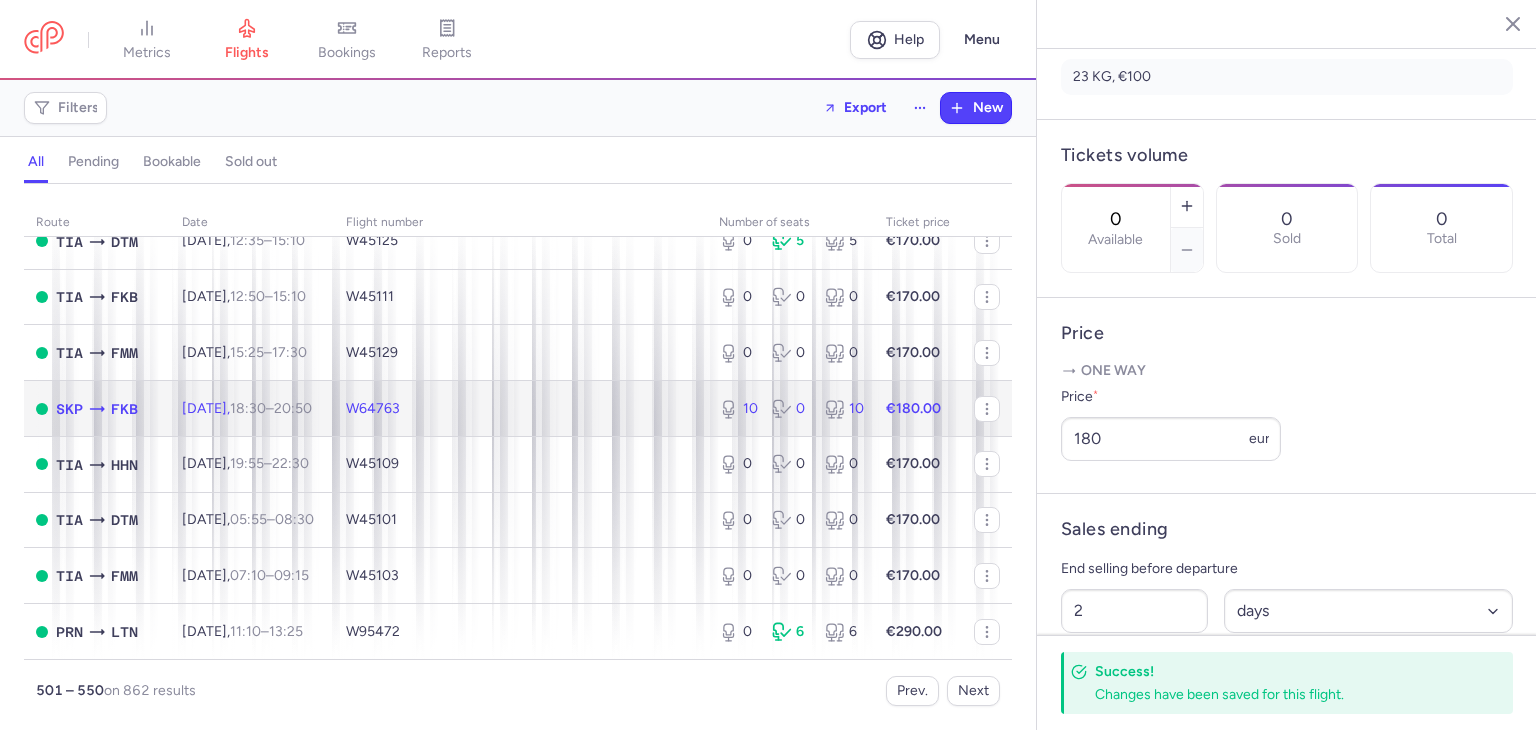click on "W64763" 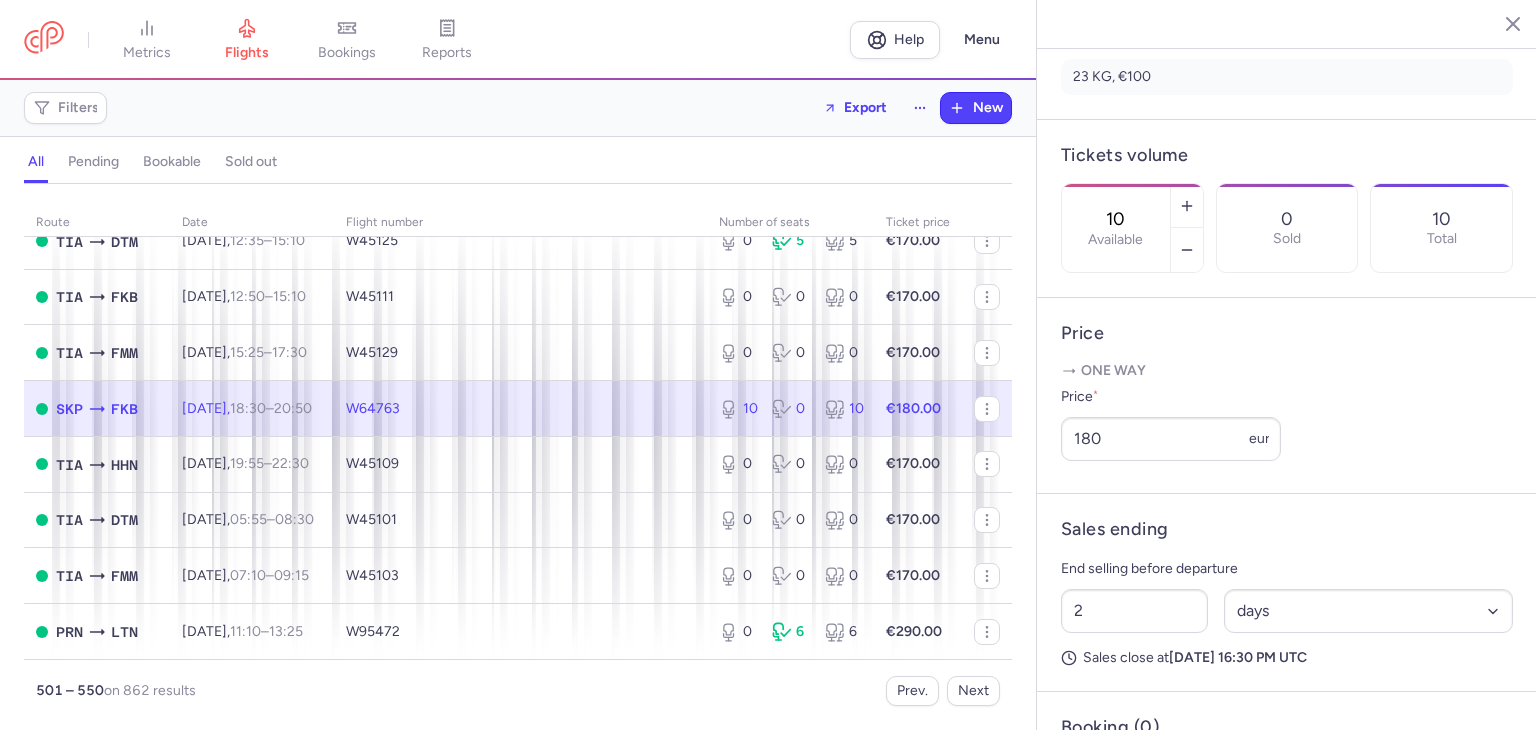 drag, startPoint x: 1170, startPoint y: 135, endPoint x: 1139, endPoint y: 130, distance: 31.400637 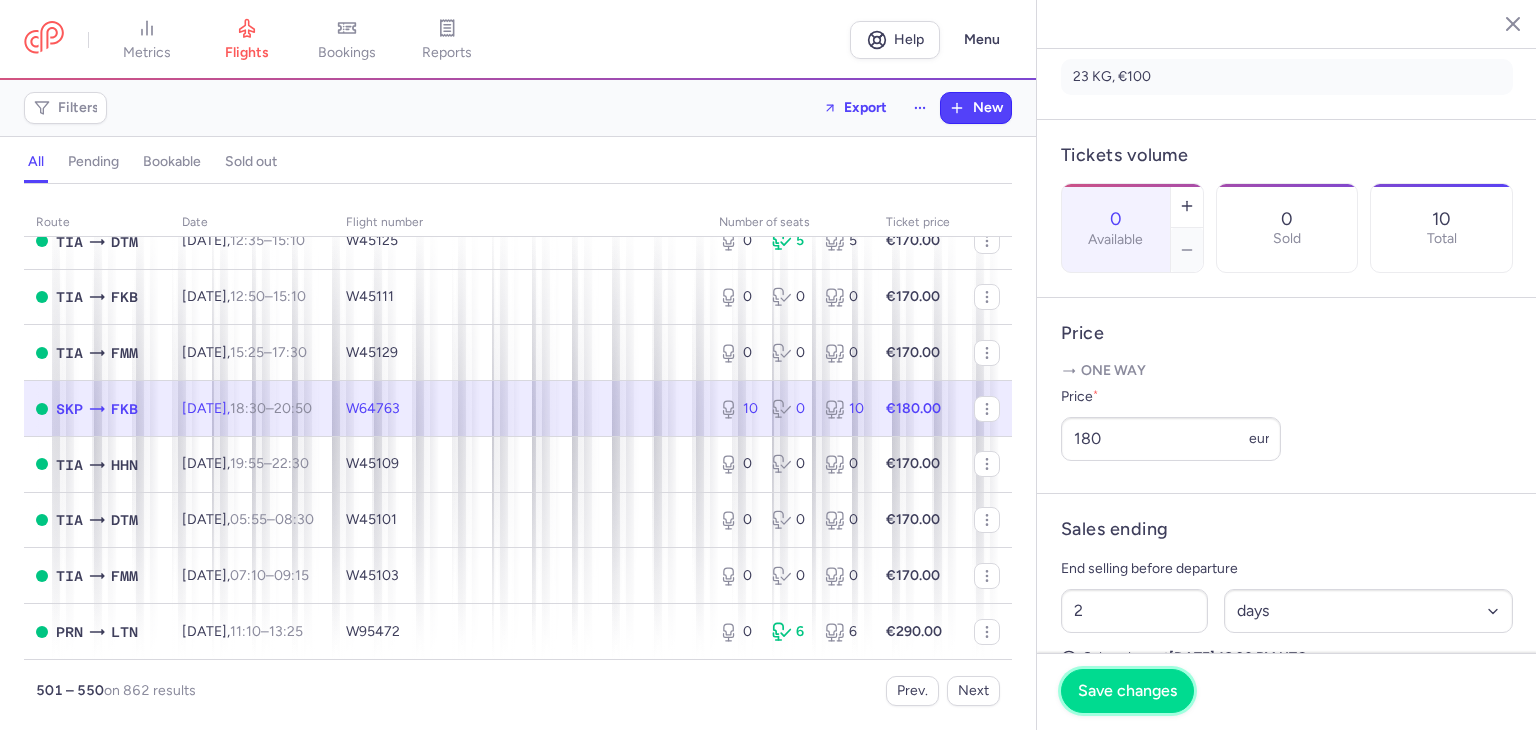 click on "Save changes" at bounding box center [1127, 691] 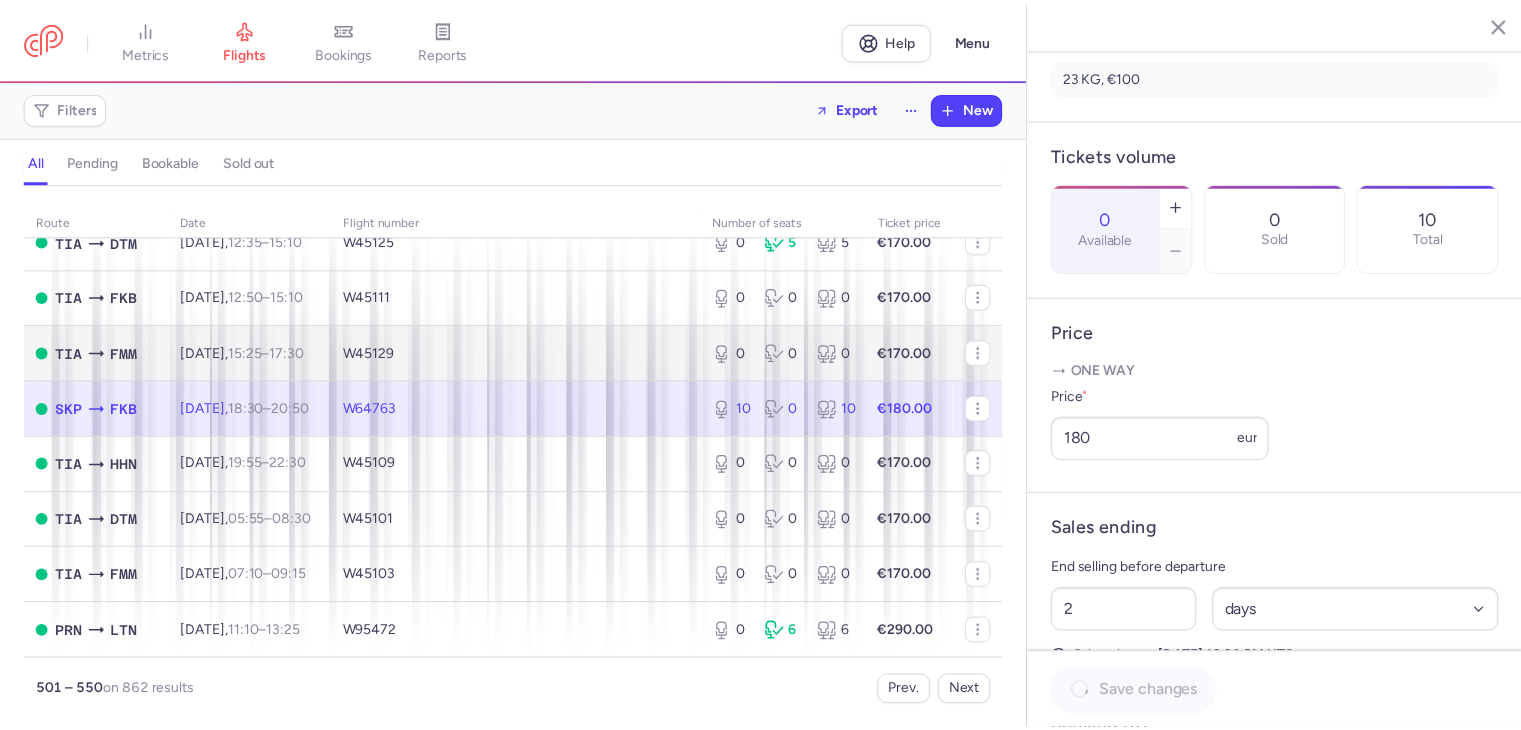 scroll, scrollTop: 2462, scrollLeft: 0, axis: vertical 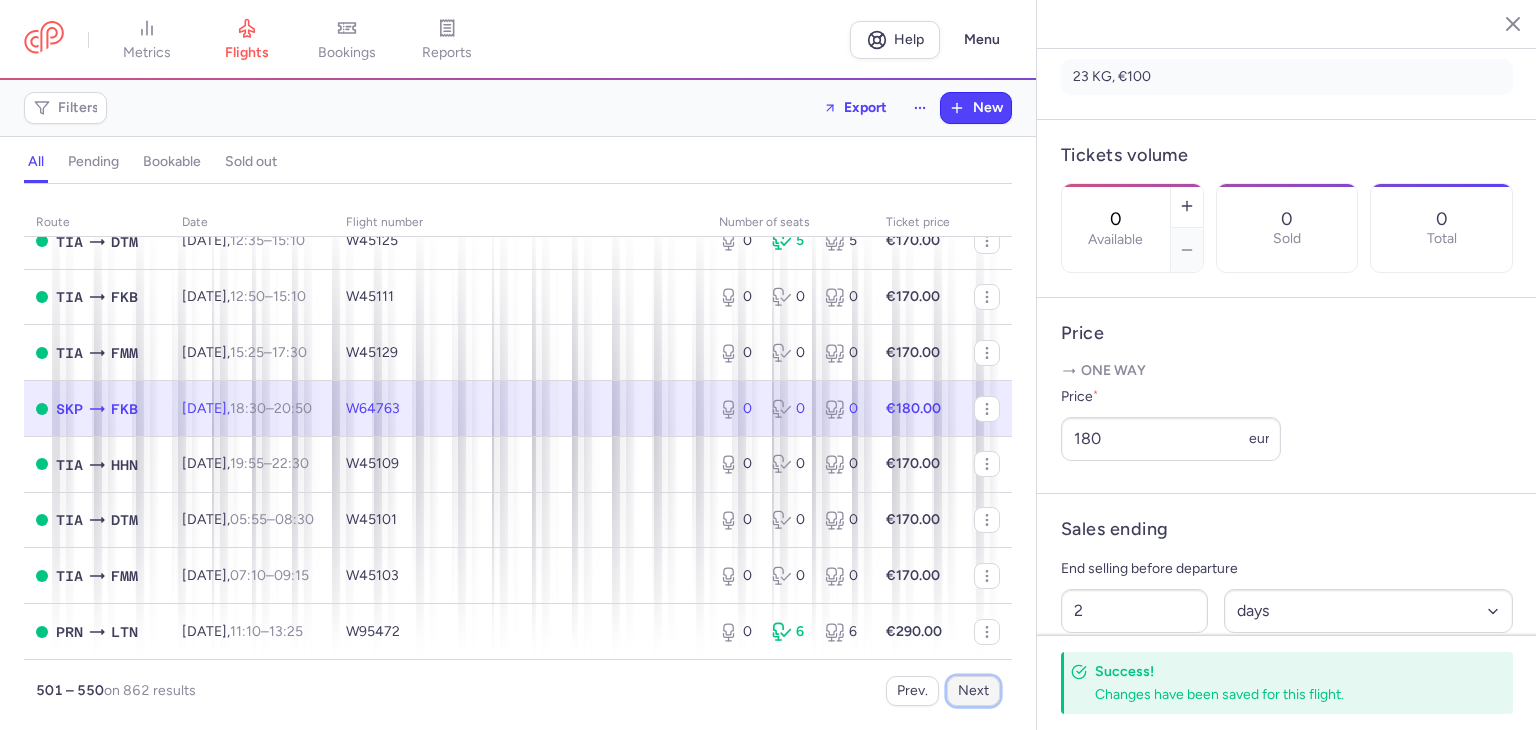 click on "Next" at bounding box center (973, 691) 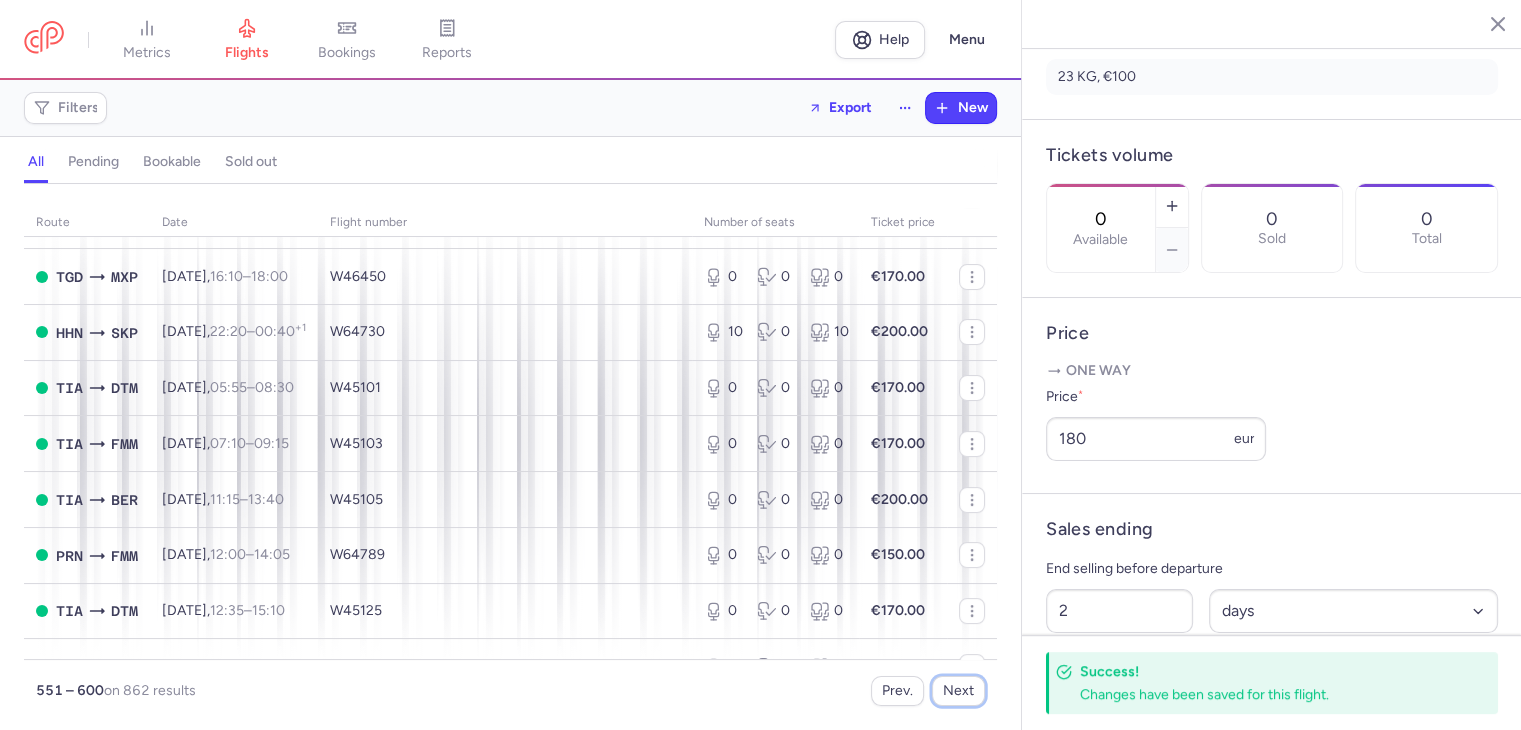 scroll, scrollTop: 400, scrollLeft: 0, axis: vertical 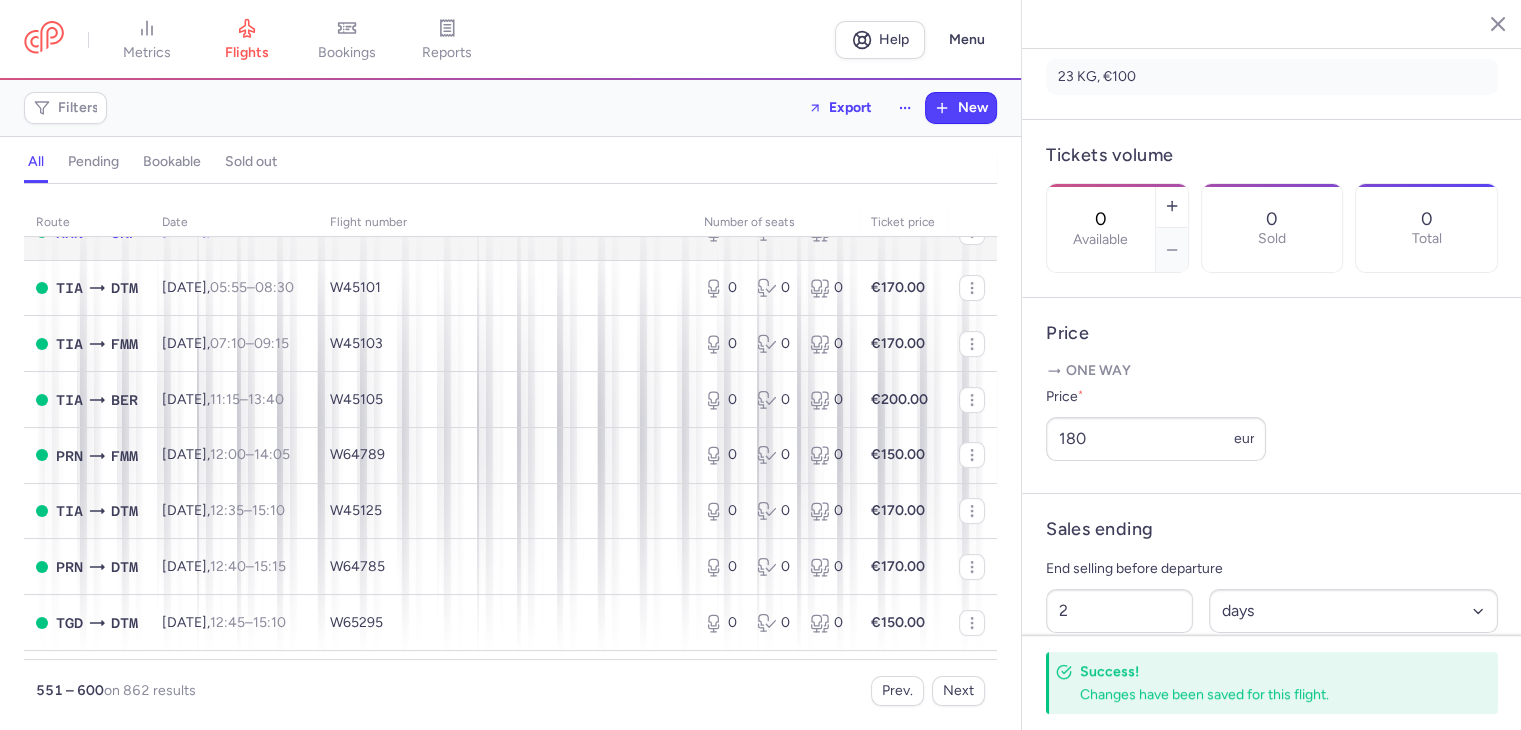 click on "10 0 10" 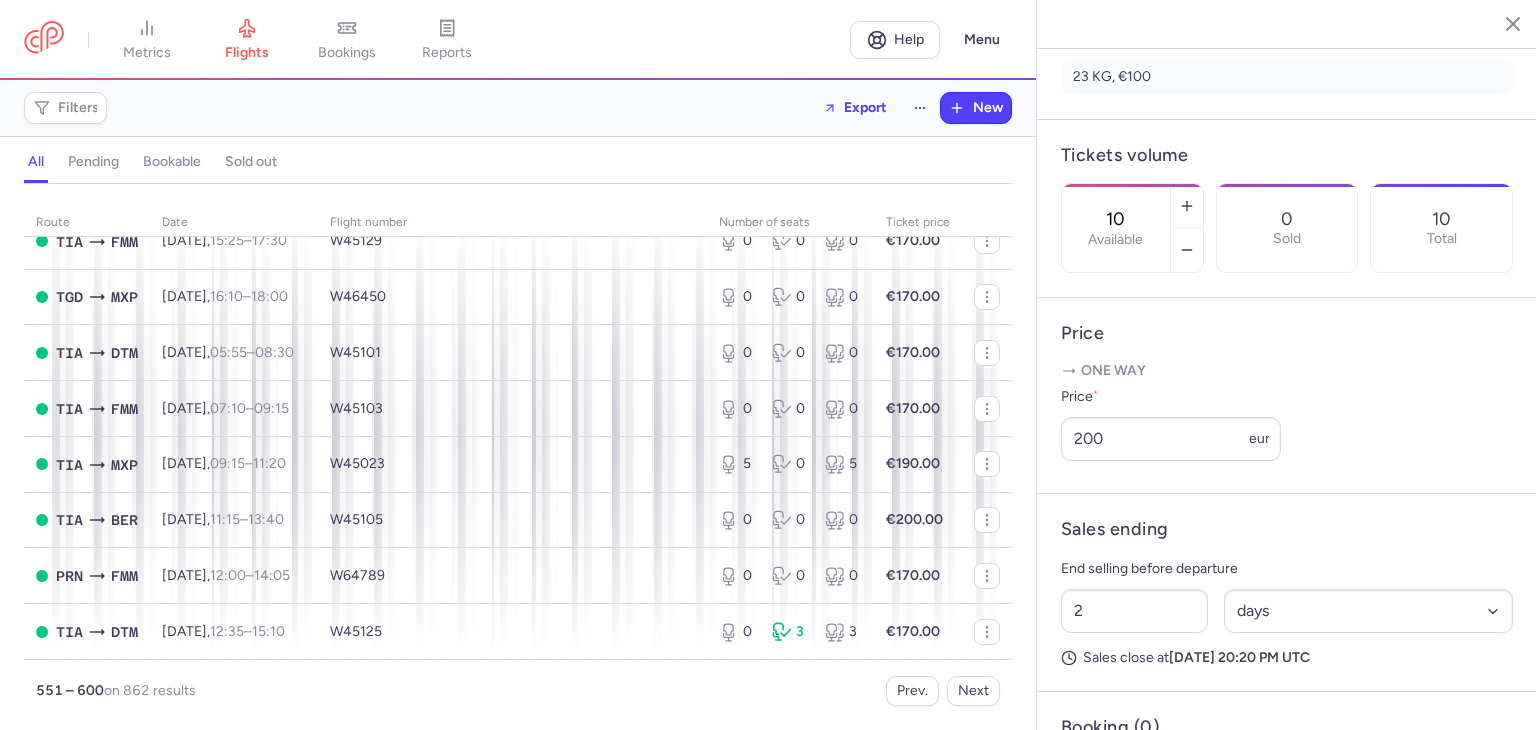 scroll, scrollTop: 2462, scrollLeft: 0, axis: vertical 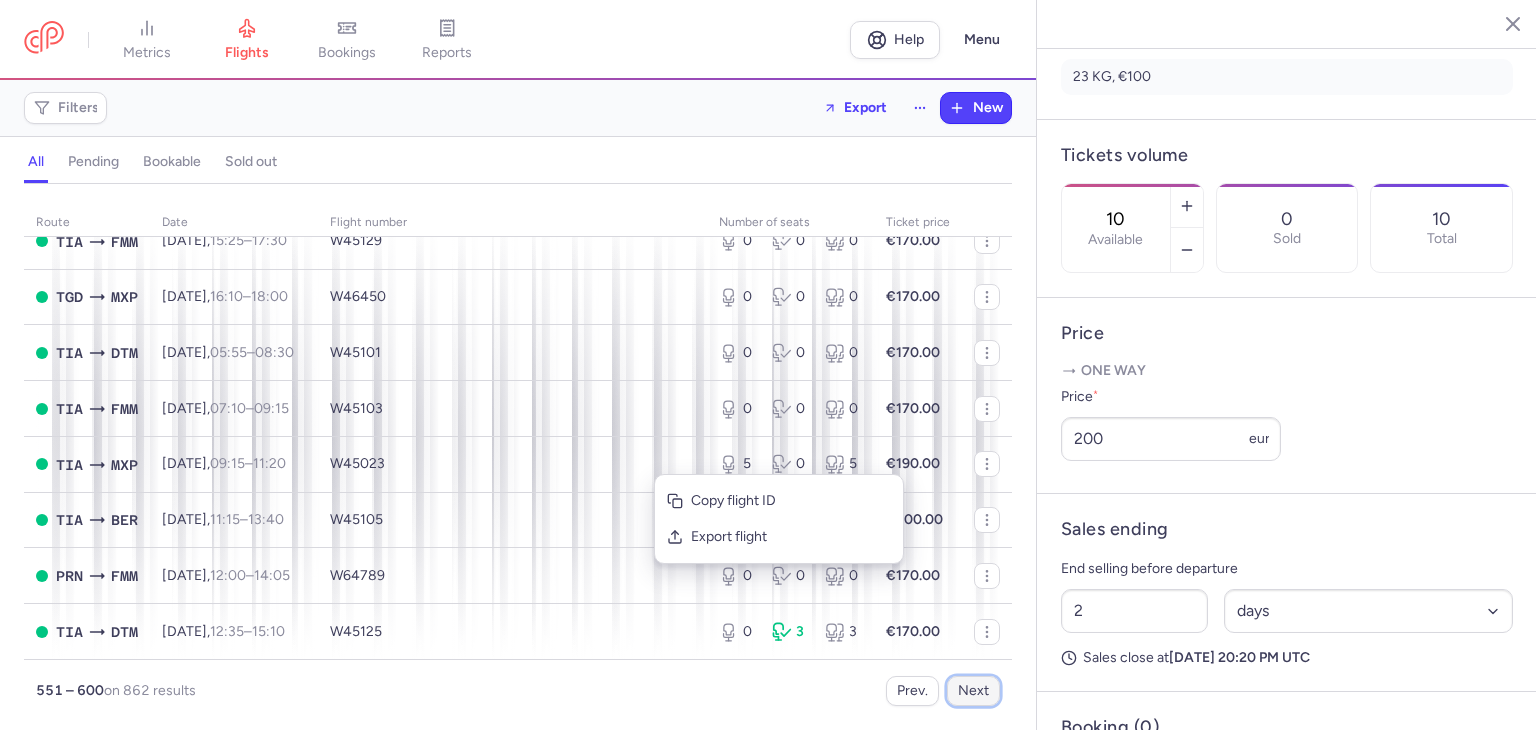 click on "Next" at bounding box center (973, 691) 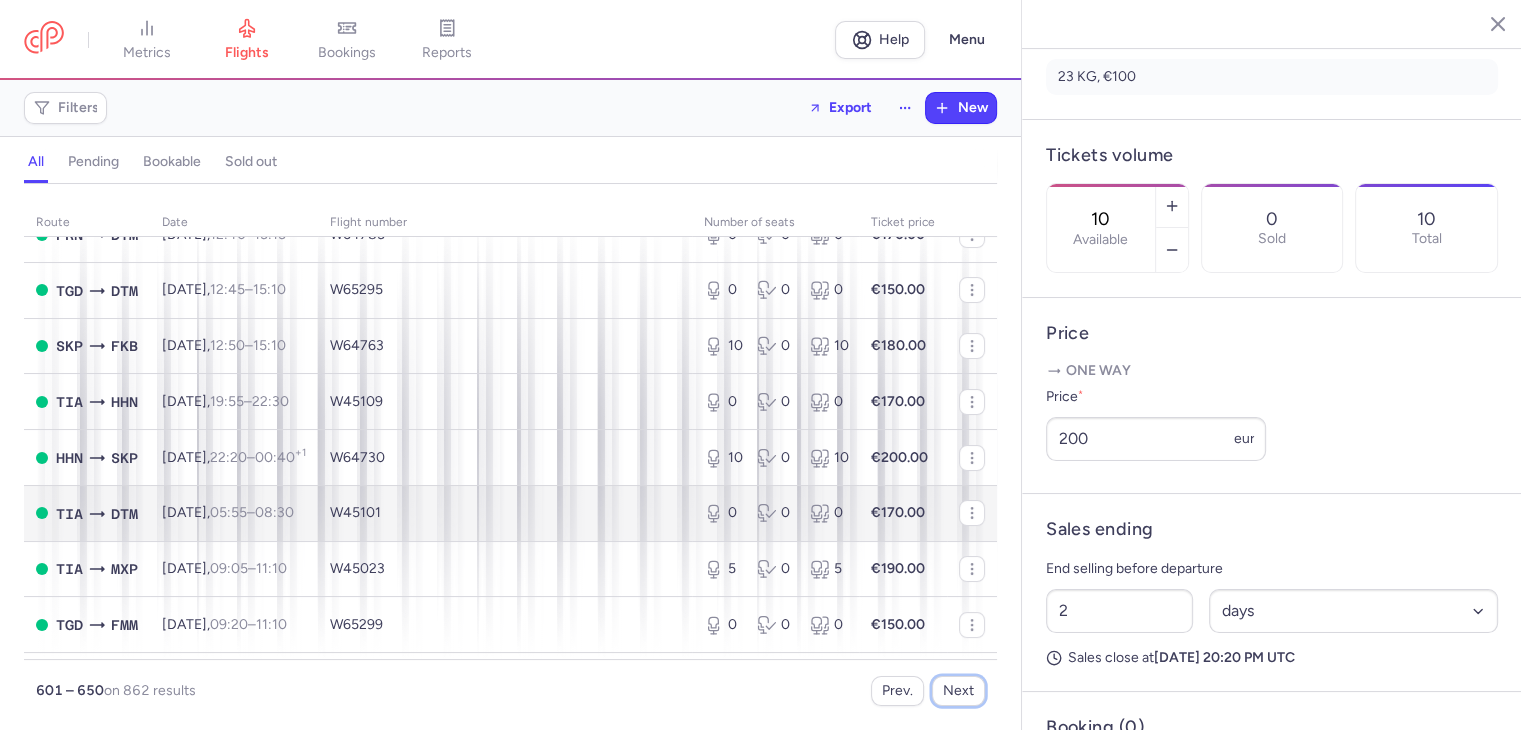 scroll, scrollTop: 100, scrollLeft: 0, axis: vertical 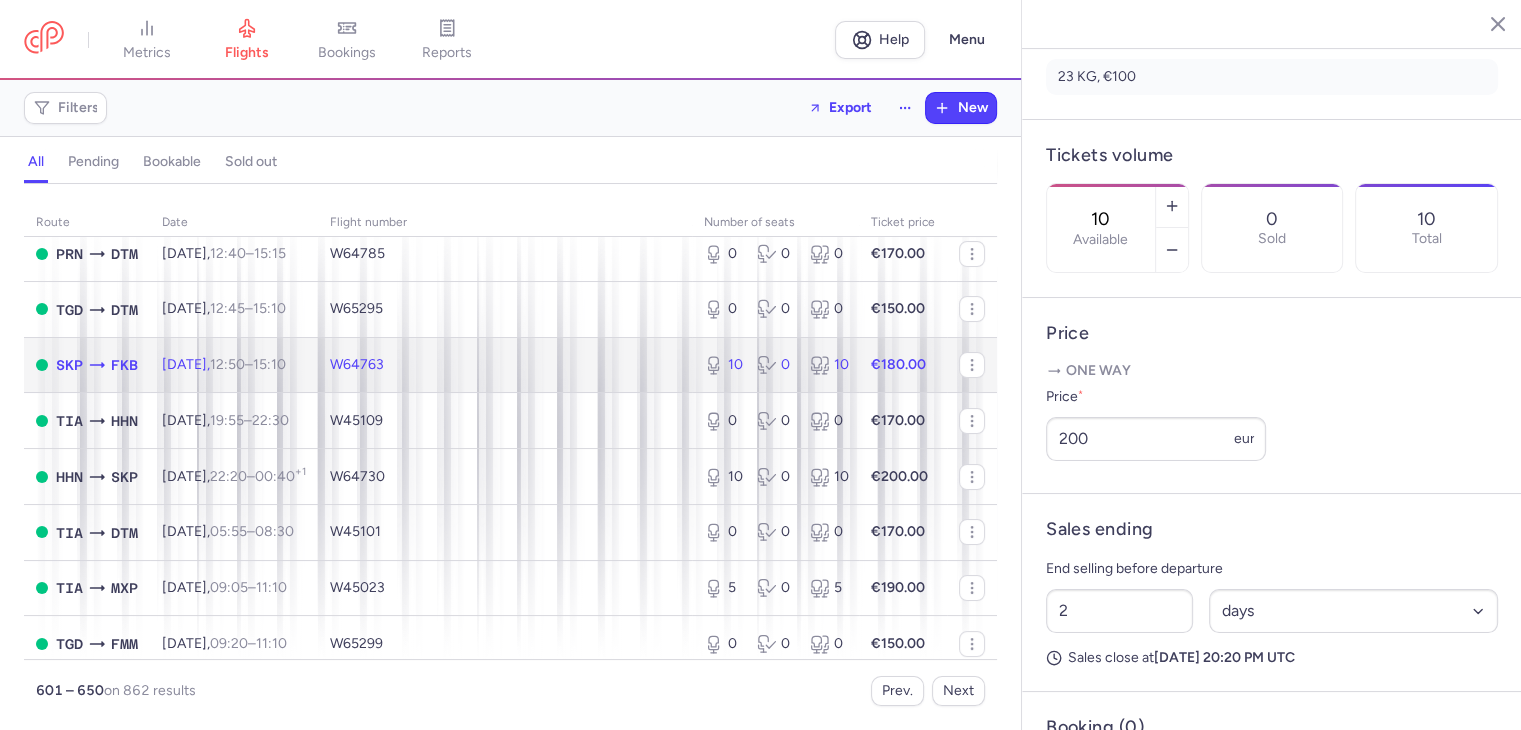 click on "W64763" 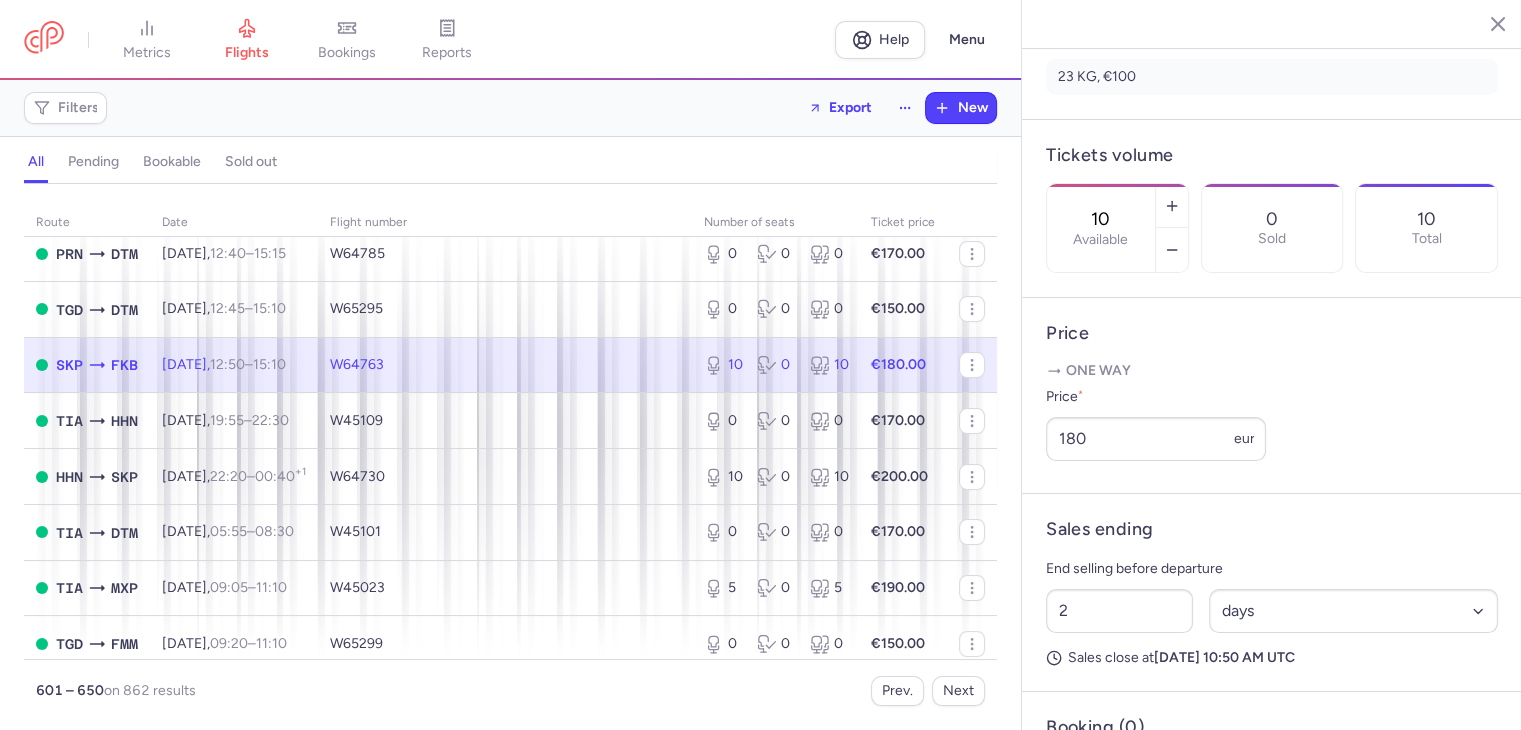 scroll, scrollTop: 0, scrollLeft: 0, axis: both 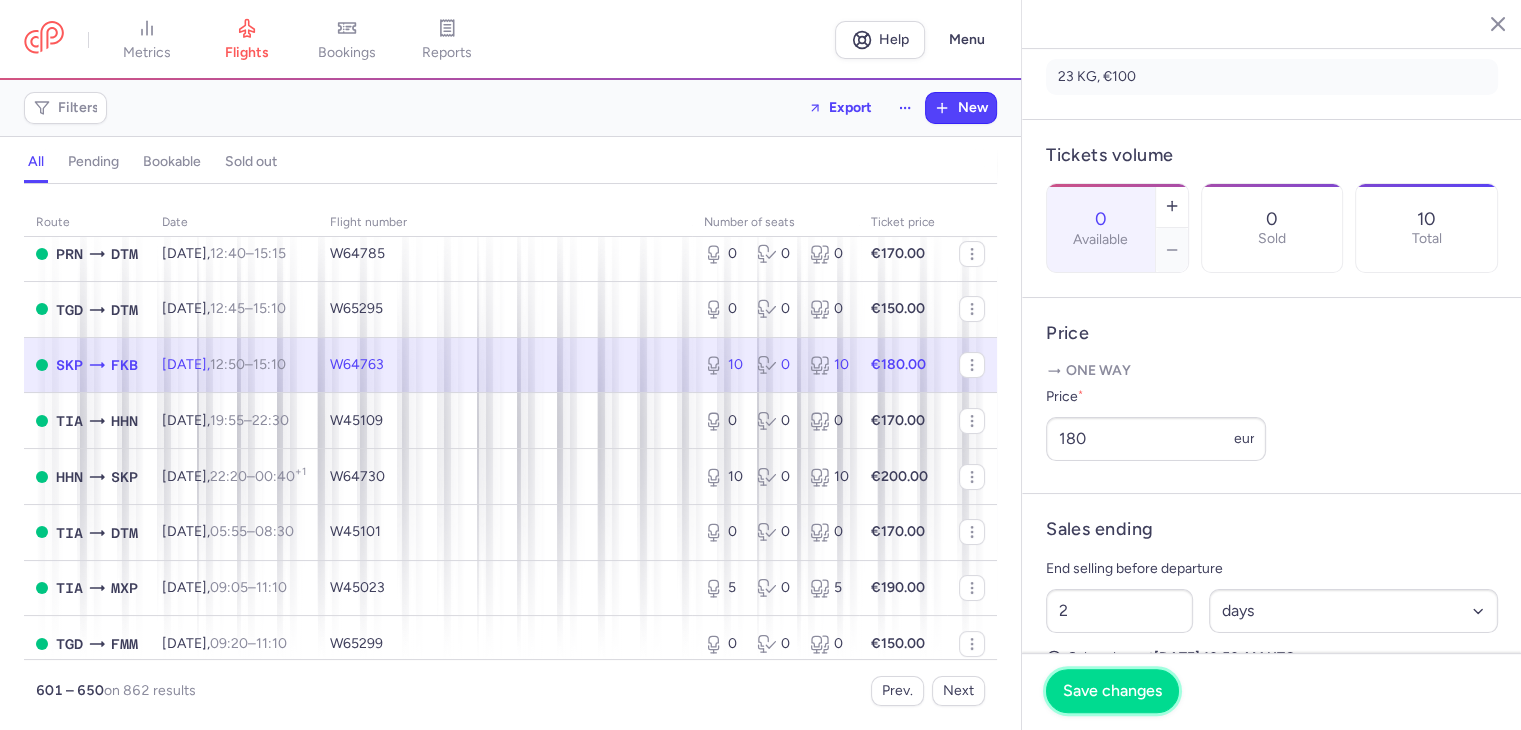 click on "Save changes" at bounding box center [1112, 691] 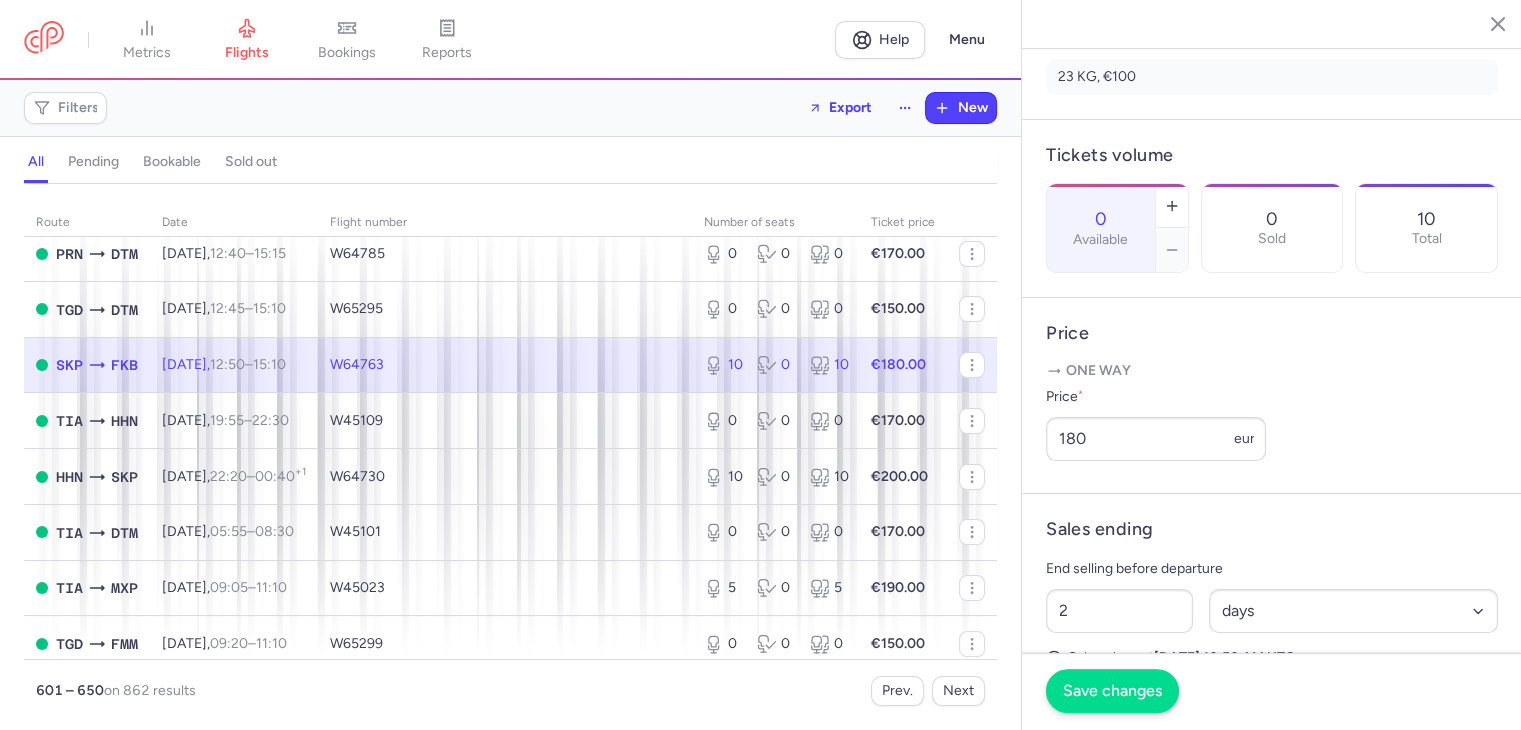 scroll, scrollTop: 0, scrollLeft: 0, axis: both 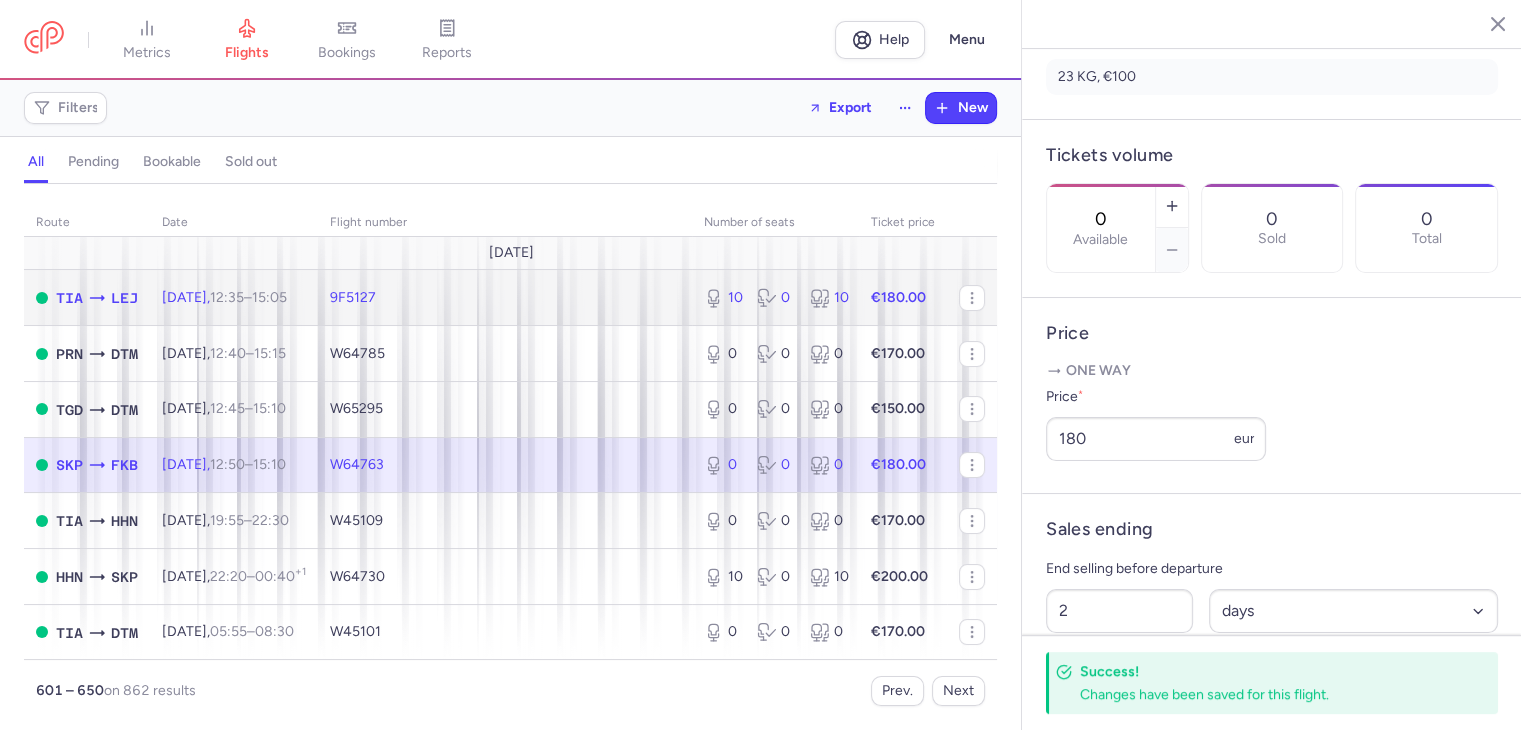 click on "9F5127" 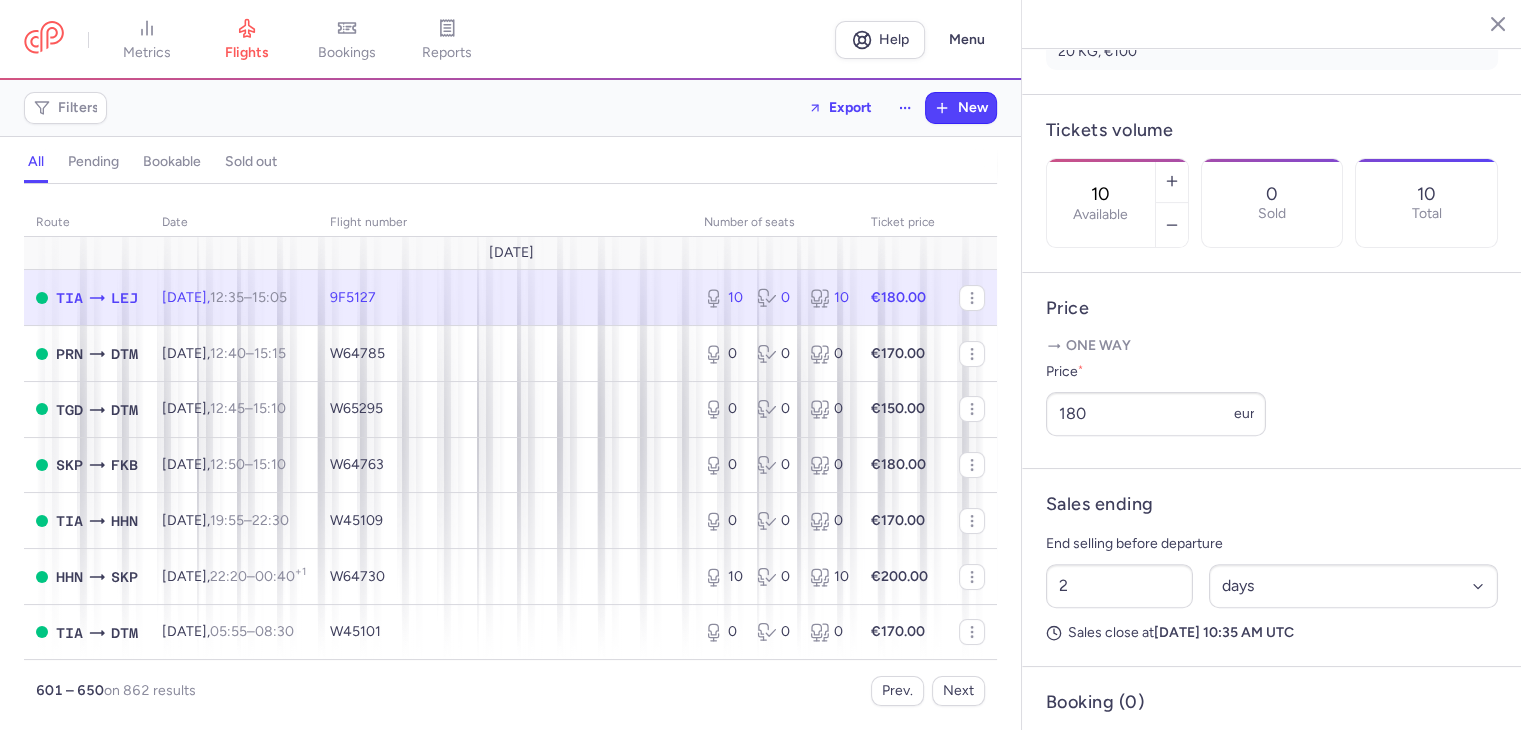drag, startPoint x: 1155, startPoint y: 132, endPoint x: 1095, endPoint y: 123, distance: 60.671246 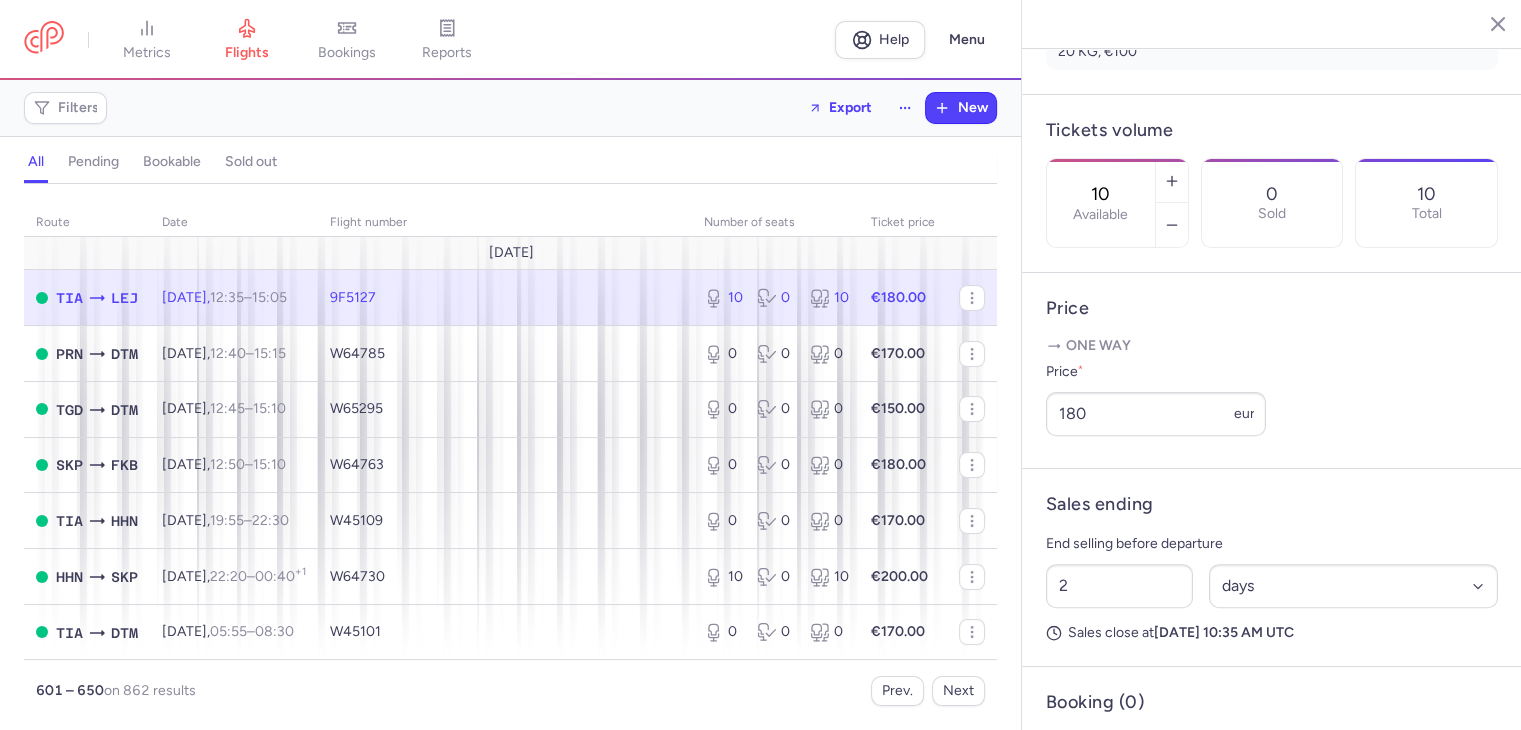 click on "10  Available" at bounding box center (1101, 203) 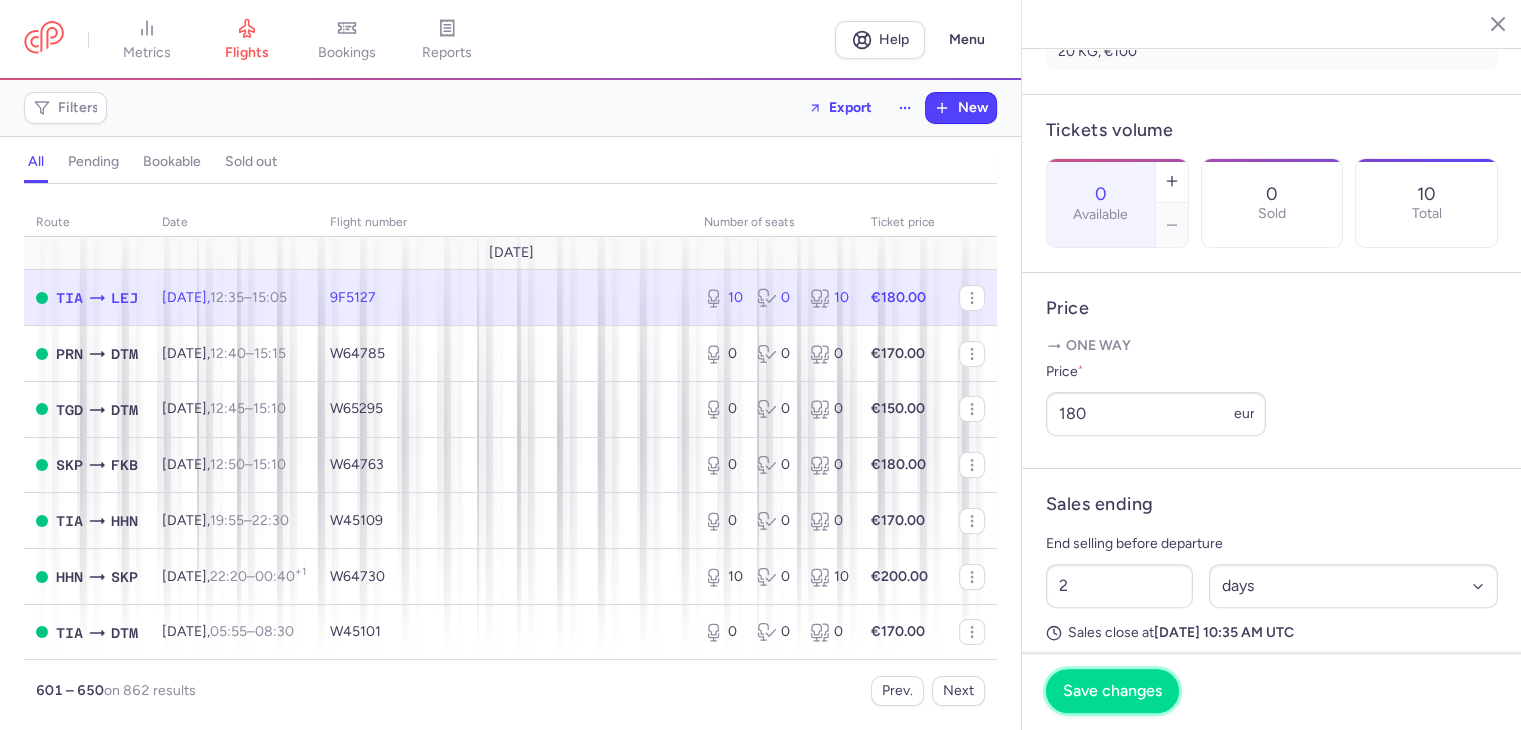 click on "Save changes" at bounding box center (1112, 691) 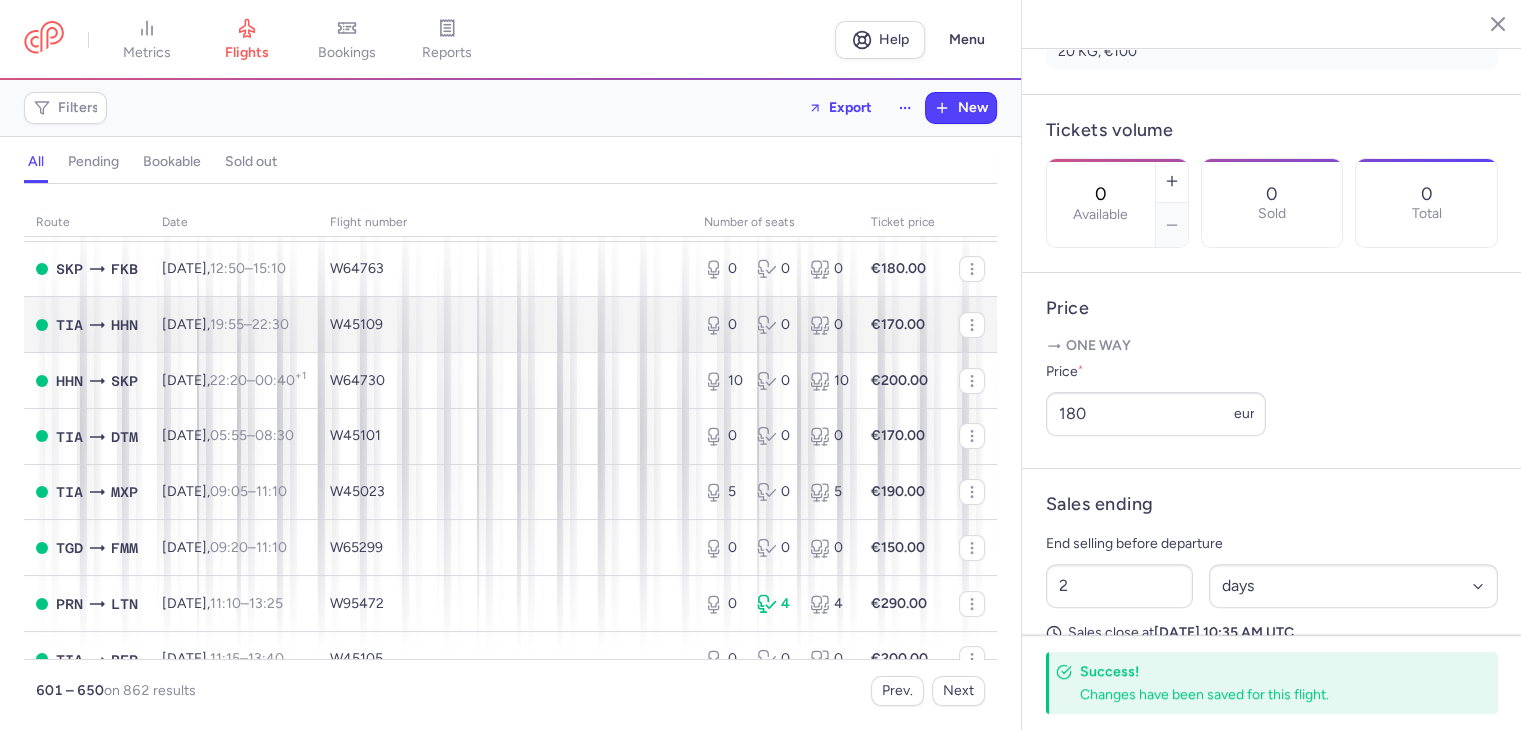 scroll, scrollTop: 200, scrollLeft: 0, axis: vertical 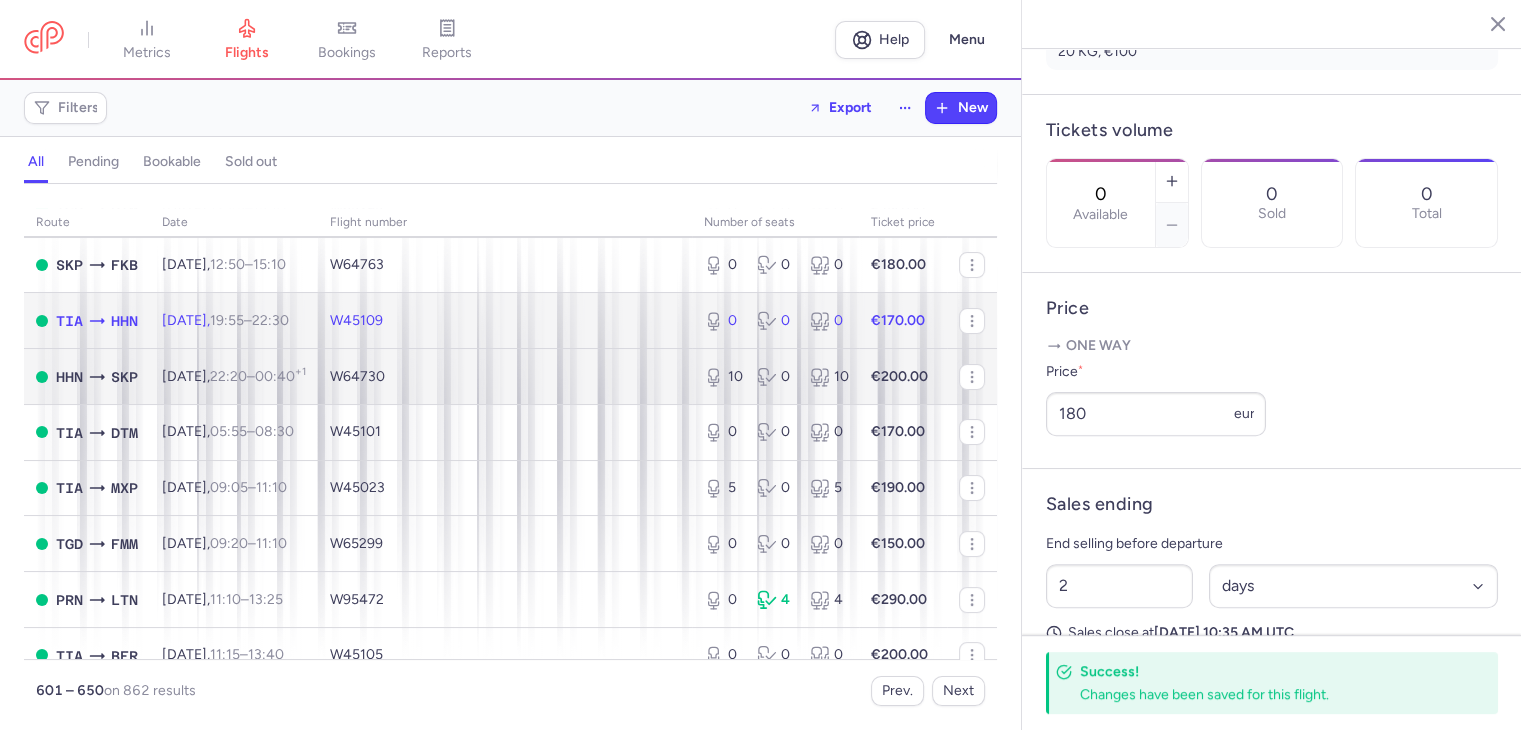 drag, startPoint x: 728, startPoint y: 321, endPoint x: 708, endPoint y: 387, distance: 68.96376 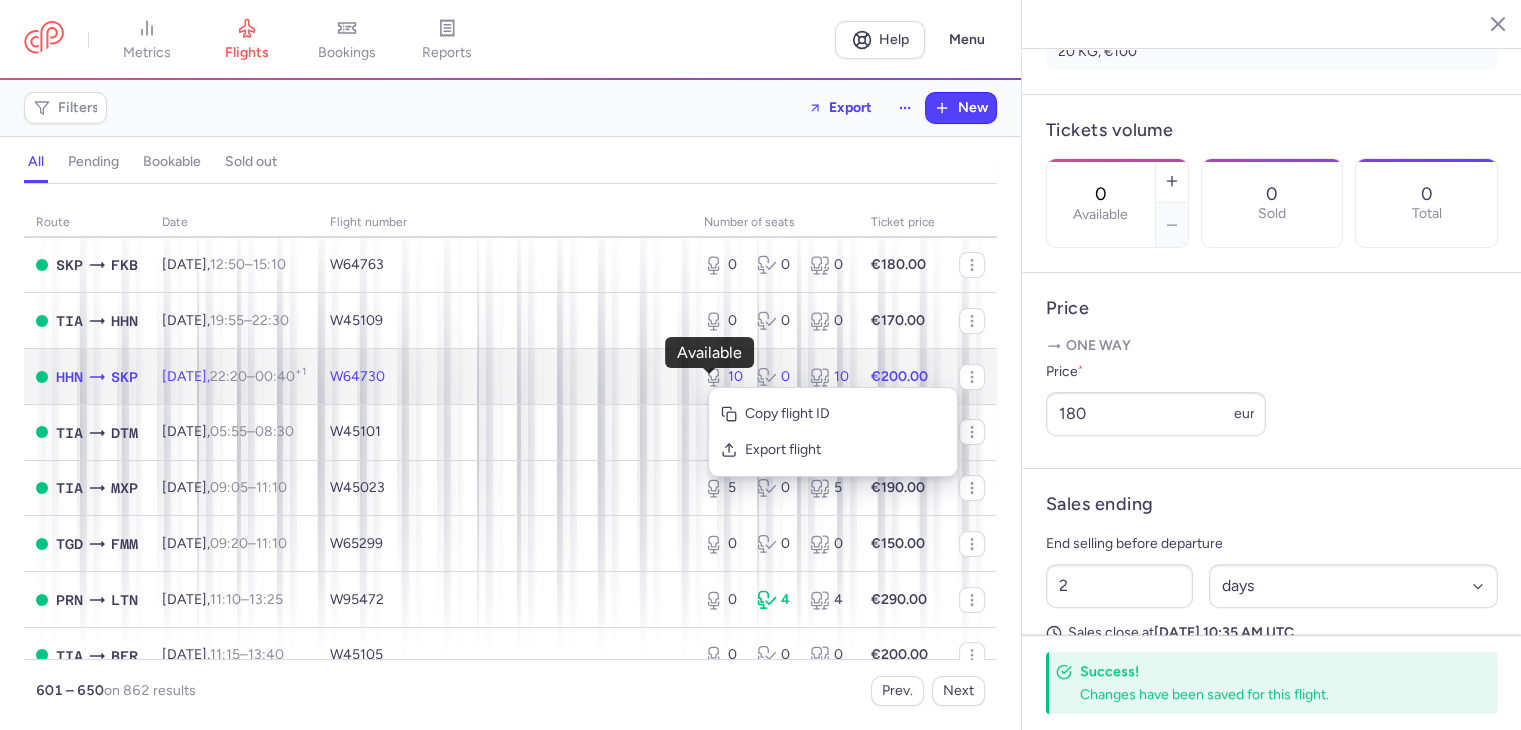 click 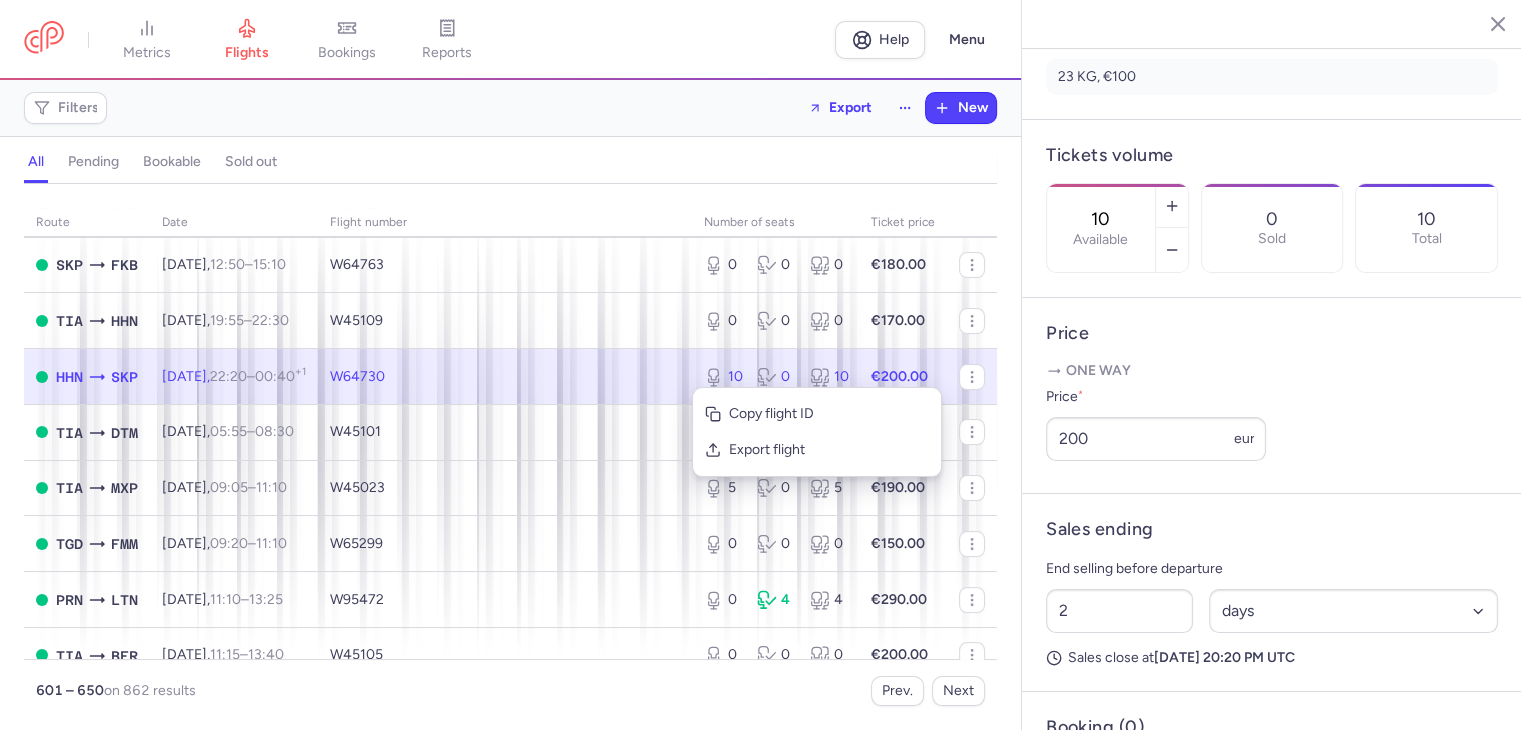 click on "W64730" 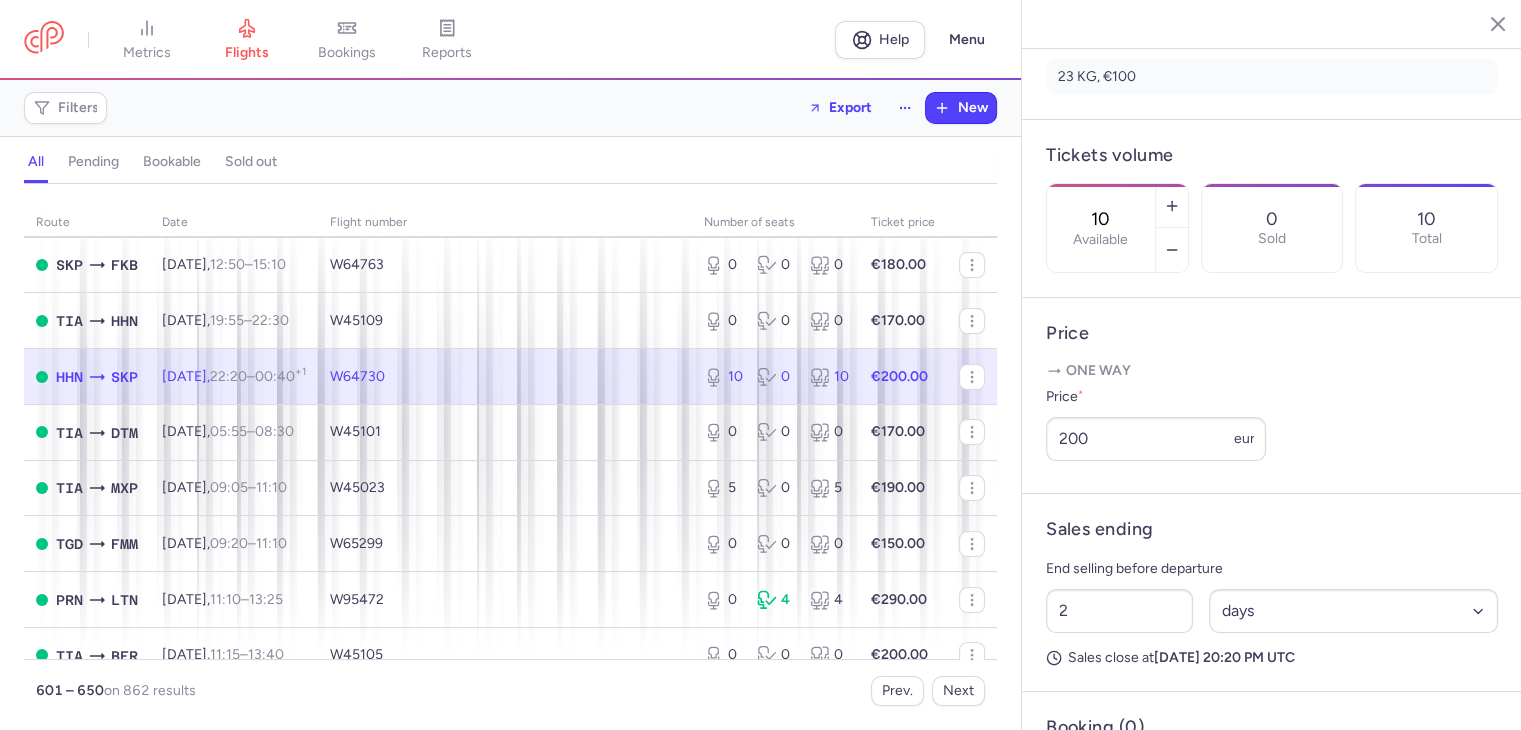 scroll, scrollTop: 0, scrollLeft: 0, axis: both 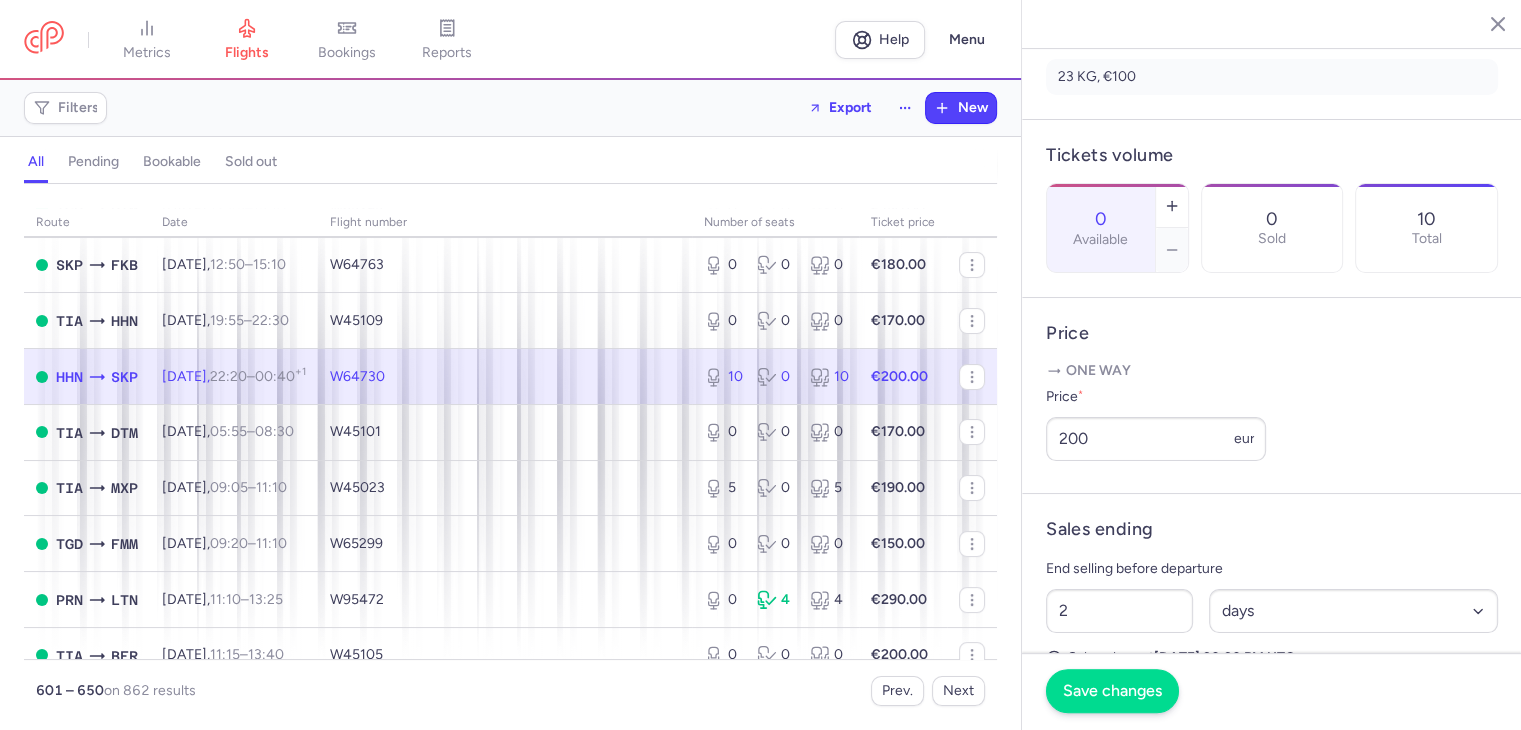 drag, startPoint x: 1120, startPoint y: 153, endPoint x: 1097, endPoint y: 699, distance: 546.4842 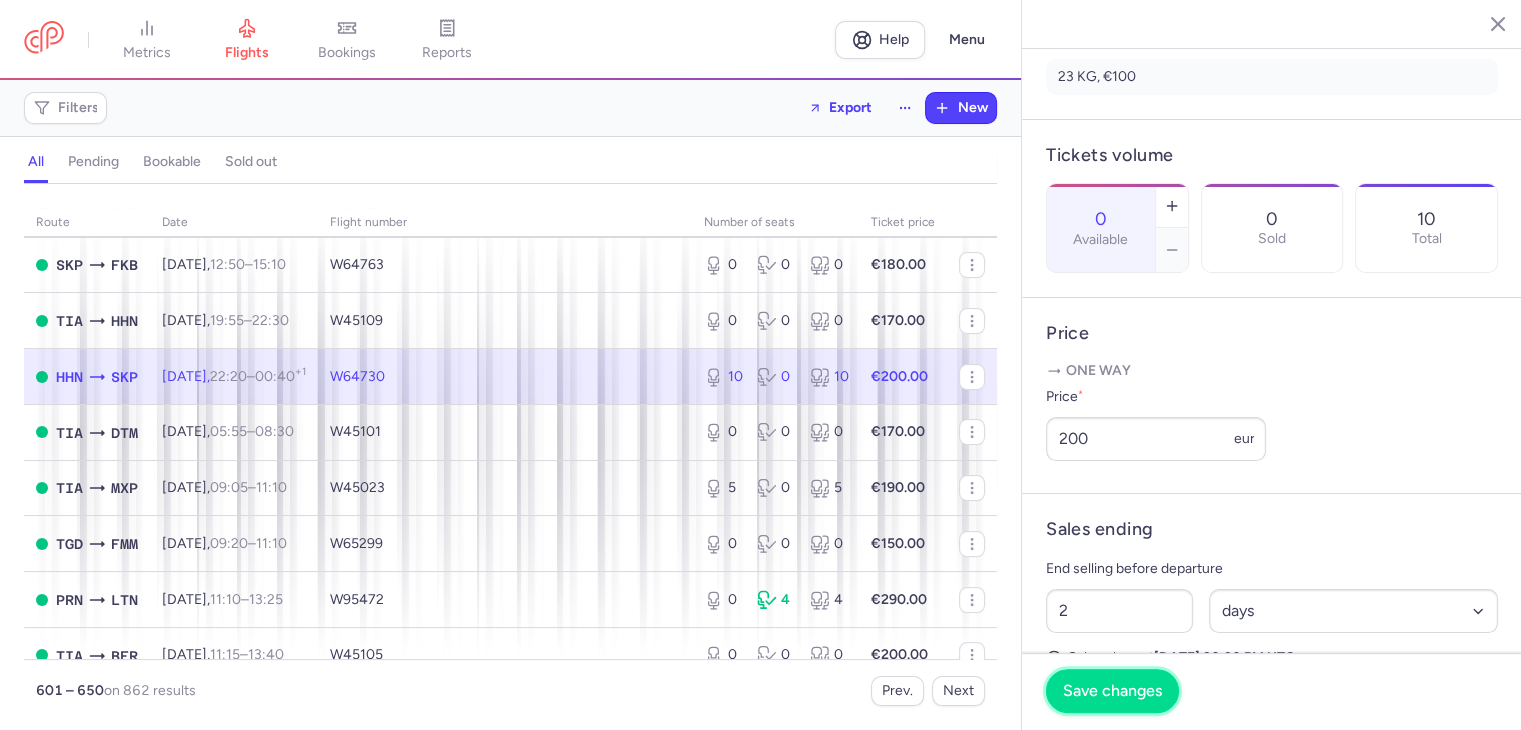 click on "Save changes" at bounding box center (1112, 691) 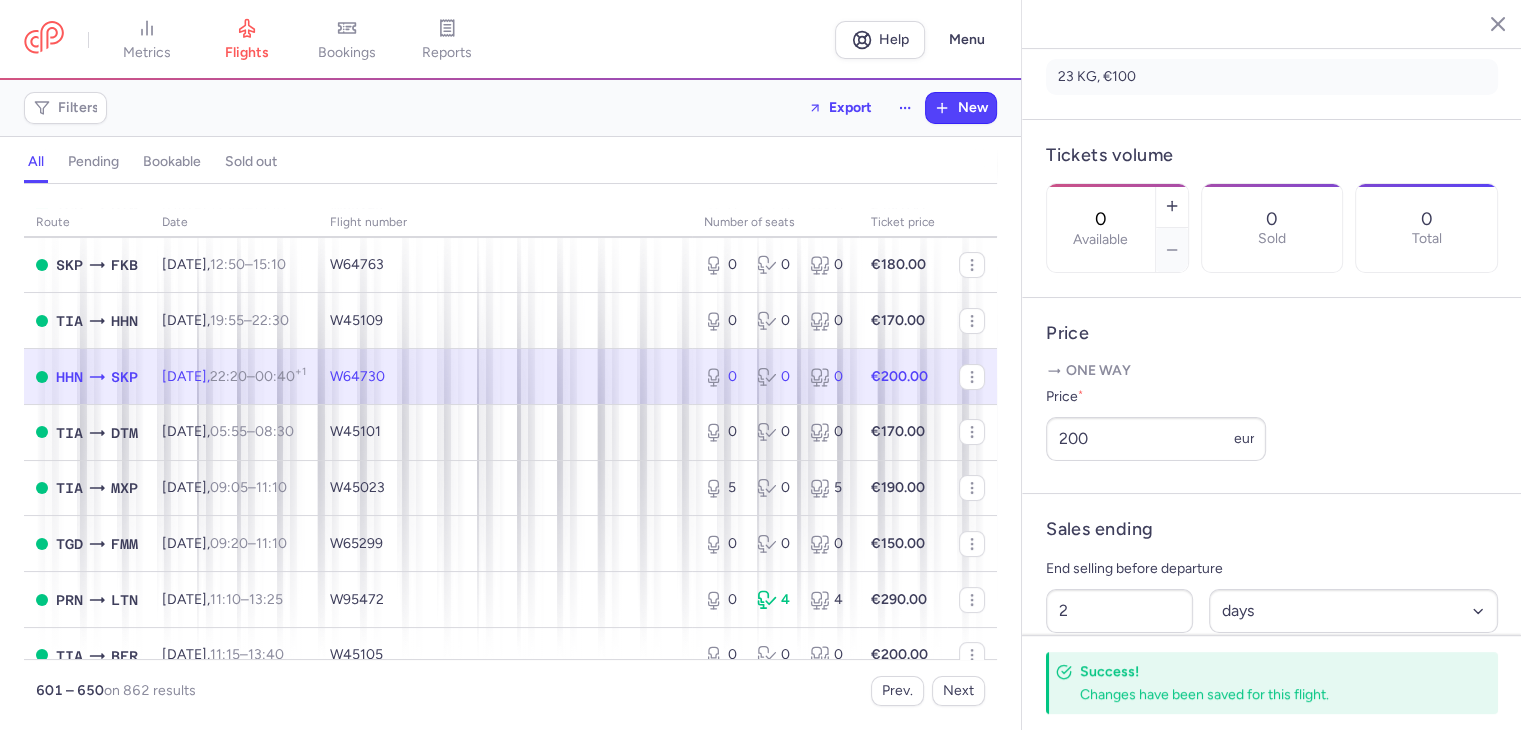scroll, scrollTop: 300, scrollLeft: 0, axis: vertical 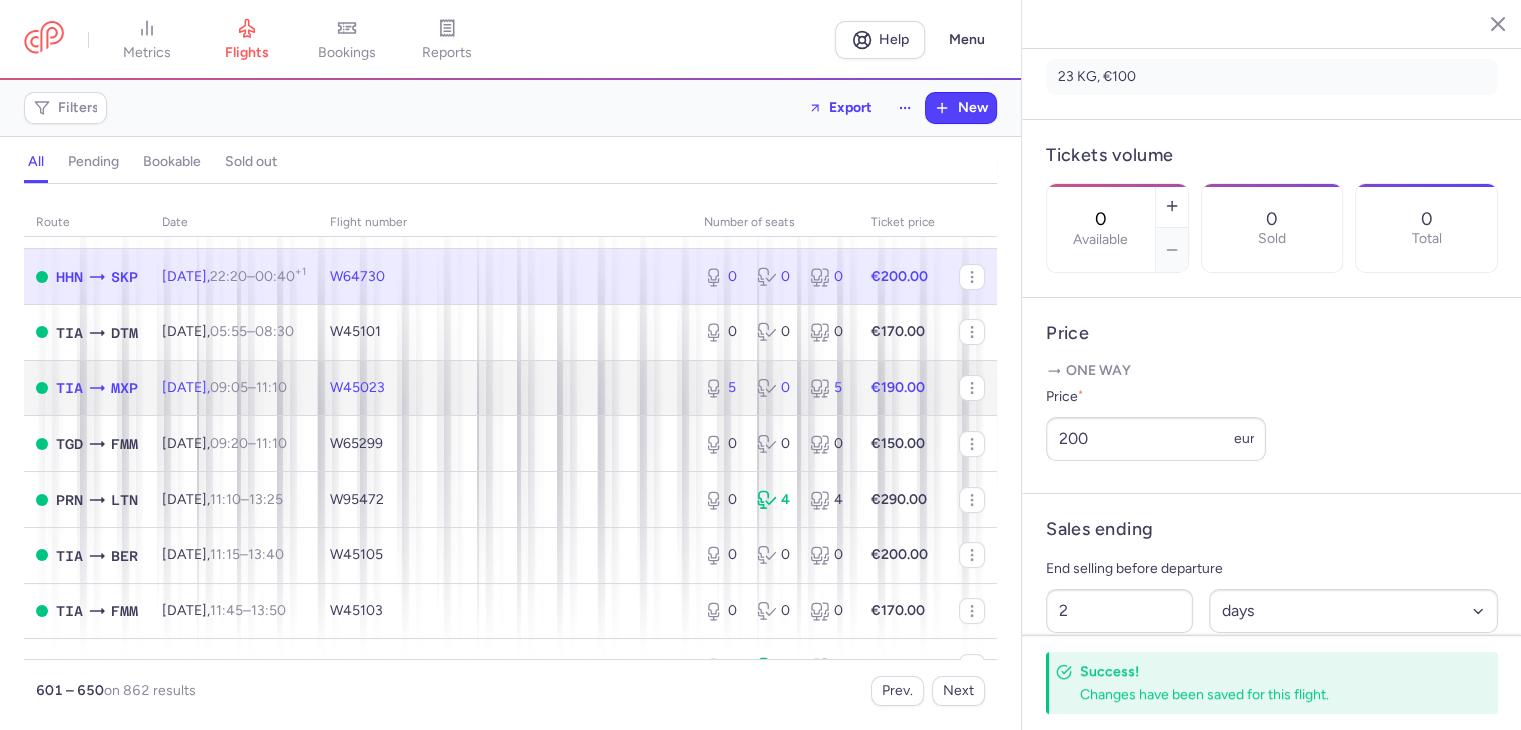click on "W45023" 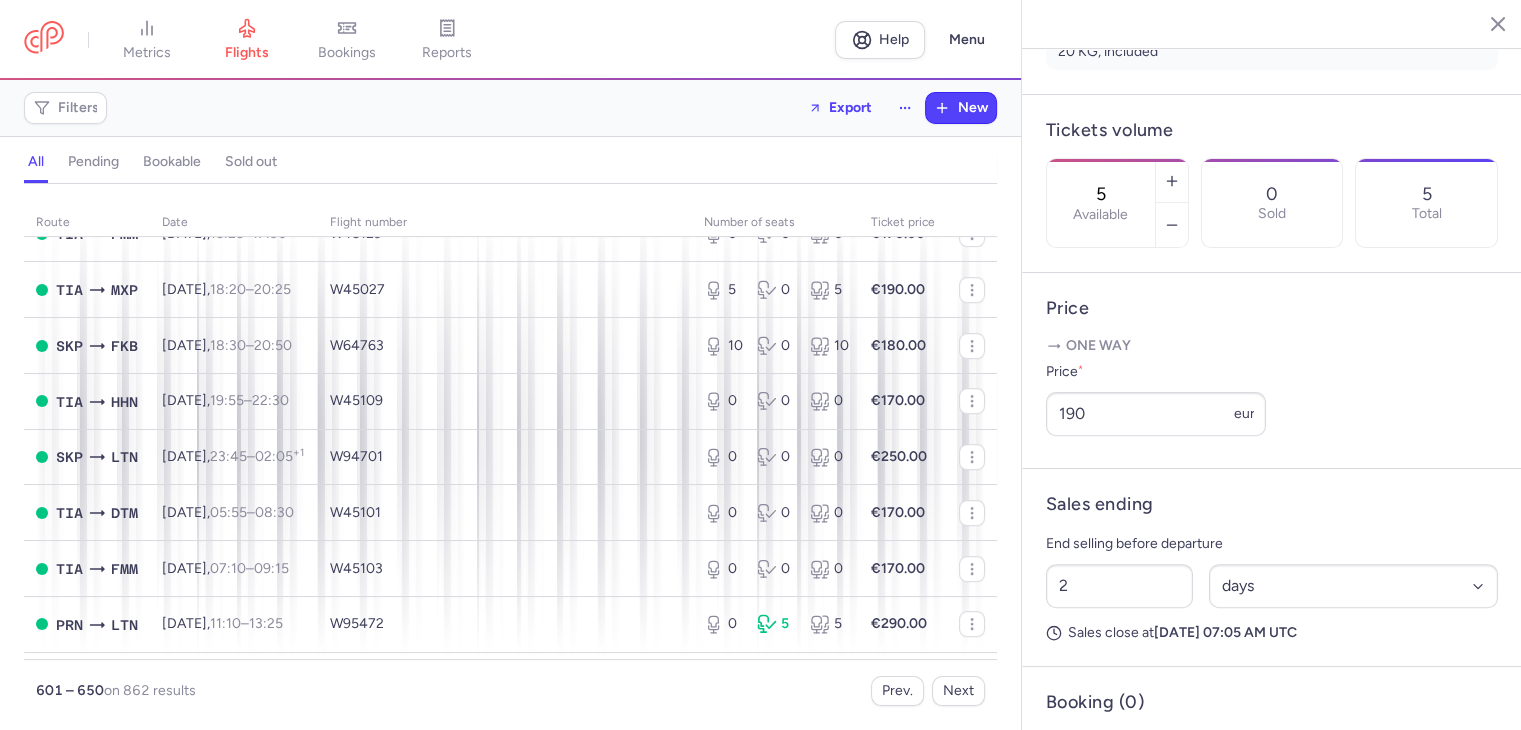 scroll, scrollTop: 1000, scrollLeft: 0, axis: vertical 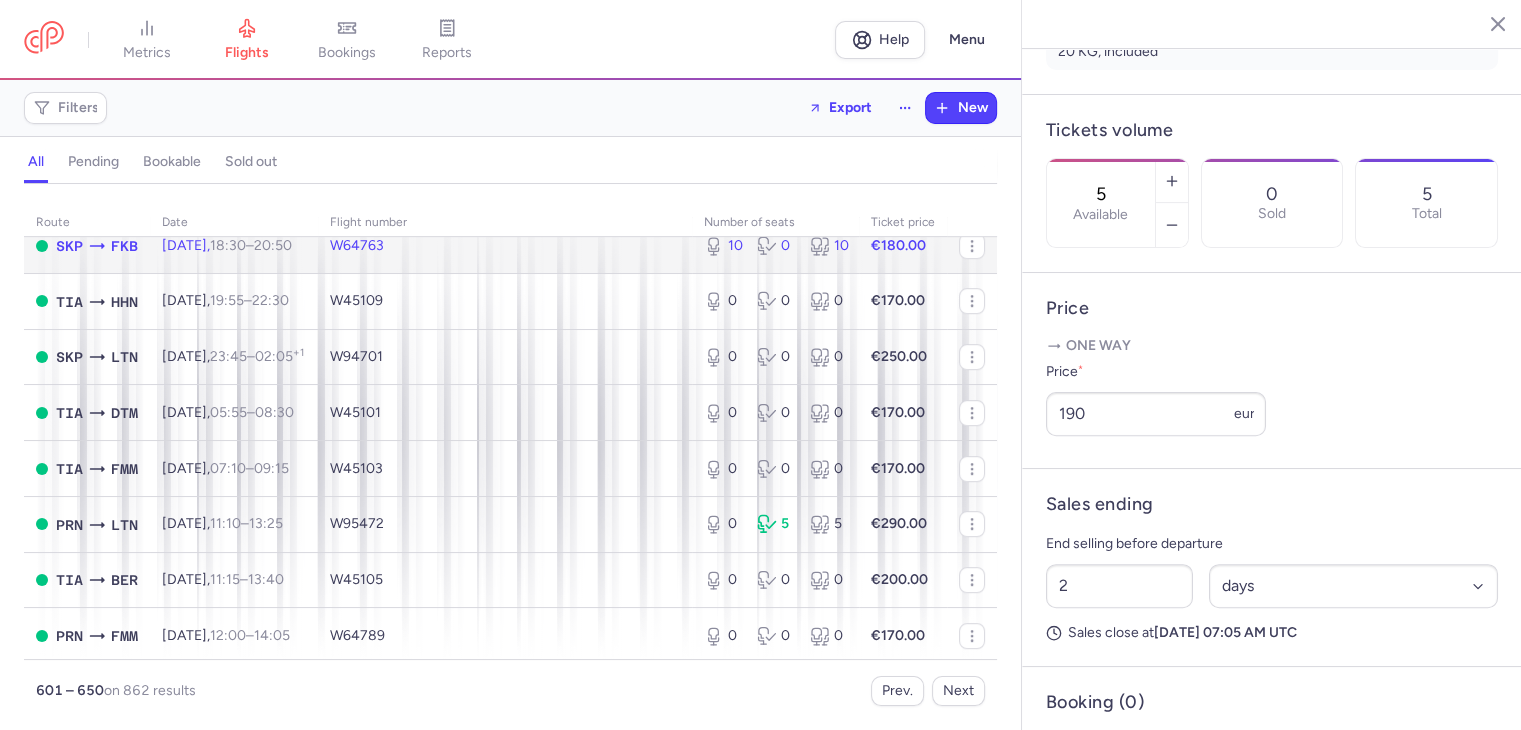 click on "10 0 10" 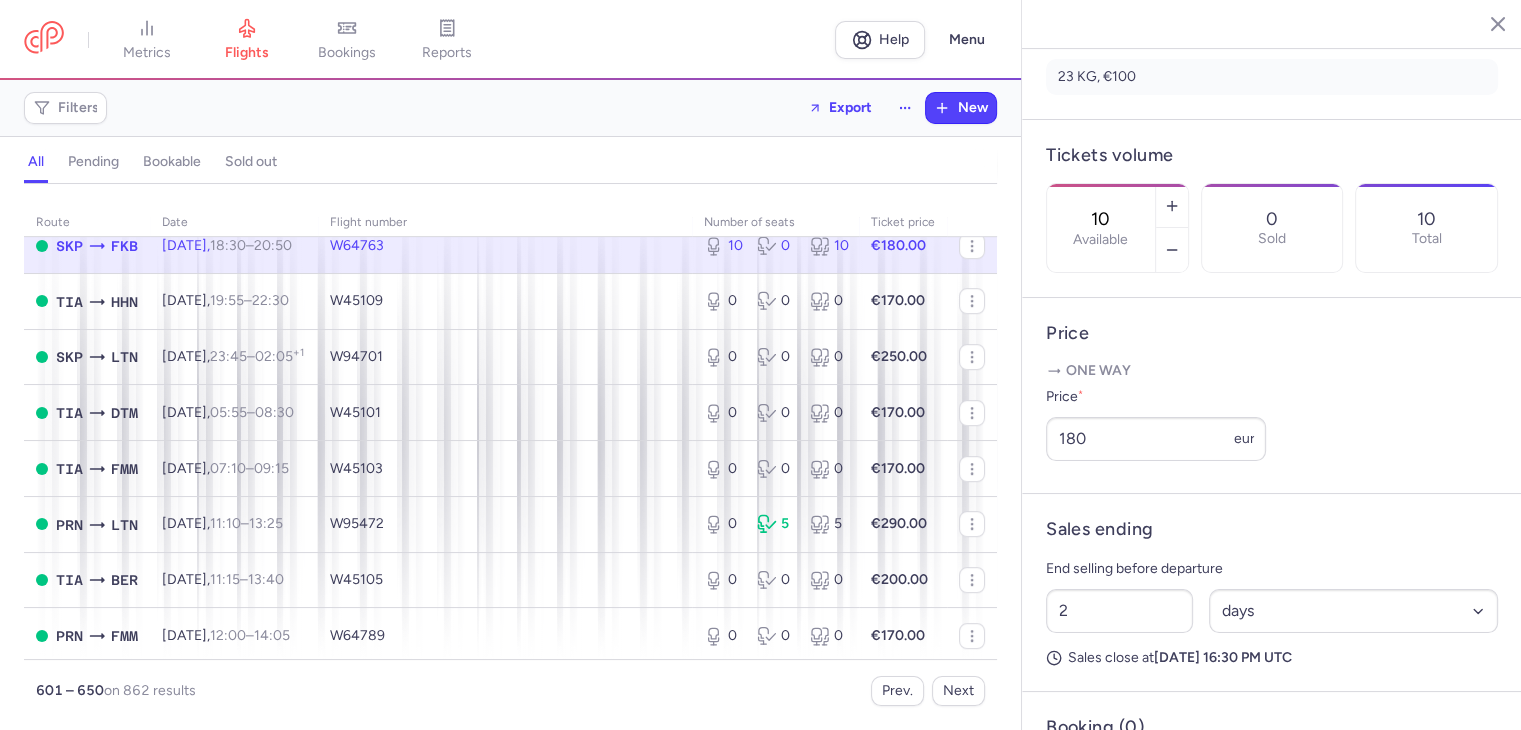 drag, startPoint x: 1156, startPoint y: 112, endPoint x: 1100, endPoint y: 113, distance: 56.008926 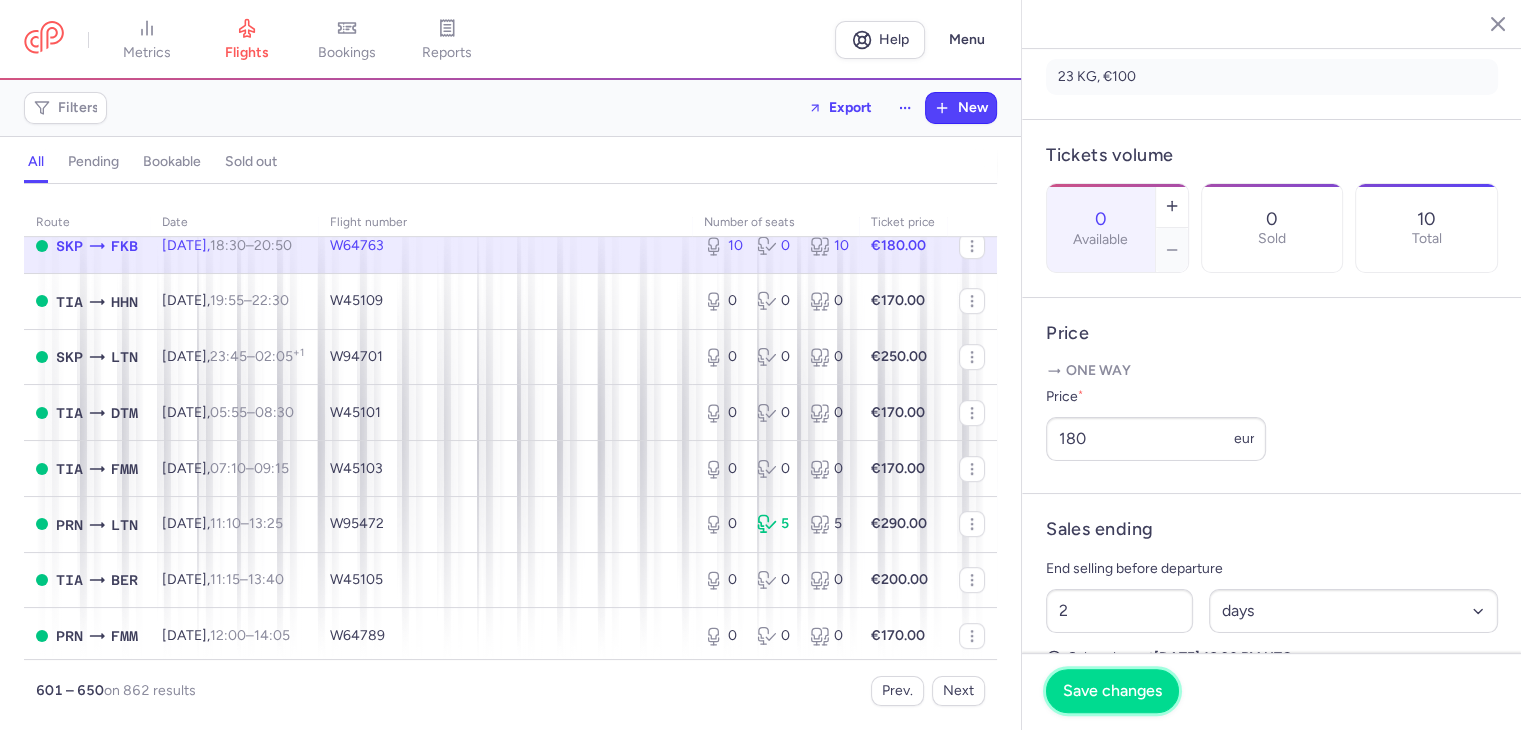 click on "Save changes" at bounding box center (1112, 691) 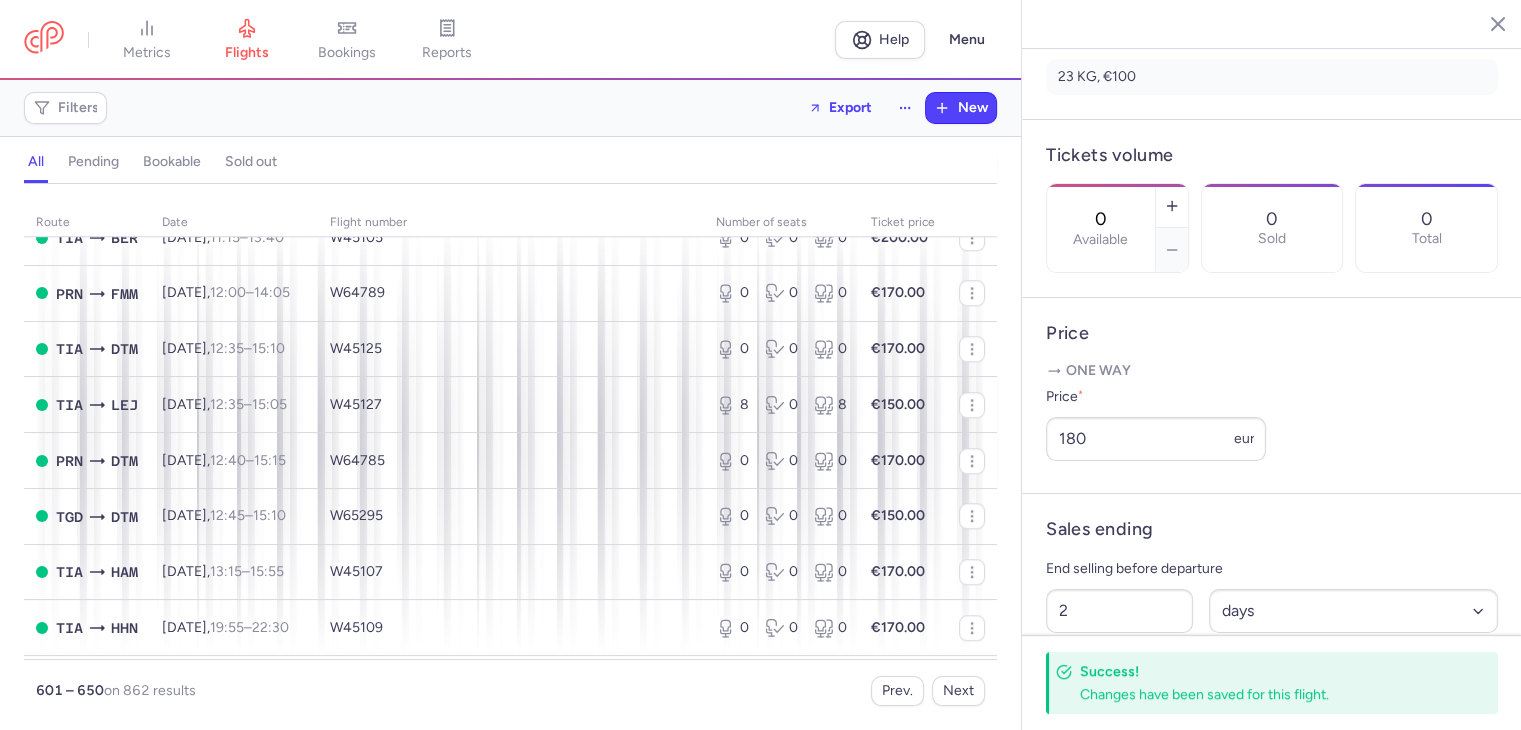 scroll, scrollTop: 2000, scrollLeft: 0, axis: vertical 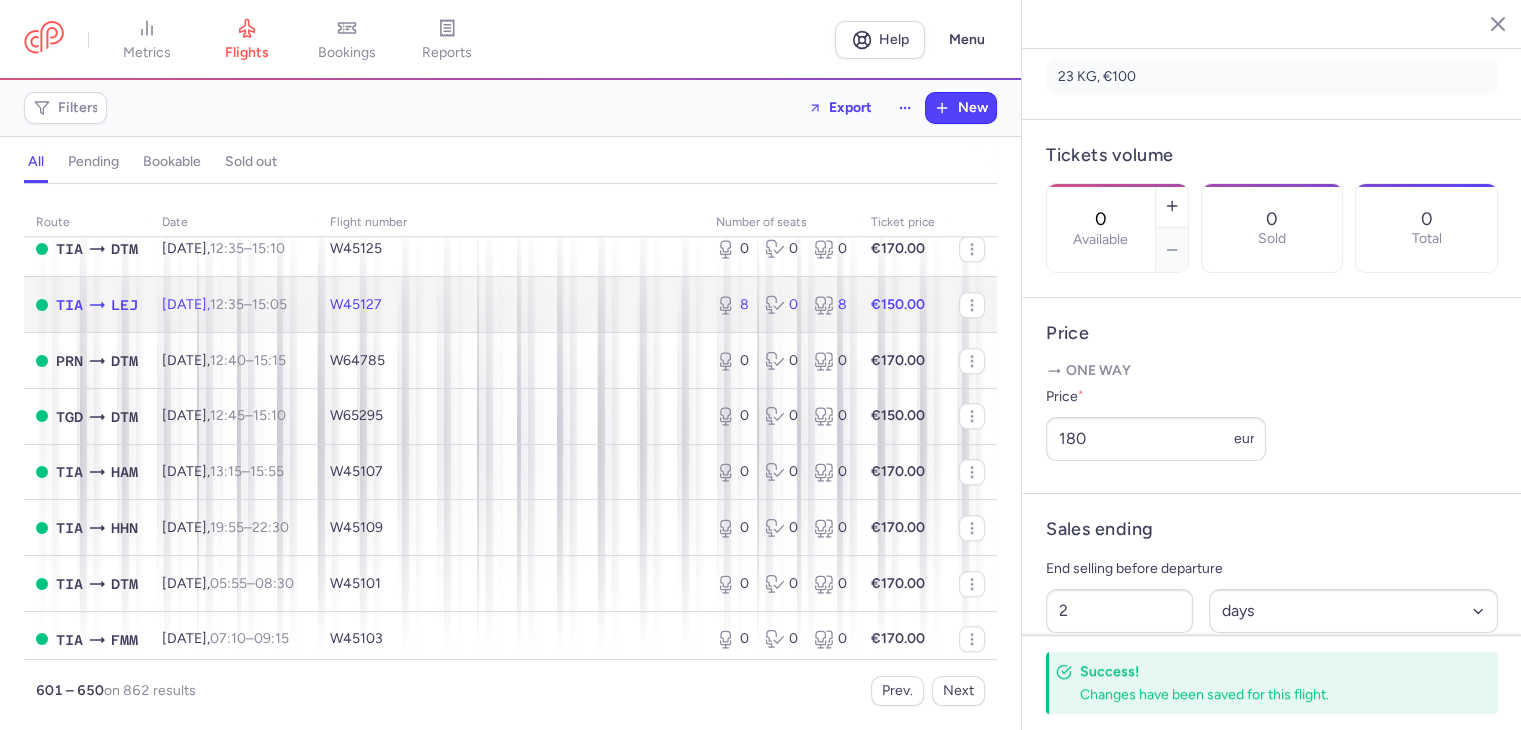 click on "W45127" 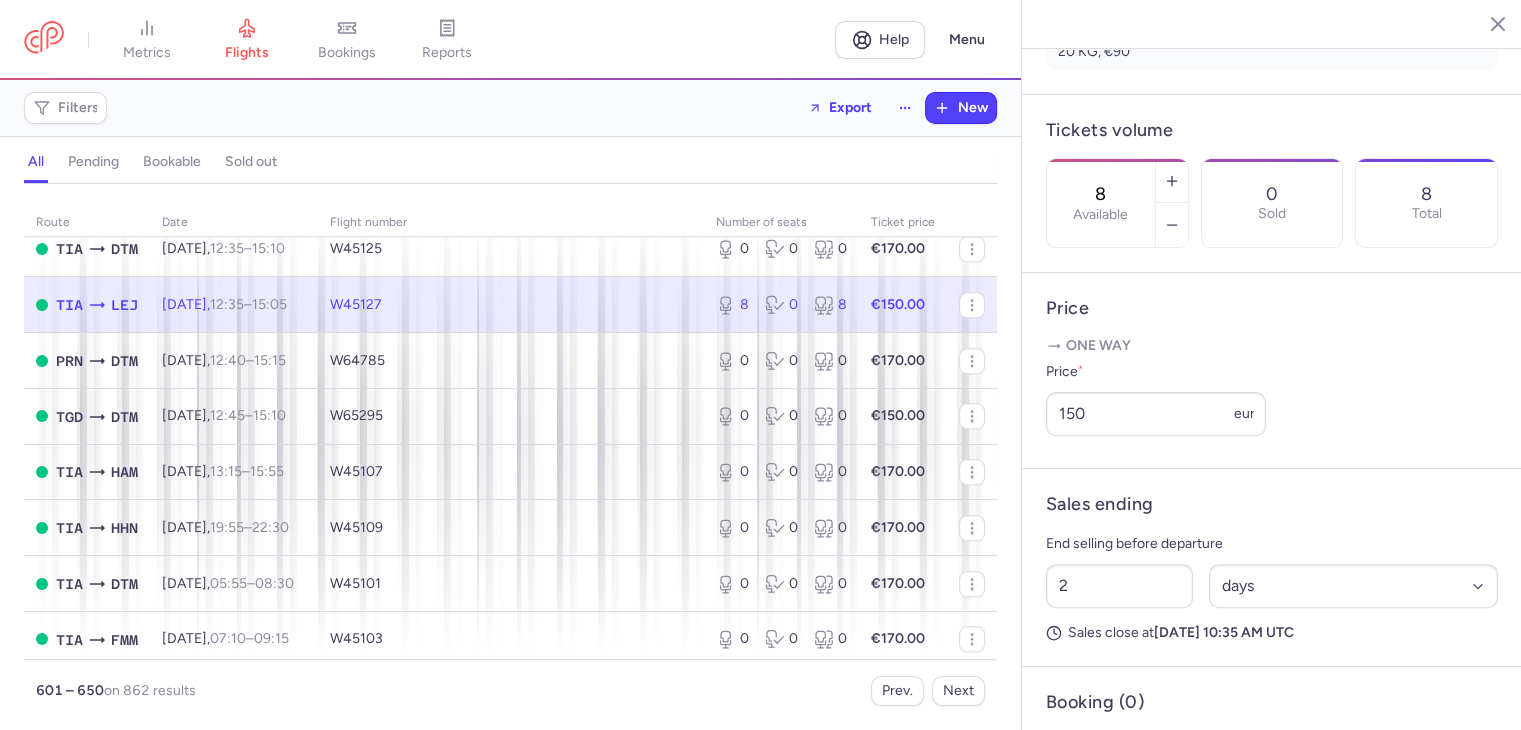 drag, startPoint x: 1173, startPoint y: 125, endPoint x: 1055, endPoint y: 116, distance: 118.34272 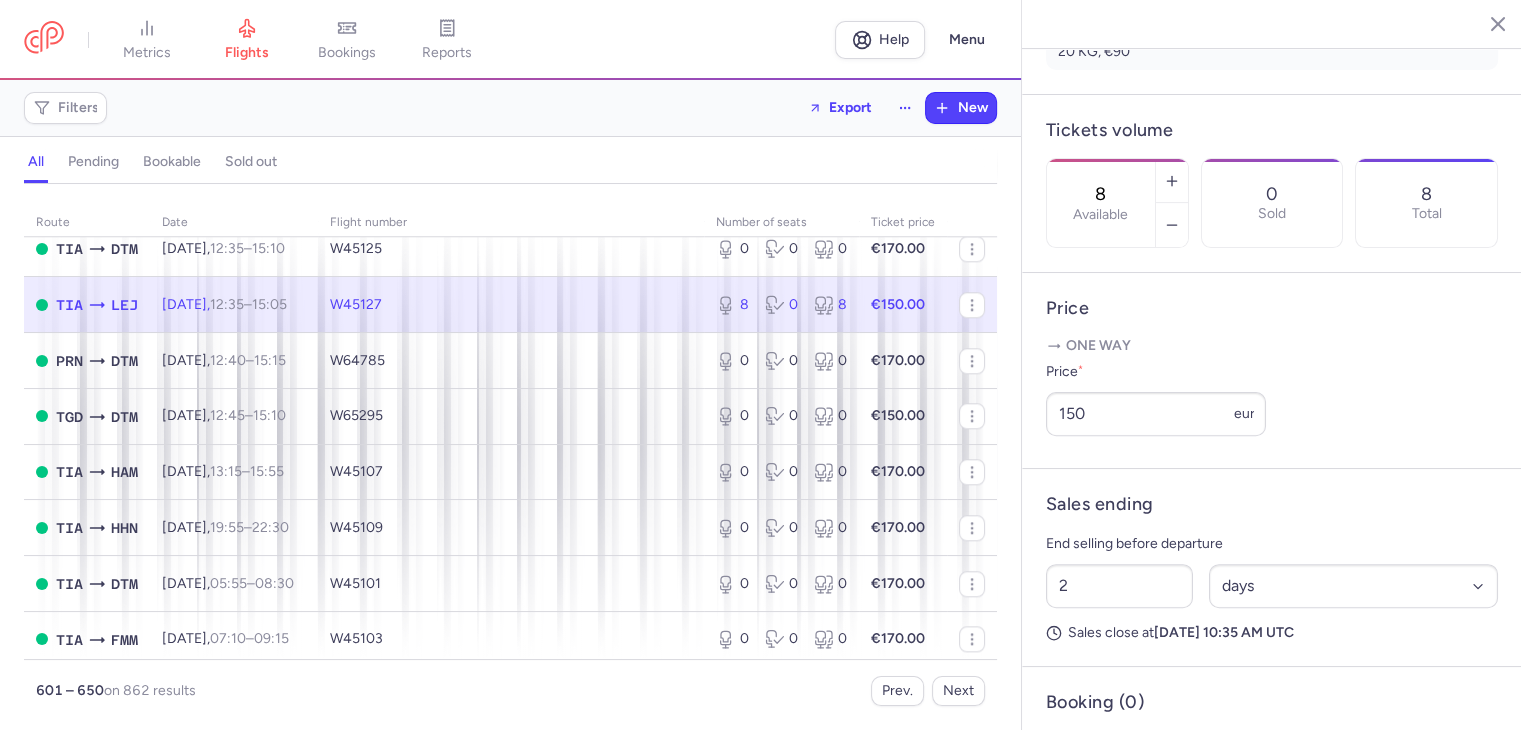 click on "8  Available" at bounding box center (1101, 203) 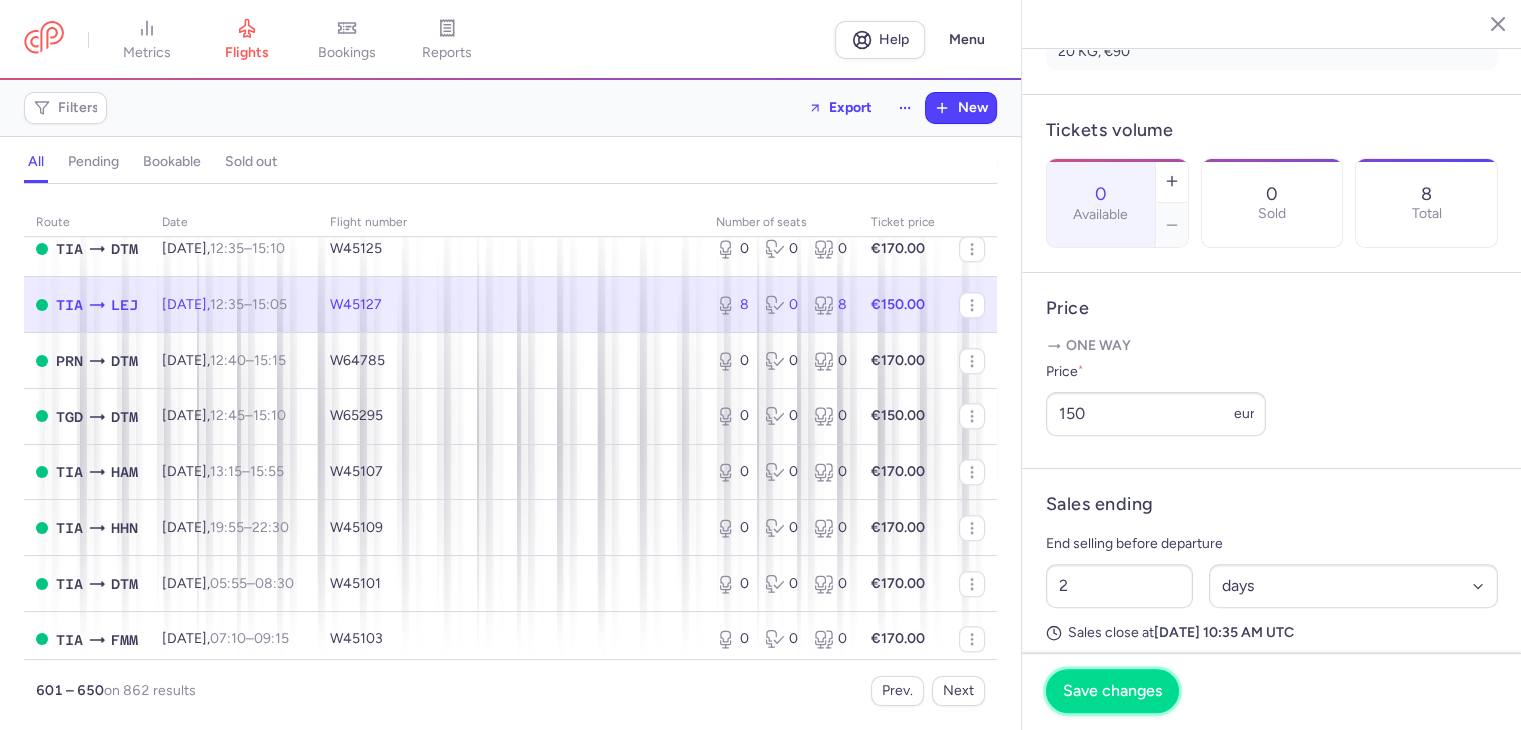 click on "Save changes" at bounding box center [1112, 691] 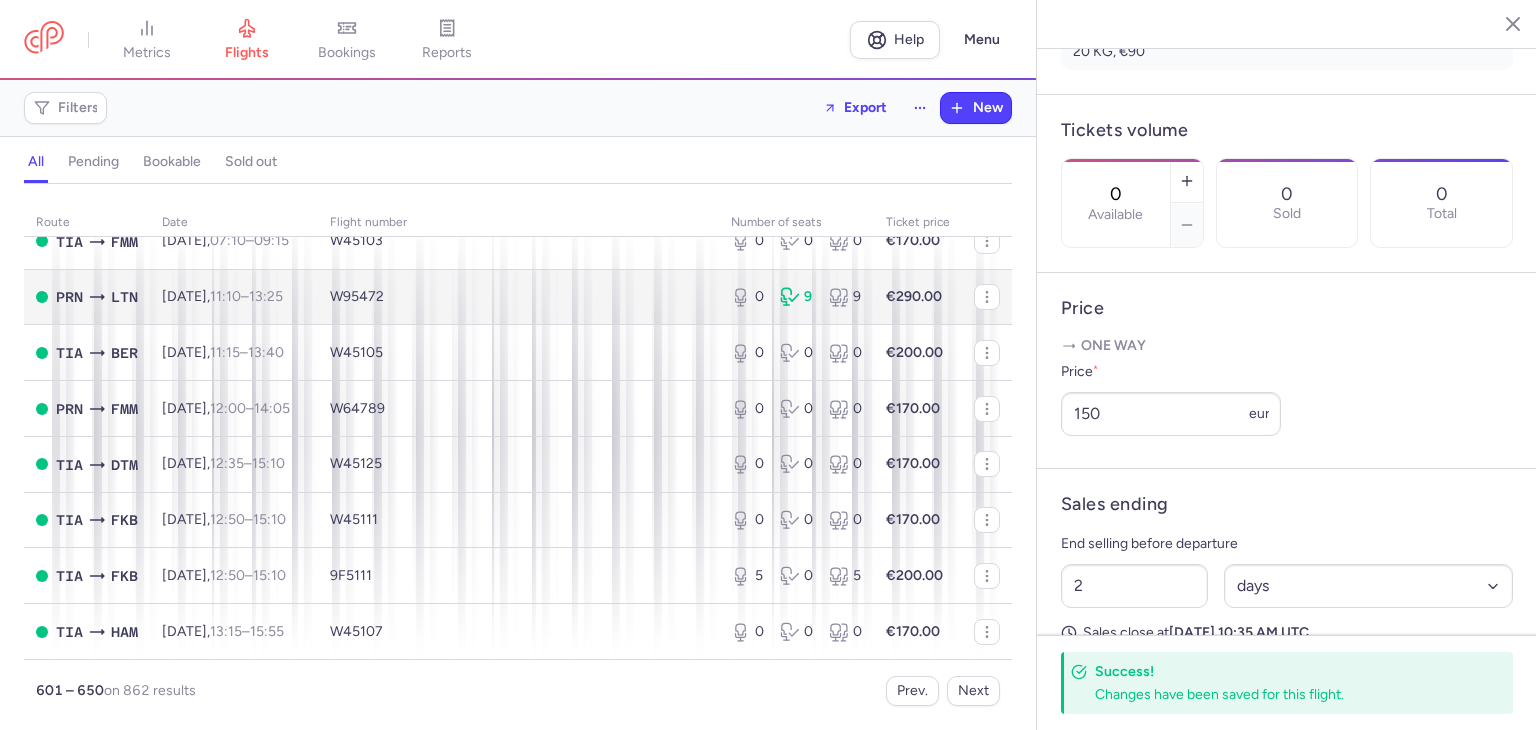 scroll, scrollTop: 2462, scrollLeft: 0, axis: vertical 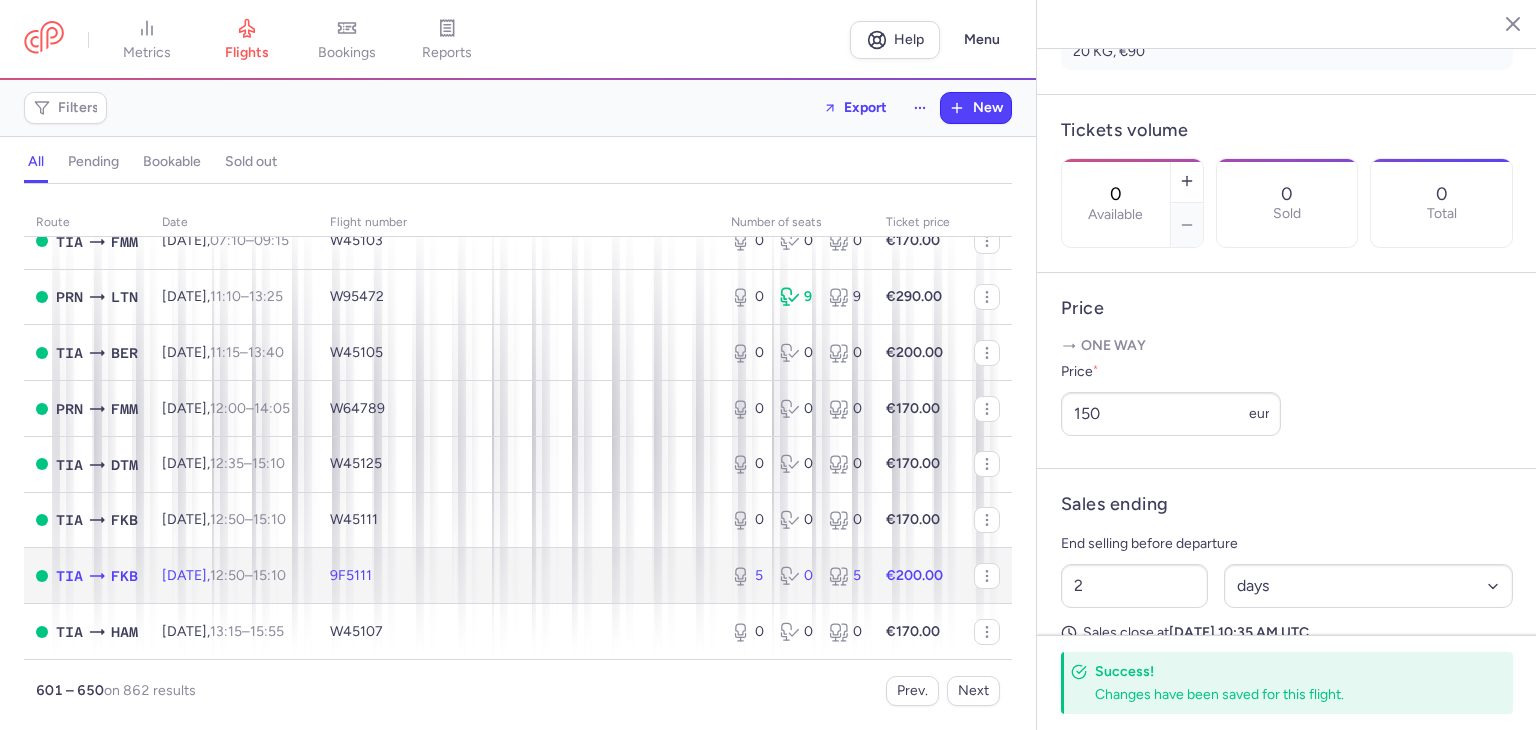 click on "9F5111" 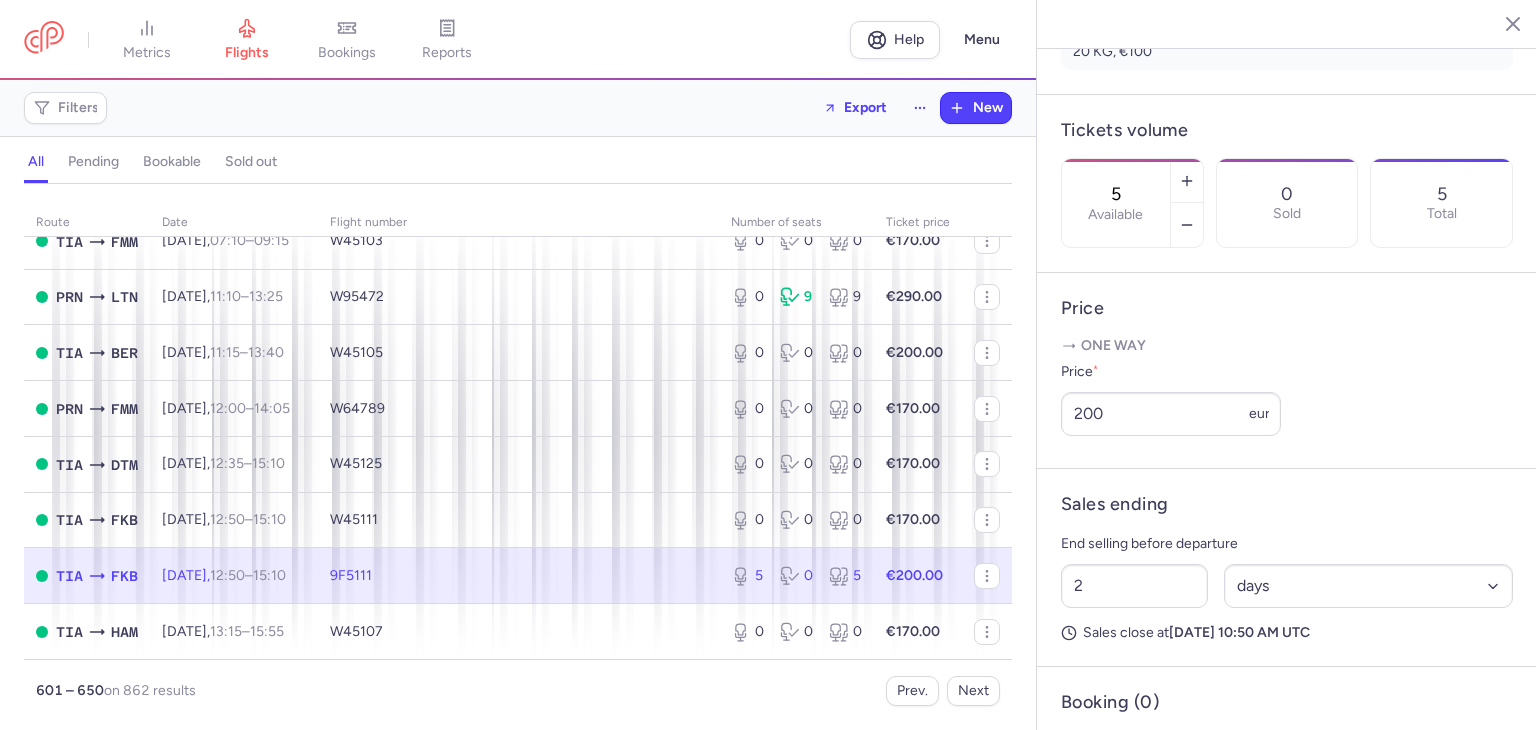 drag, startPoint x: 1187, startPoint y: 120, endPoint x: 1122, endPoint y: 120, distance: 65 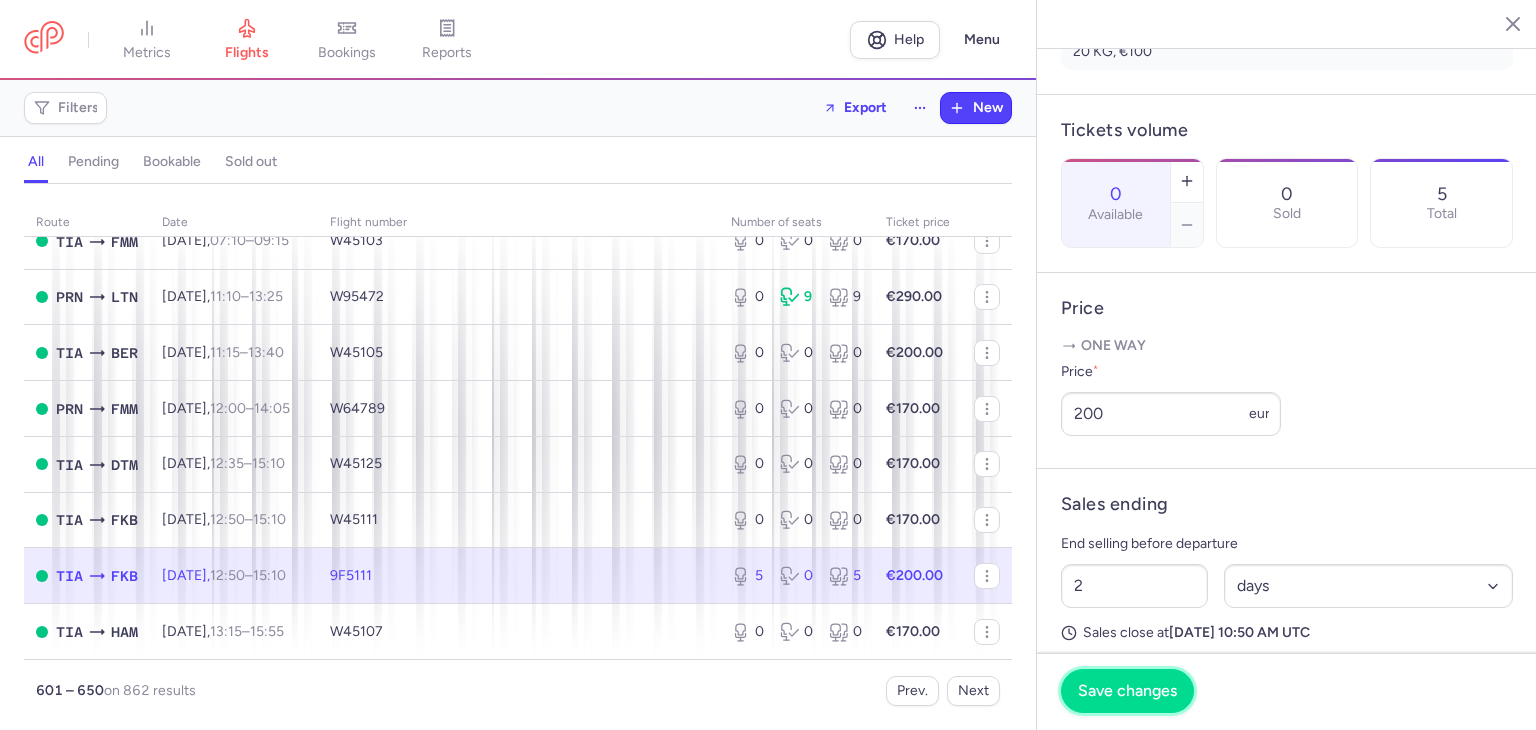 click on "Save changes" at bounding box center (1127, 691) 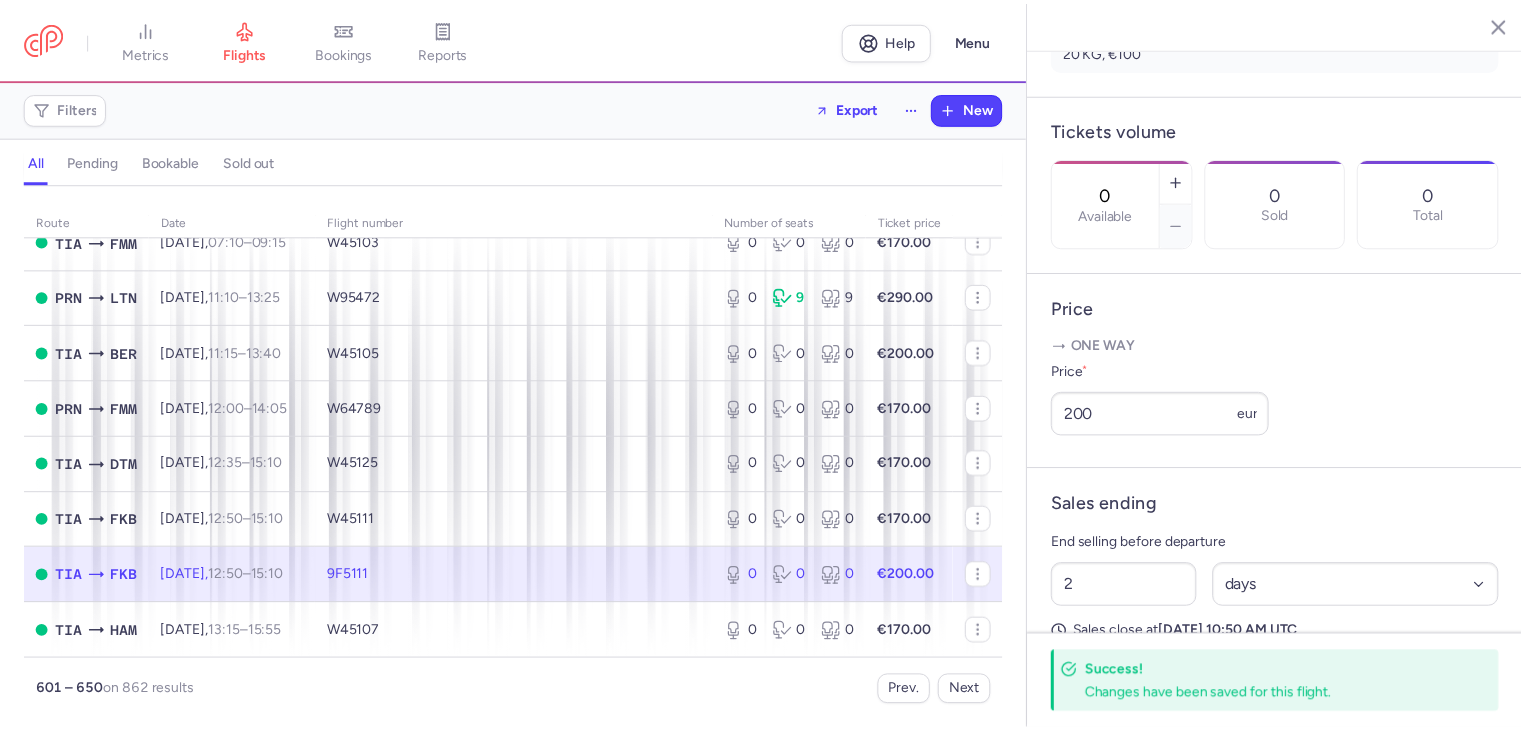 scroll, scrollTop: 743, scrollLeft: 0, axis: vertical 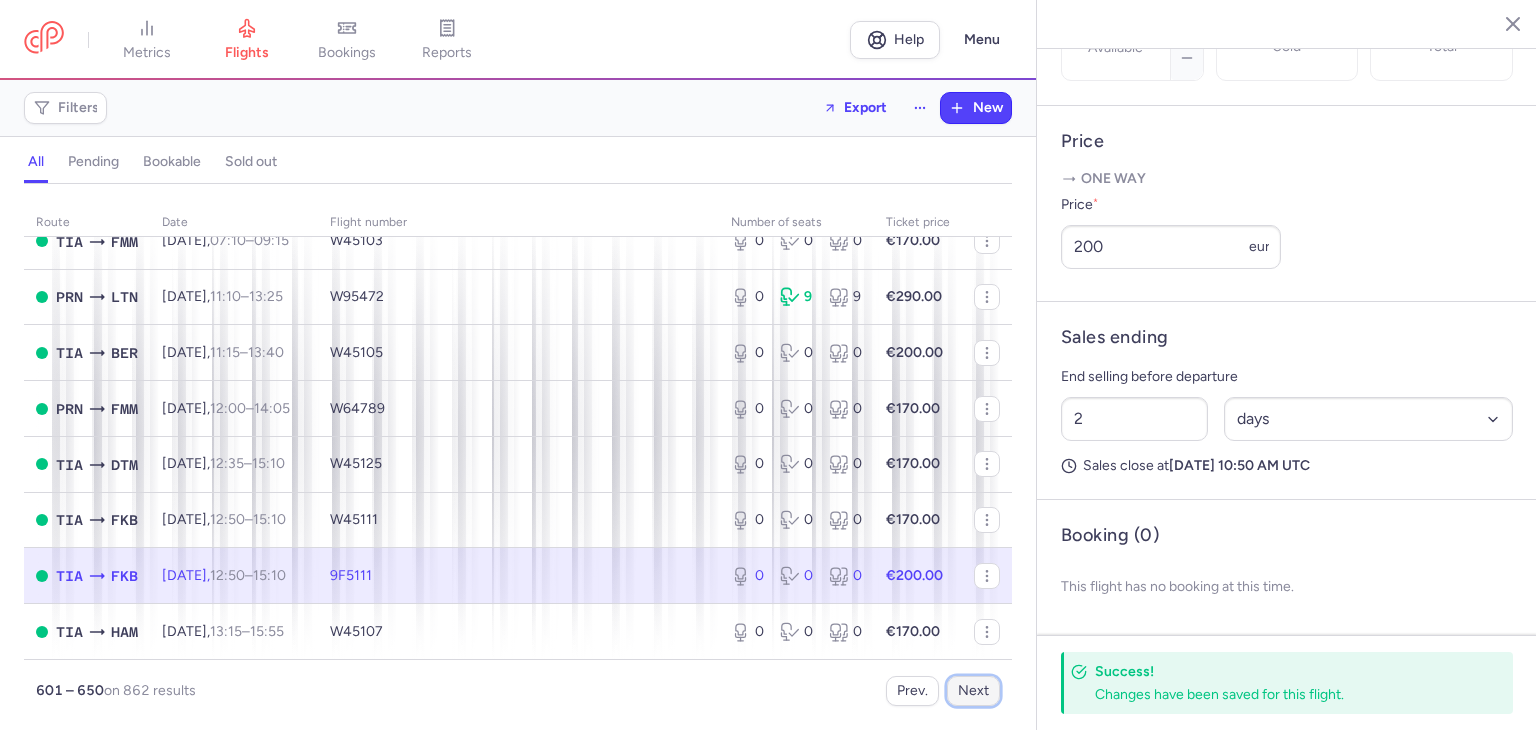 click on "Next" at bounding box center [973, 691] 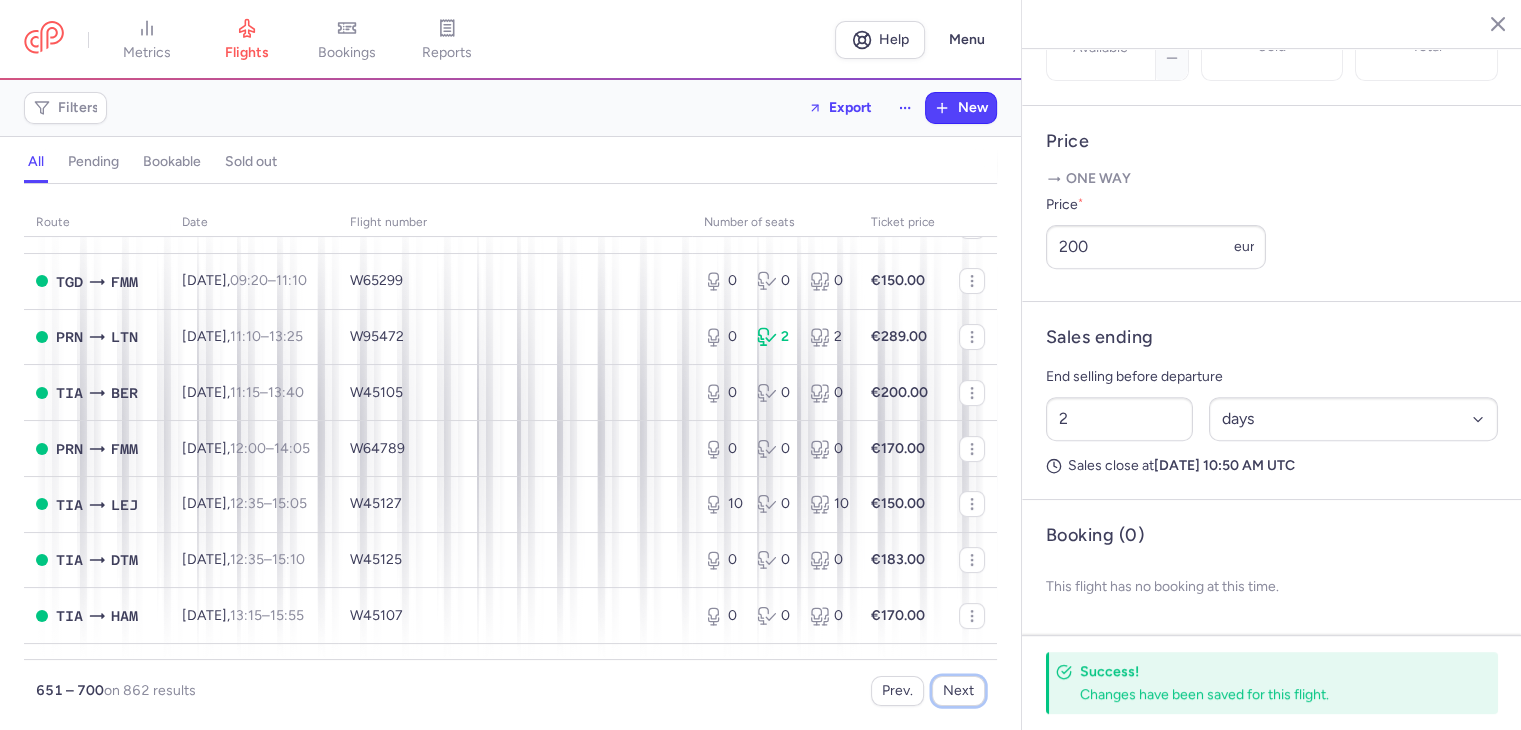 scroll, scrollTop: 400, scrollLeft: 0, axis: vertical 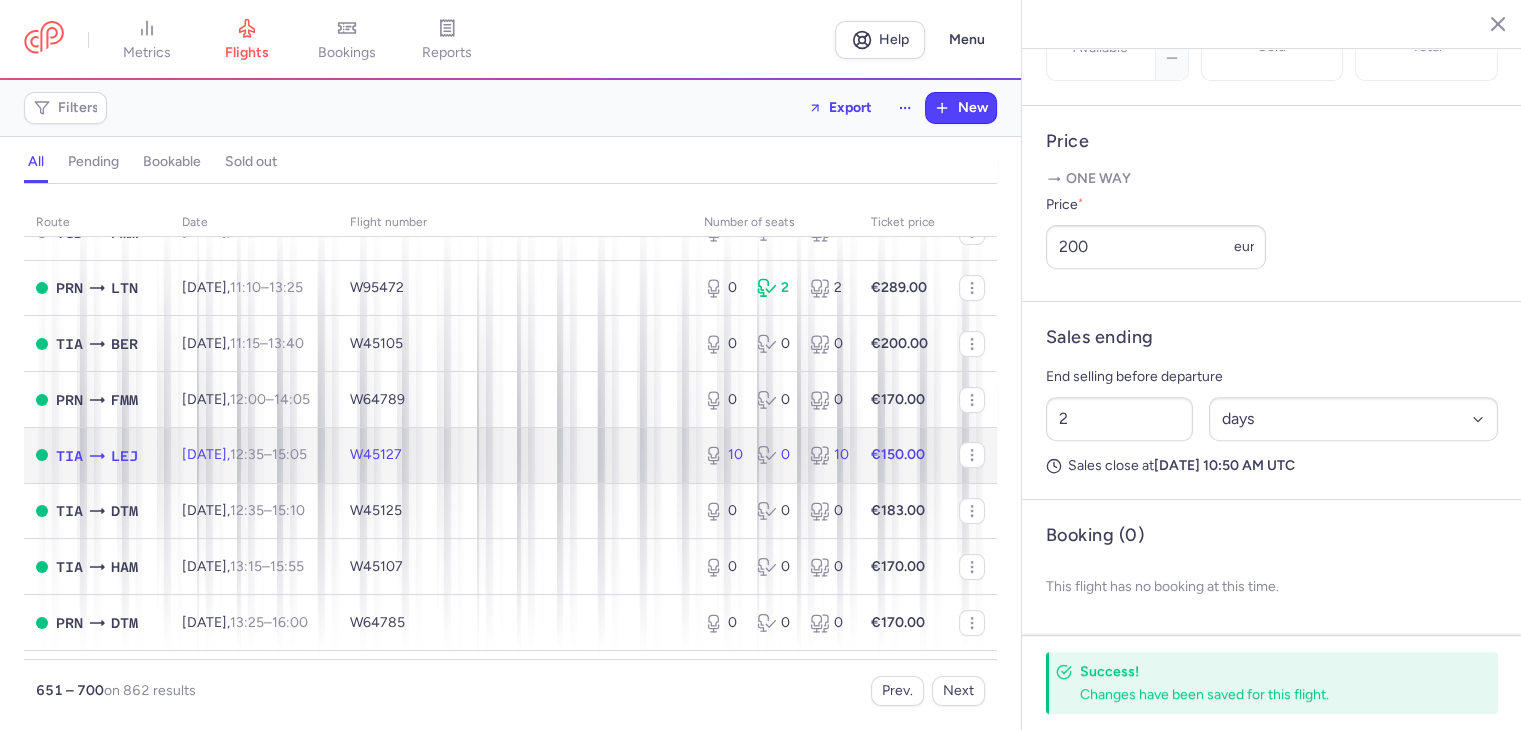 click on "W45127" 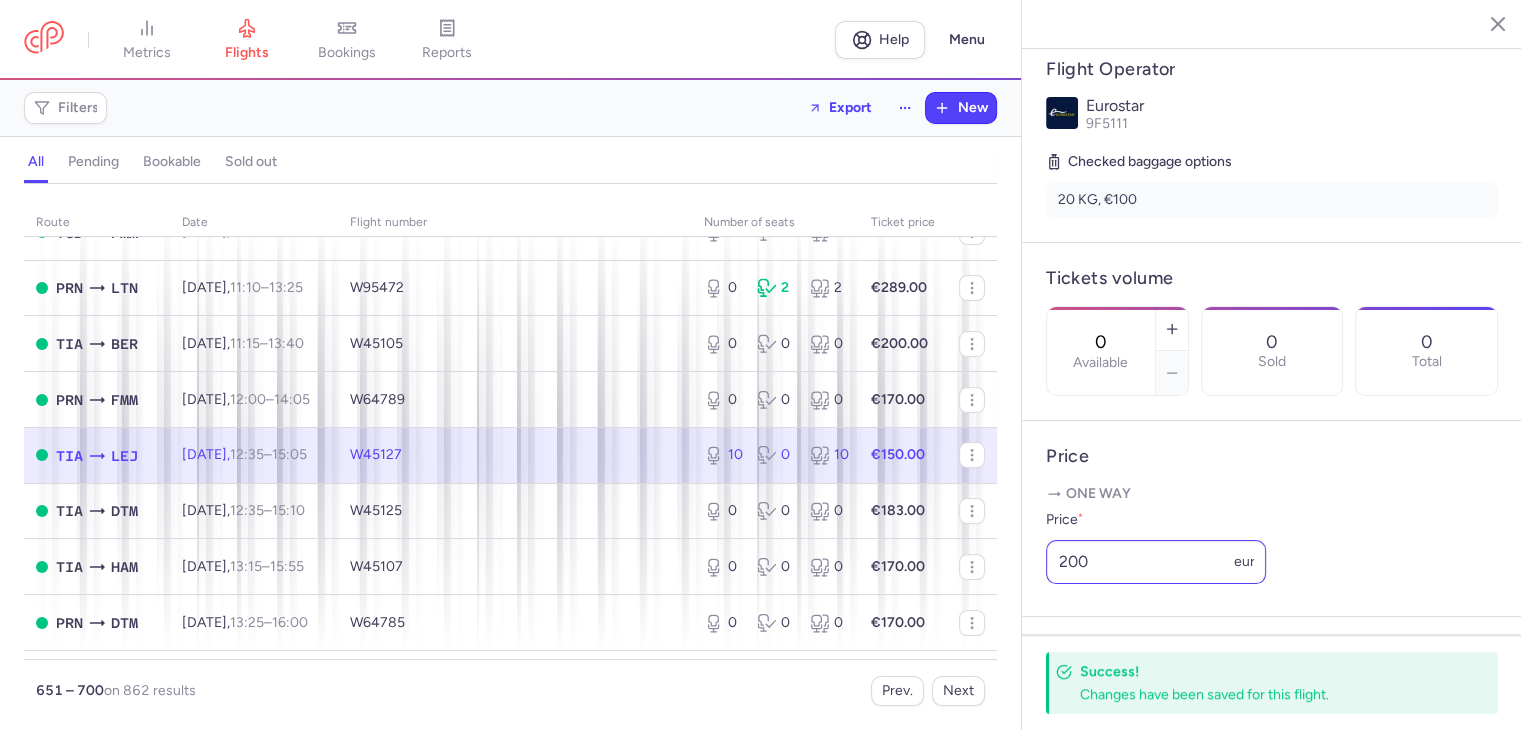 scroll, scrollTop: 343, scrollLeft: 0, axis: vertical 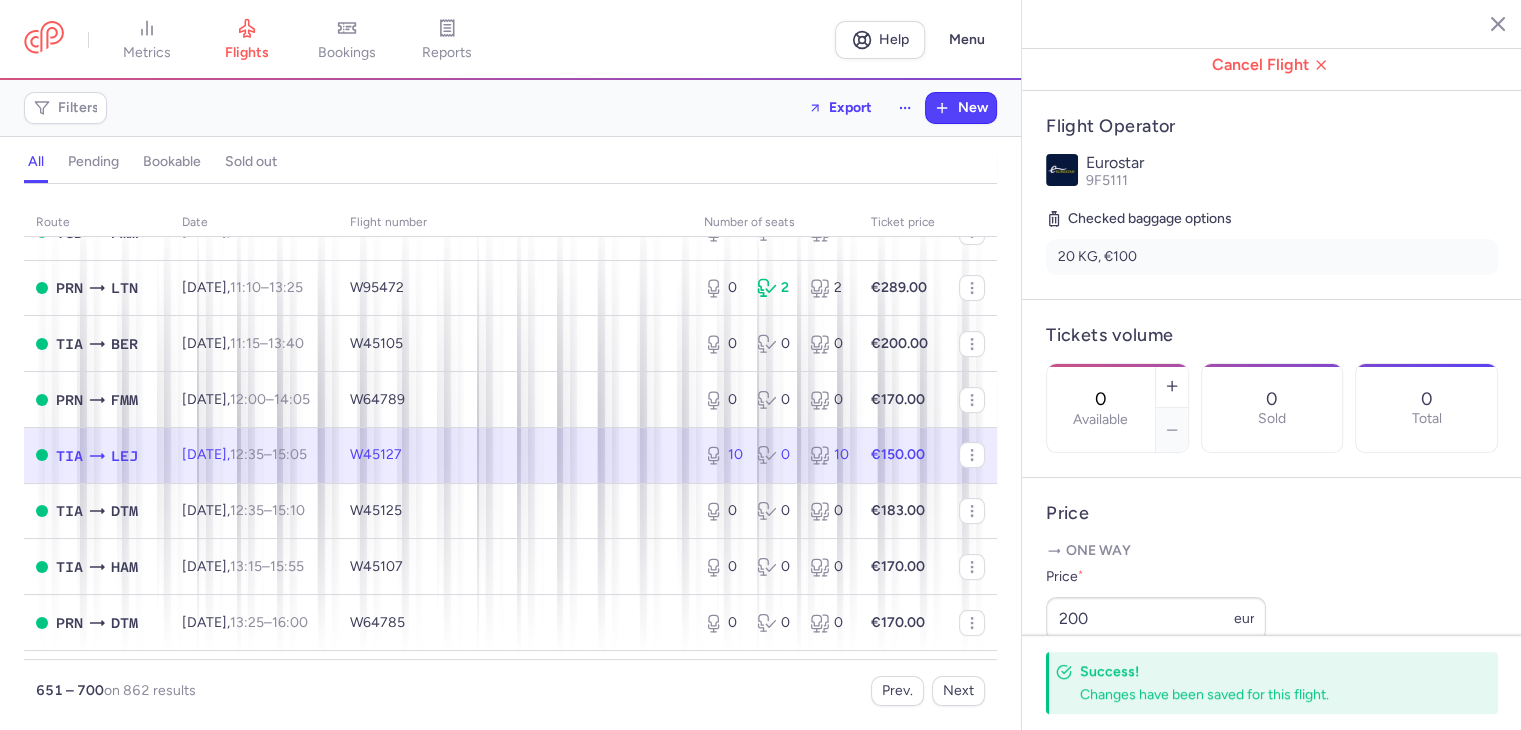 click on "W45127" 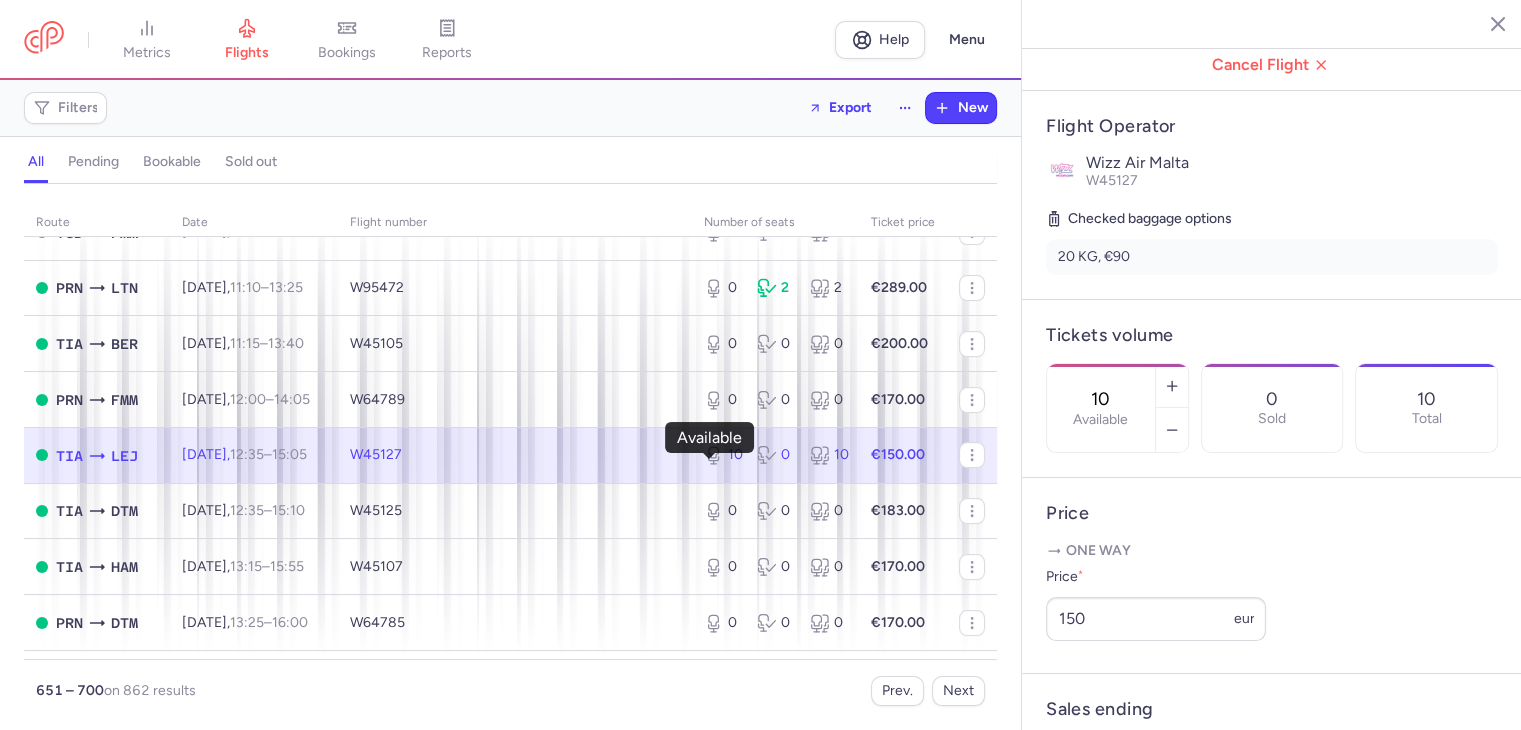 click on "10" at bounding box center [722, 455] 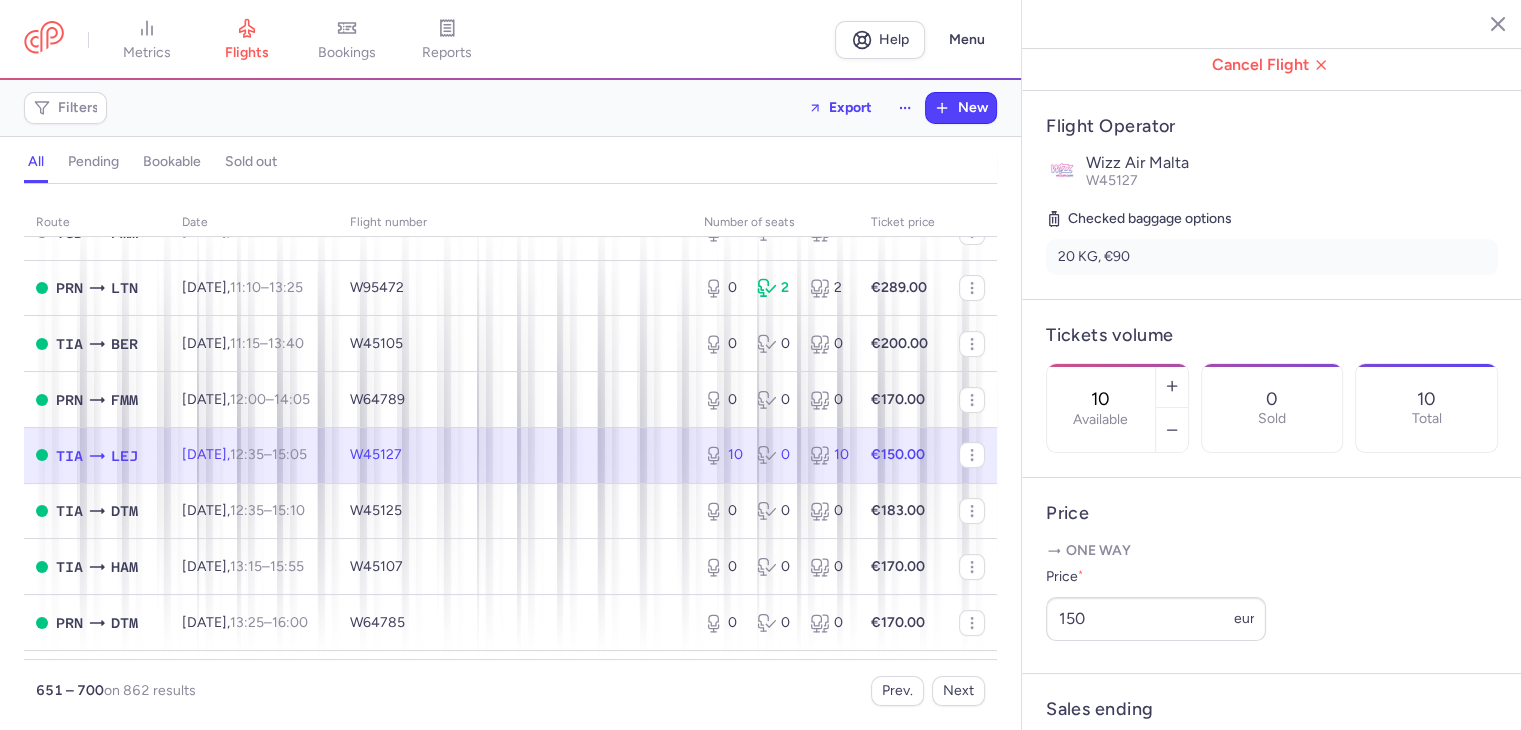 drag, startPoint x: 1152, startPoint y: 325, endPoint x: 992, endPoint y: 349, distance: 161.79 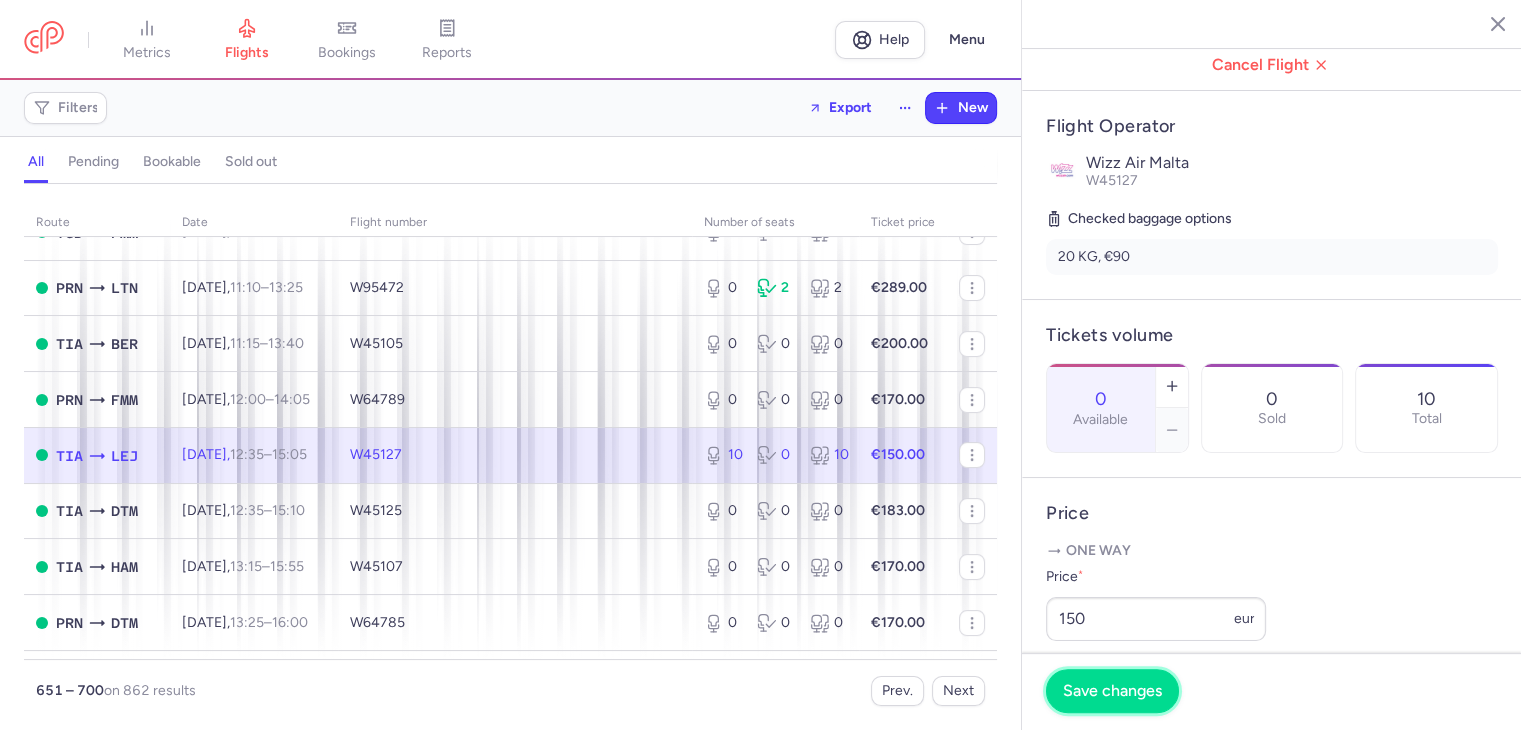 click on "Save changes" at bounding box center [1112, 691] 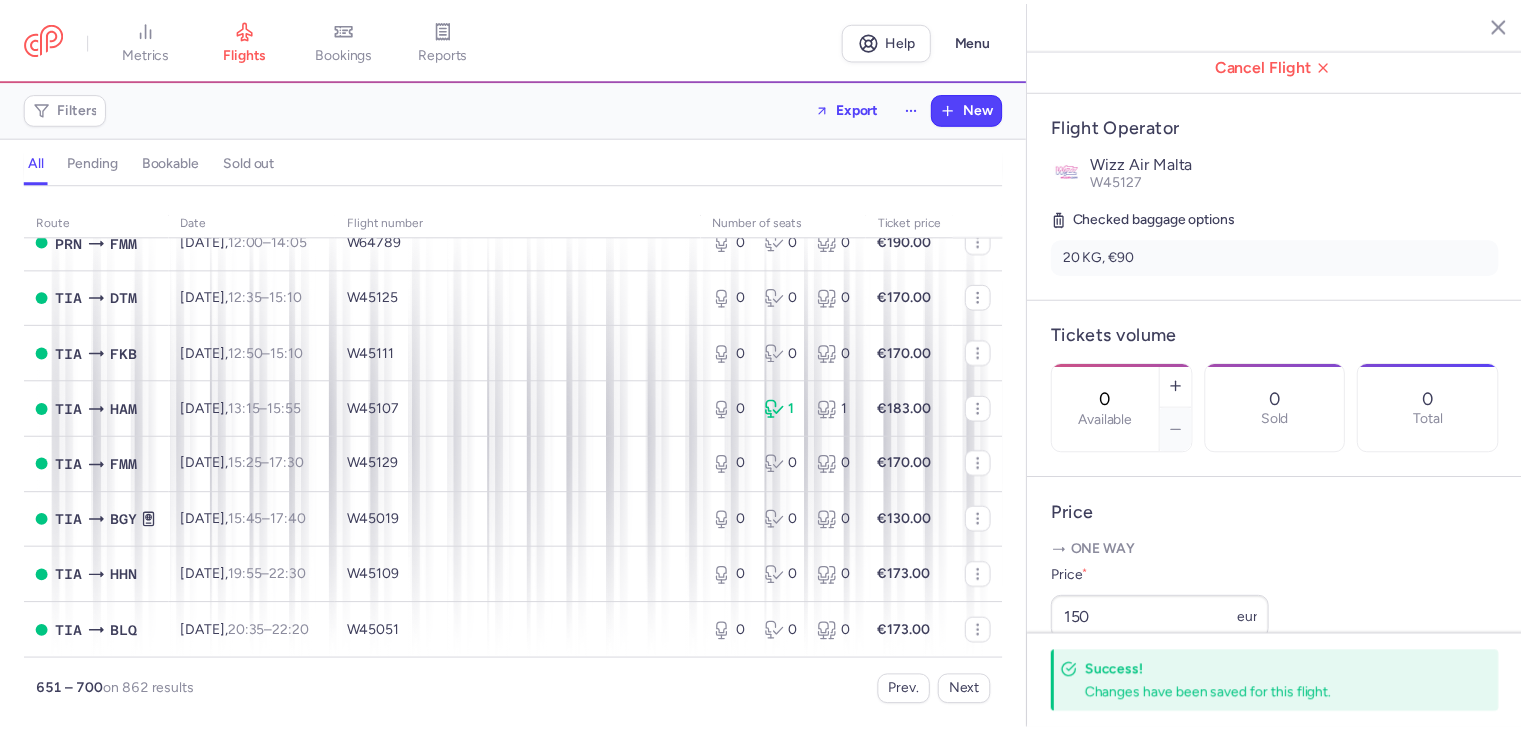 scroll, scrollTop: 2462, scrollLeft: 0, axis: vertical 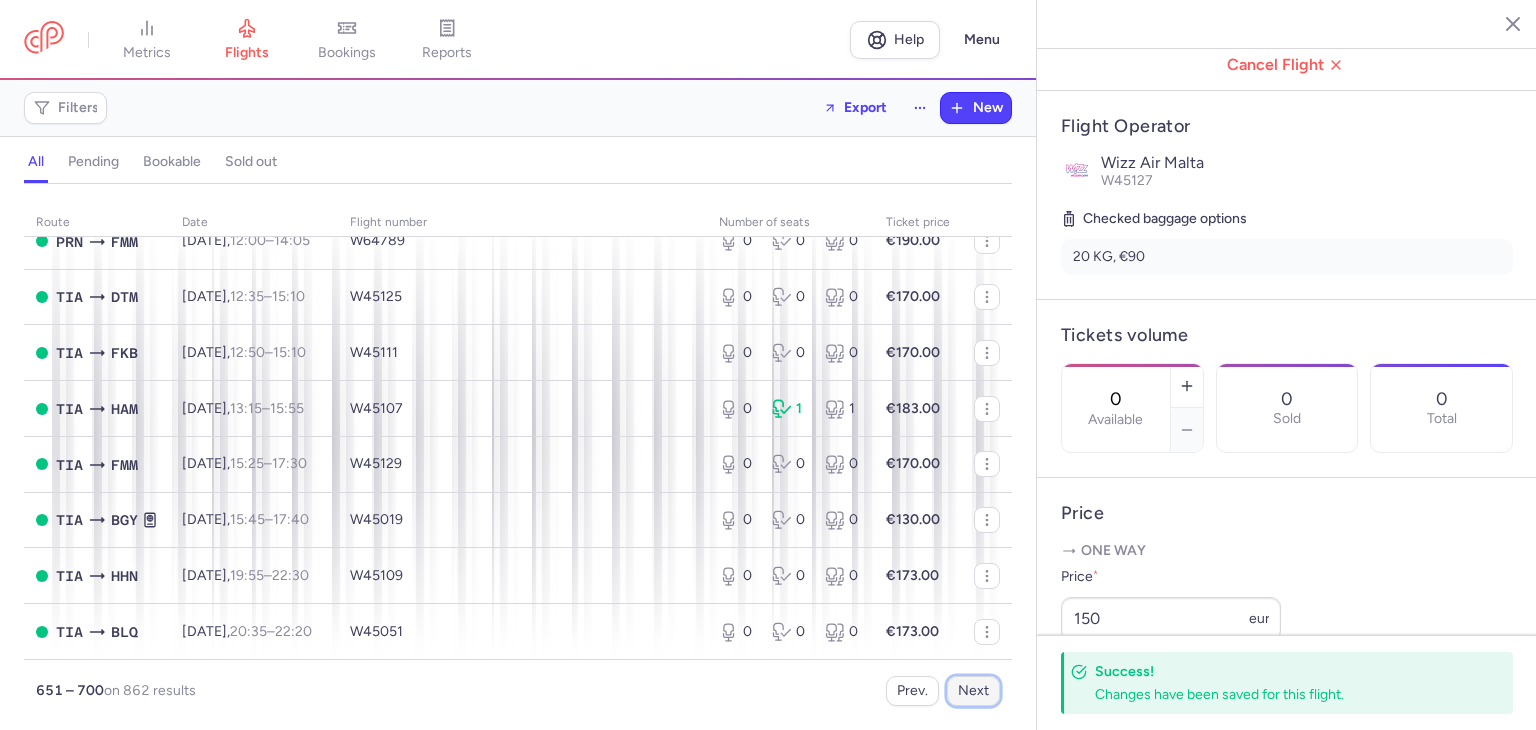 click on "Next" at bounding box center [973, 691] 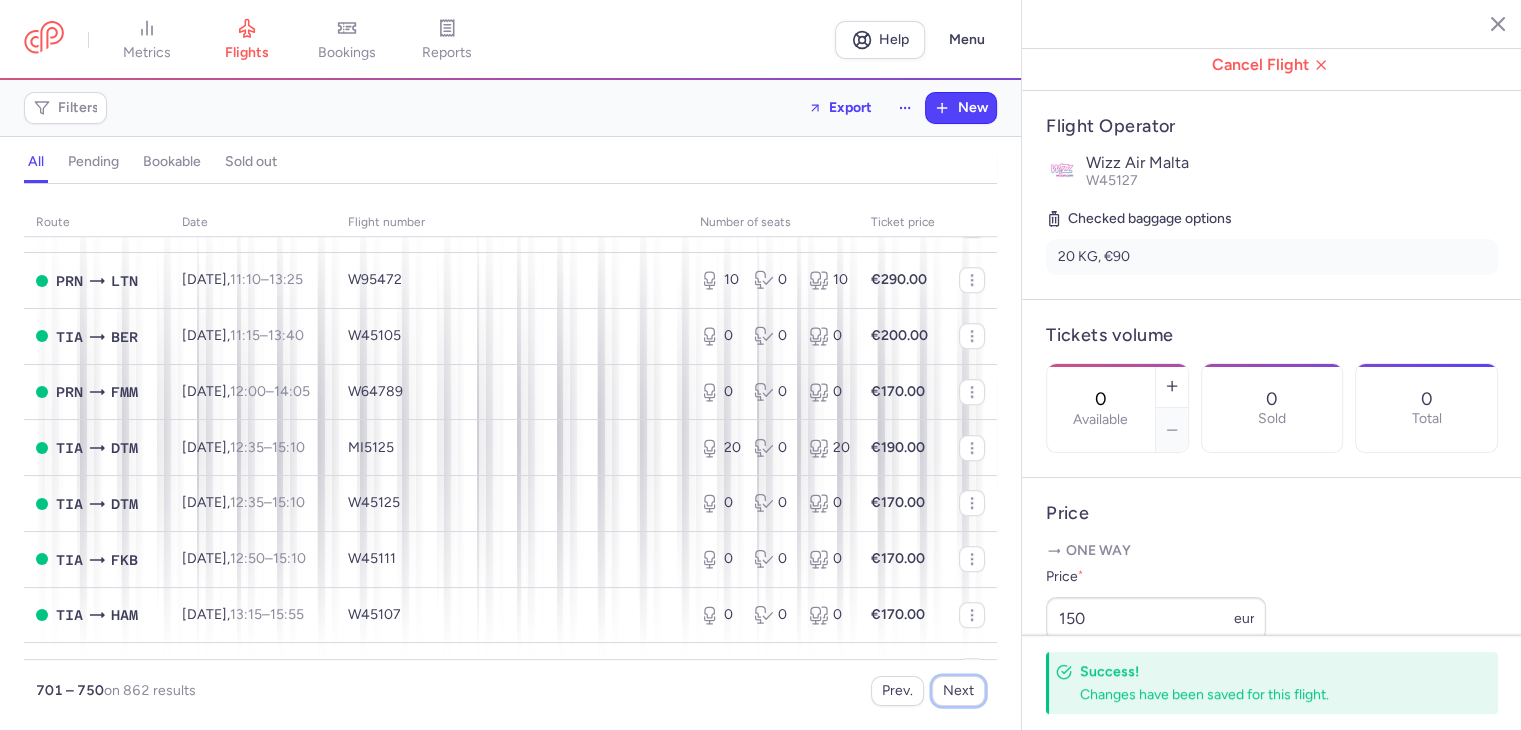 scroll, scrollTop: 1500, scrollLeft: 0, axis: vertical 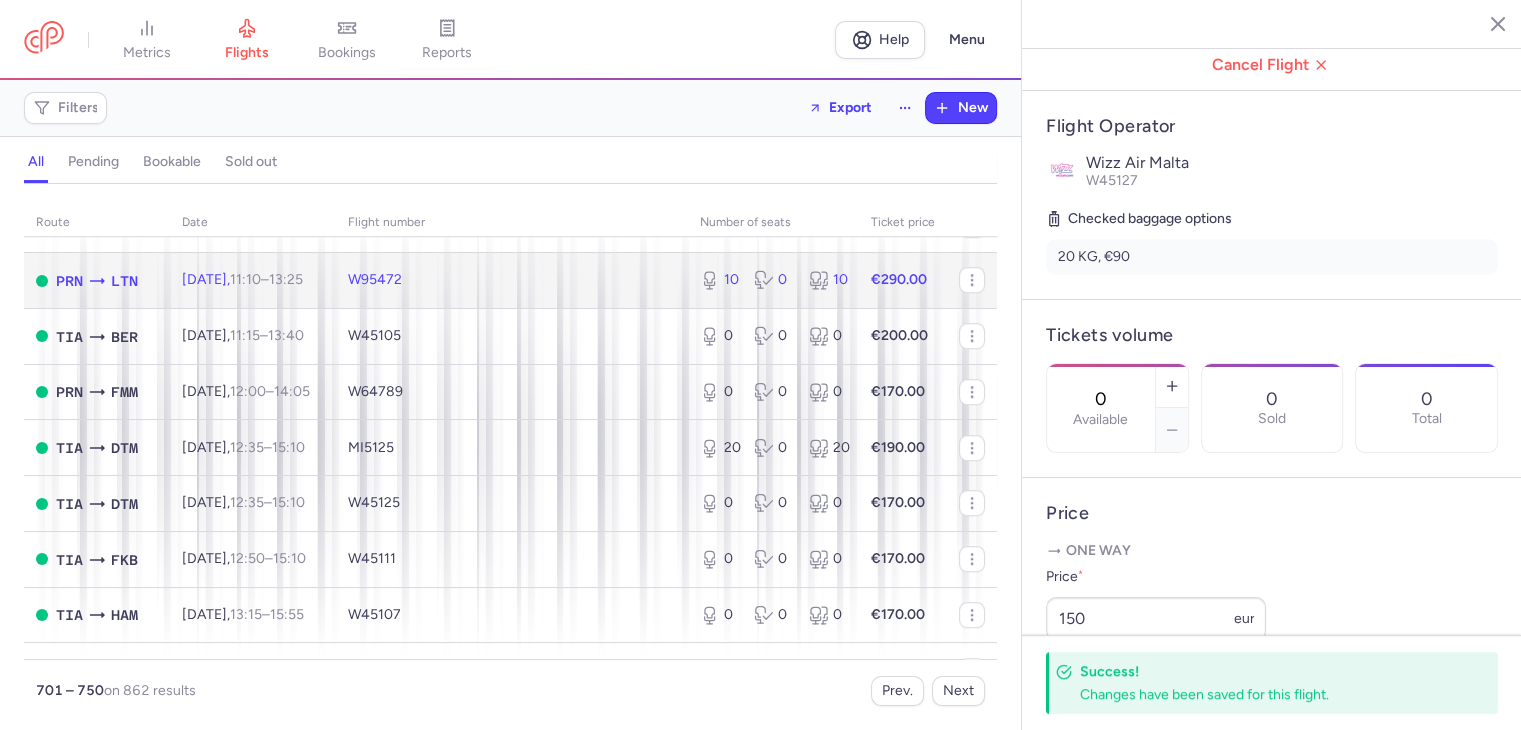 click on "10 0 10" 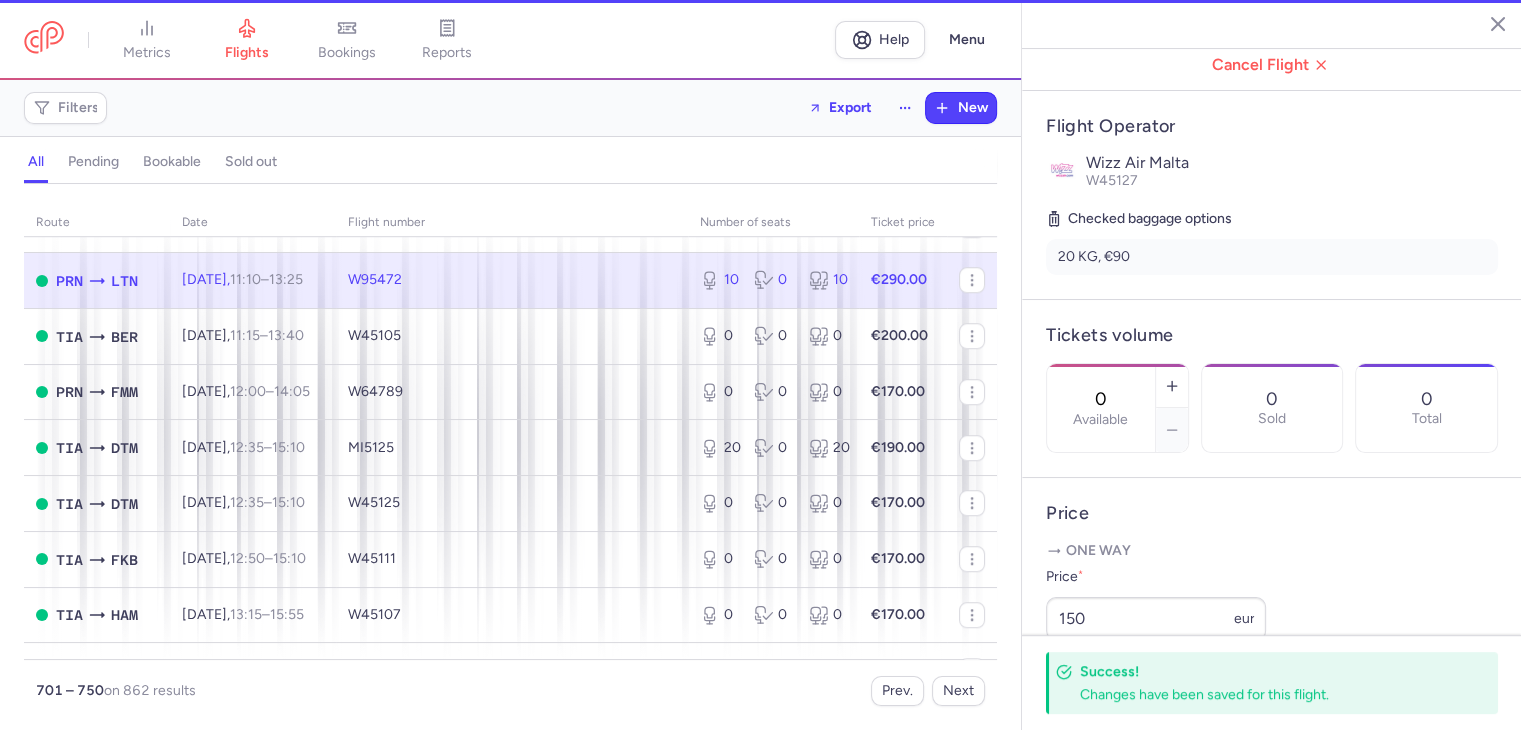 type on "10" 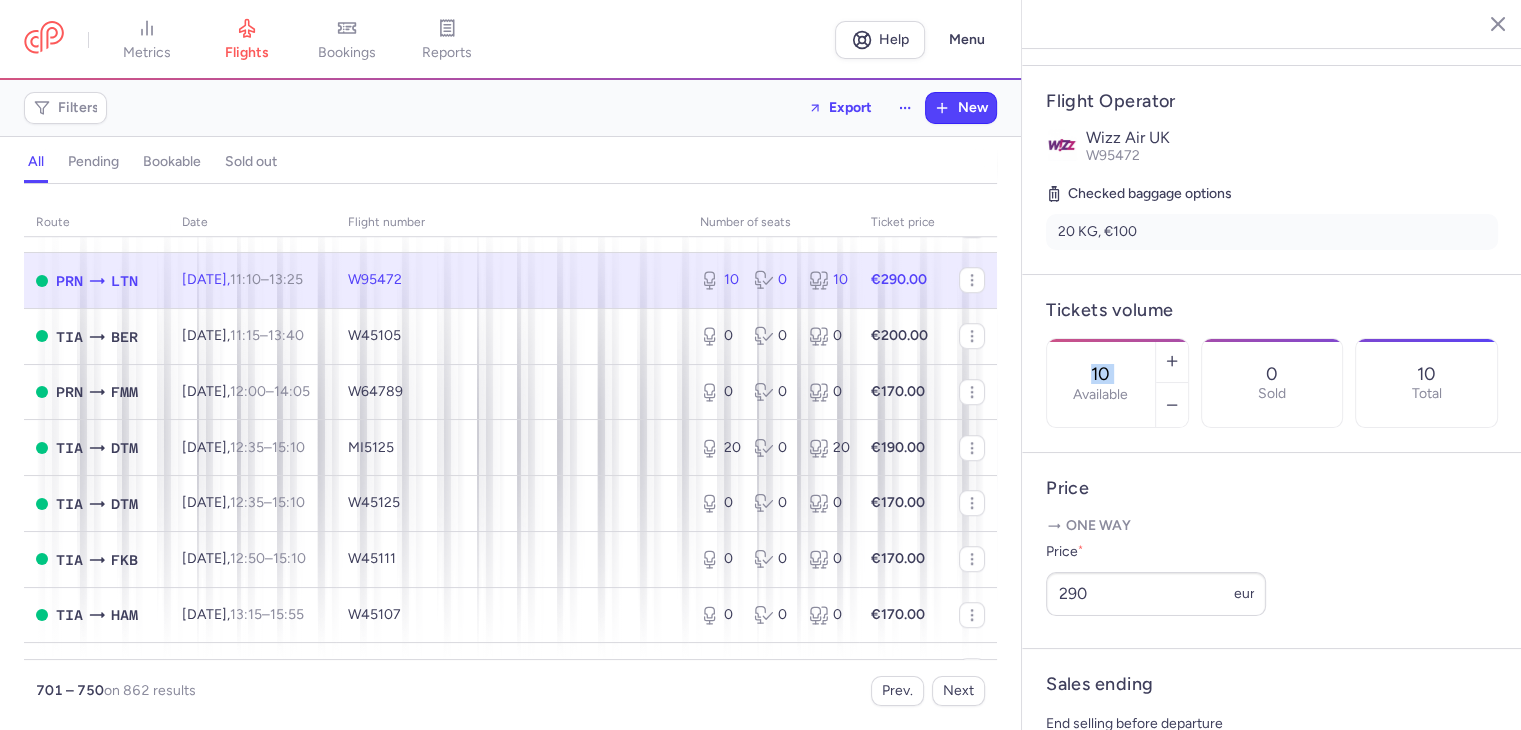 drag, startPoint x: 1143, startPoint y: 326, endPoint x: 1107, endPoint y: 326, distance: 36 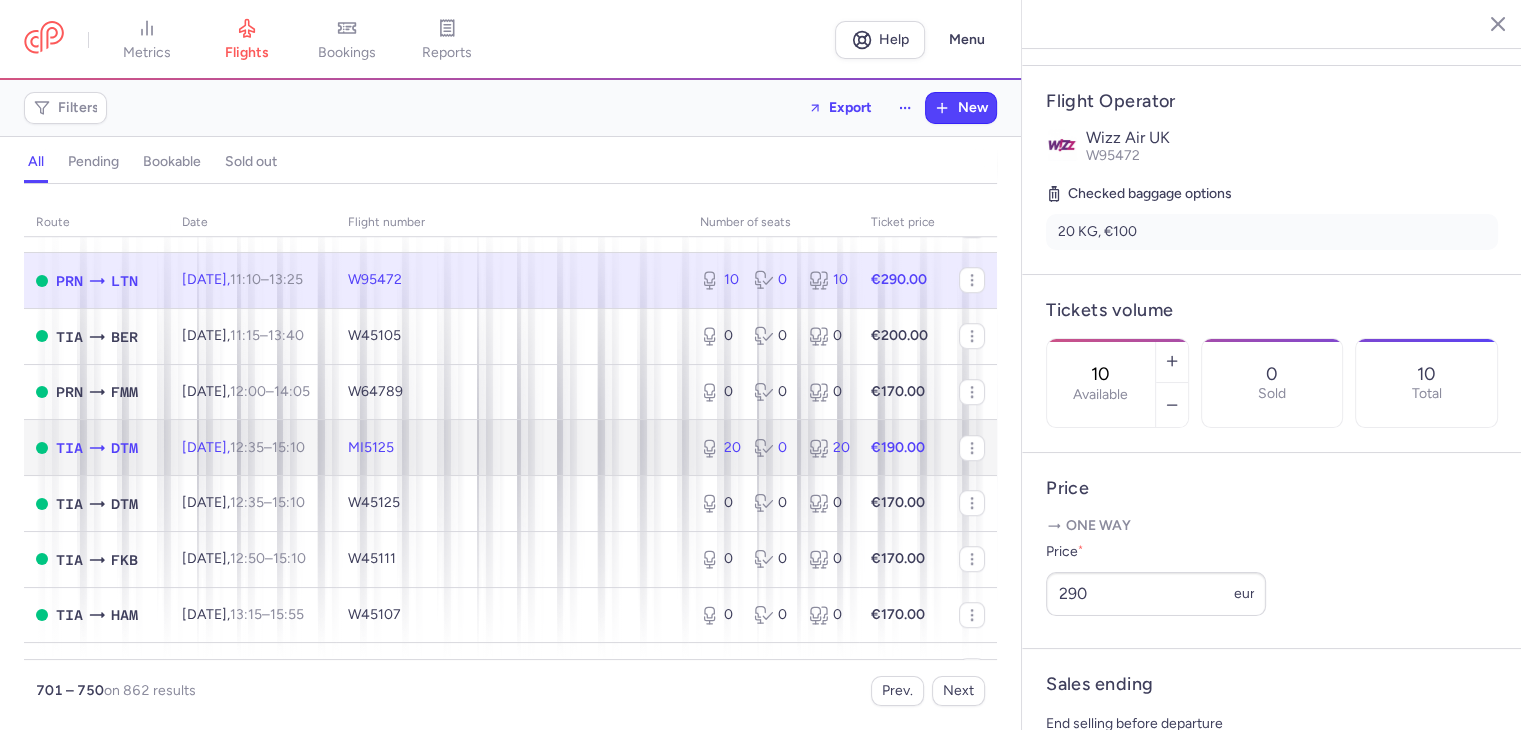 click on "MI5125" 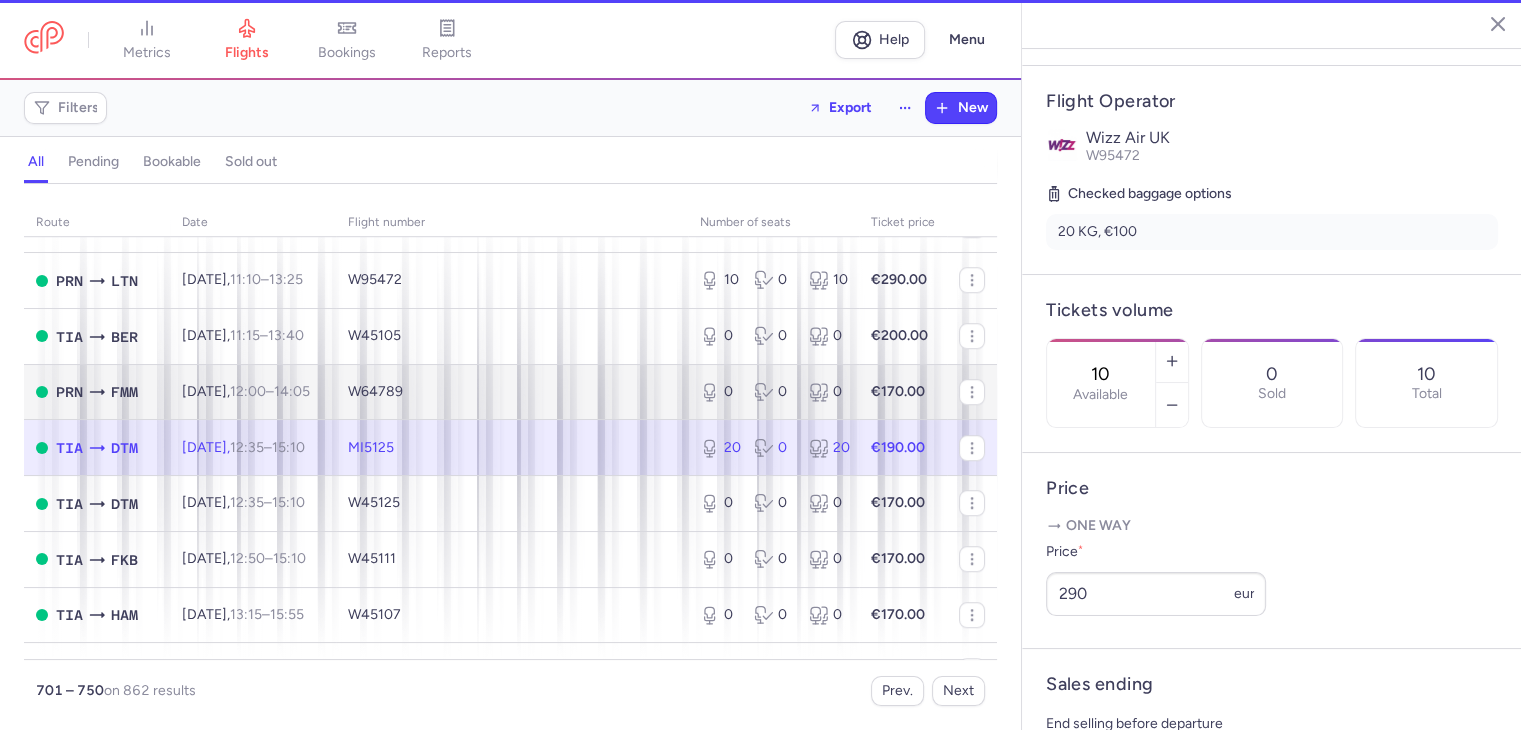 type on "20" 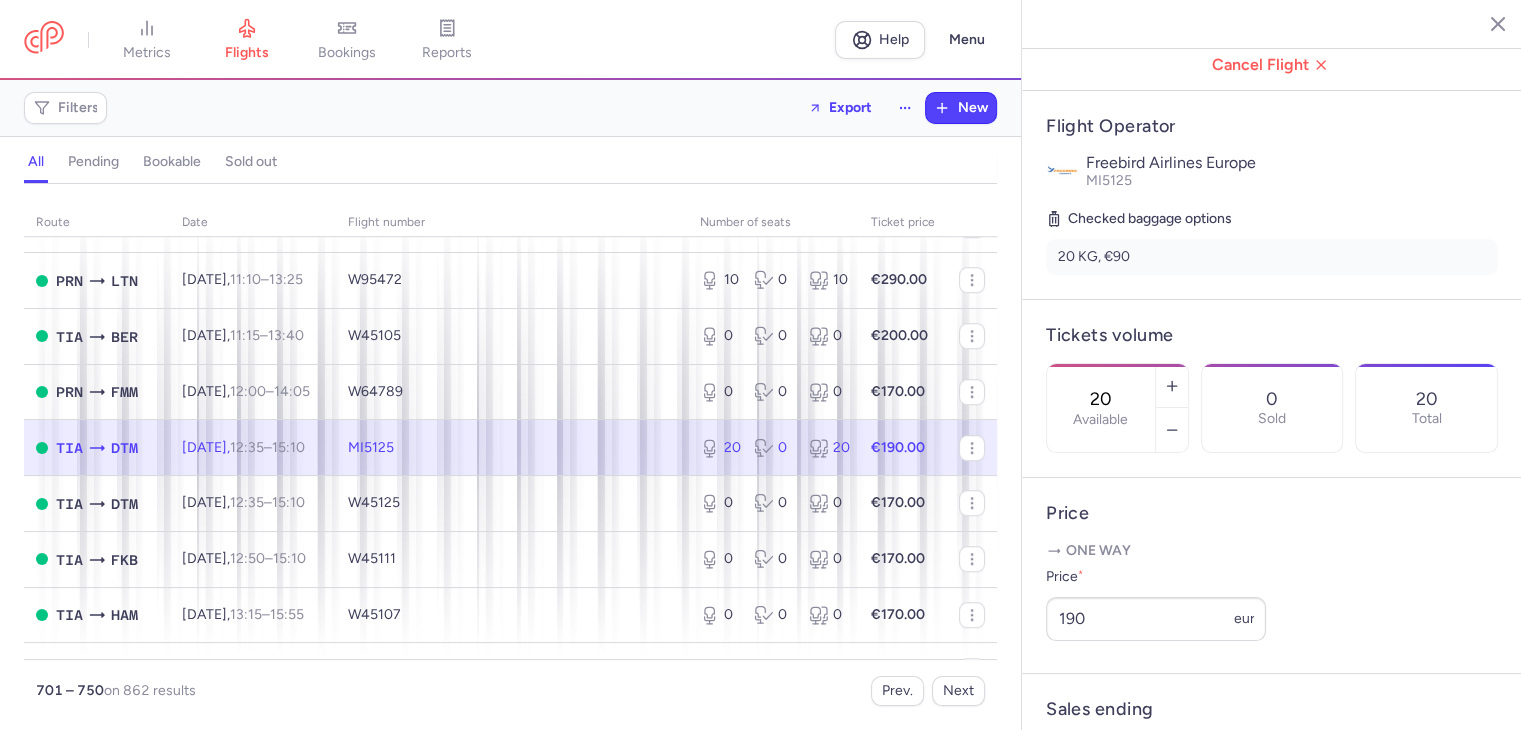 drag, startPoint x: 1156, startPoint y: 322, endPoint x: 1104, endPoint y: 322, distance: 52 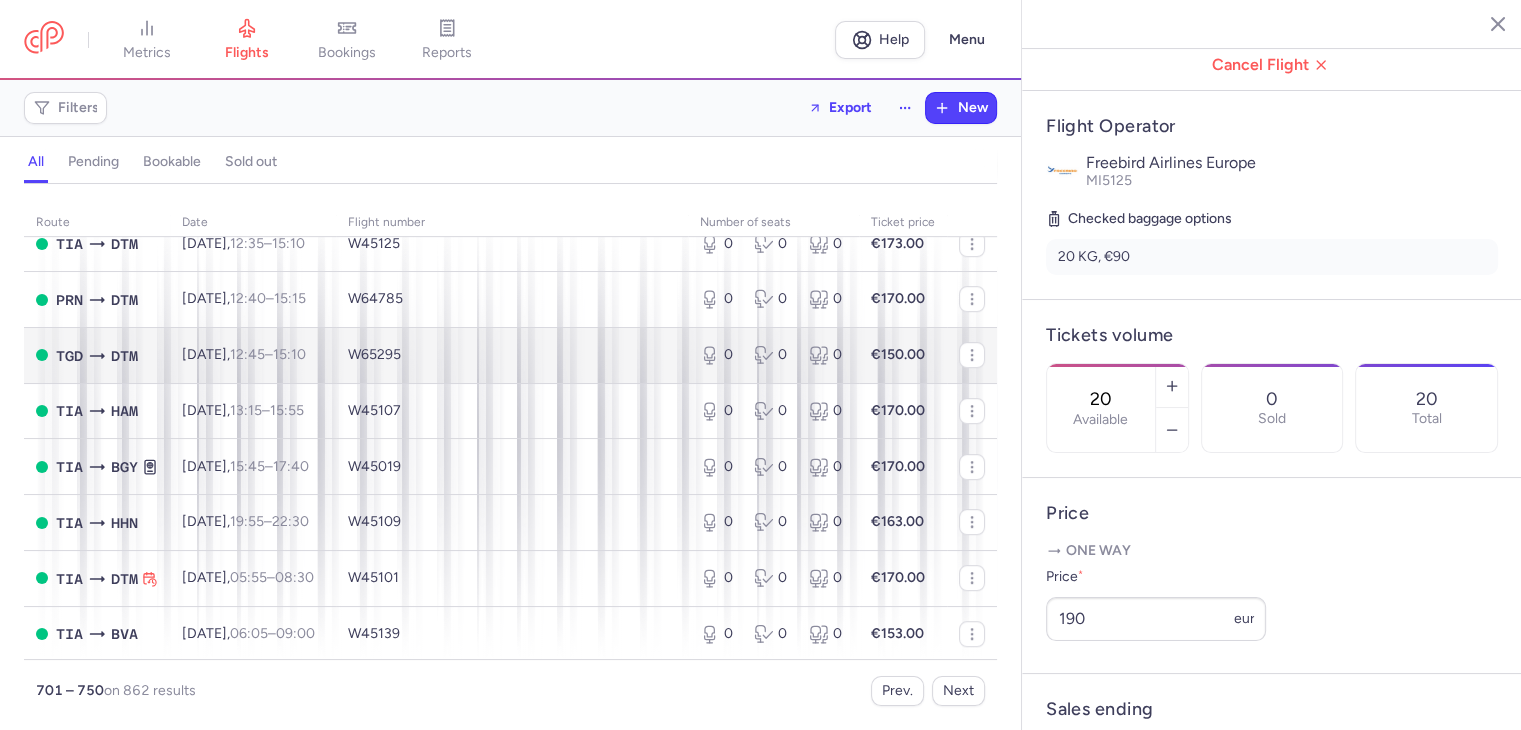 scroll, scrollTop: 1000, scrollLeft: 0, axis: vertical 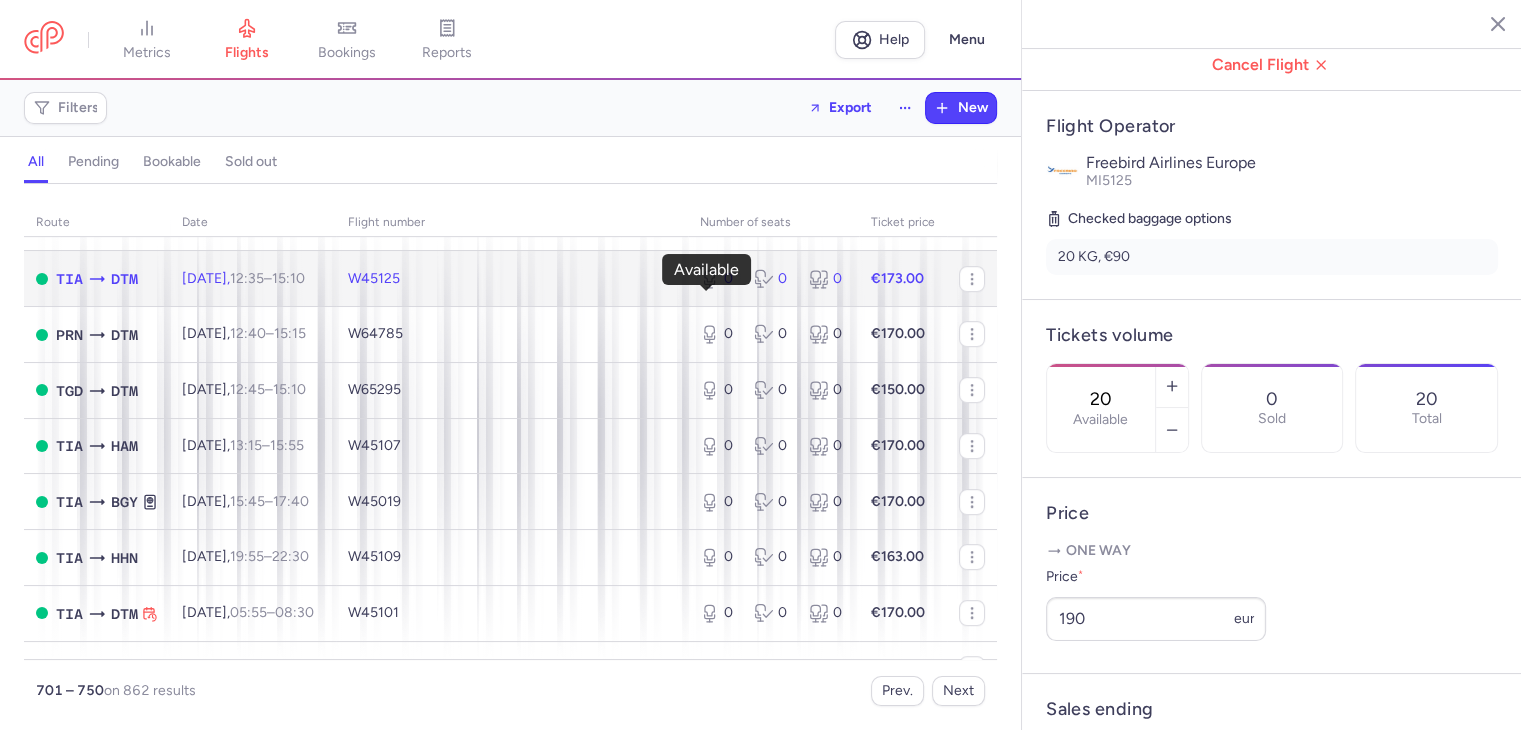 click on "0" at bounding box center (719, 279) 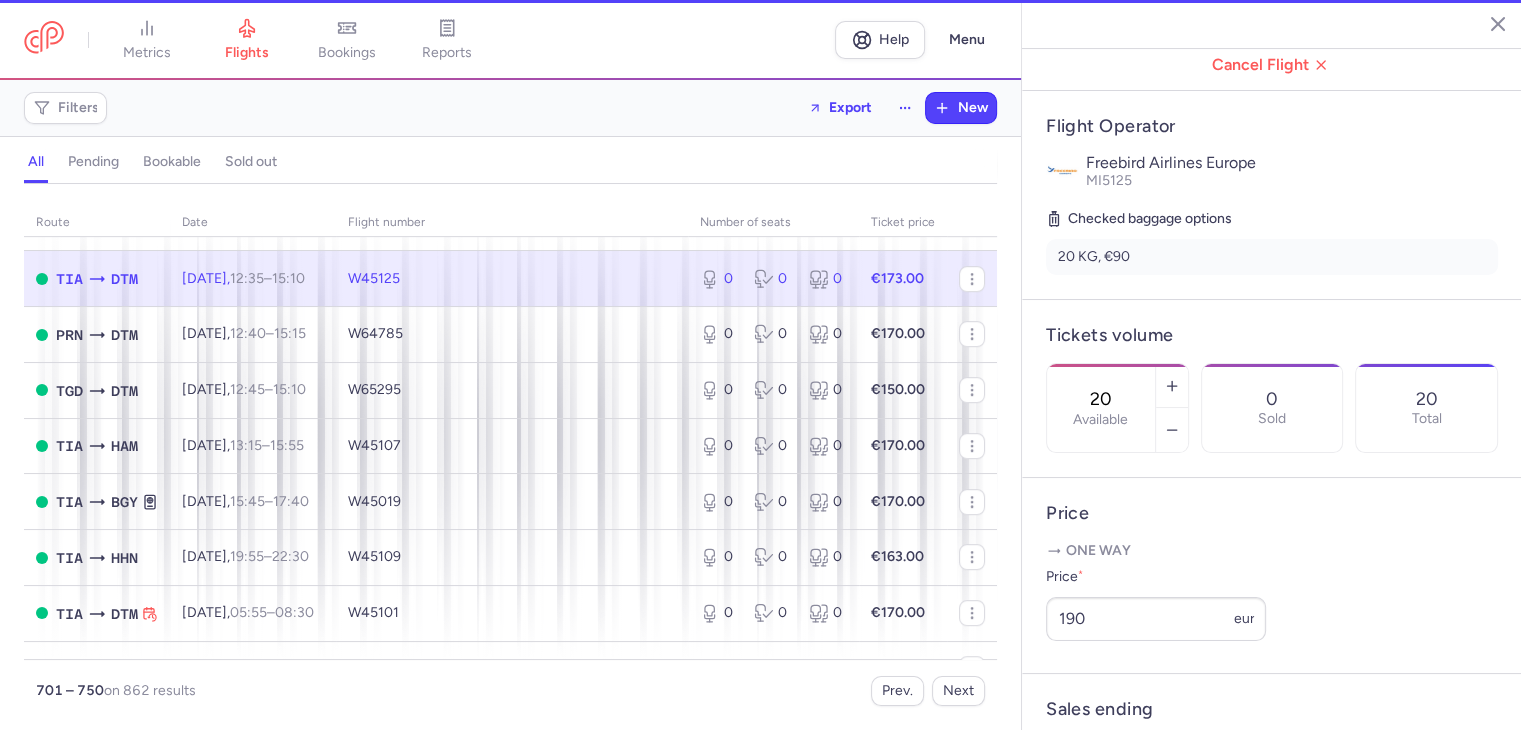 type on "0" 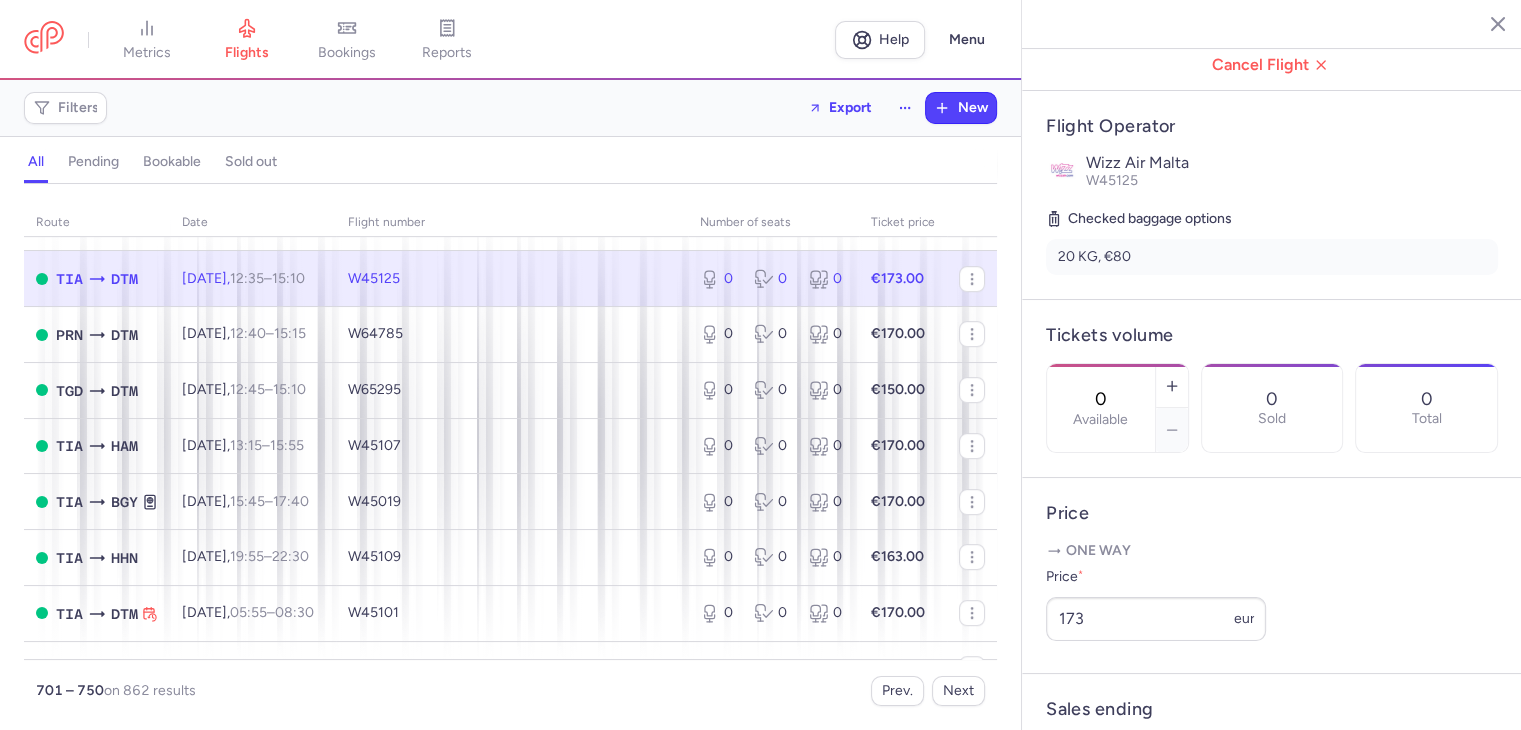 scroll, scrollTop: 0, scrollLeft: 0, axis: both 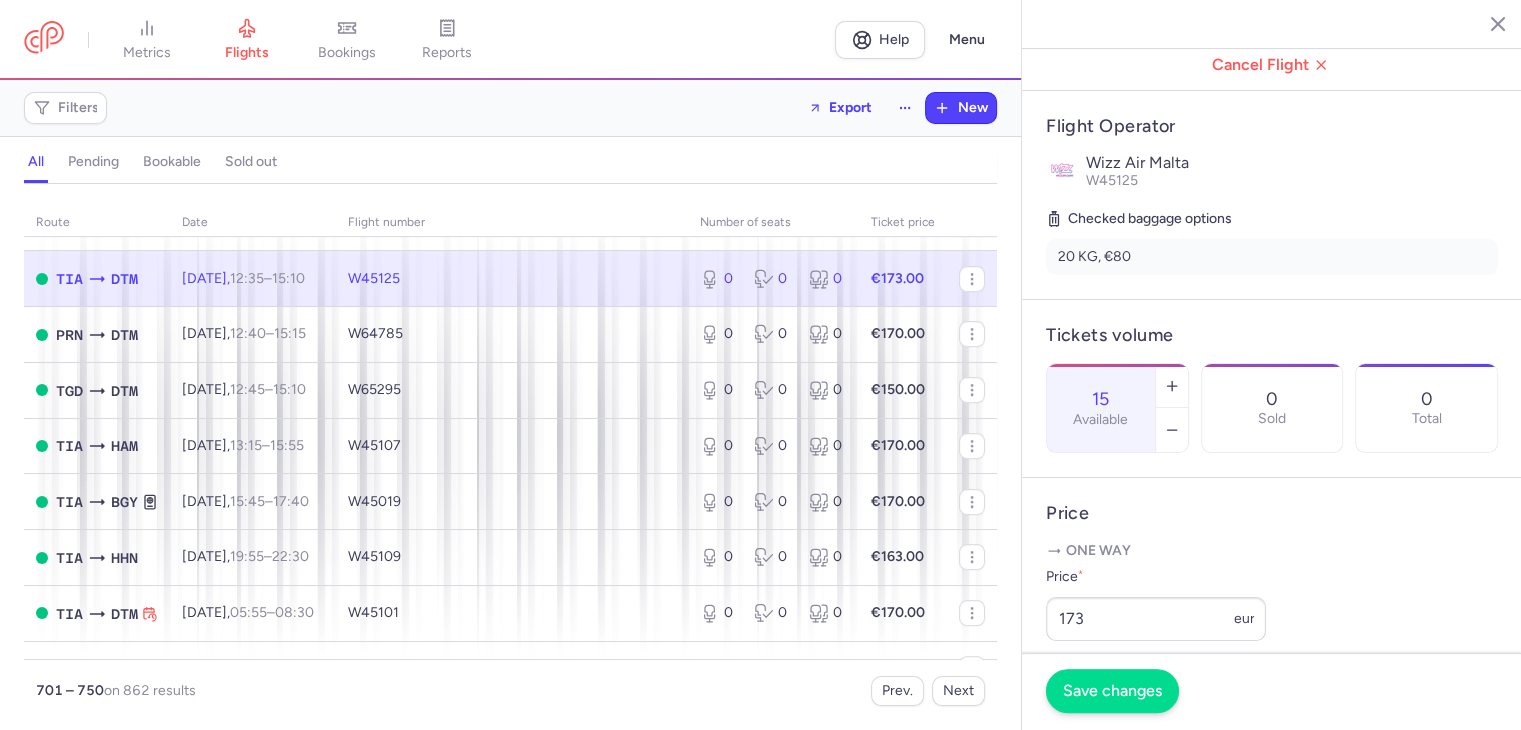type on "15" 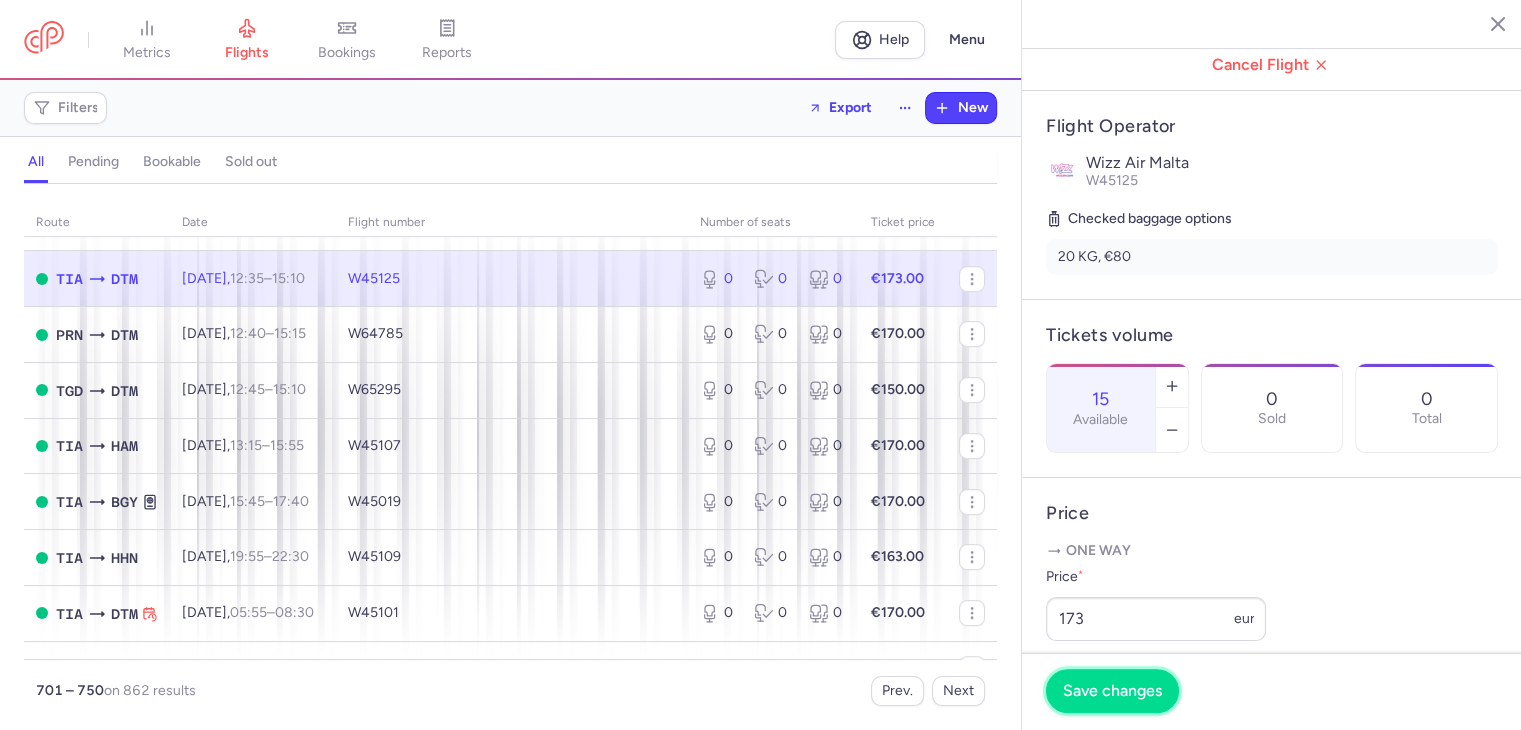 click on "Save changes" at bounding box center [1112, 691] 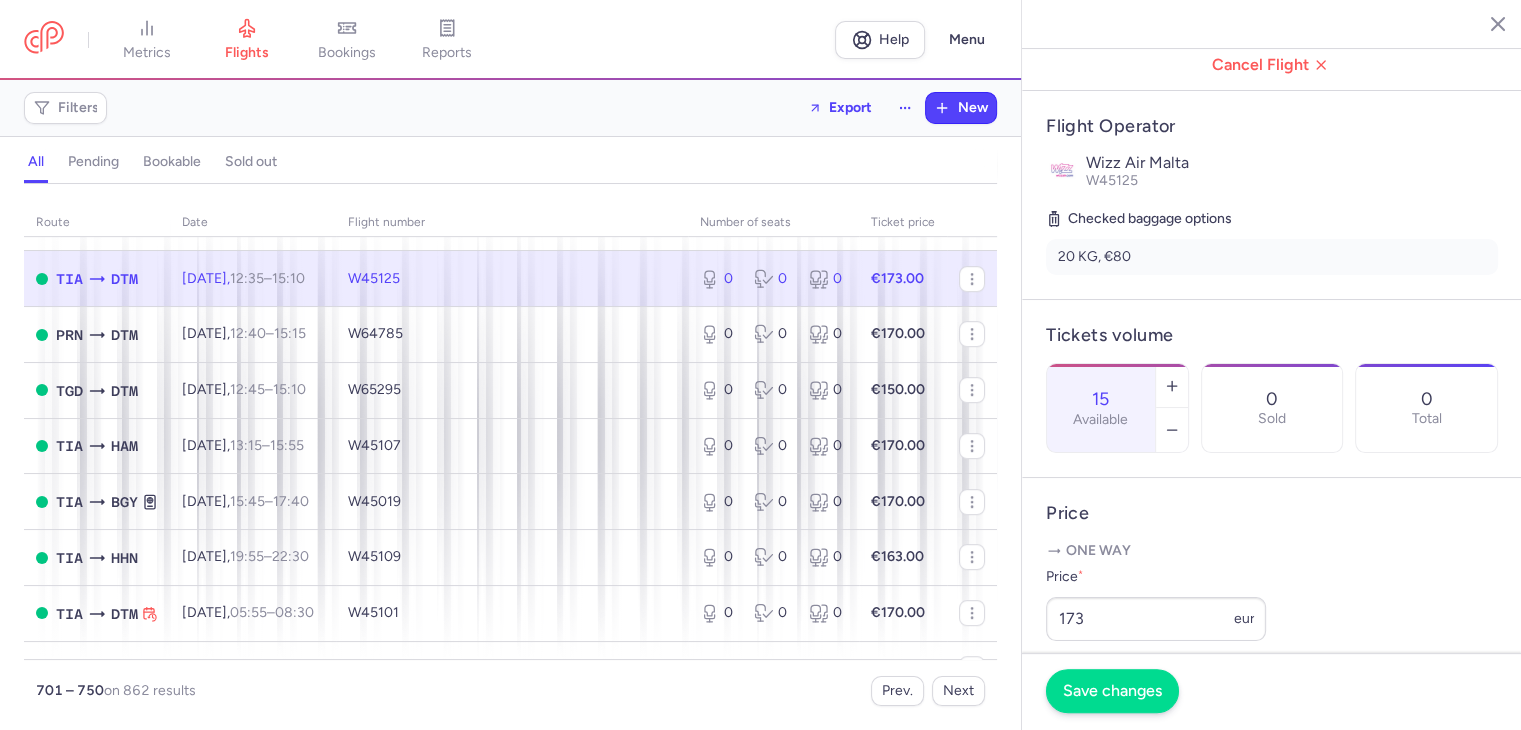 scroll, scrollTop: 0, scrollLeft: 0, axis: both 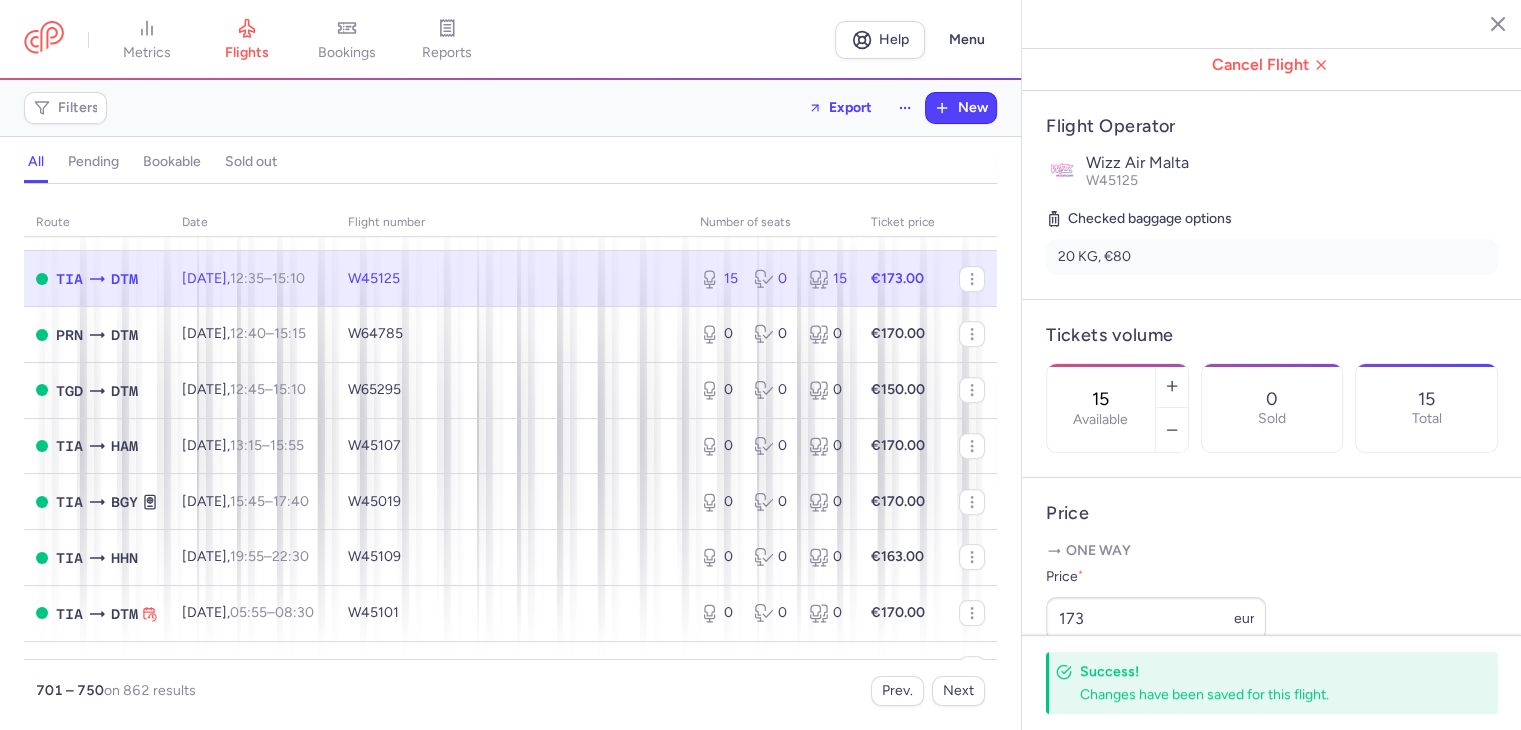 click on "15" at bounding box center (719, 279) 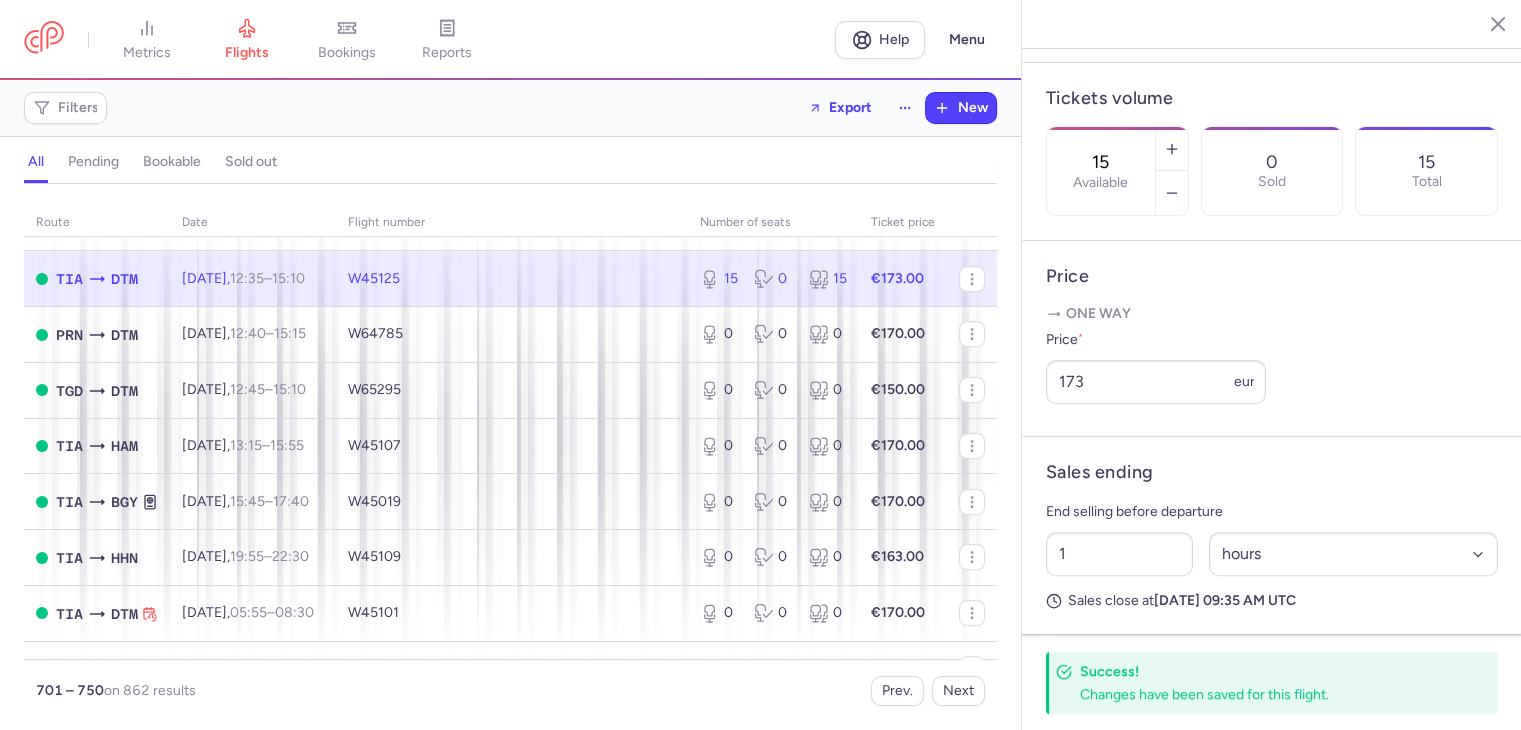 scroll, scrollTop: 543, scrollLeft: 0, axis: vertical 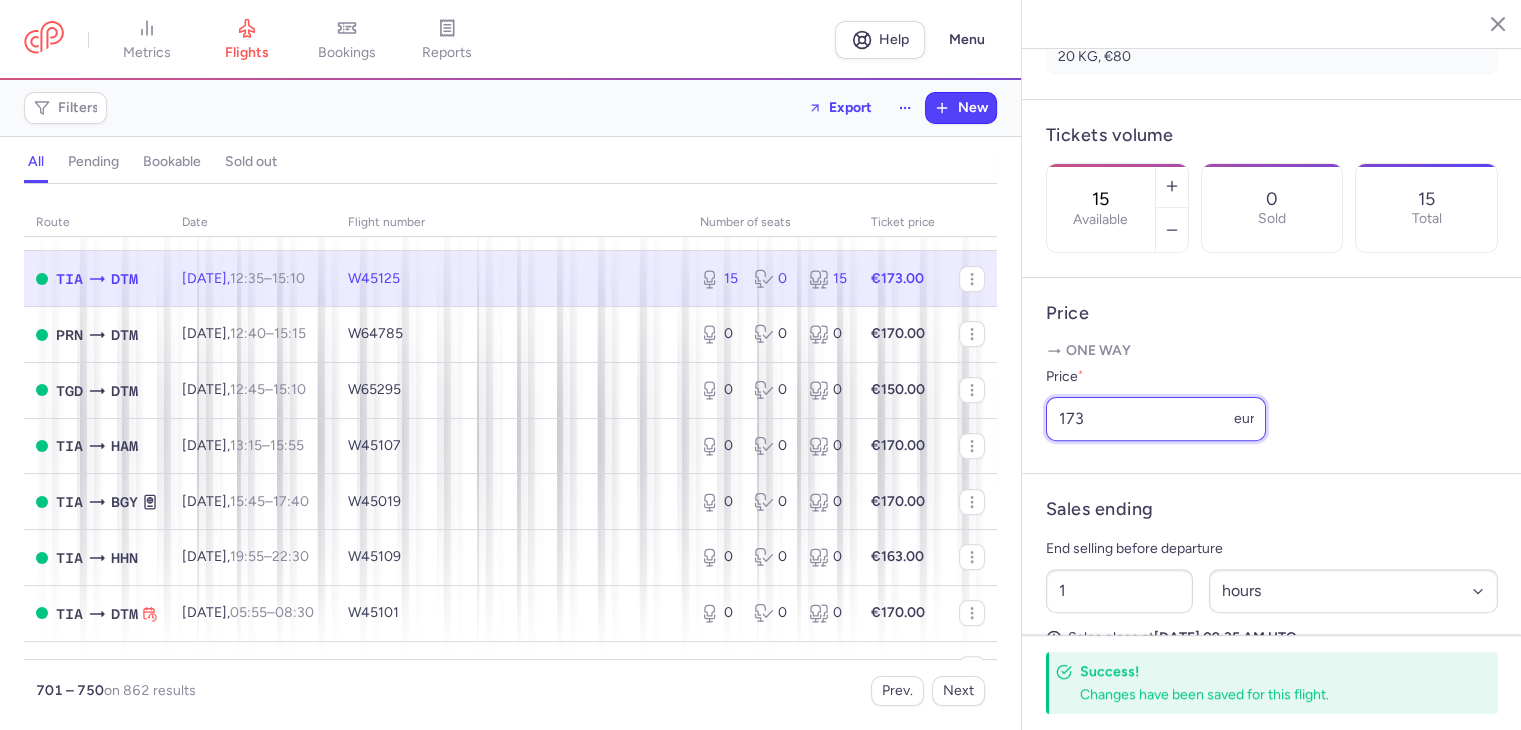 drag, startPoint x: 1089, startPoint y: 451, endPoint x: 1045, endPoint y: 453, distance: 44.04543 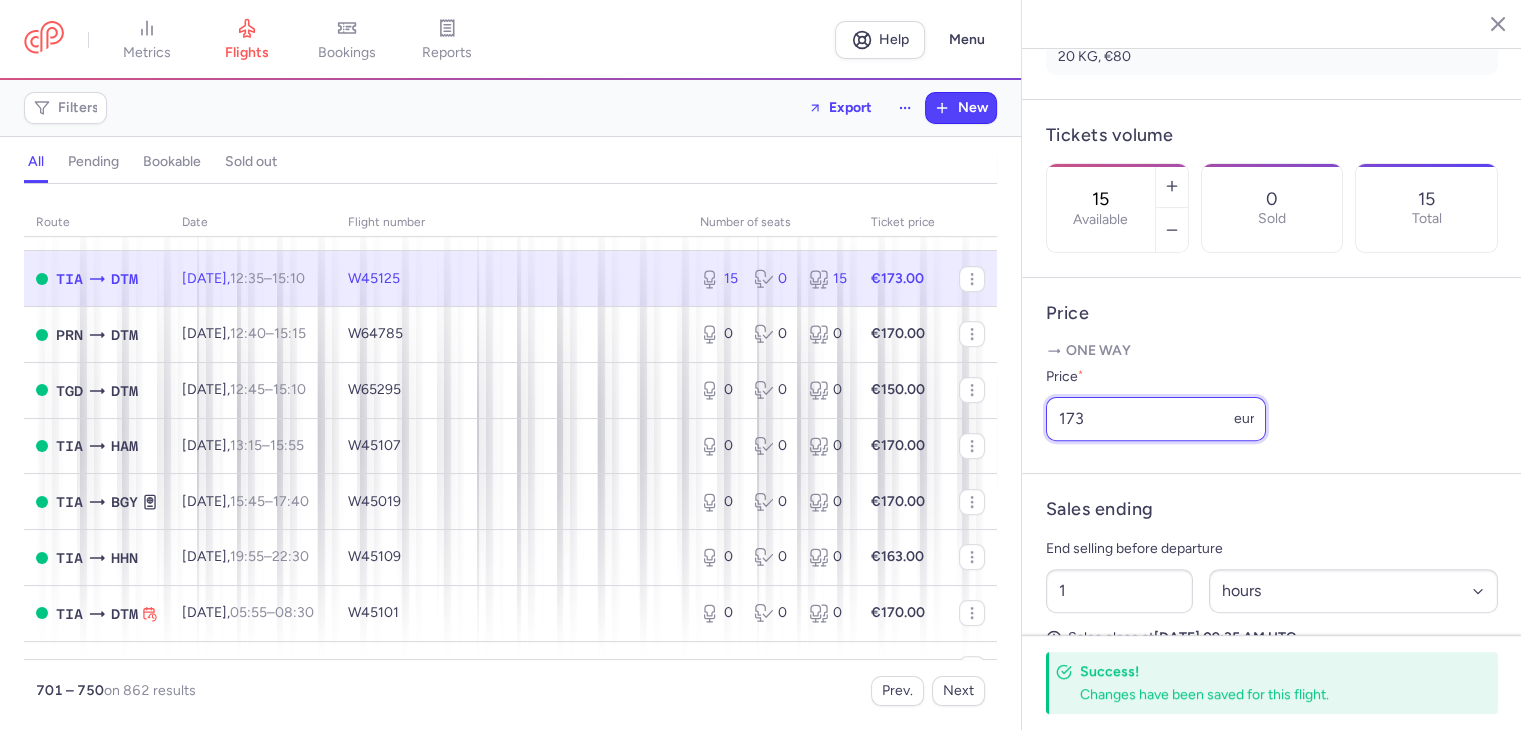 click on "173" at bounding box center [1156, 419] 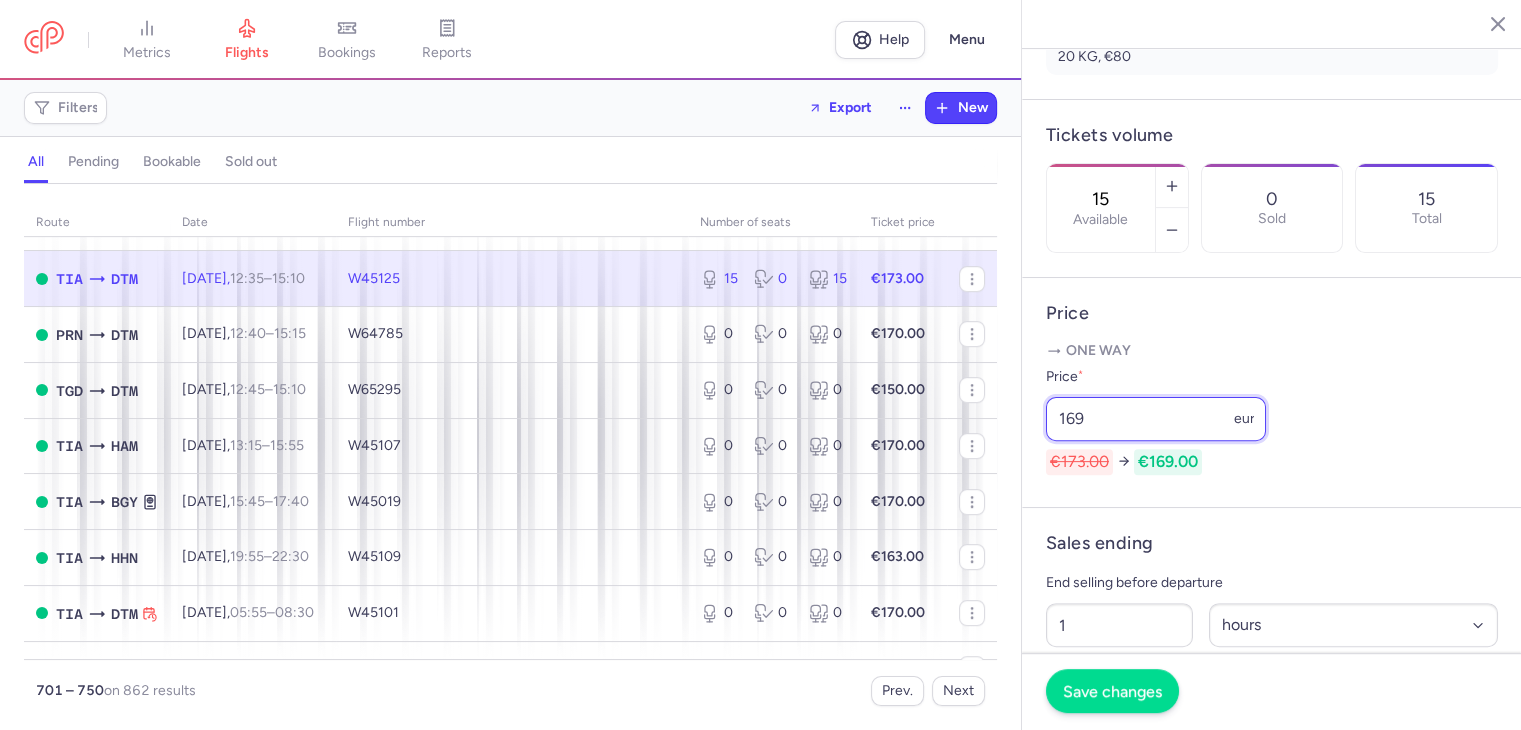 type on "169" 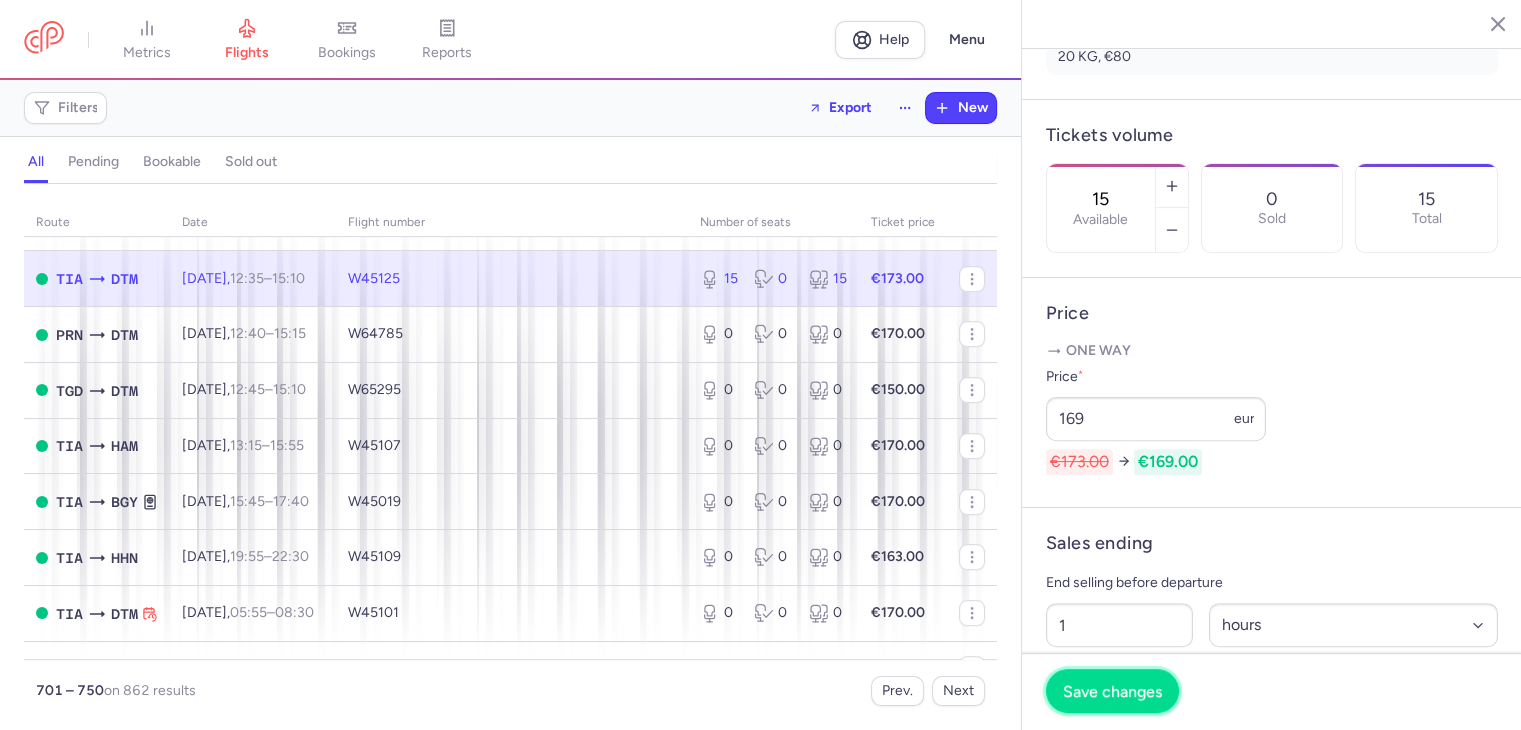 click on "Save changes" at bounding box center [1112, 691] 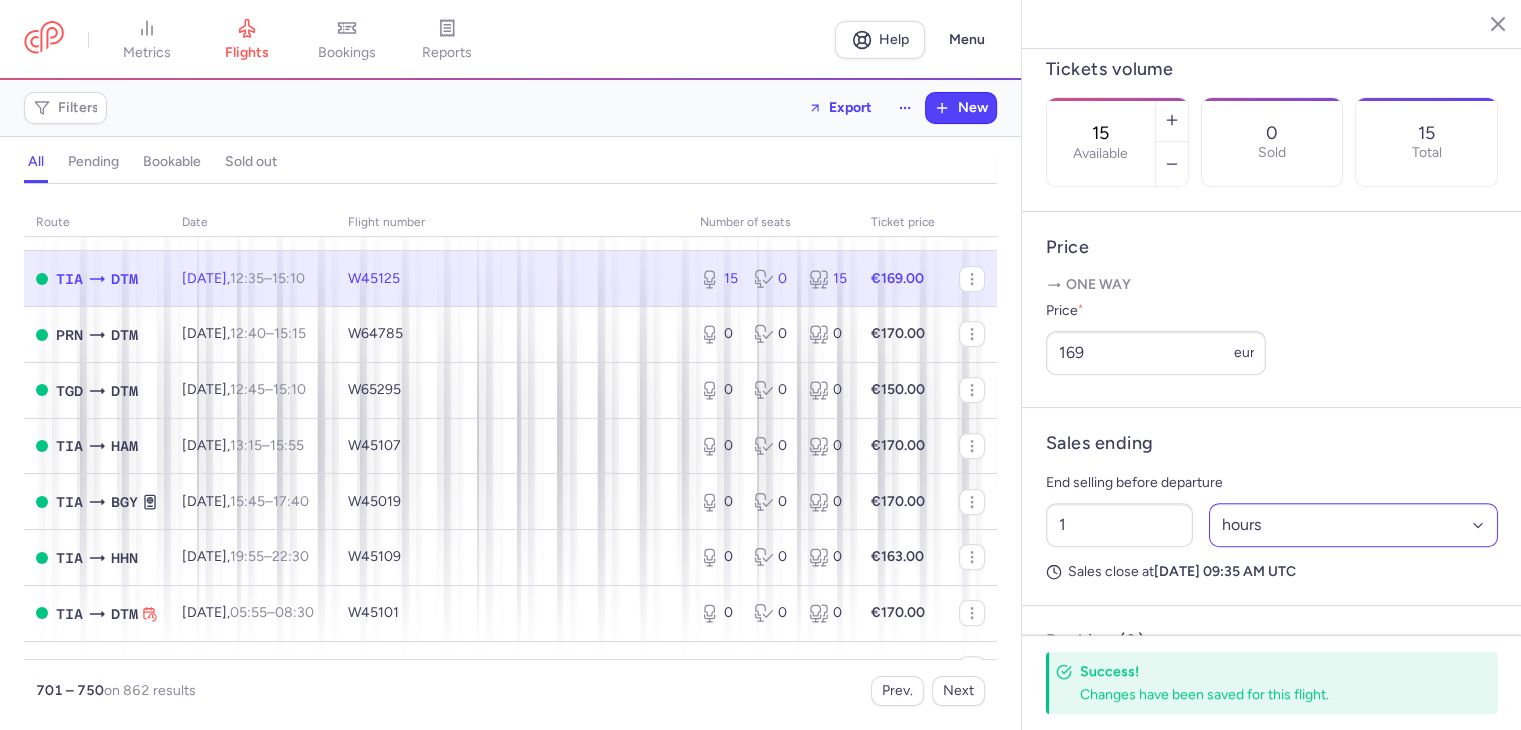 scroll, scrollTop: 733, scrollLeft: 0, axis: vertical 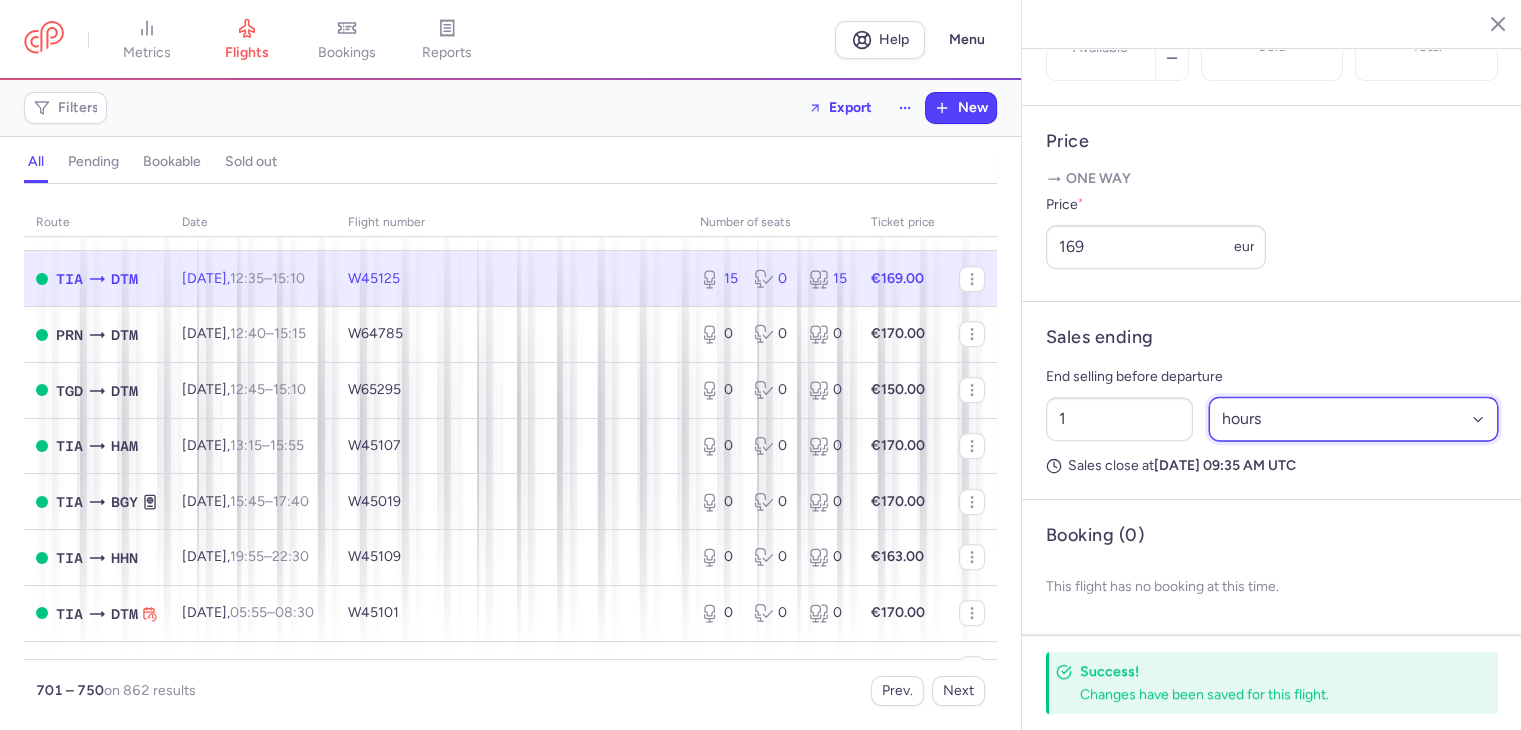 click on "Select an option hours days" at bounding box center [1354, 419] 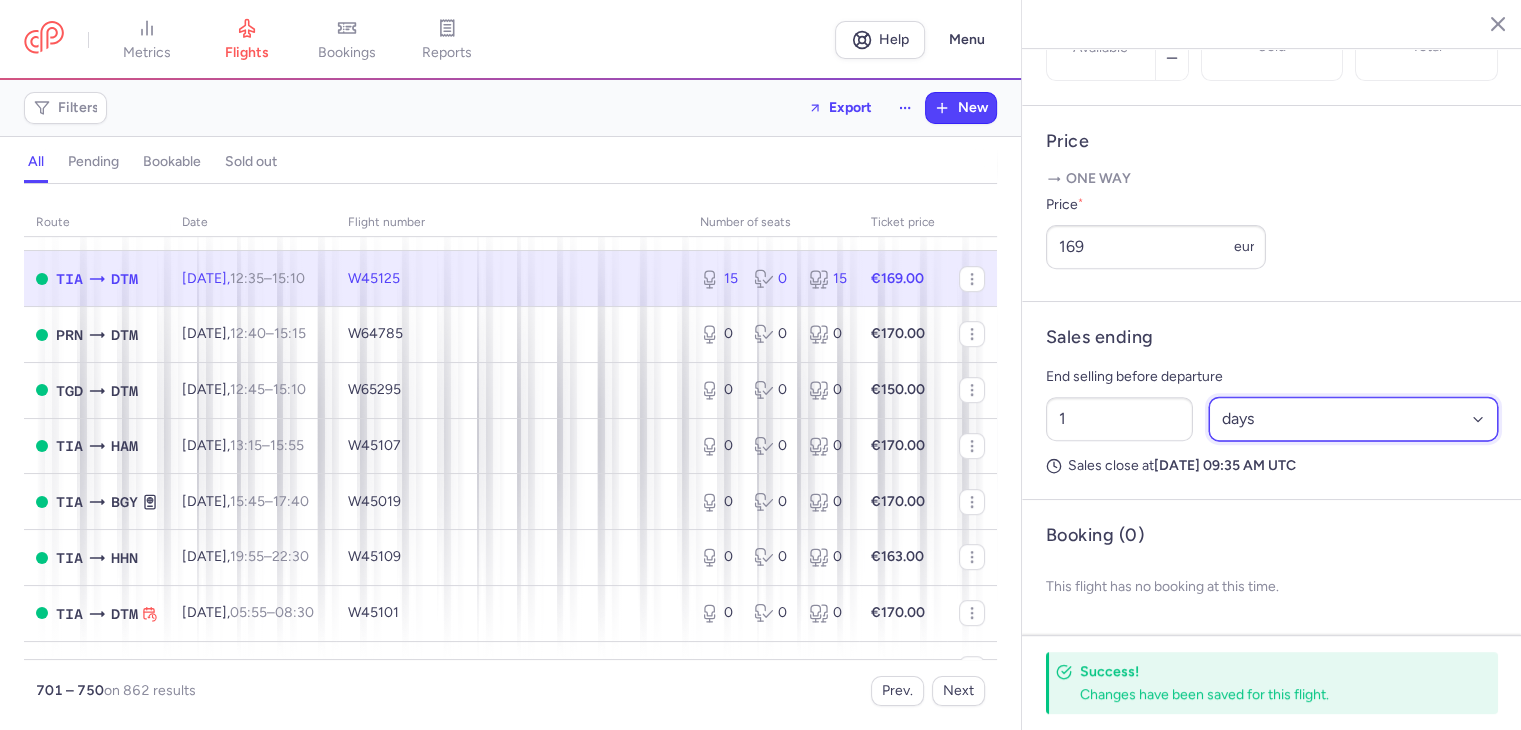 click on "Select an option hours days" at bounding box center [1354, 419] 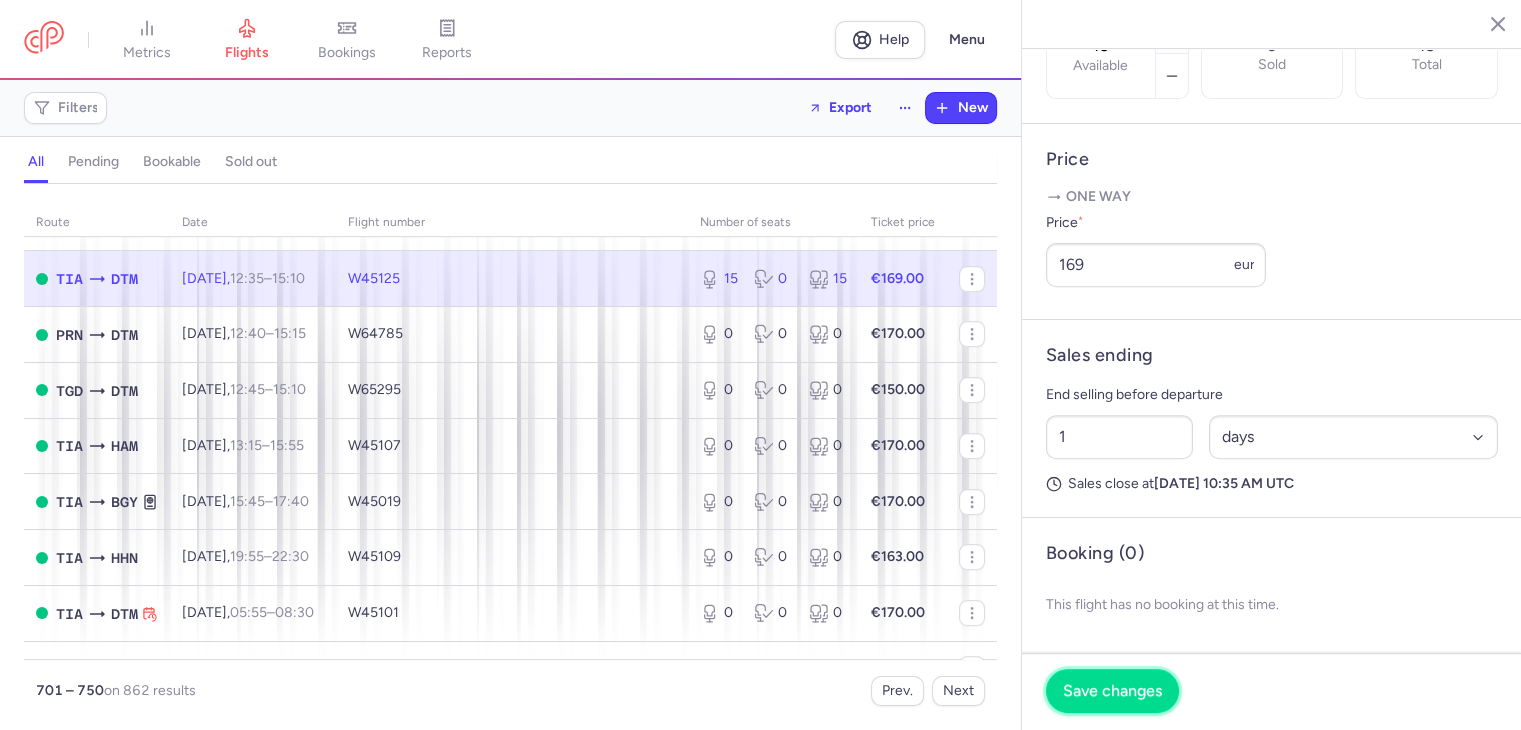 click on "Save changes" at bounding box center [1112, 691] 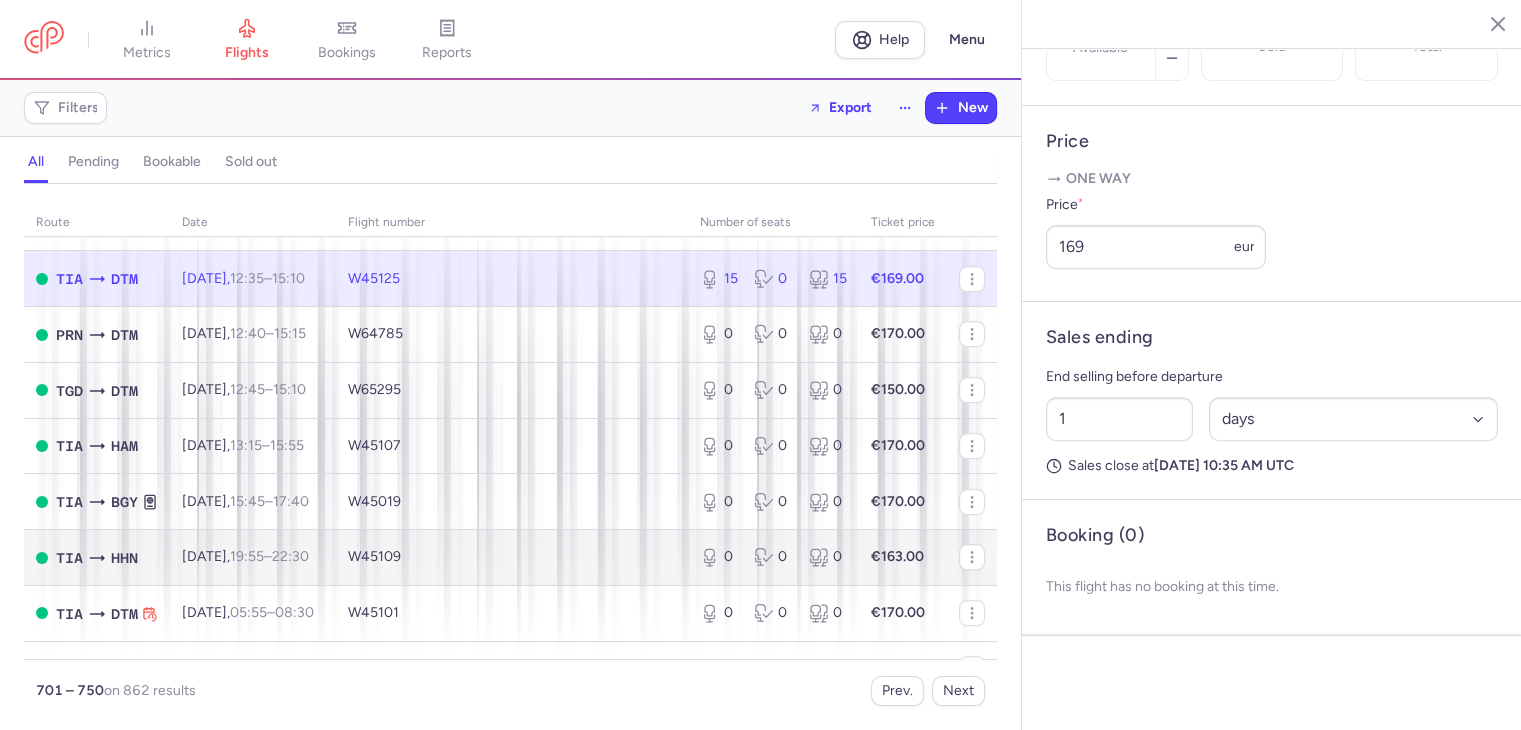 scroll, scrollTop: 701, scrollLeft: 0, axis: vertical 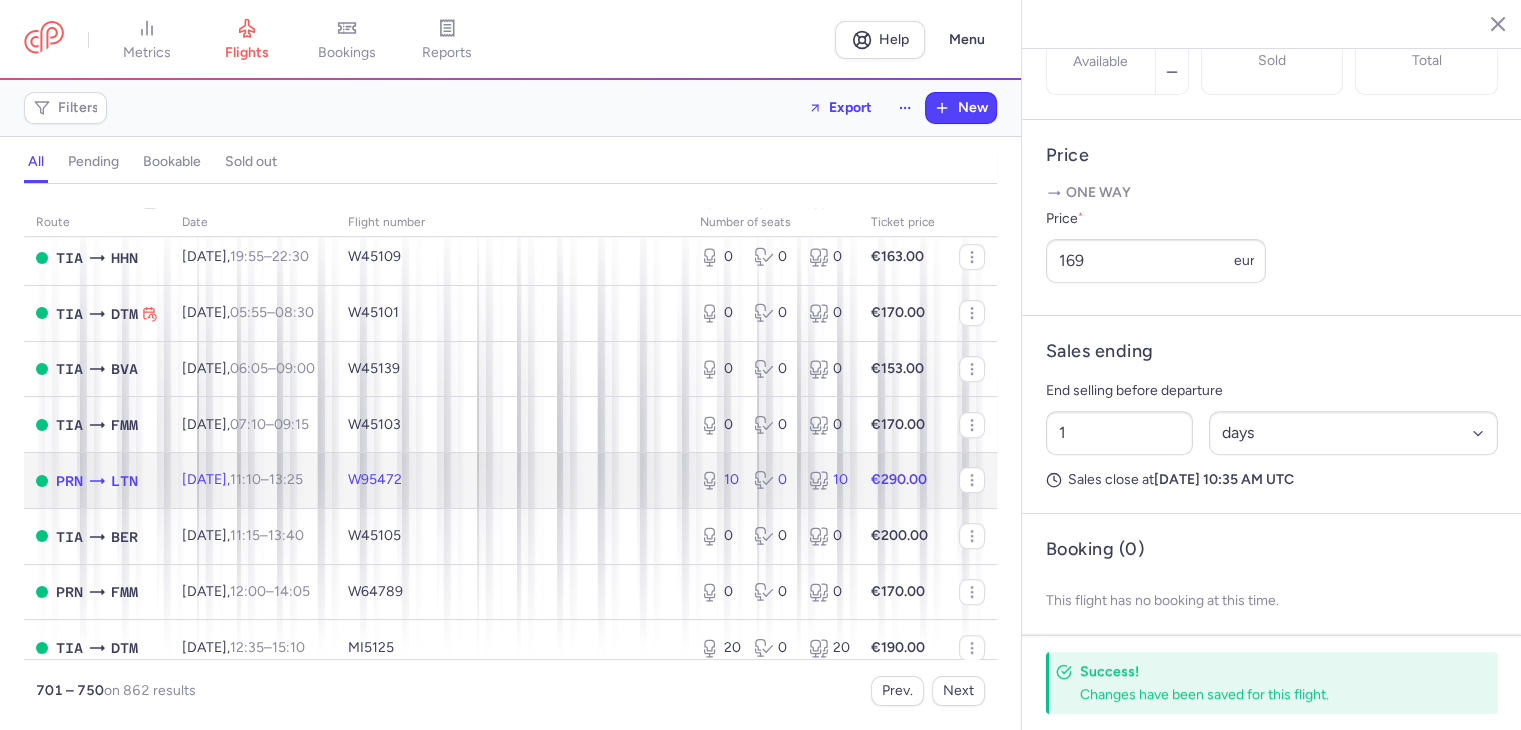 click on "10 0 10" 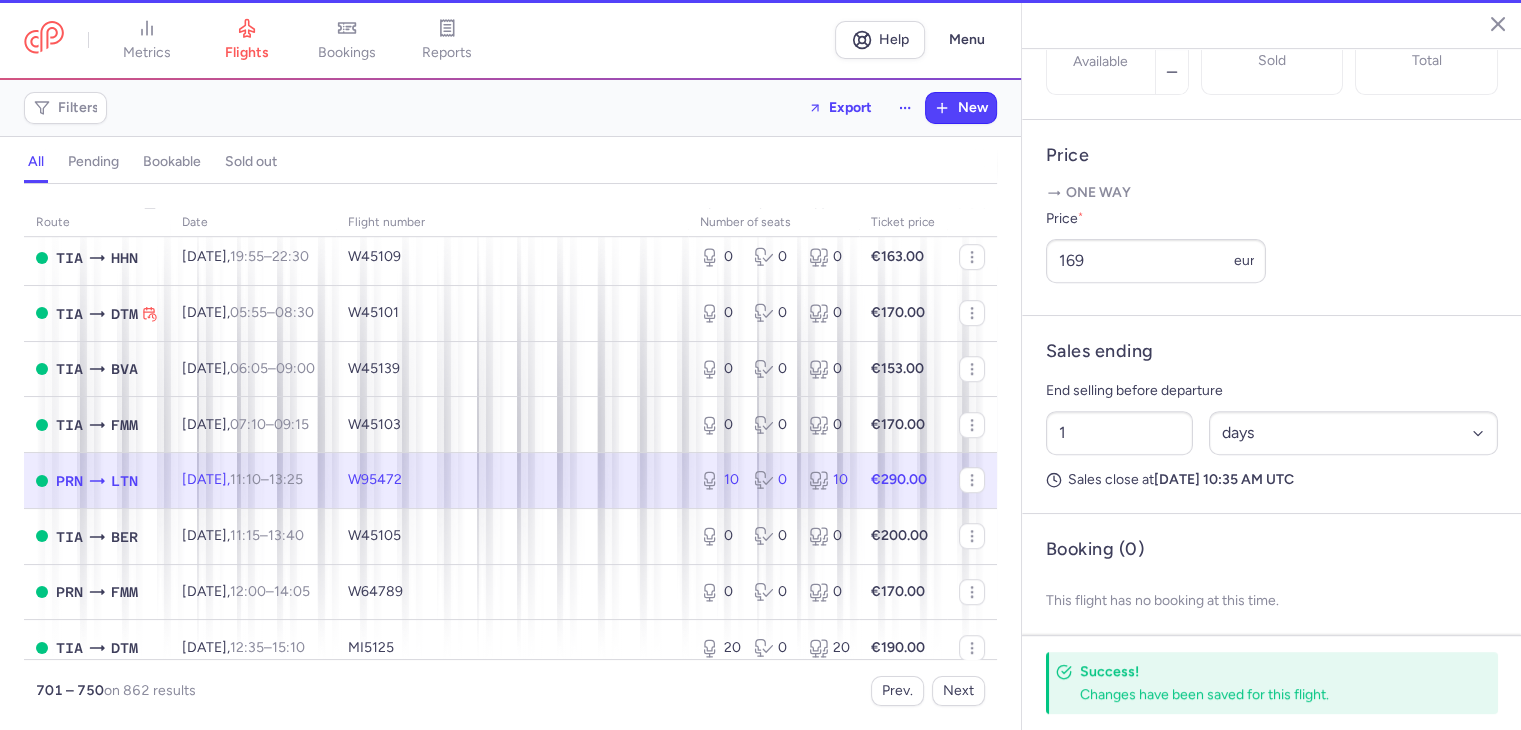 type on "10" 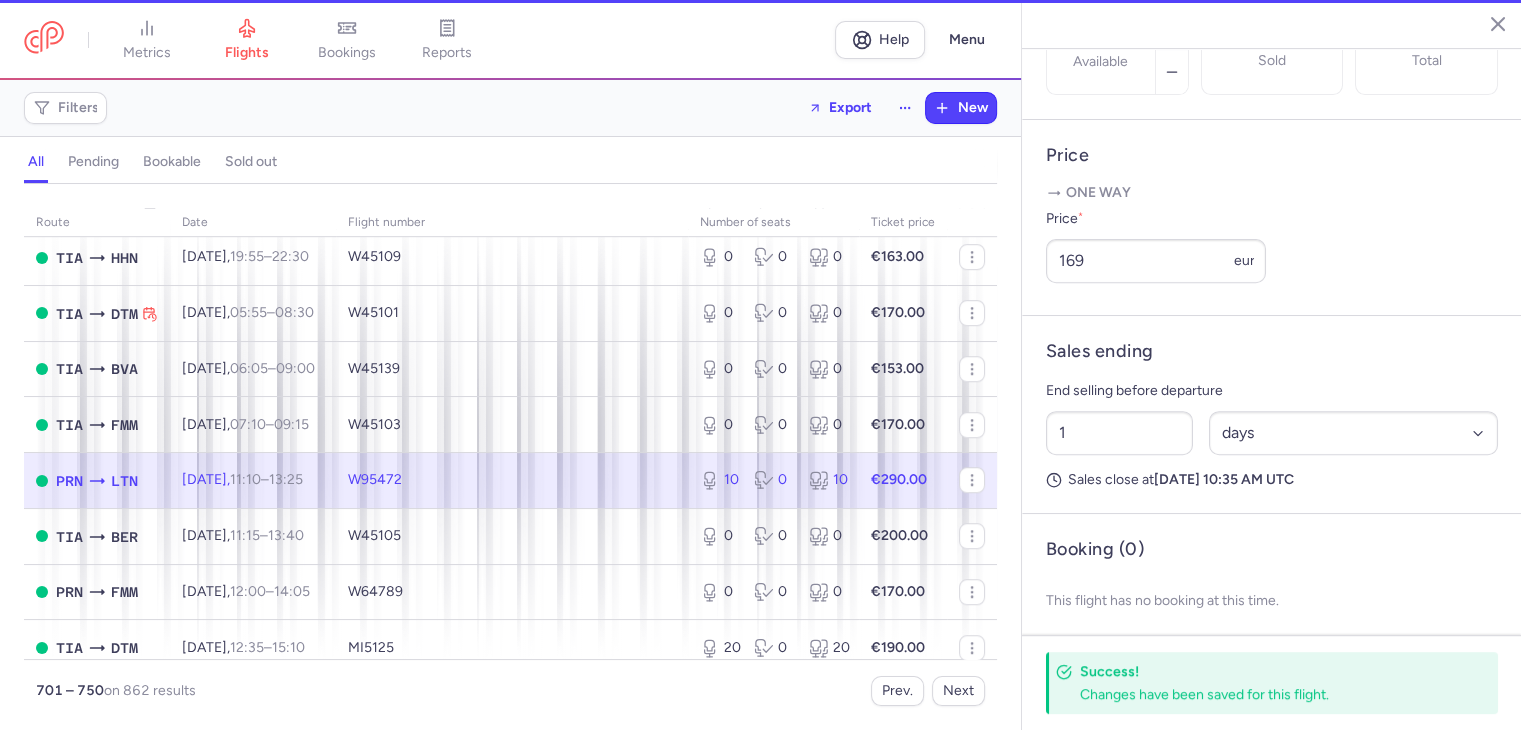 type on "3" 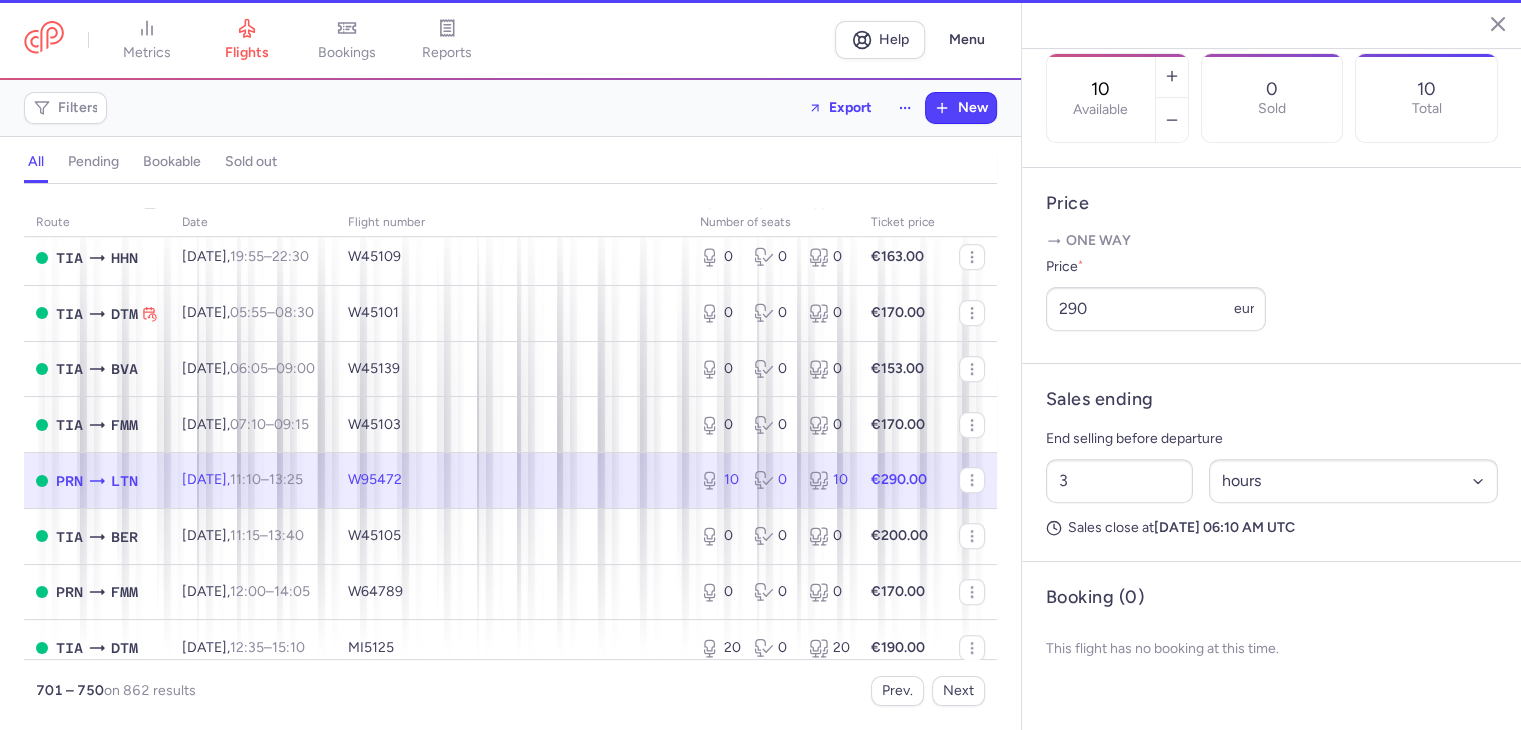 scroll, scrollTop: 648, scrollLeft: 0, axis: vertical 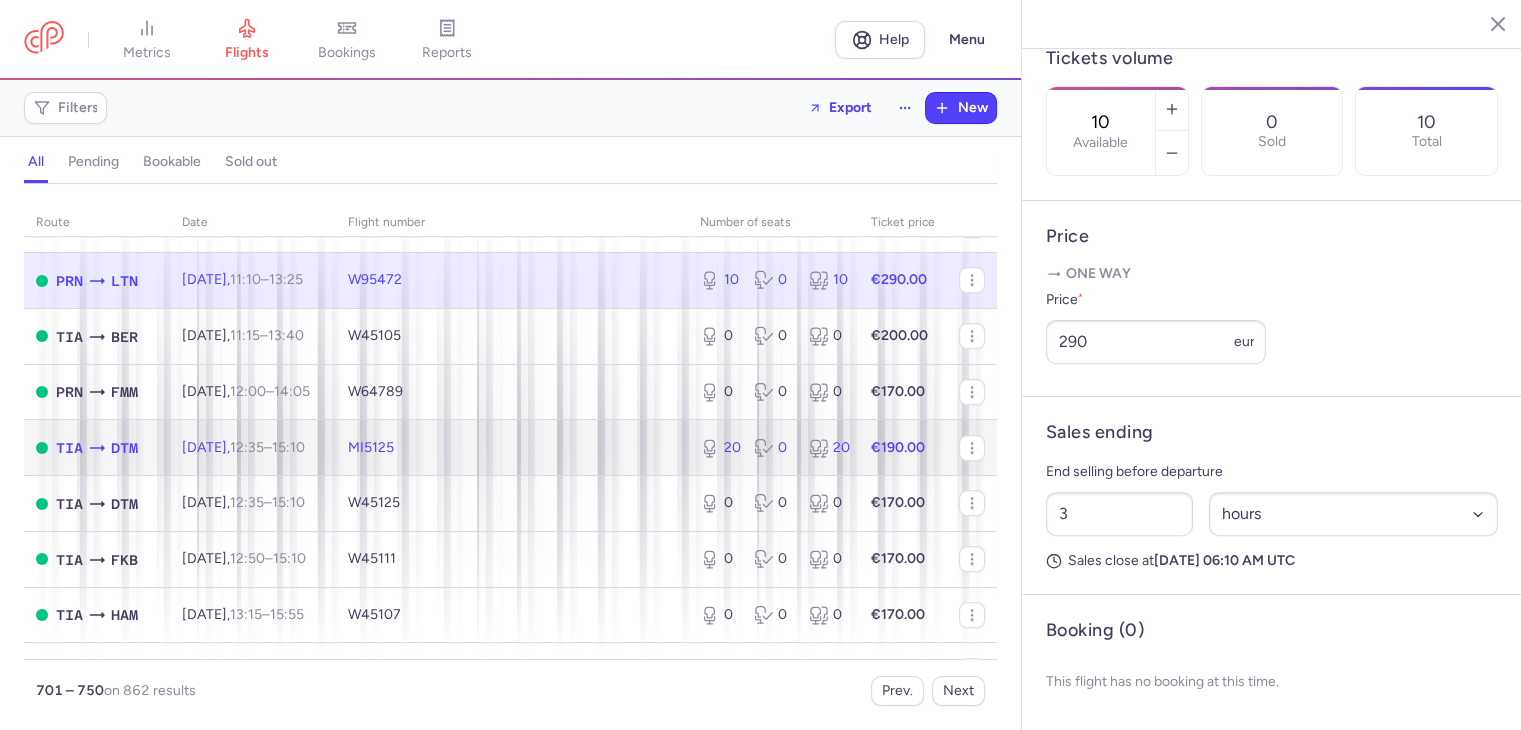 click on "20" at bounding box center (719, 448) 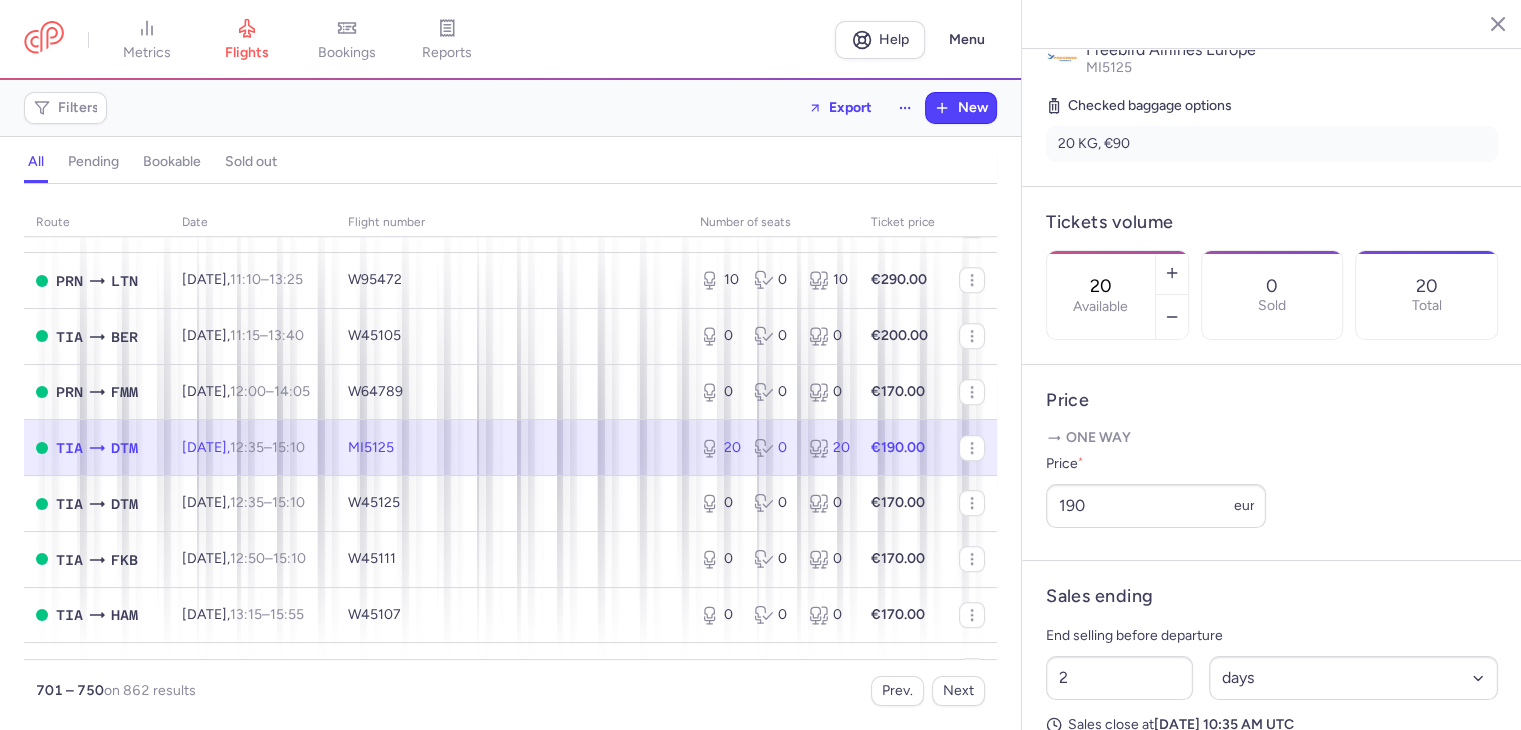 scroll, scrollTop: 448, scrollLeft: 0, axis: vertical 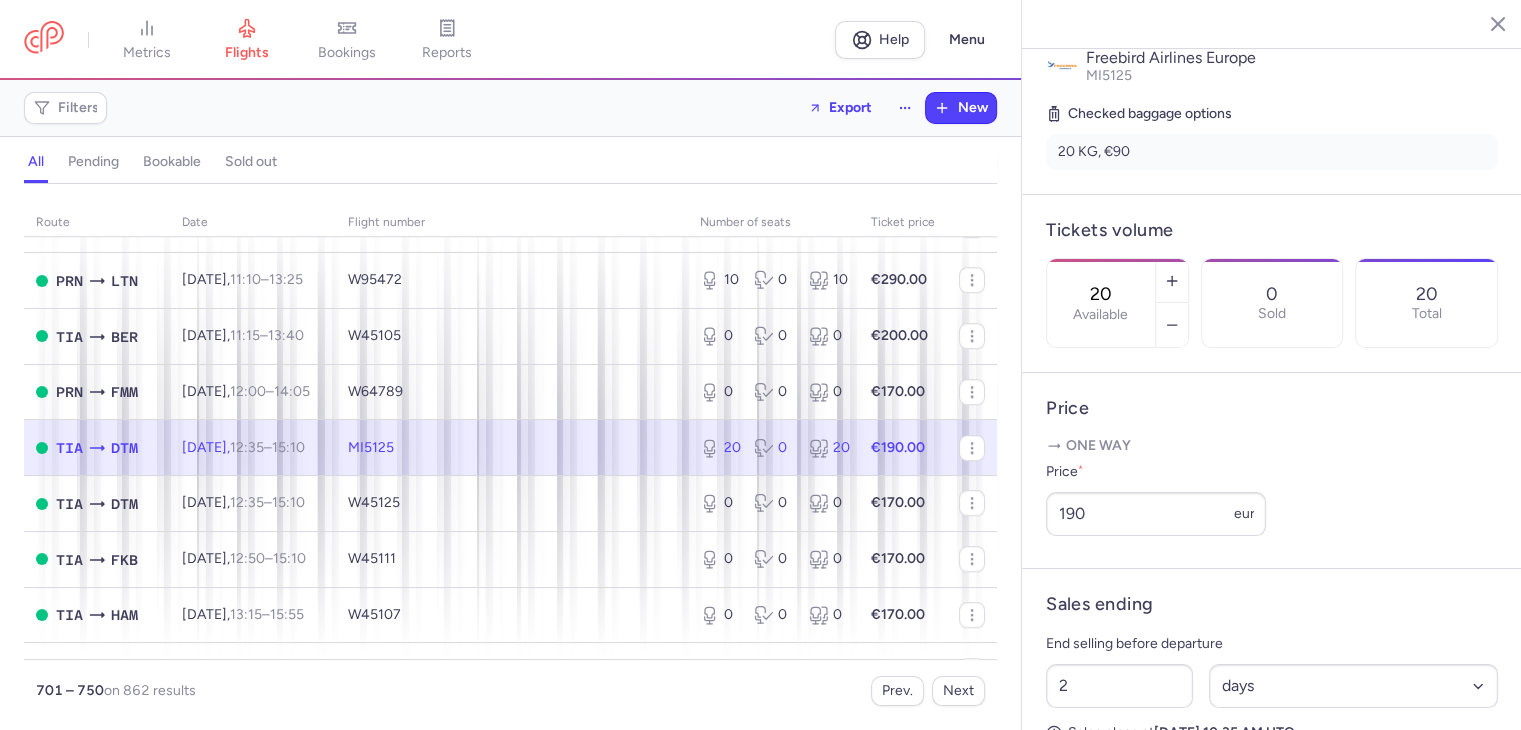 drag, startPoint x: 1156, startPoint y: 217, endPoint x: 1098, endPoint y: 221, distance: 58.137768 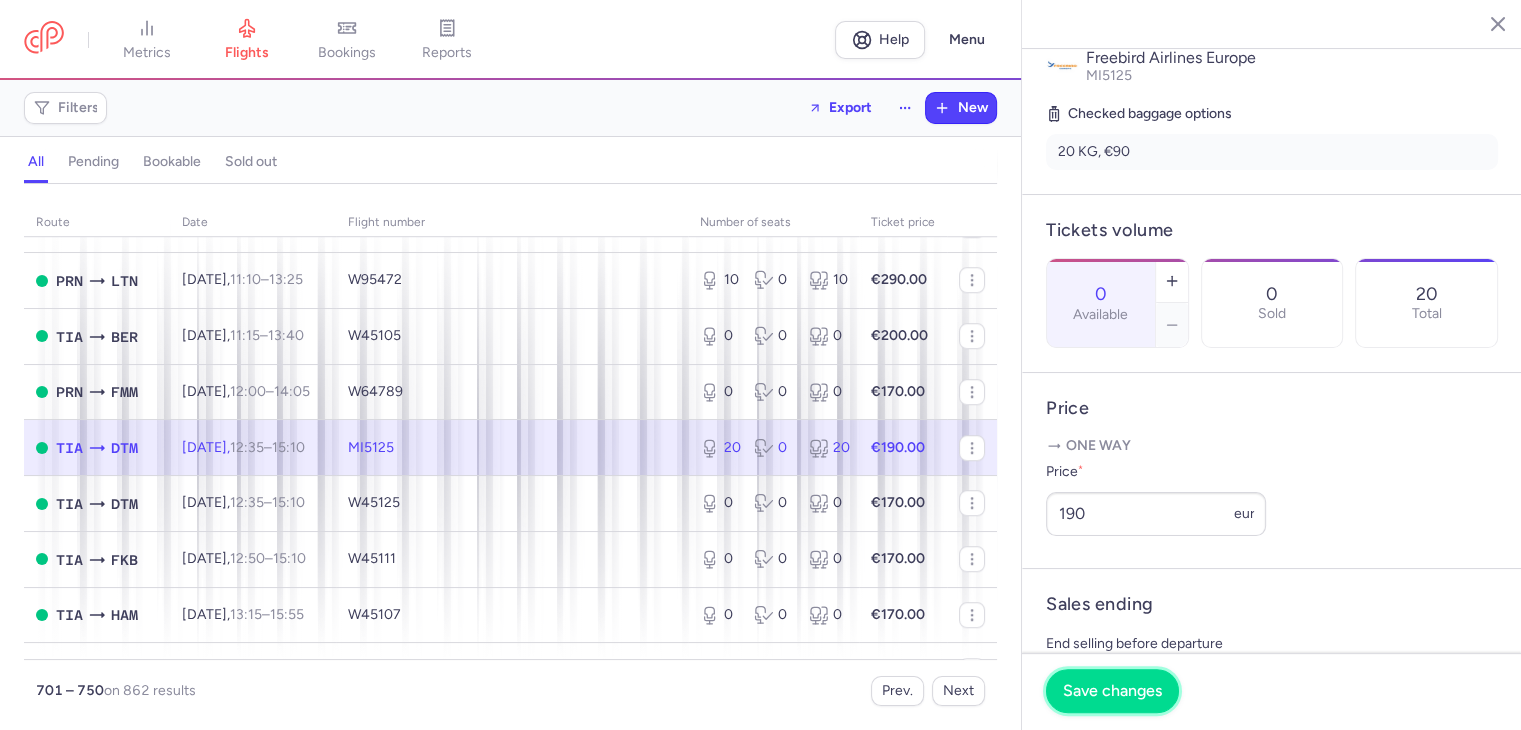 click on "Save changes" at bounding box center (1112, 691) 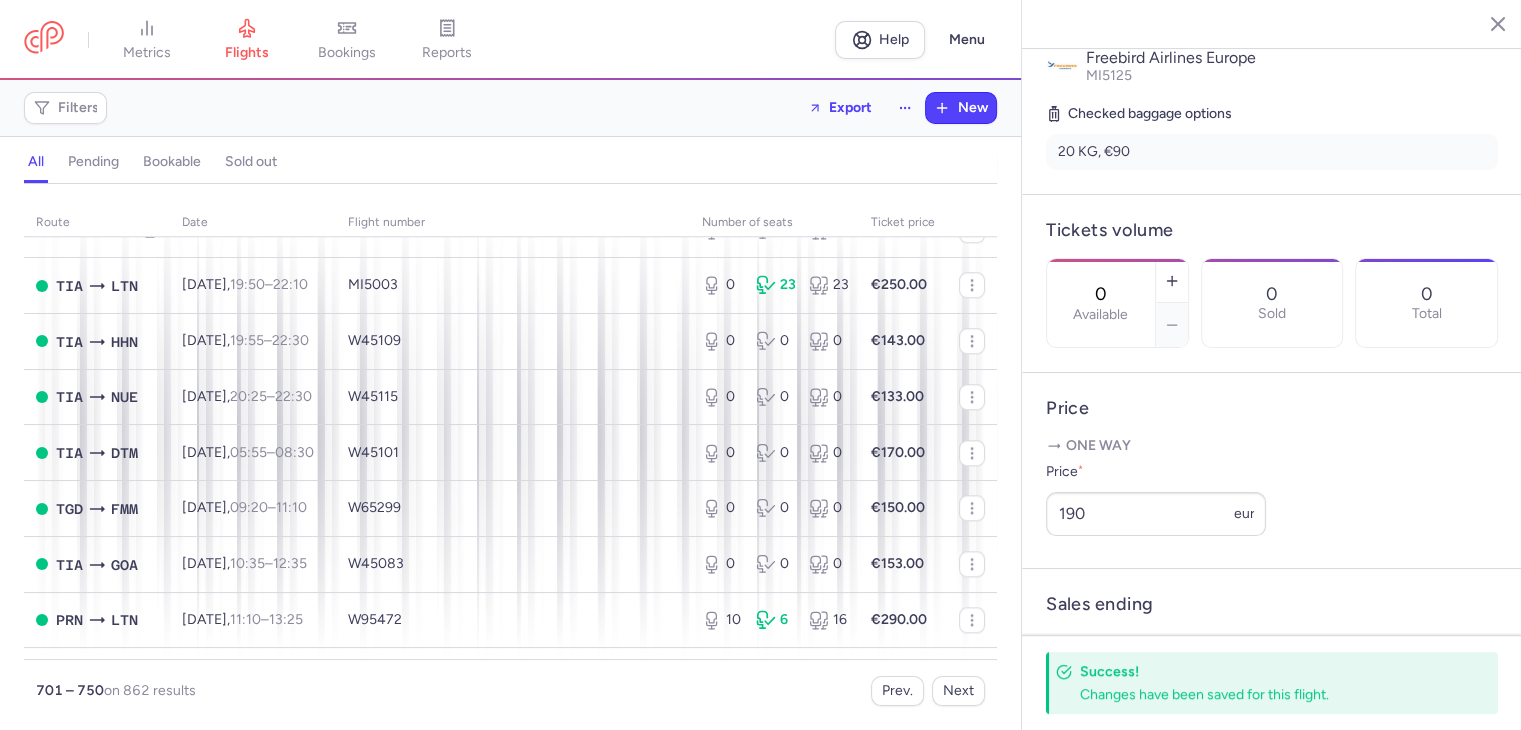 scroll, scrollTop: 2200, scrollLeft: 0, axis: vertical 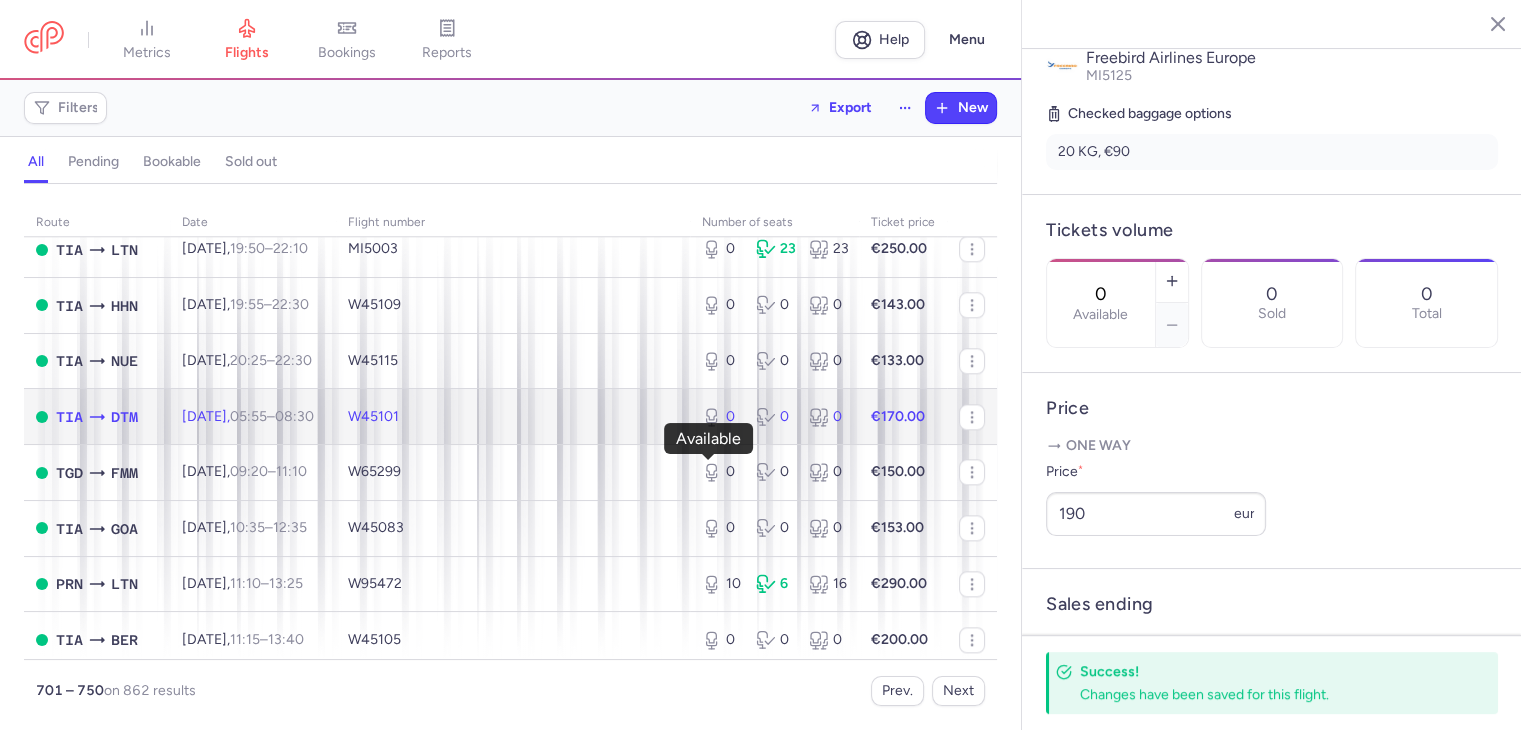 click 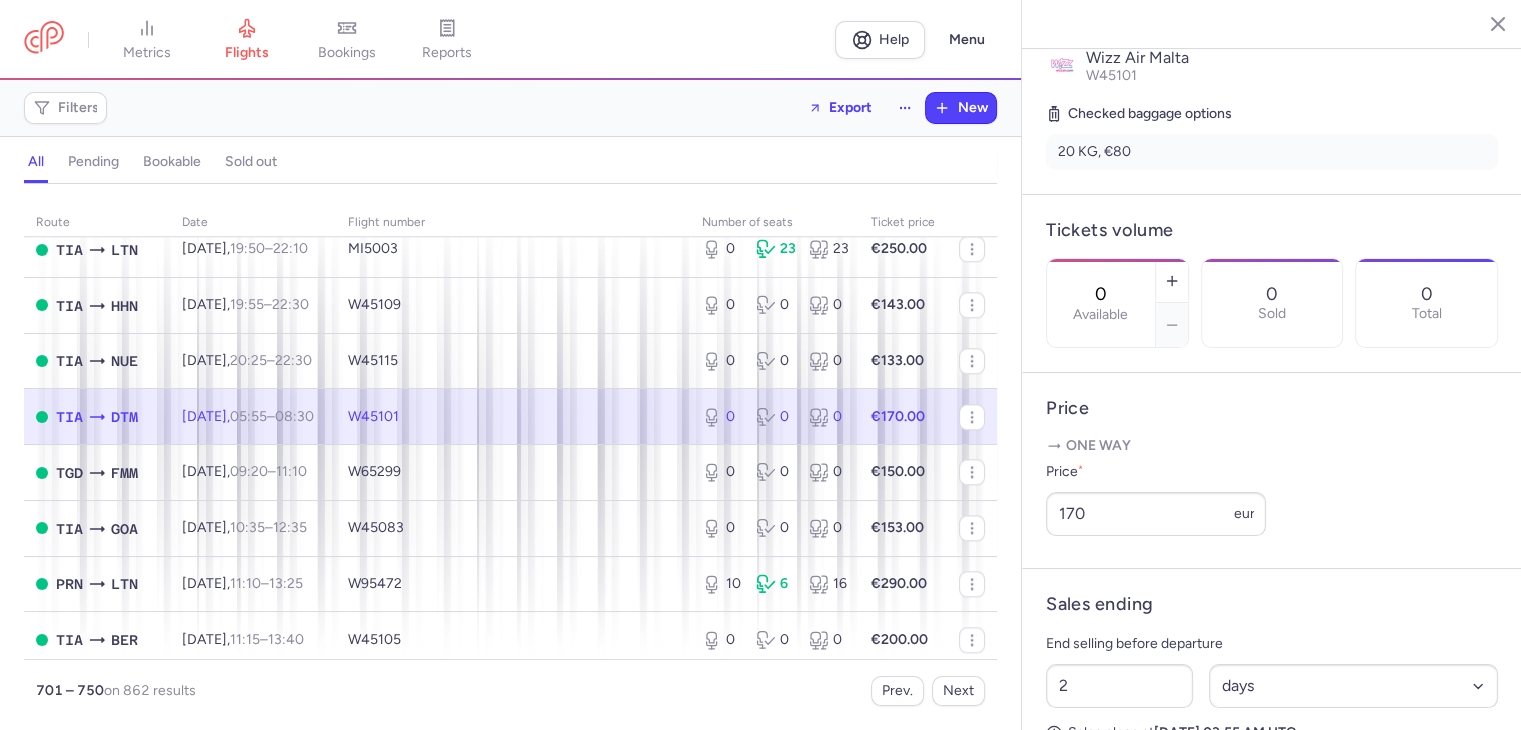 drag, startPoint x: 1147, startPoint y: 222, endPoint x: 1126, endPoint y: 221, distance: 21.023796 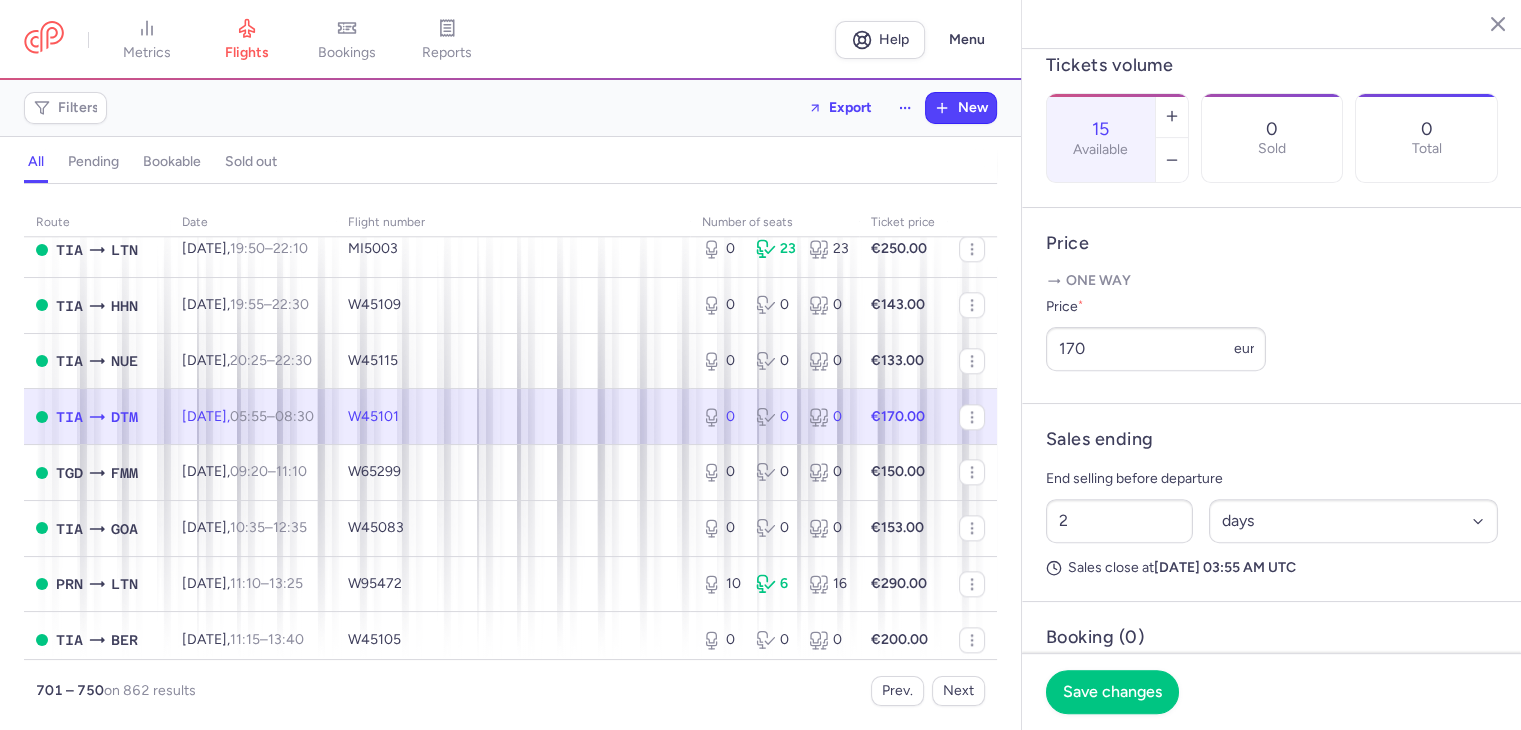 scroll, scrollTop: 648, scrollLeft: 0, axis: vertical 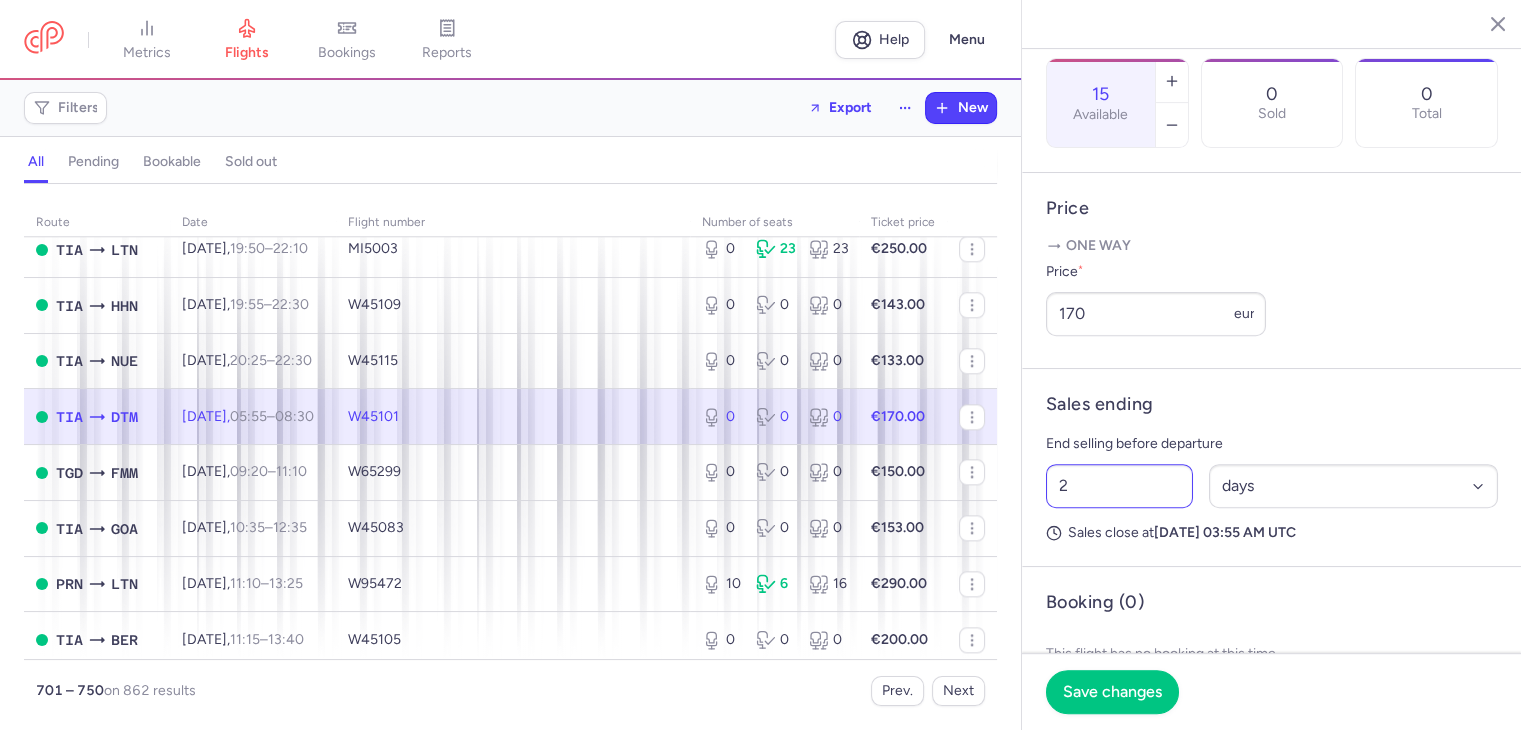 type on "15" 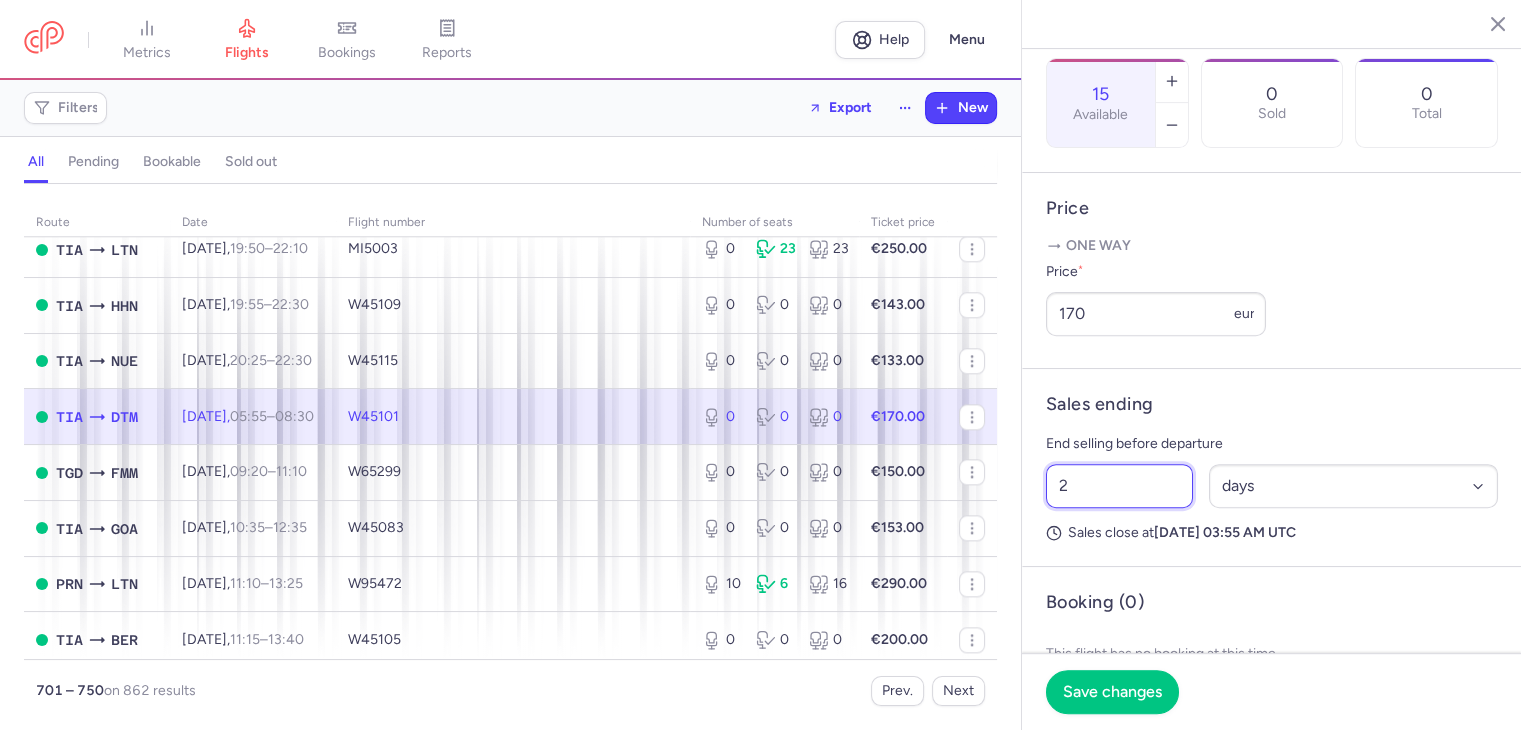 click on "2" at bounding box center (1119, 486) 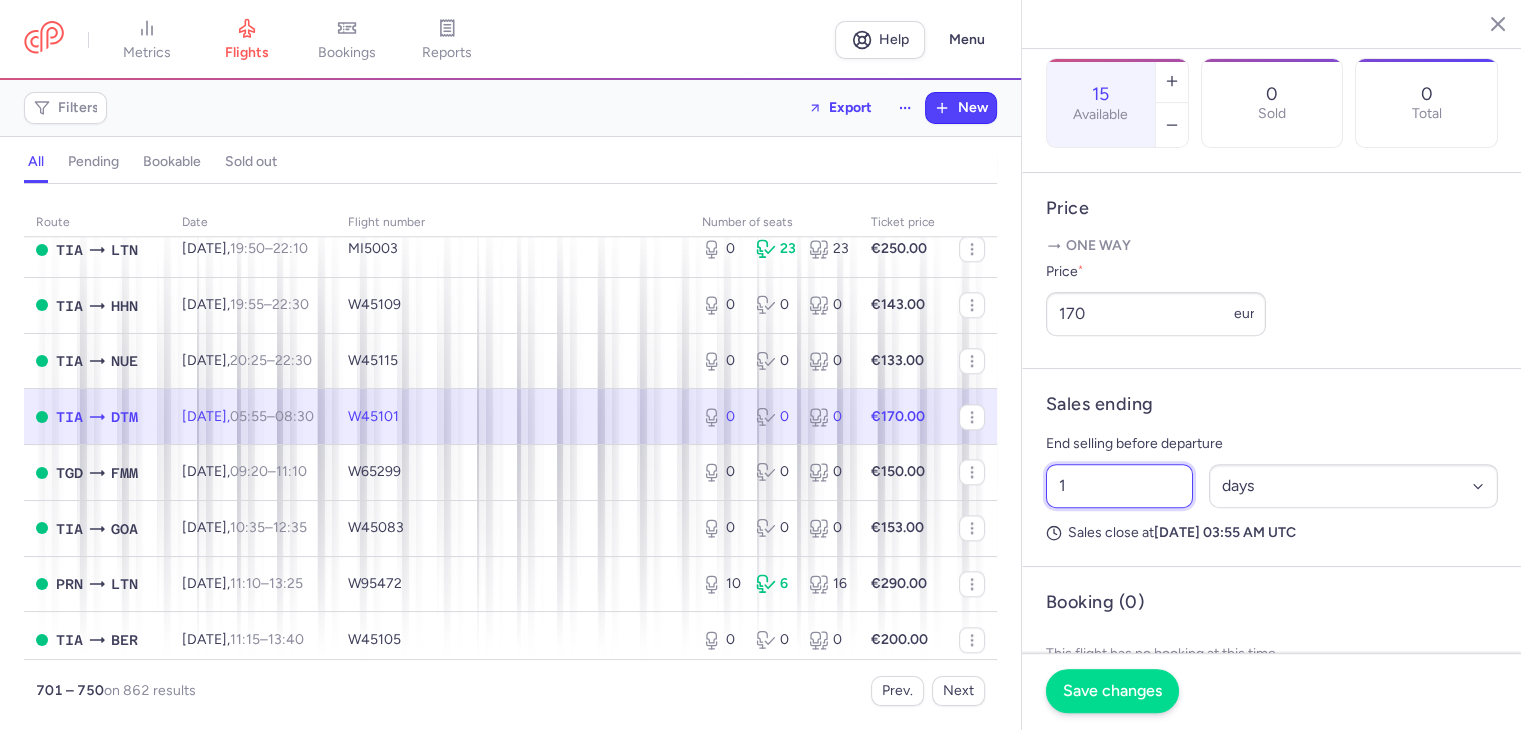type on "1" 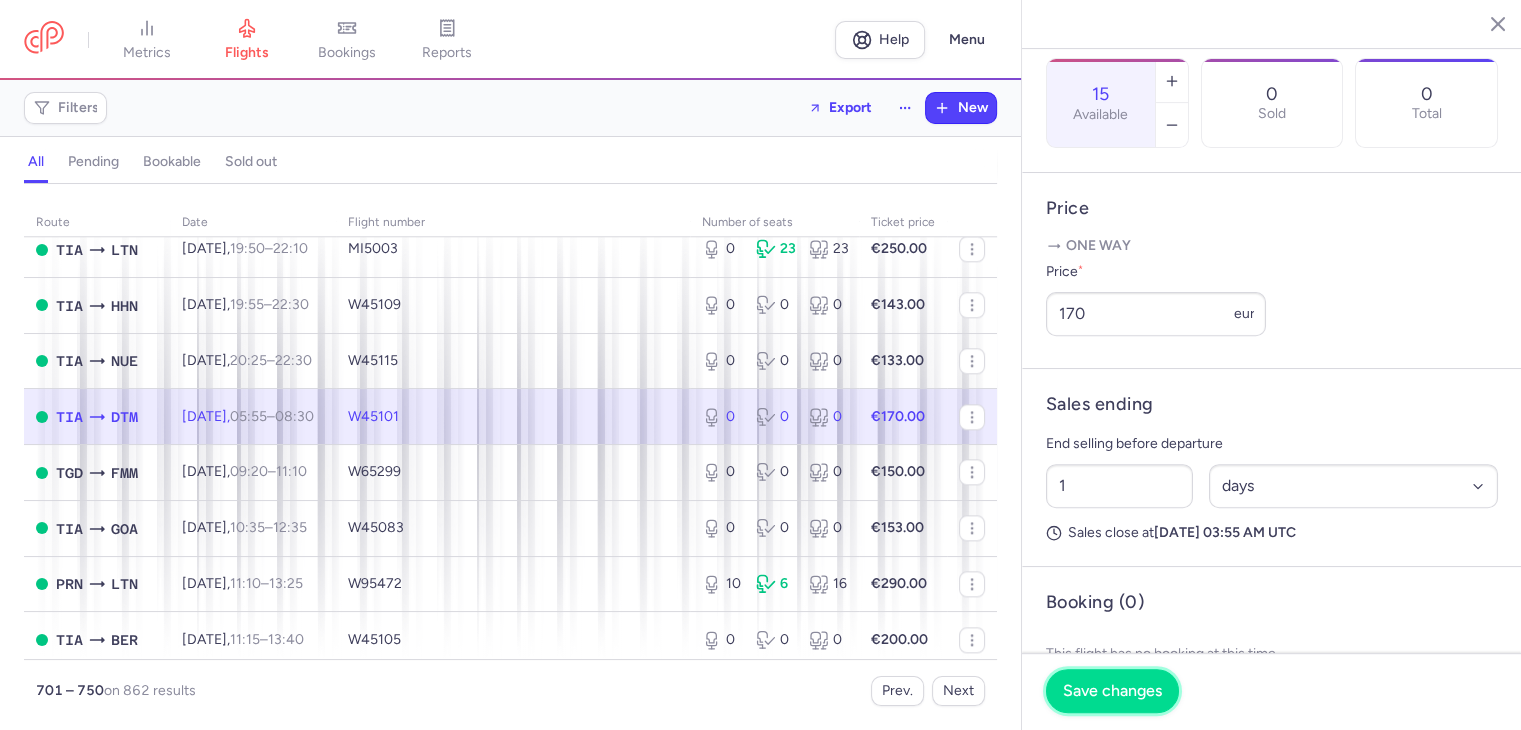 click on "Save changes" at bounding box center [1112, 691] 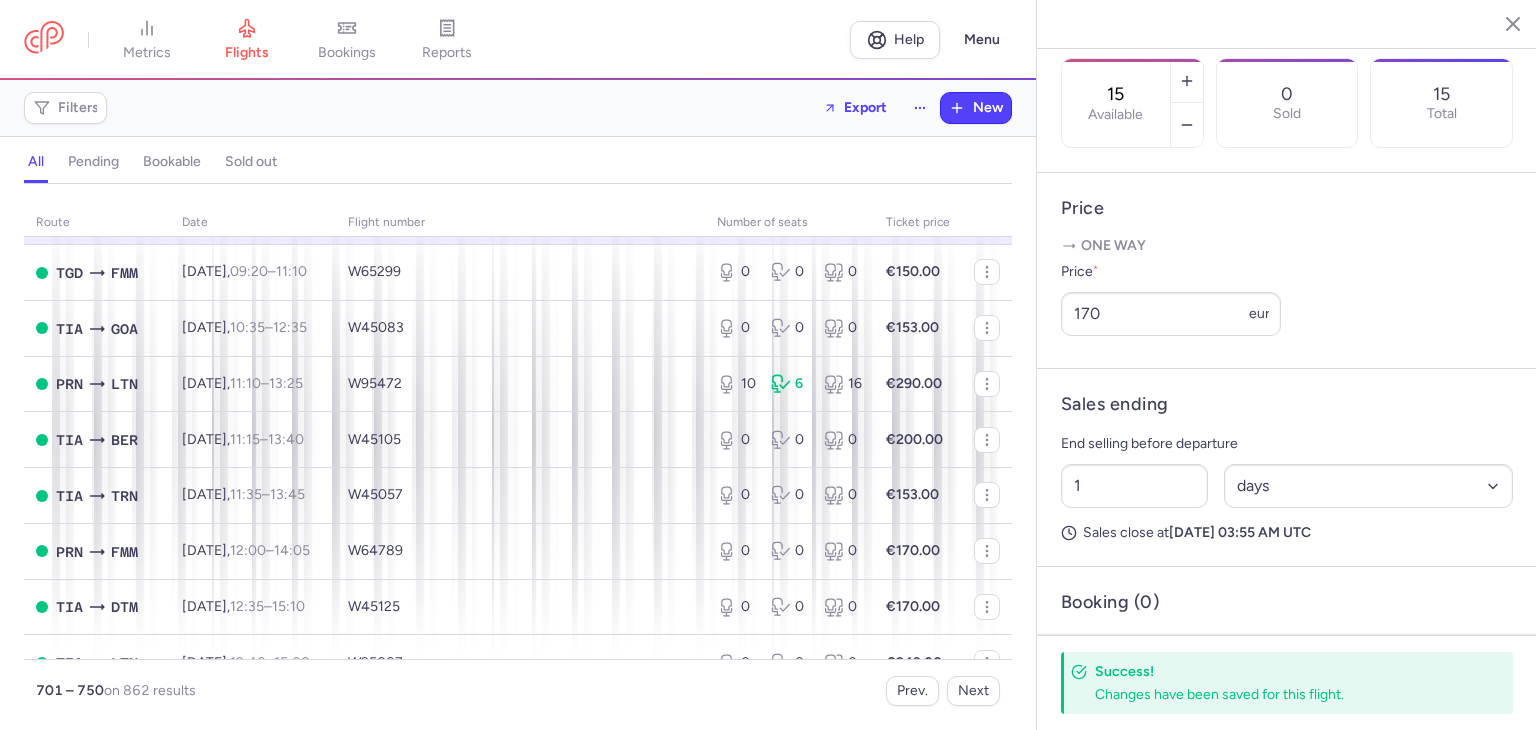 scroll, scrollTop: 2495, scrollLeft: 0, axis: vertical 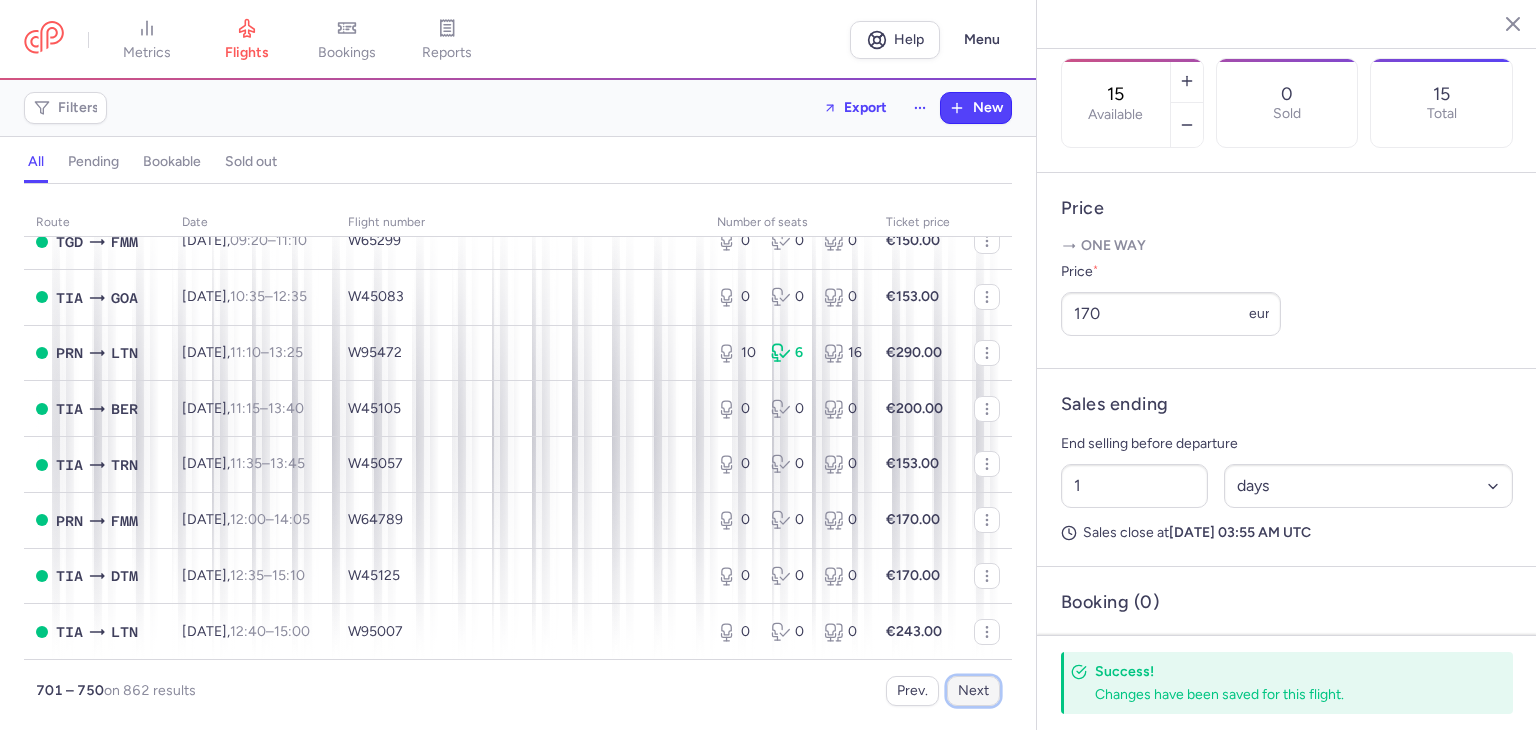 click on "Next" at bounding box center [973, 691] 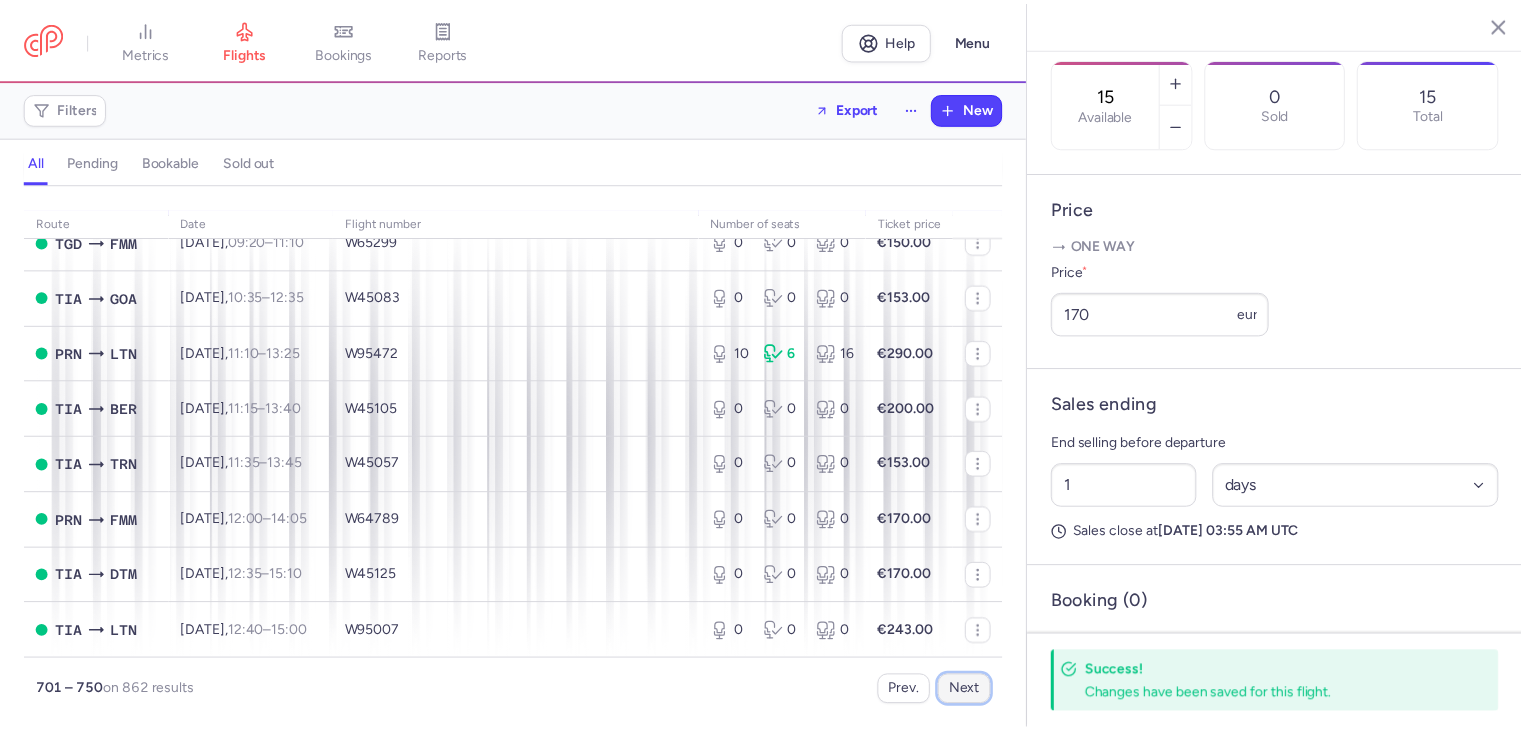 scroll, scrollTop: 0, scrollLeft: 0, axis: both 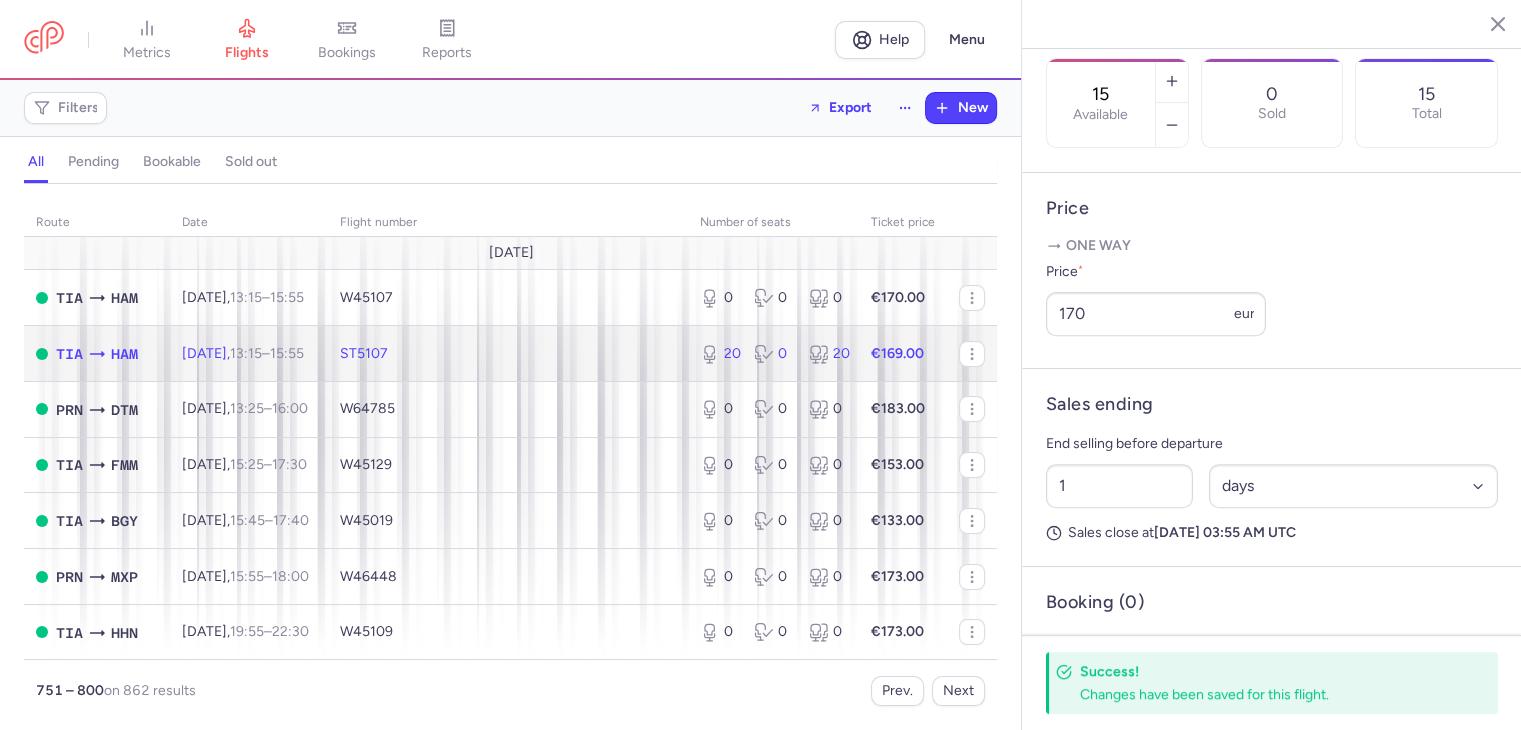click on "ST5107" 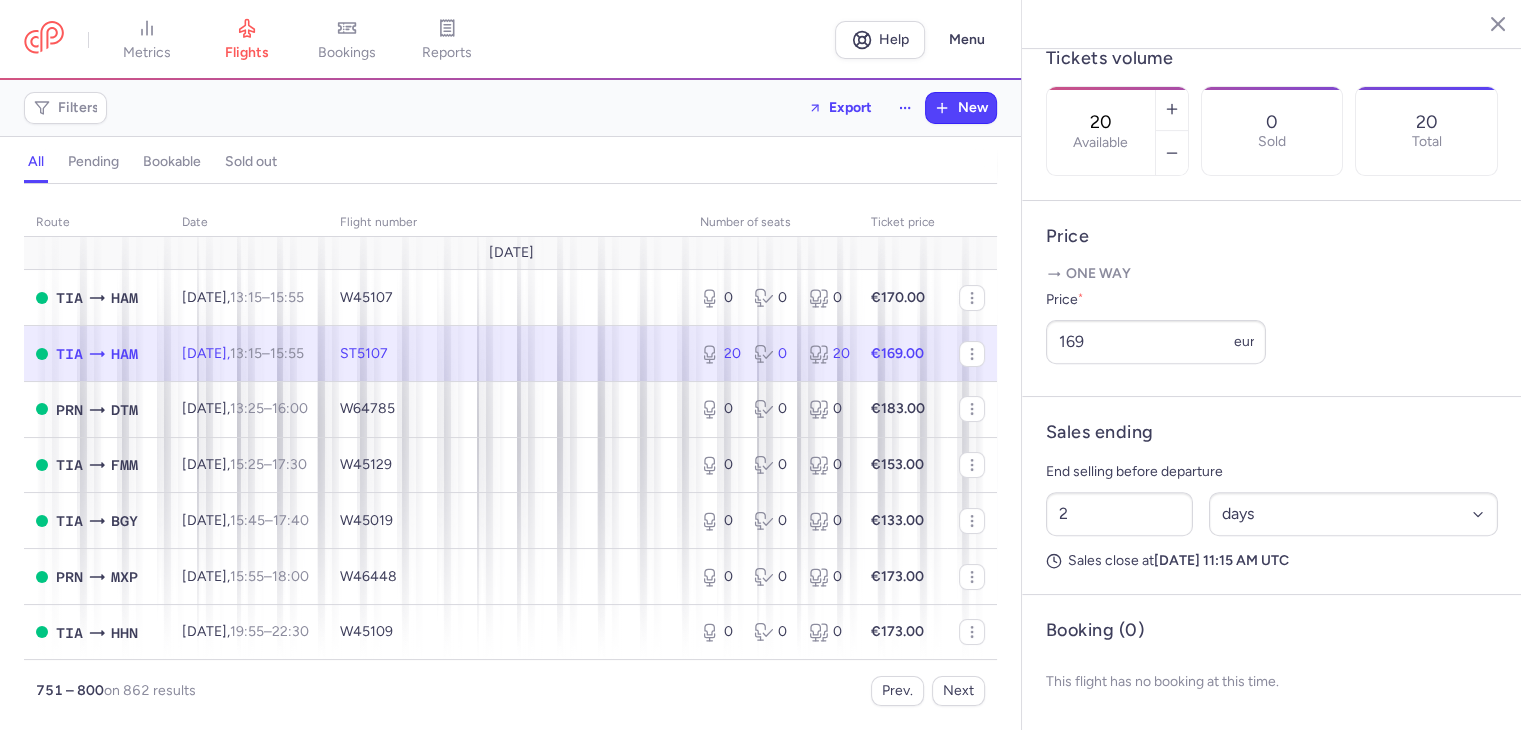 scroll, scrollTop: 548, scrollLeft: 0, axis: vertical 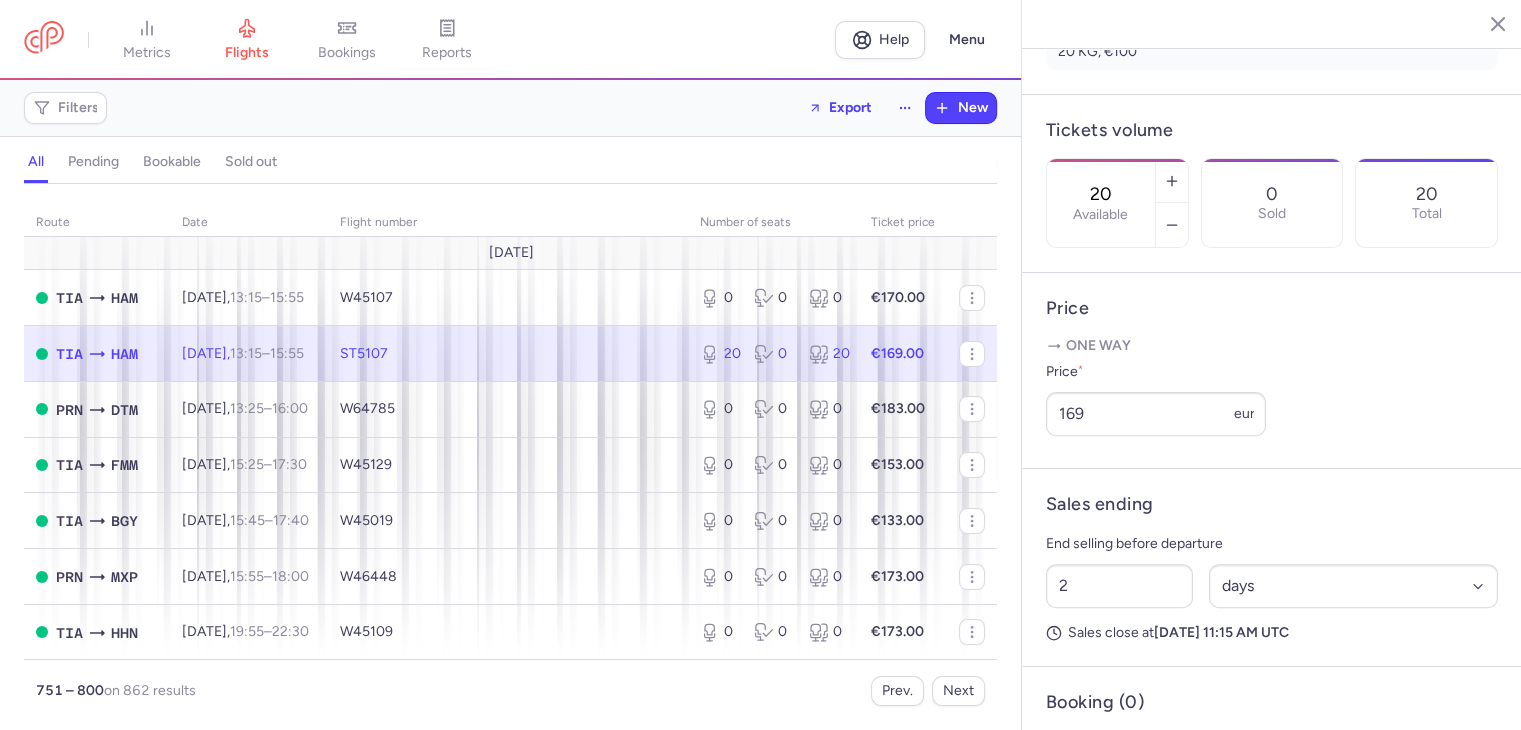 drag, startPoint x: 1140, startPoint y: 112, endPoint x: 1097, endPoint y: 117, distance: 43.289722 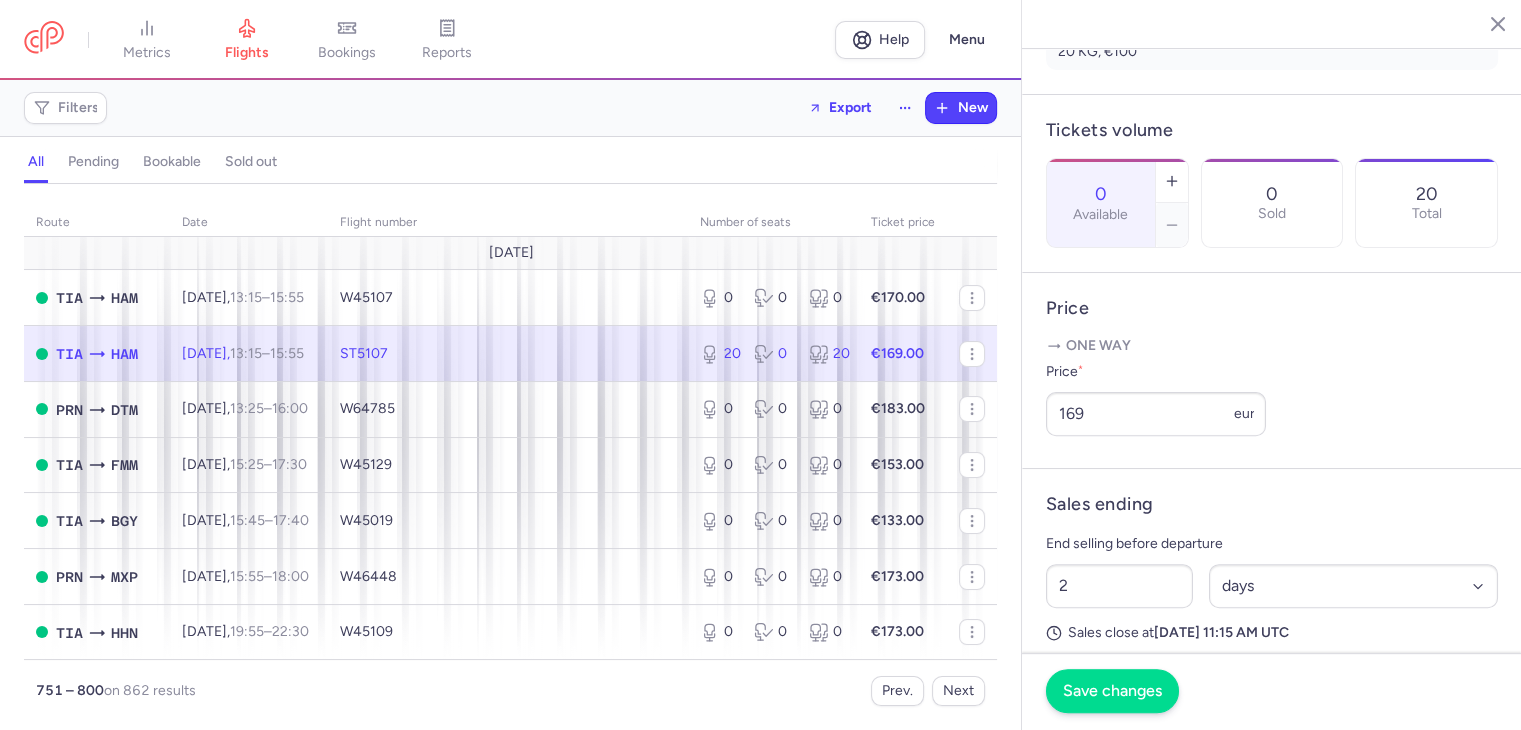 type on "0" 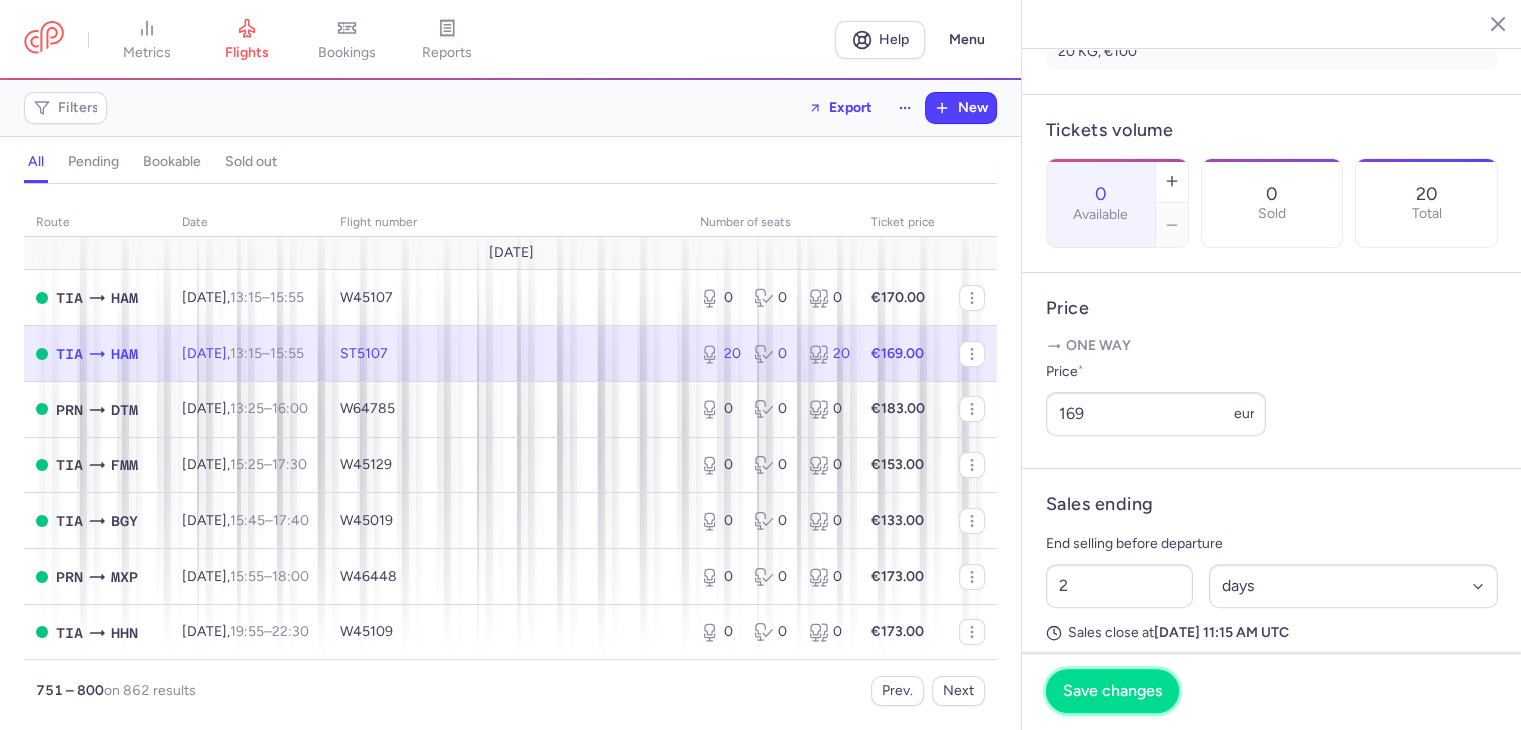 click on "Save changes" at bounding box center [1112, 691] 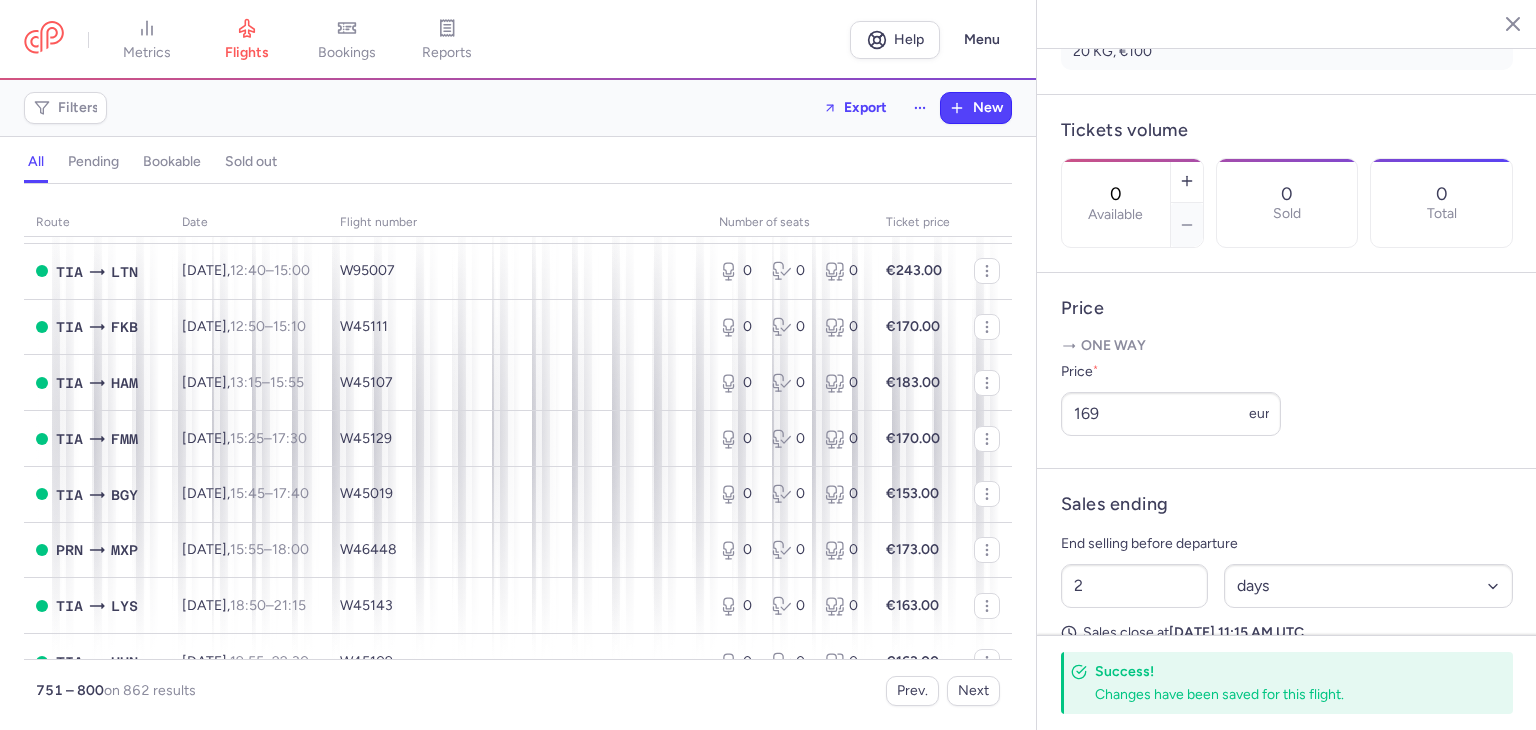 scroll, scrollTop: 2462, scrollLeft: 0, axis: vertical 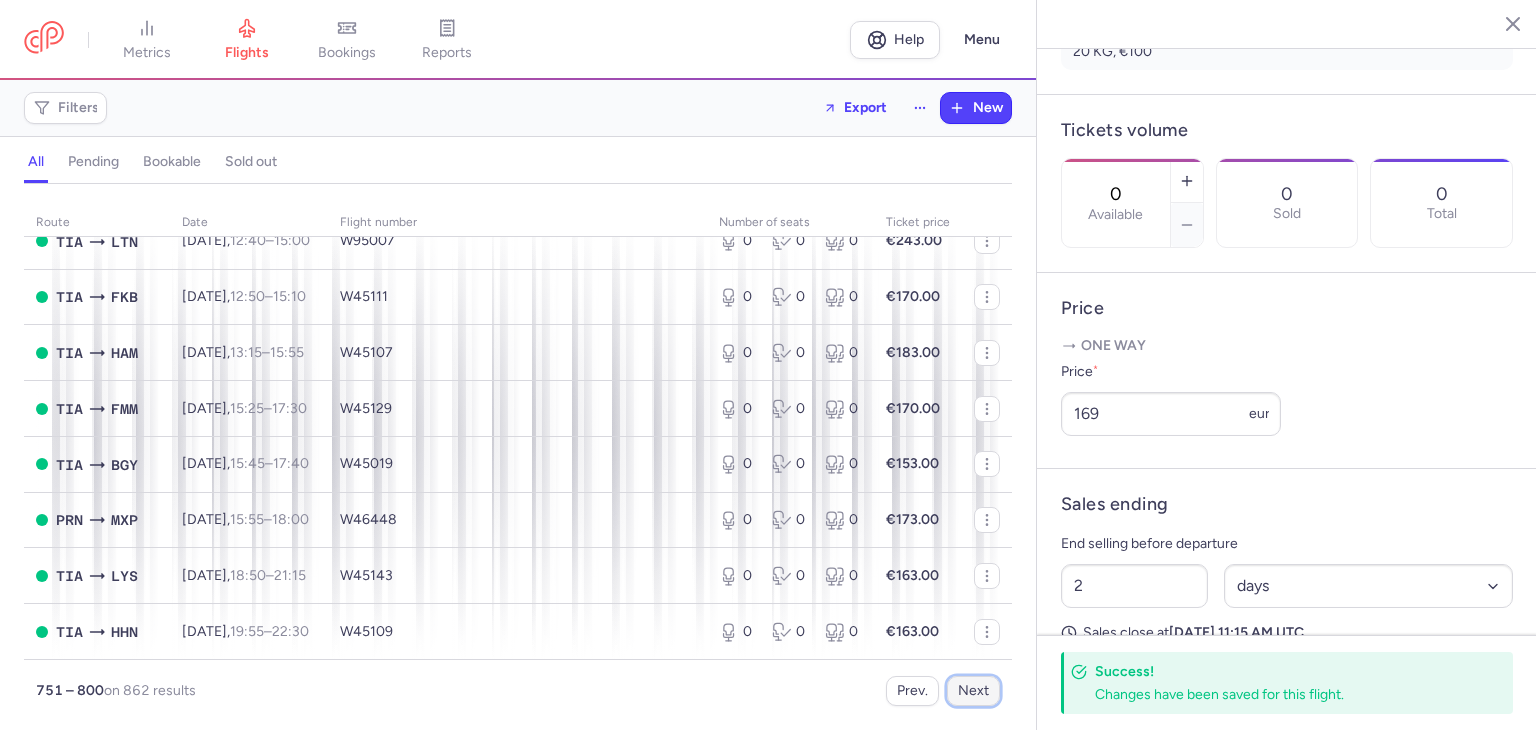 click on "Next" at bounding box center (973, 691) 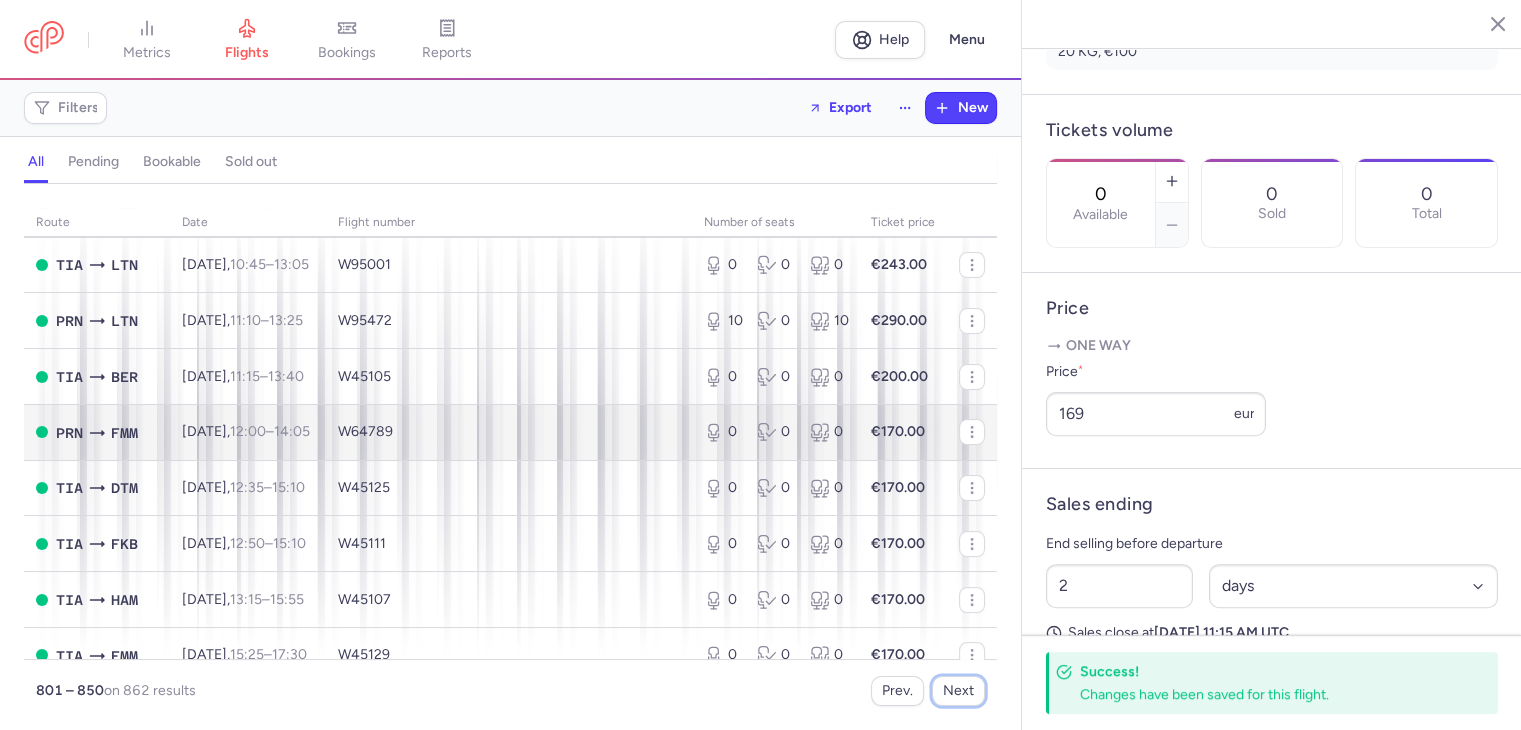 scroll, scrollTop: 0, scrollLeft: 0, axis: both 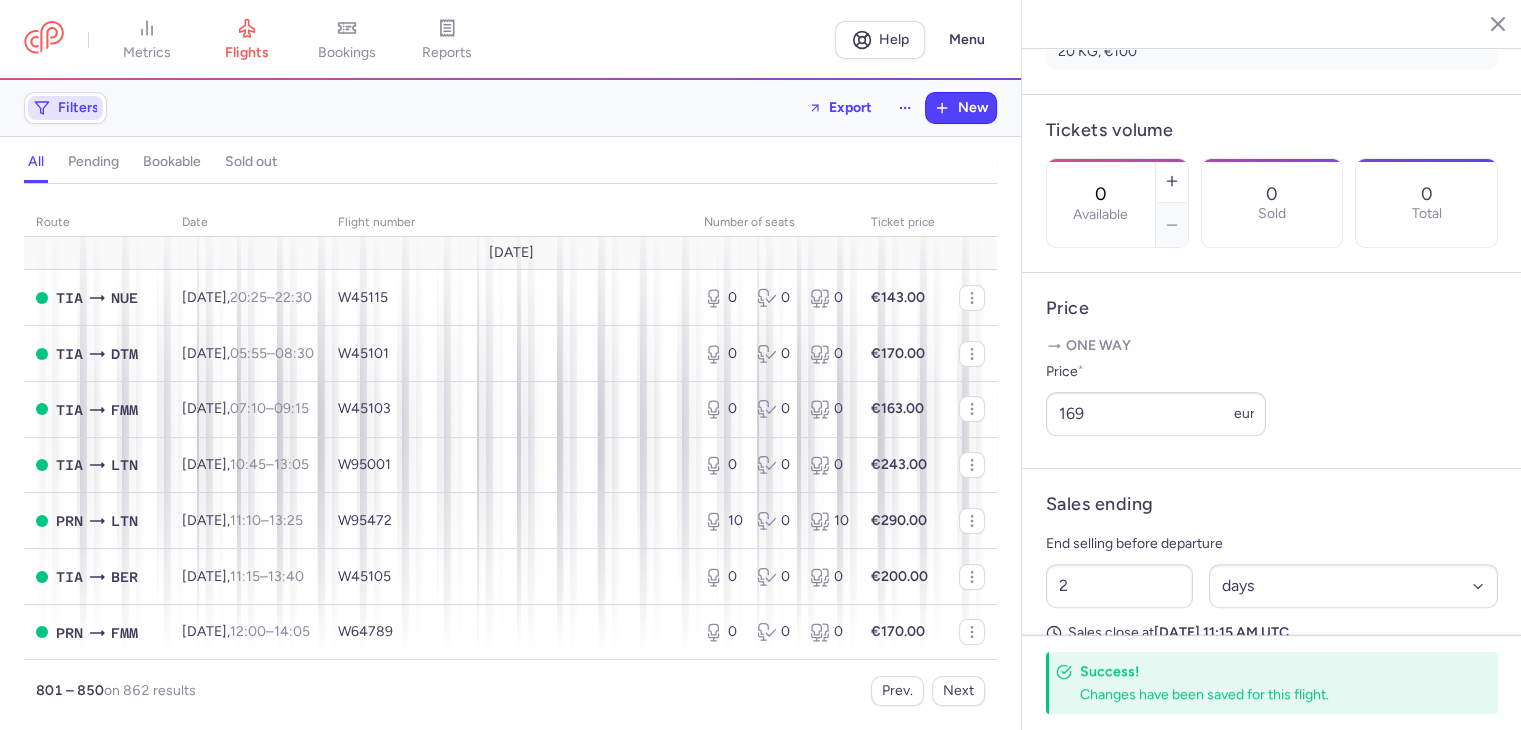 click on "Filters" 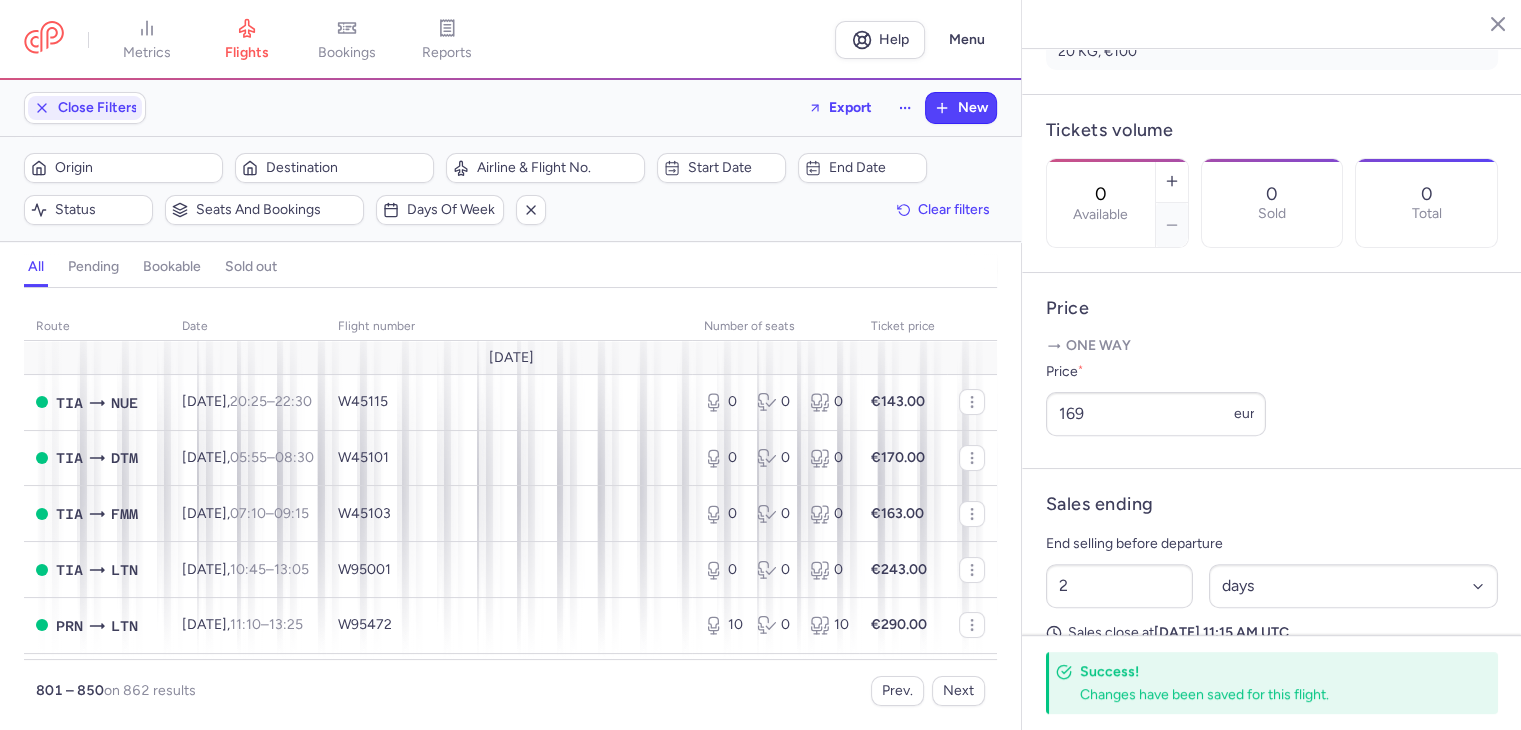 scroll, scrollTop: 0, scrollLeft: 0, axis: both 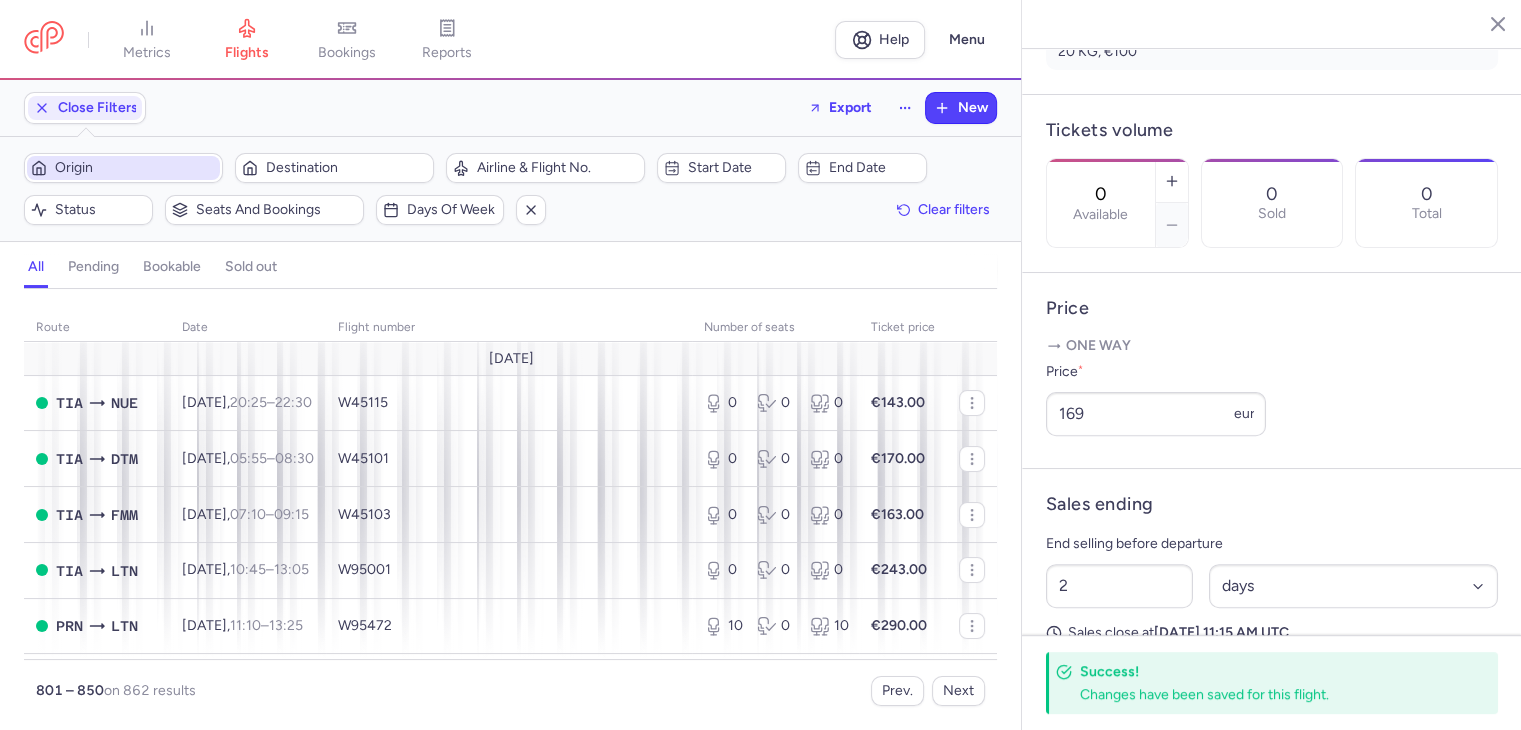 click on "Origin" at bounding box center (135, 168) 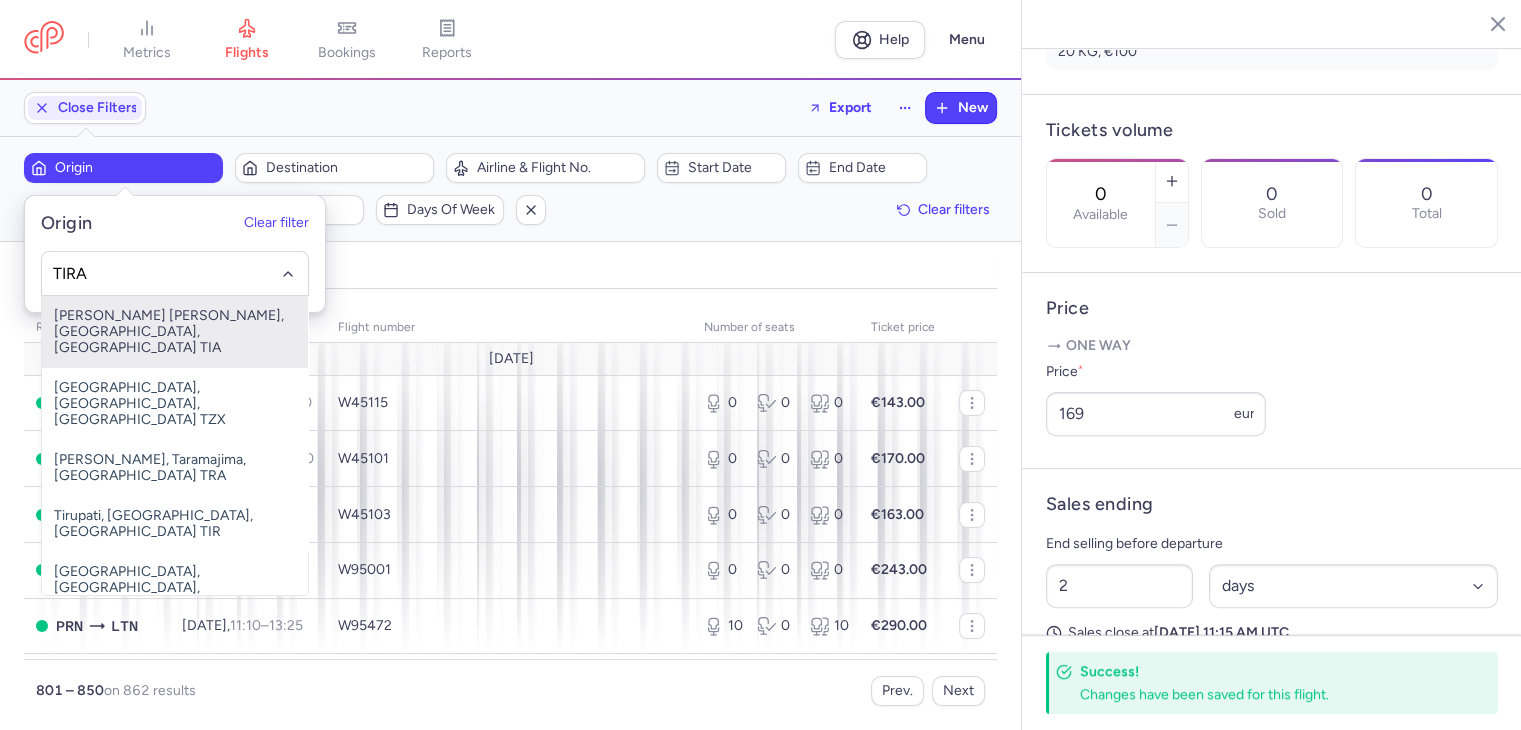 click on "[PERSON_NAME] [PERSON_NAME], [GEOGRAPHIC_DATA], [GEOGRAPHIC_DATA] TIA" at bounding box center [175, 332] 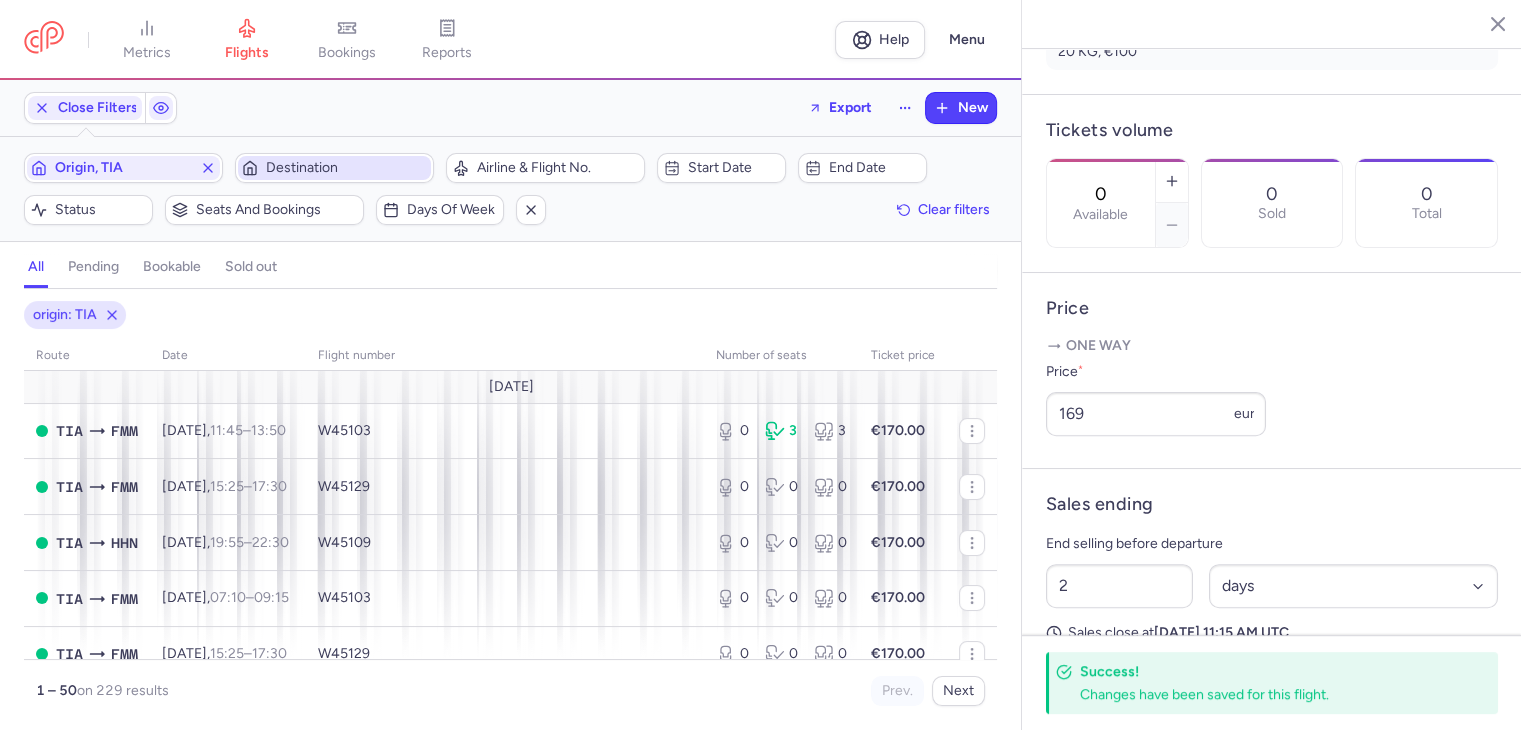 click on "Destination" at bounding box center (346, 168) 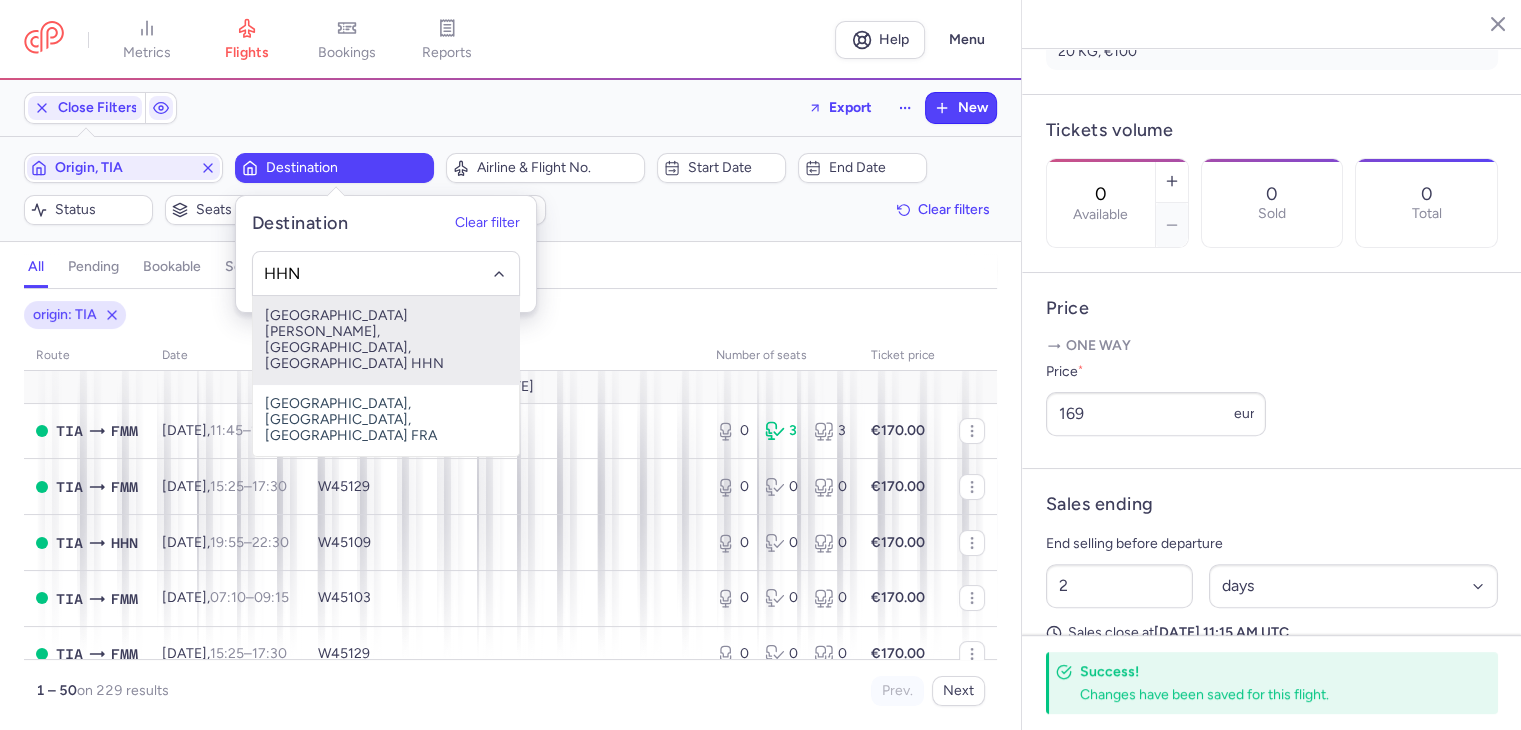 click on "[GEOGRAPHIC_DATA][PERSON_NAME], [GEOGRAPHIC_DATA], [GEOGRAPHIC_DATA] HHN" at bounding box center (386, 340) 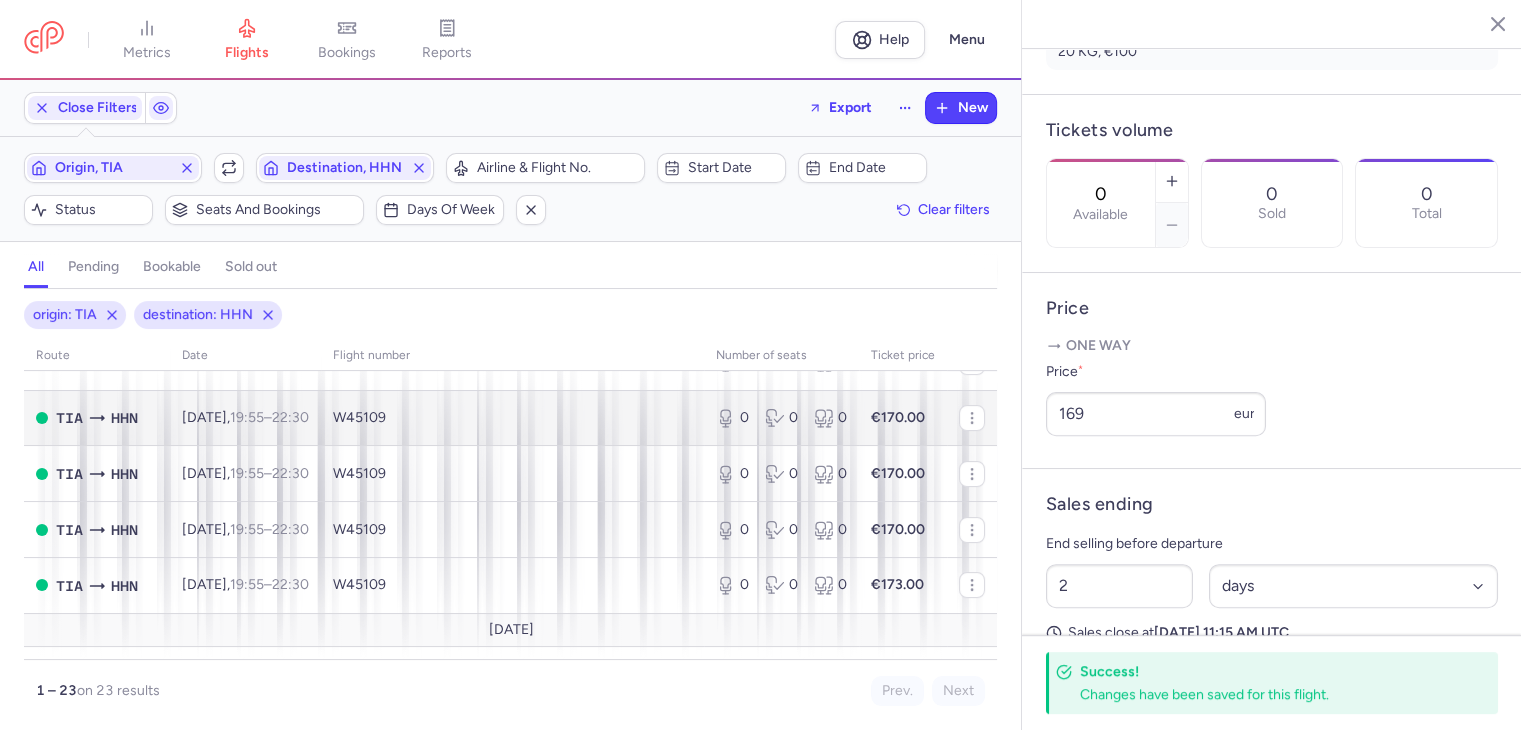 scroll, scrollTop: 700, scrollLeft: 0, axis: vertical 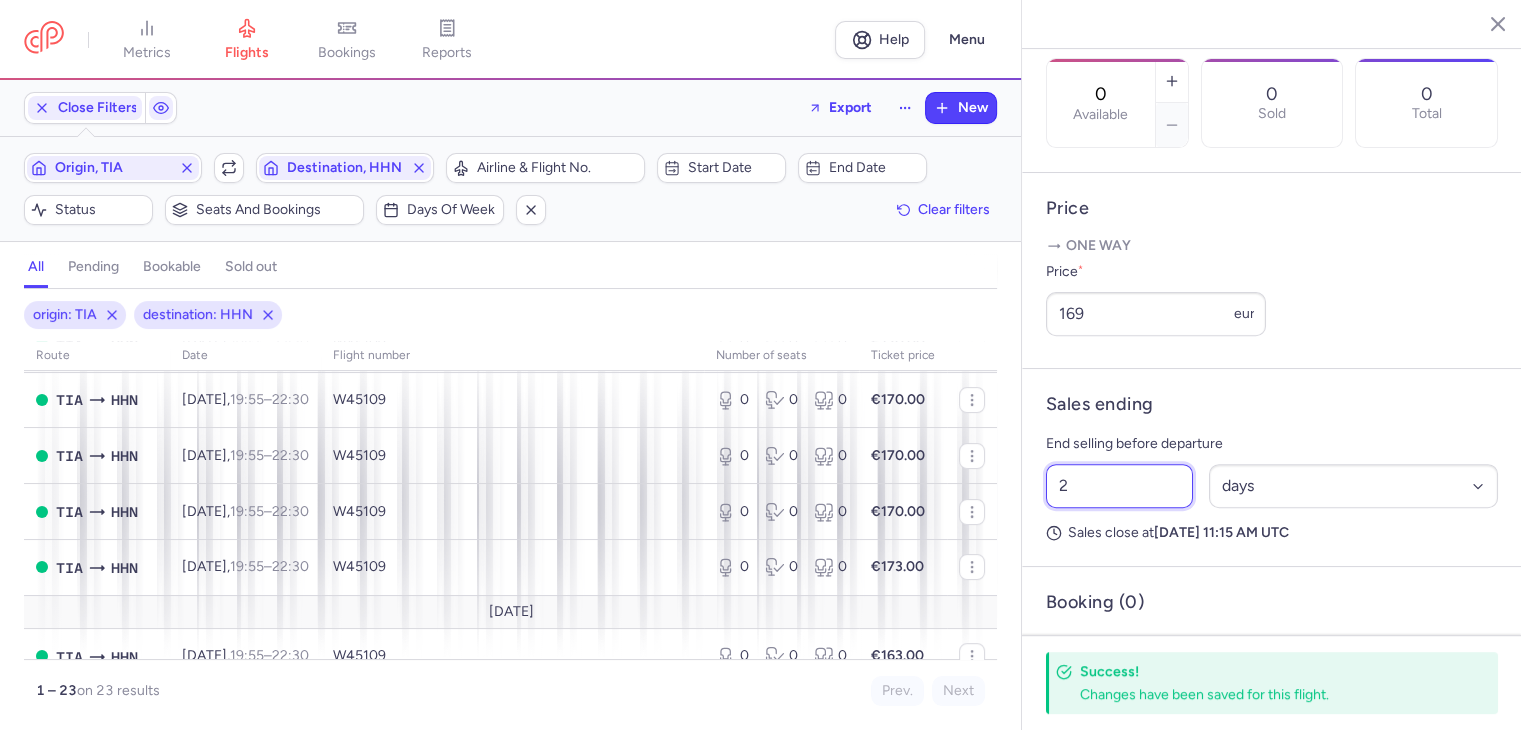 click on "2" at bounding box center (1119, 486) 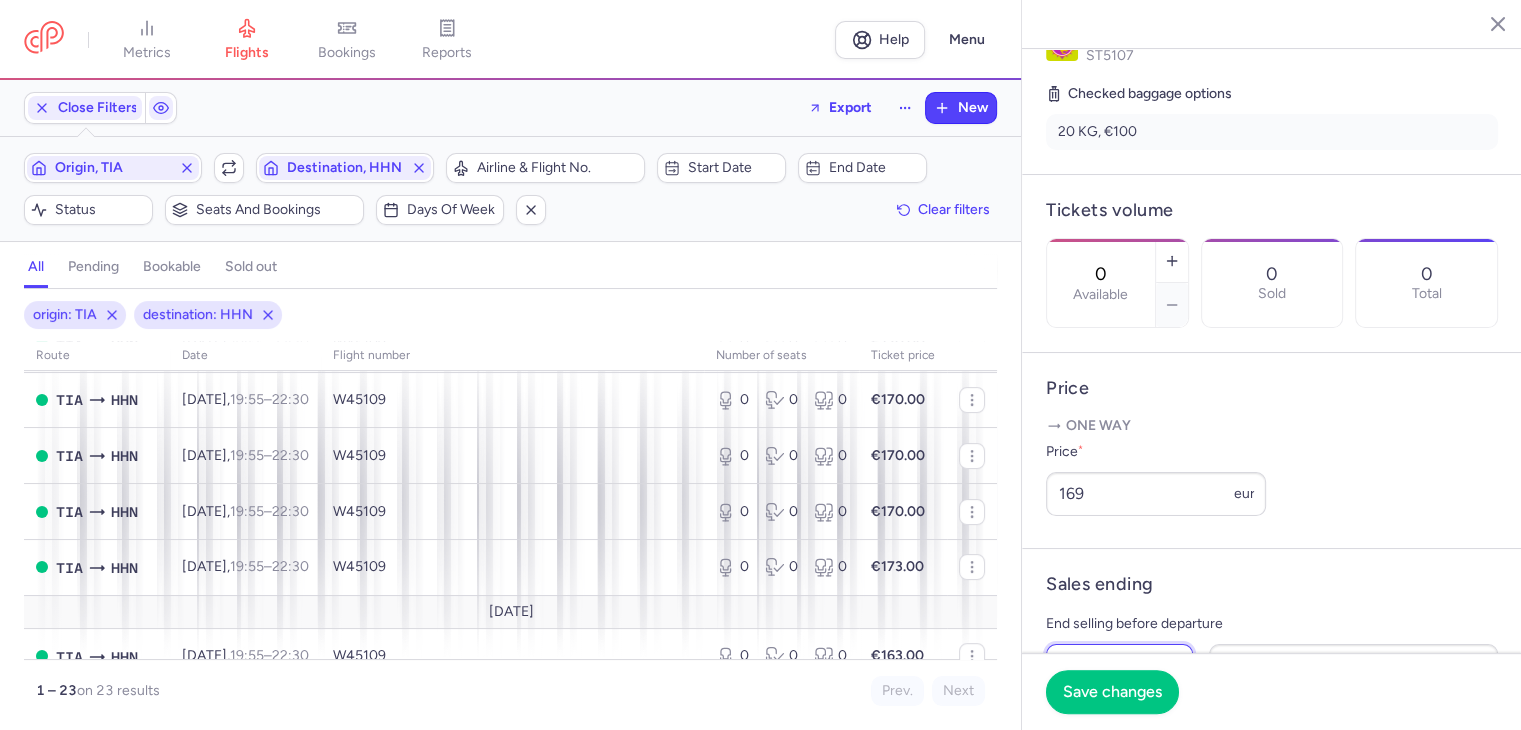 scroll, scrollTop: 448, scrollLeft: 0, axis: vertical 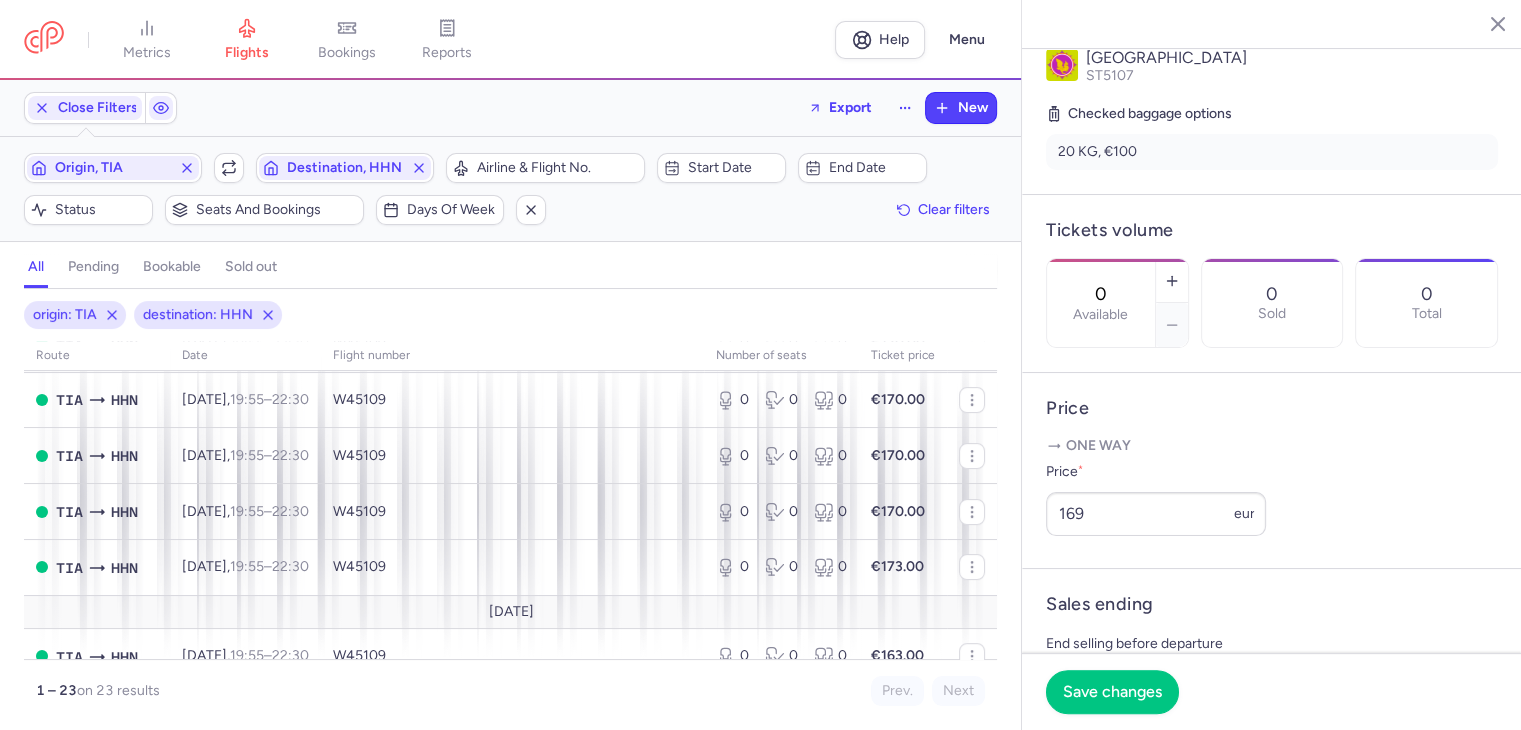 type on "1" 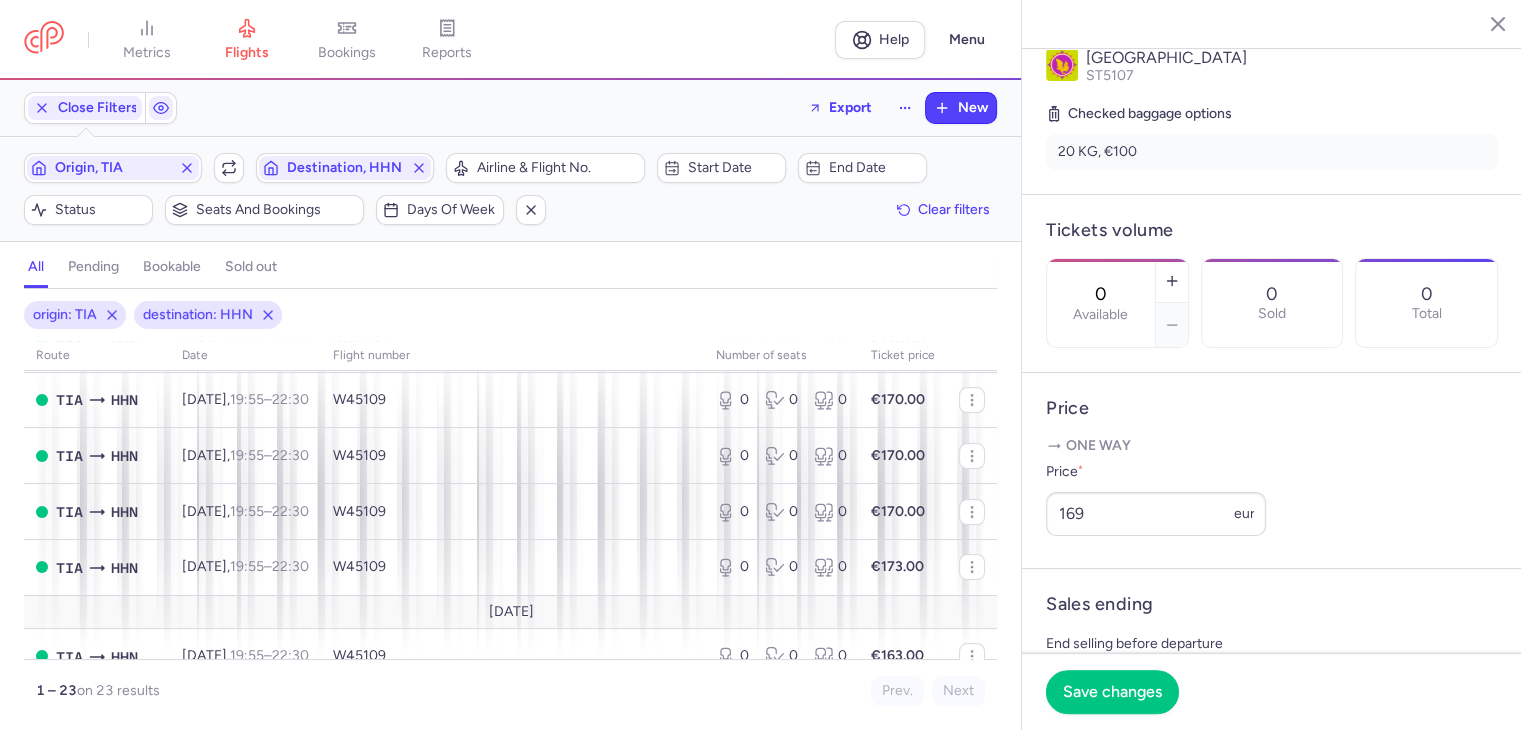 drag, startPoint x: 1152, startPoint y: 220, endPoint x: 1121, endPoint y: 217, distance: 31.144823 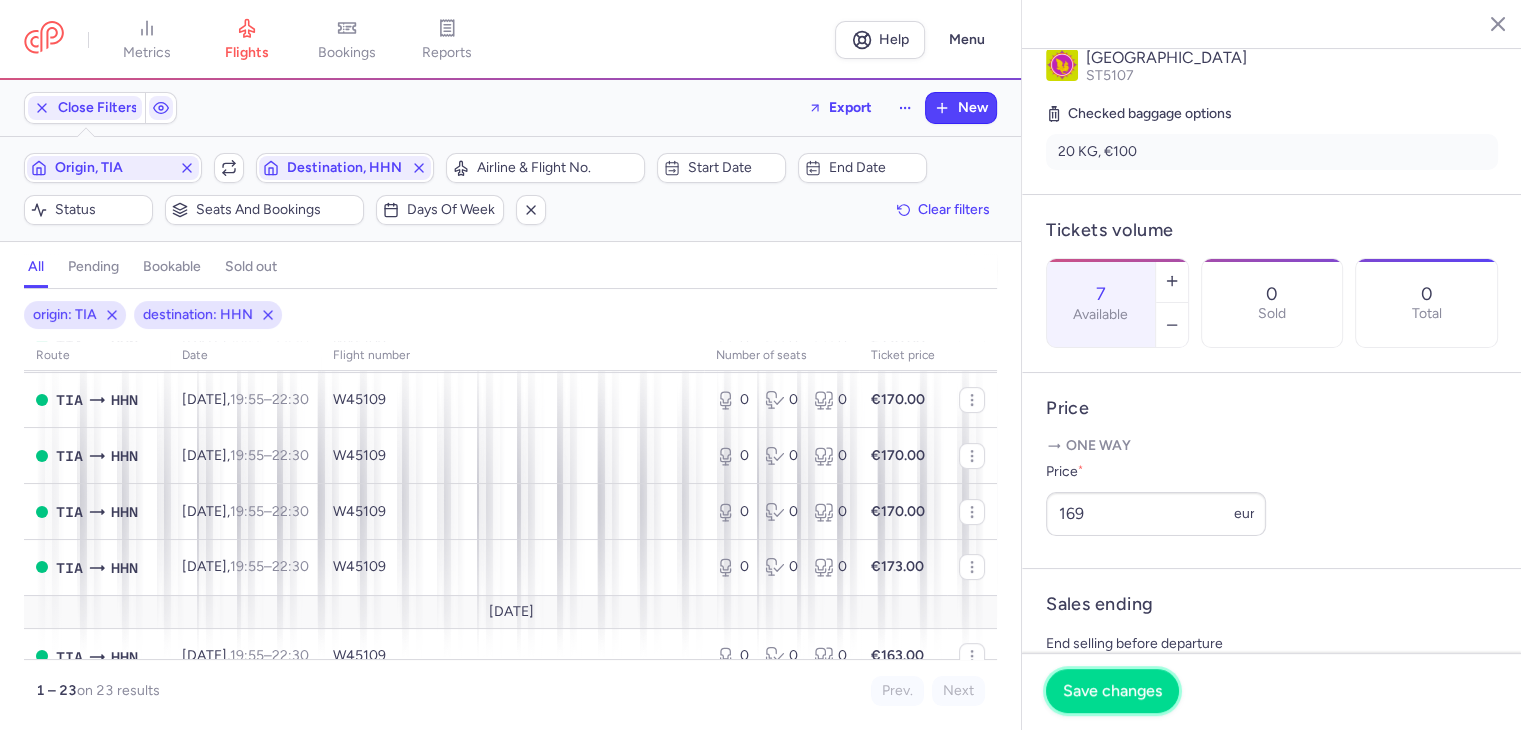 click on "Save changes" at bounding box center (1112, 691) 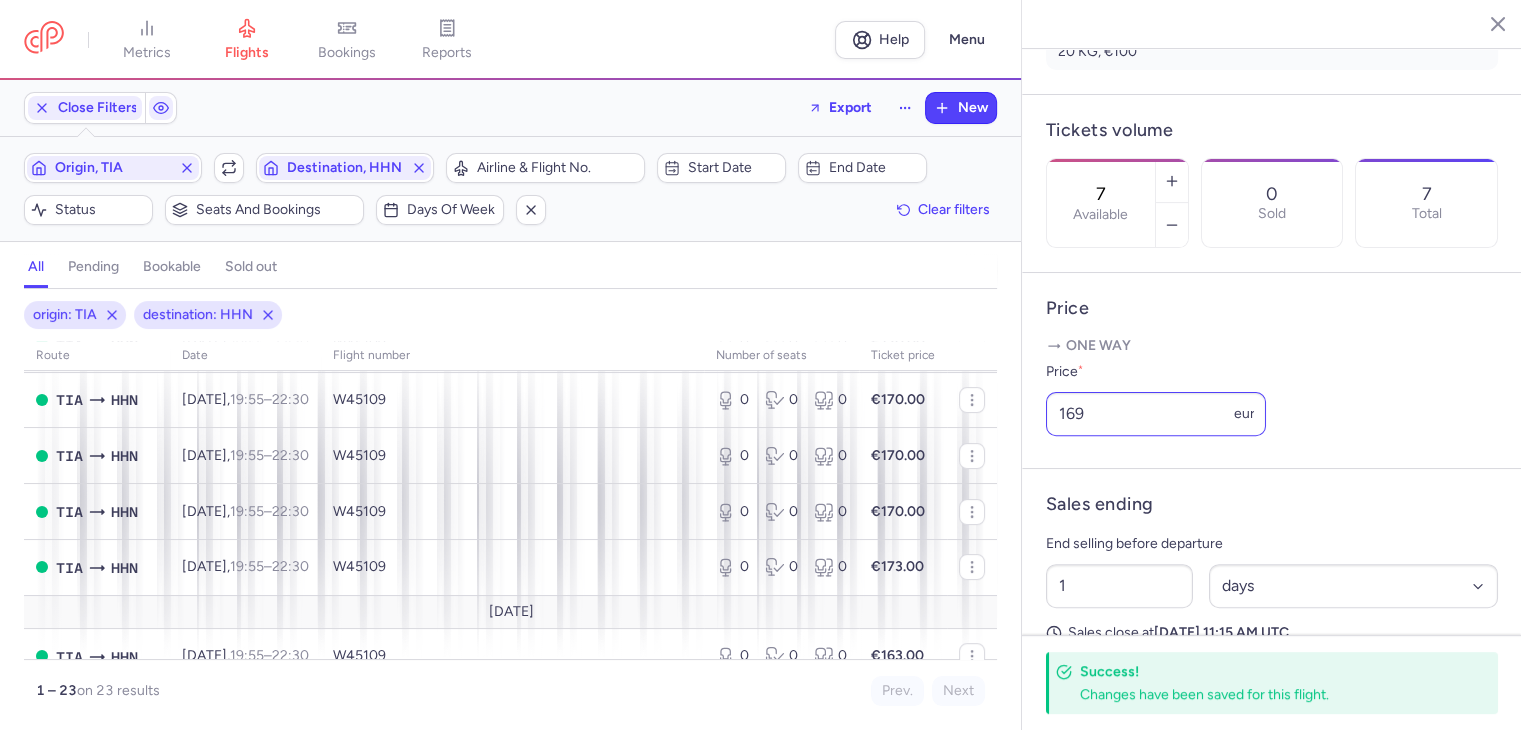 scroll, scrollTop: 548, scrollLeft: 0, axis: vertical 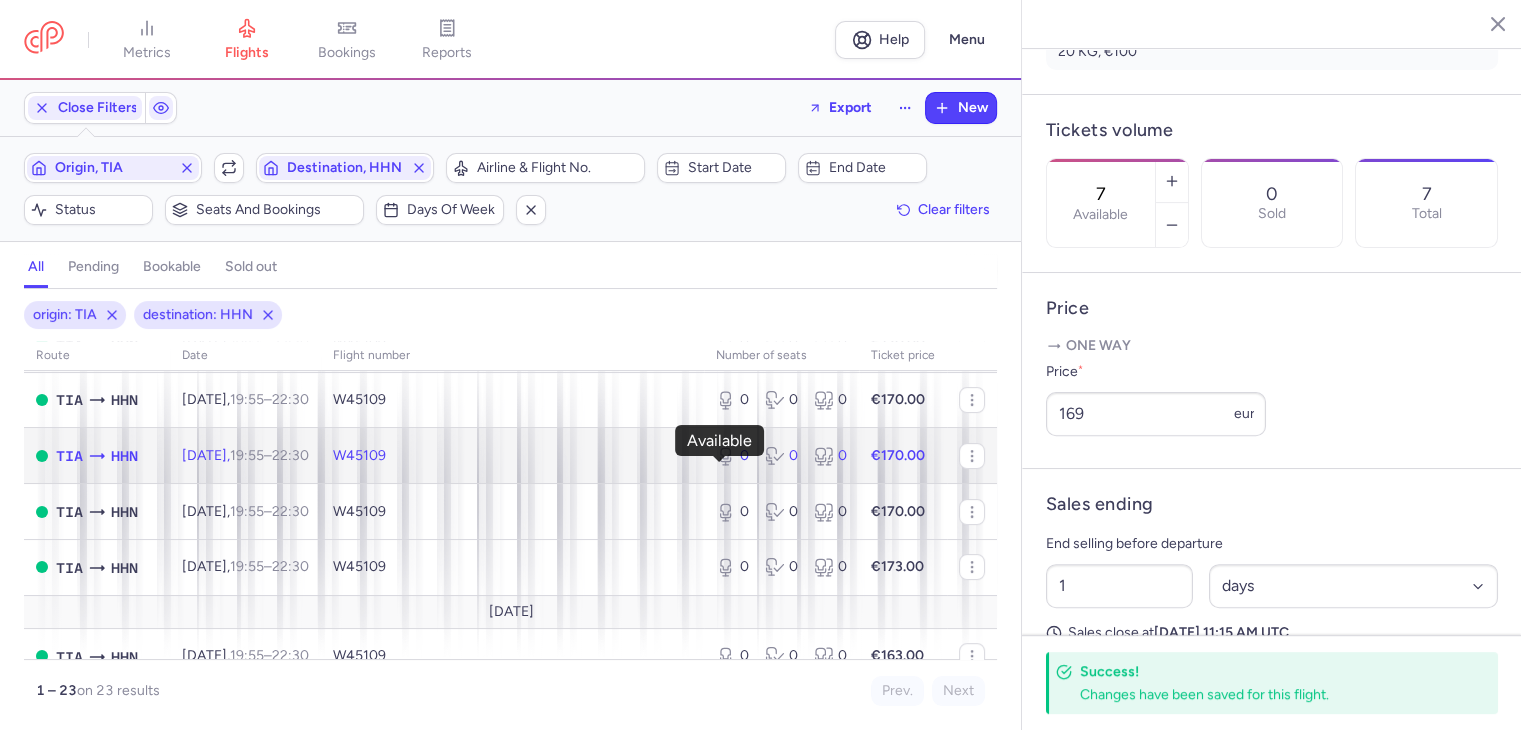 click 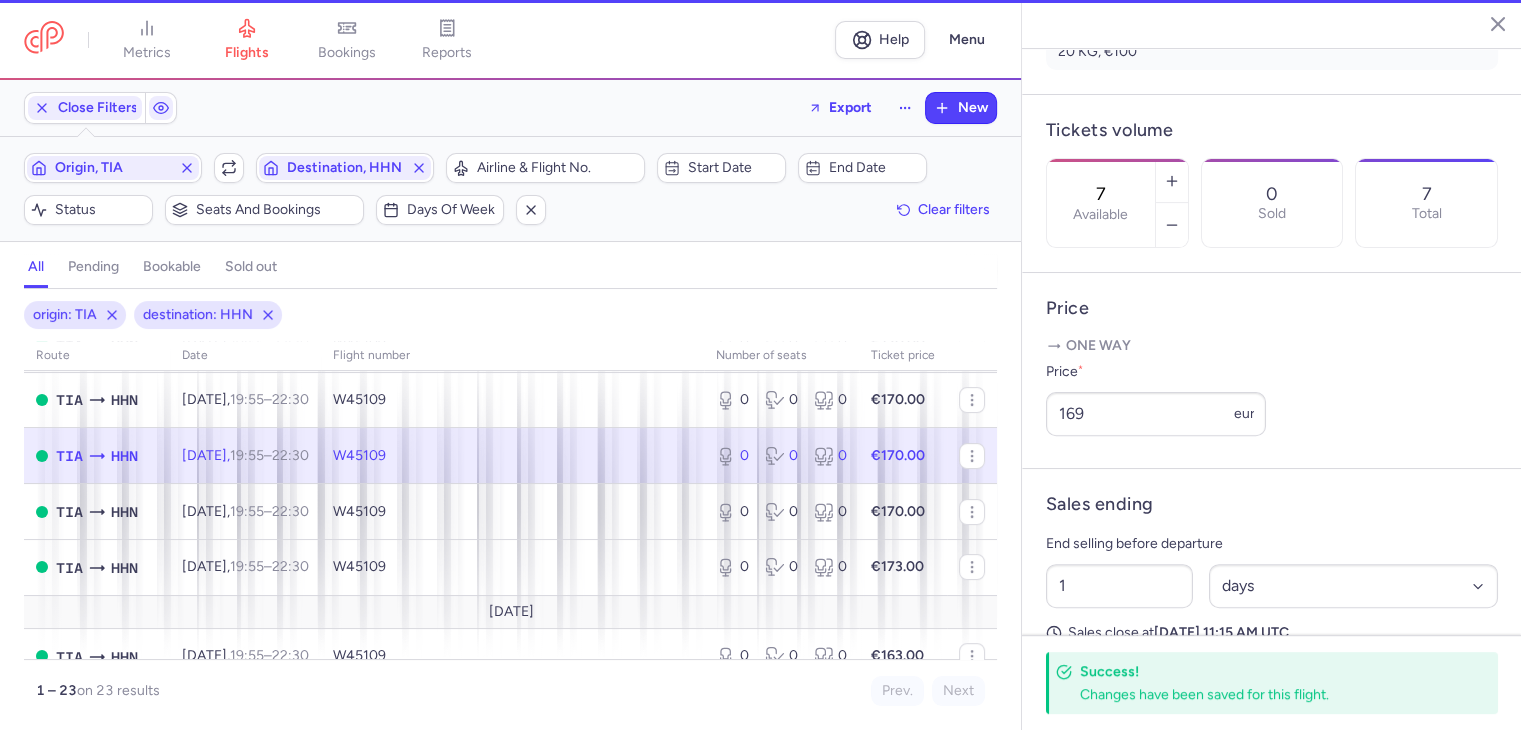 type on "0" 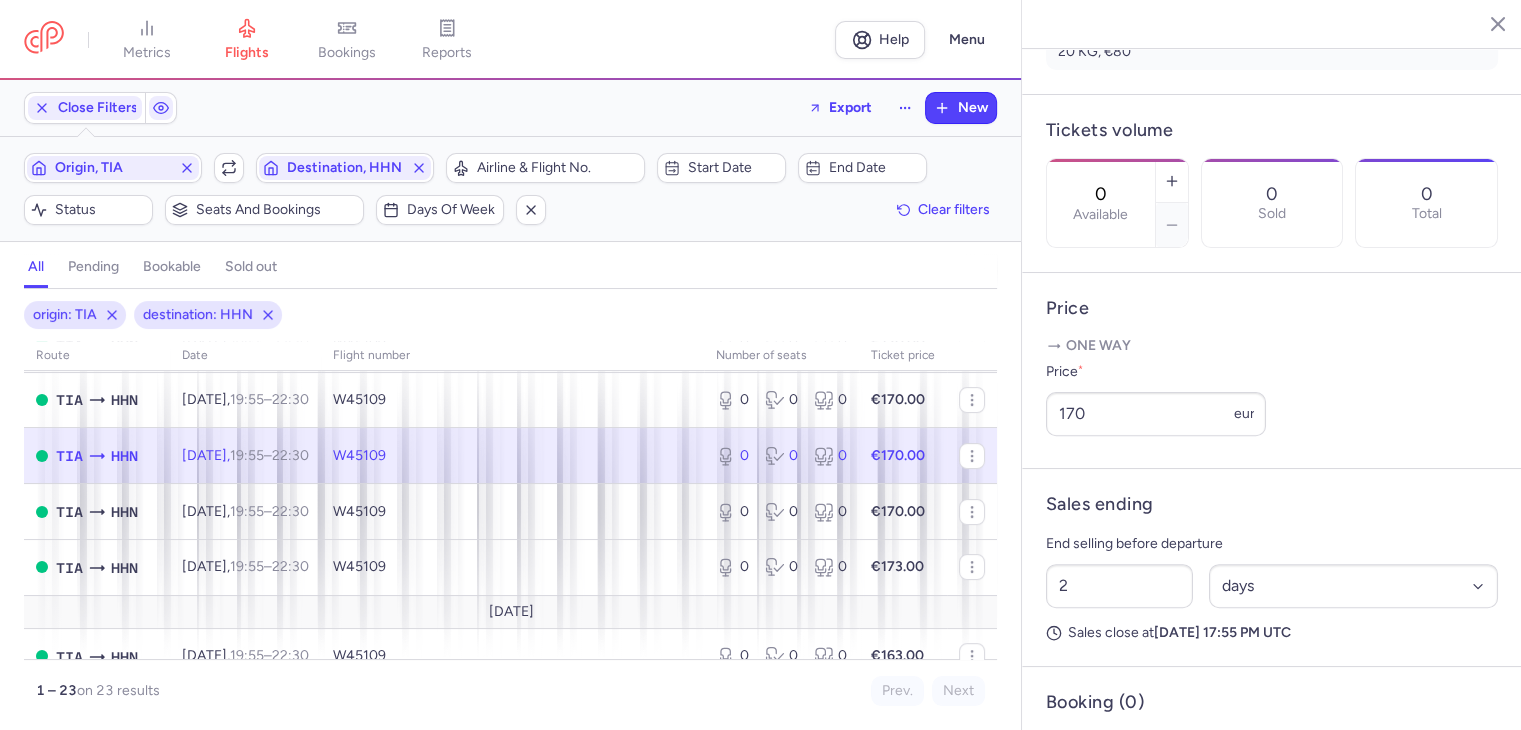 drag, startPoint x: 1155, startPoint y: 117, endPoint x: 1115, endPoint y: 117, distance: 40 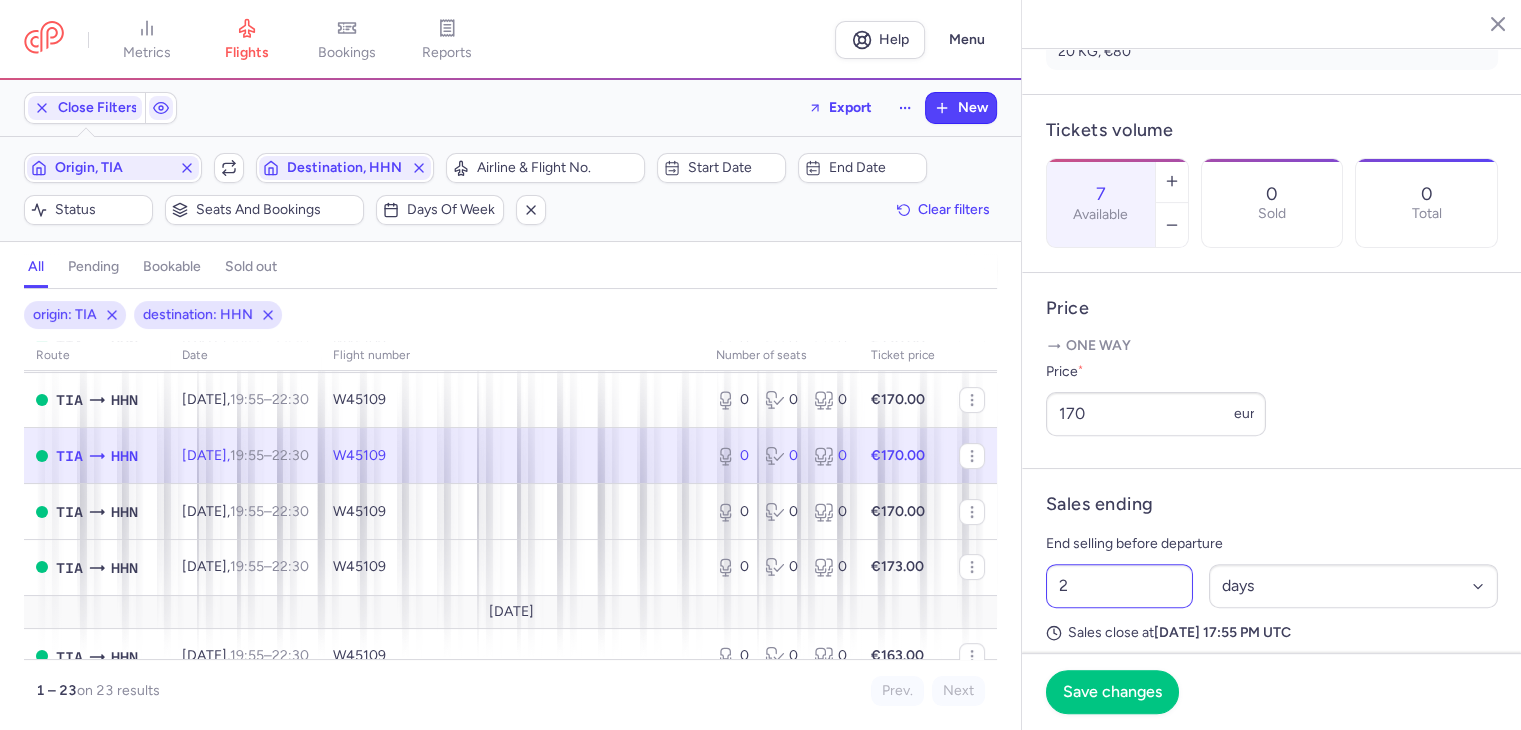 type on "7" 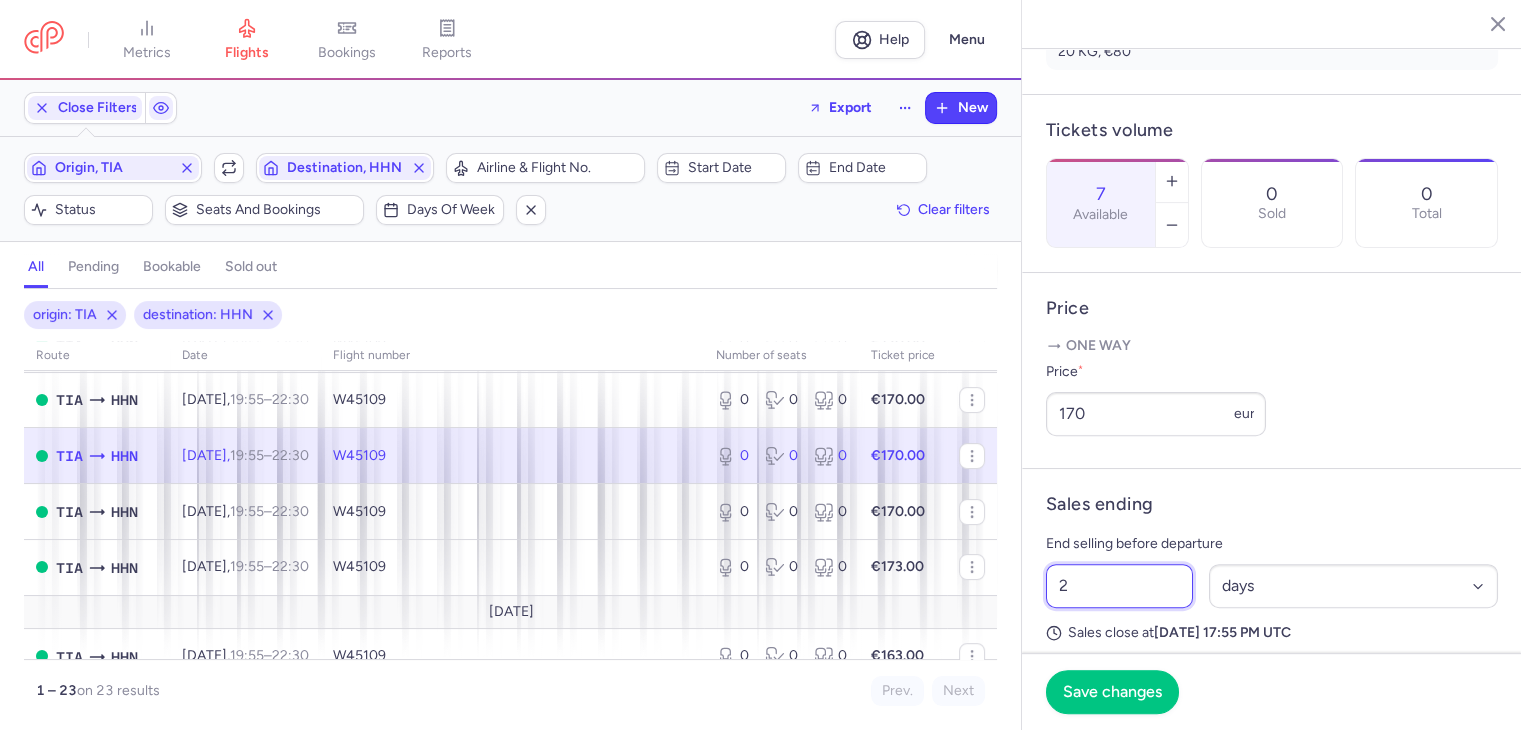 drag, startPoint x: 1094, startPoint y: 609, endPoint x: 1038, endPoint y: 609, distance: 56 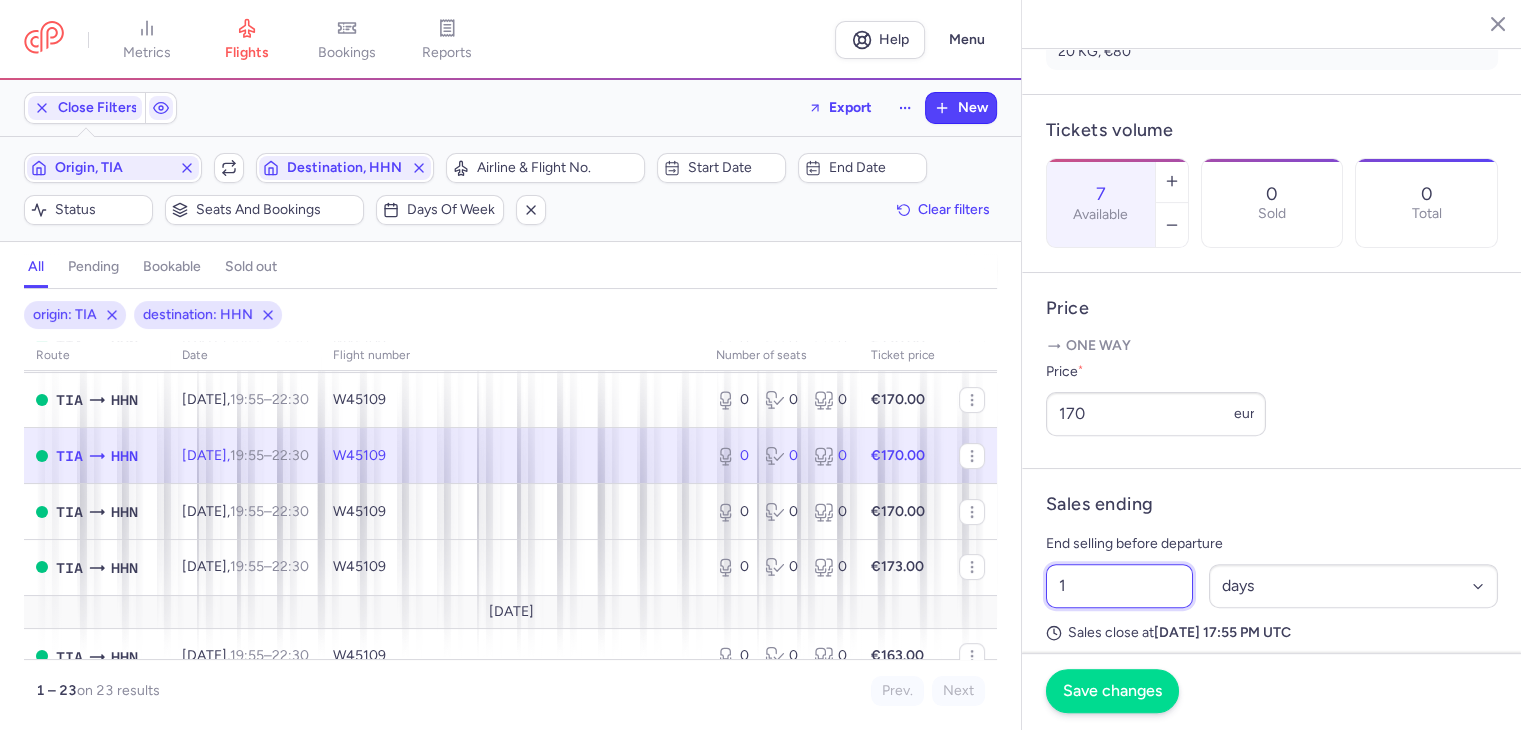 type on "1" 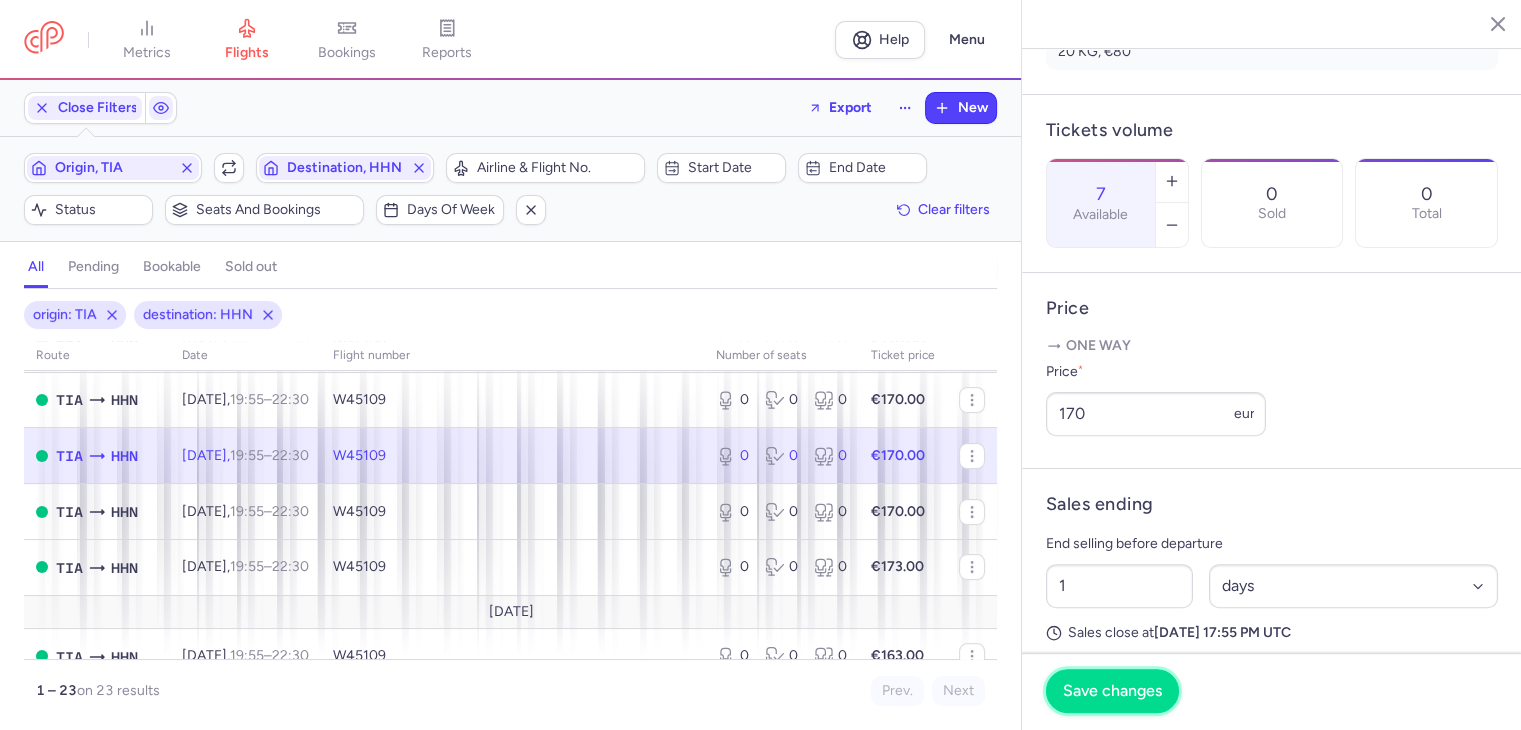 click on "Save changes" at bounding box center (1112, 691) 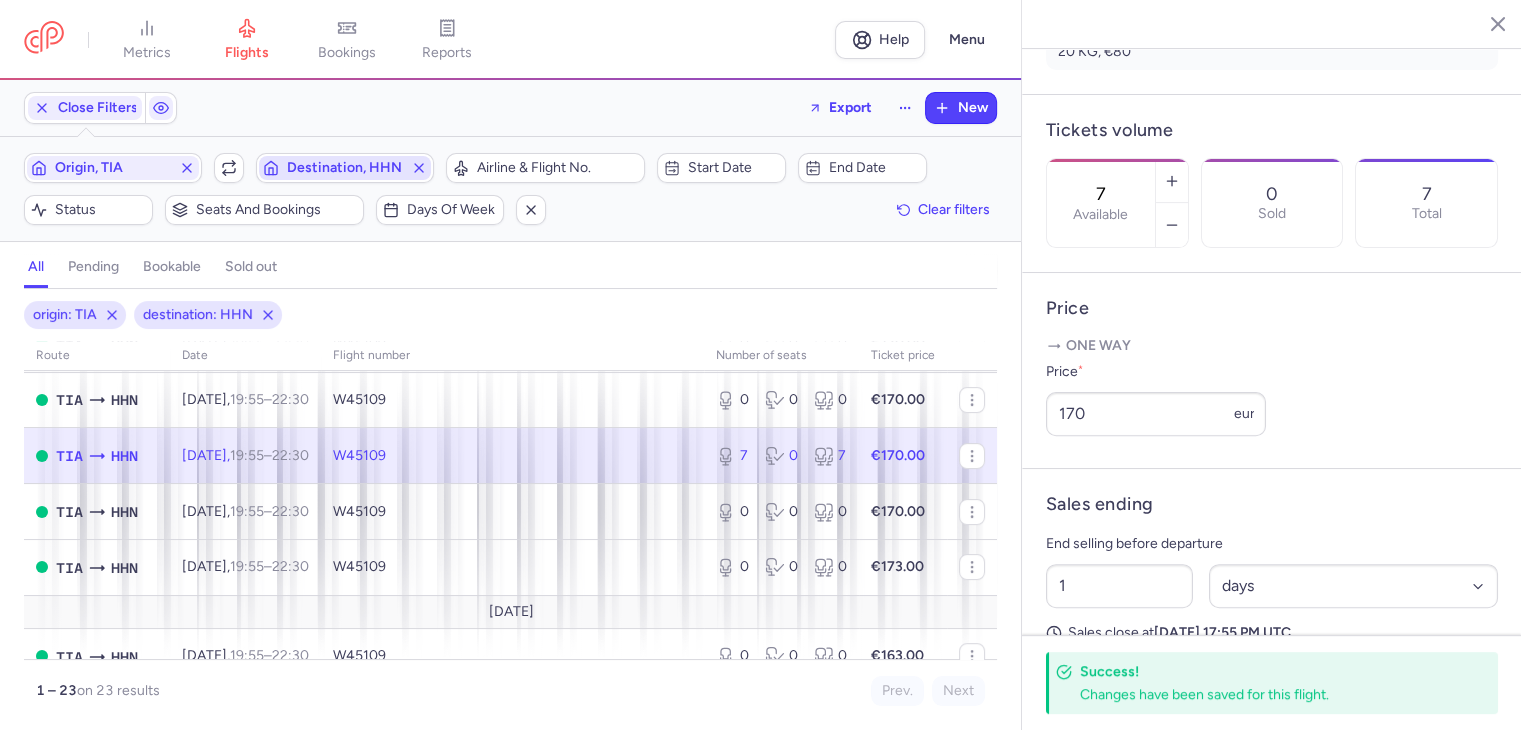 click 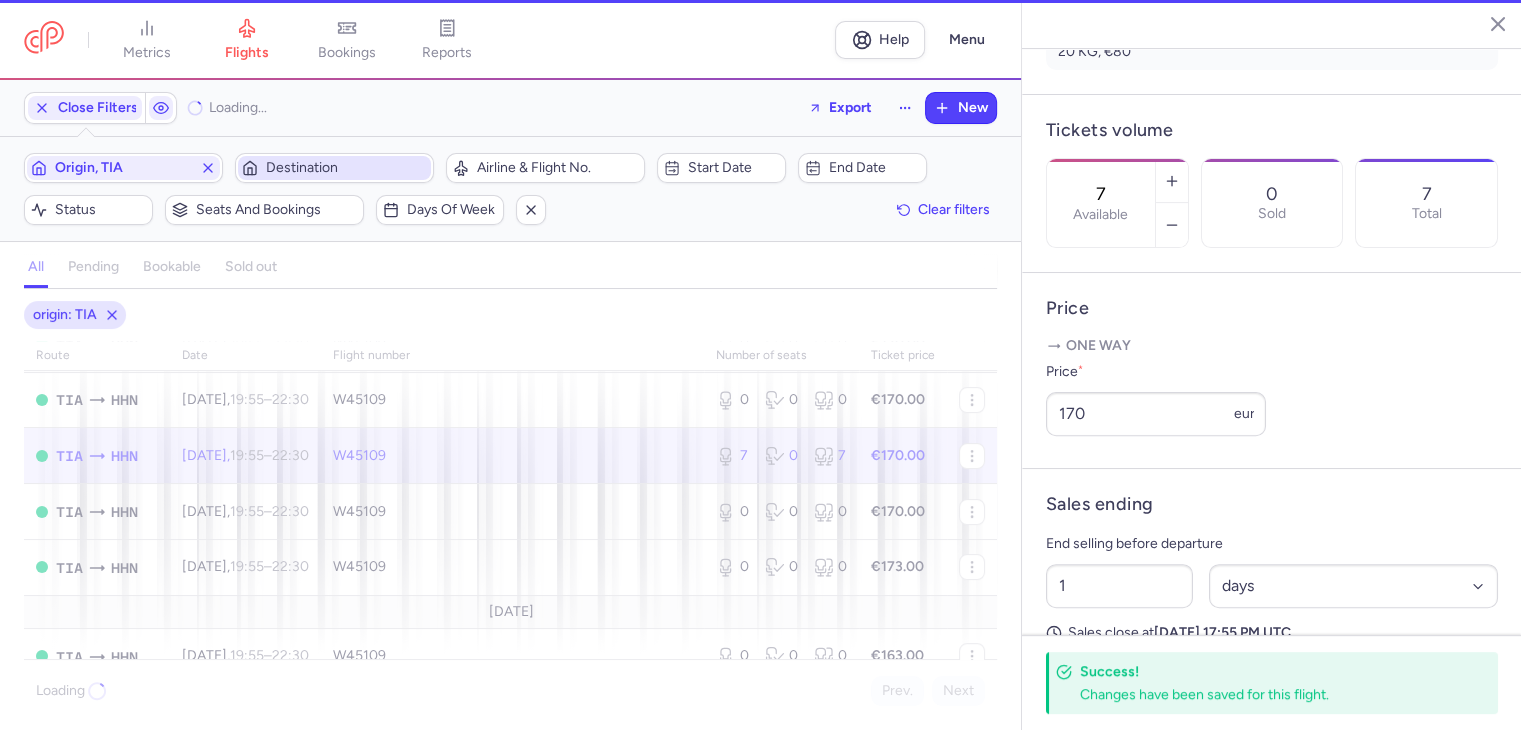 click on "Destination" at bounding box center [346, 168] 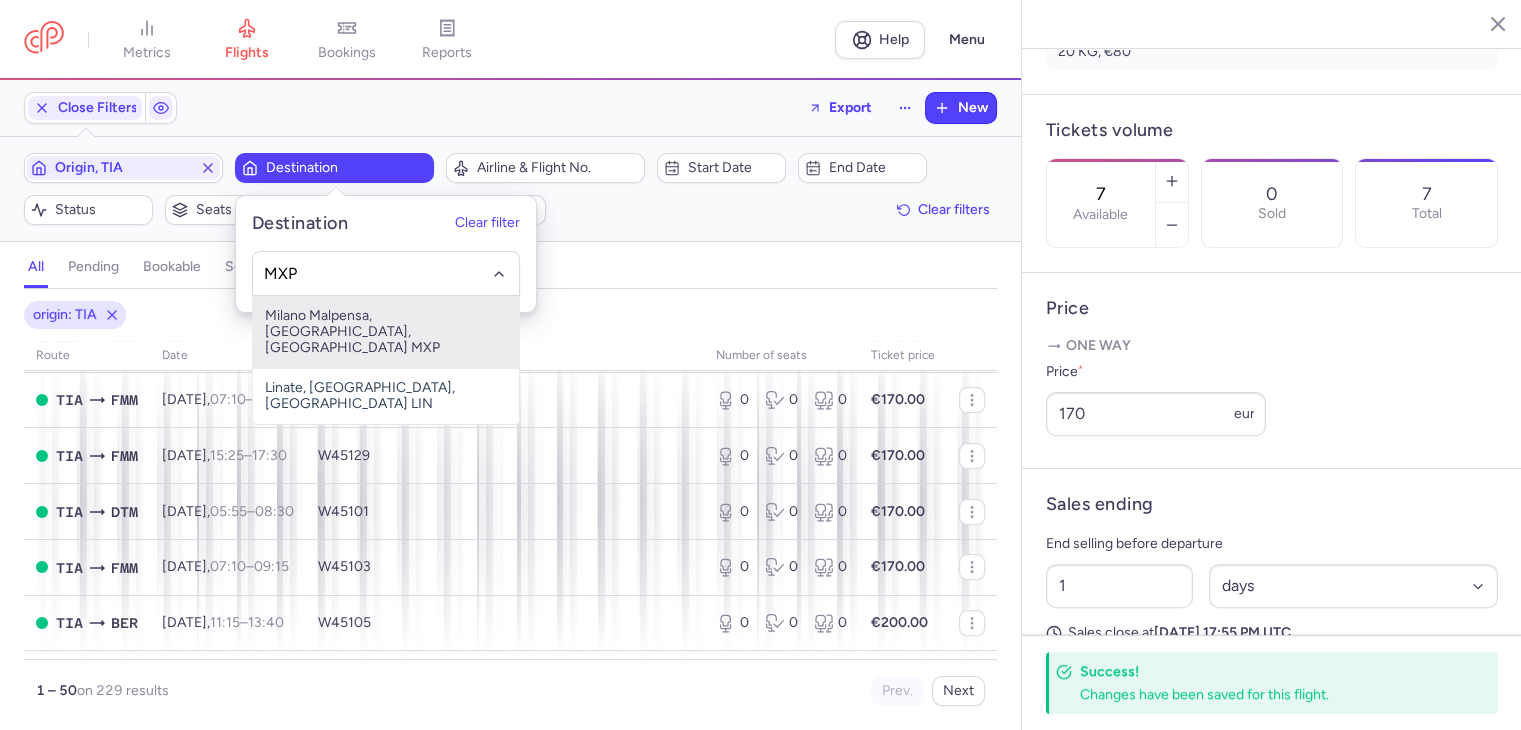 click on "Milano Malpensa, [GEOGRAPHIC_DATA], [GEOGRAPHIC_DATA] MXP" at bounding box center (386, 332) 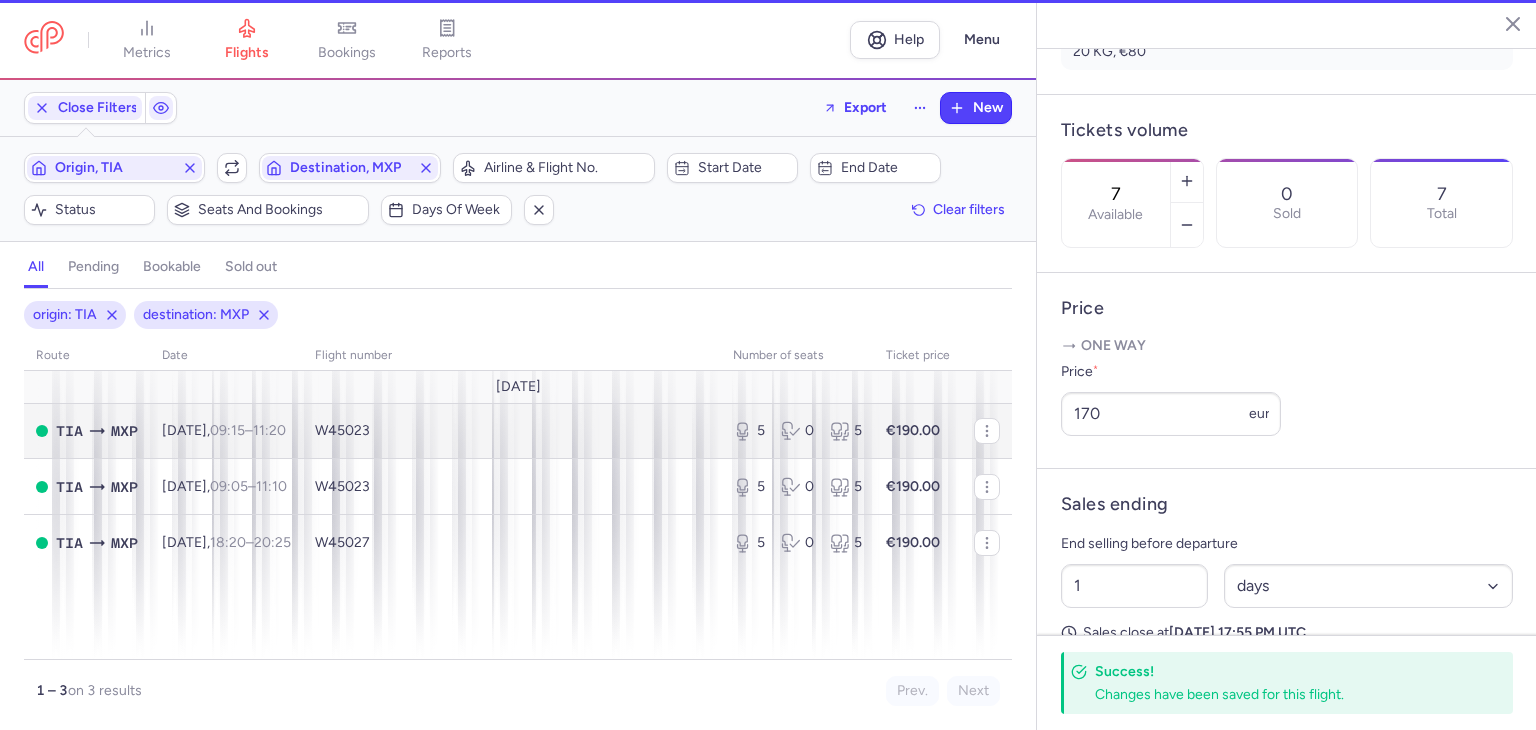 scroll, scrollTop: 0, scrollLeft: 0, axis: both 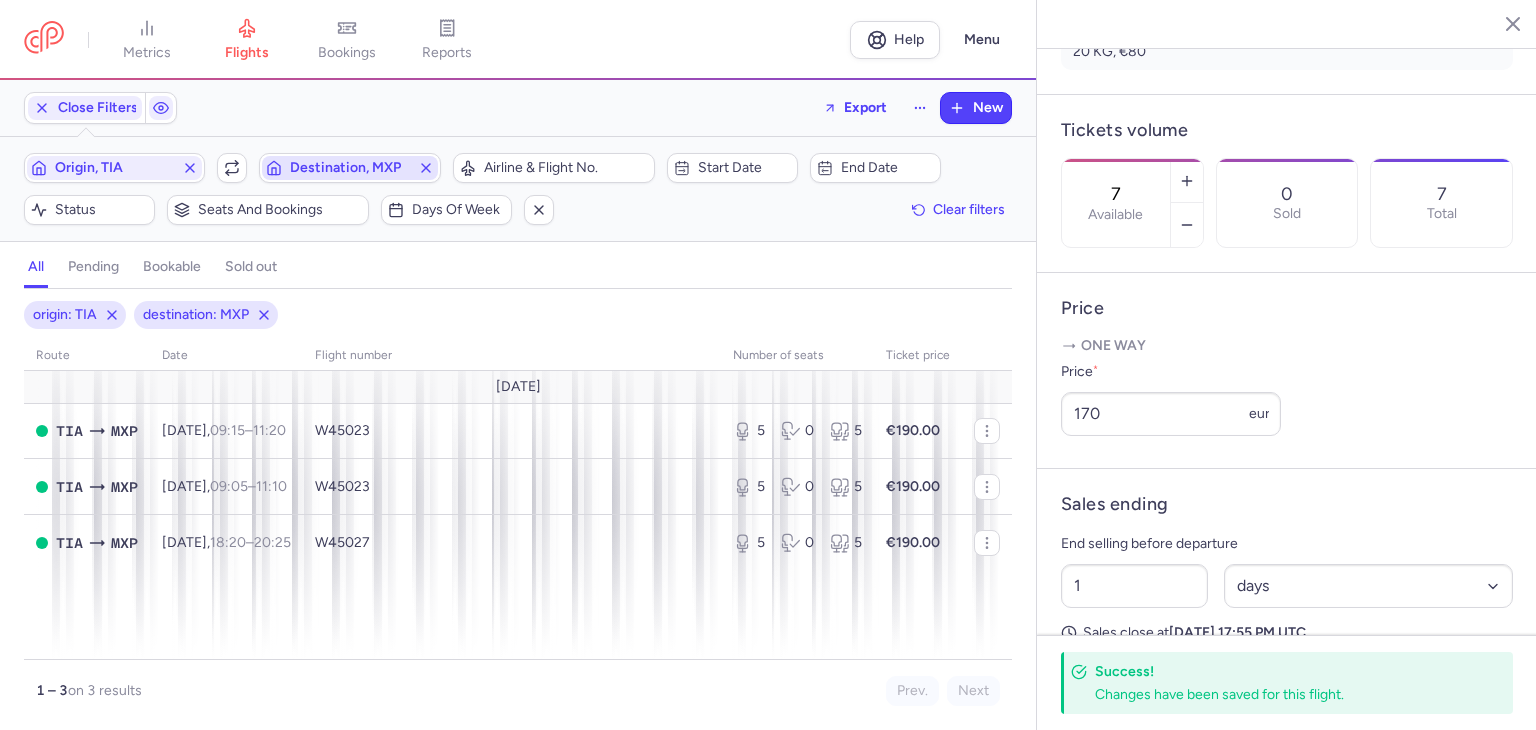 drag, startPoint x: 428, startPoint y: 169, endPoint x: 408, endPoint y: 173, distance: 20.396078 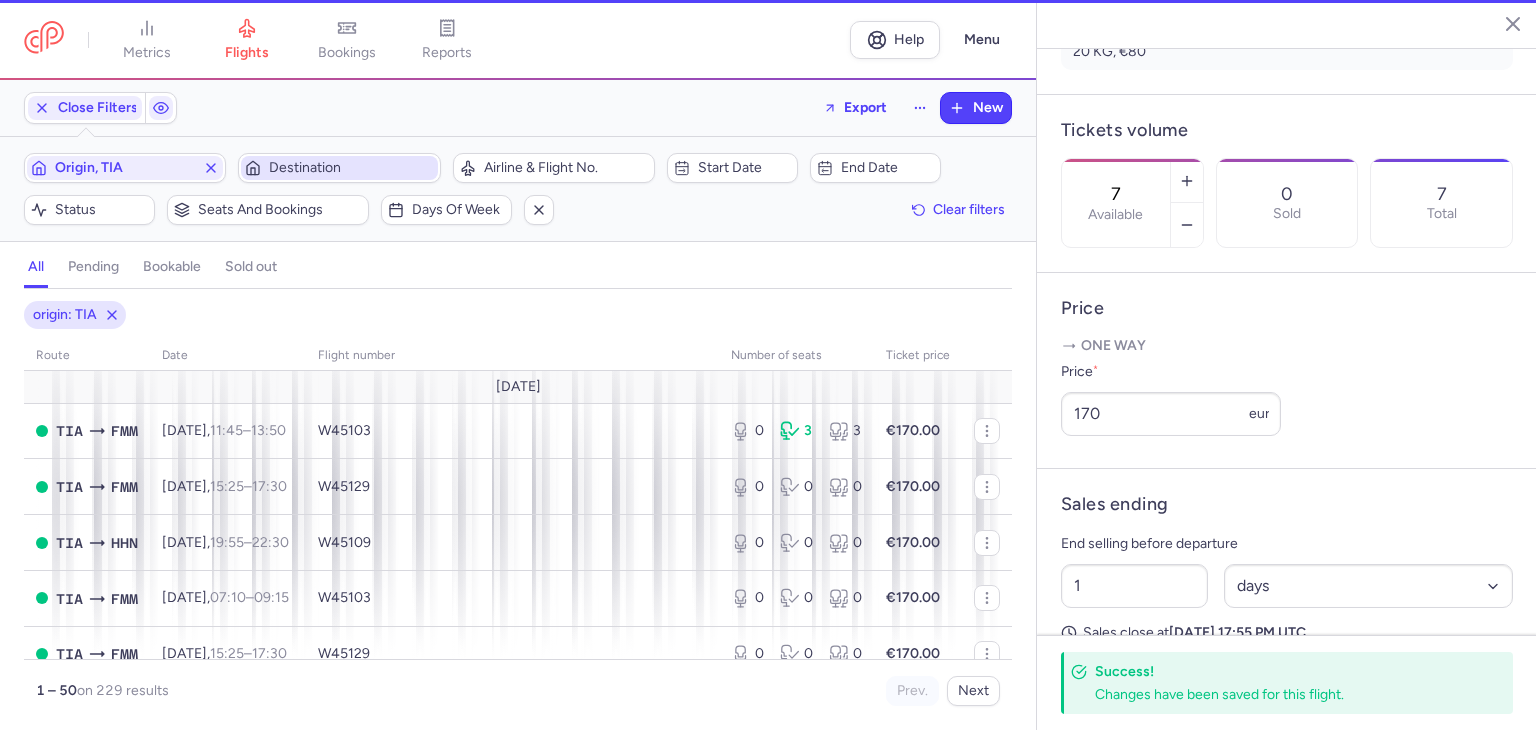 click on "Destination" at bounding box center (351, 168) 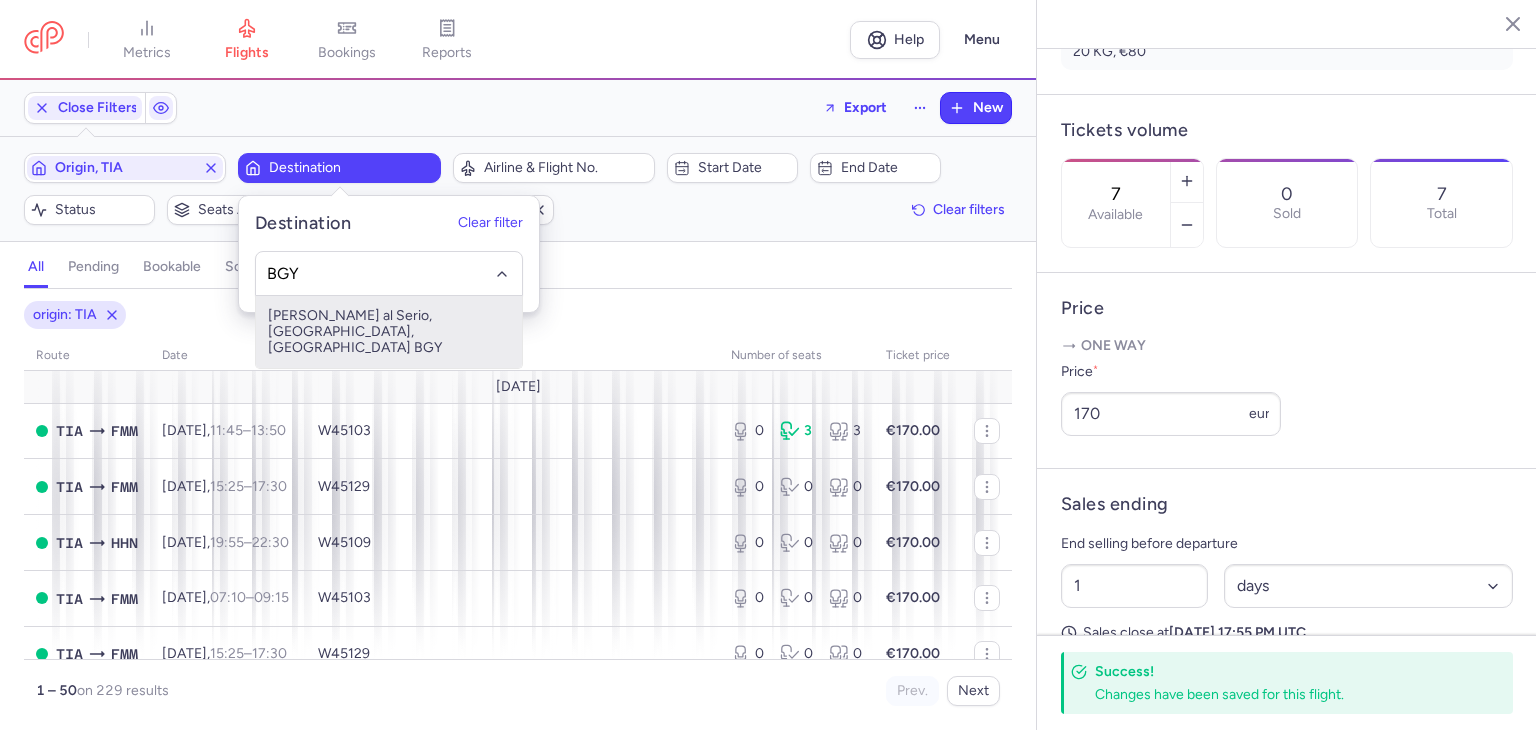 click on "[PERSON_NAME] al Serio, [GEOGRAPHIC_DATA], [GEOGRAPHIC_DATA] BGY" at bounding box center [389, 332] 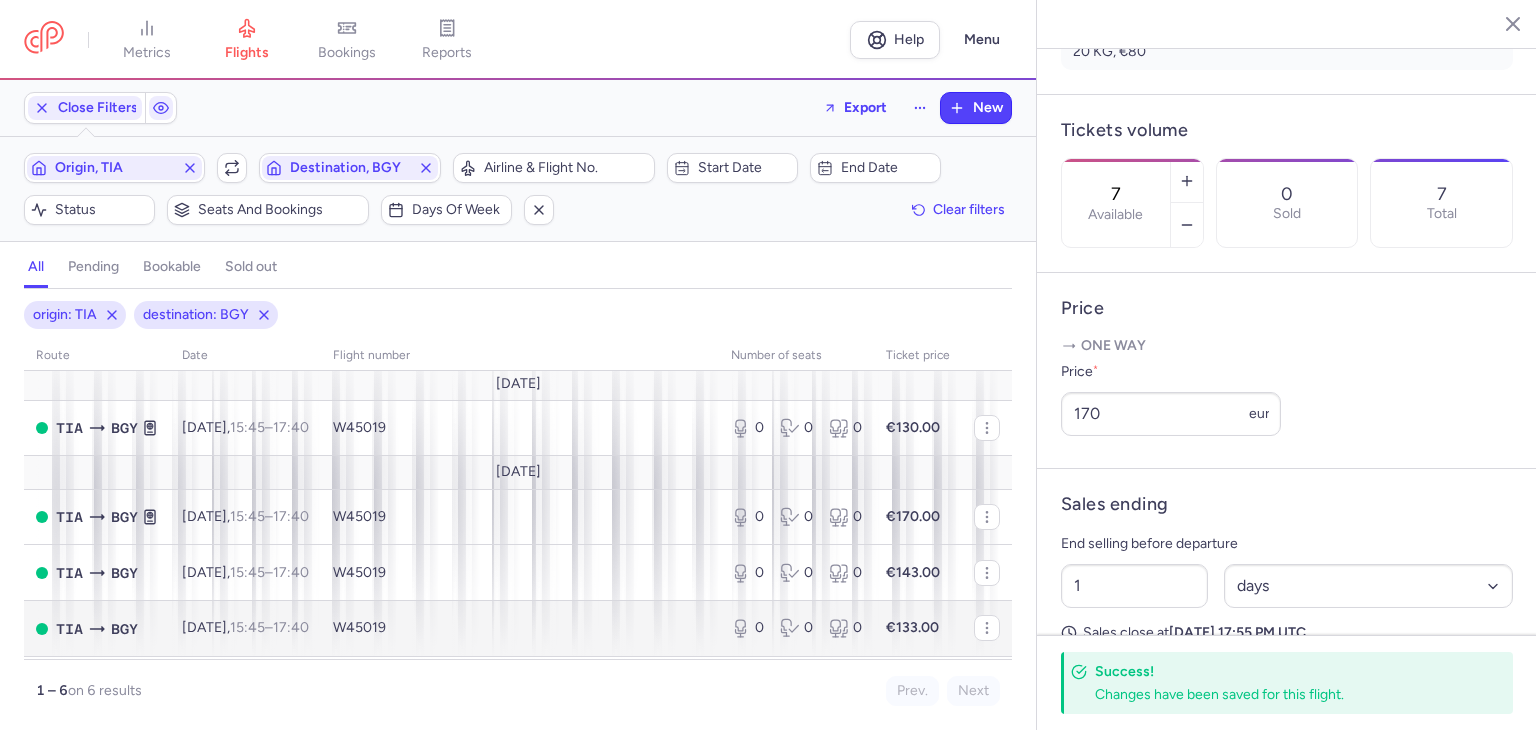 scroll, scrollTop: 0, scrollLeft: 0, axis: both 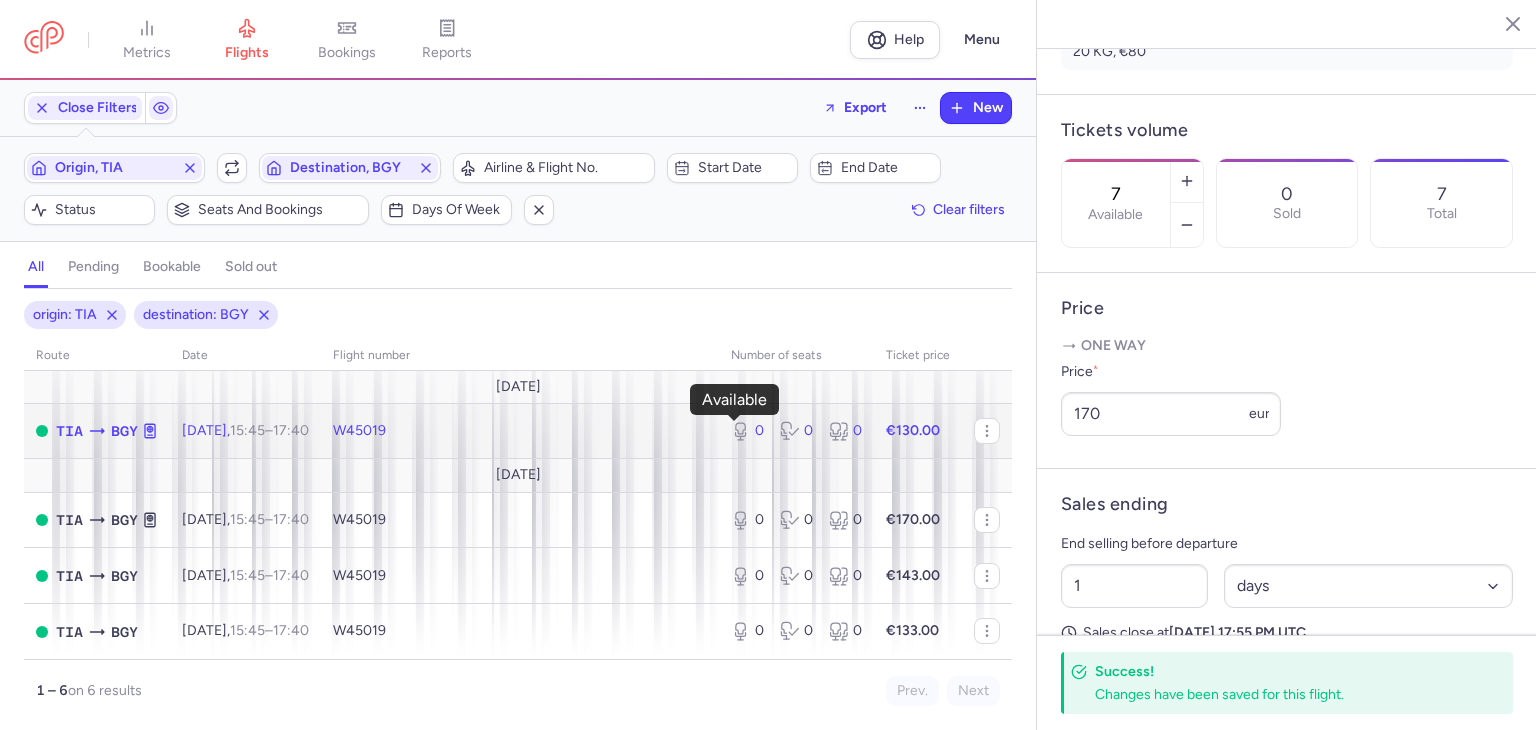 click 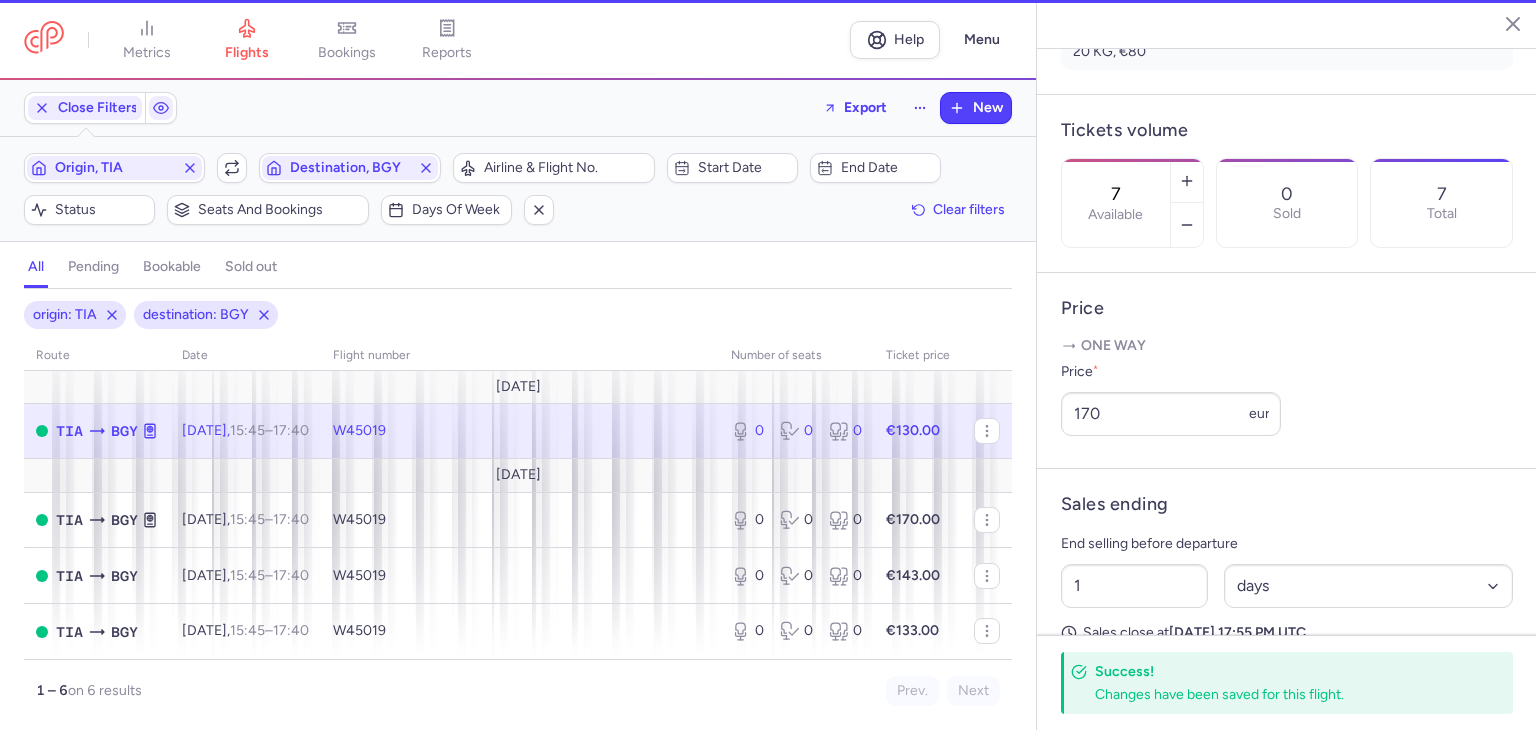 type on "0" 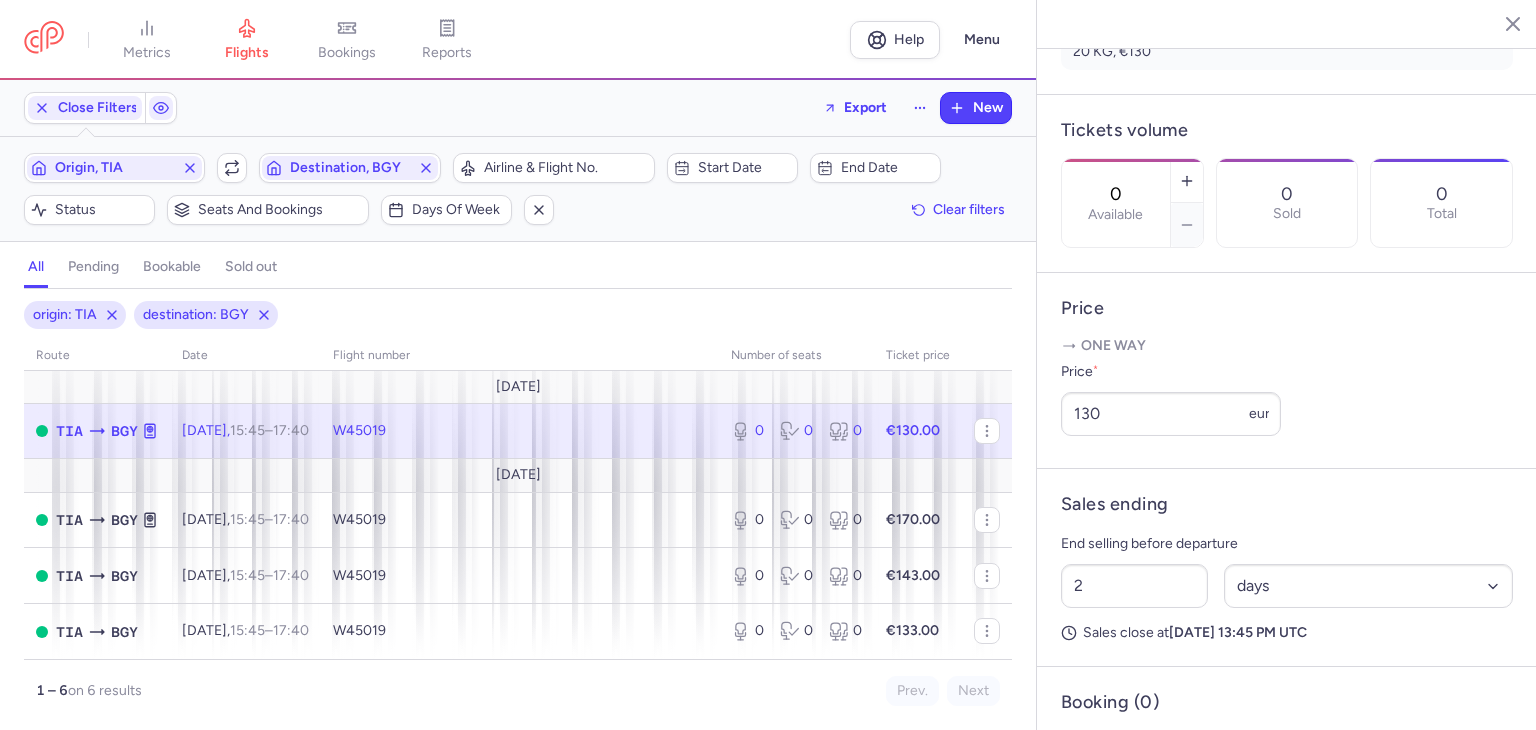 drag, startPoint x: 1172, startPoint y: 121, endPoint x: 1124, endPoint y: 116, distance: 48.259712 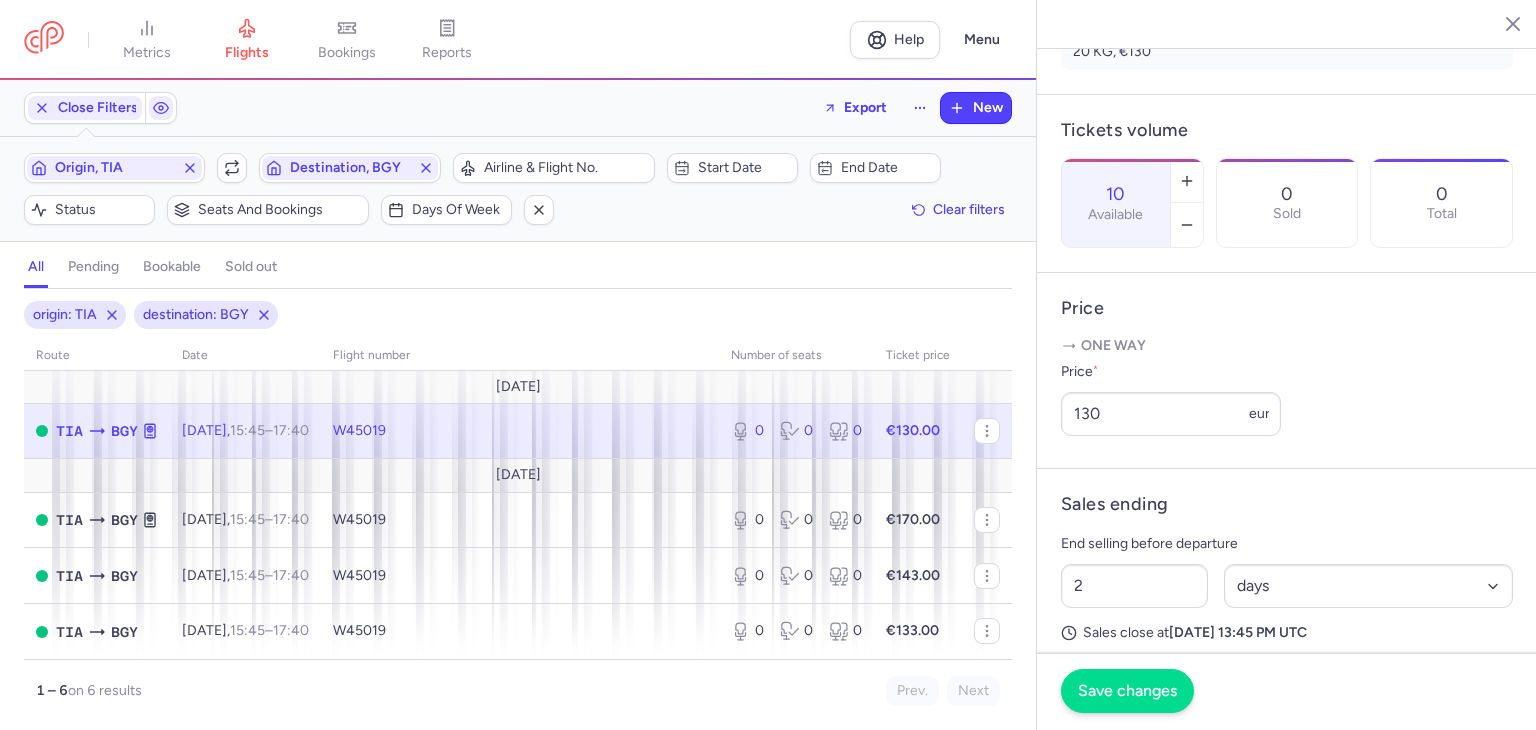 type on "10" 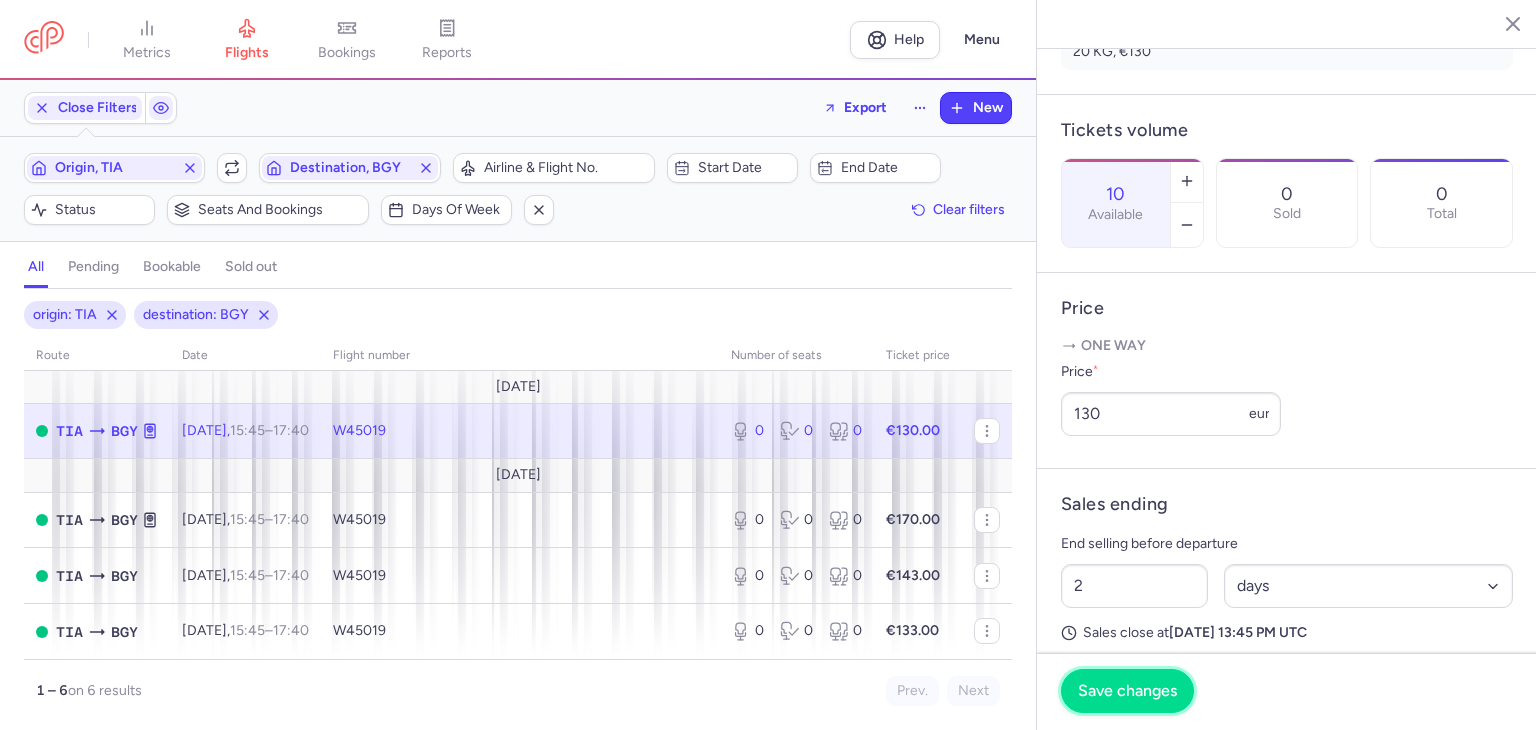 click on "Save changes" at bounding box center (1127, 691) 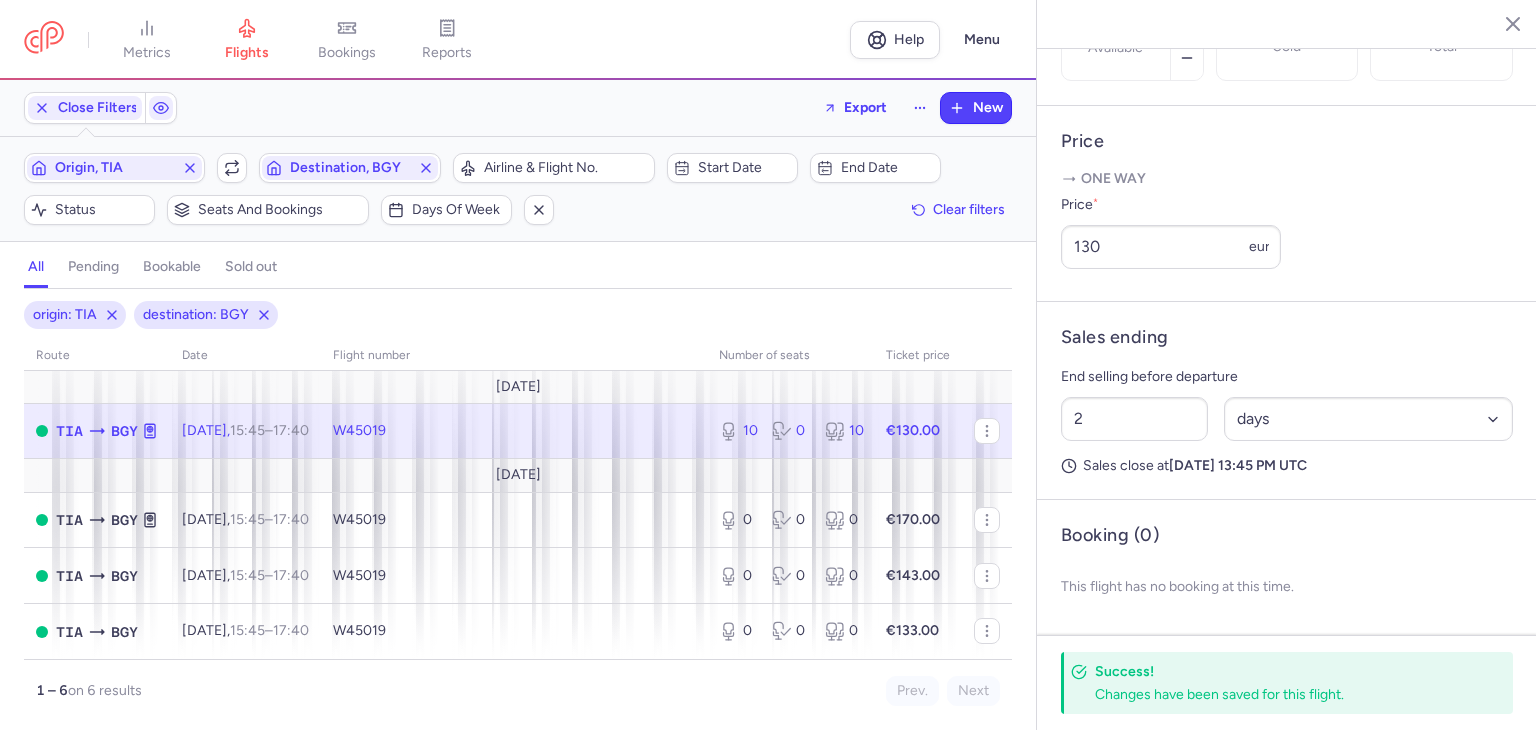 scroll, scrollTop: 643, scrollLeft: 0, axis: vertical 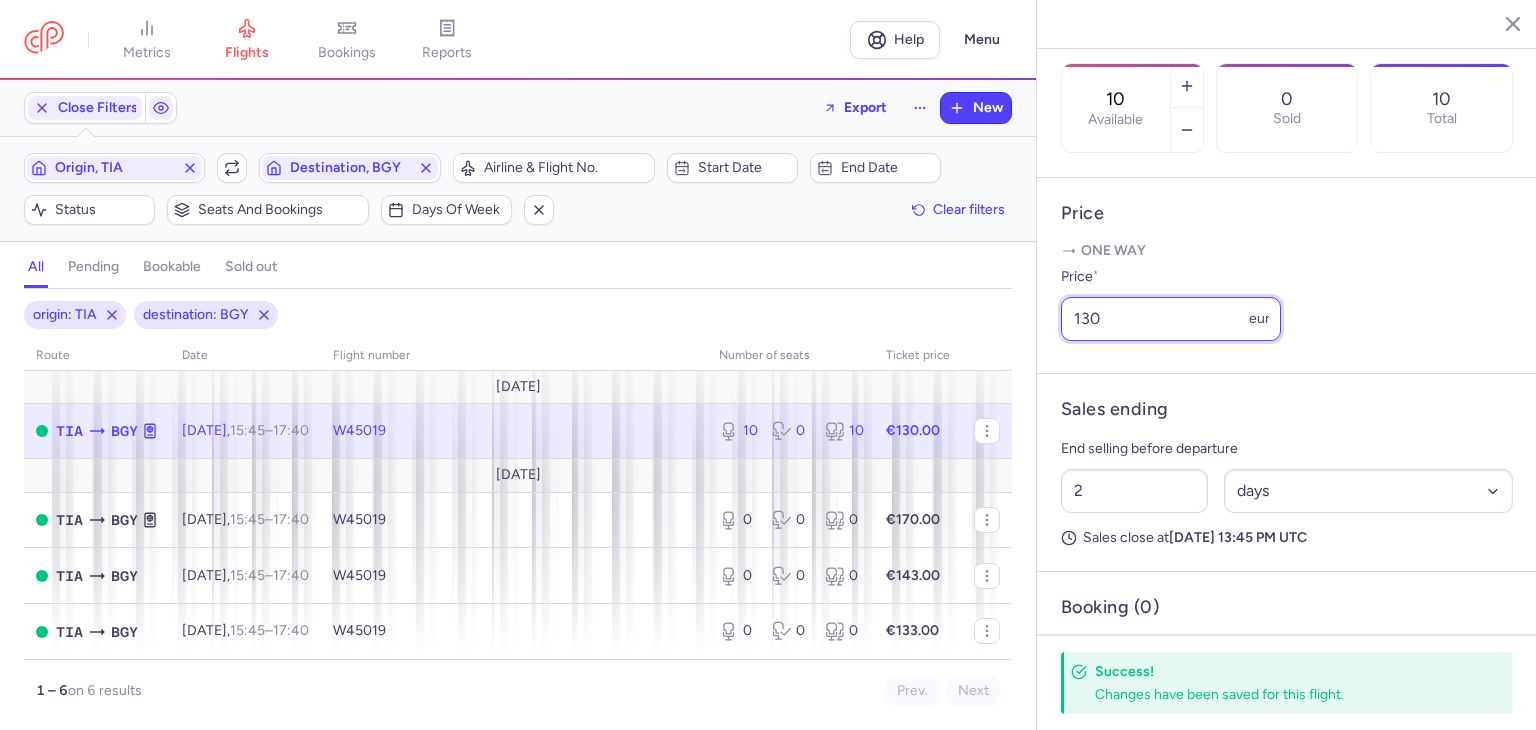 drag, startPoint x: 1104, startPoint y: 336, endPoint x: 1057, endPoint y: 342, distance: 47.38143 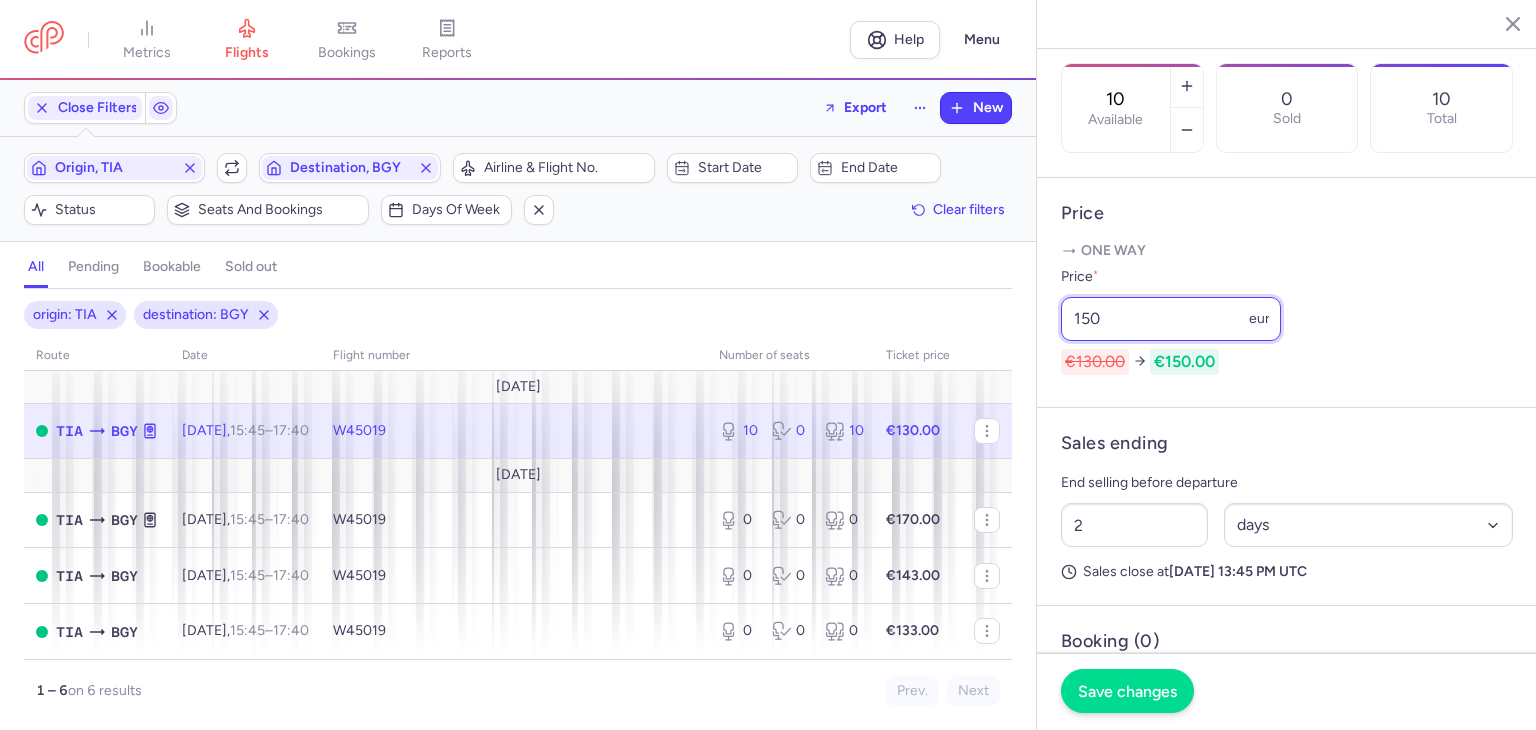 type on "150" 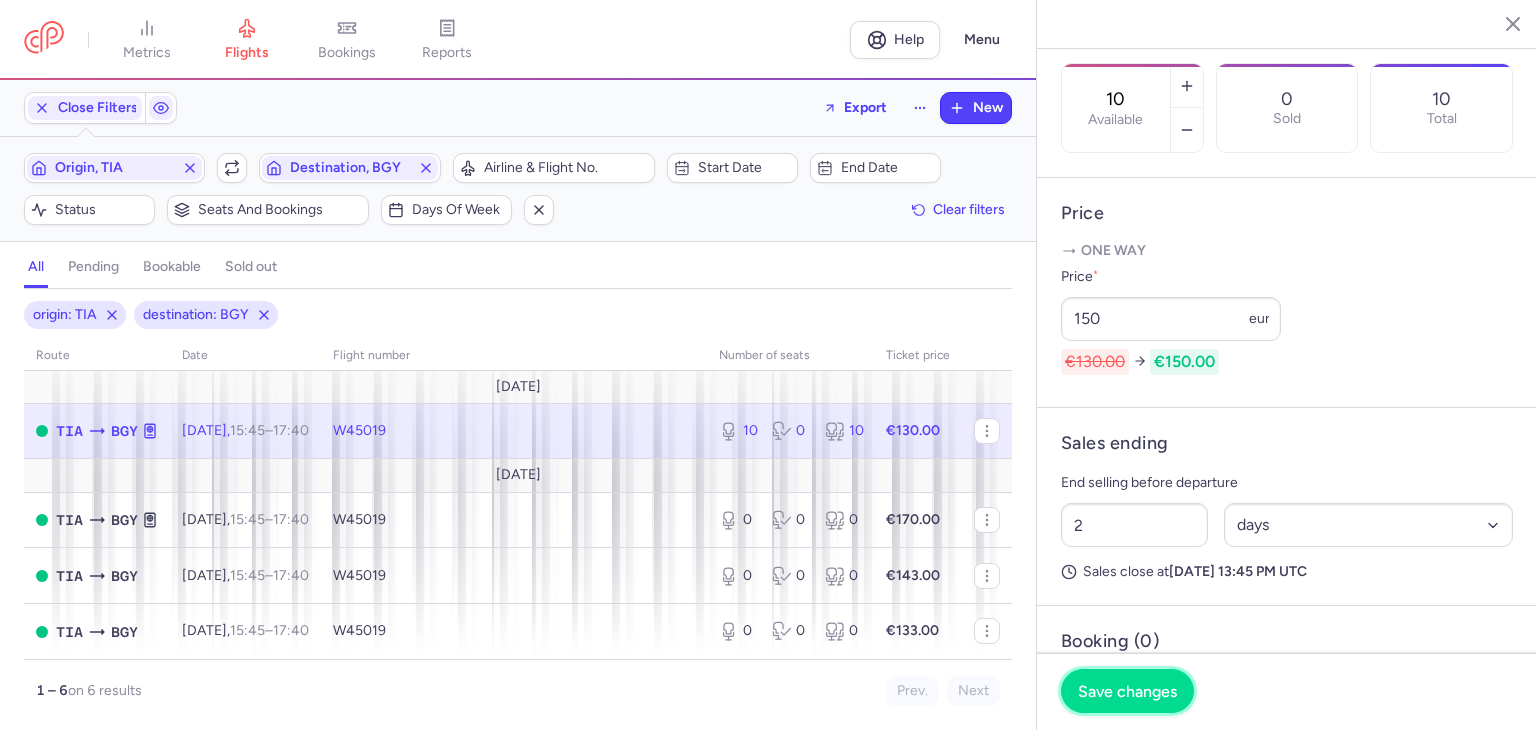 click on "Save changes" at bounding box center (1127, 691) 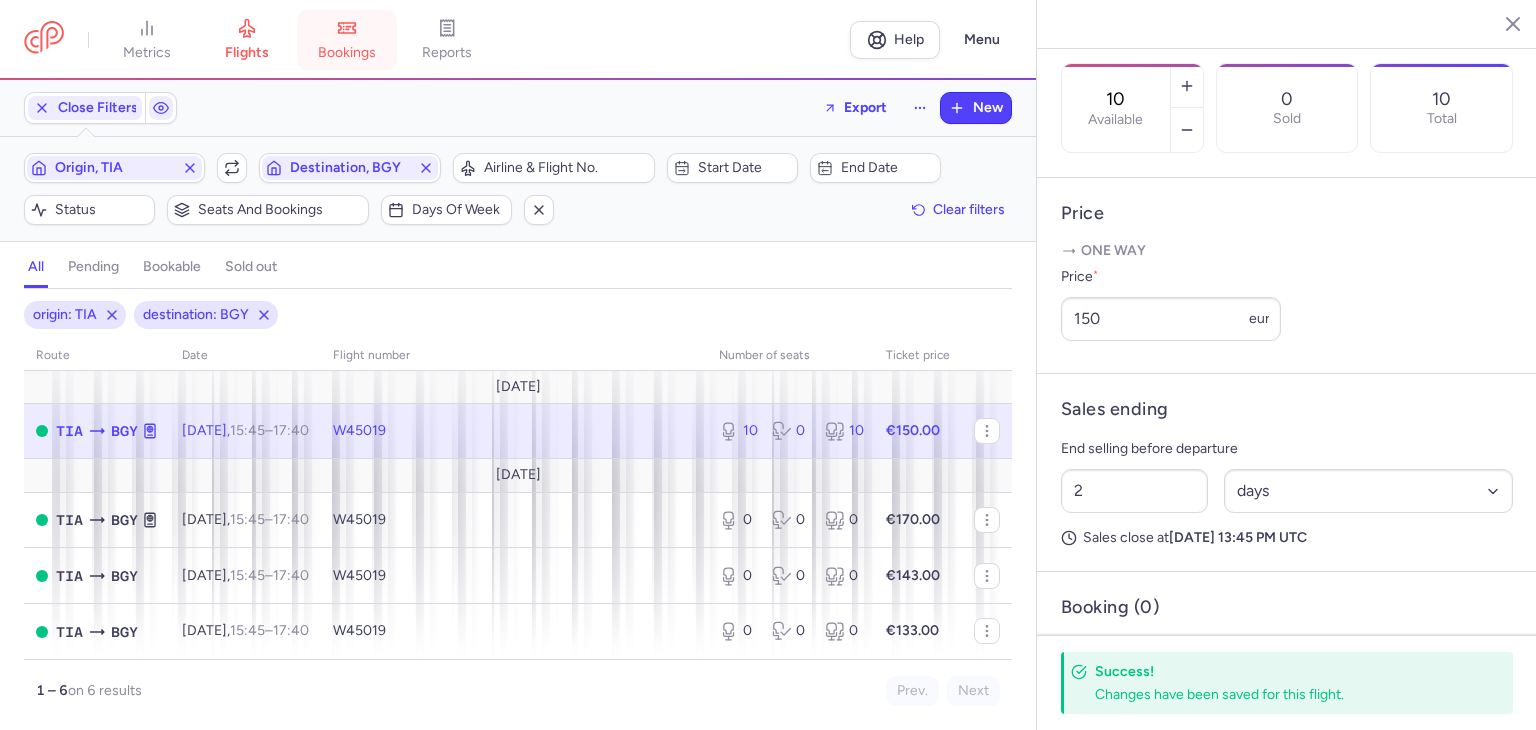 click 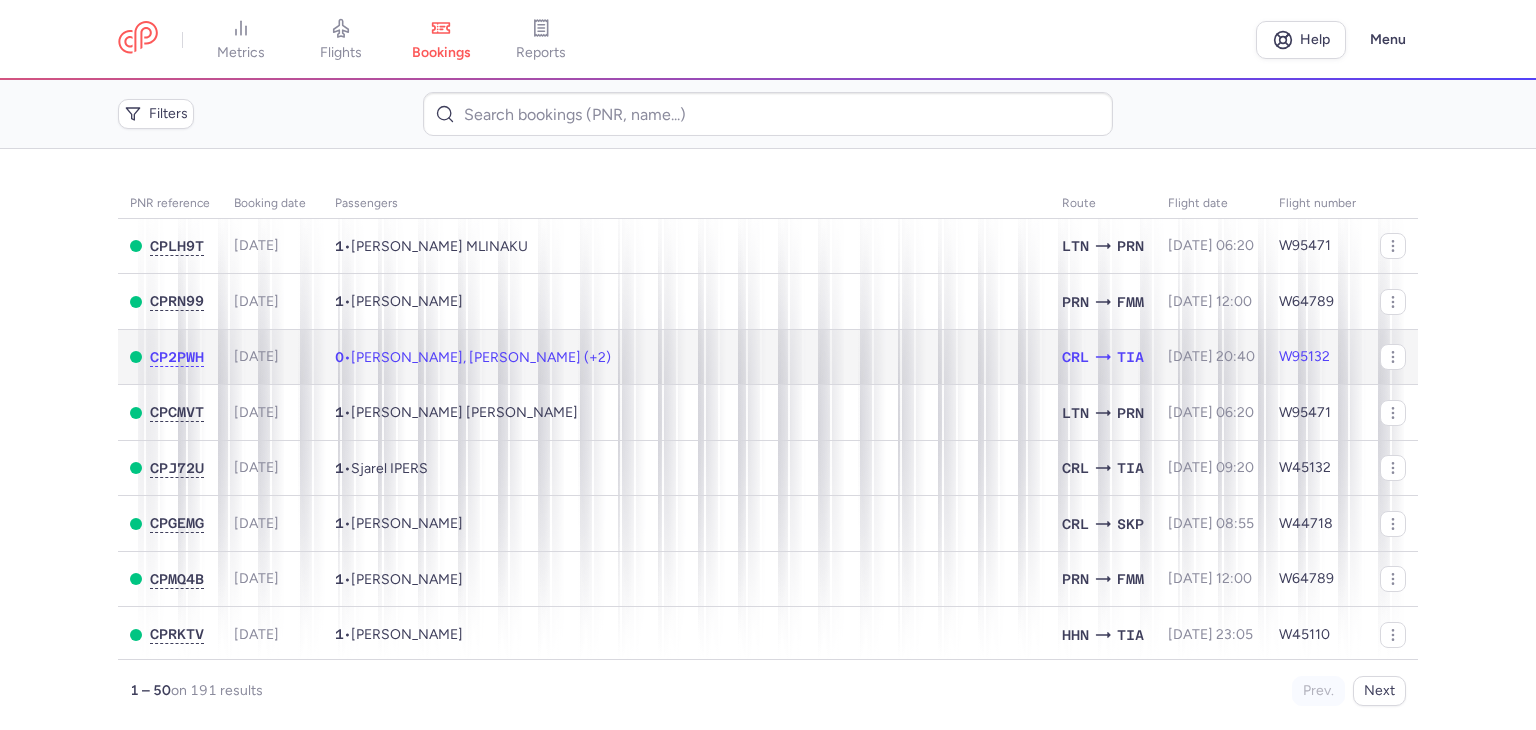 click on "[PERSON_NAME], [PERSON_NAME] (+2)" at bounding box center (481, 357) 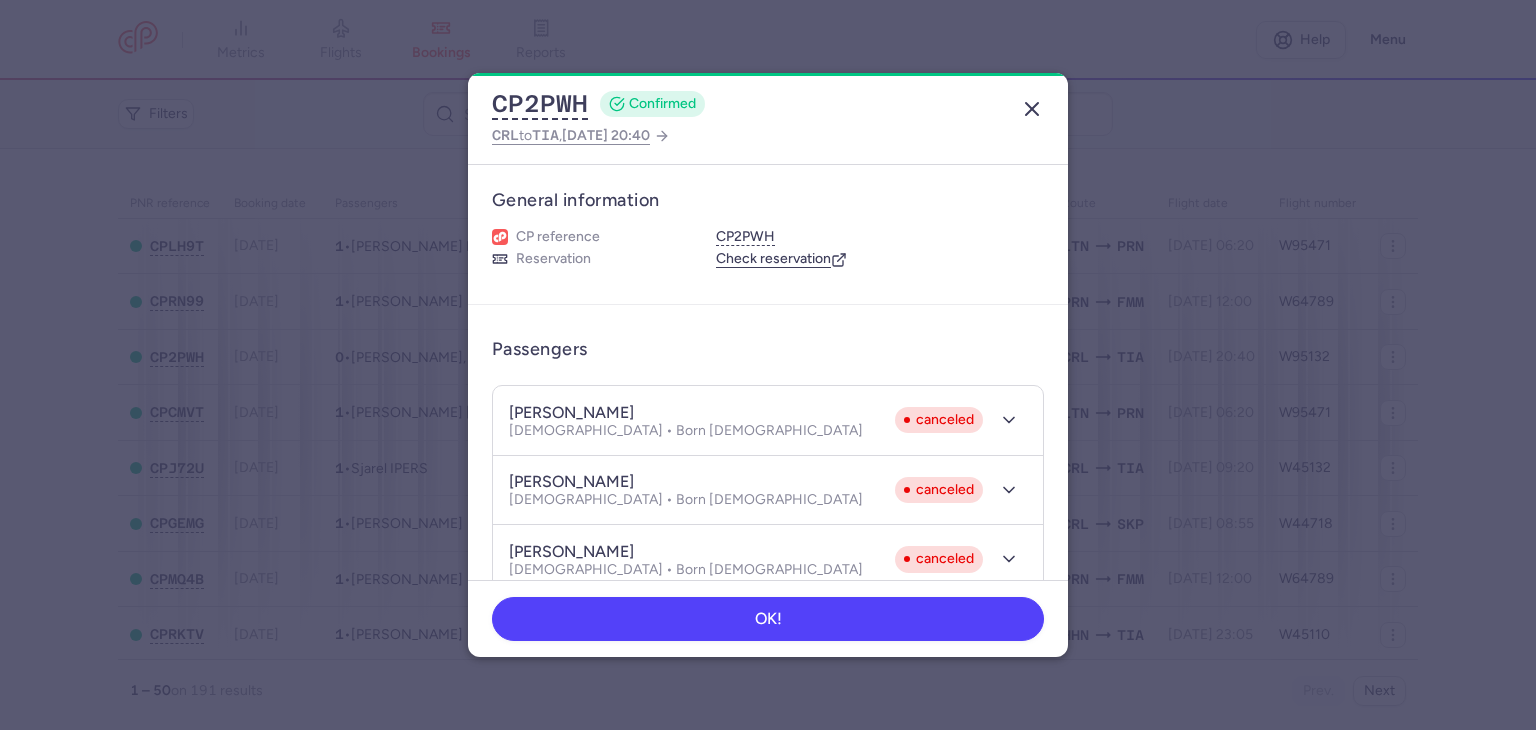click 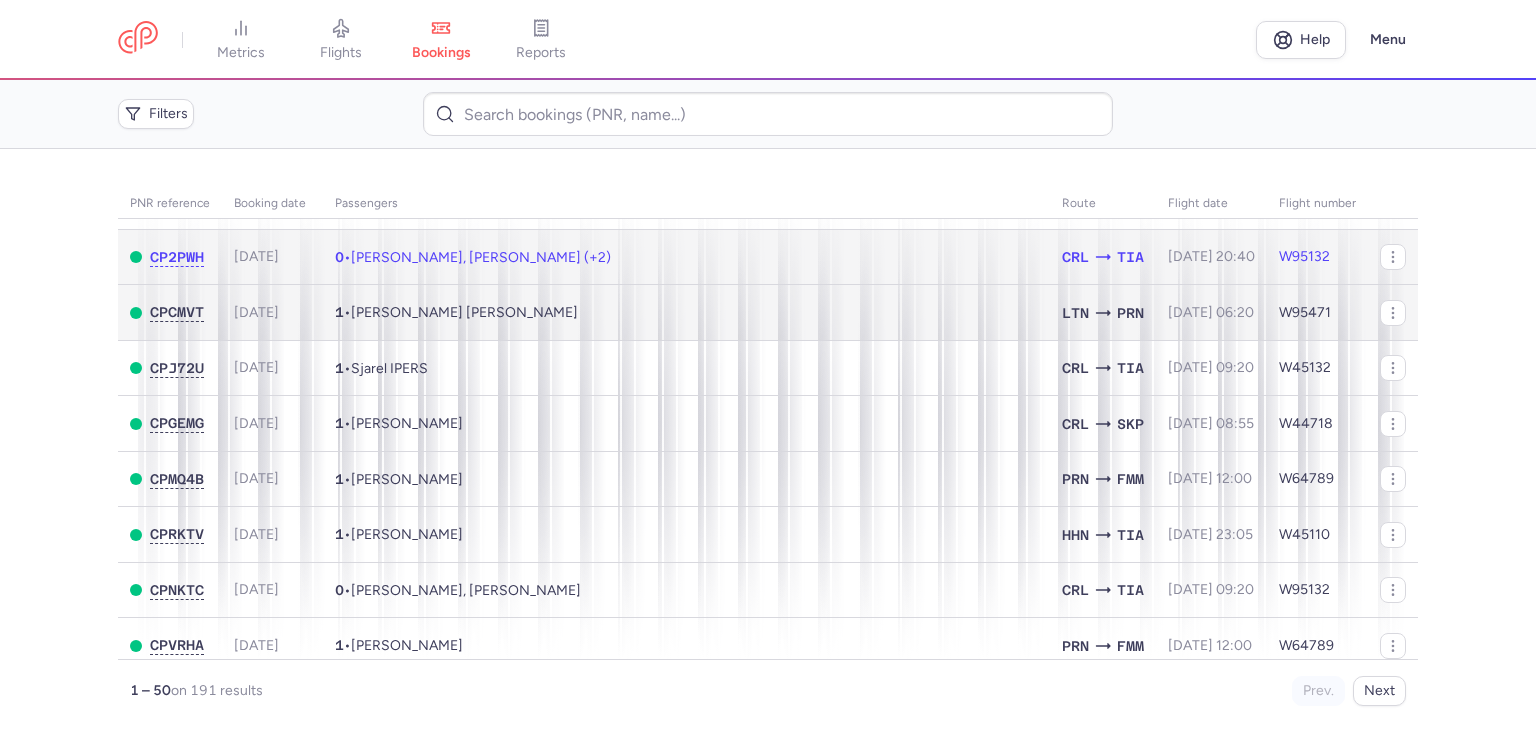 scroll, scrollTop: 200, scrollLeft: 0, axis: vertical 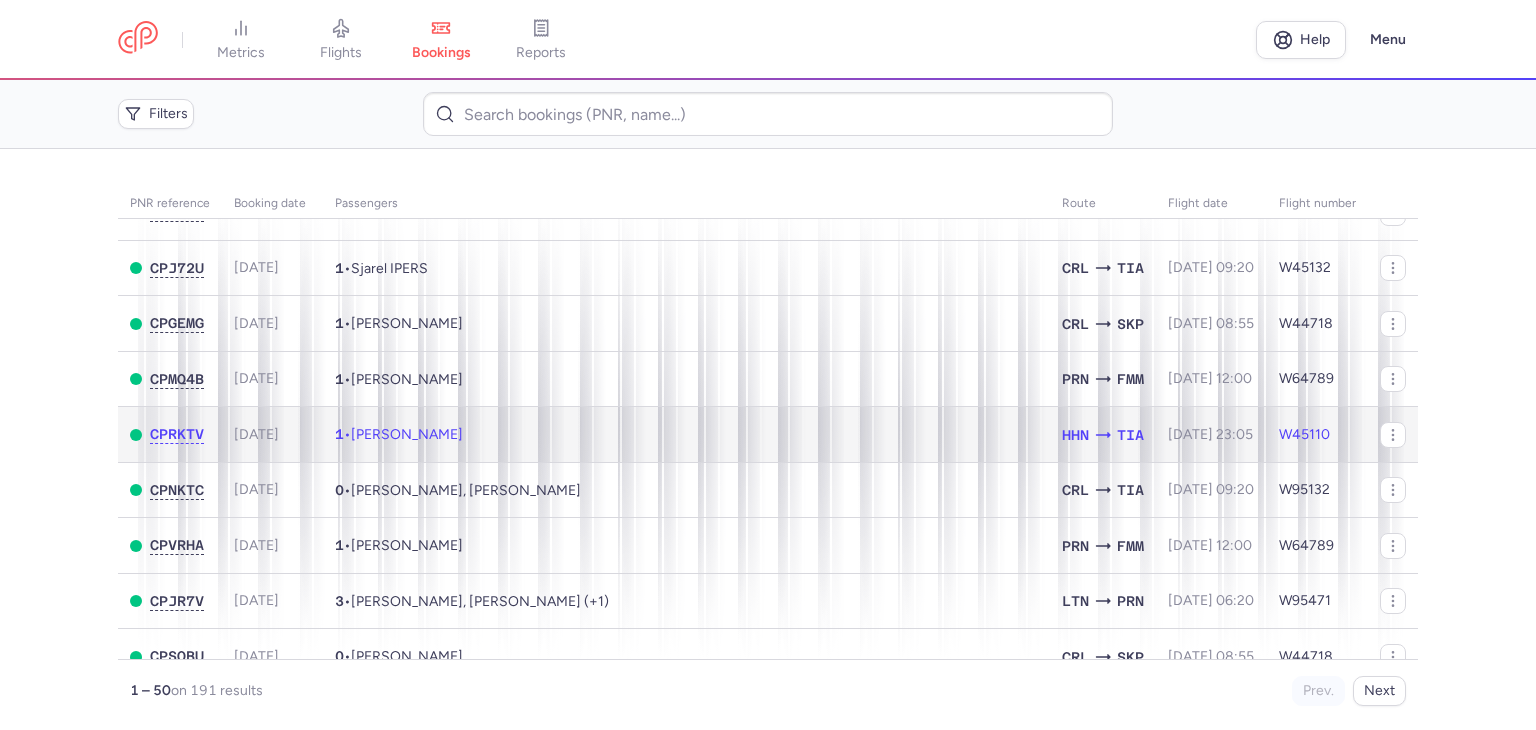click on "1  •  [PERSON_NAME]" 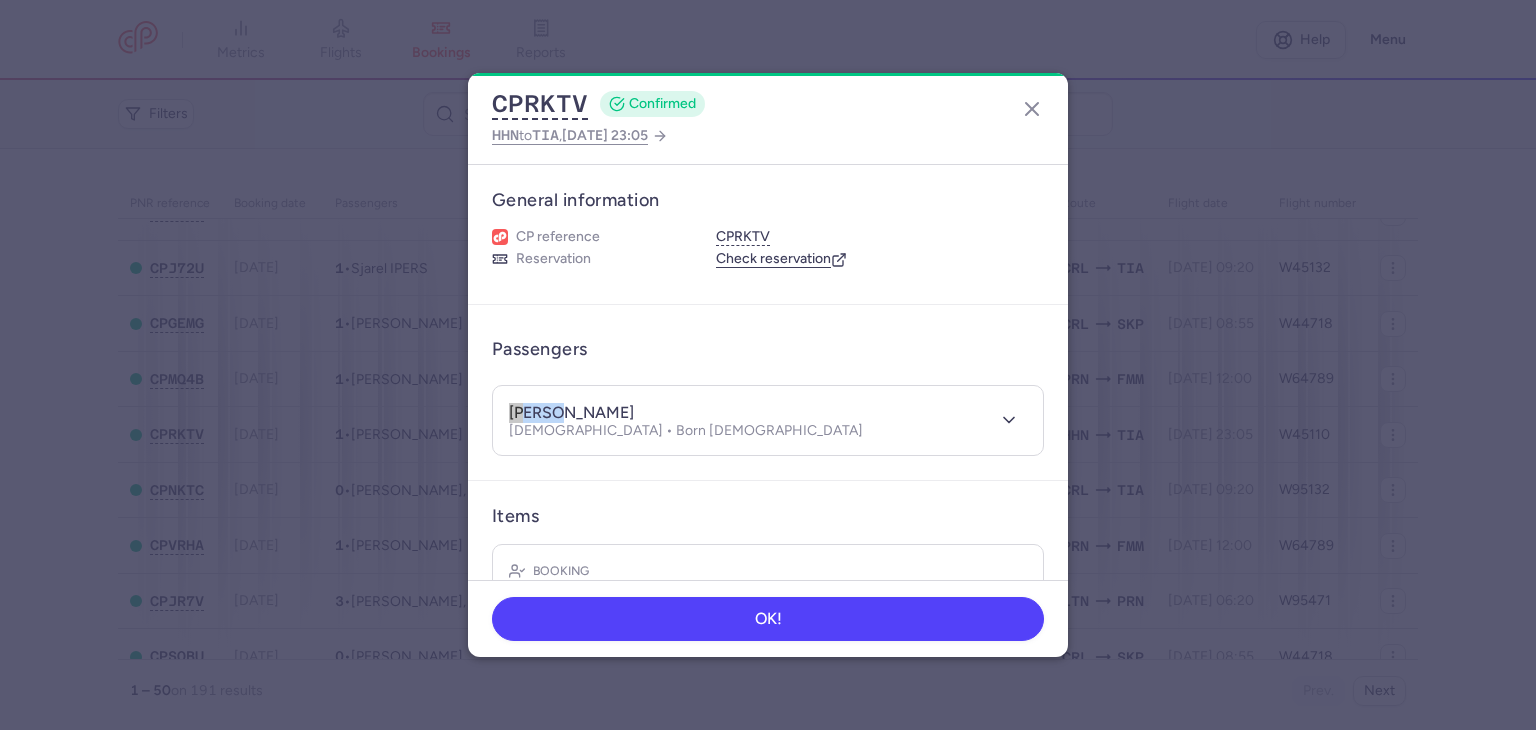 drag, startPoint x: 505, startPoint y: 411, endPoint x: 562, endPoint y: 412, distance: 57.00877 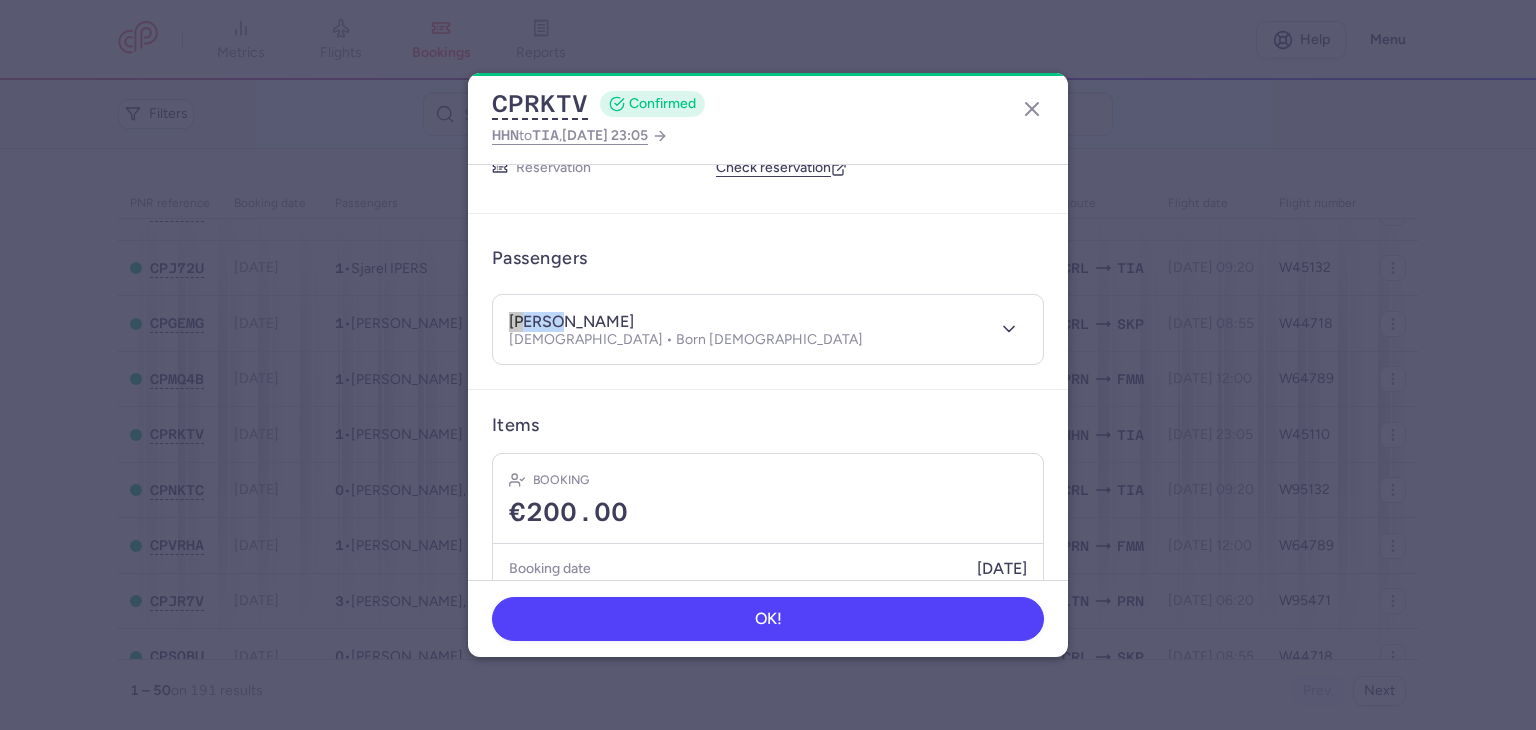 scroll, scrollTop: 0, scrollLeft: 0, axis: both 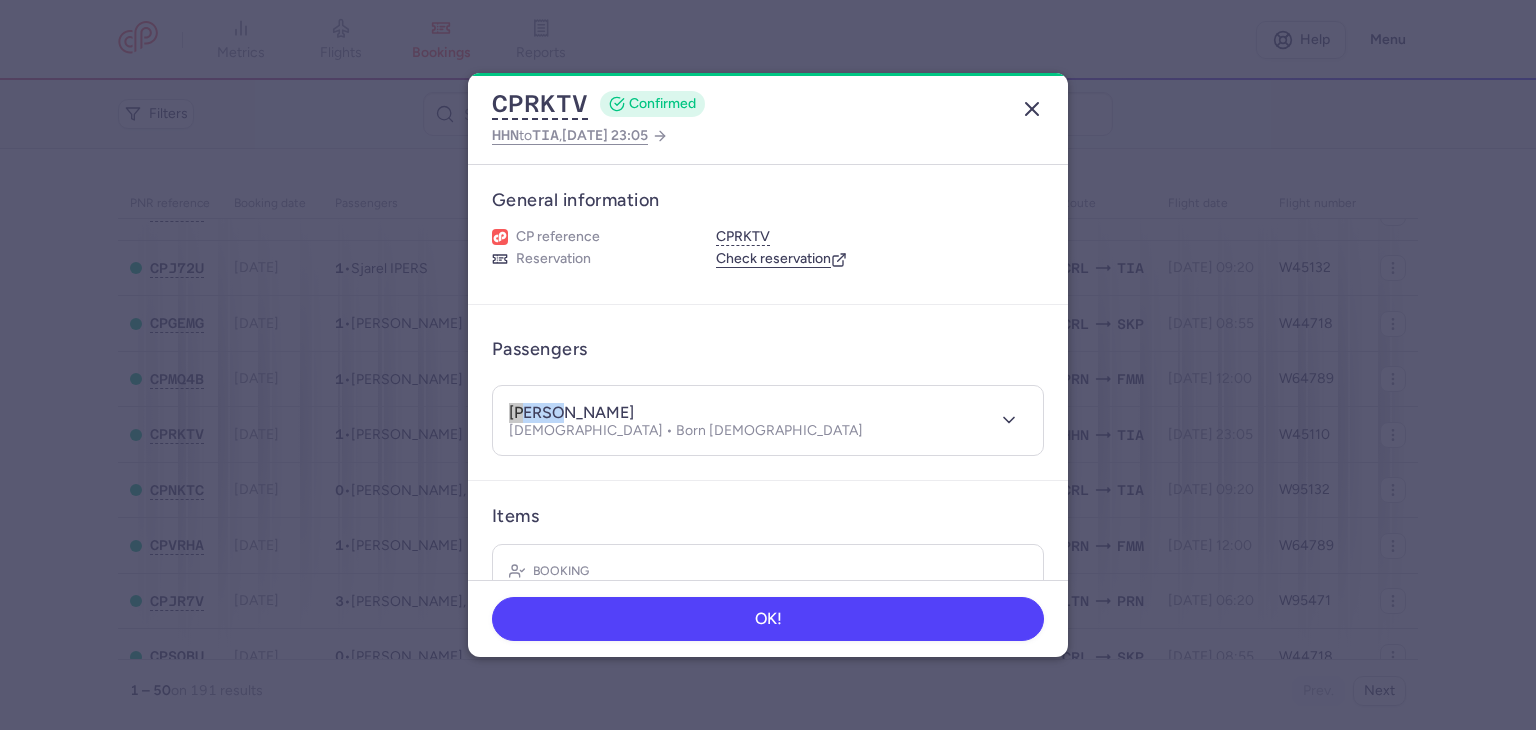 click 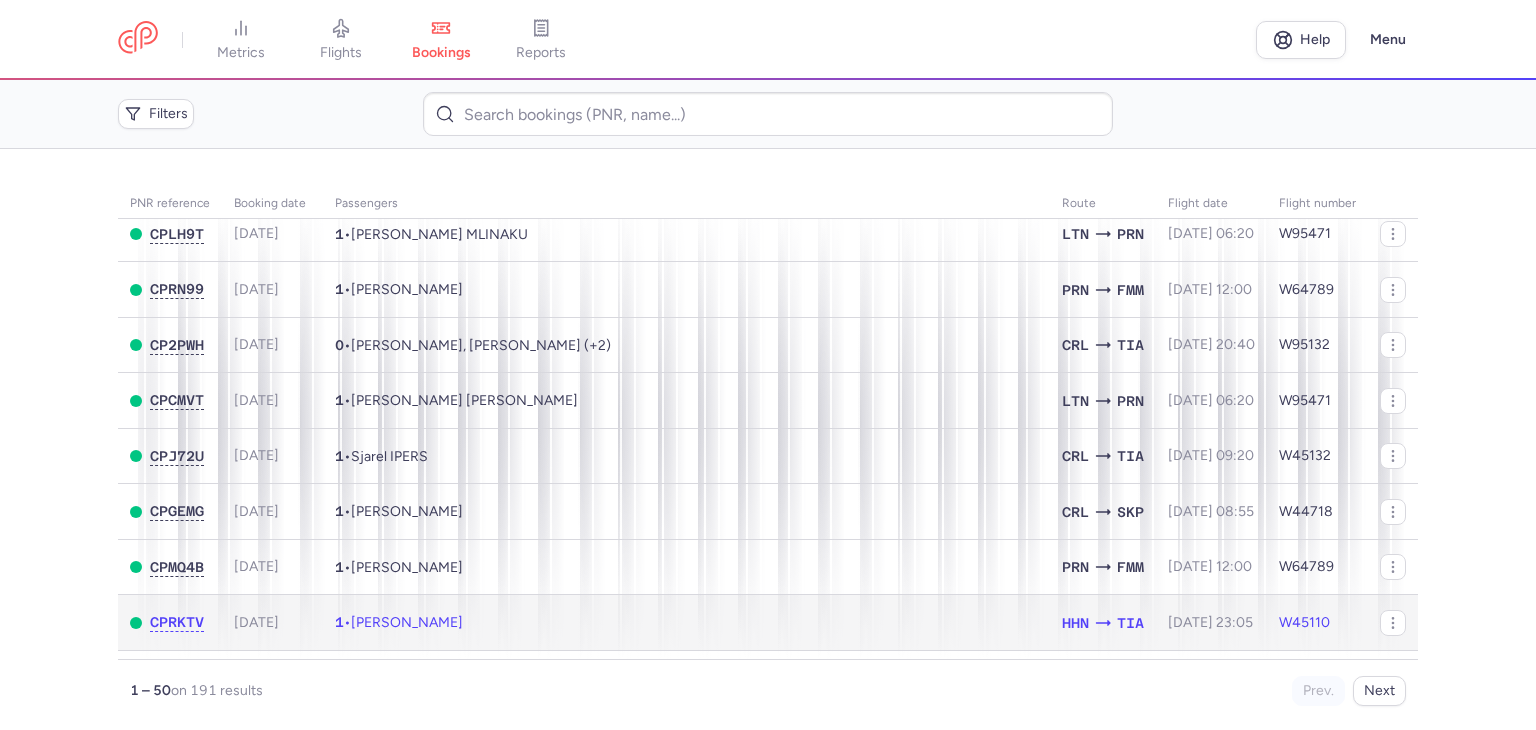 scroll, scrollTop: 0, scrollLeft: 0, axis: both 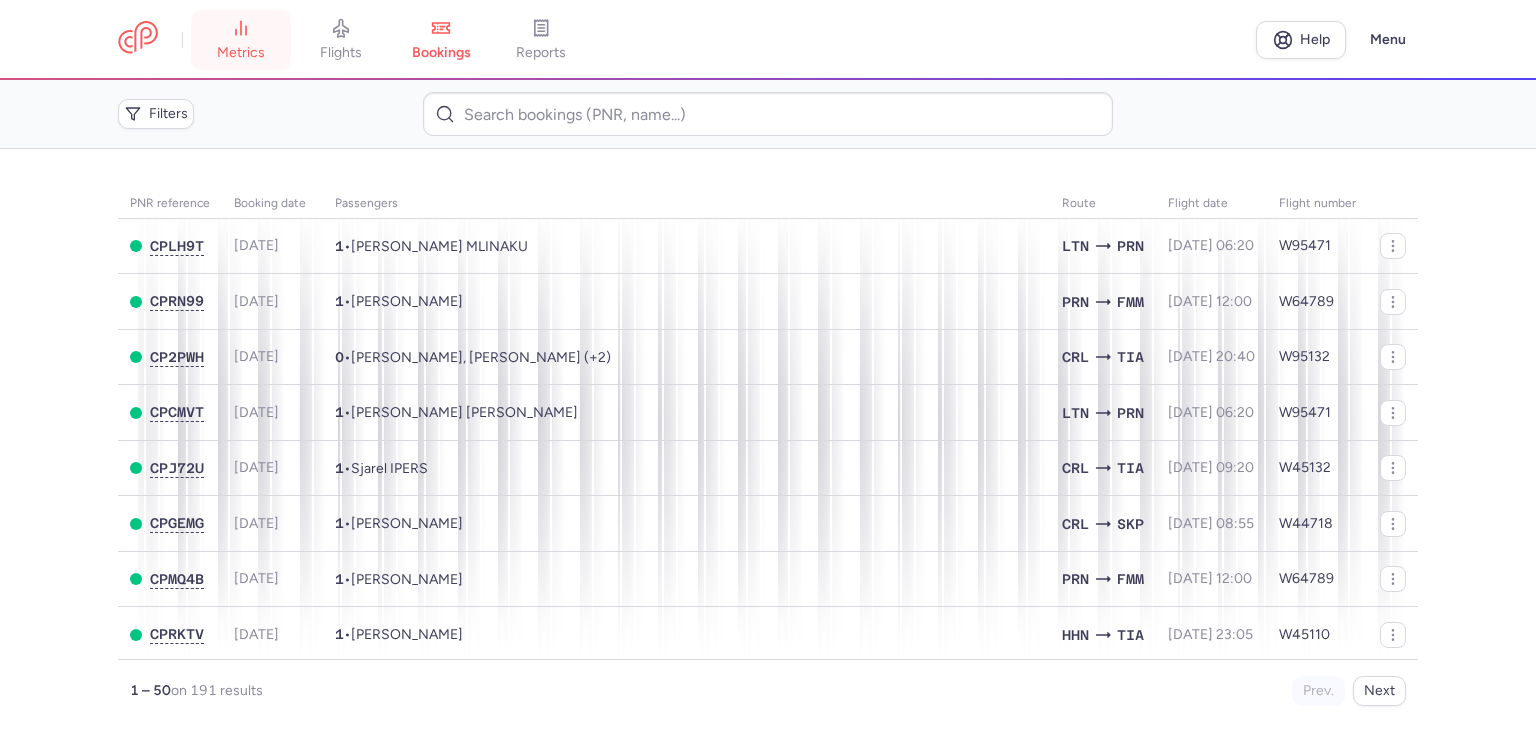 click on "metrics" at bounding box center [241, 53] 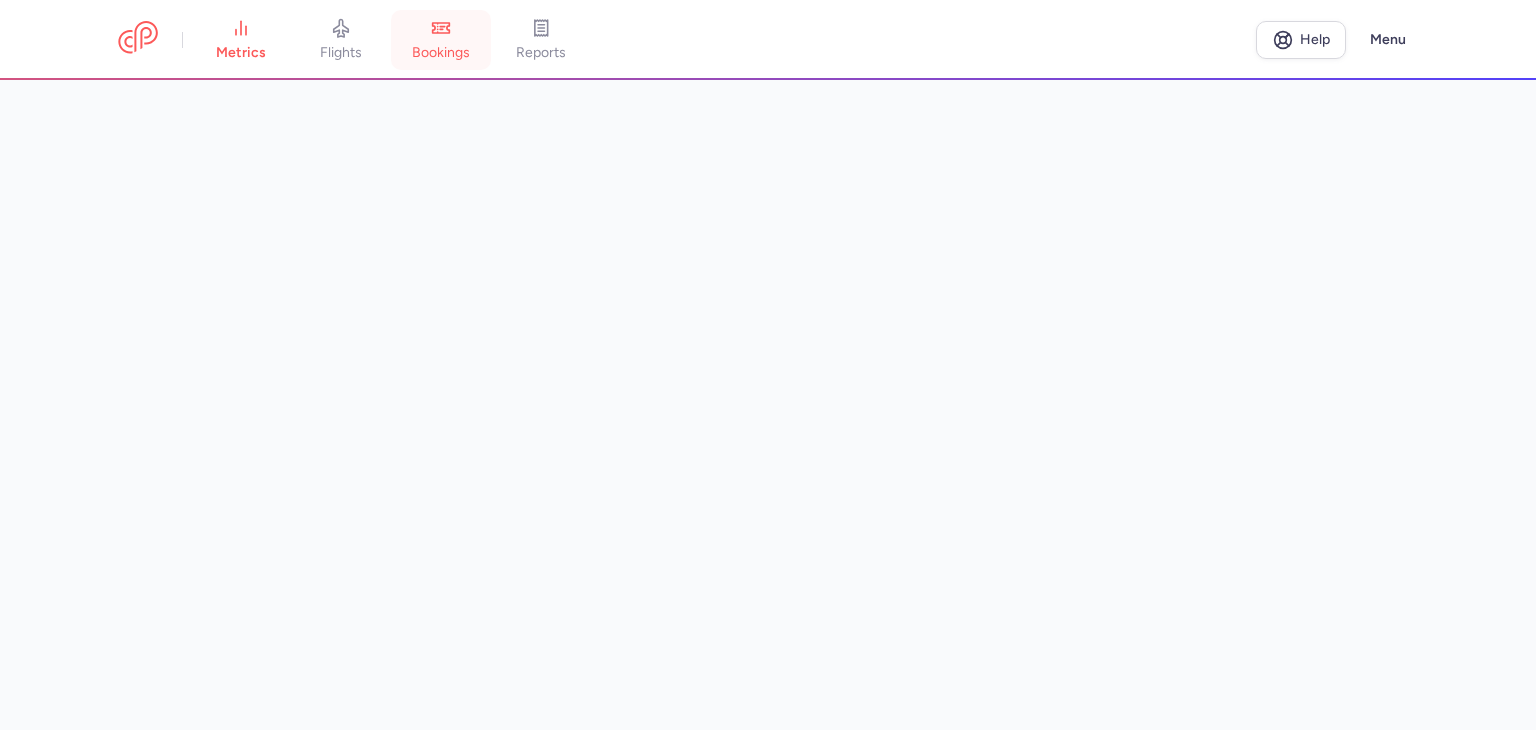 click on "bookings" at bounding box center (441, 53) 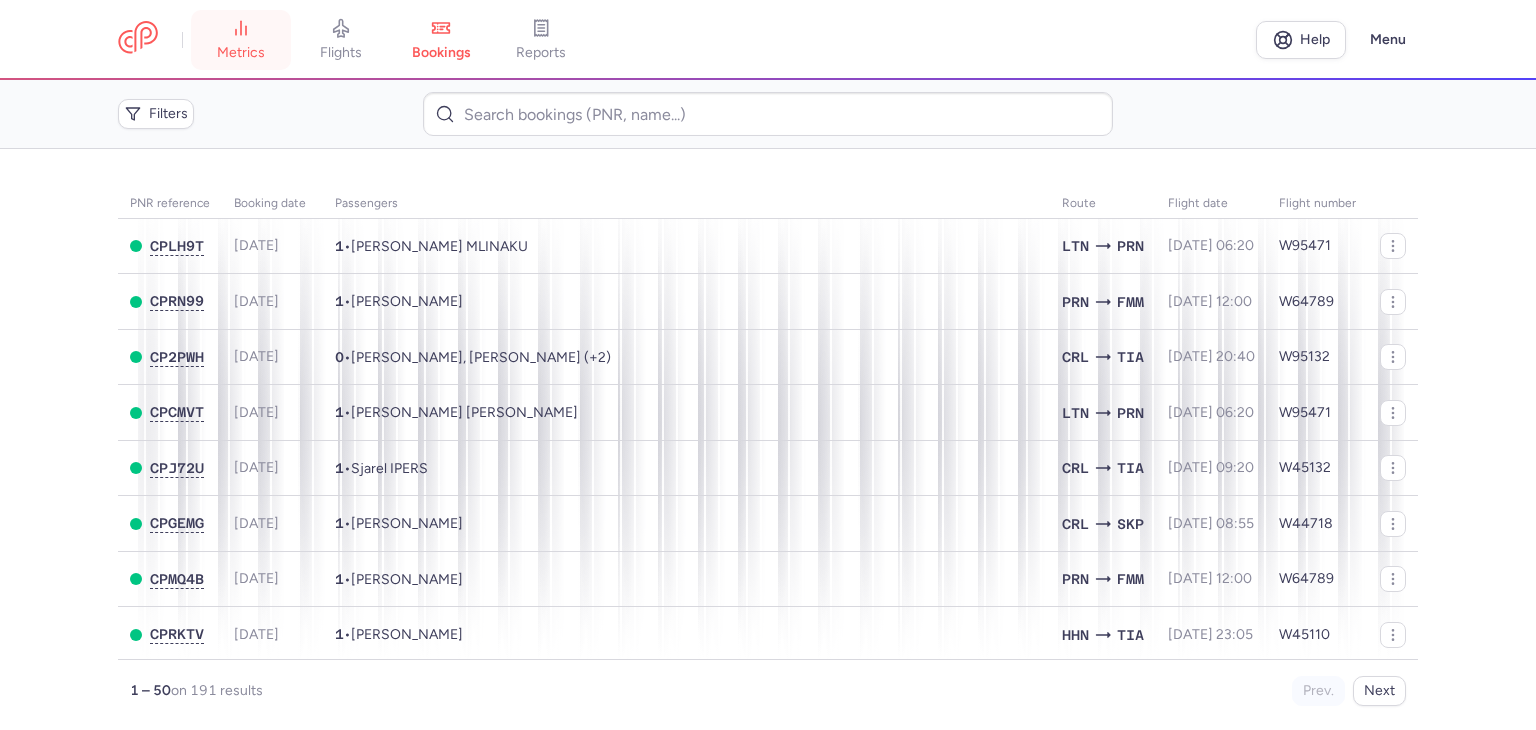 click on "metrics" at bounding box center (241, 40) 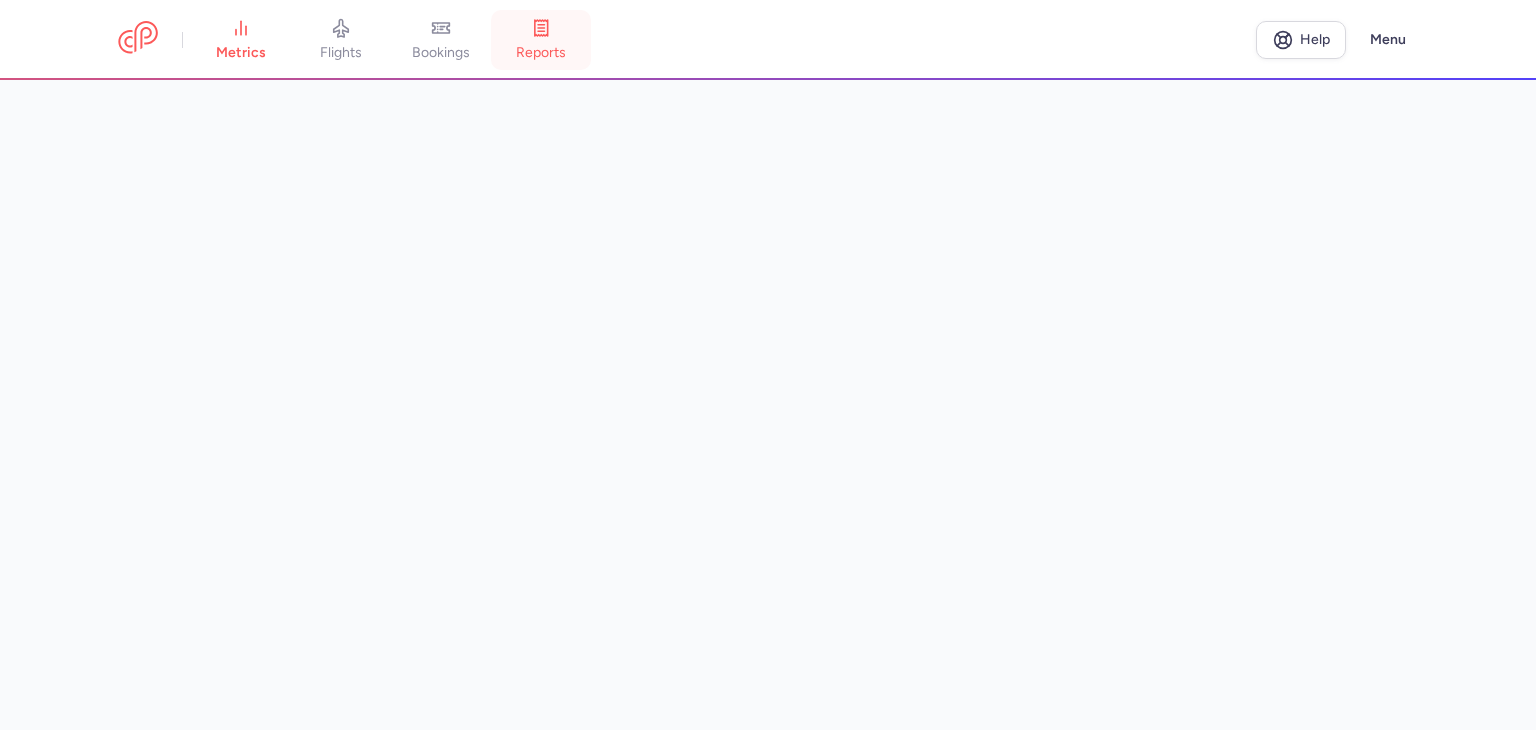 click on "reports" at bounding box center [541, 40] 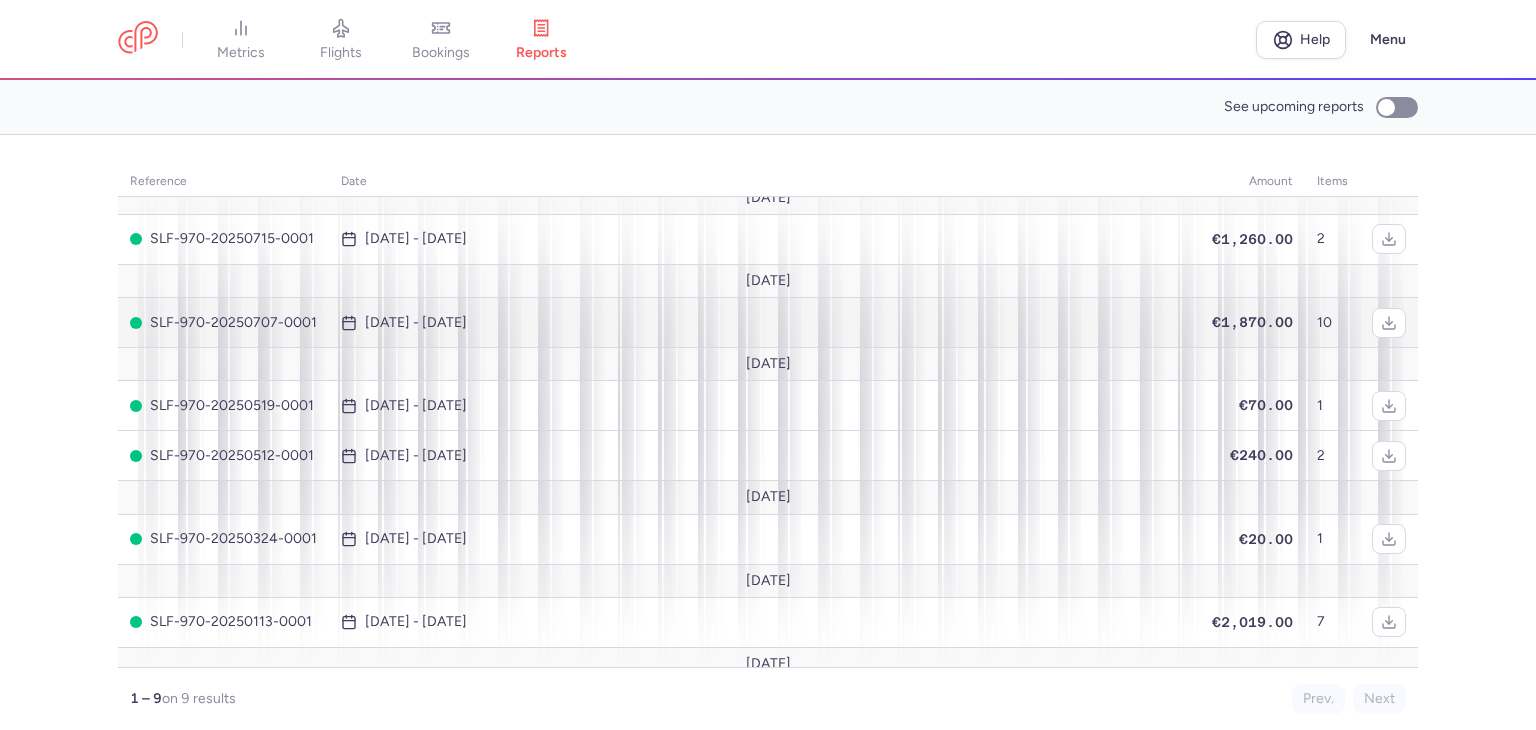 scroll, scrollTop: 0, scrollLeft: 0, axis: both 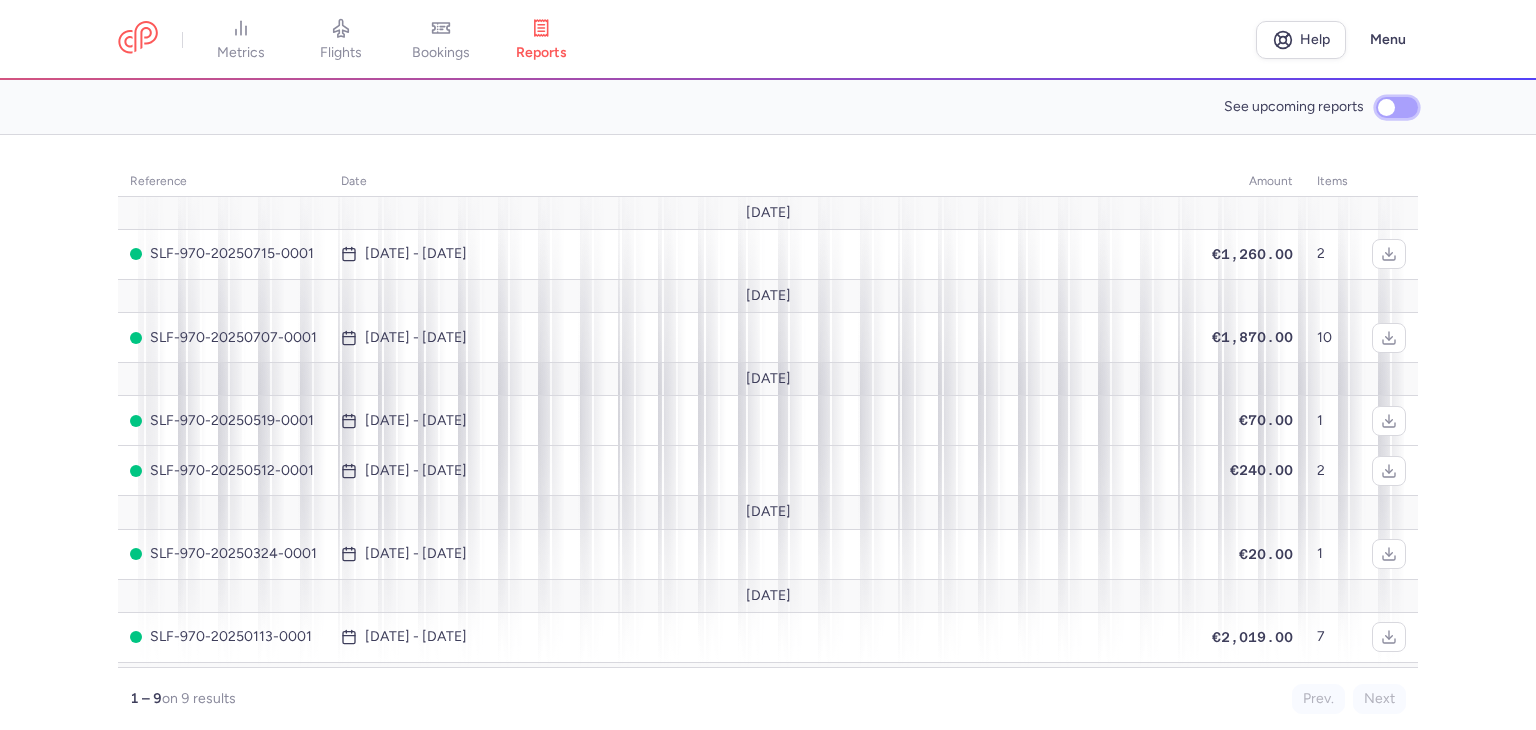 click on "See upcoming reports" at bounding box center (1397, 107) 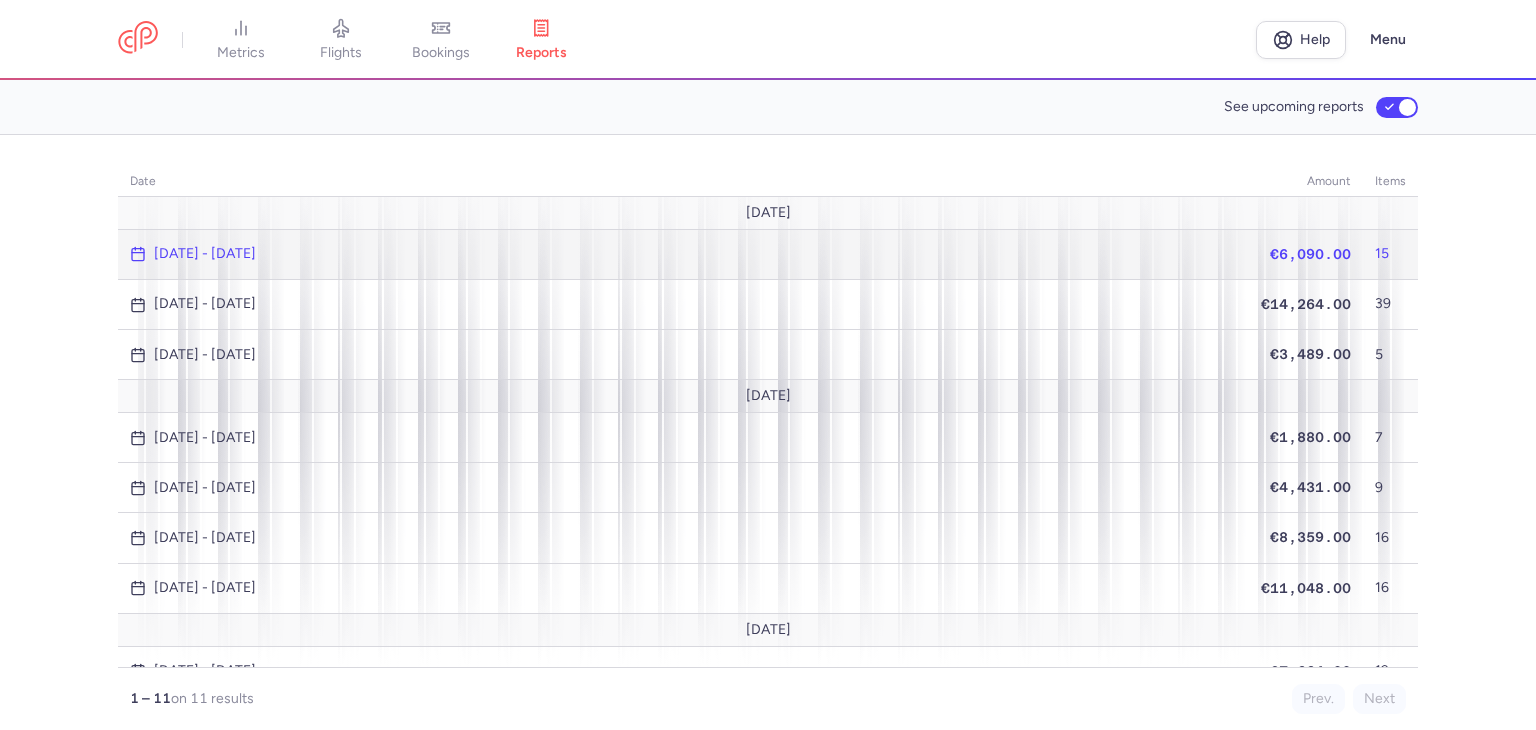 click on "[DATE] - [DATE]" 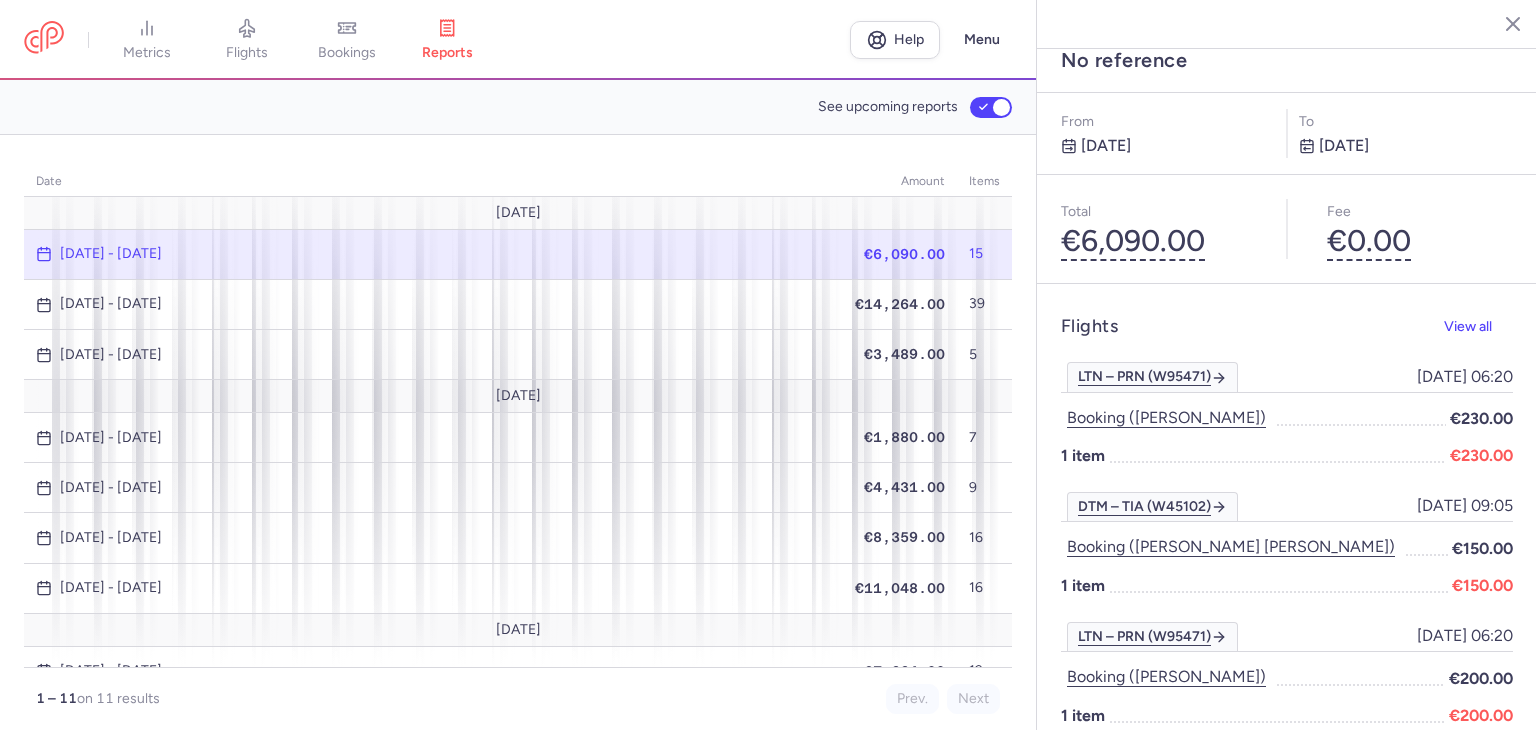 scroll, scrollTop: 0, scrollLeft: 0, axis: both 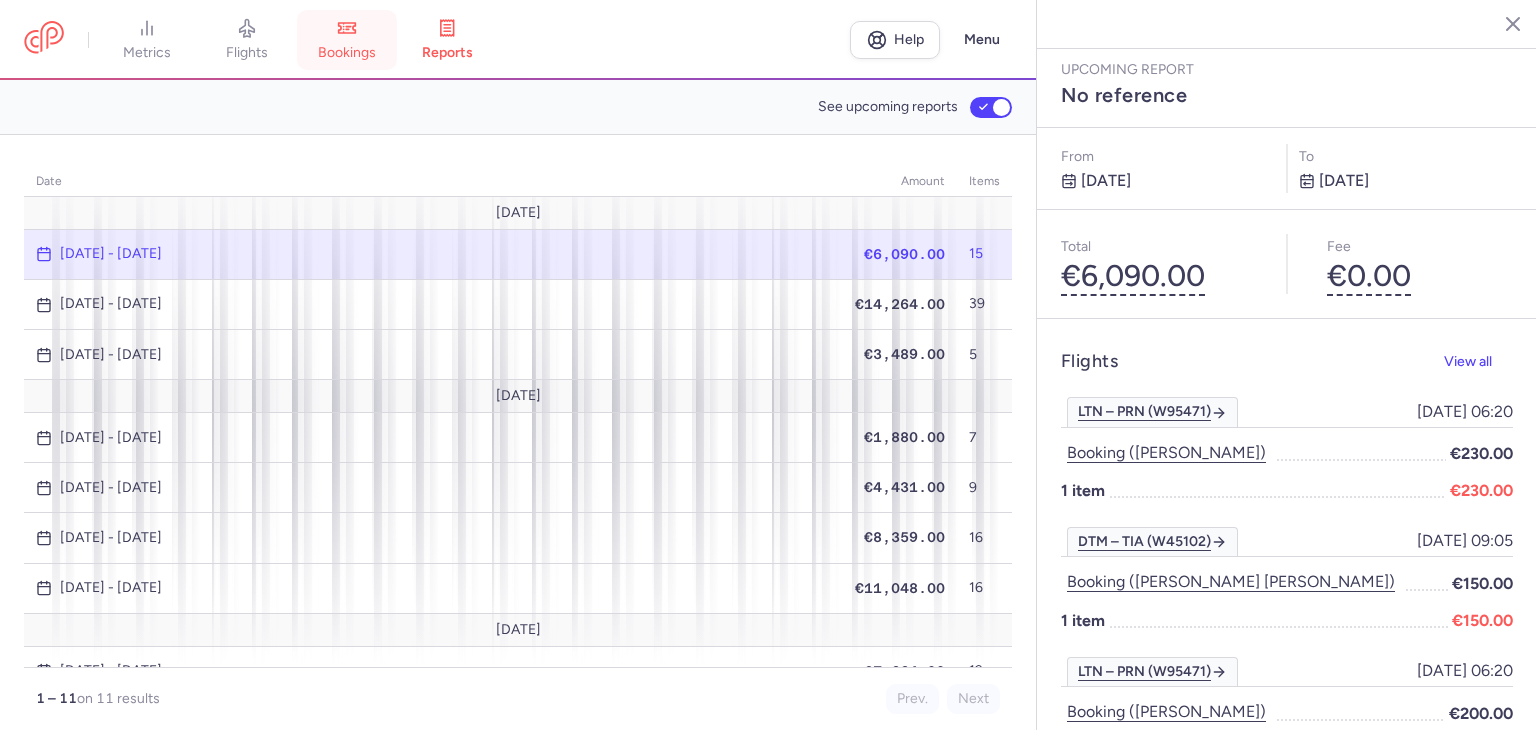 click on "bookings" at bounding box center [347, 53] 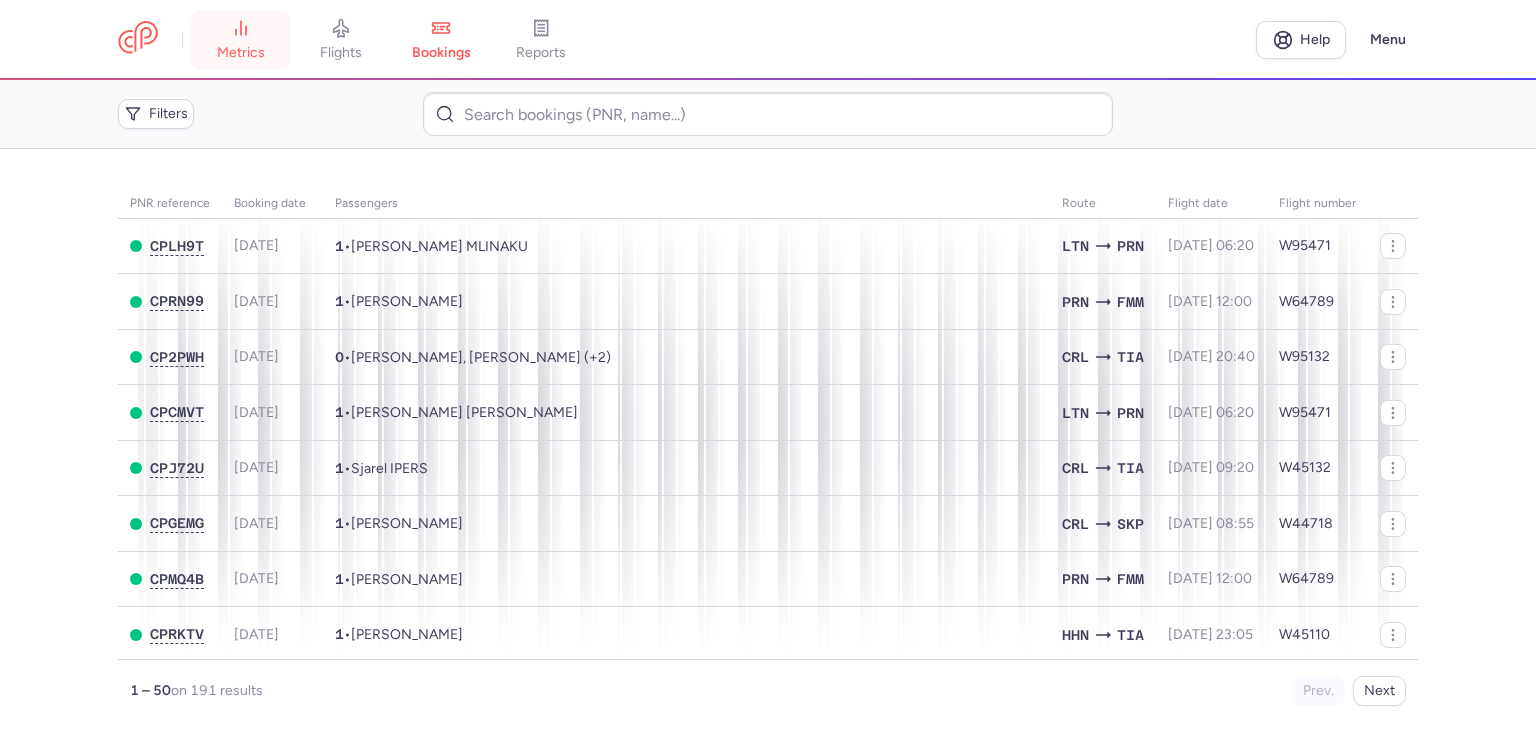 click 